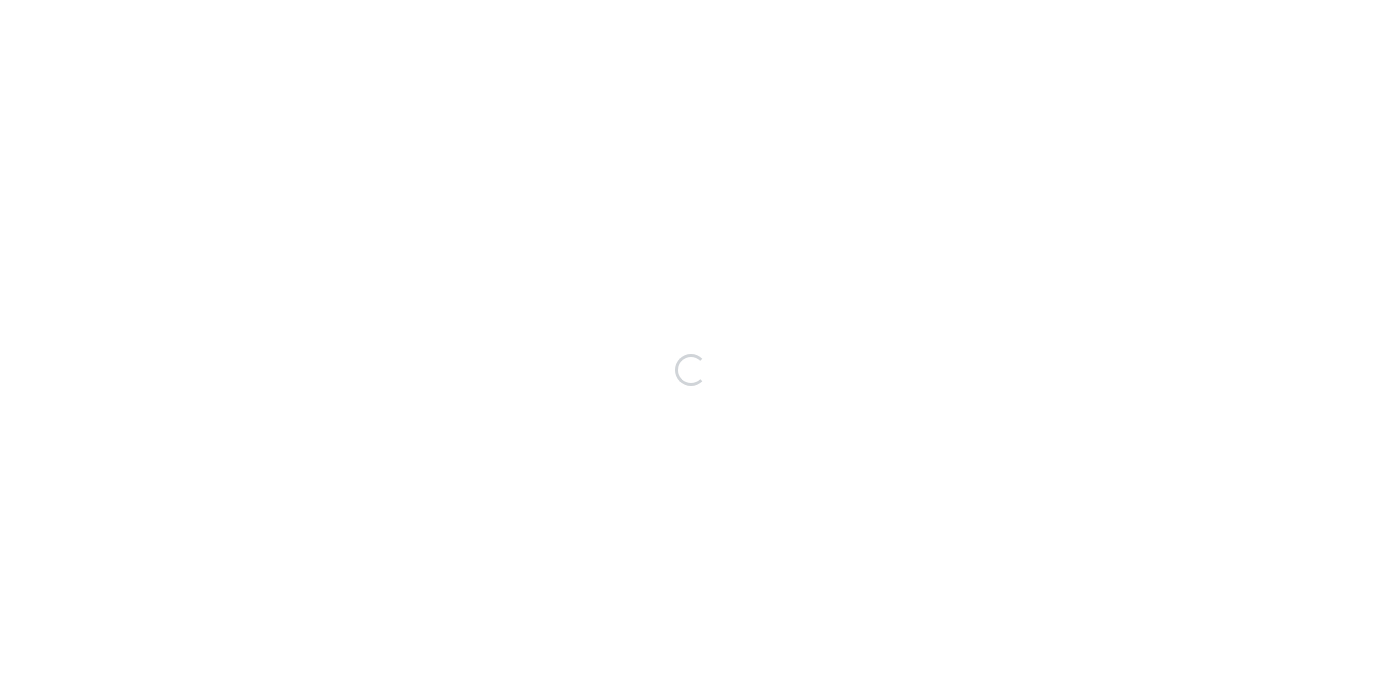 scroll, scrollTop: 0, scrollLeft: 0, axis: both 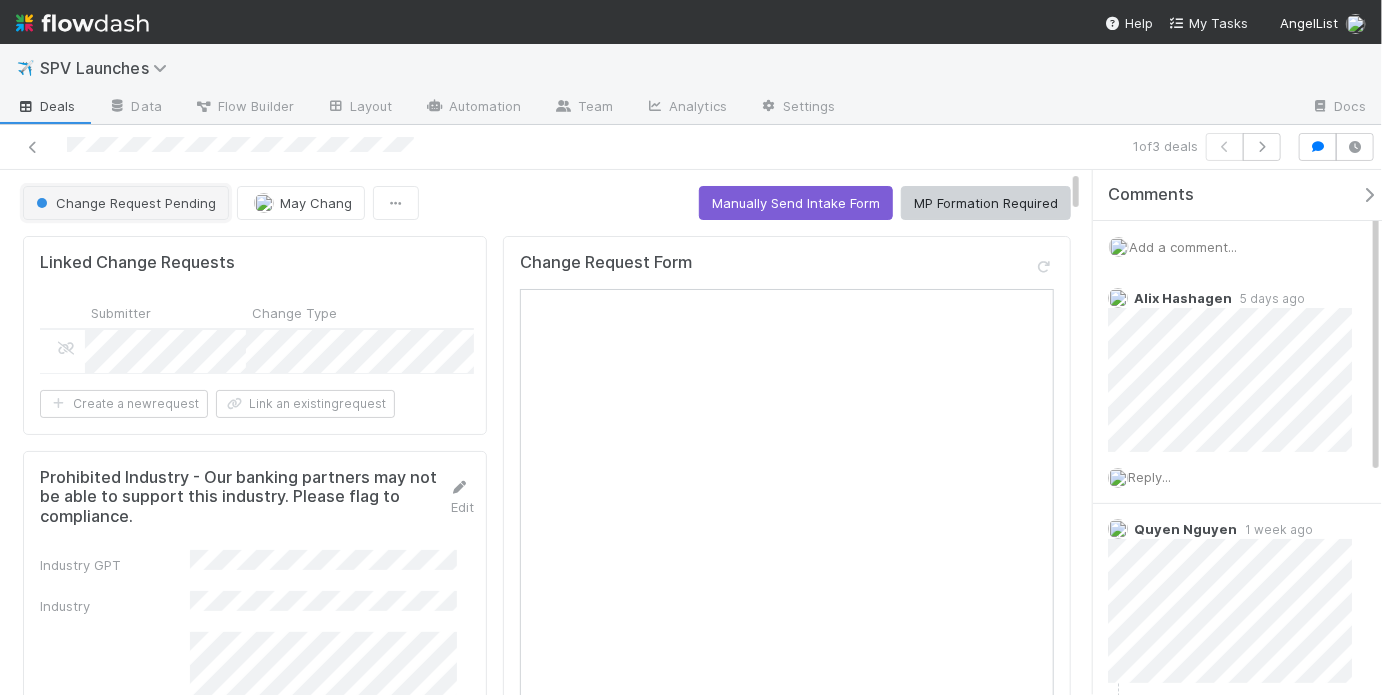 click on "Change Request Pending" at bounding box center [126, 203] 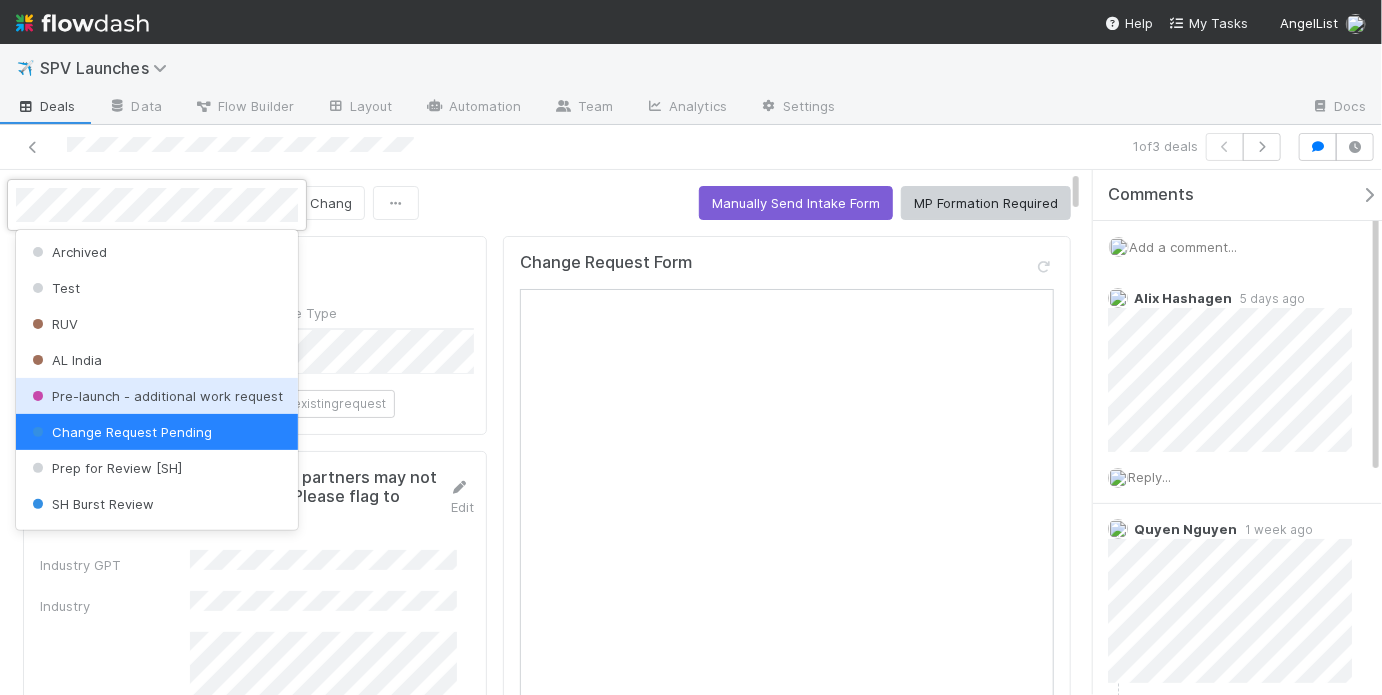 scroll, scrollTop: 104, scrollLeft: 0, axis: vertical 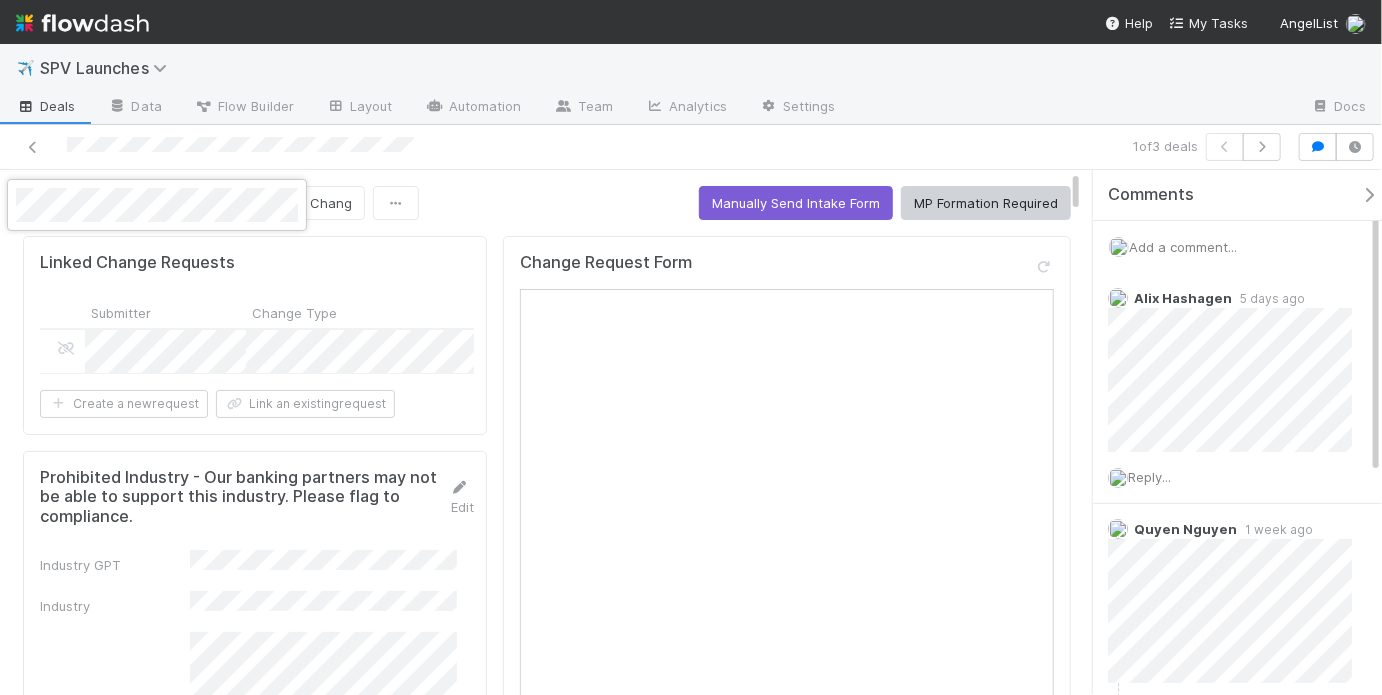 click at bounding box center (691, 347) 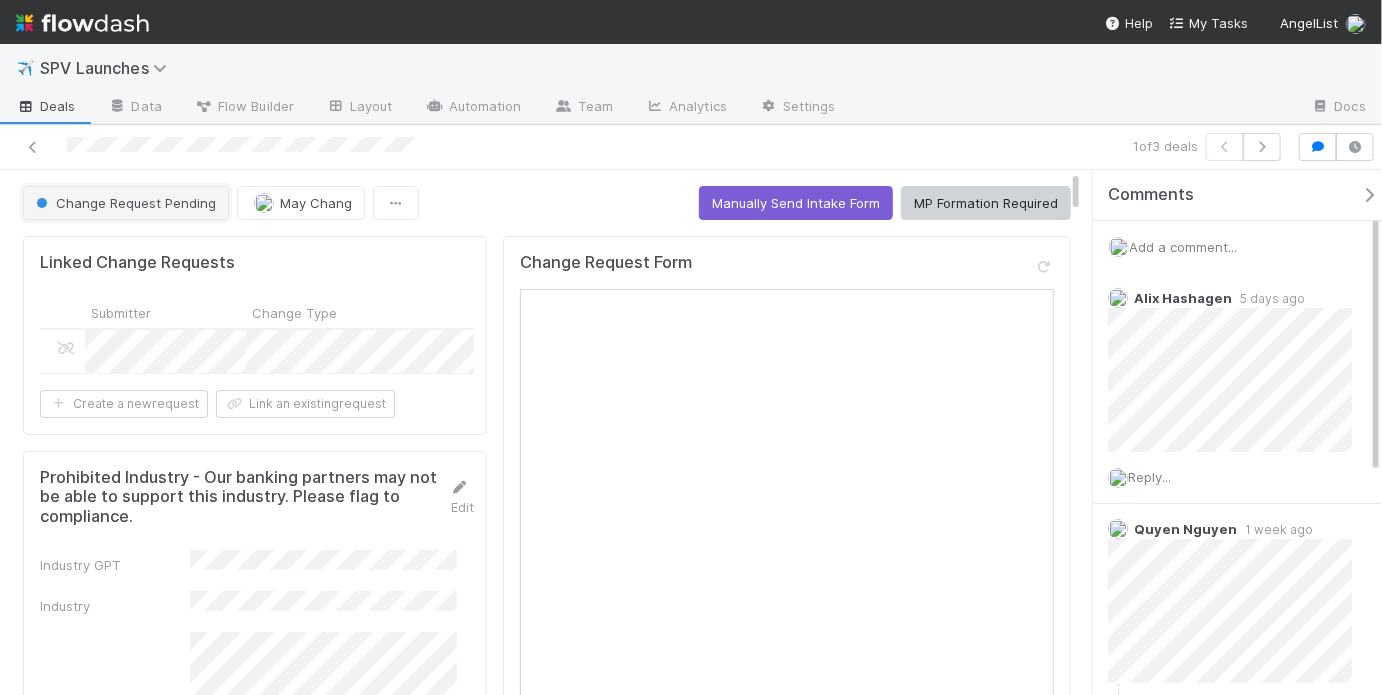 click on "Change Request Pending" at bounding box center (126, 203) 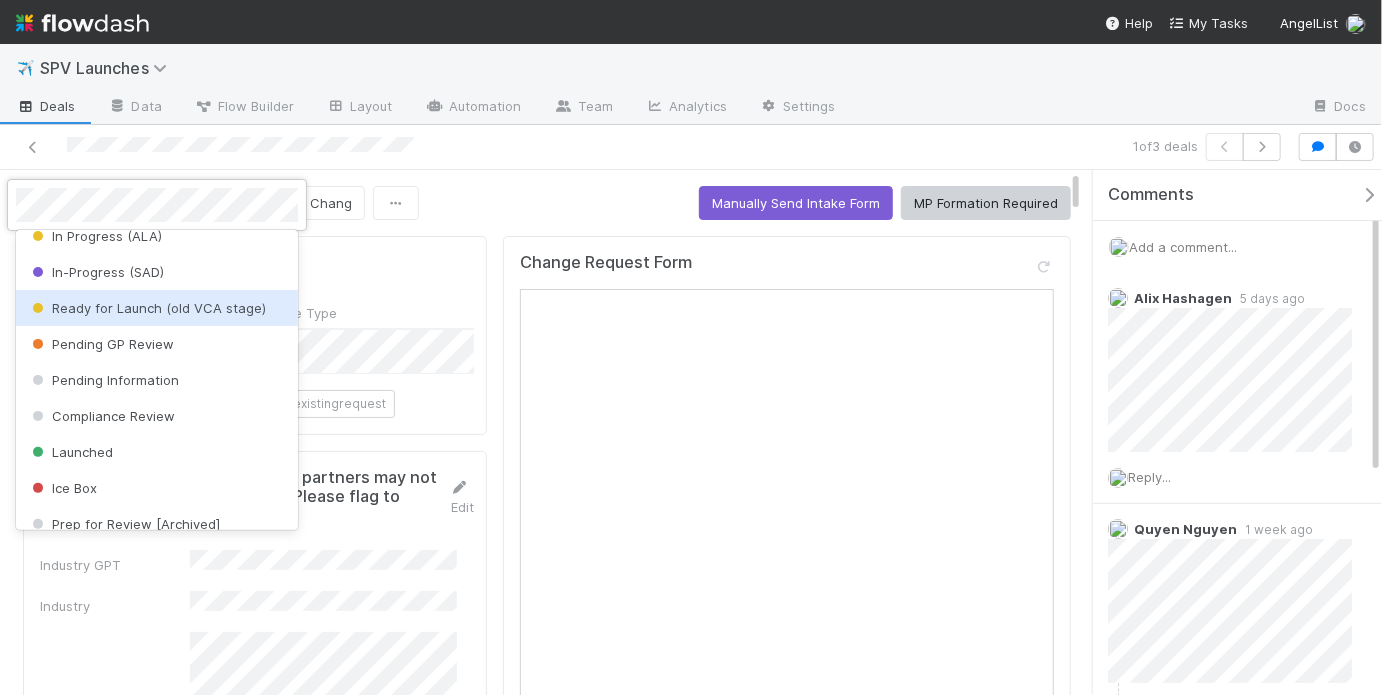 scroll, scrollTop: 0, scrollLeft: 0, axis: both 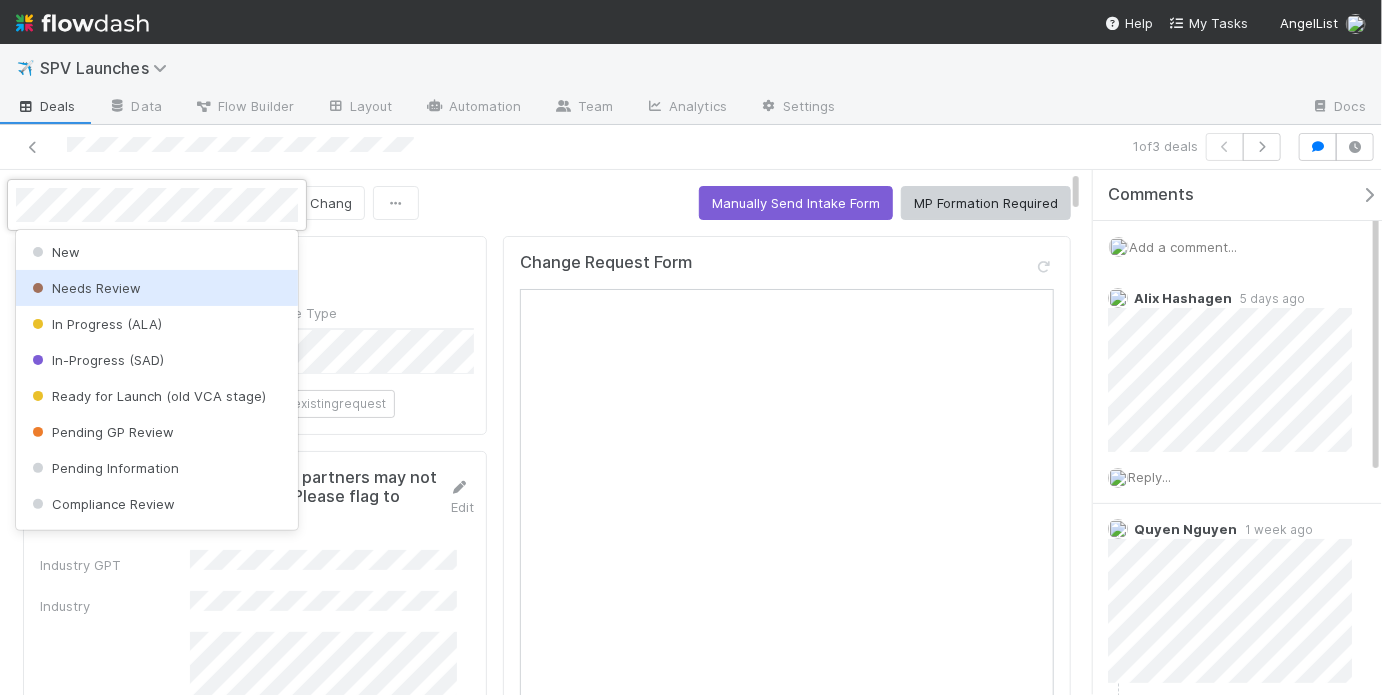 click at bounding box center [691, 347] 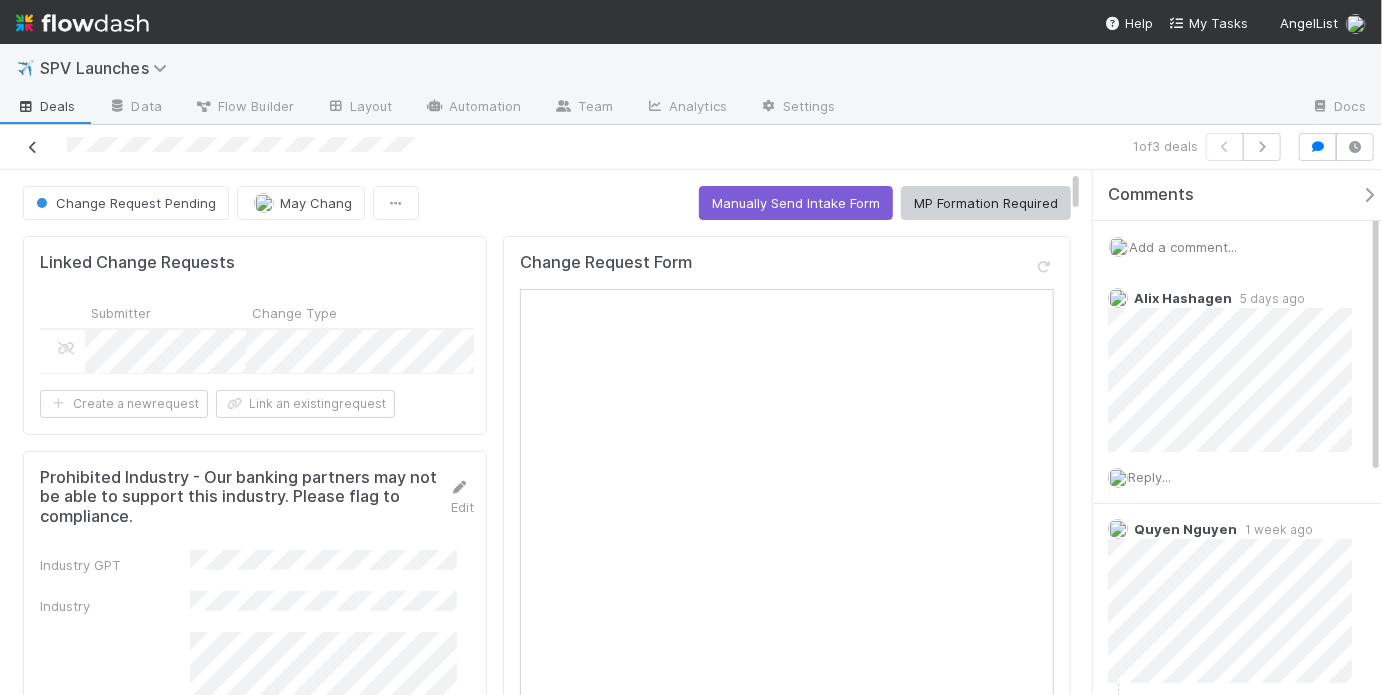 click at bounding box center (33, 147) 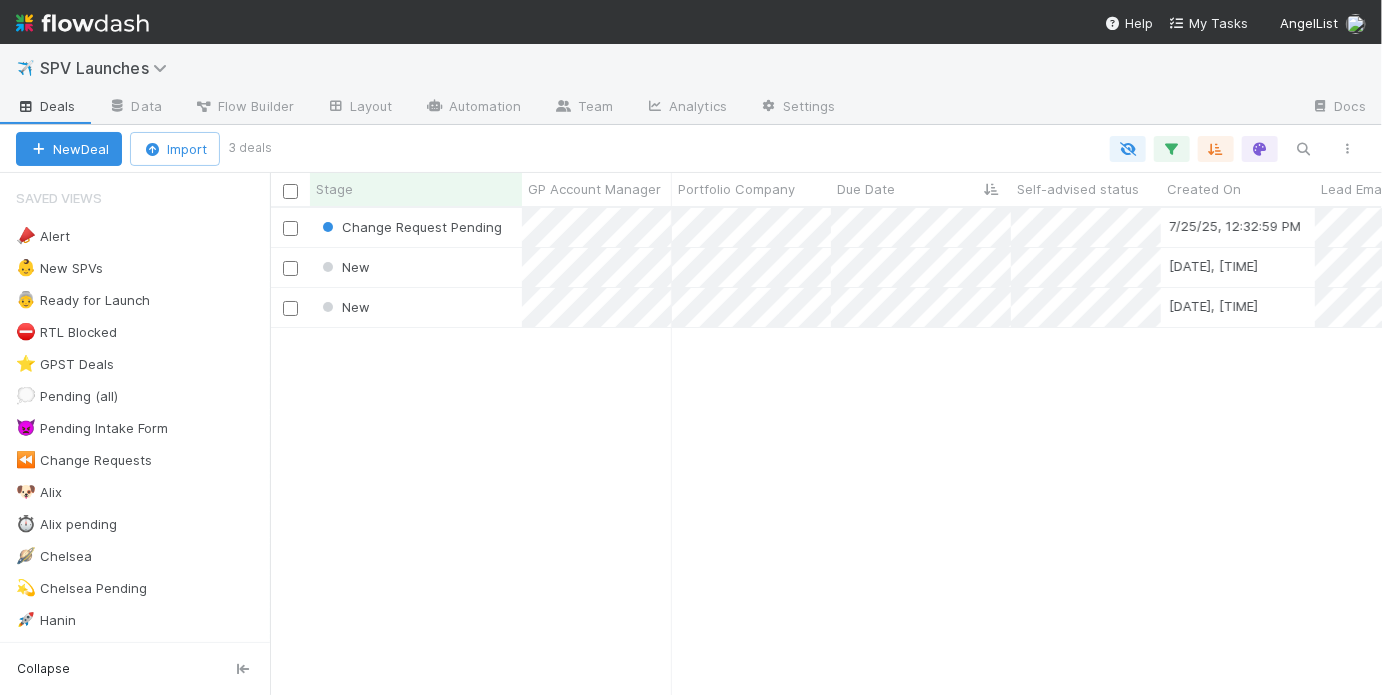 scroll, scrollTop: 13, scrollLeft: 12, axis: both 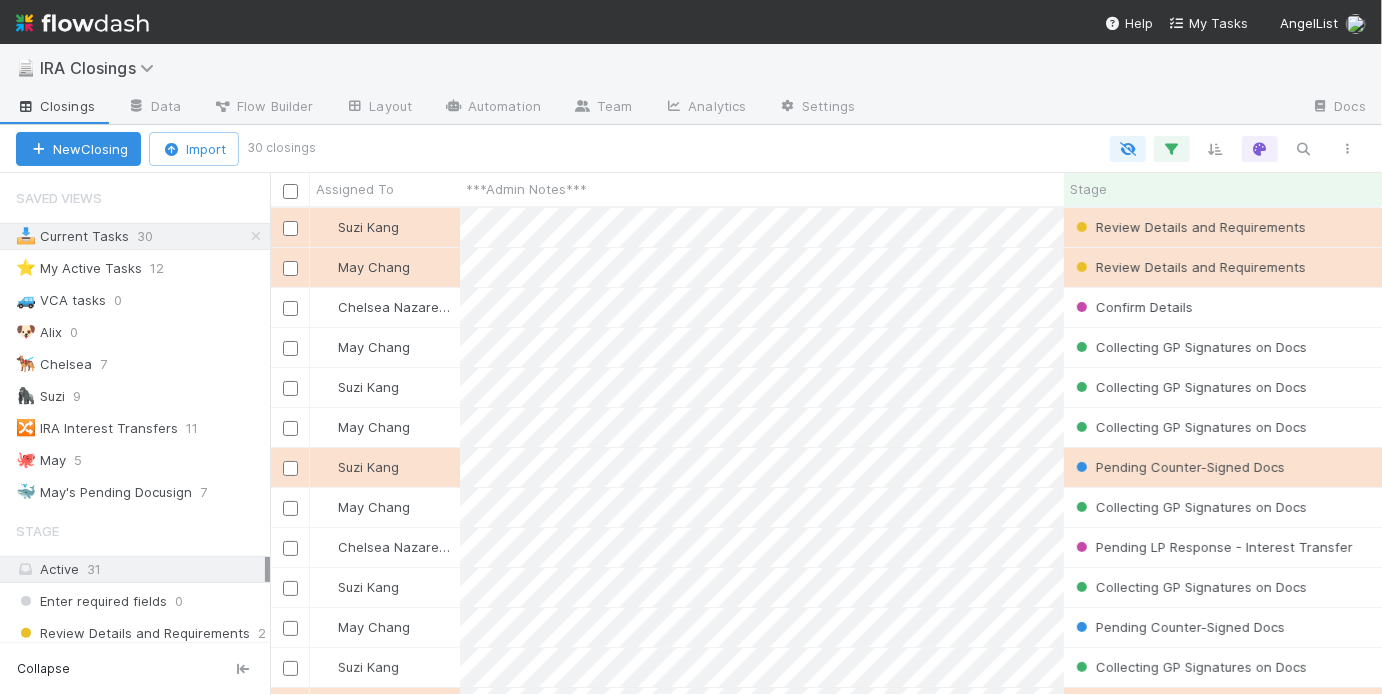 click on "📄 IRA Closings" at bounding box center [691, 68] 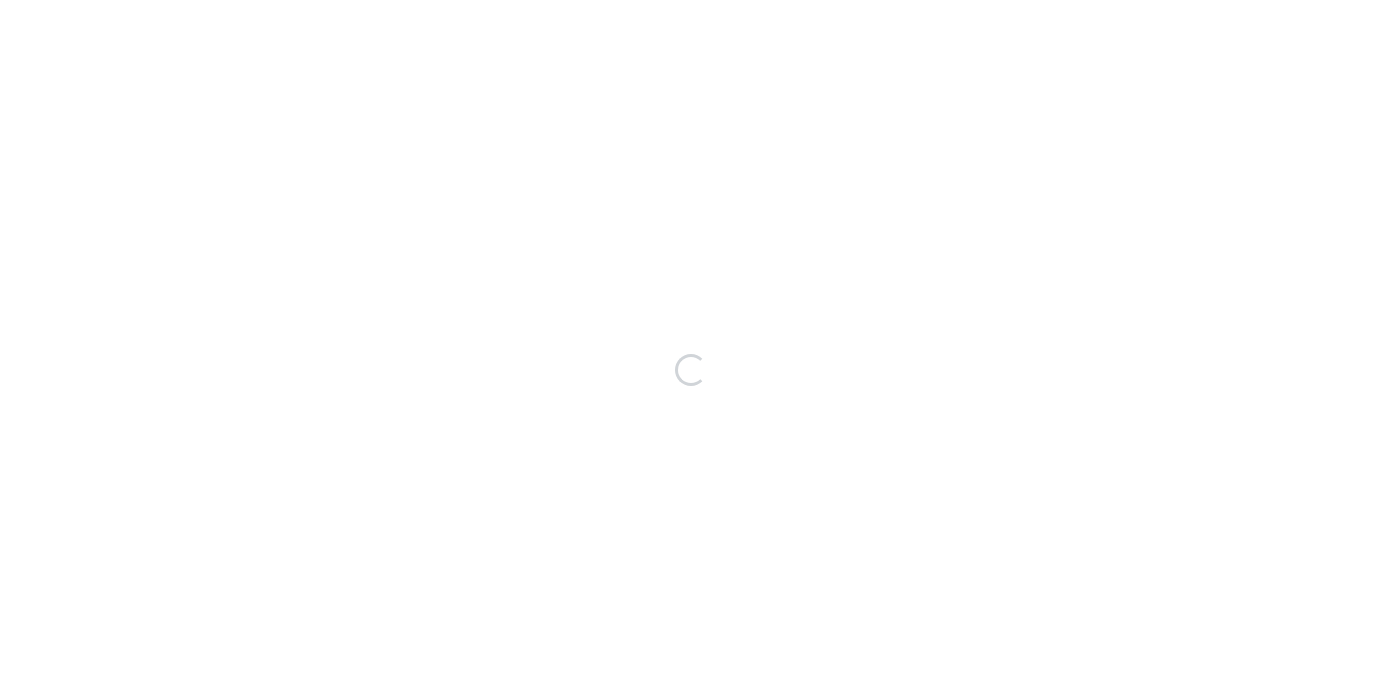 scroll, scrollTop: 0, scrollLeft: 0, axis: both 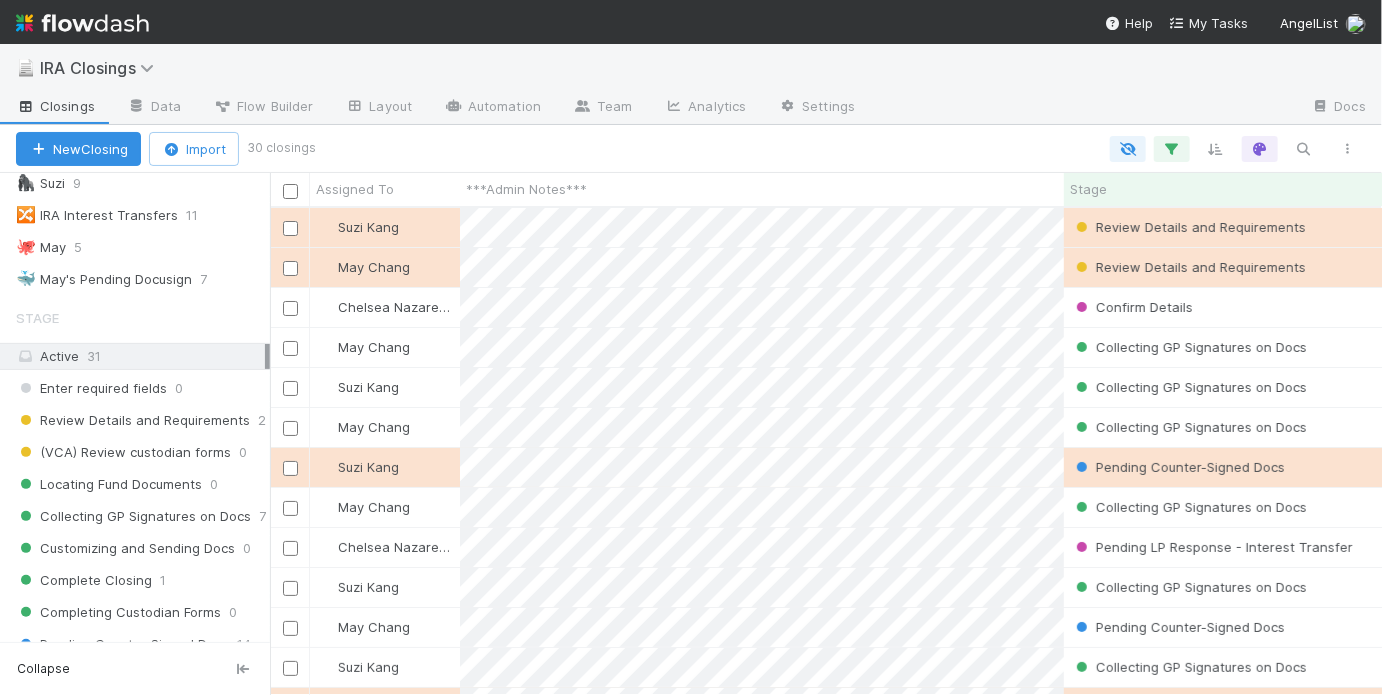 click at bounding box center (82, 23) 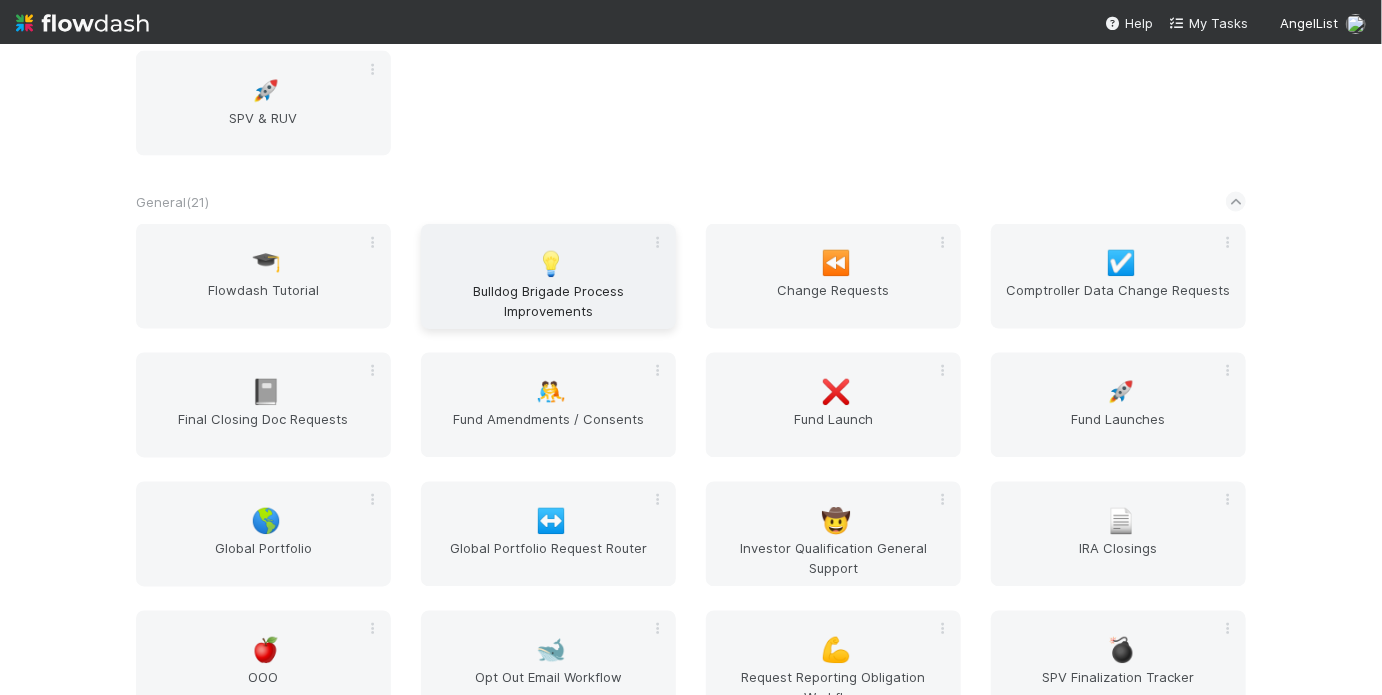 scroll, scrollTop: 1520, scrollLeft: 0, axis: vertical 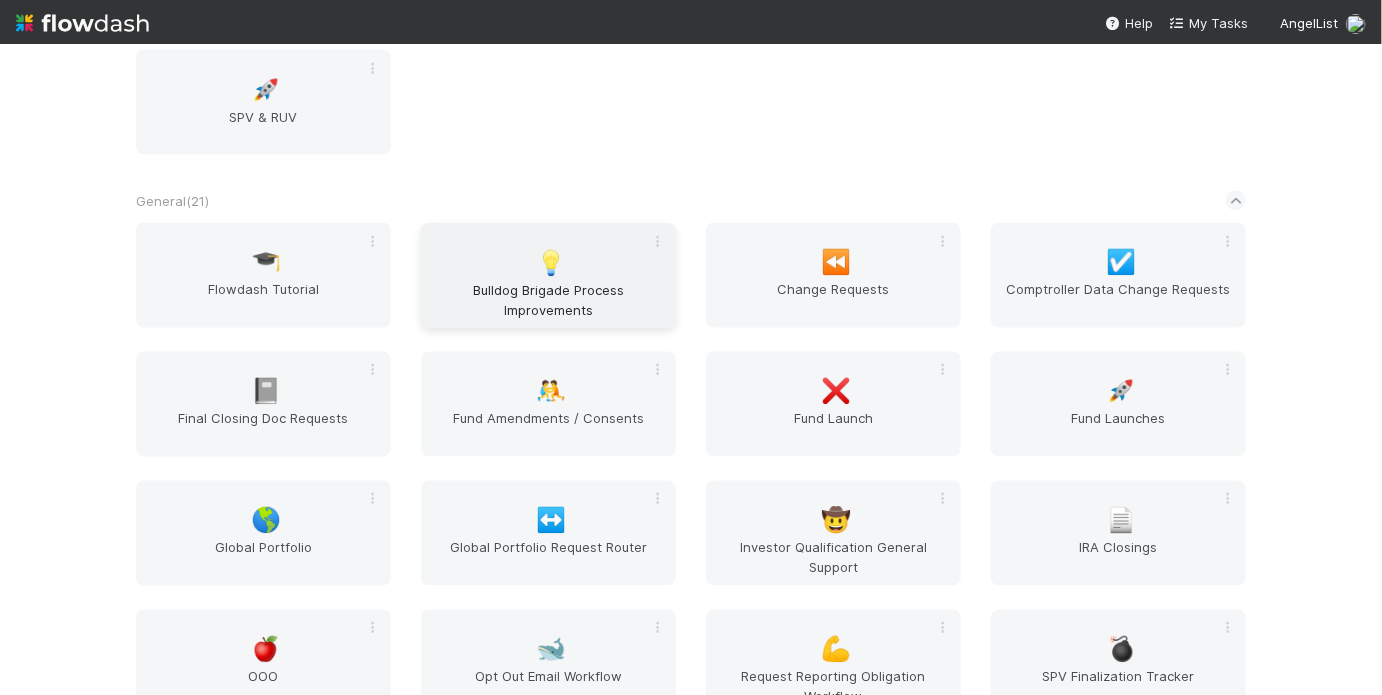 click on "Bulldog Brigade Process Improvements" at bounding box center (548, 300) 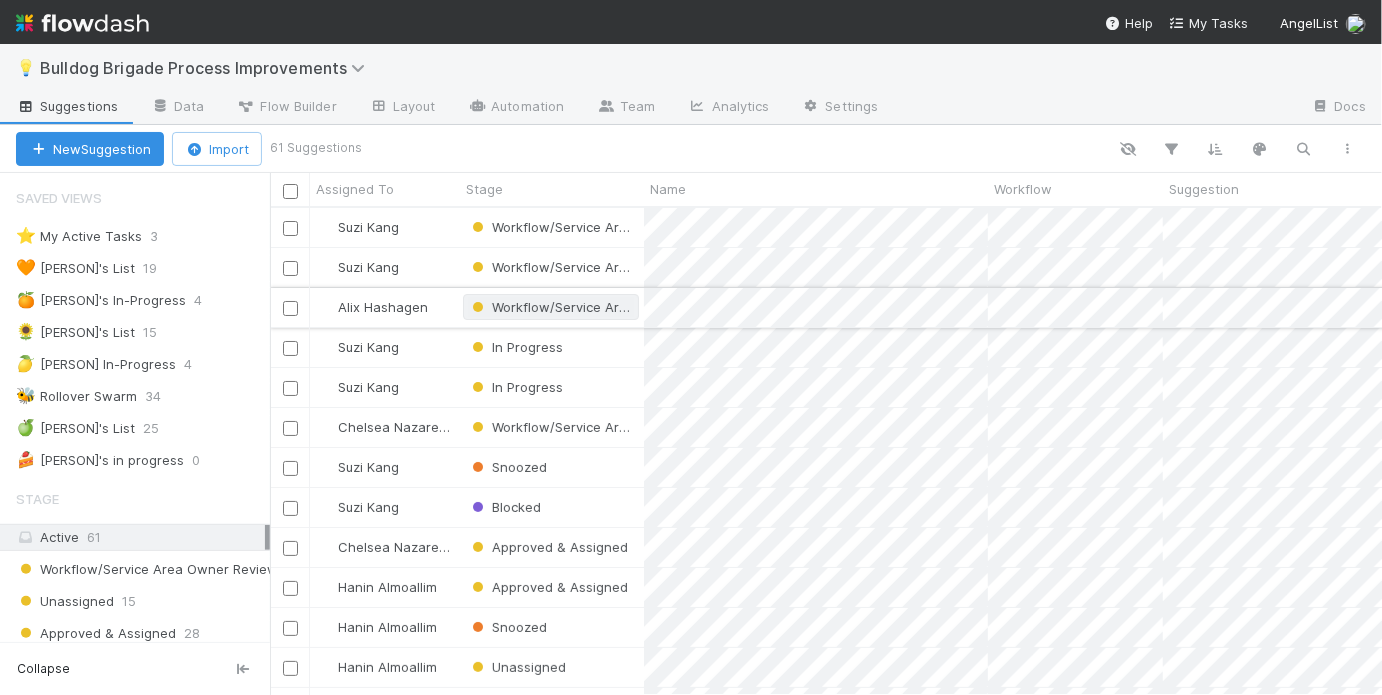 scroll, scrollTop: 13, scrollLeft: 12, axis: both 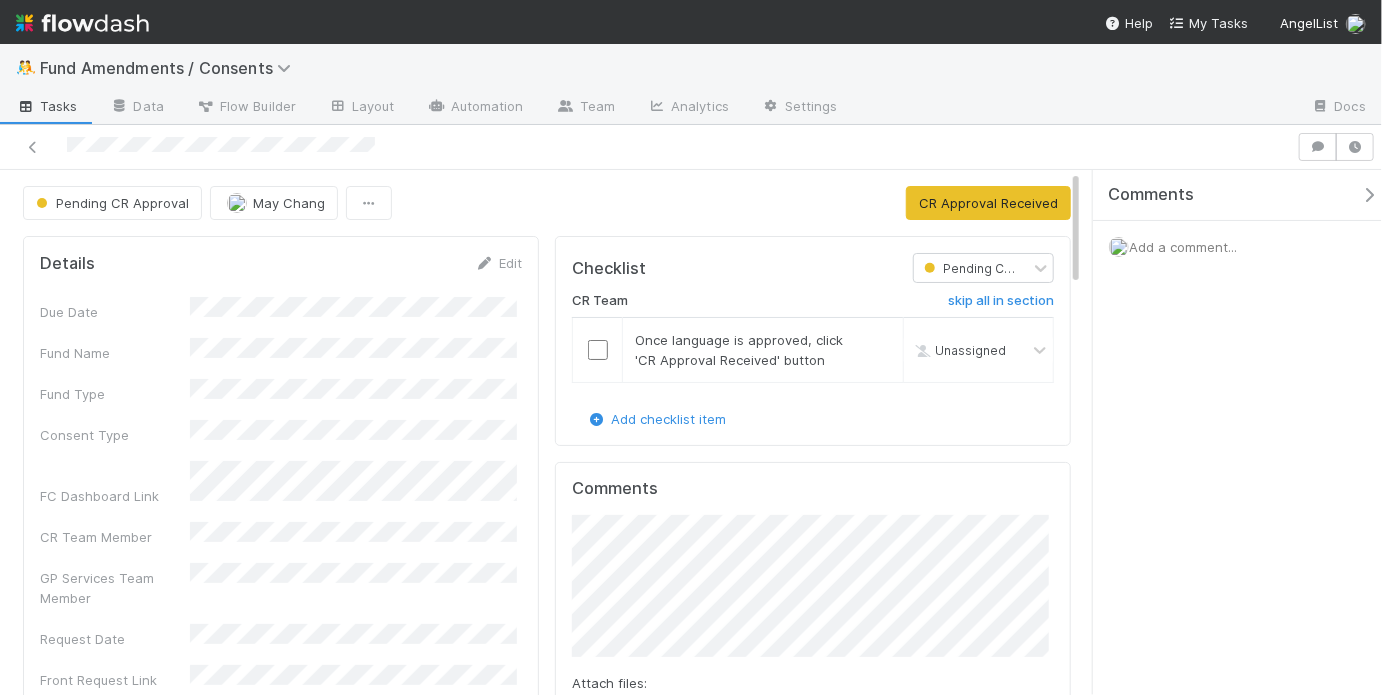 click at bounding box center [598, 350] 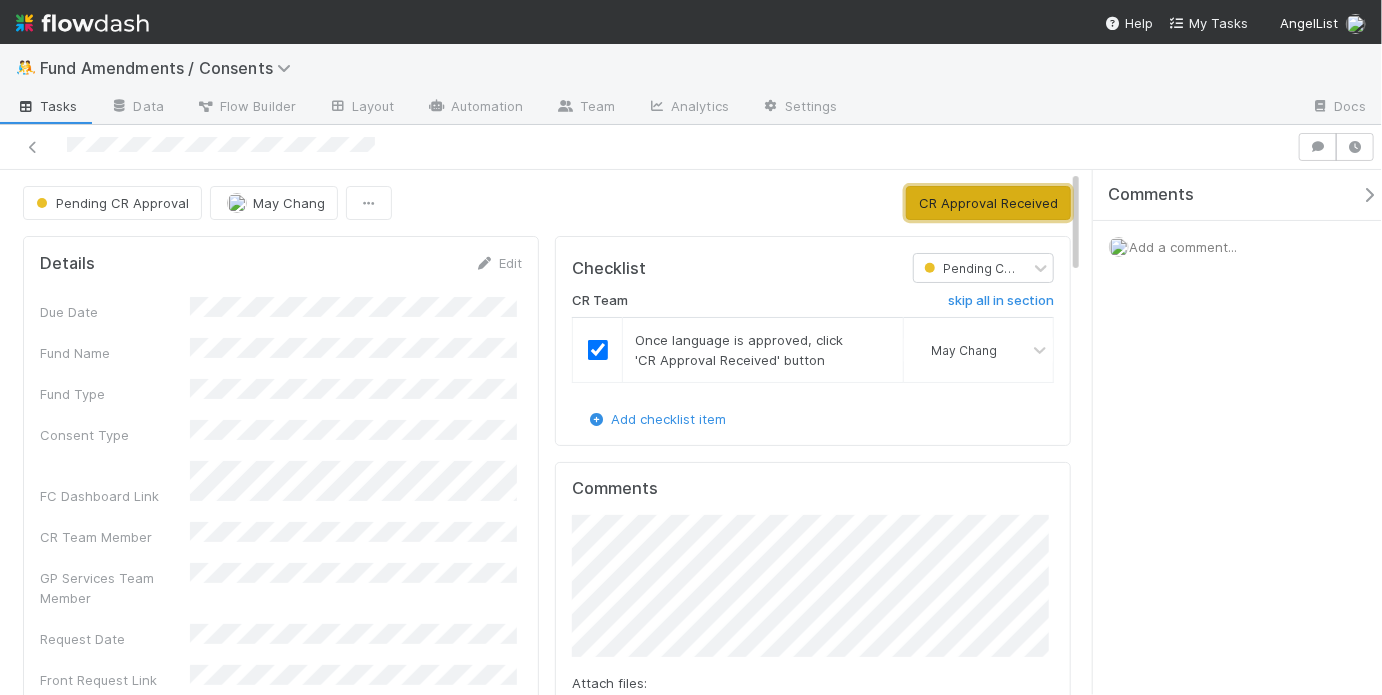 click on "CR Approval Received" at bounding box center (988, 203) 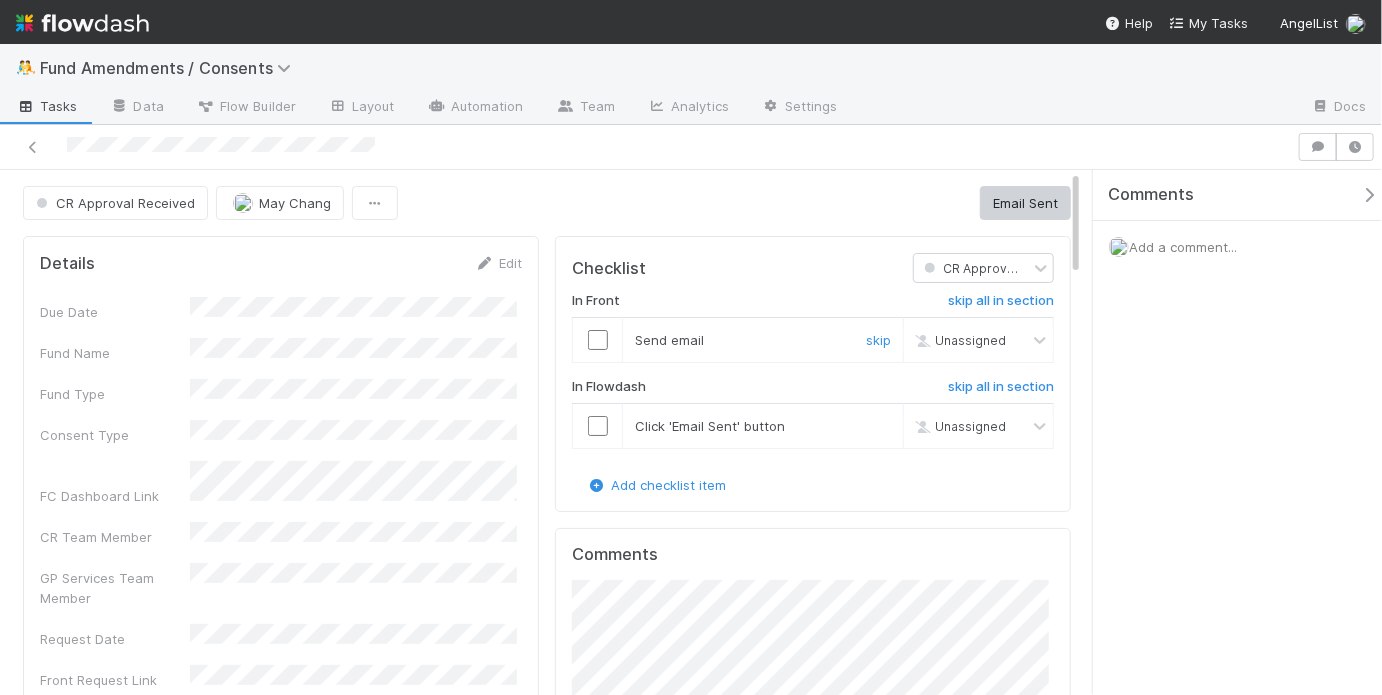 click at bounding box center (598, 340) 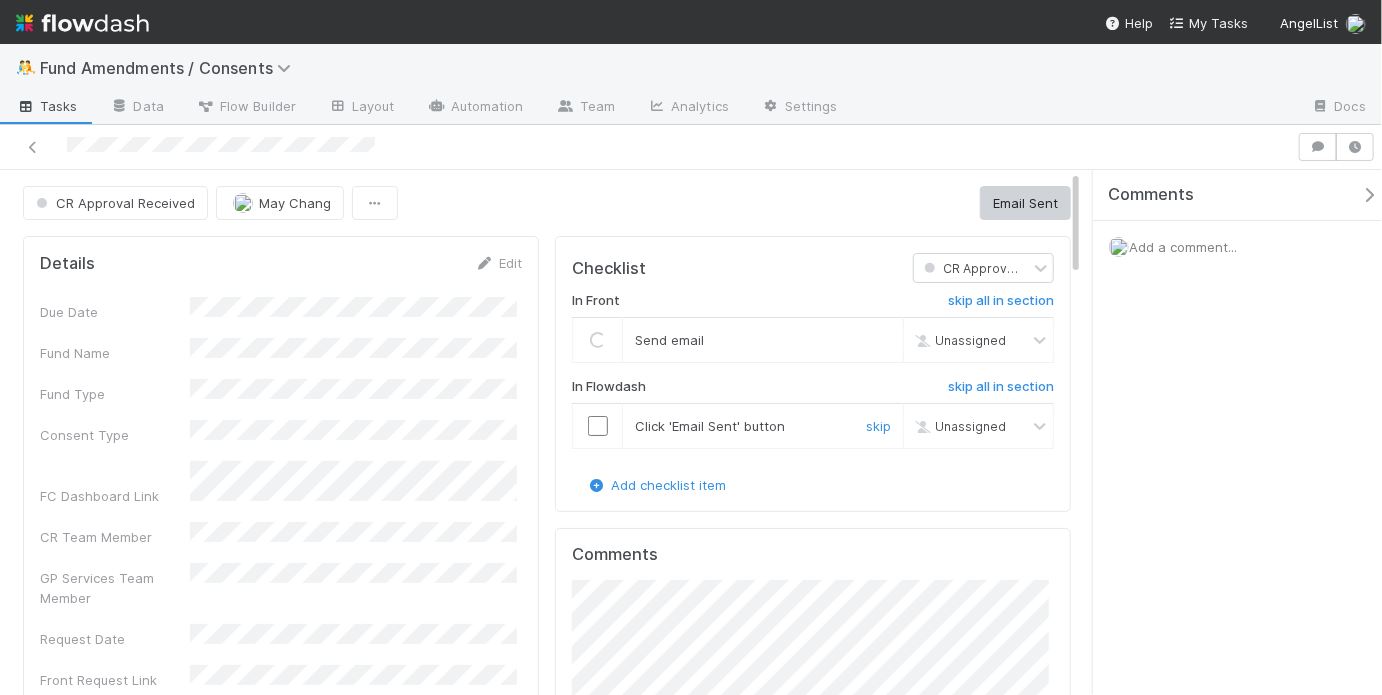 click at bounding box center [598, 426] 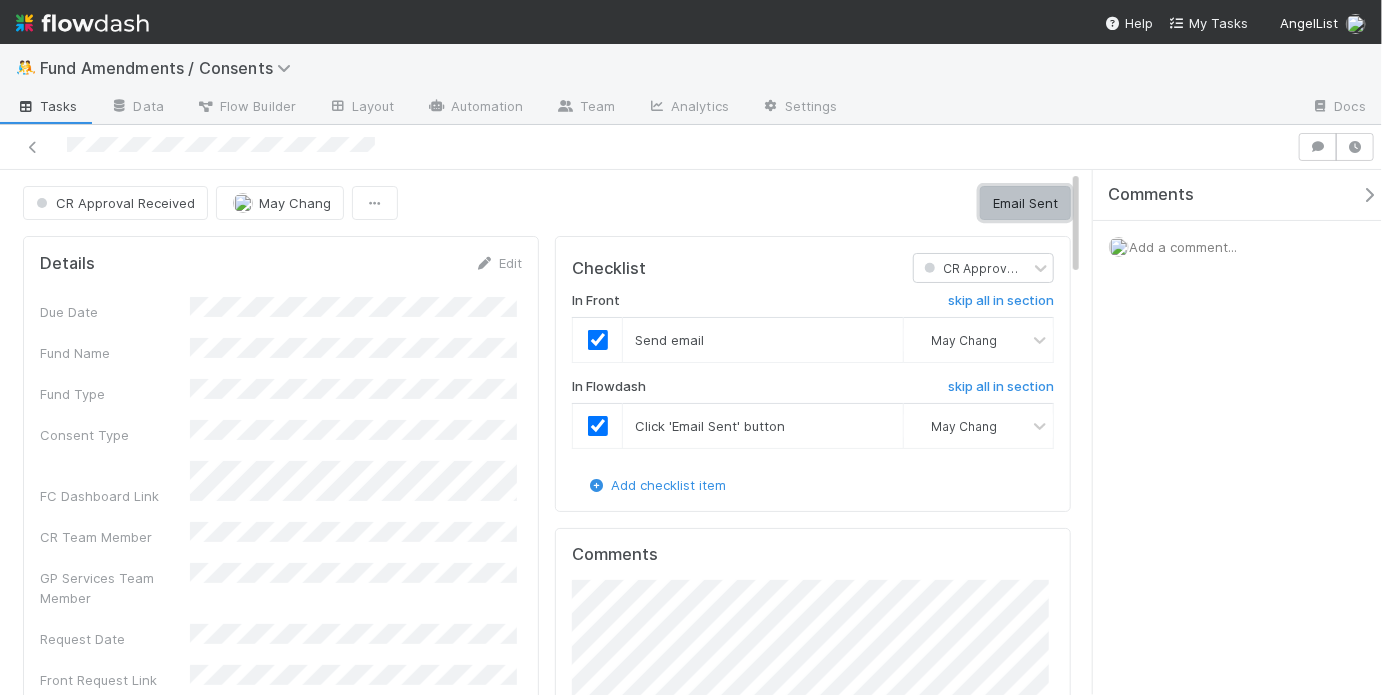 click on "Email Sent" at bounding box center (1025, 203) 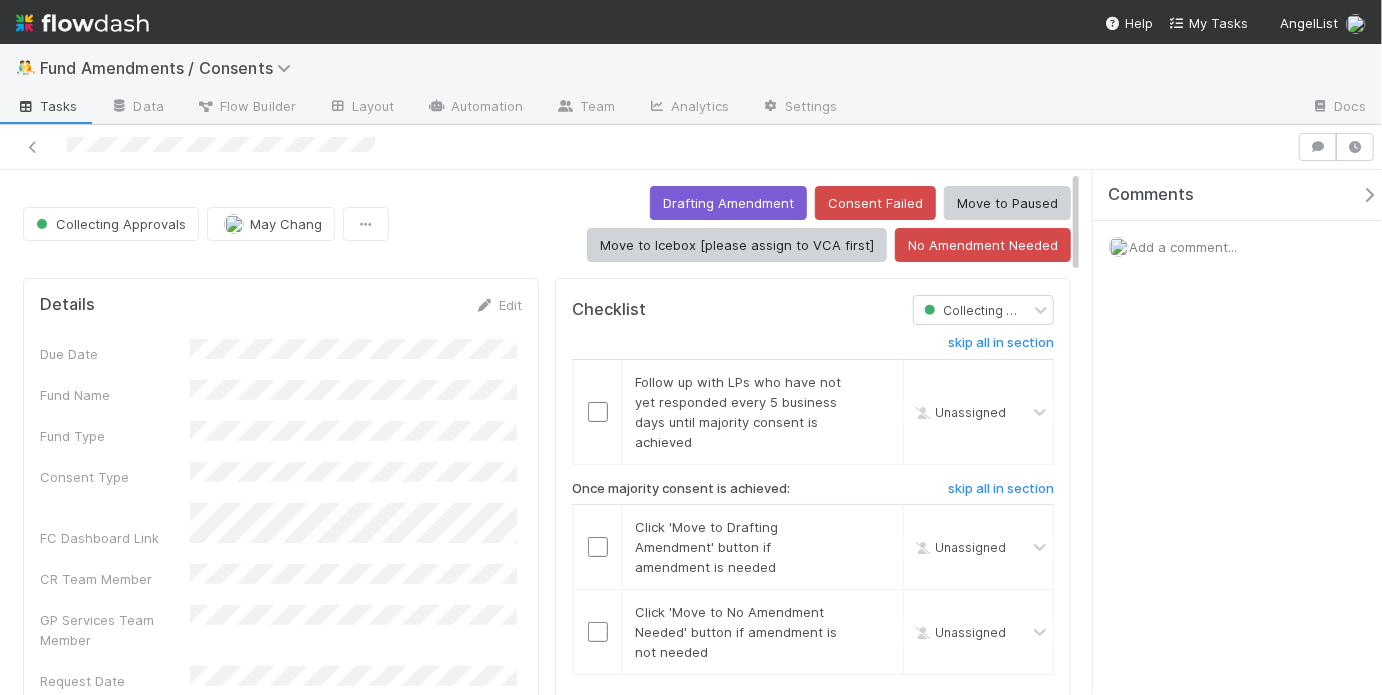 click on "Drafting Amendment Consent Failed Move to Paused Move to Icebox [please assign to VCA first] No Amendment Needed" at bounding box center (734, 224) 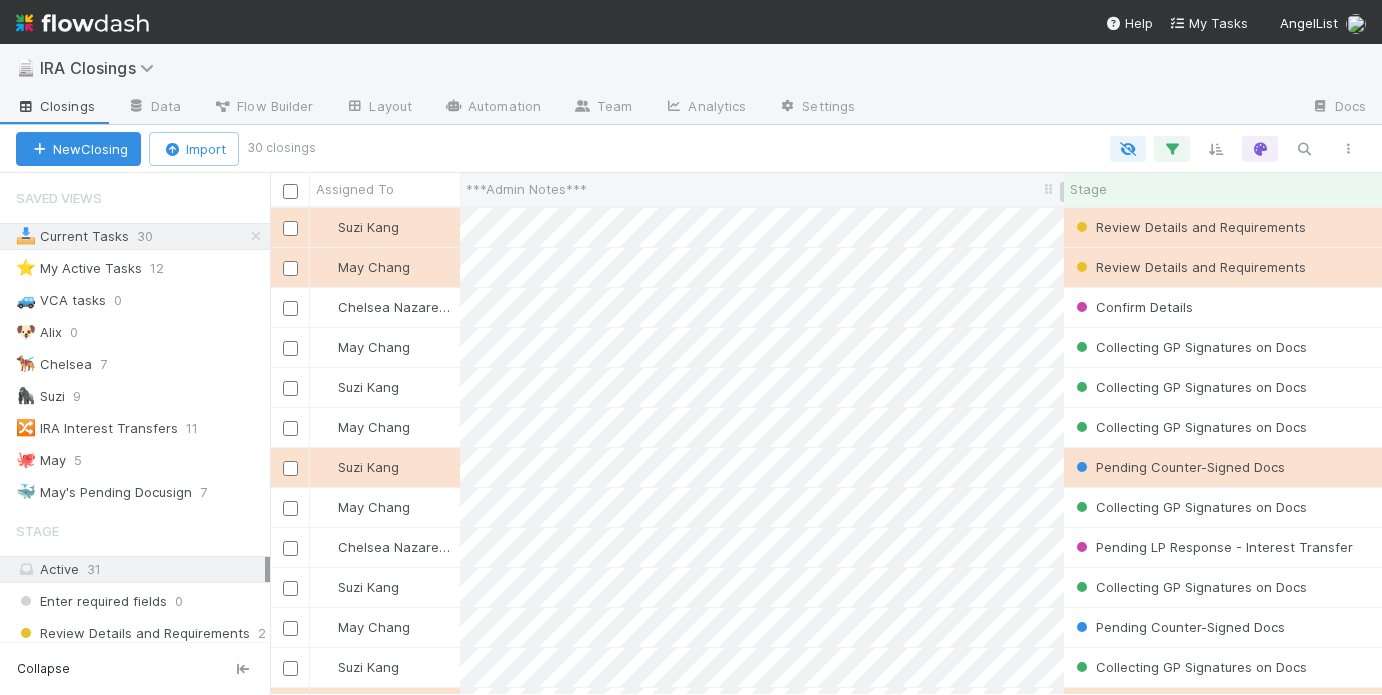 scroll, scrollTop: 0, scrollLeft: 0, axis: both 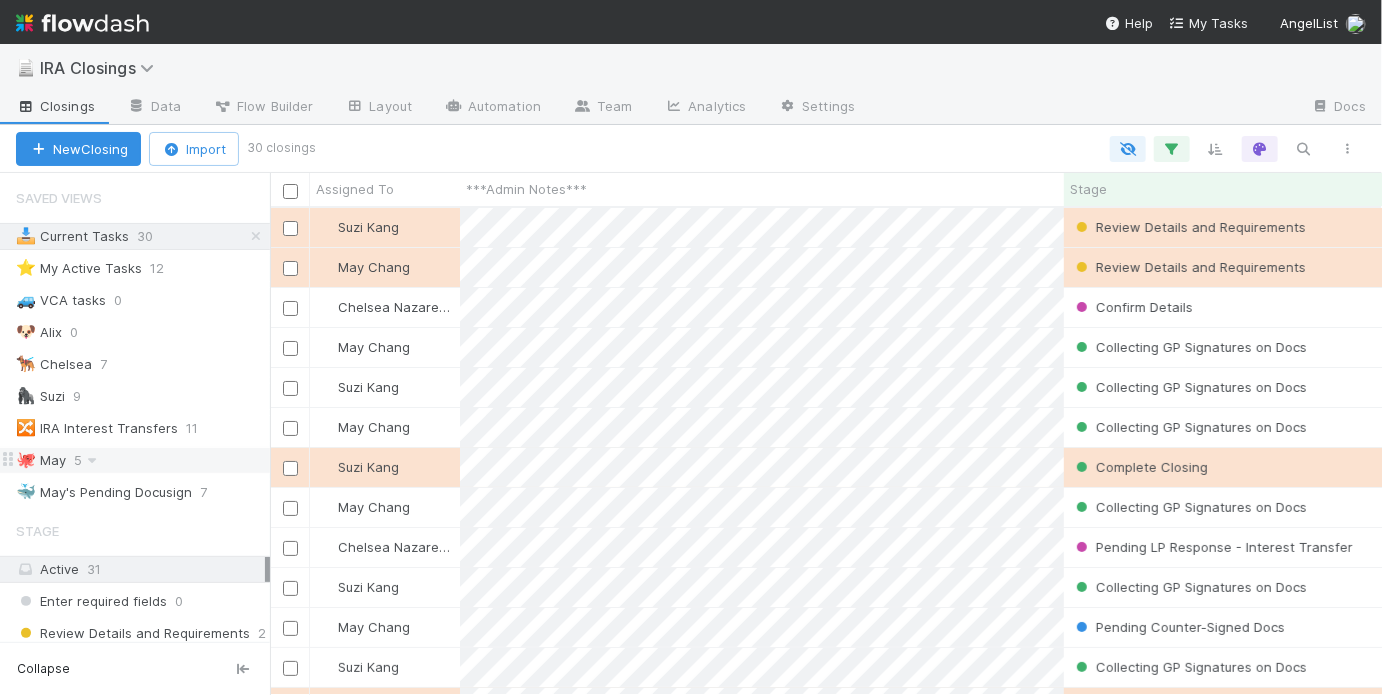 click on "🐙 May 5" at bounding box center (143, 460) 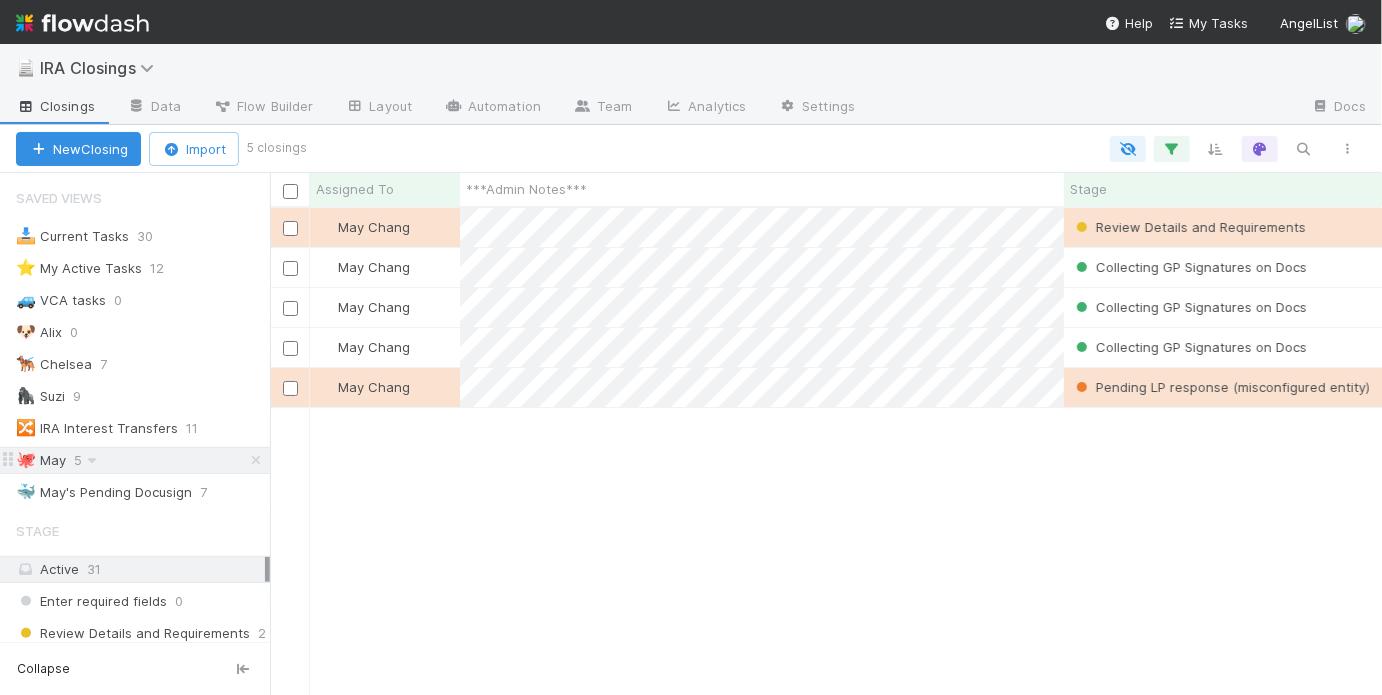 scroll, scrollTop: 13, scrollLeft: 12, axis: both 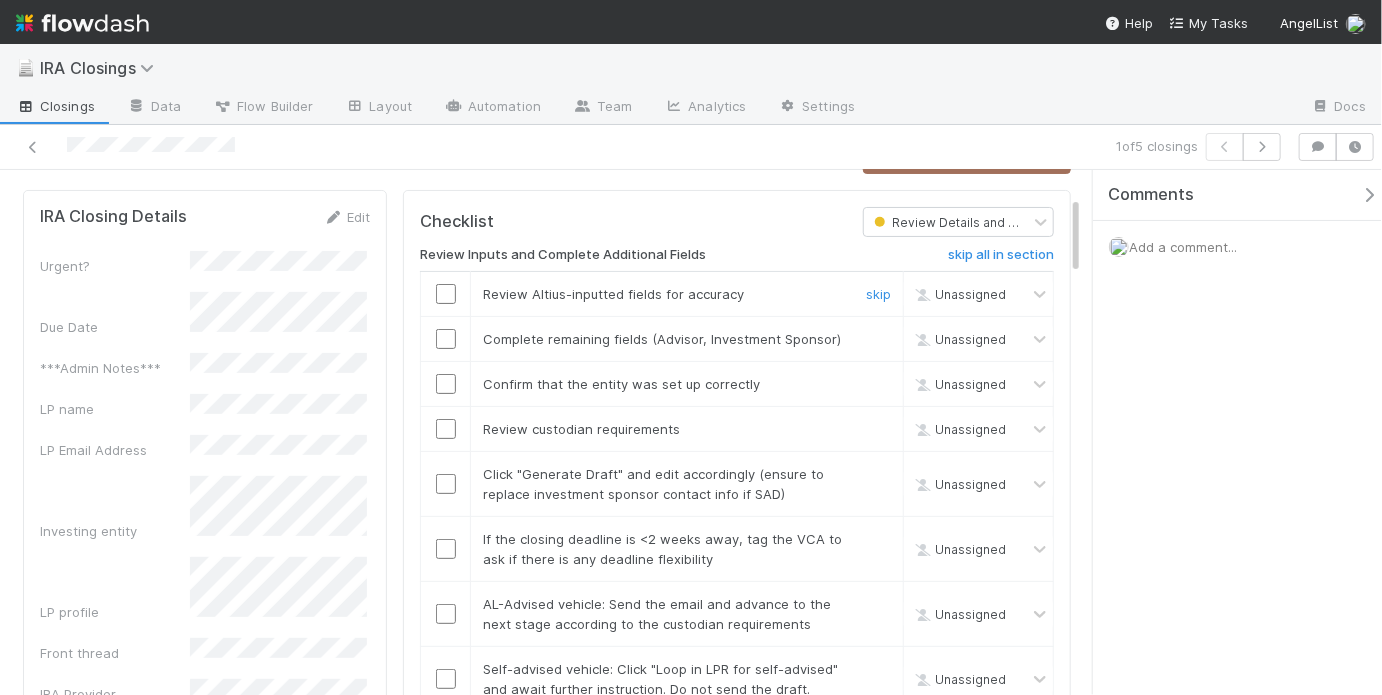 click at bounding box center [446, 294] 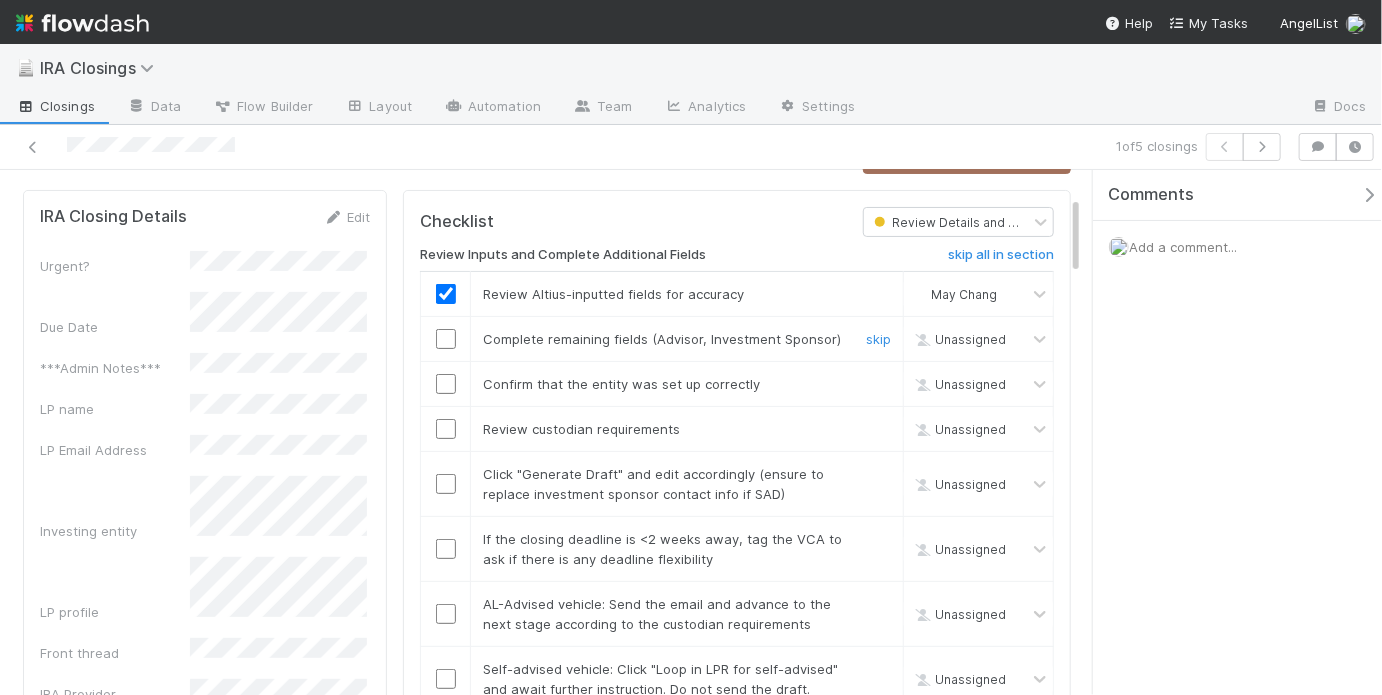 click at bounding box center (446, 339) 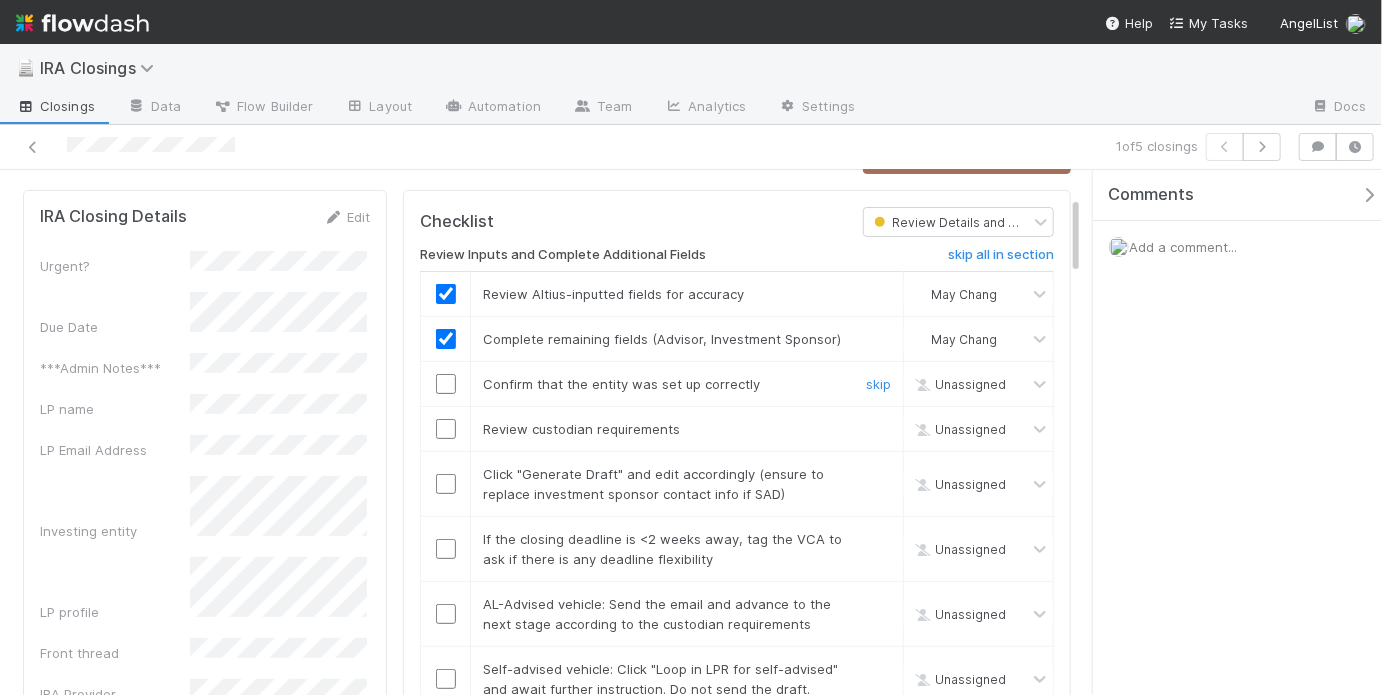 click at bounding box center (446, 384) 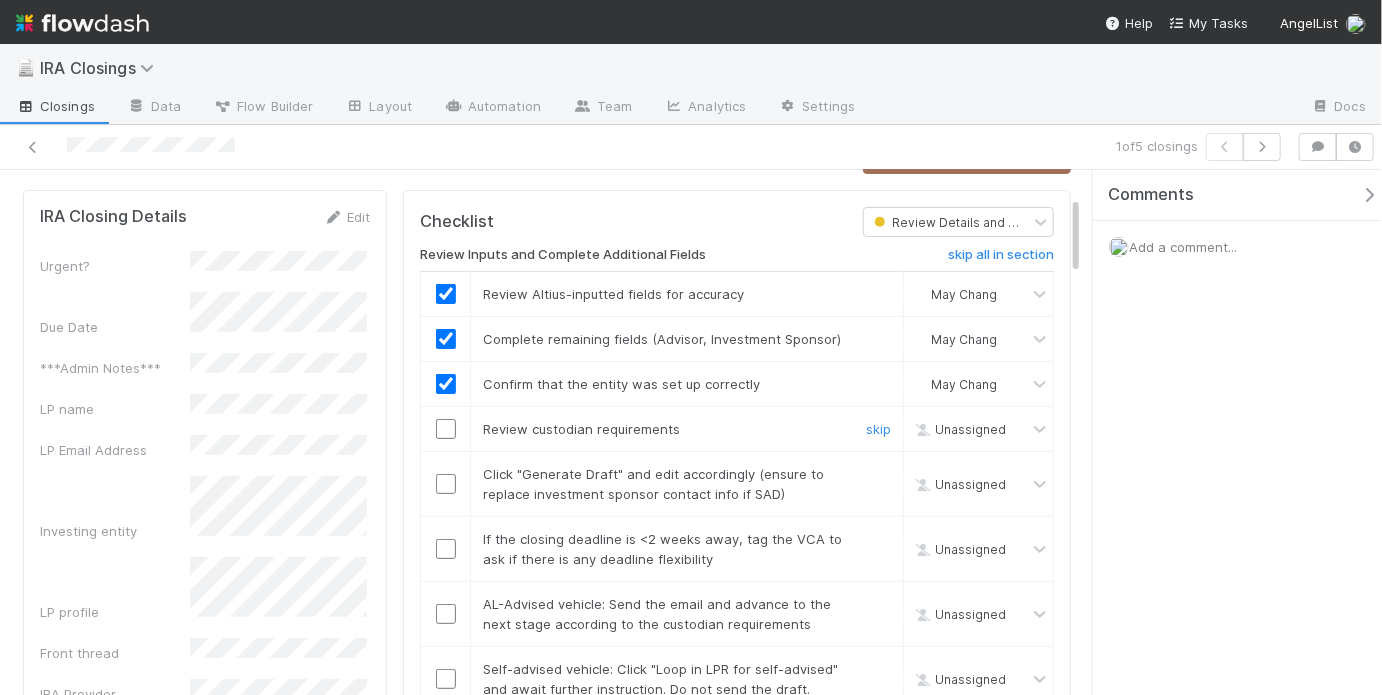 click at bounding box center [446, 429] 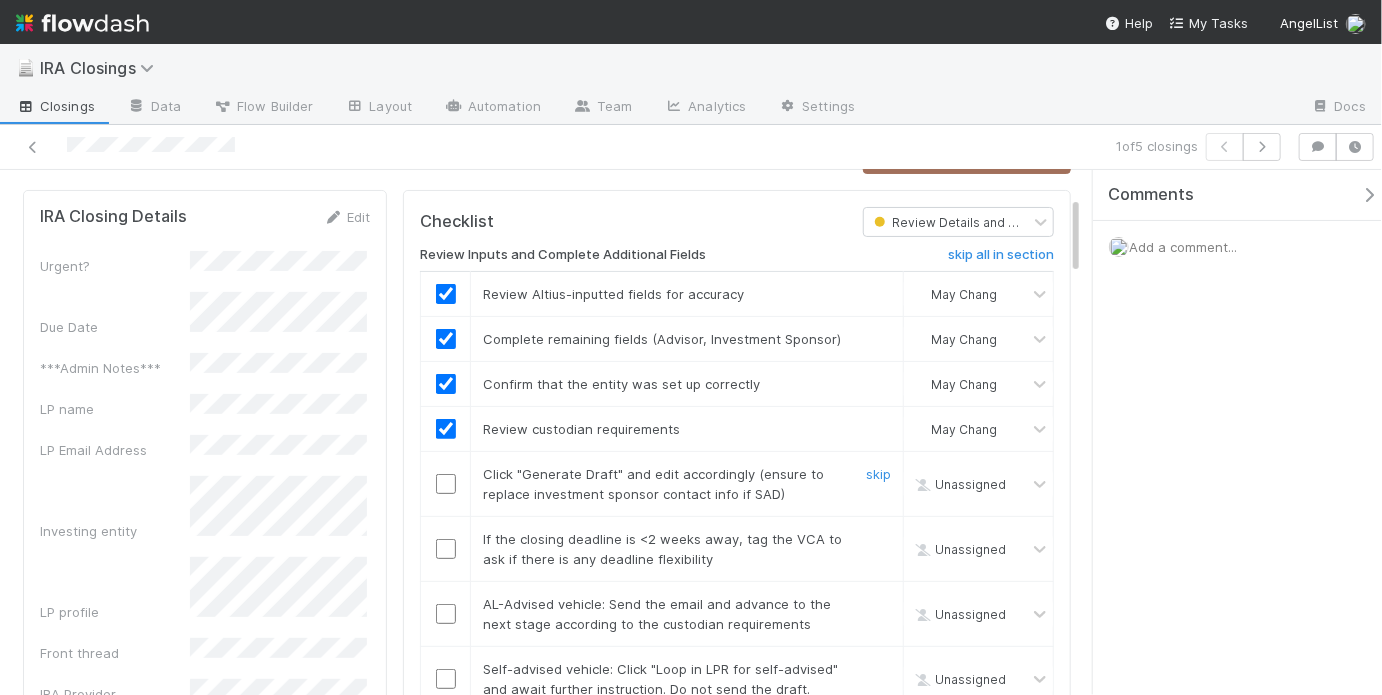 click at bounding box center [446, 484] 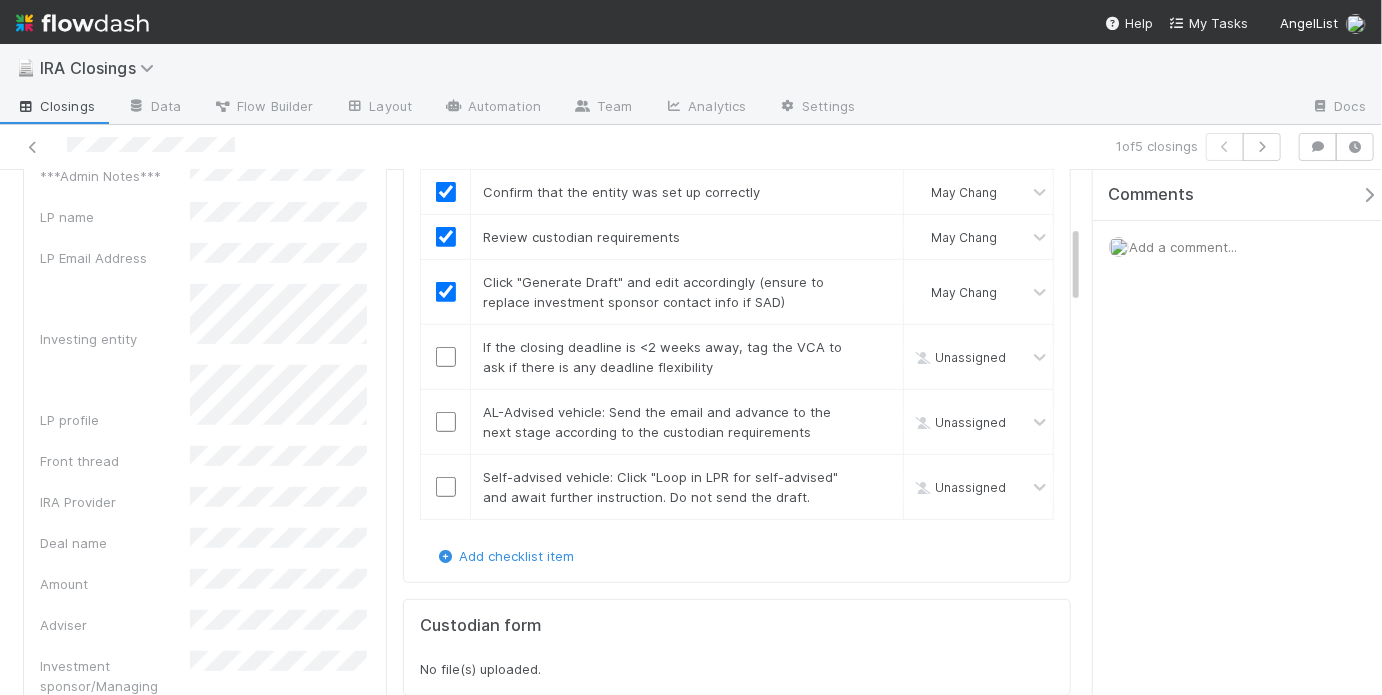 scroll, scrollTop: 362, scrollLeft: 0, axis: vertical 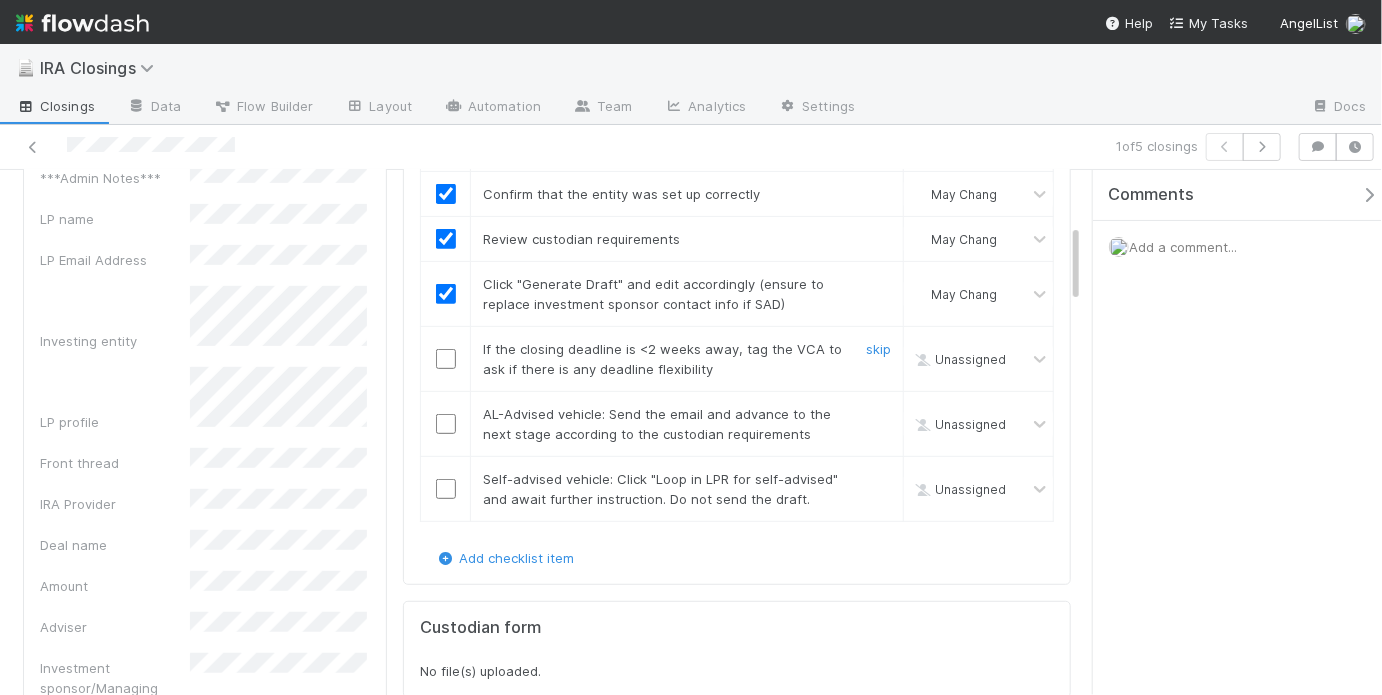 click at bounding box center (446, 359) 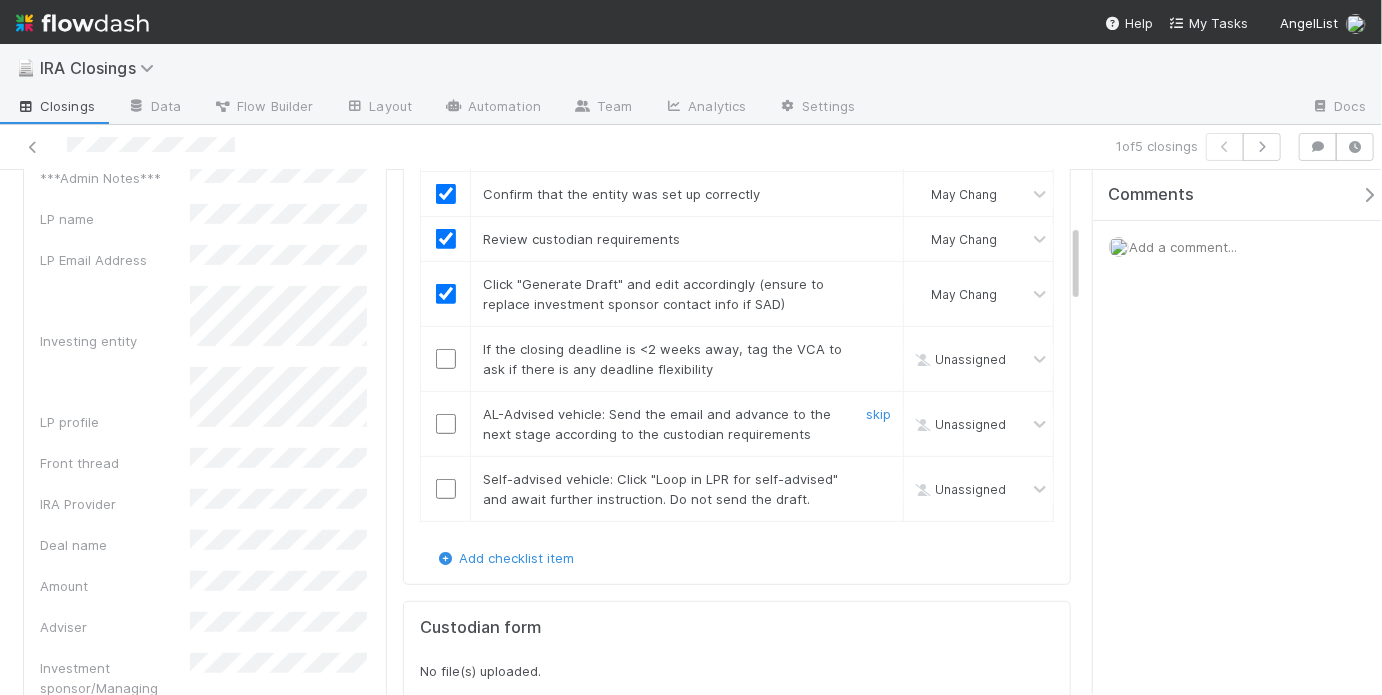 click at bounding box center (446, 424) 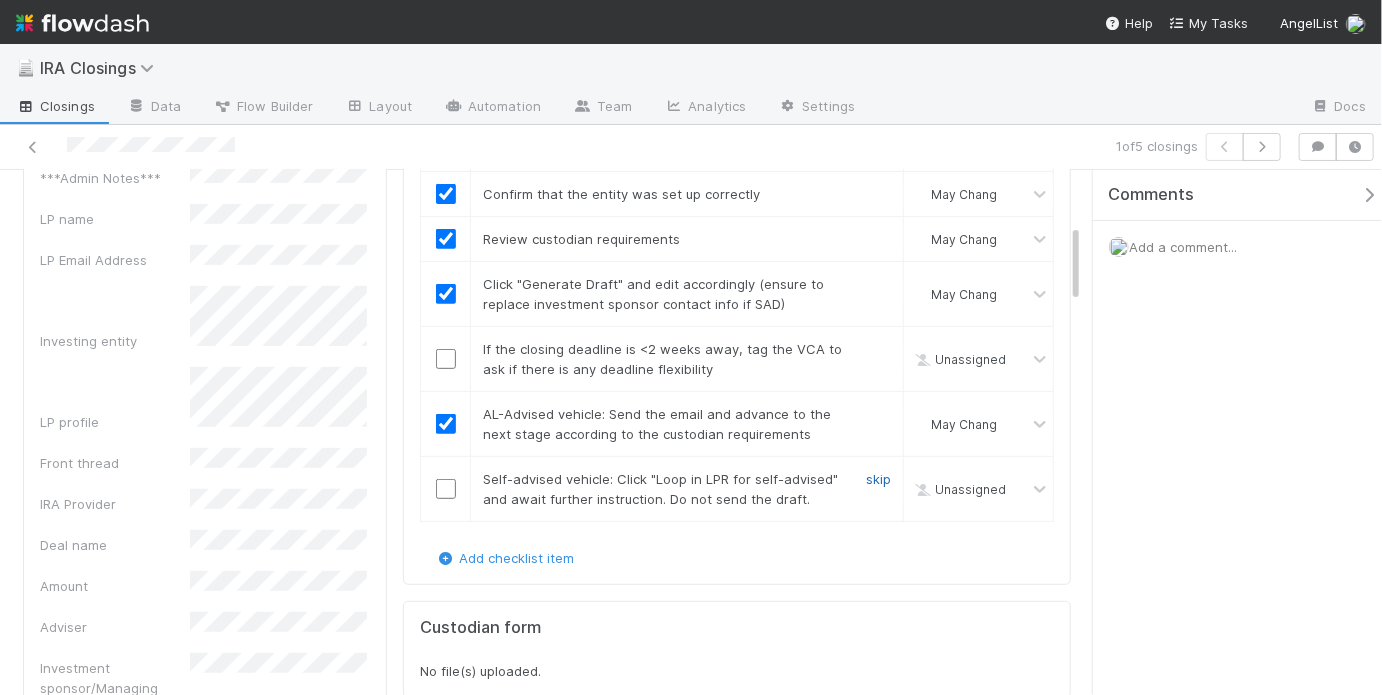 click on "skip" at bounding box center [878, 479] 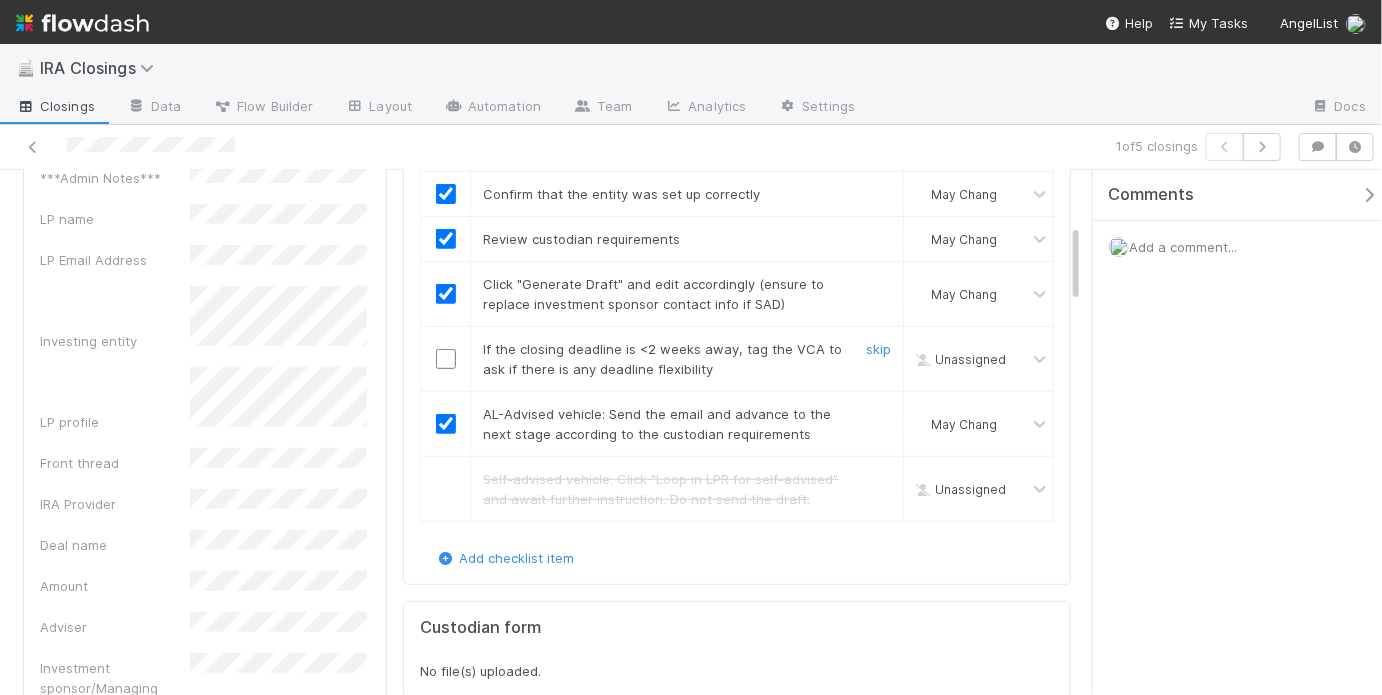 click at bounding box center [446, 359] 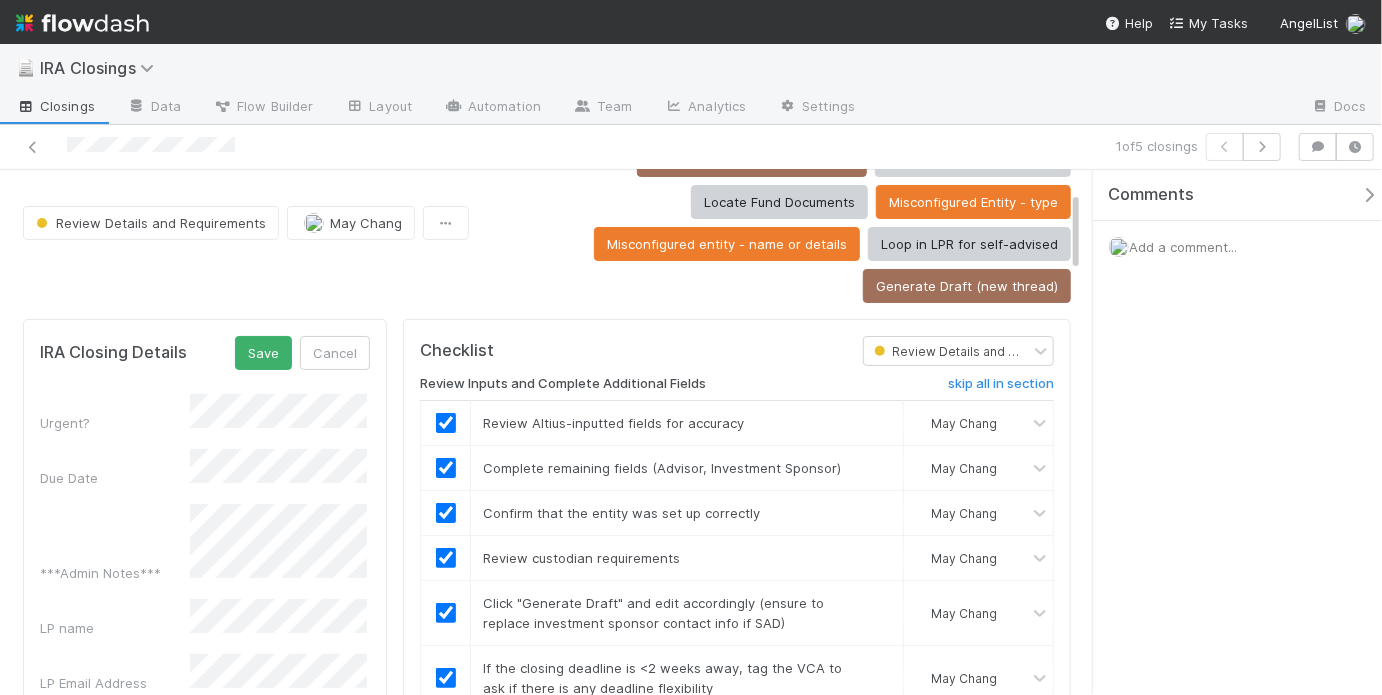 scroll, scrollTop: 0, scrollLeft: 0, axis: both 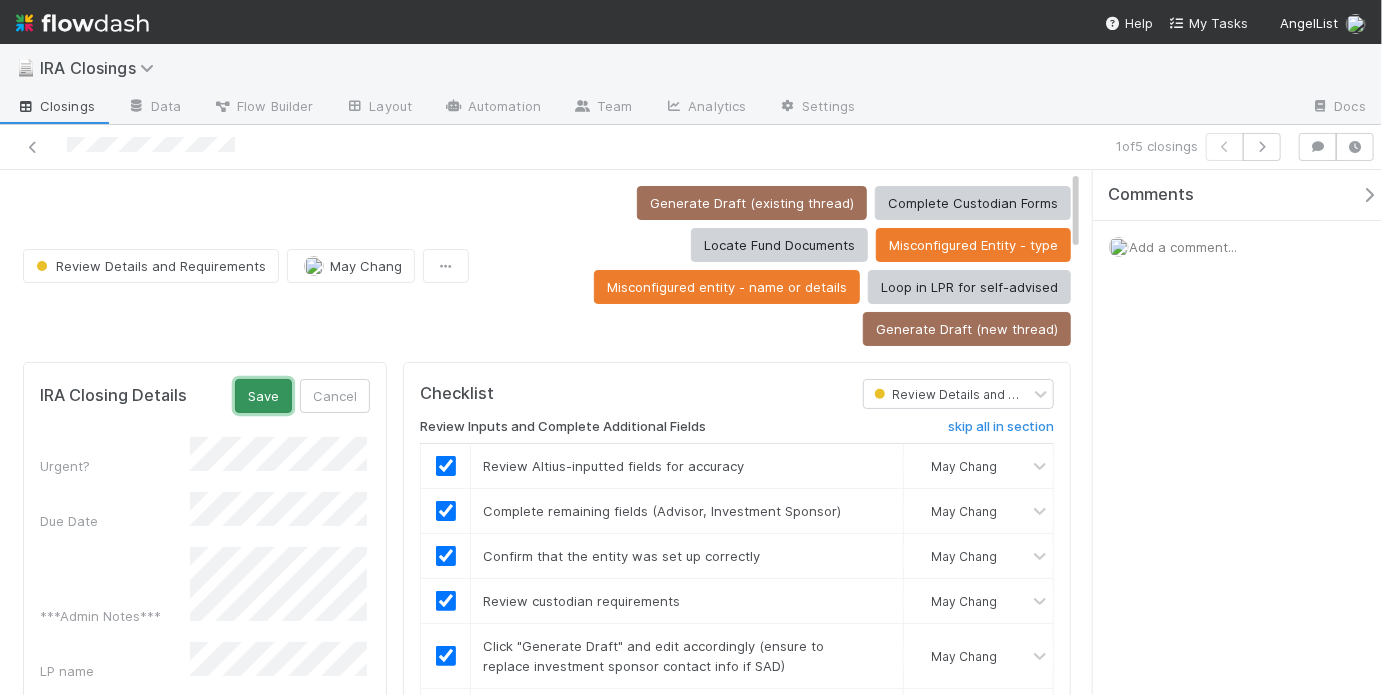 click on "Save" at bounding box center [263, 396] 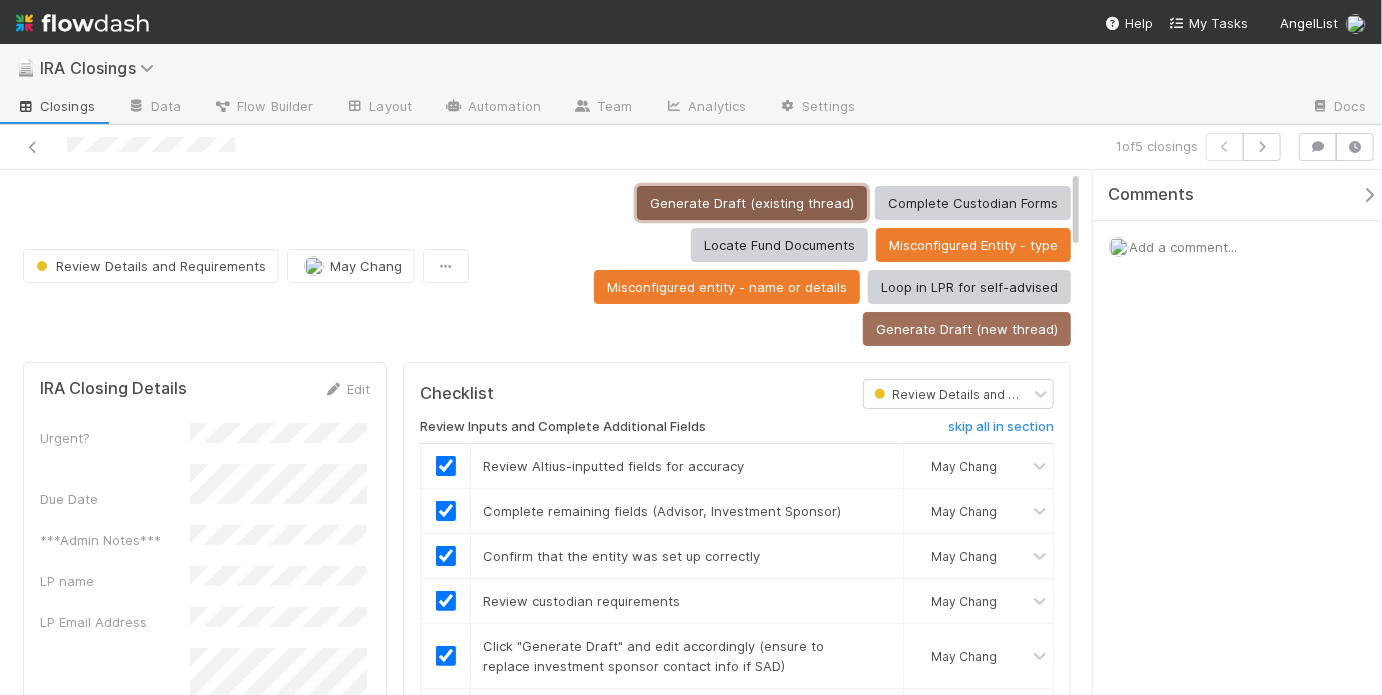 click on "Generate Draft (existing thread)" at bounding box center (752, 203) 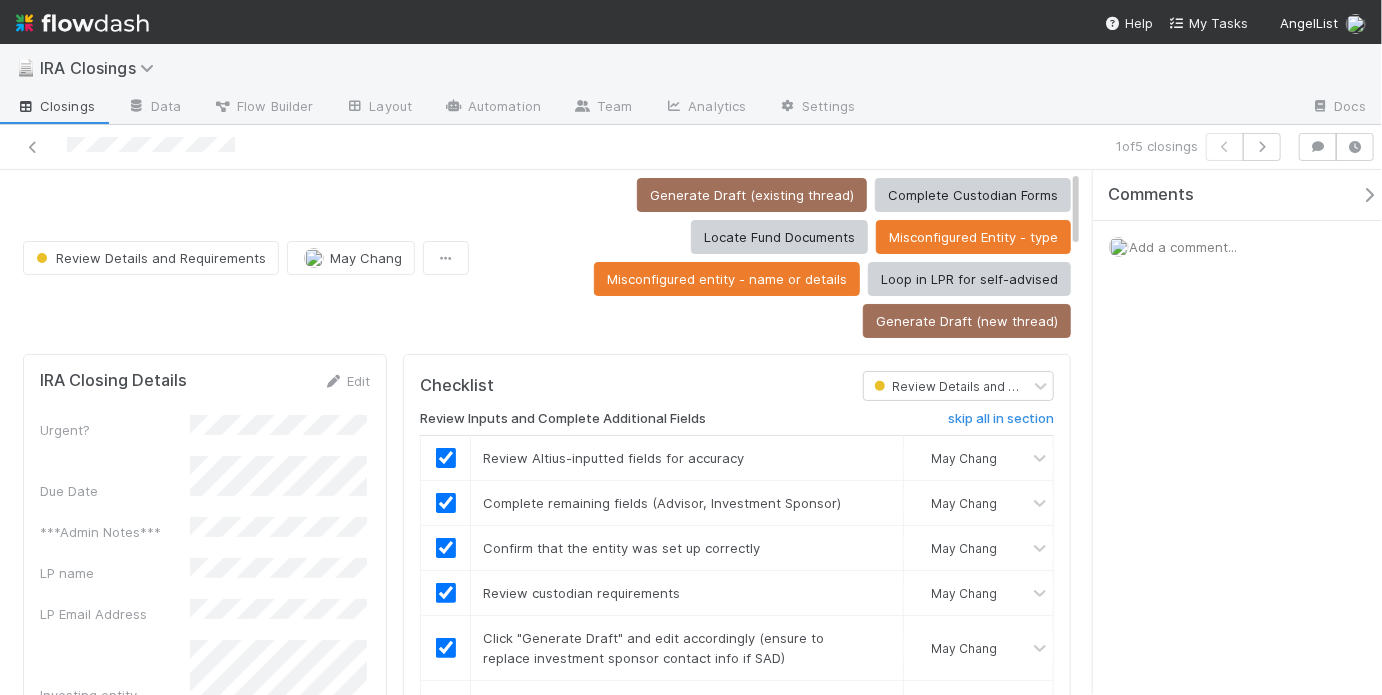 scroll, scrollTop: 0, scrollLeft: 0, axis: both 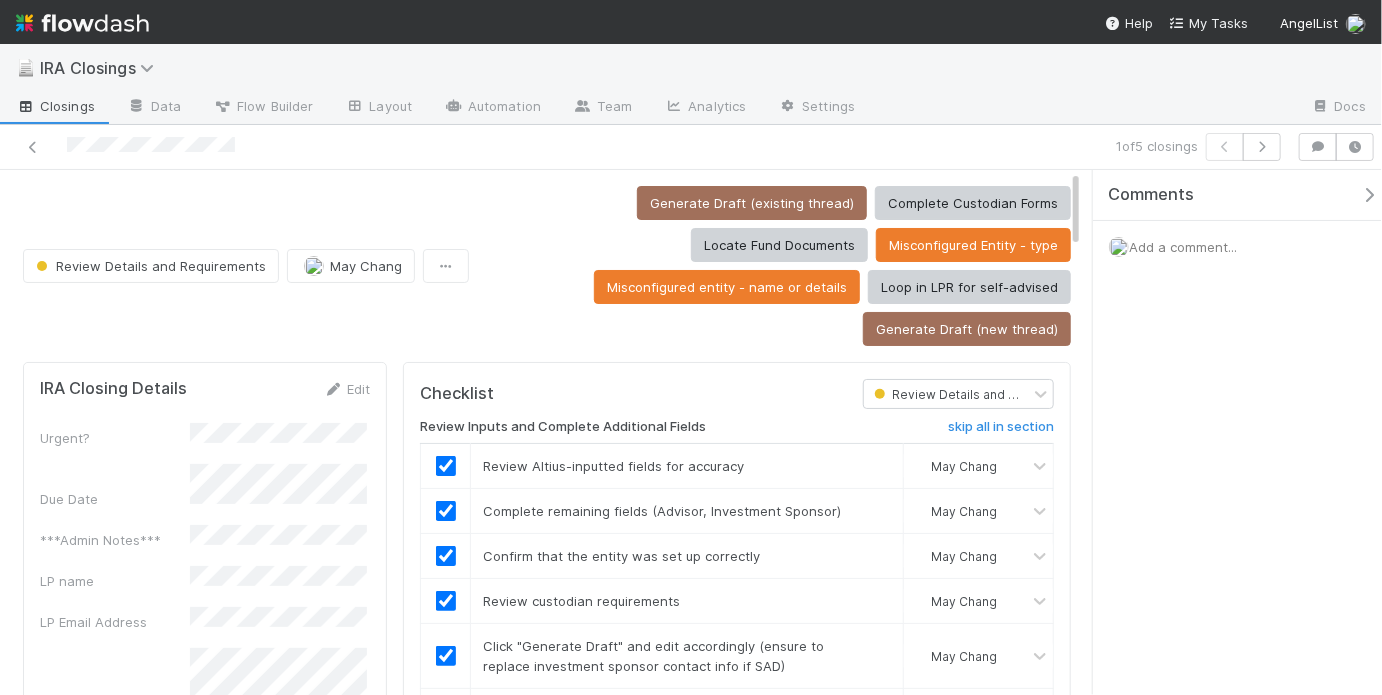 click on "Generate Draft (existing thread) Complete Custodian Forms  Locate Fund Documents Misconfigured Entity - type Misconfigured entity - name or details Loop in LPR for self-advised  Generate Draft (new thread)" at bounding box center (774, 266) 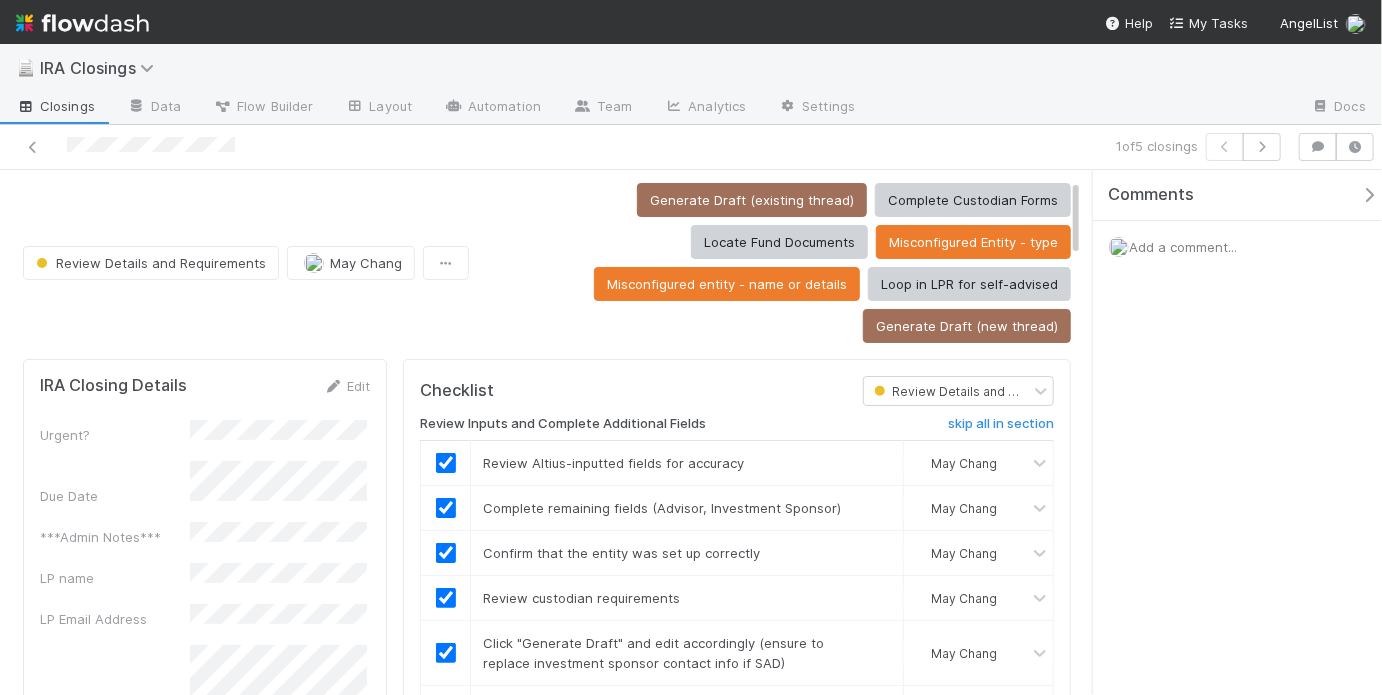 scroll, scrollTop: 0, scrollLeft: 0, axis: both 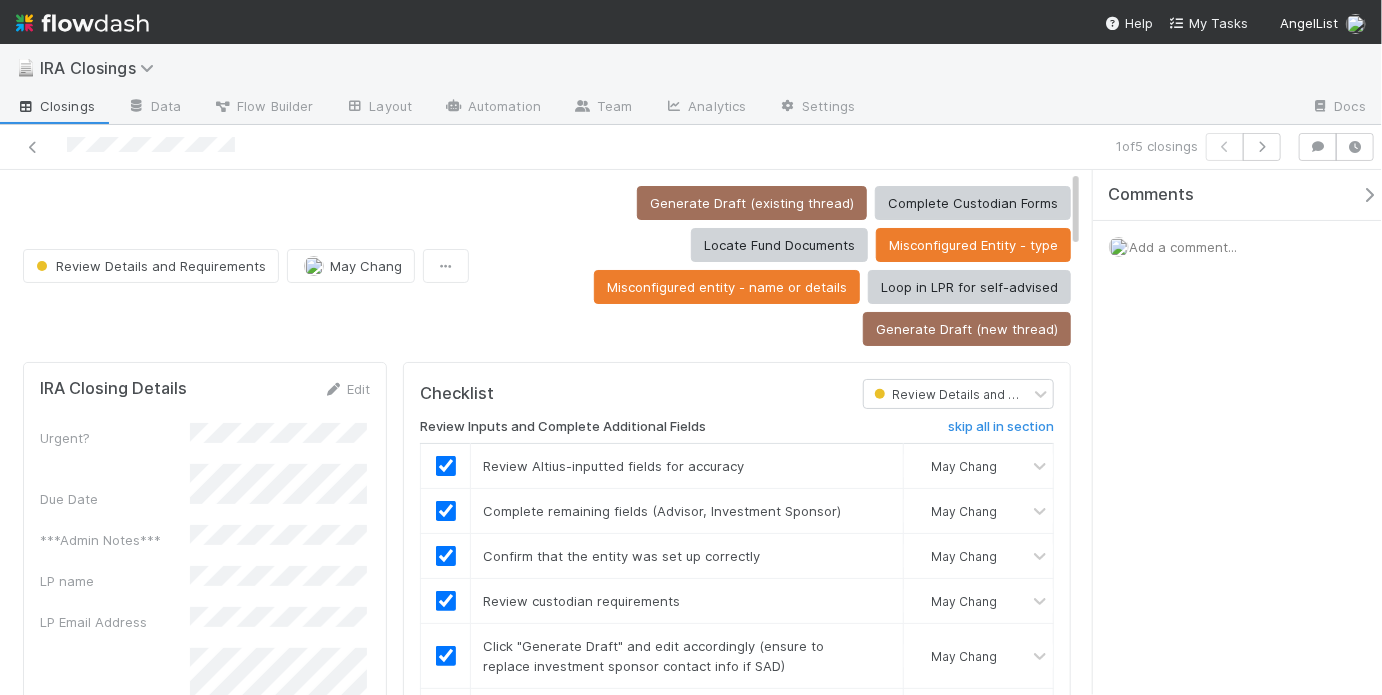 click on "Generate Draft (existing thread) Complete Custodian Forms  Locate Fund Documents Misconfigured Entity - type Misconfigured entity - name or details Loop in LPR for self-advised  Generate Draft (new thread)" at bounding box center [774, 266] 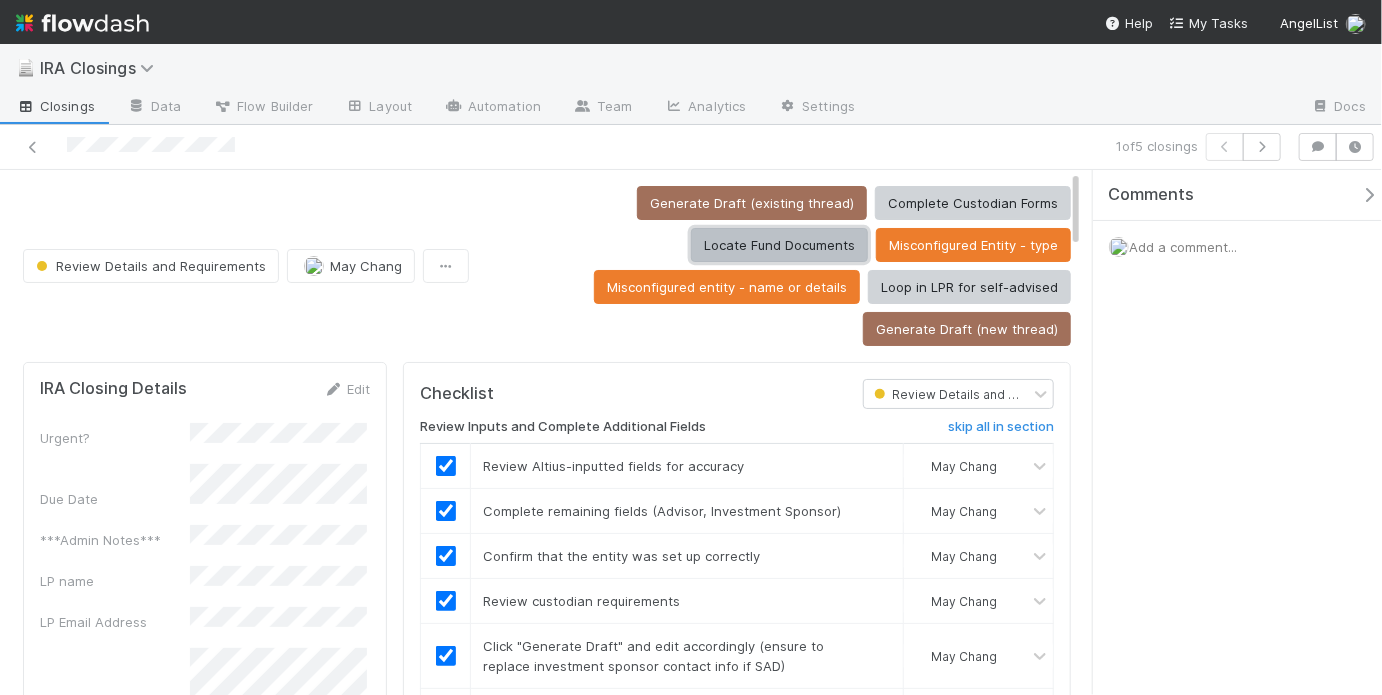 click on "Locate Fund Documents" at bounding box center (779, 245) 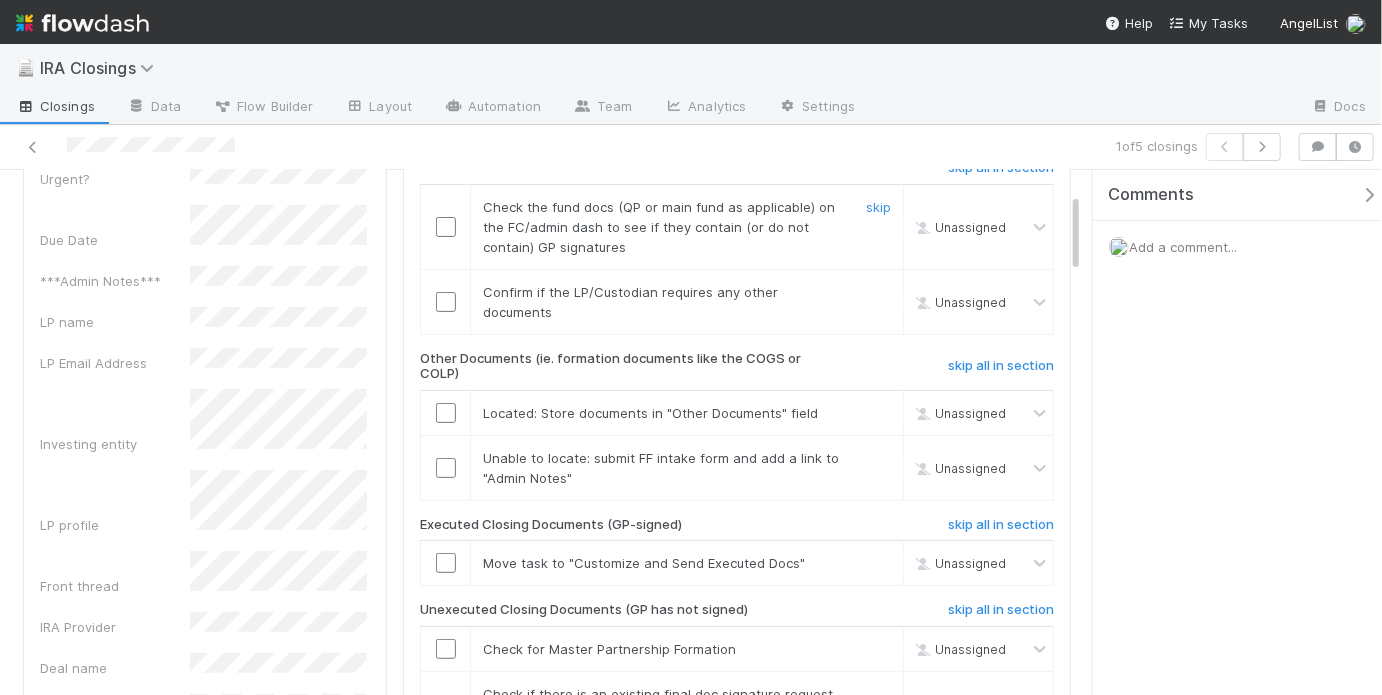 scroll, scrollTop: 154, scrollLeft: 0, axis: vertical 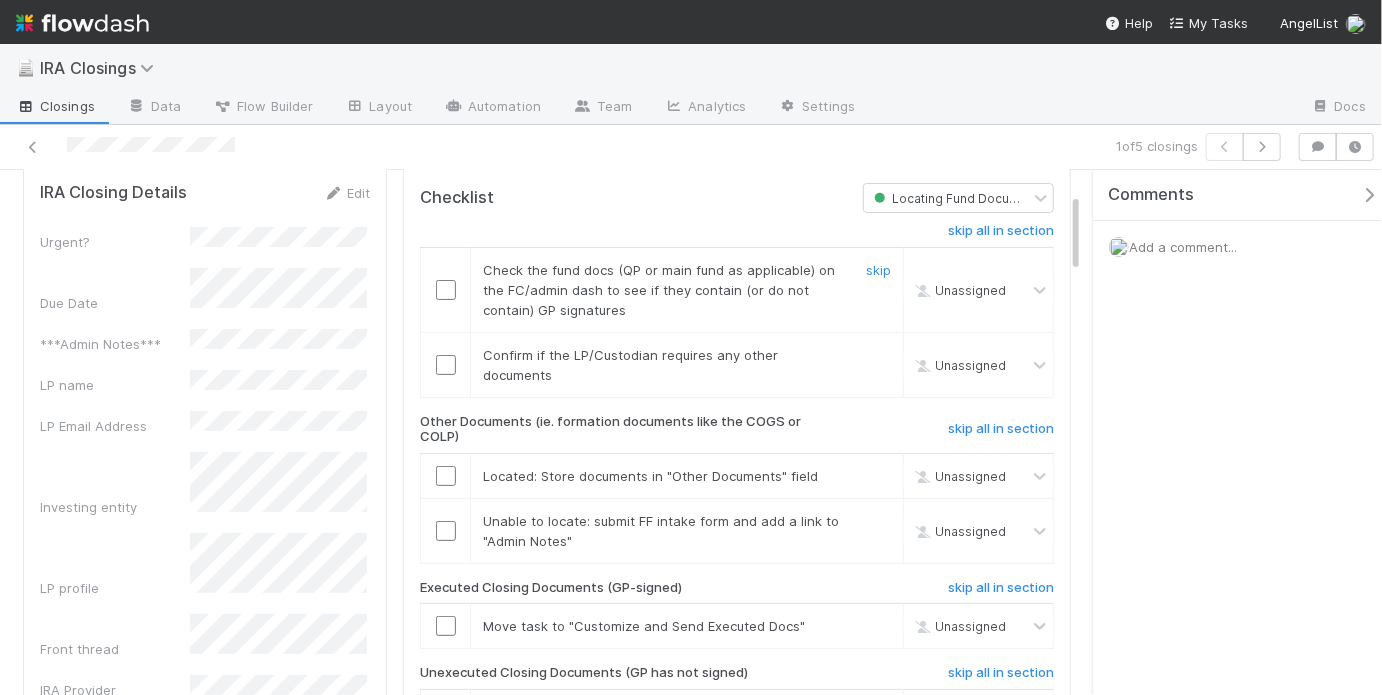click at bounding box center (446, 290) 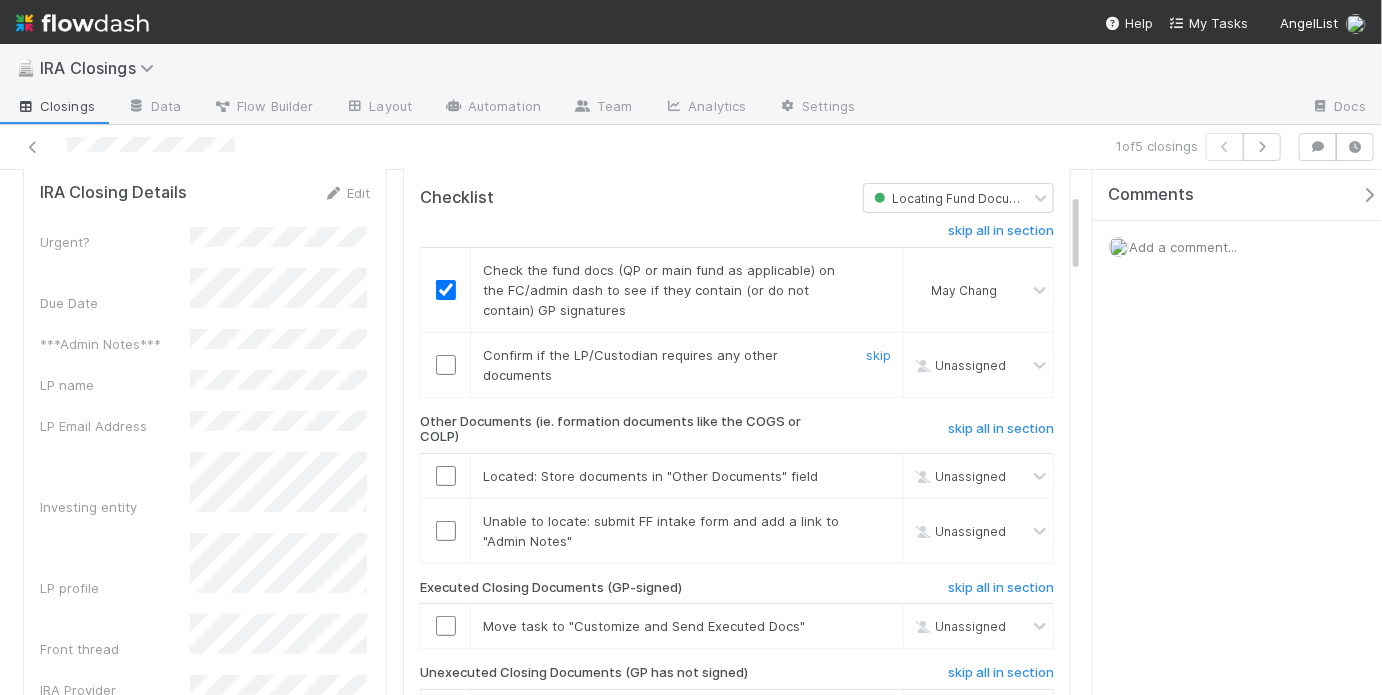 click at bounding box center [446, 365] 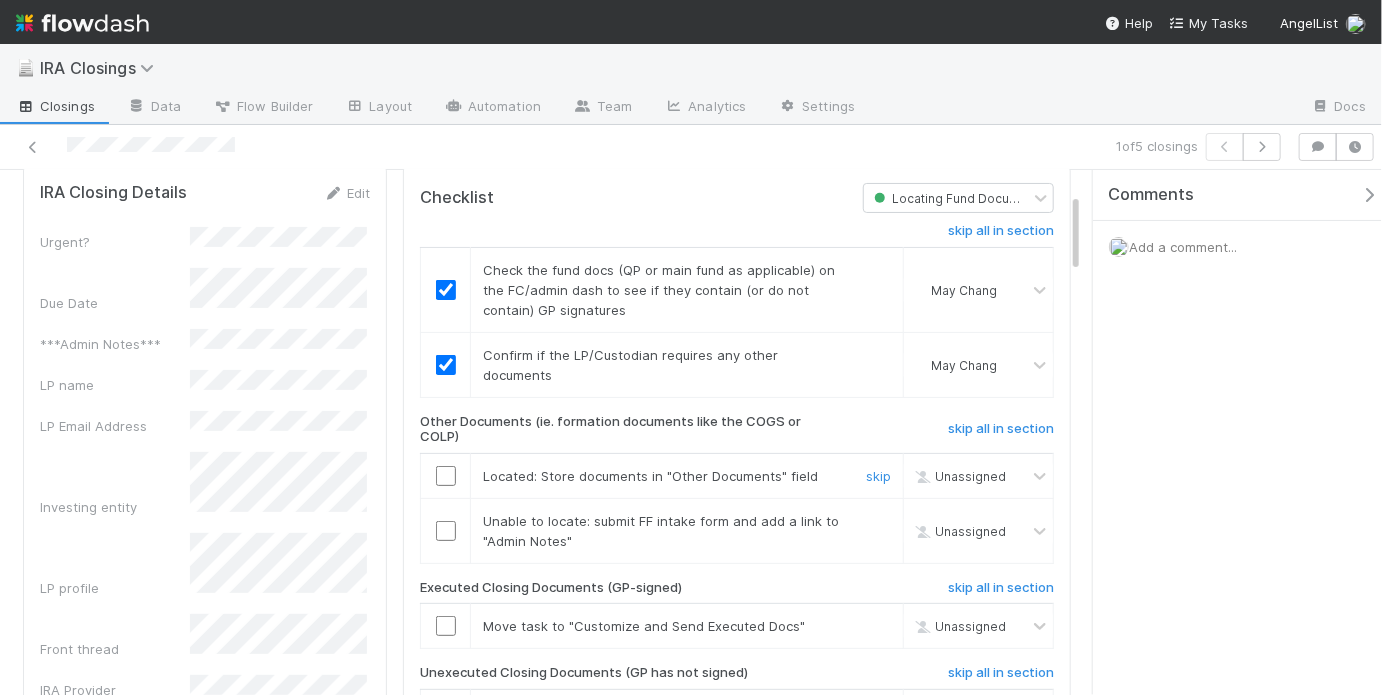 click at bounding box center [446, 476] 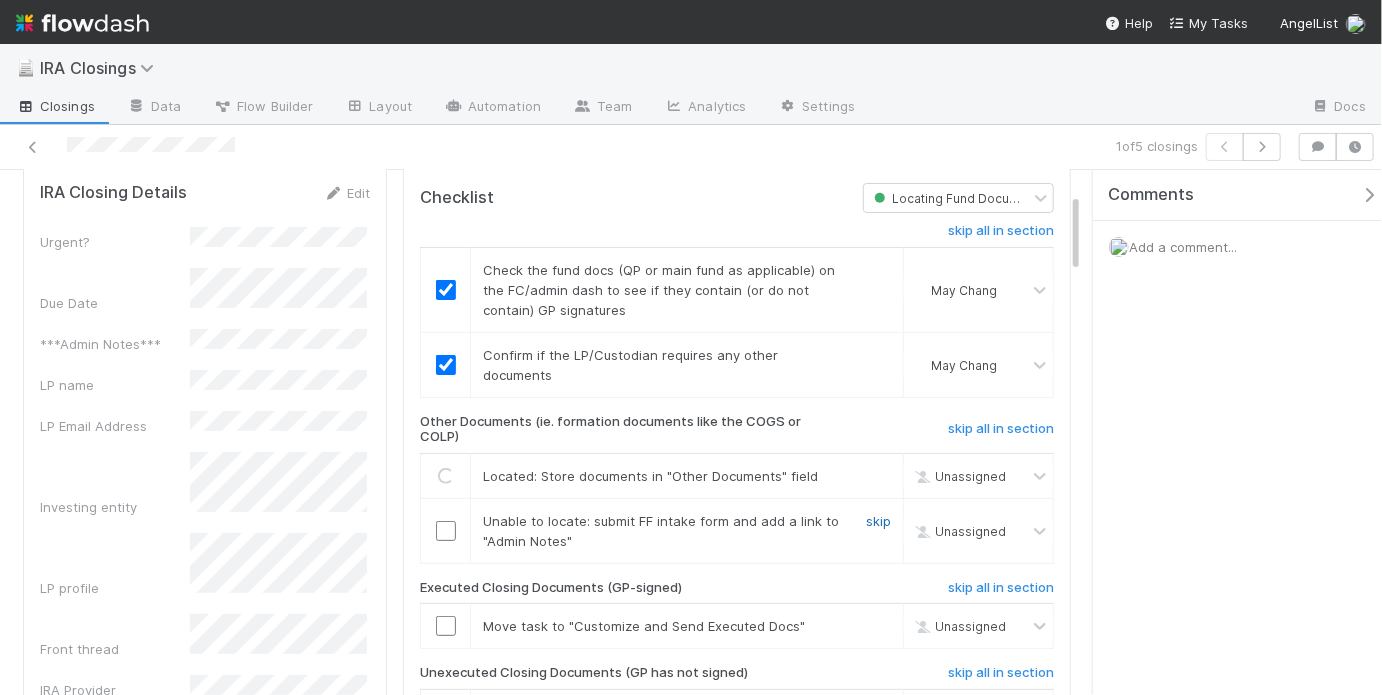 click on "skip" at bounding box center (878, 521) 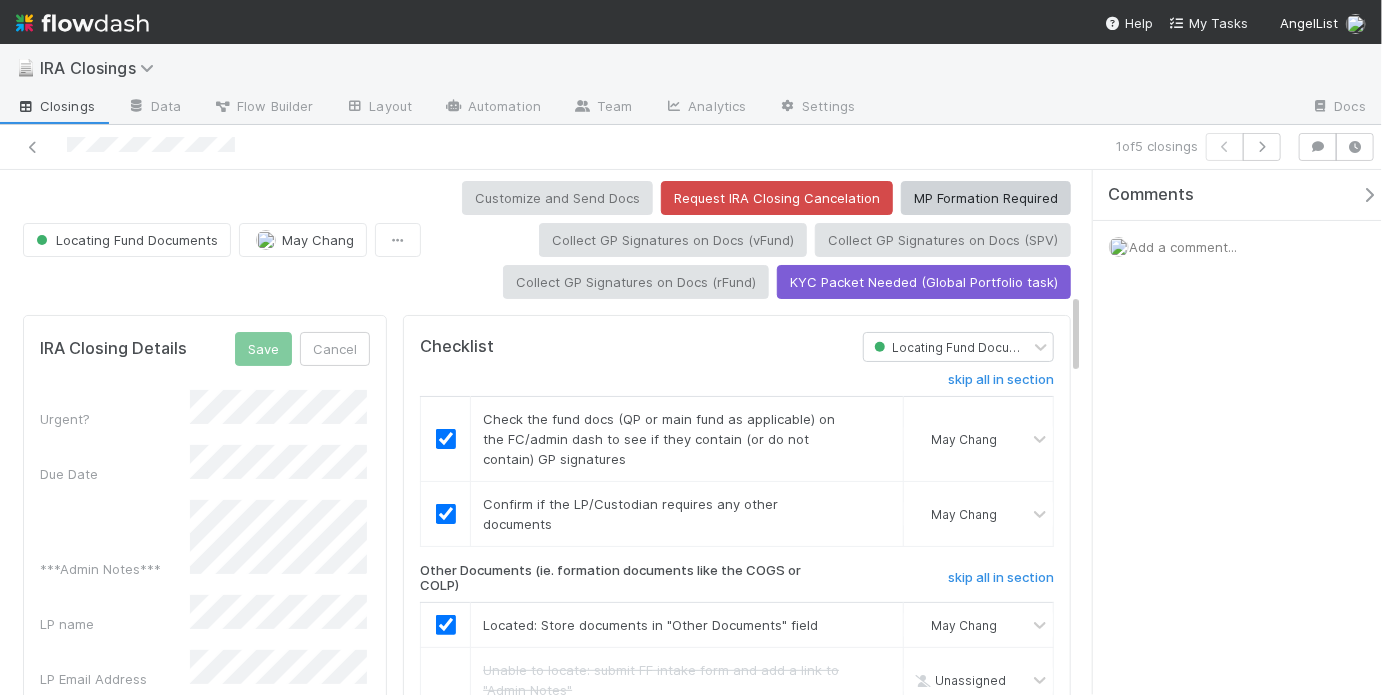 scroll, scrollTop: 0, scrollLeft: 0, axis: both 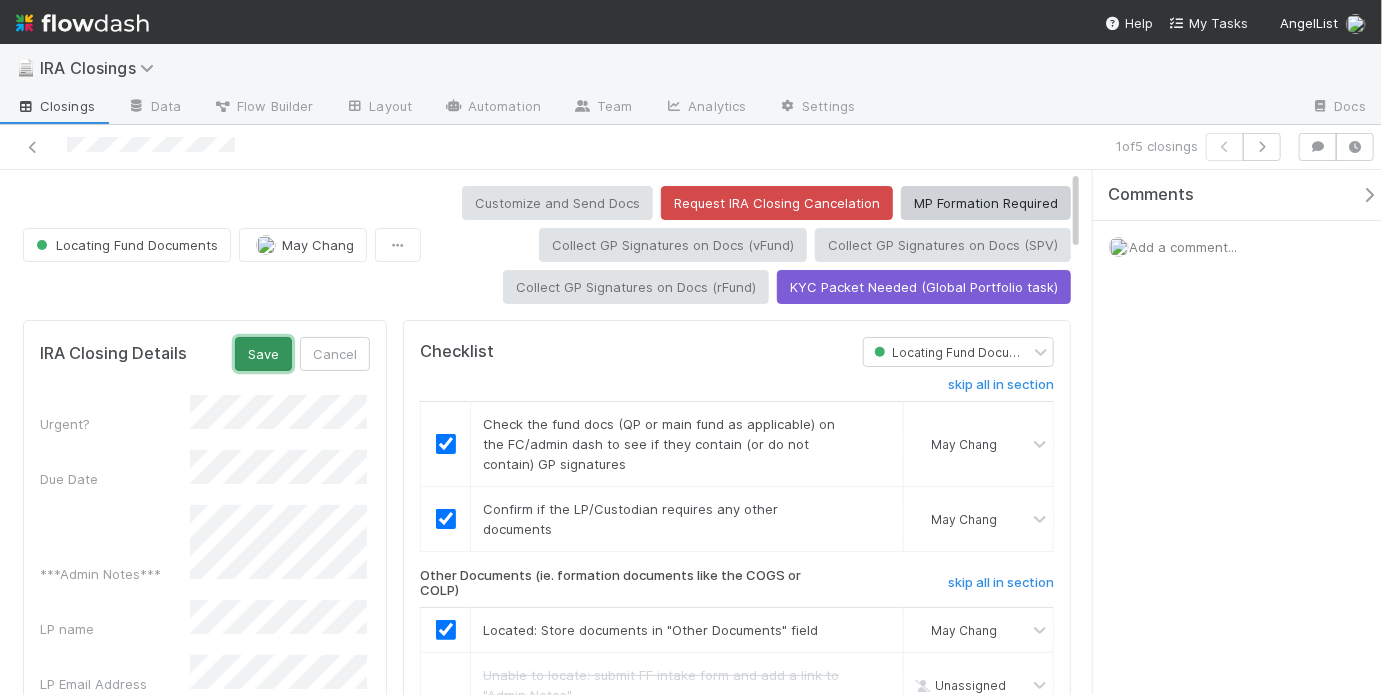 click on "Save" at bounding box center (263, 354) 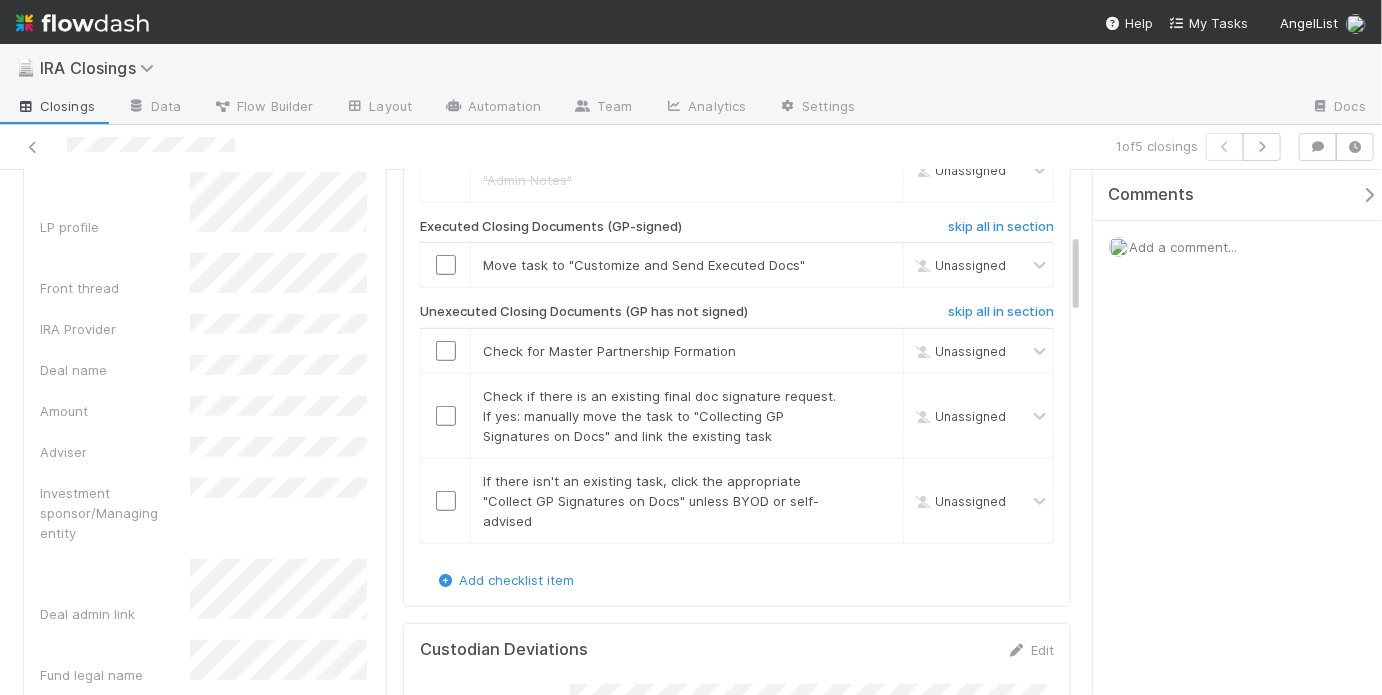 scroll, scrollTop: 405, scrollLeft: 0, axis: vertical 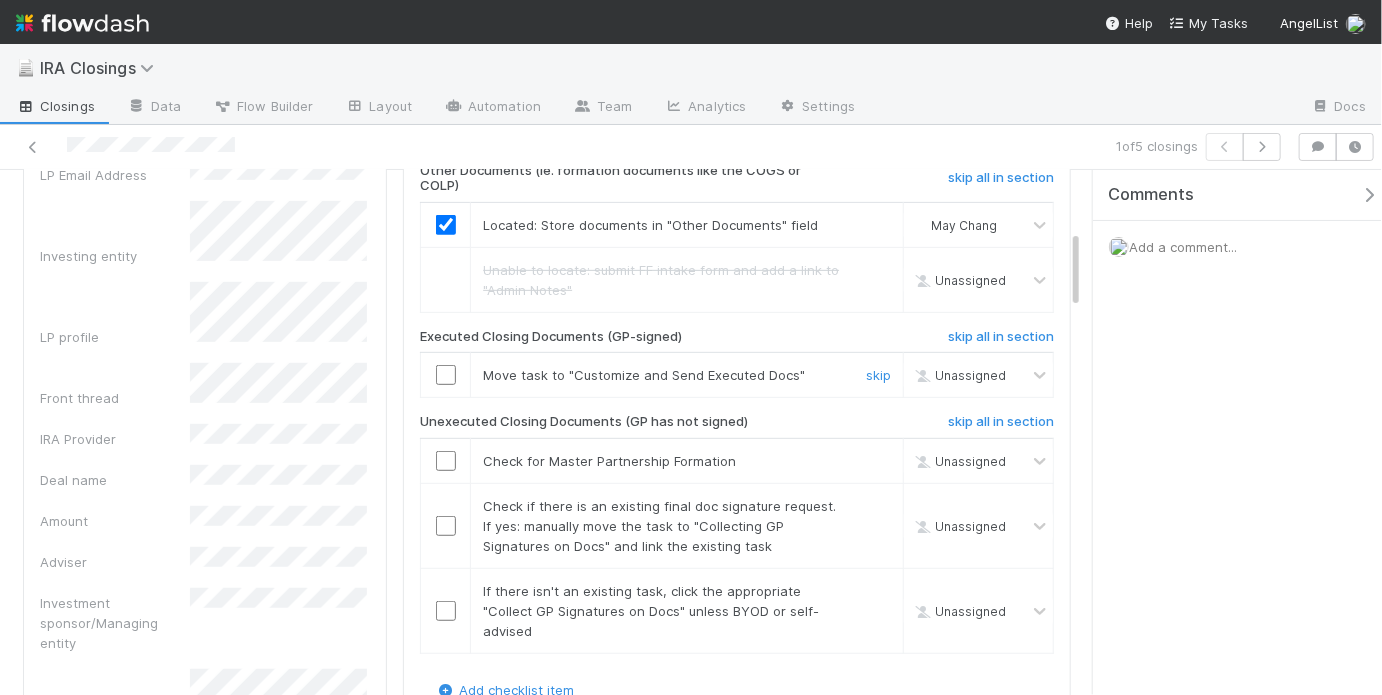click at bounding box center [446, 375] 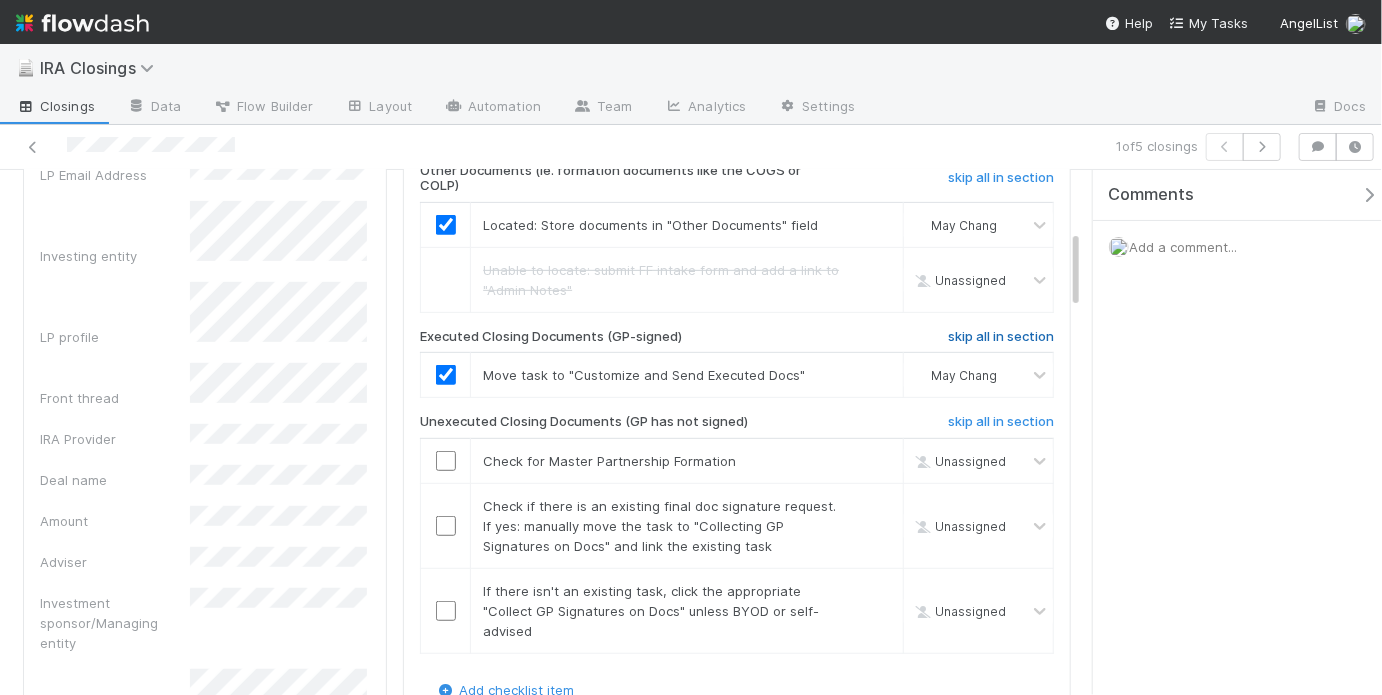 click on "skip all in section" at bounding box center (1001, 337) 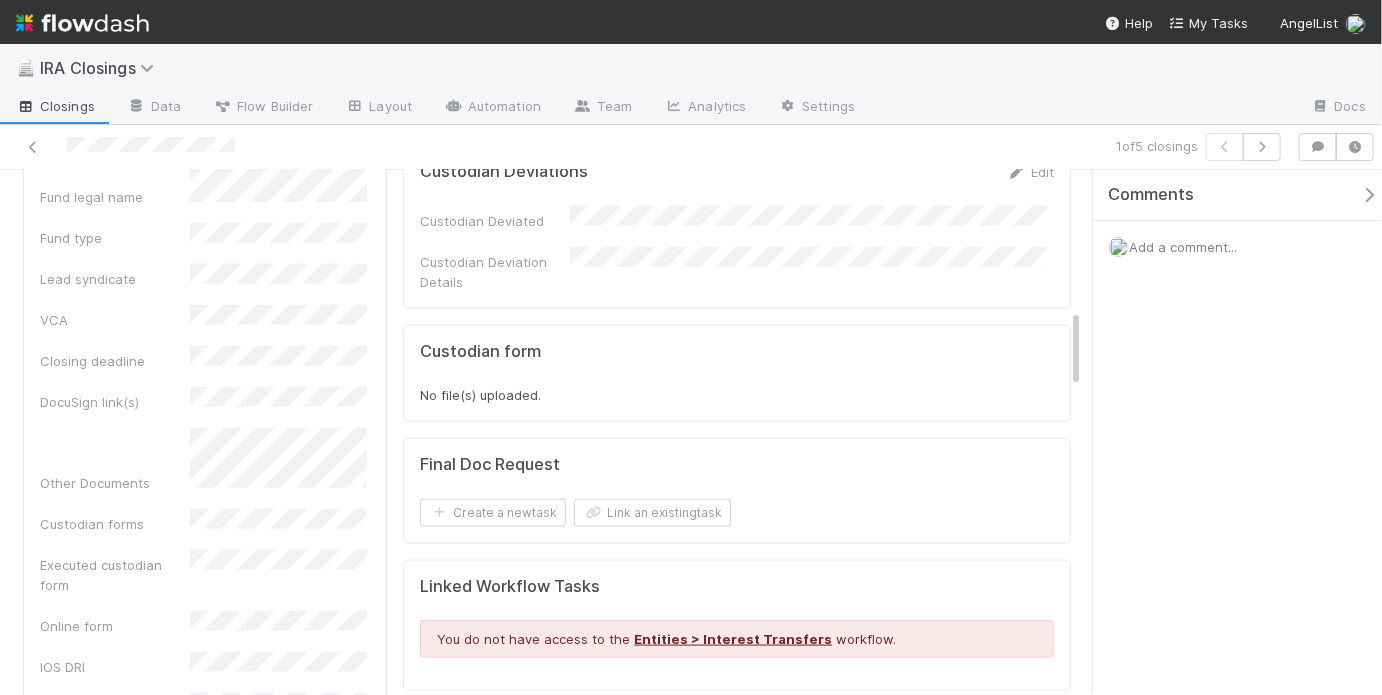 scroll, scrollTop: 995, scrollLeft: 0, axis: vertical 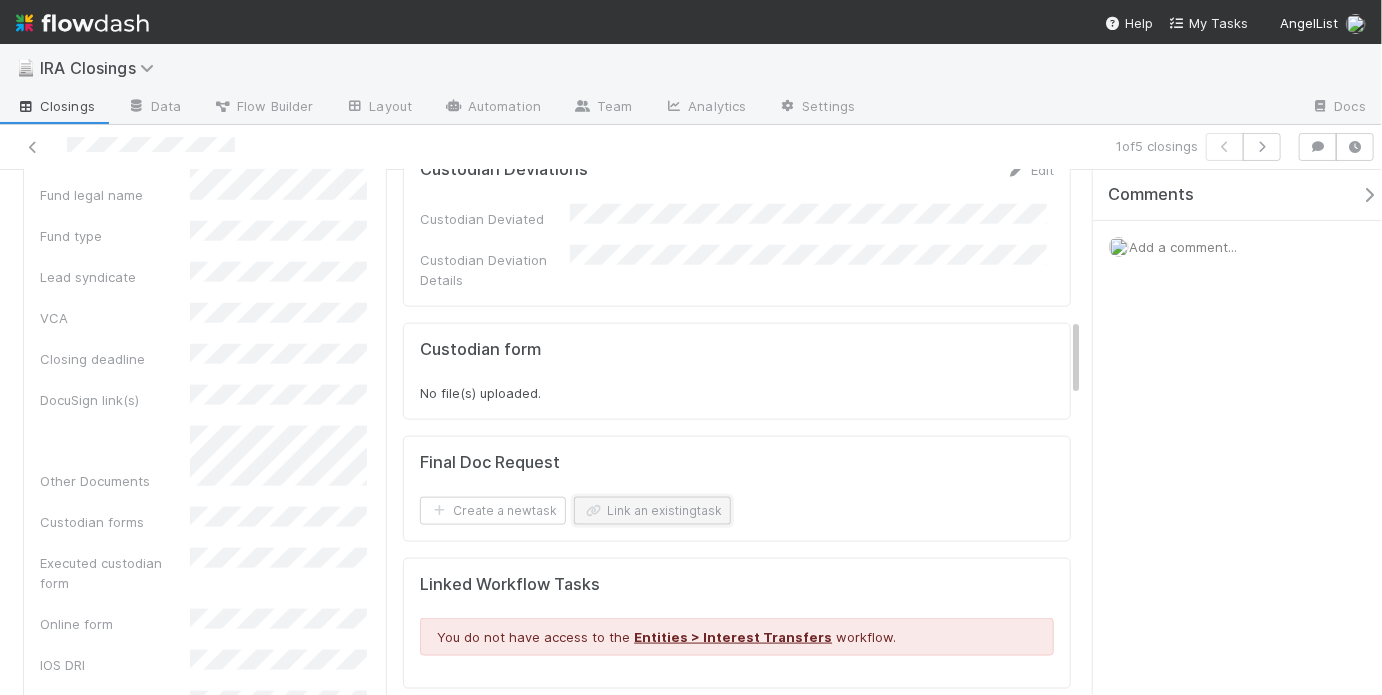 click on "Link an existing  task" at bounding box center (652, 511) 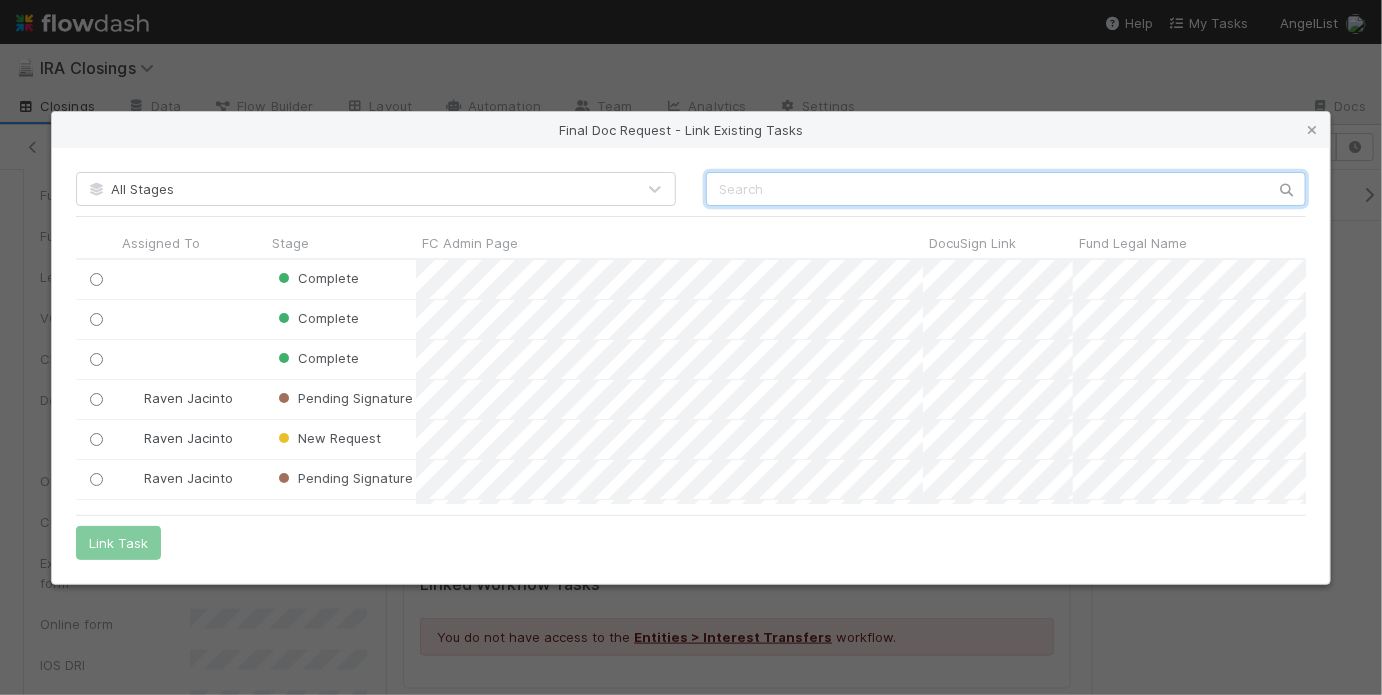 click at bounding box center [1006, 189] 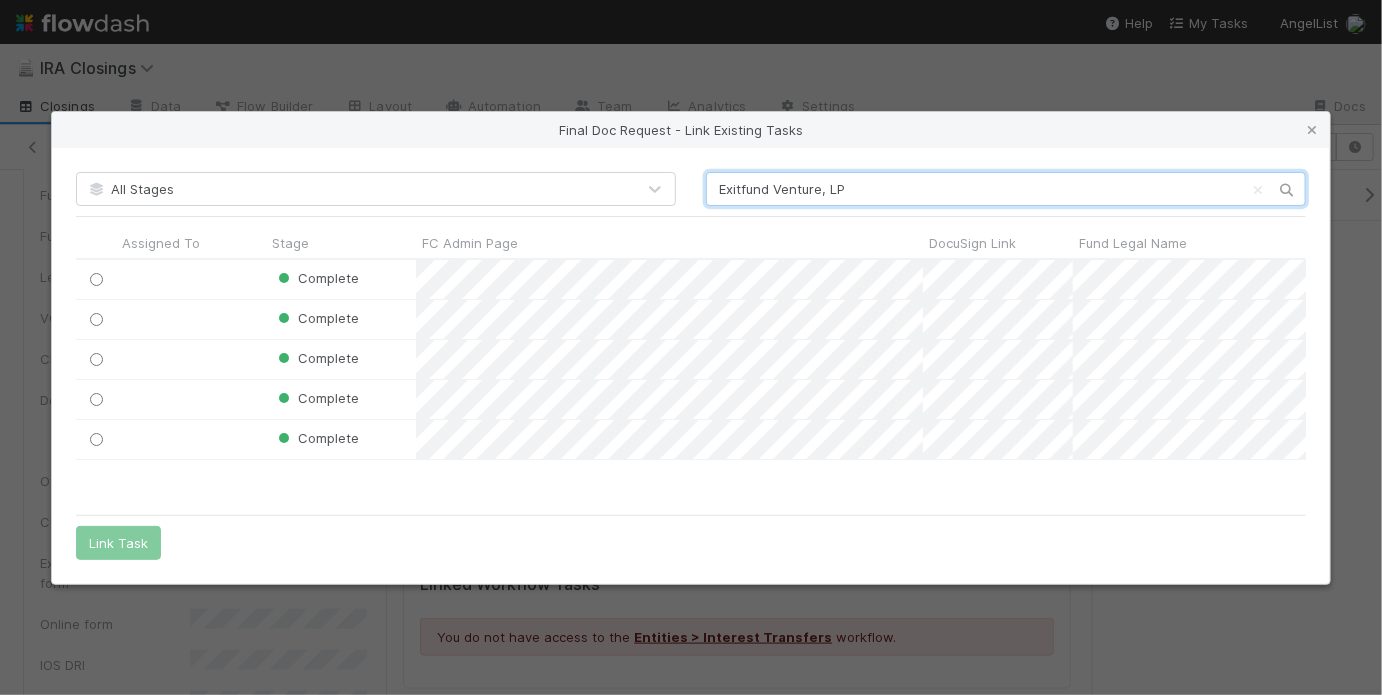 scroll, scrollTop: 13, scrollLeft: 12, axis: both 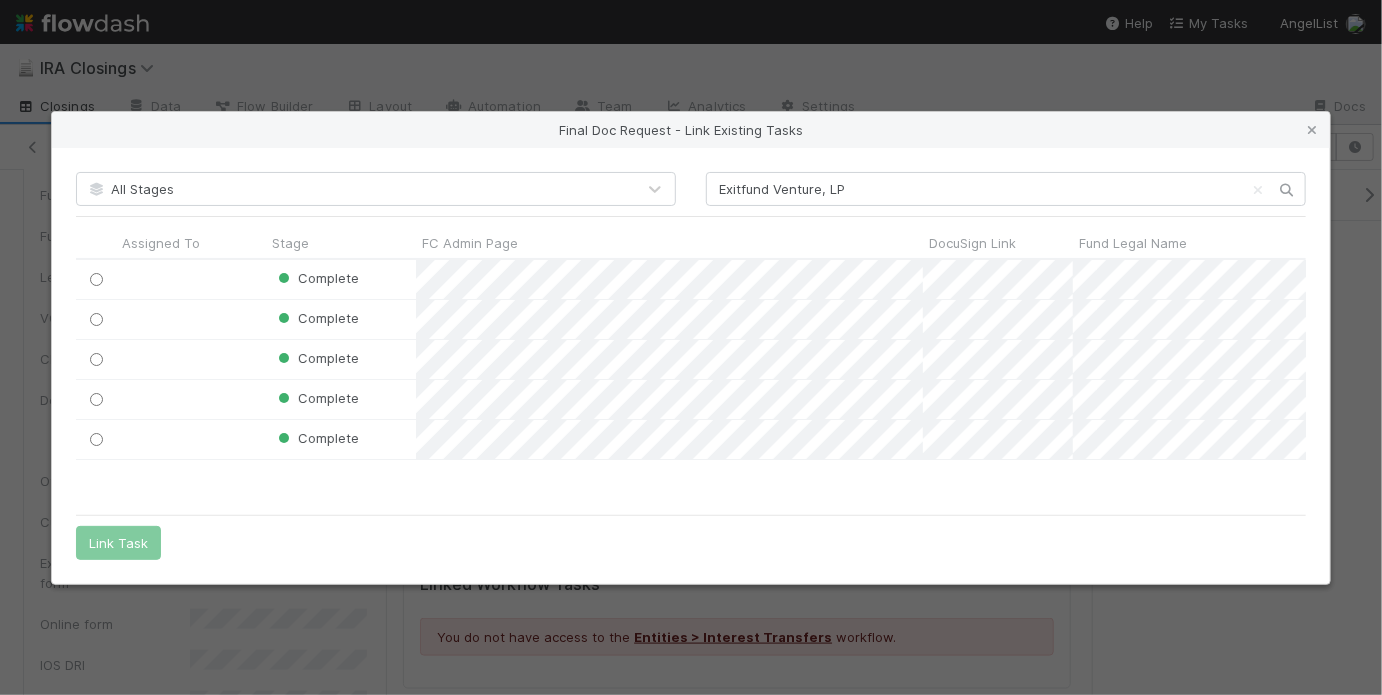 click on "Final Doc Request - Link Existing Tasks All Stages Exitfund Venture, LP Assigned To Stage FC Admin Page DocuSign Link Fund Legal Name Created On Updated On Submitter Fund Type Request Type Front Thread VCA  Review Tag Front Conversation ID Request Notes   Complete 5/2/25, 2:44:37 PM 5/4/25, 5:34:04 PM   Complete 1/31/25, 10:55:36 AM 2/2/25, 6:27:27 PM   Complete 8/16/24, 2:08:23 PM 8/19/24, 7:21:57 PM   Complete 7/23/24, 2:00:43 PM 7/23/24, 7:53:01 PM   Complete 6/20/24, 2:39:33 PM 6/20/24, 7:37:35 PM Link   Task" at bounding box center [691, 347] 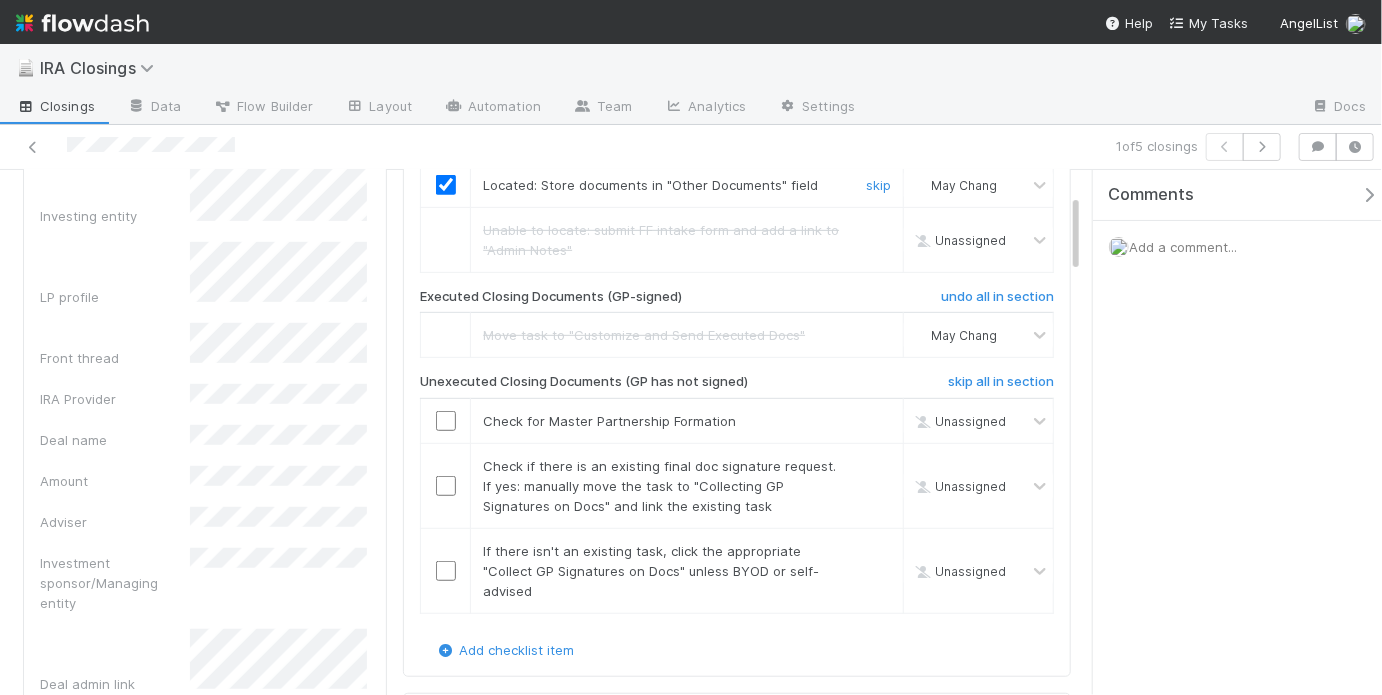 scroll, scrollTop: 468, scrollLeft: 0, axis: vertical 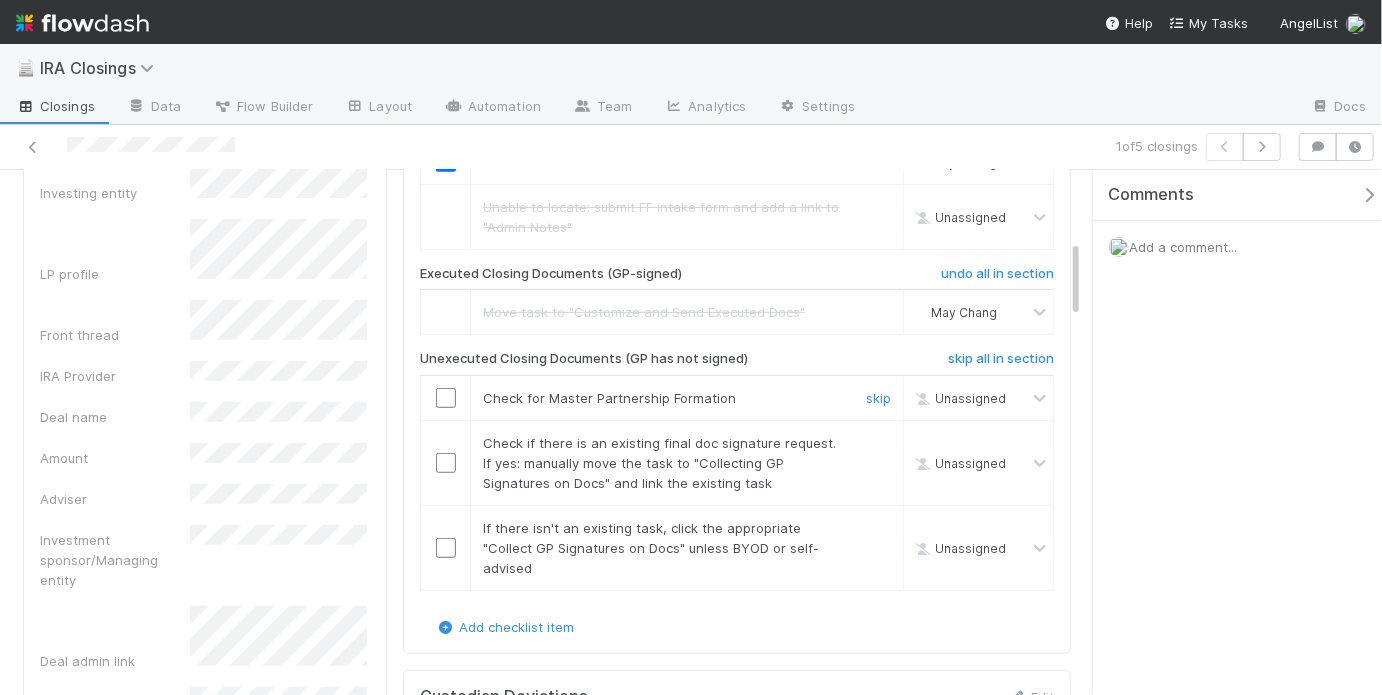 click at bounding box center (446, 398) 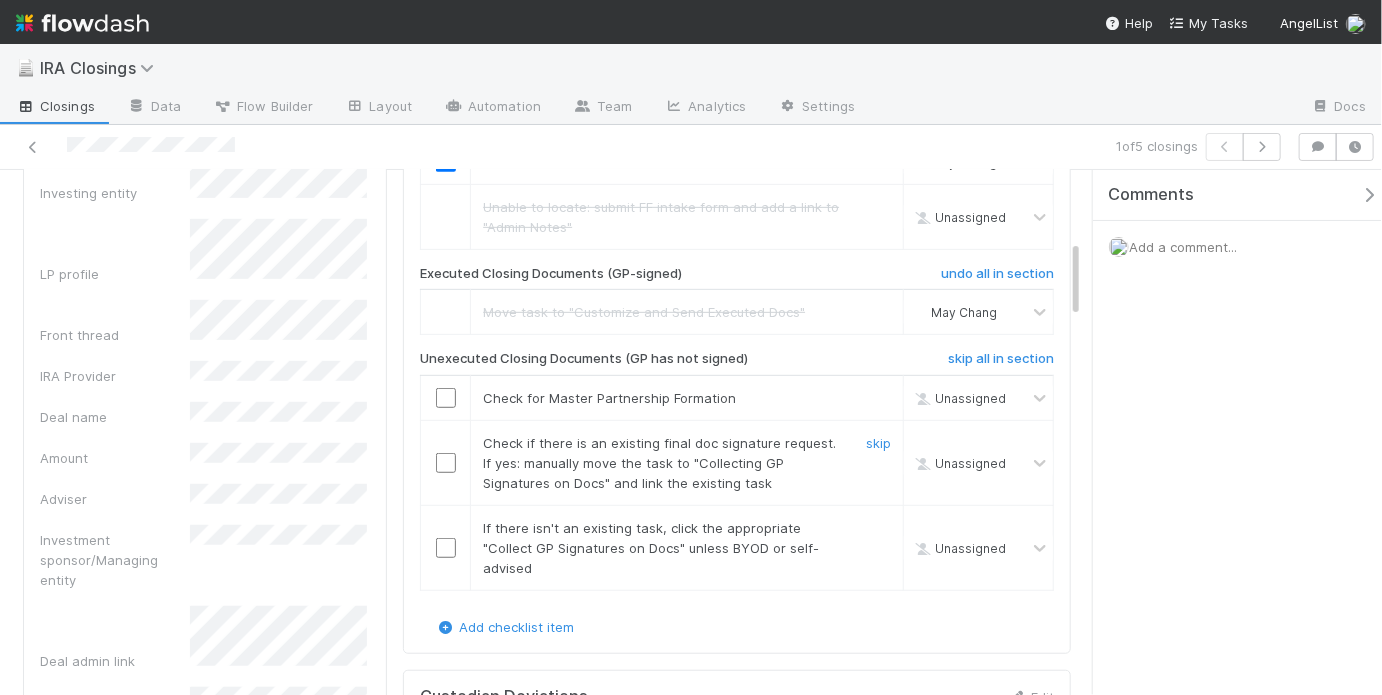 click at bounding box center [446, 463] 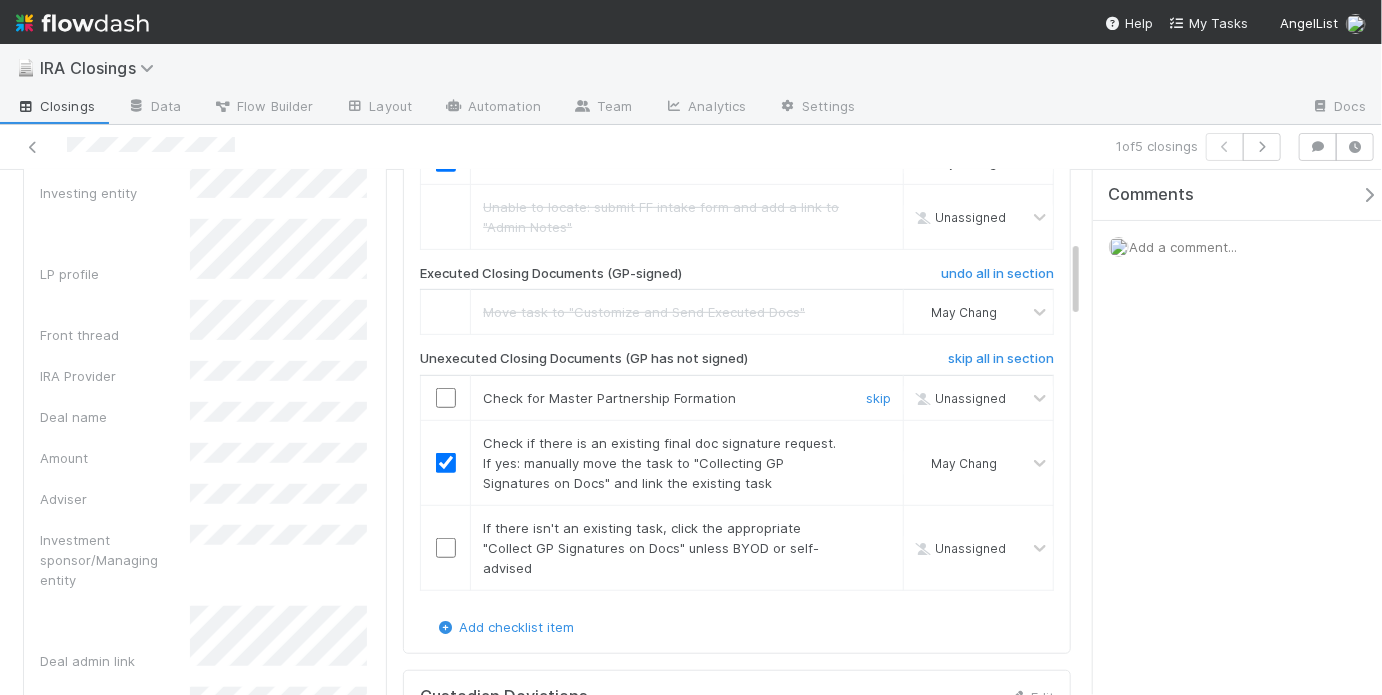 click at bounding box center (446, 398) 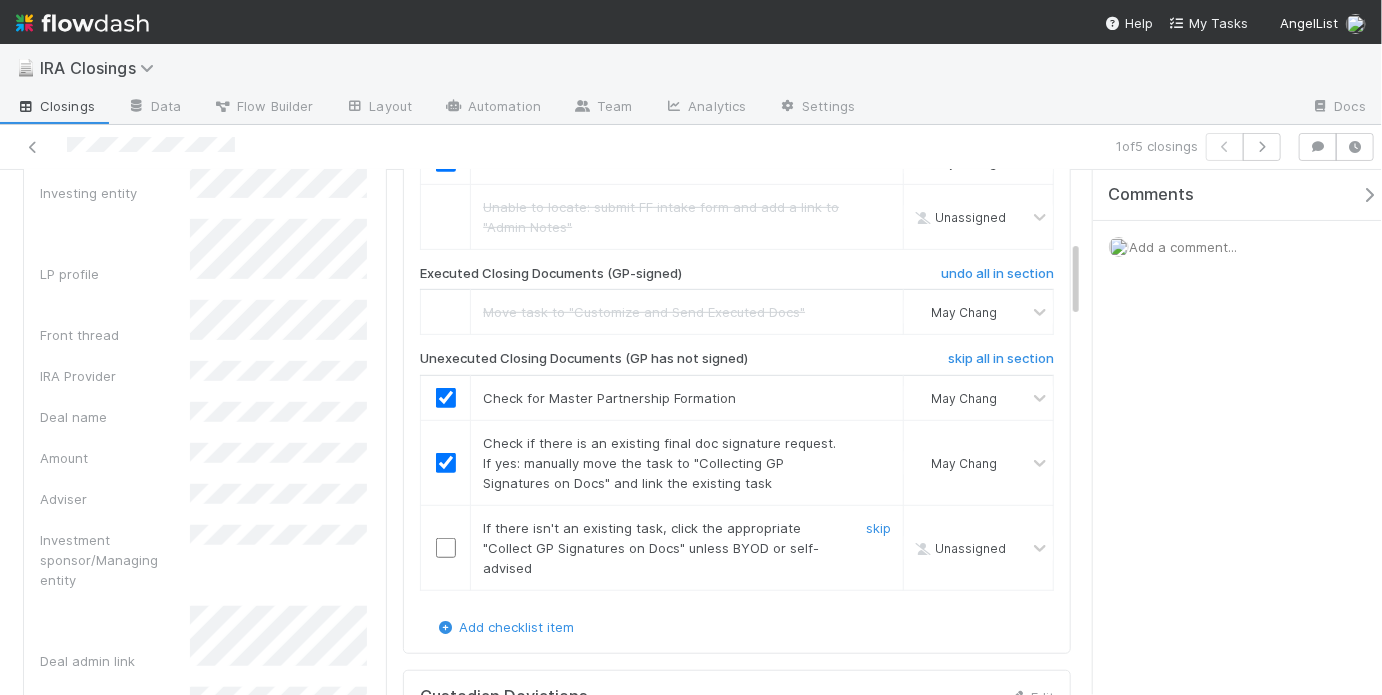 click at bounding box center [446, 548] 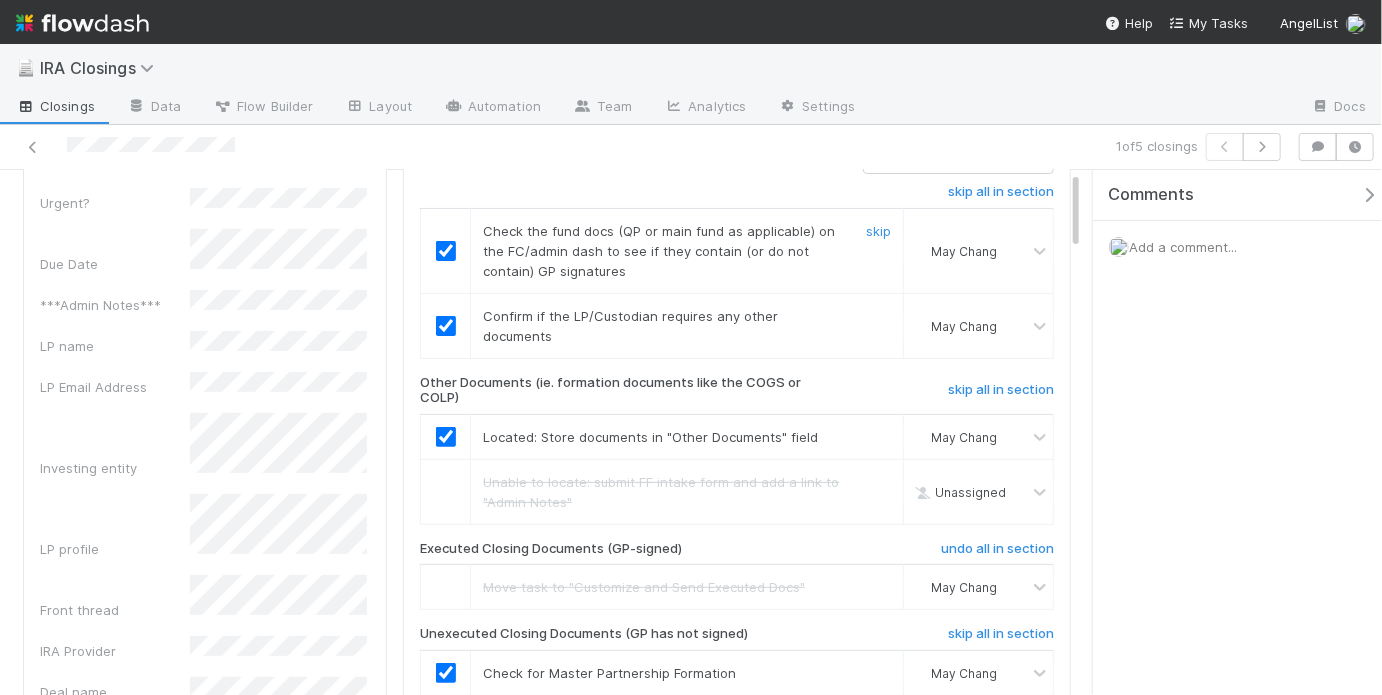 scroll, scrollTop: 0, scrollLeft: 0, axis: both 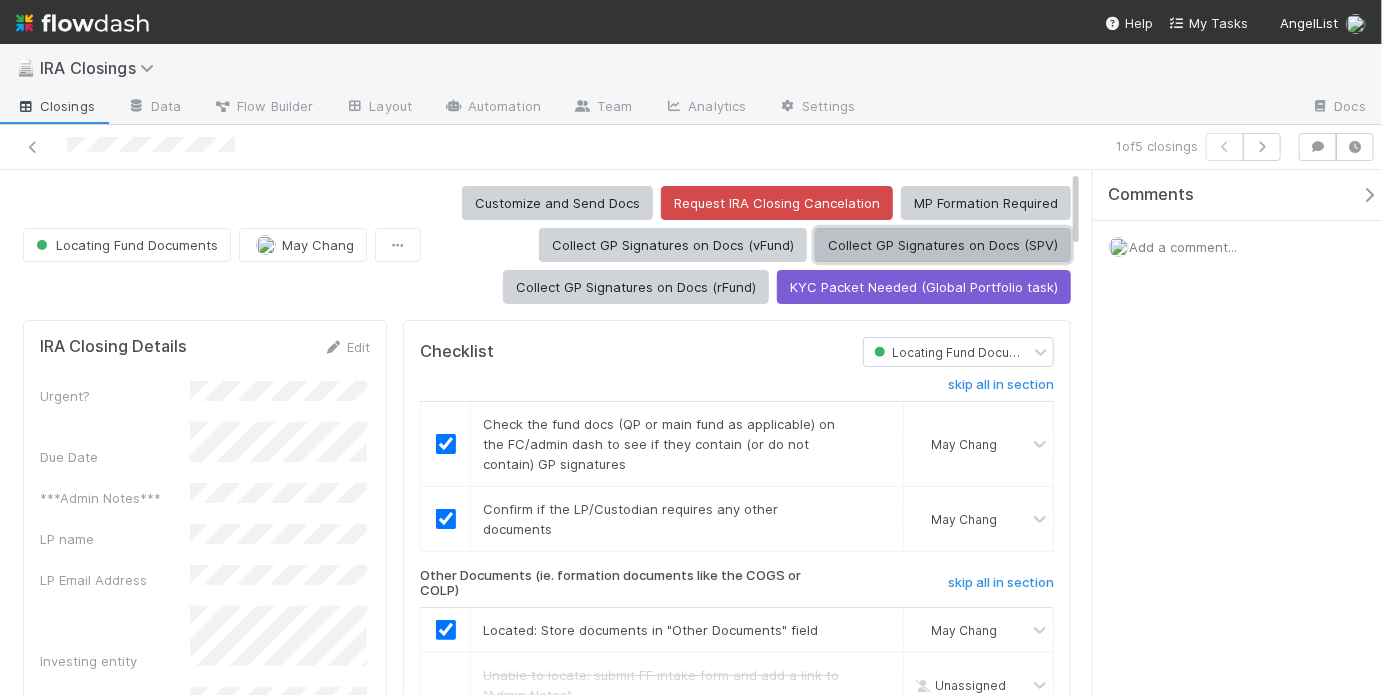 click on "Collect GP Signatures on Docs (SPV)" at bounding box center [943, 245] 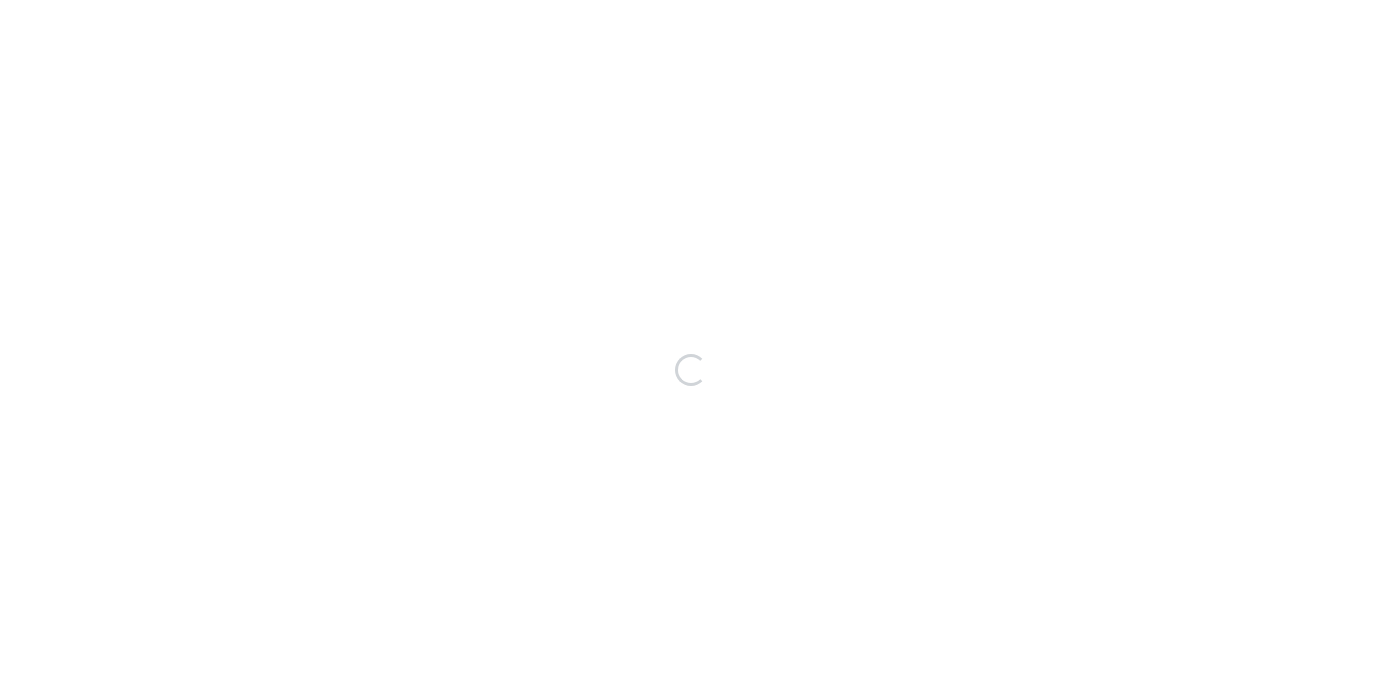 scroll, scrollTop: 0, scrollLeft: 0, axis: both 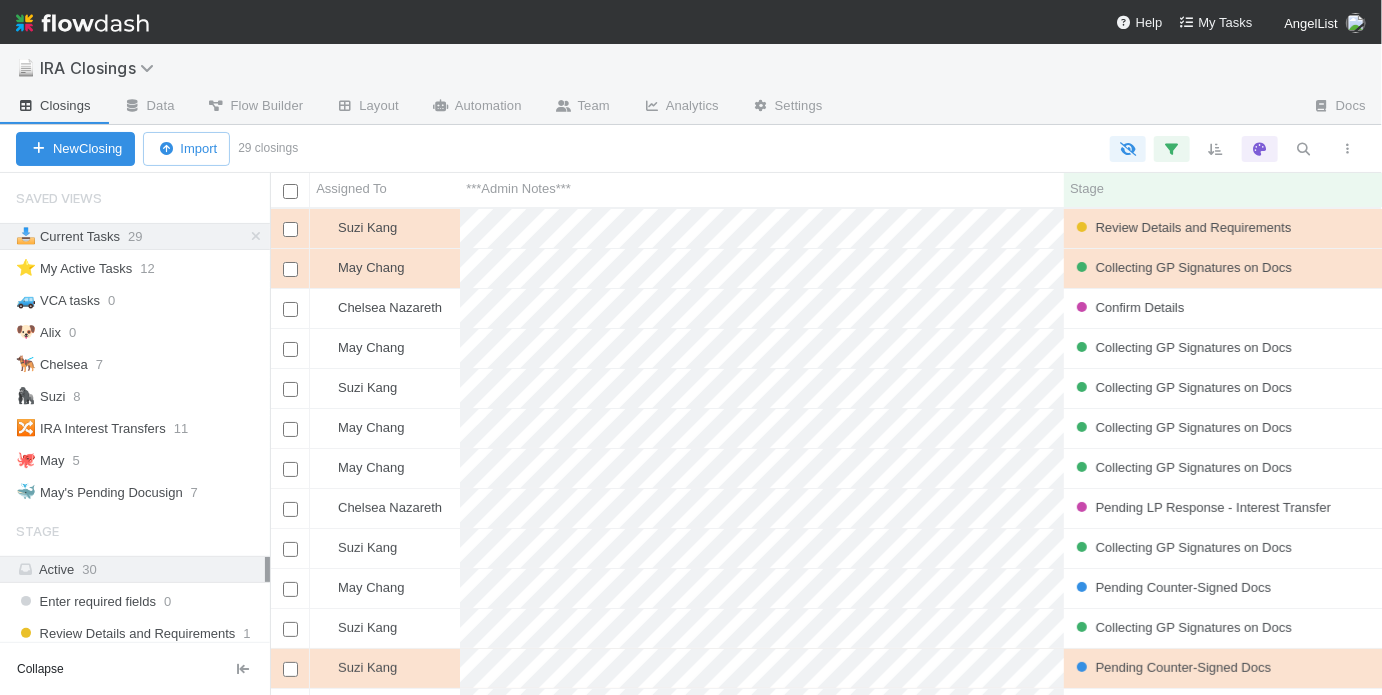 click on "New  Closing Import 29 closings" at bounding box center (691, 149) 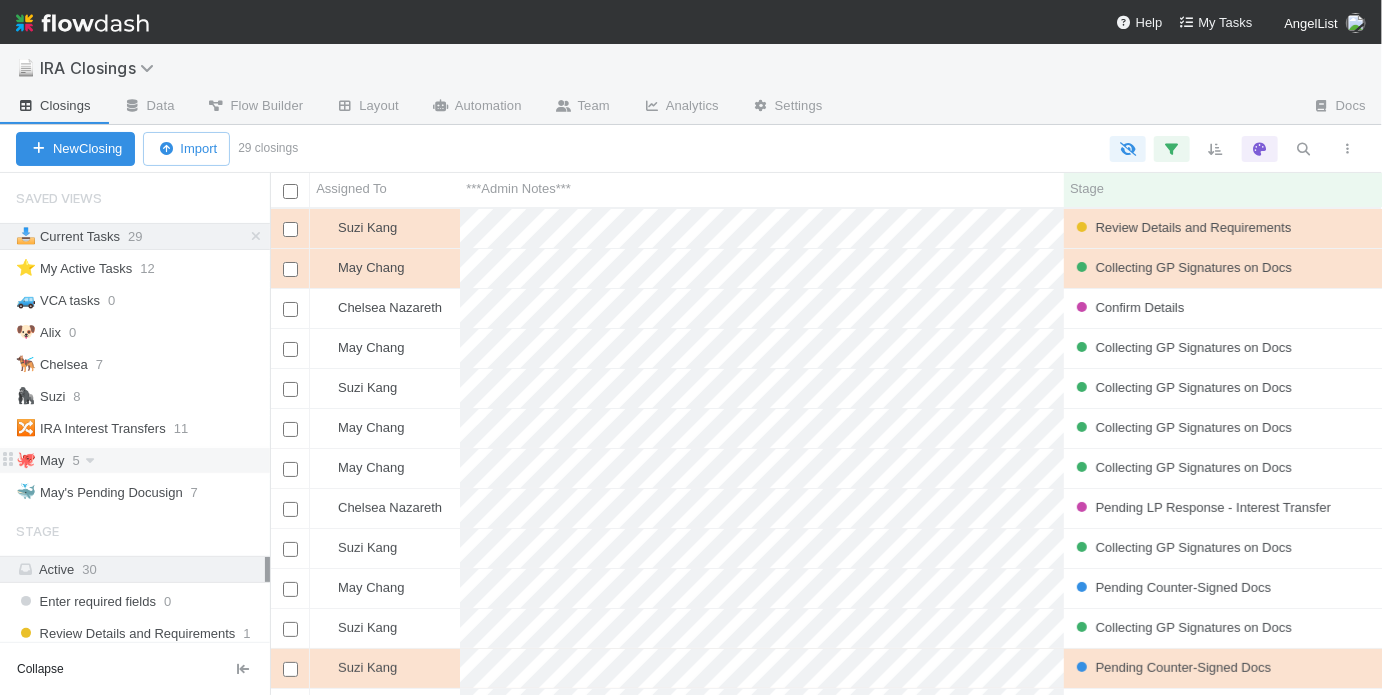 click on "🐙 May 5" at bounding box center (143, 460) 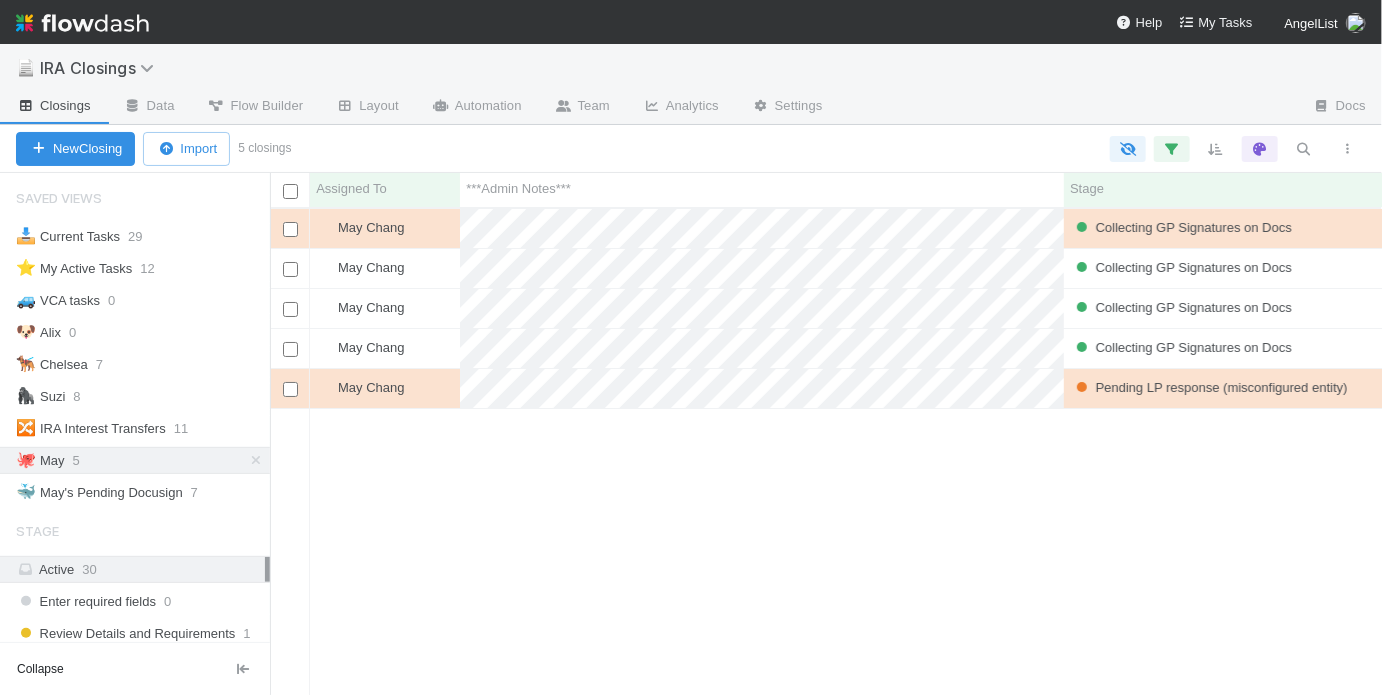 scroll, scrollTop: 13, scrollLeft: 12, axis: both 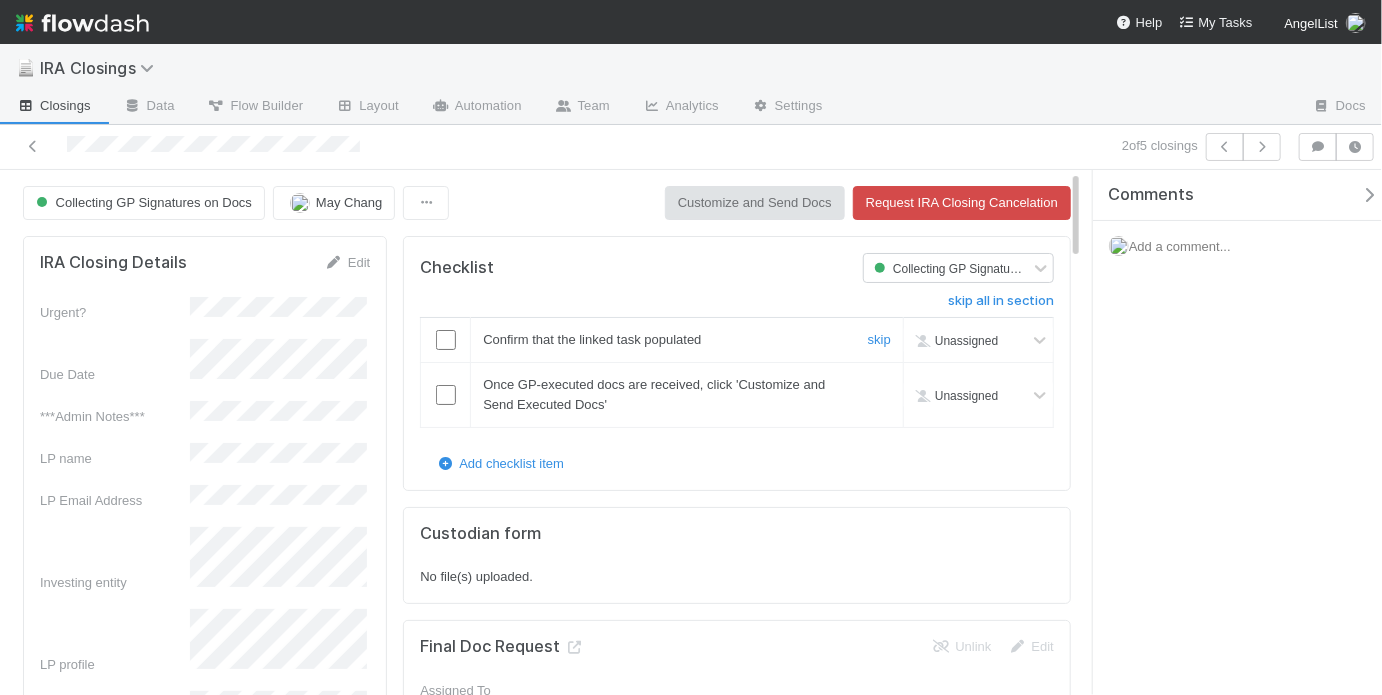 drag, startPoint x: 447, startPoint y: 337, endPoint x: 448, endPoint y: 393, distance: 56.008926 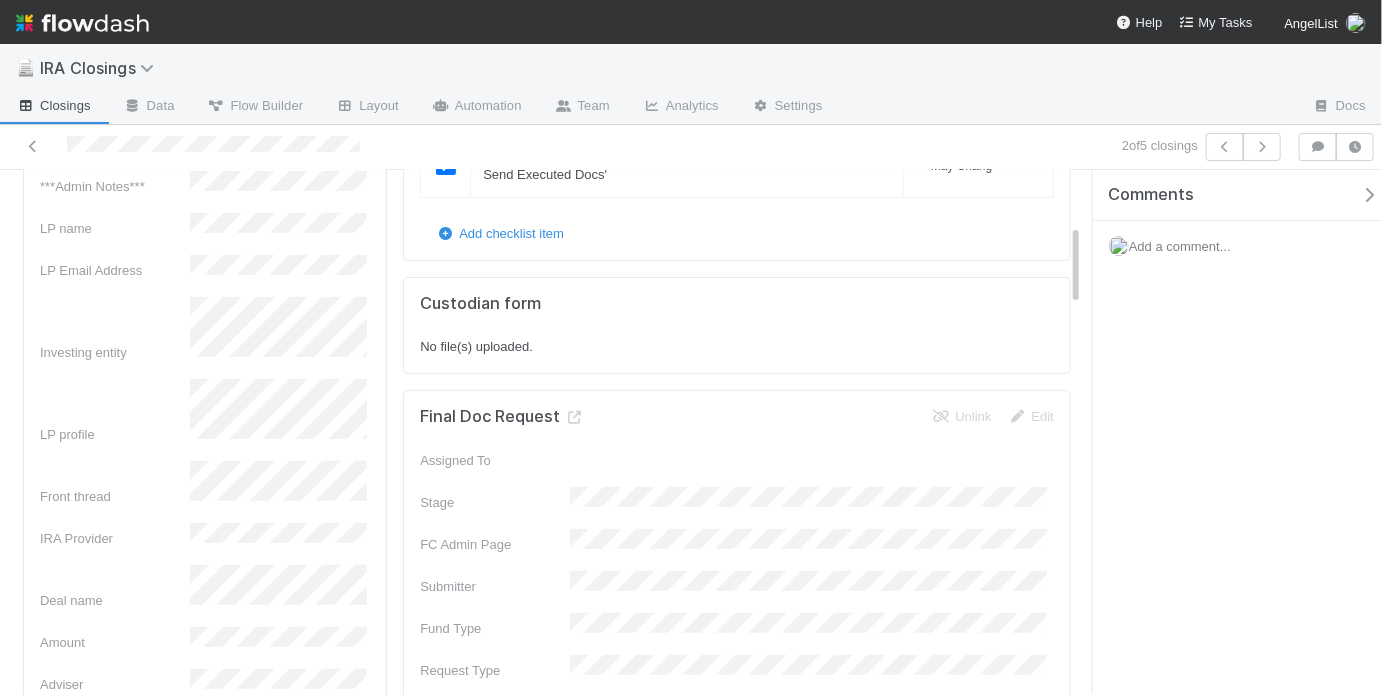 scroll, scrollTop: 0, scrollLeft: 0, axis: both 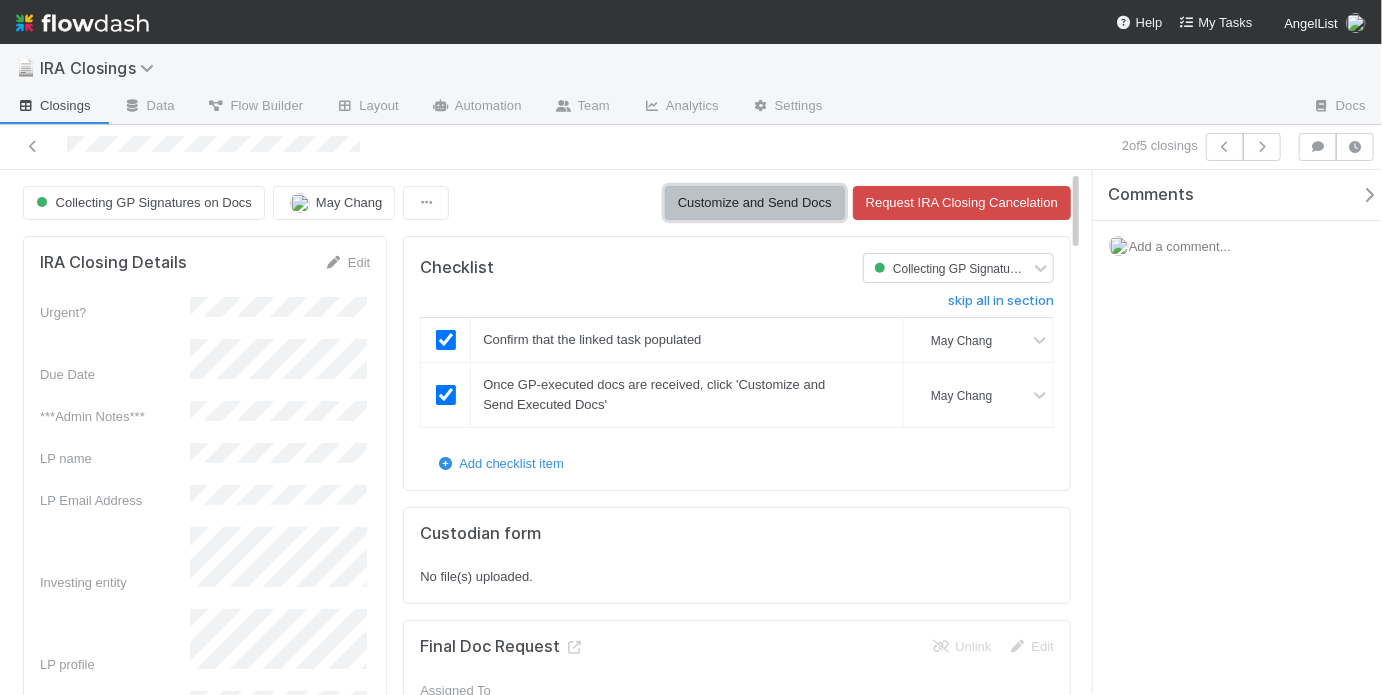 click on "Customize and Send Docs" at bounding box center [755, 203] 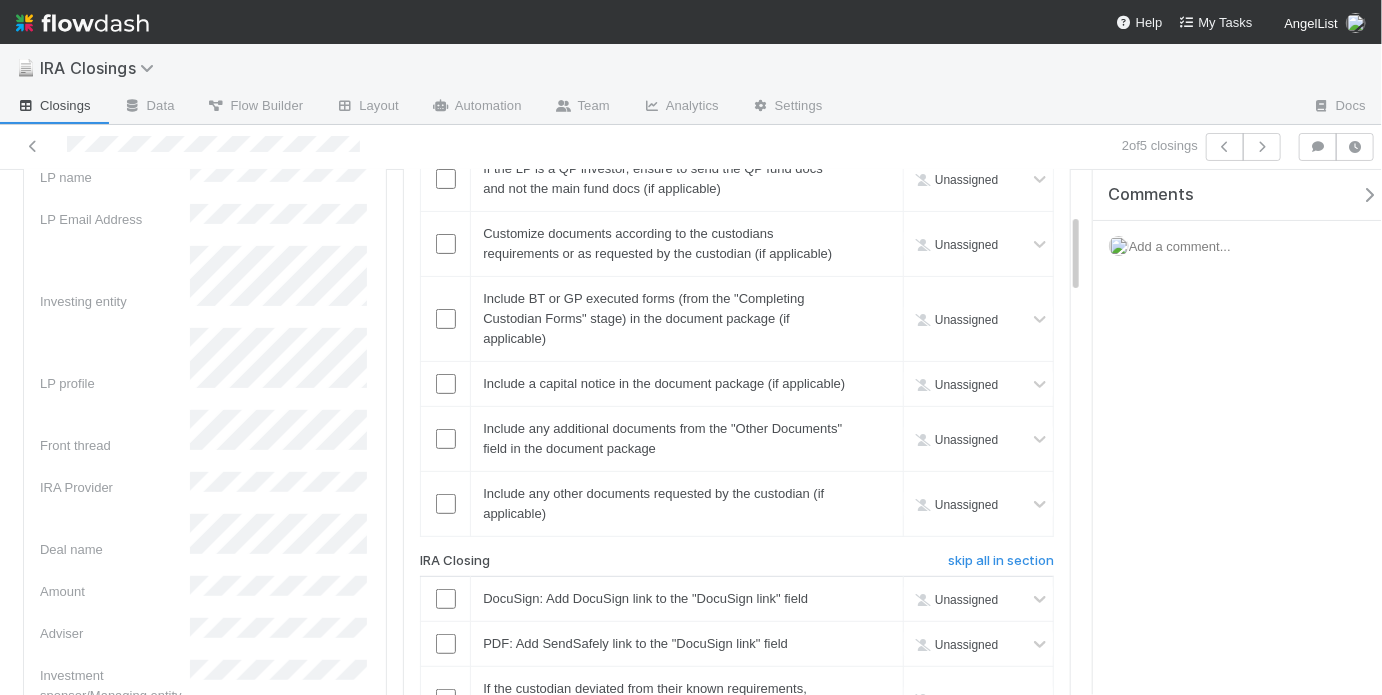 scroll, scrollTop: 132, scrollLeft: 0, axis: vertical 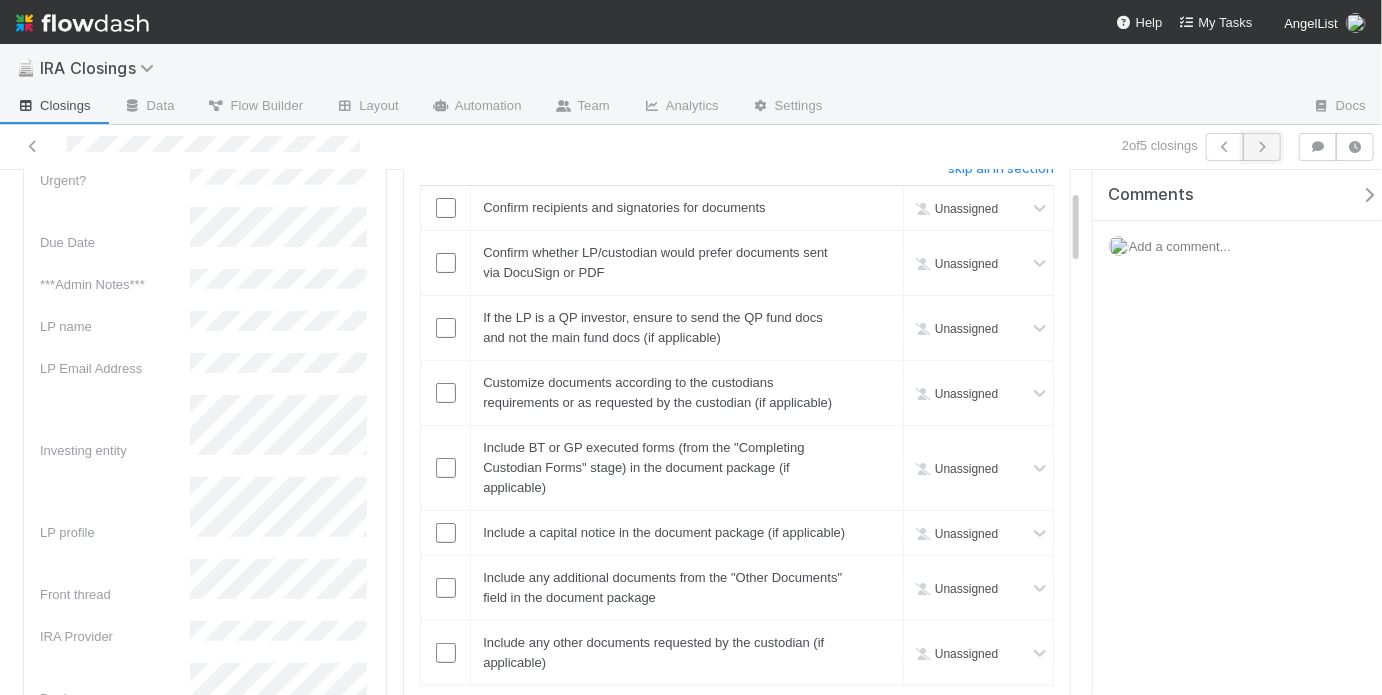 click at bounding box center [1262, 147] 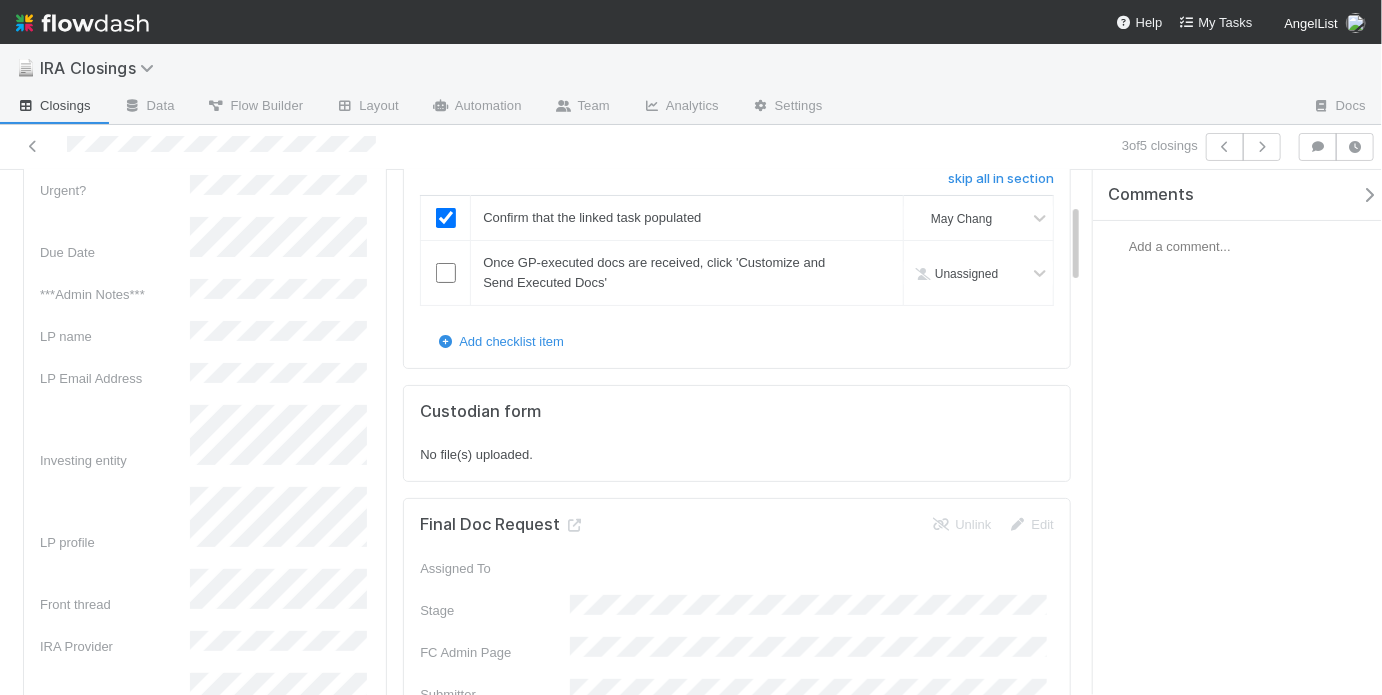 scroll, scrollTop: 0, scrollLeft: 0, axis: both 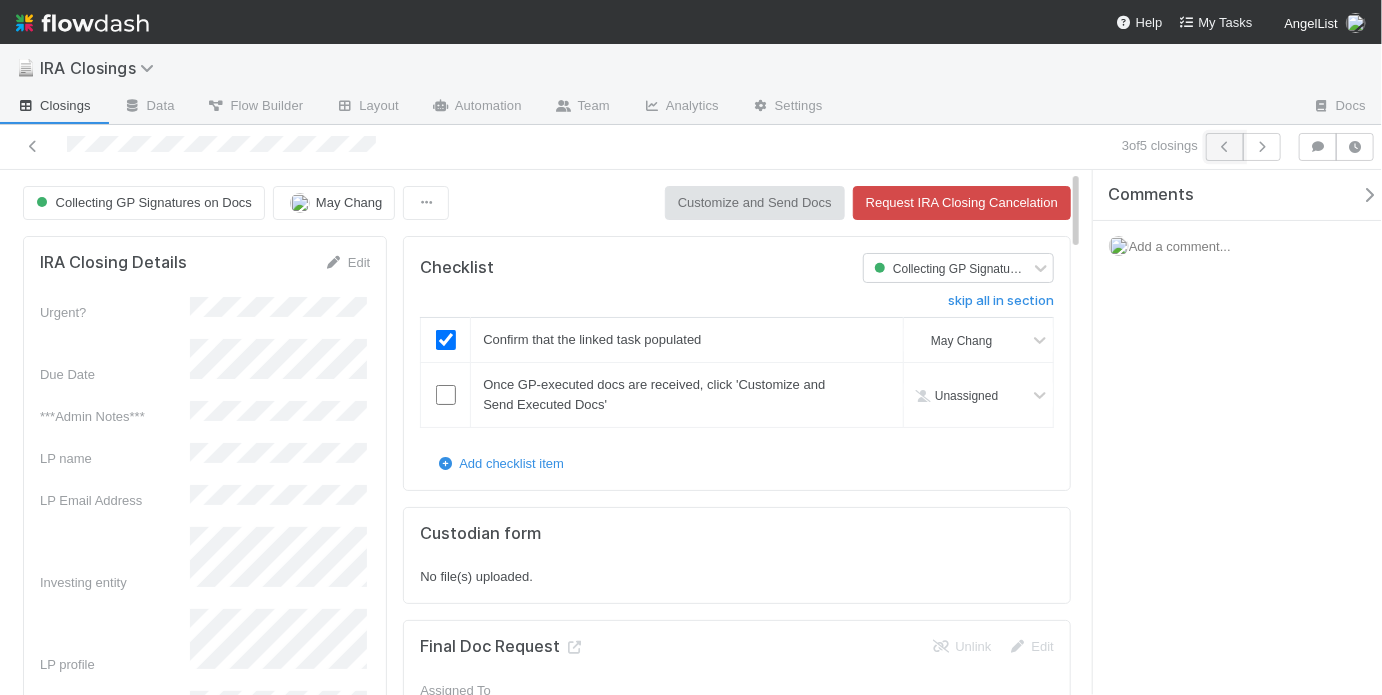 click at bounding box center [1225, 147] 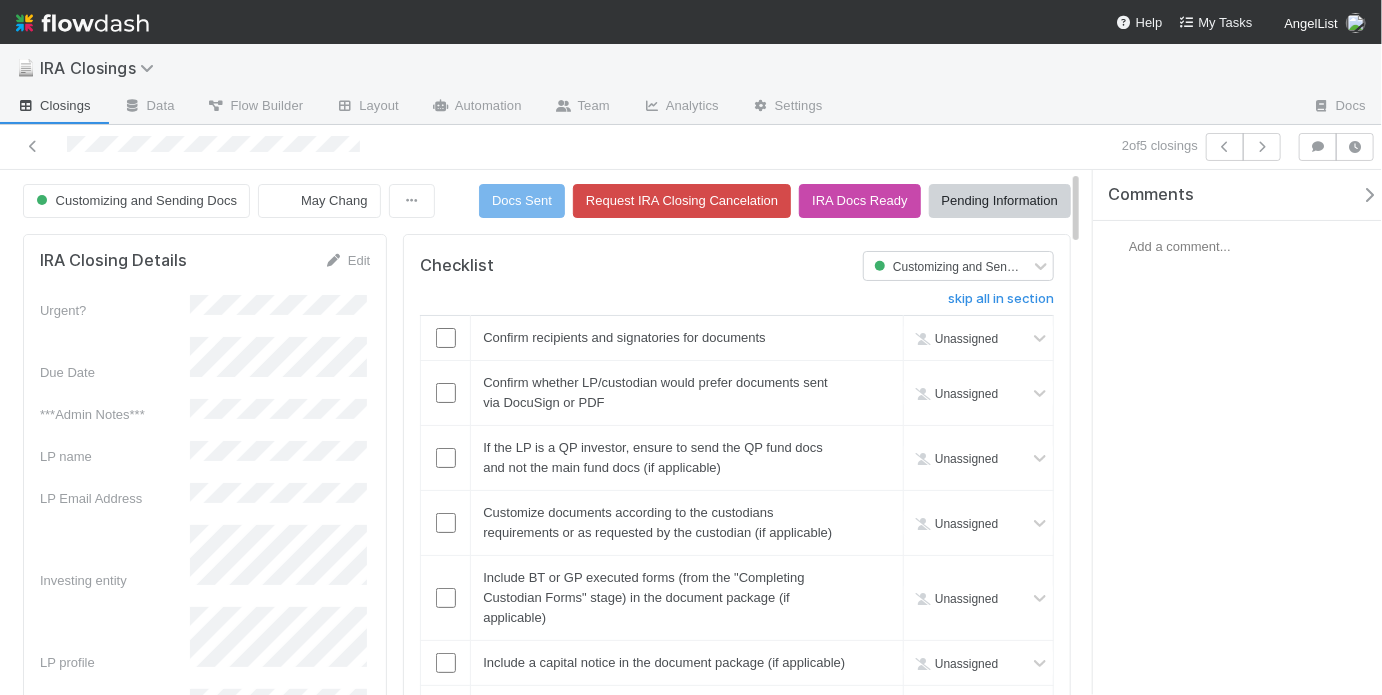 scroll, scrollTop: 3, scrollLeft: 0, axis: vertical 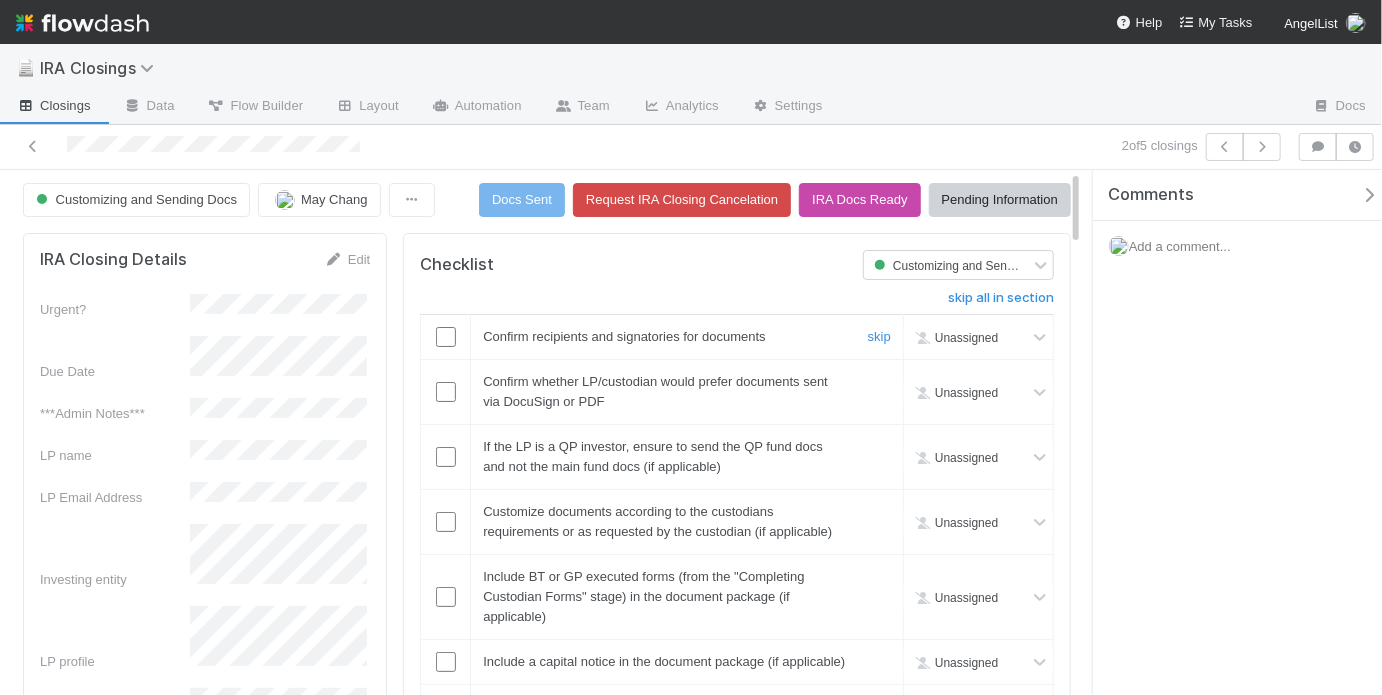 click at bounding box center [446, 337] 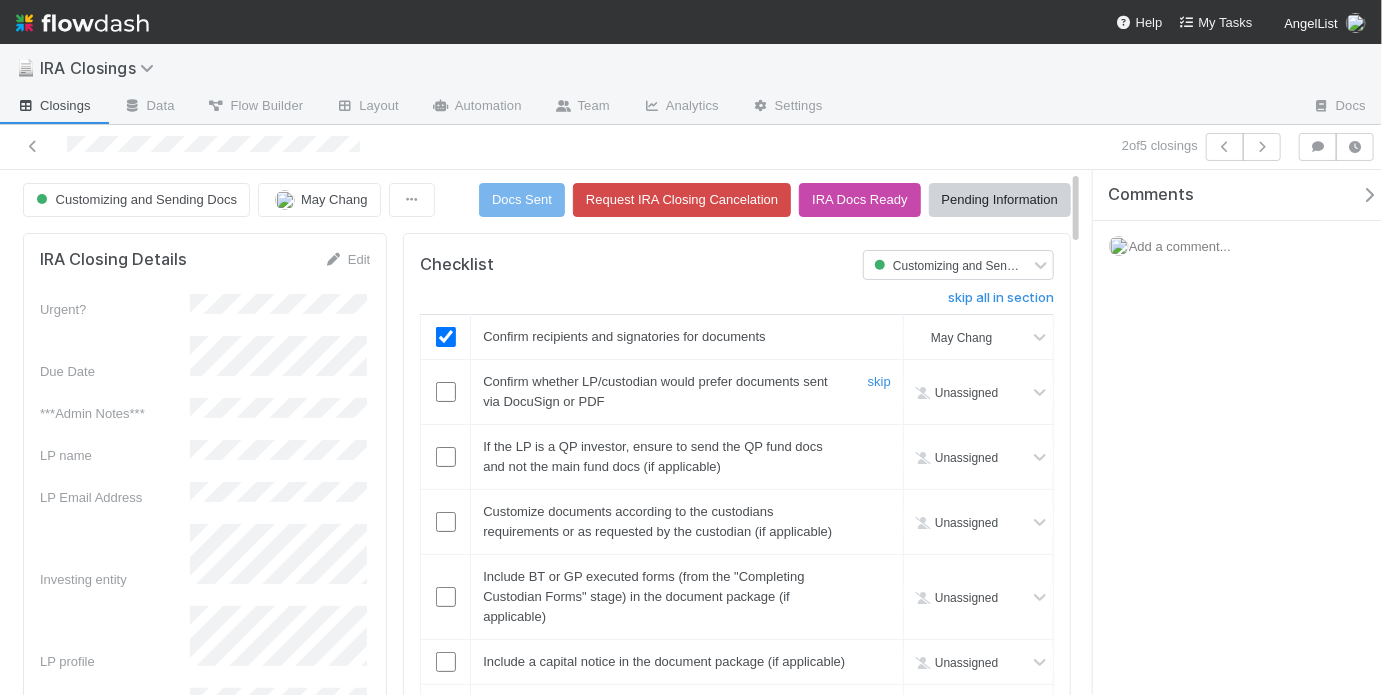 click at bounding box center [446, 392] 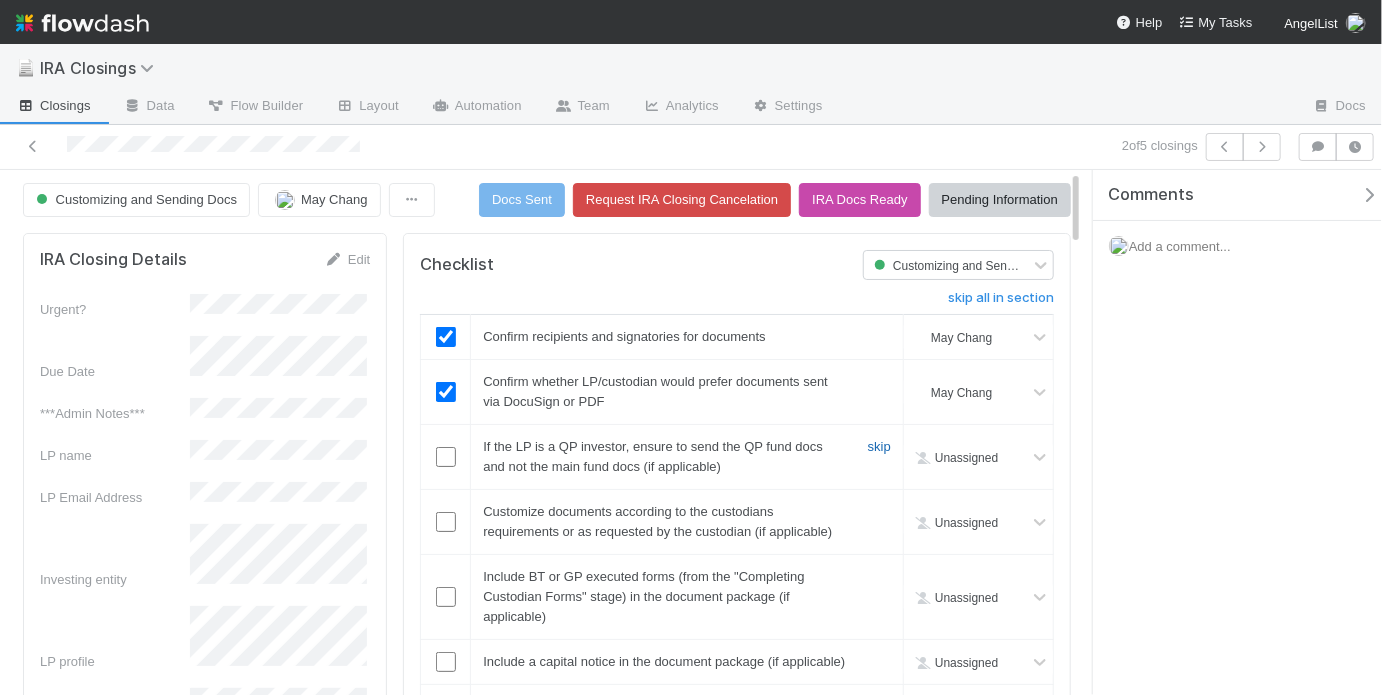 click on "skip" at bounding box center (879, 446) 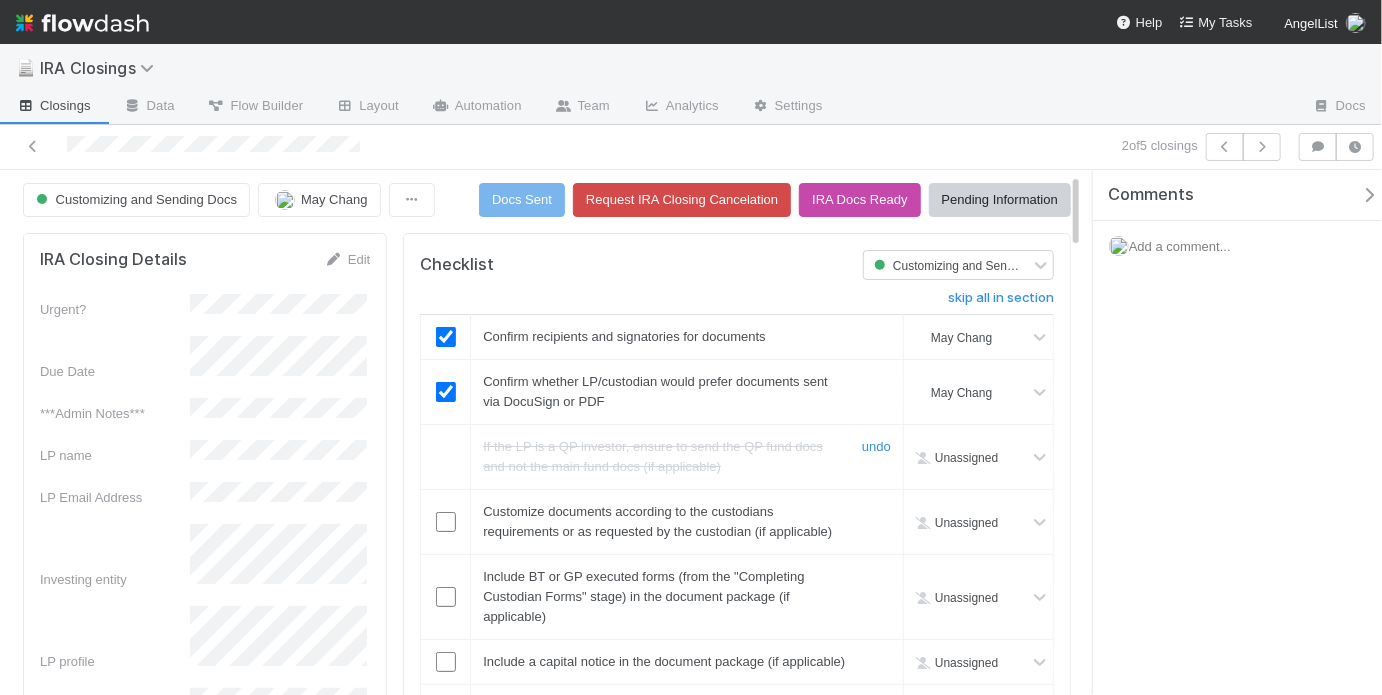 scroll, scrollTop: 241, scrollLeft: 0, axis: vertical 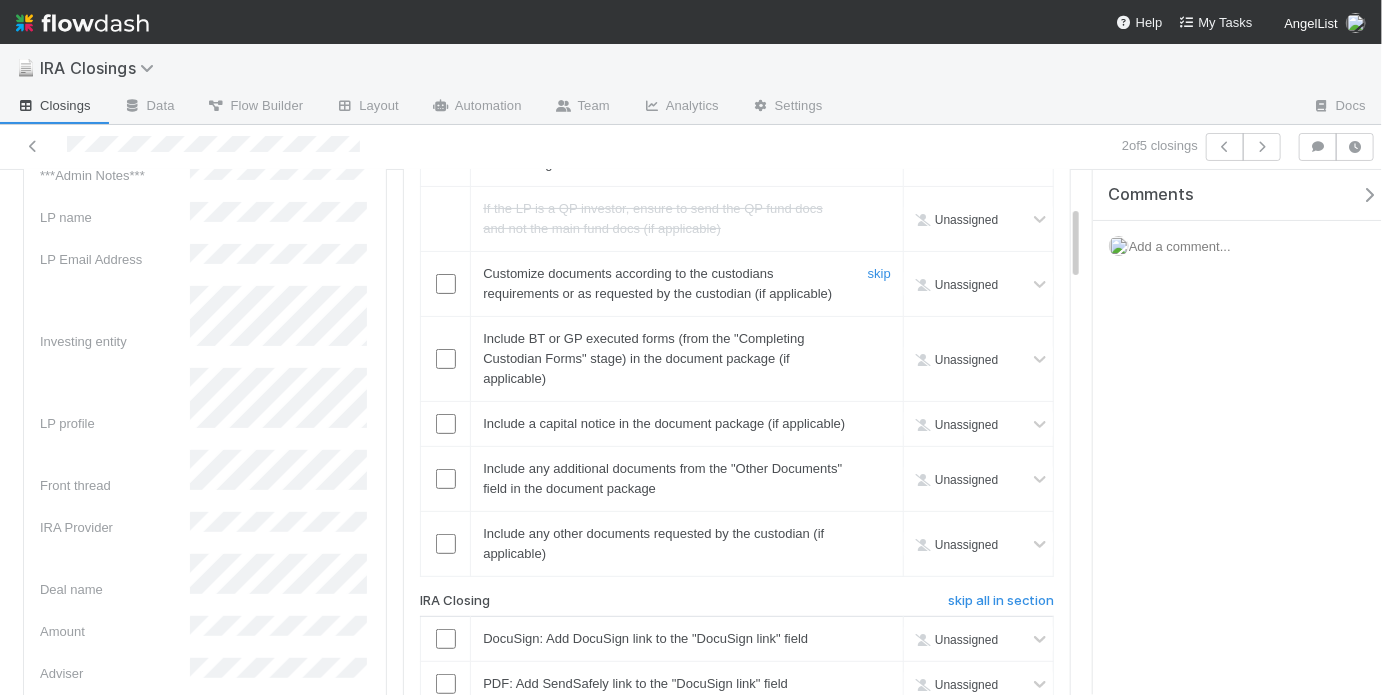 click at bounding box center [446, 284] 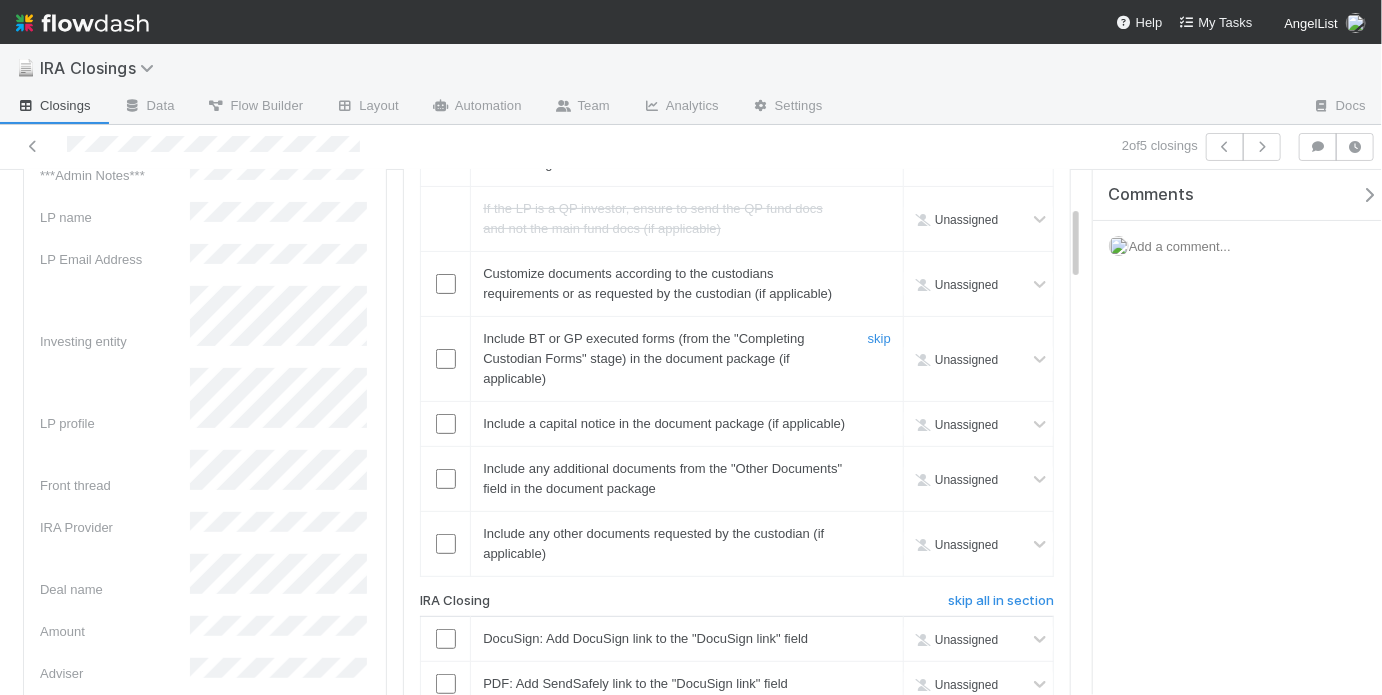 click at bounding box center (446, 359) 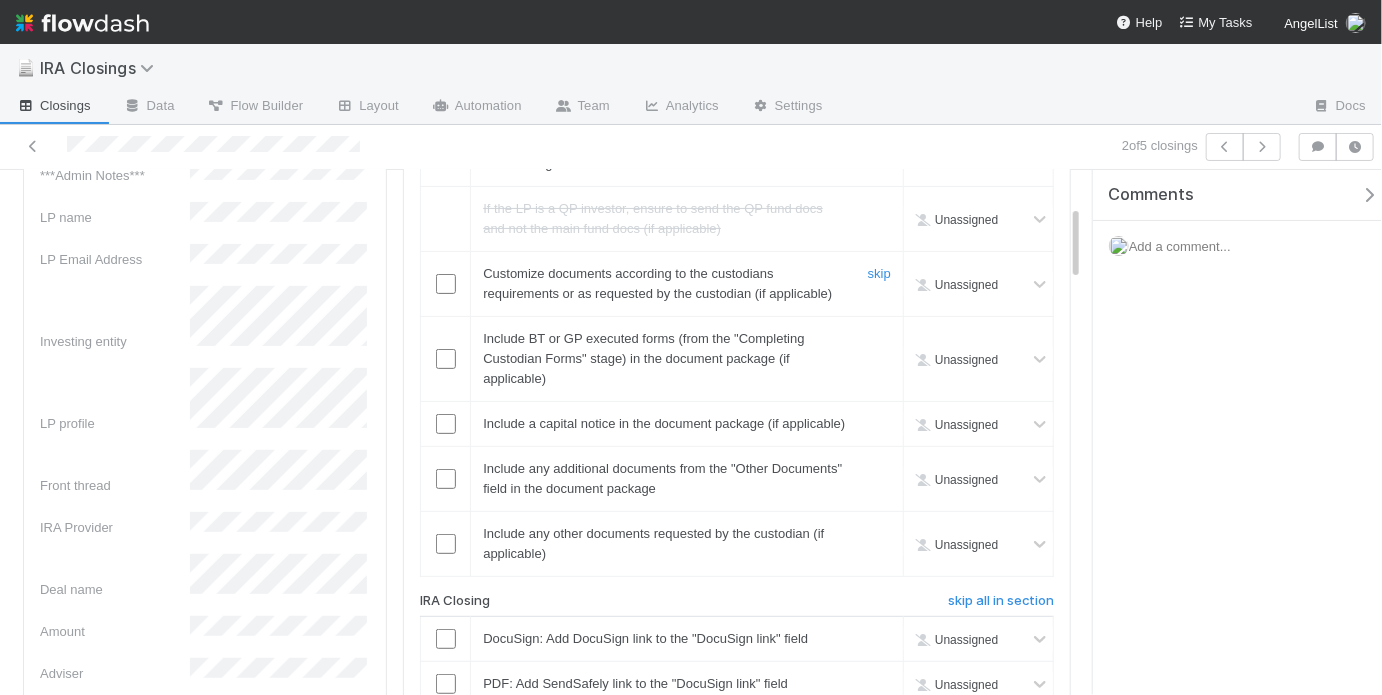 click at bounding box center (446, 284) 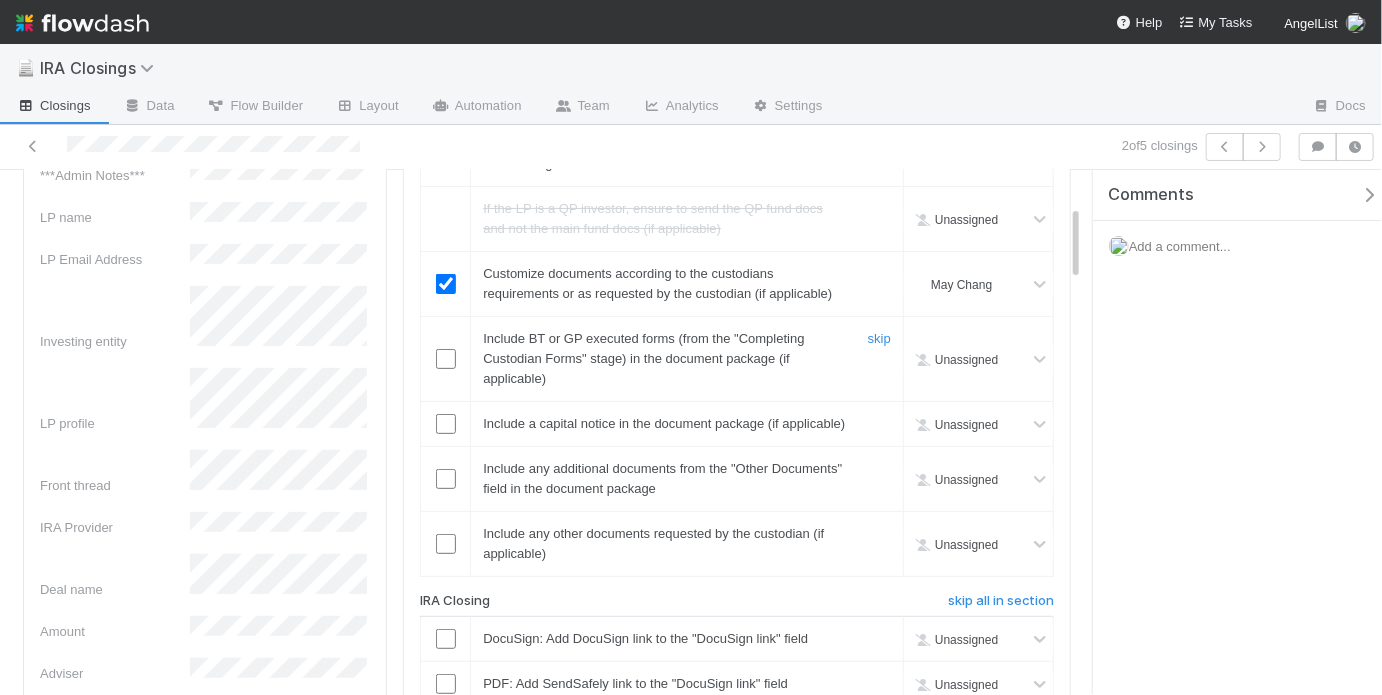 click at bounding box center [446, 359] 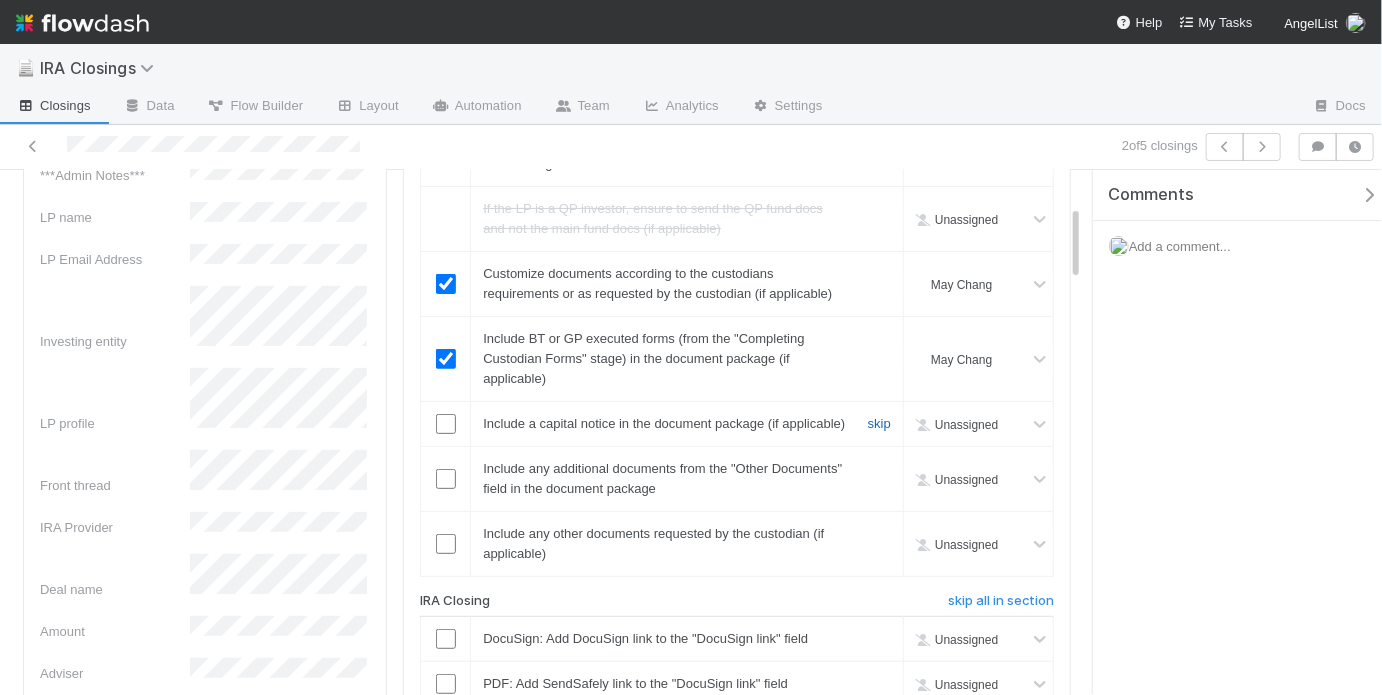 click on "skip" at bounding box center [879, 423] 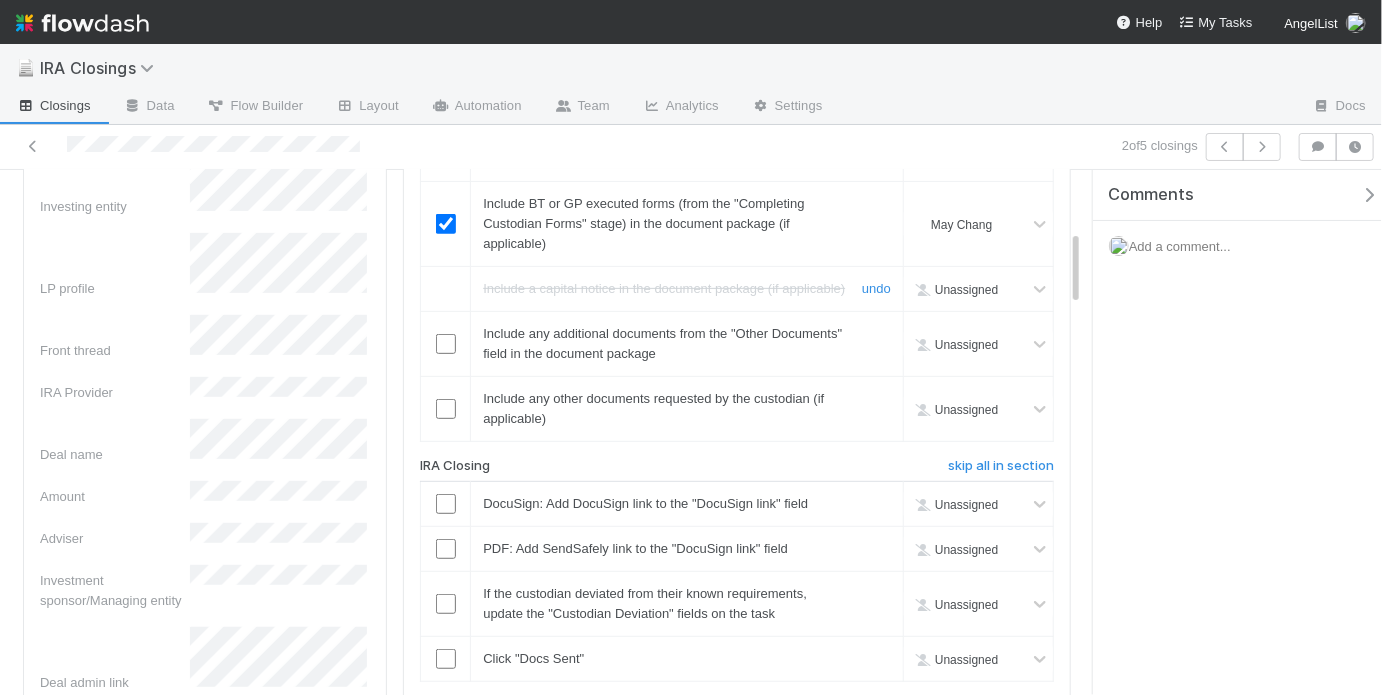 scroll, scrollTop: 459, scrollLeft: 0, axis: vertical 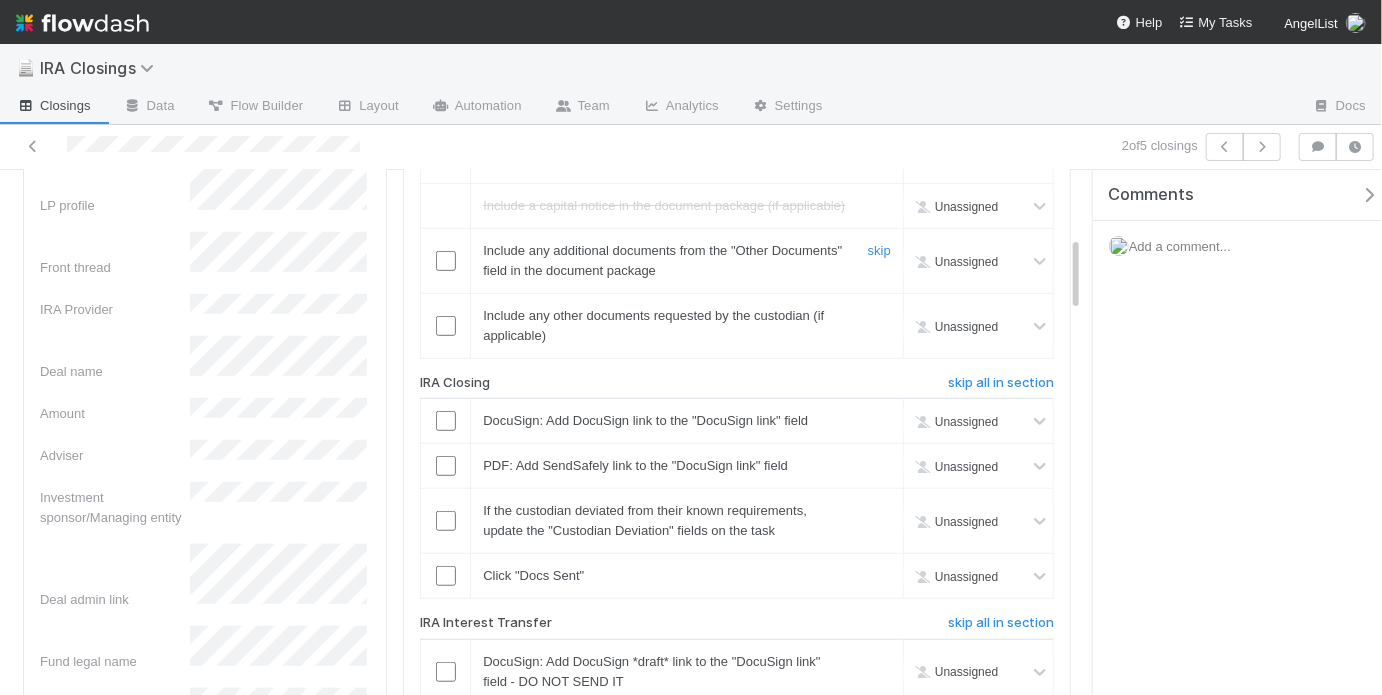 click at bounding box center [446, 261] 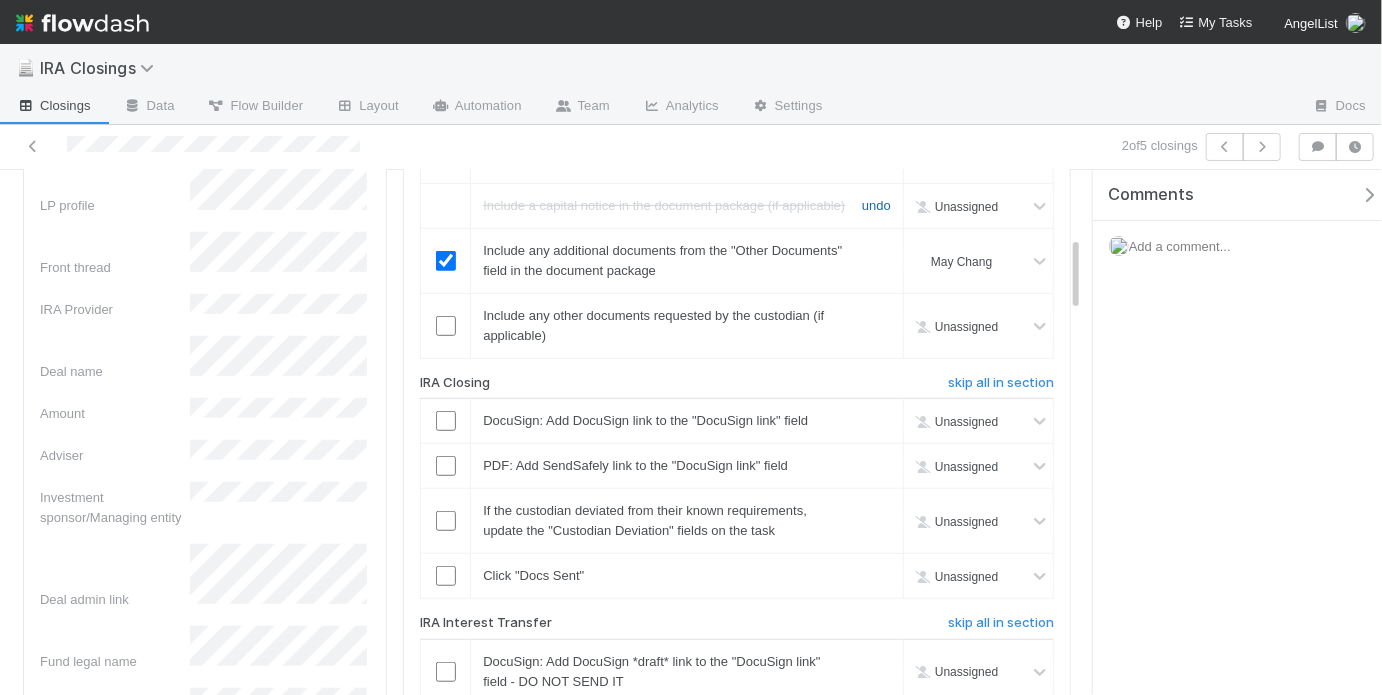 click on "undo" at bounding box center (876, 205) 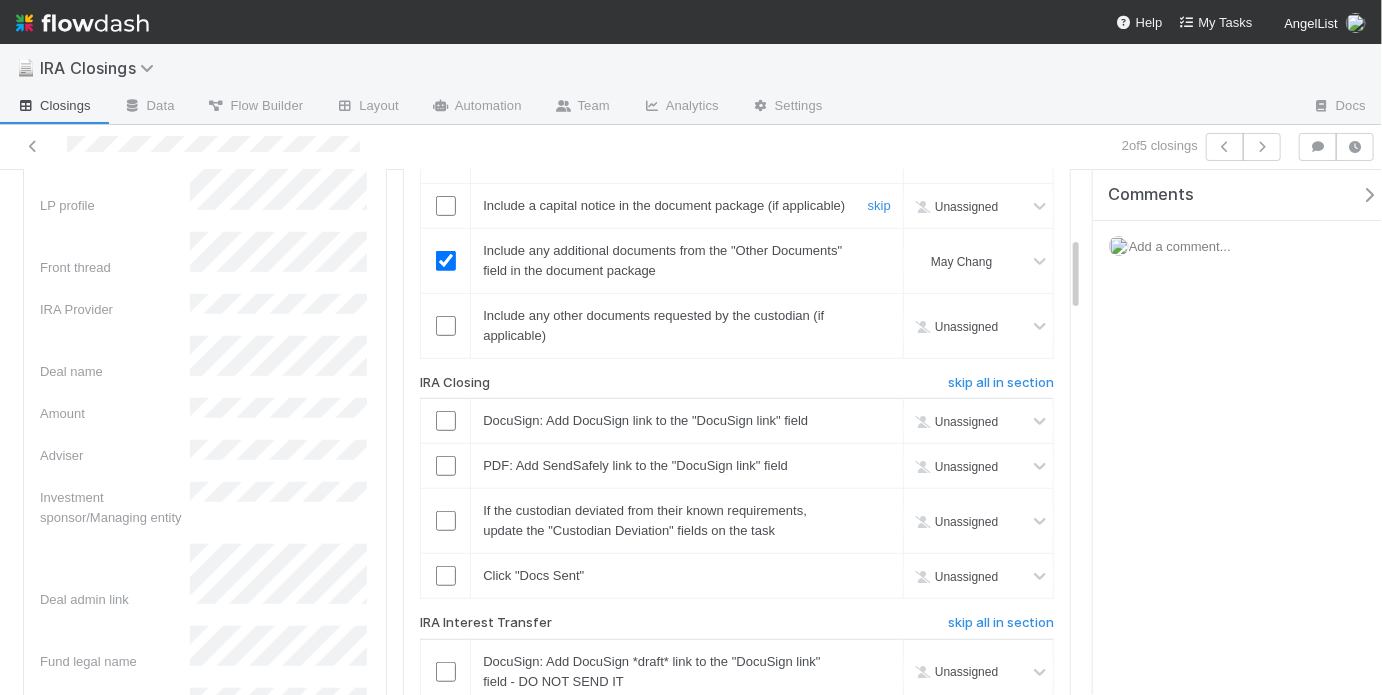 click at bounding box center [446, 206] 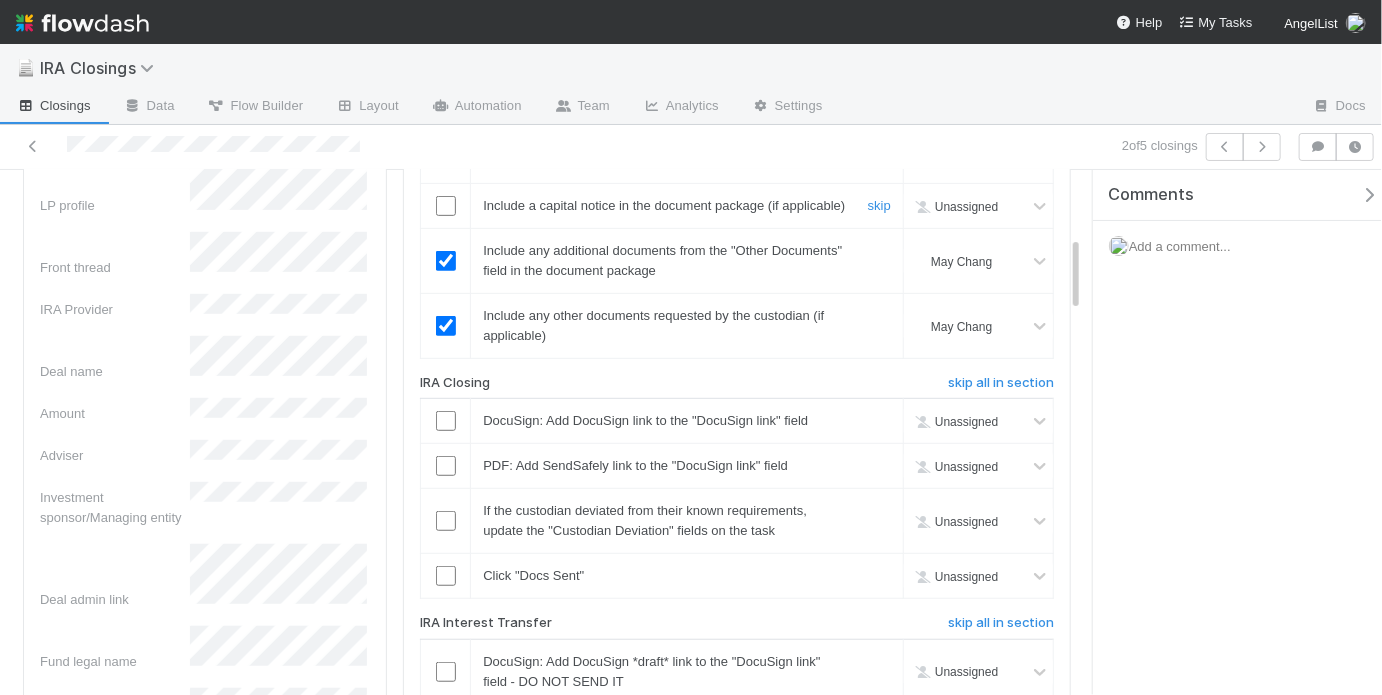 click at bounding box center [446, 206] 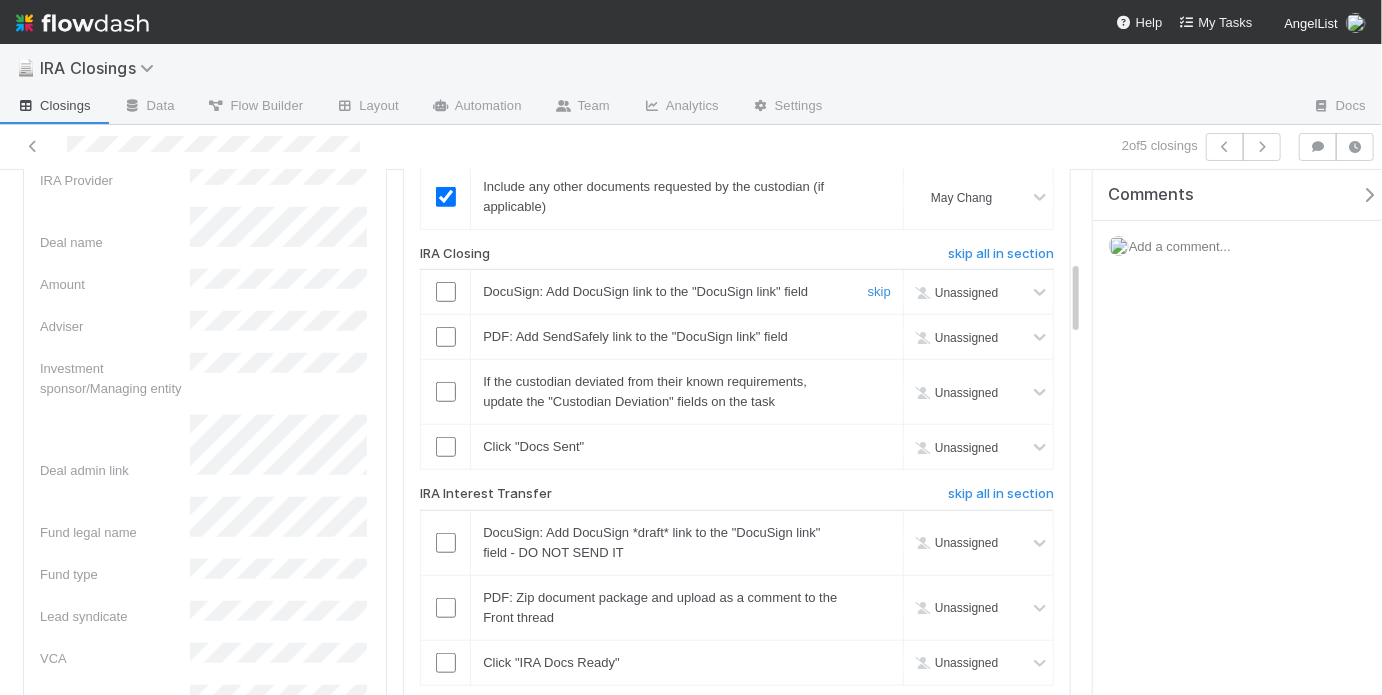 scroll, scrollTop: 664, scrollLeft: 0, axis: vertical 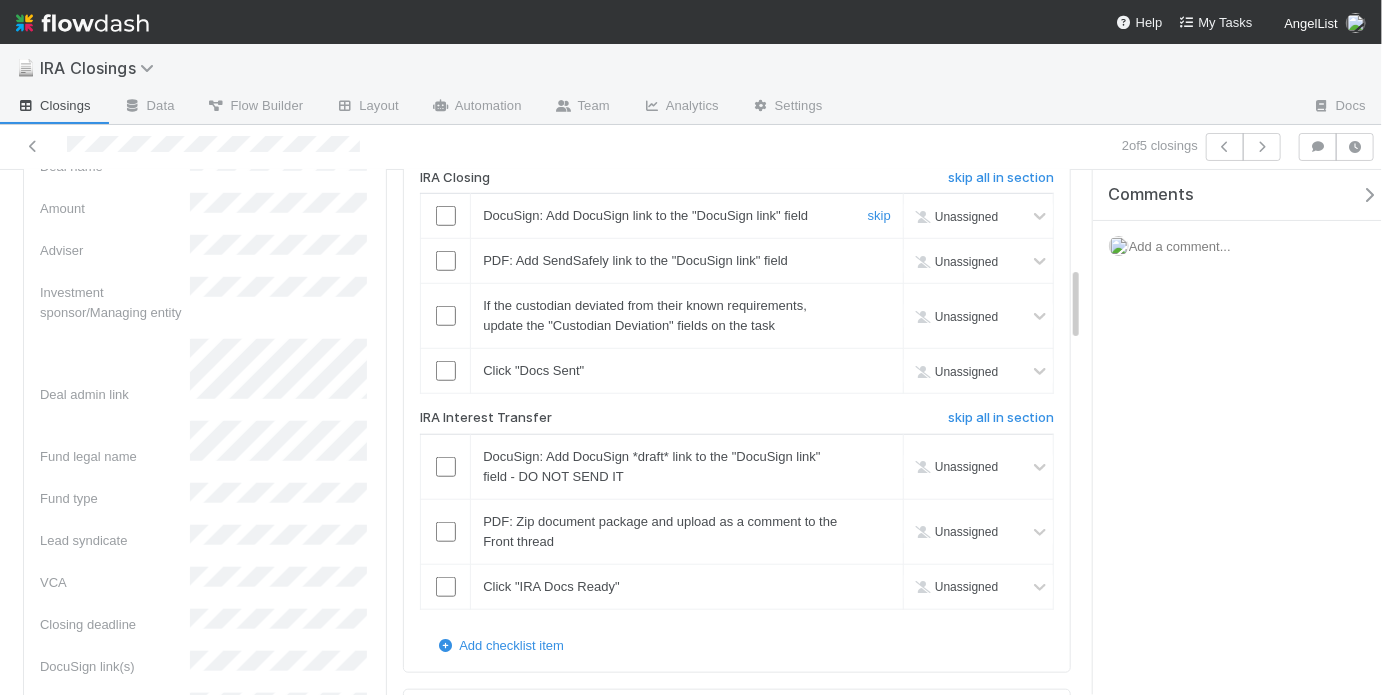 click at bounding box center [446, 216] 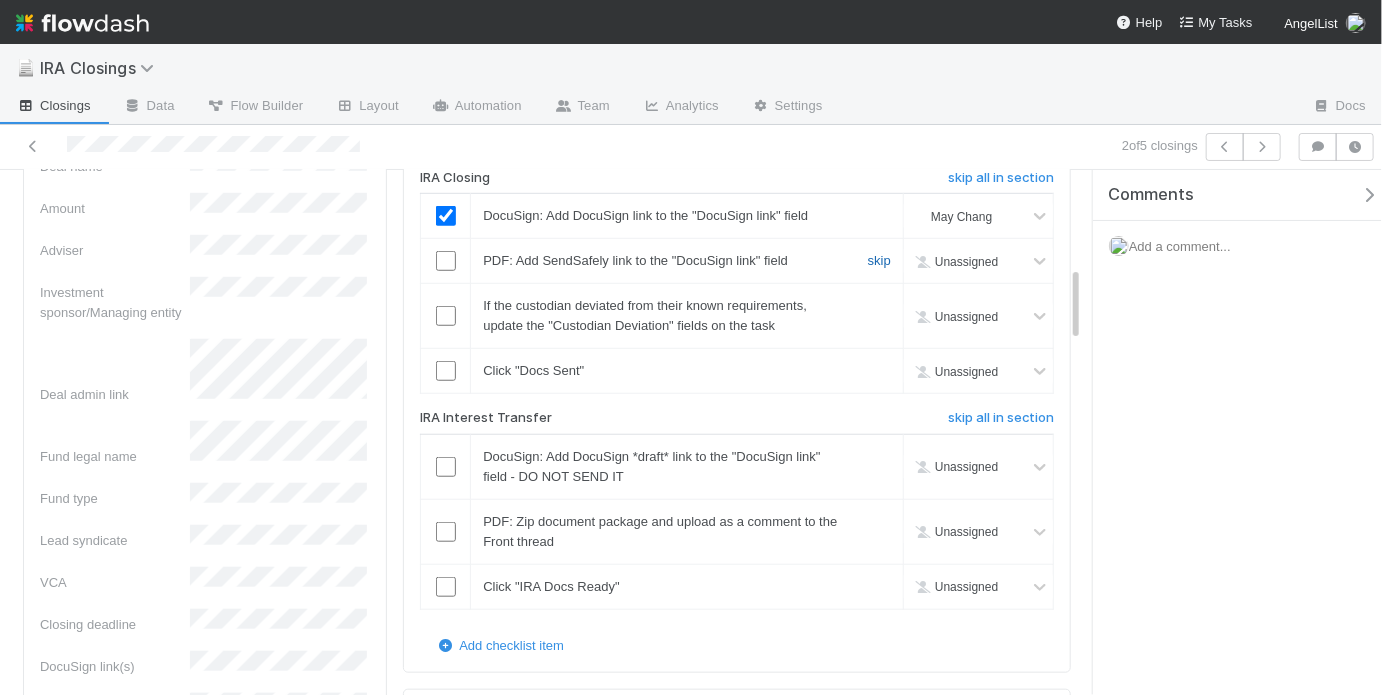 click on "skip" at bounding box center (879, 260) 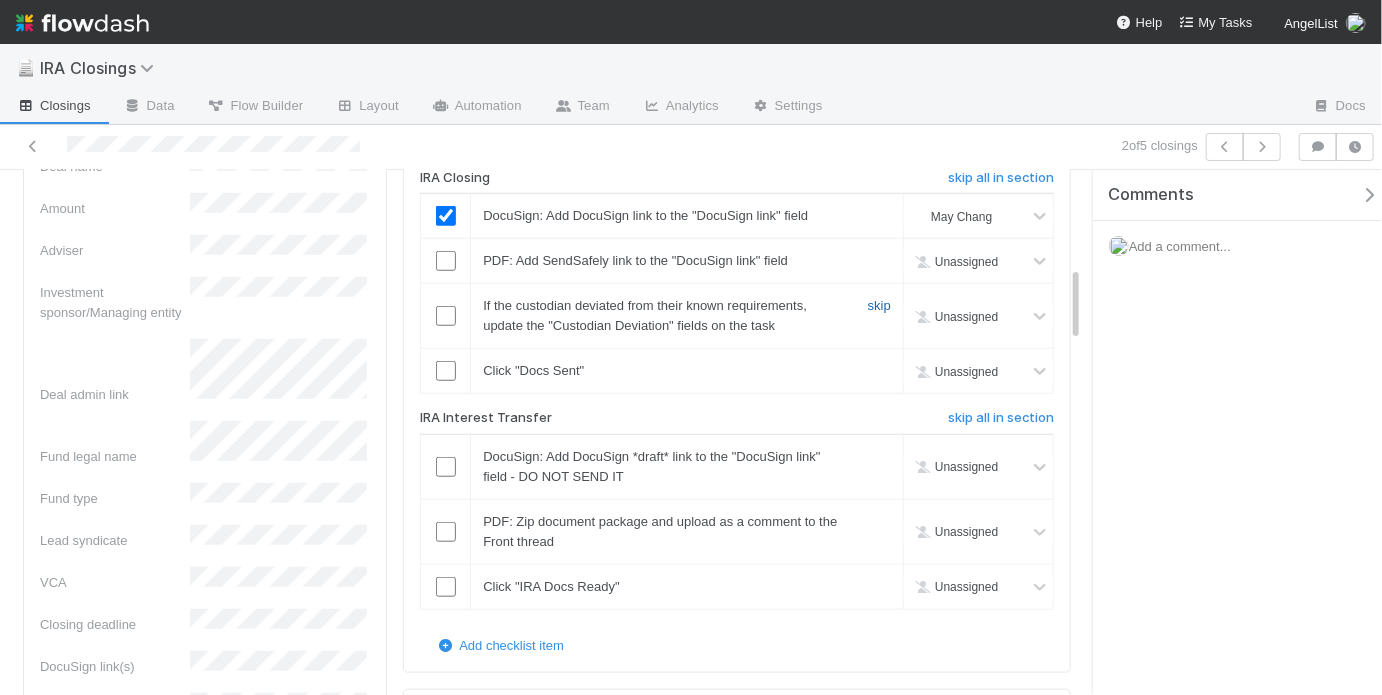 click on "skip" at bounding box center (879, 305) 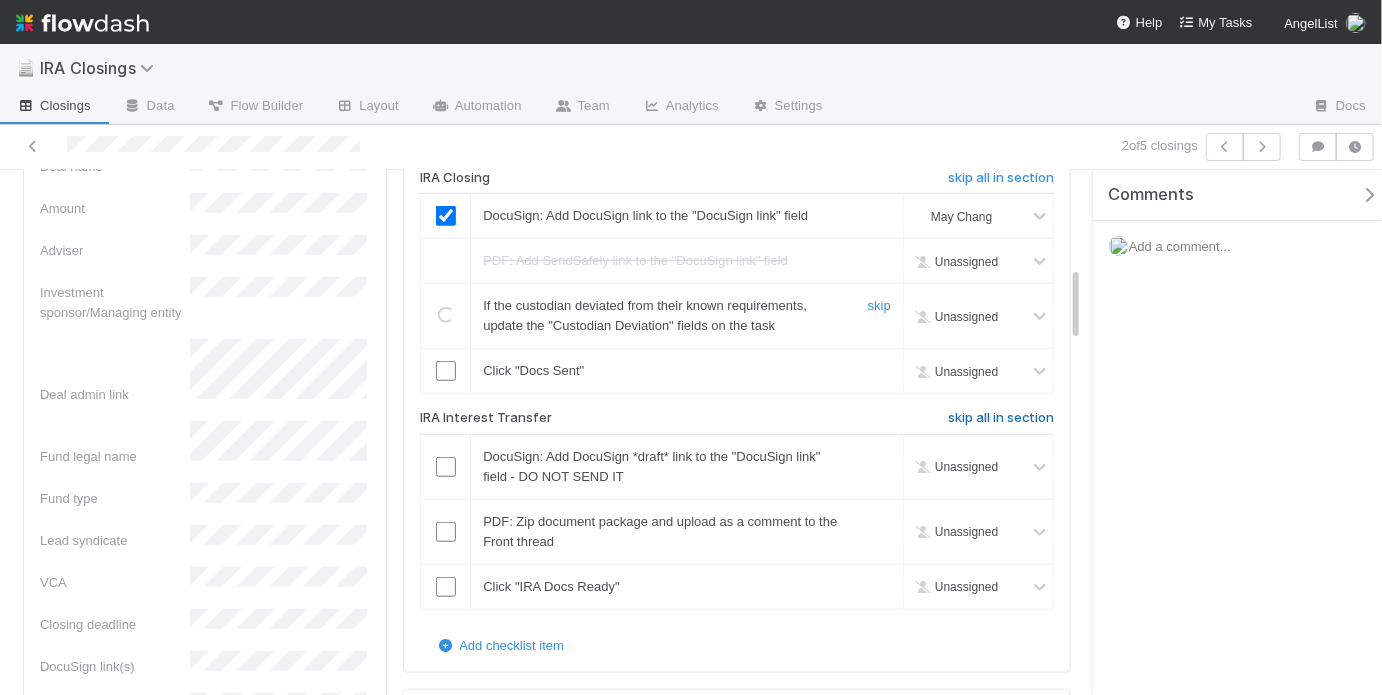 click at bounding box center (446, 371) 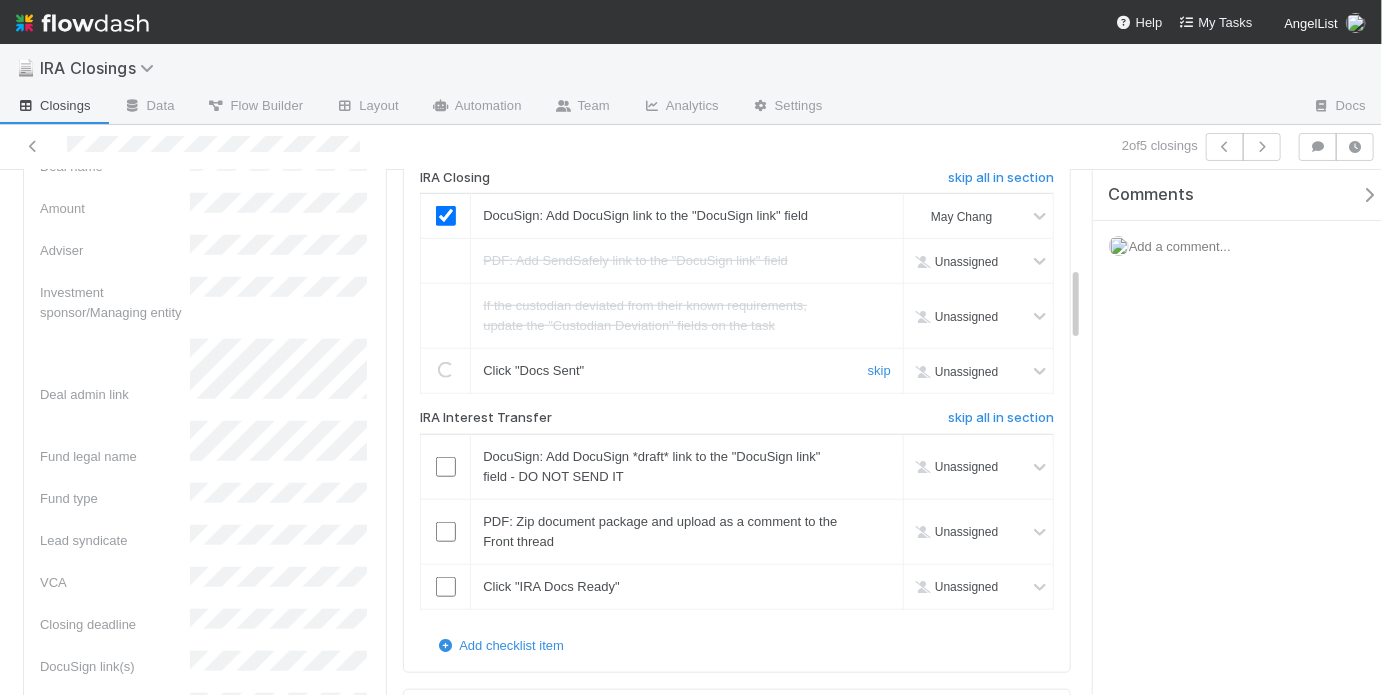 click on "skip all in section" at bounding box center (1001, 418) 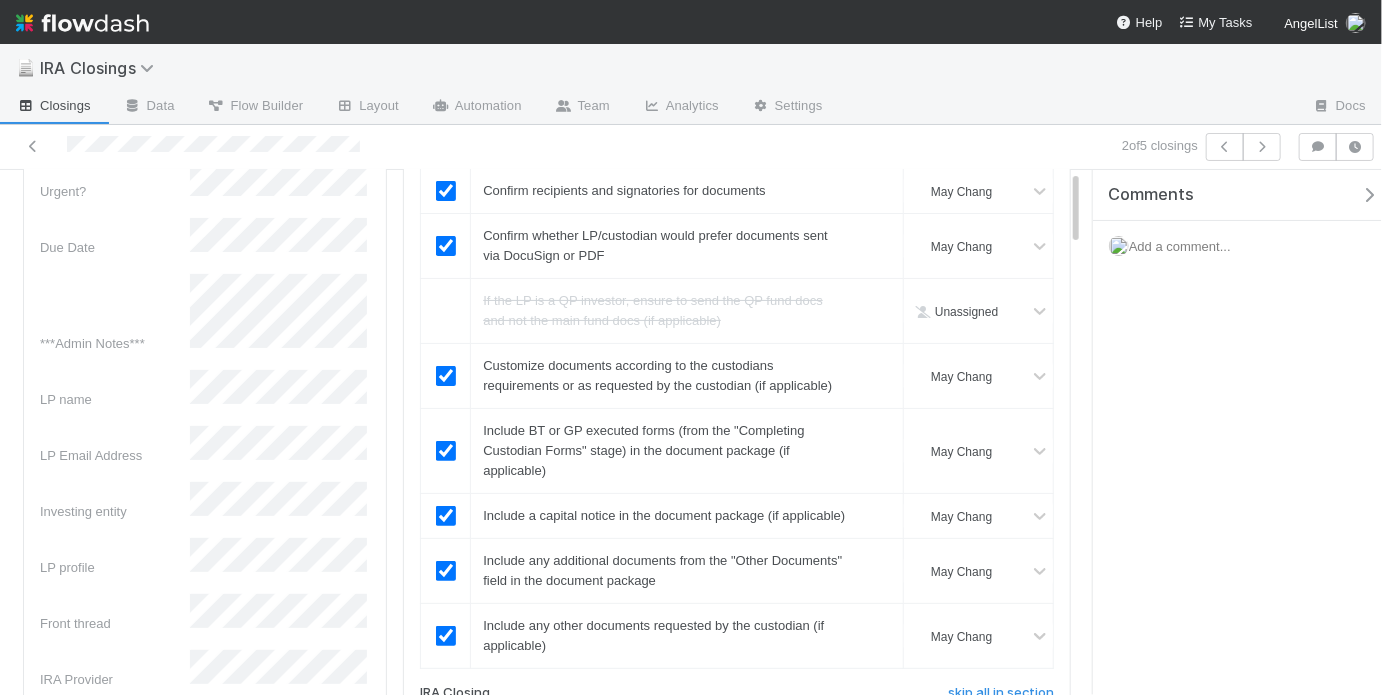 scroll, scrollTop: 0, scrollLeft: 0, axis: both 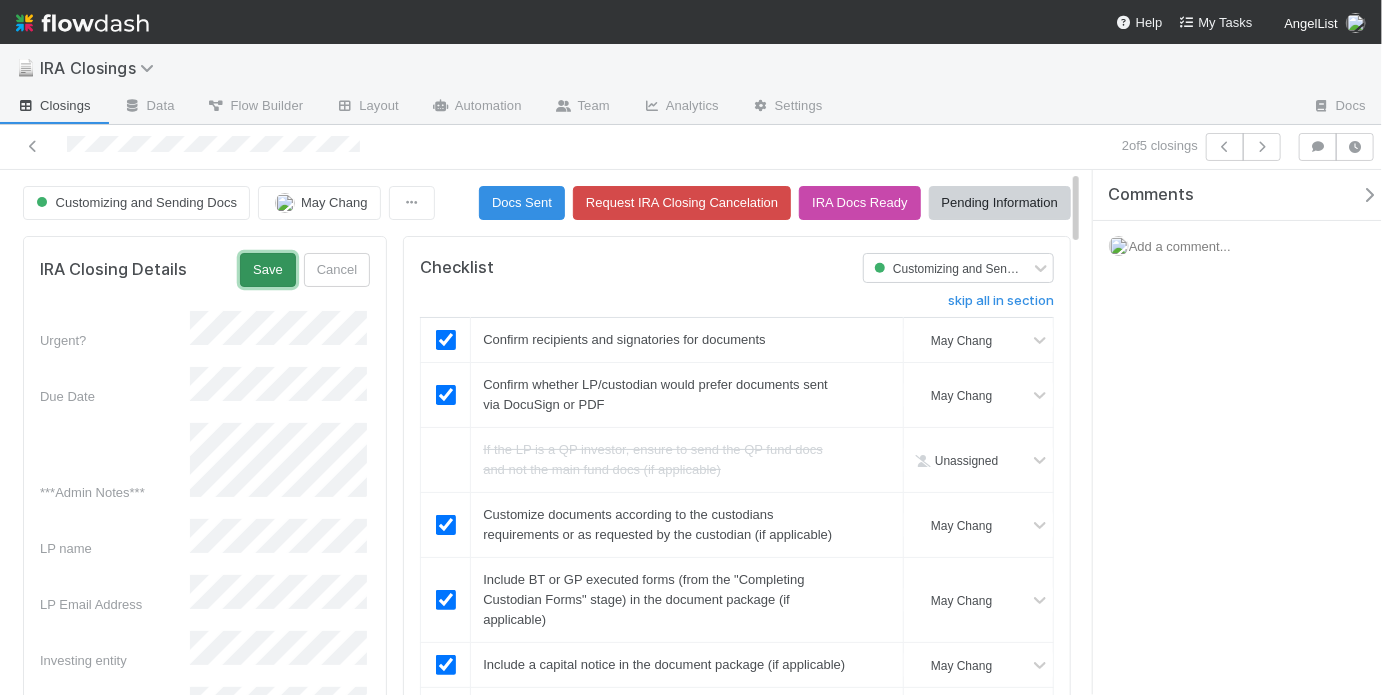 click on "Save" at bounding box center (268, 270) 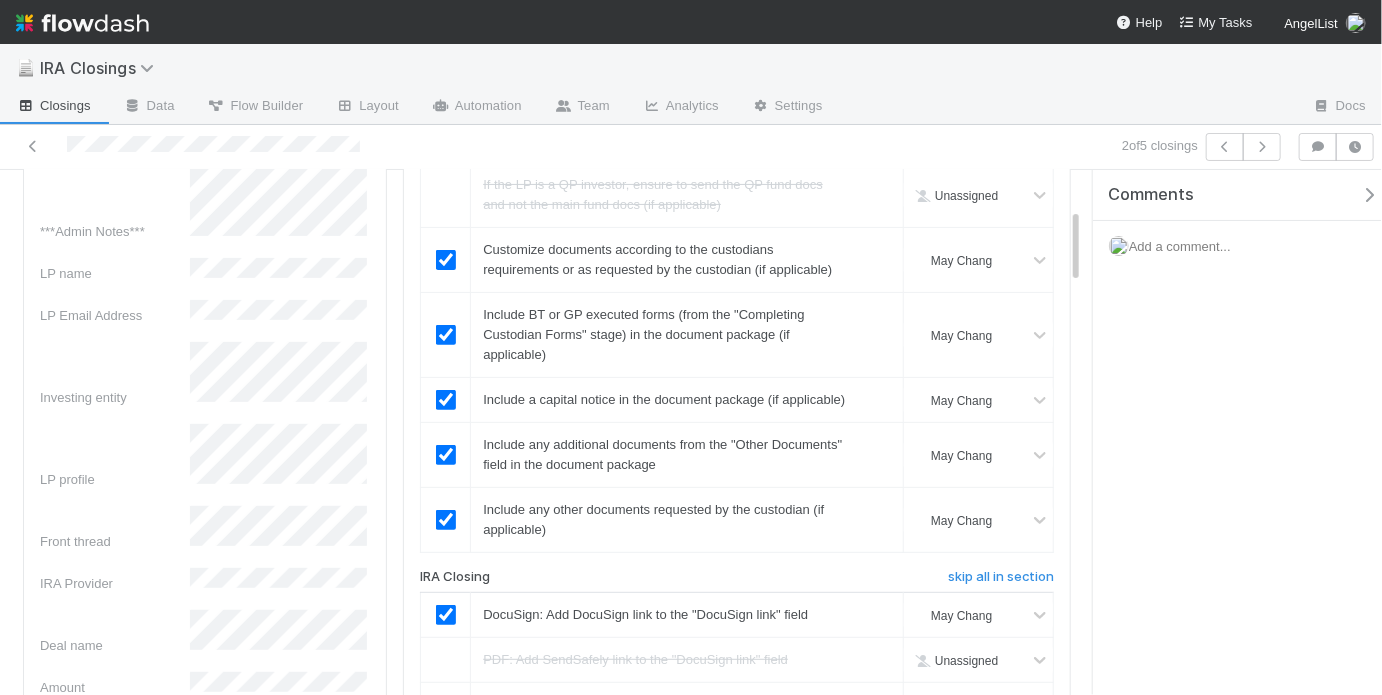 scroll, scrollTop: 112, scrollLeft: 0, axis: vertical 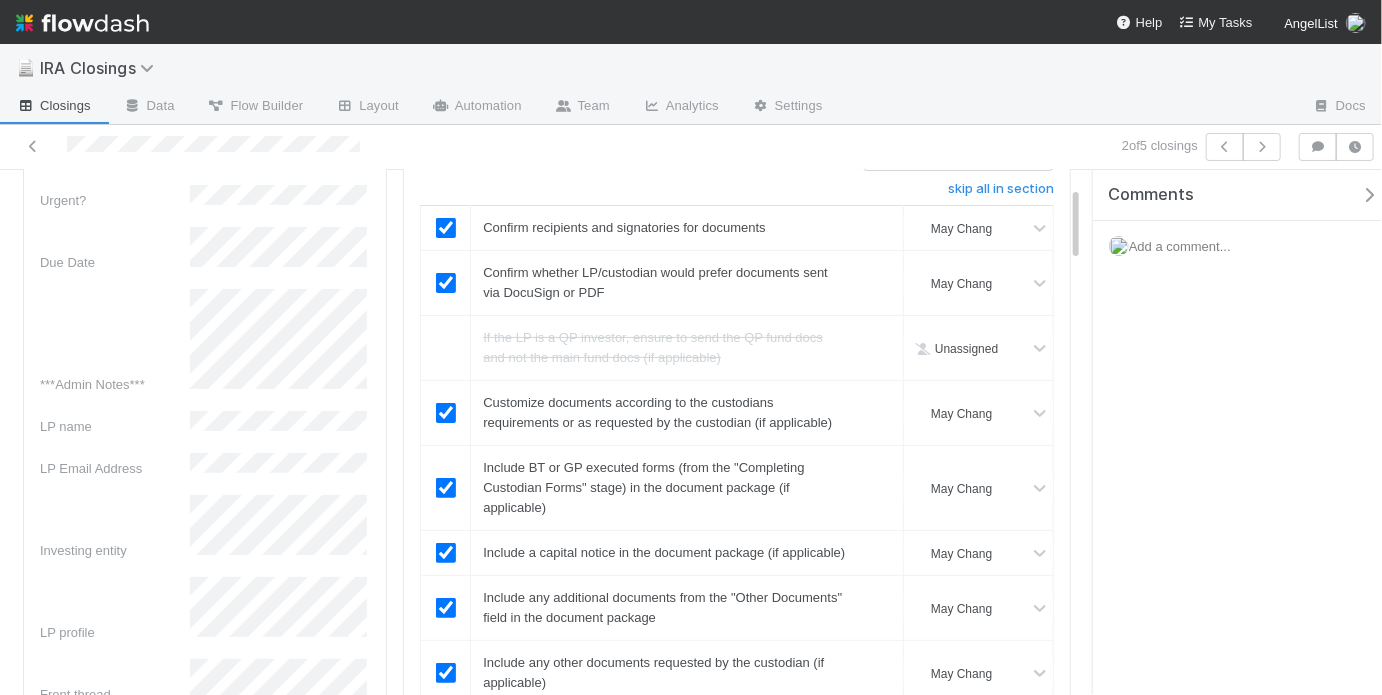 click on "Urgent?  Due Date  ***Admin Notes***  LP name  LP Email Address  Investing entity  LP profile  Front thread  IRA Provider  Deal name  Amount  Adviser  Investment sponsor/Managing entity  Deal admin link  Fund legal name  Fund type  Lead syndicate  VCA  Closing deadline  DocuSign link(s)  Other Documents   Custodian forms  Executed custodian form  Online form  IOS DRI  Deal ID  Closing or Subscription ID  Front Conversation ID  GP Sub Doc link  Custodian Requirements" at bounding box center (205, 1247) 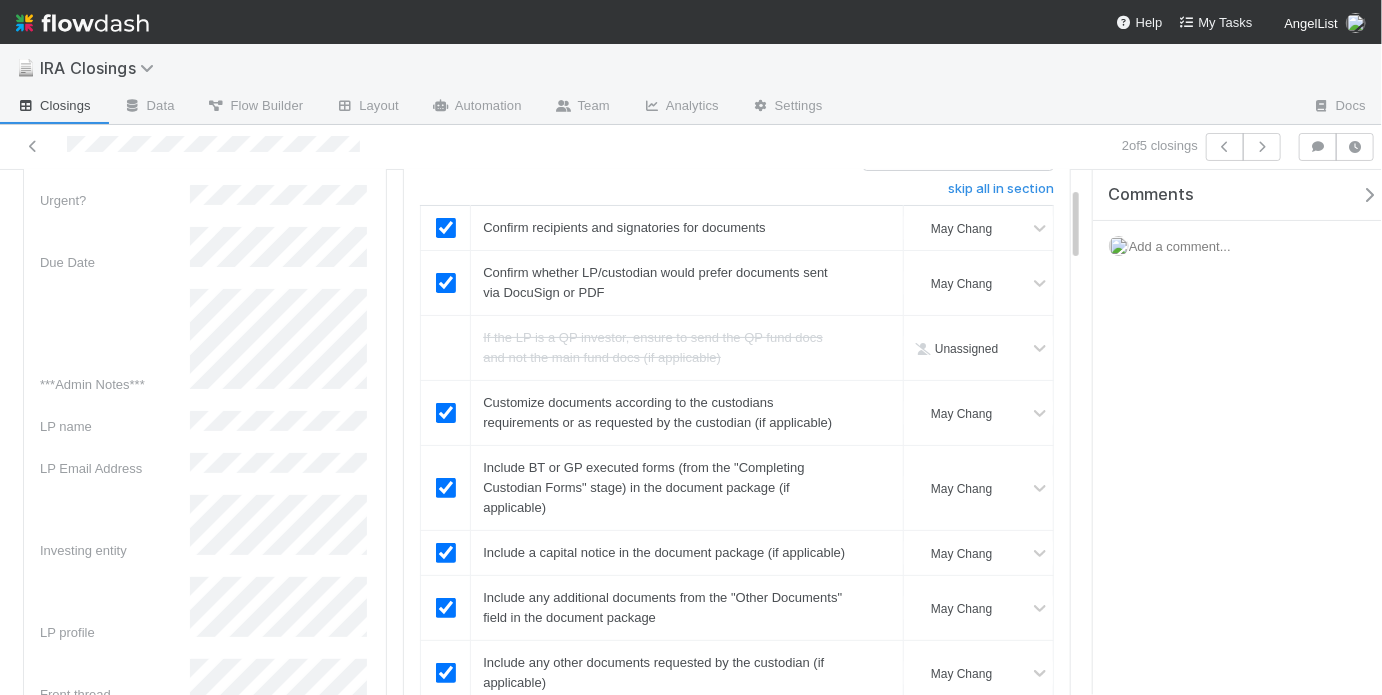 click on "Add a comment..." at bounding box center [1243, 247] 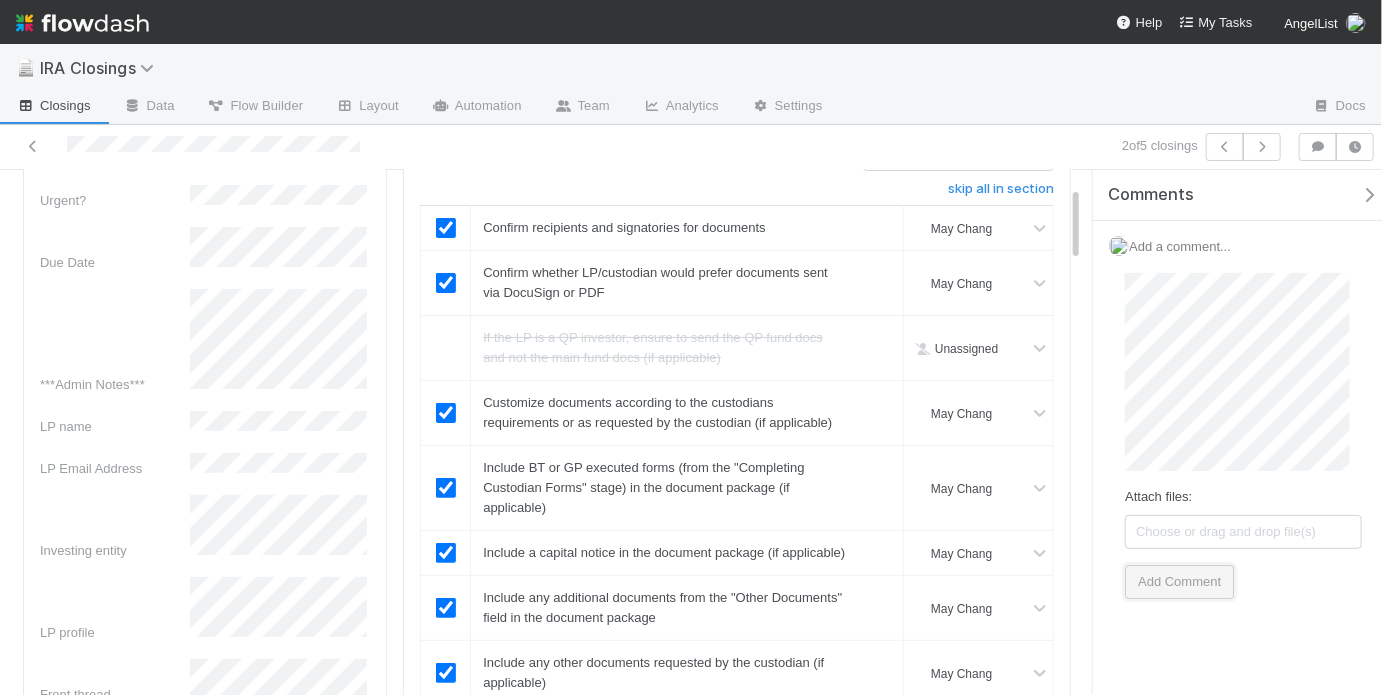 click on "Add Comment" at bounding box center [1179, 582] 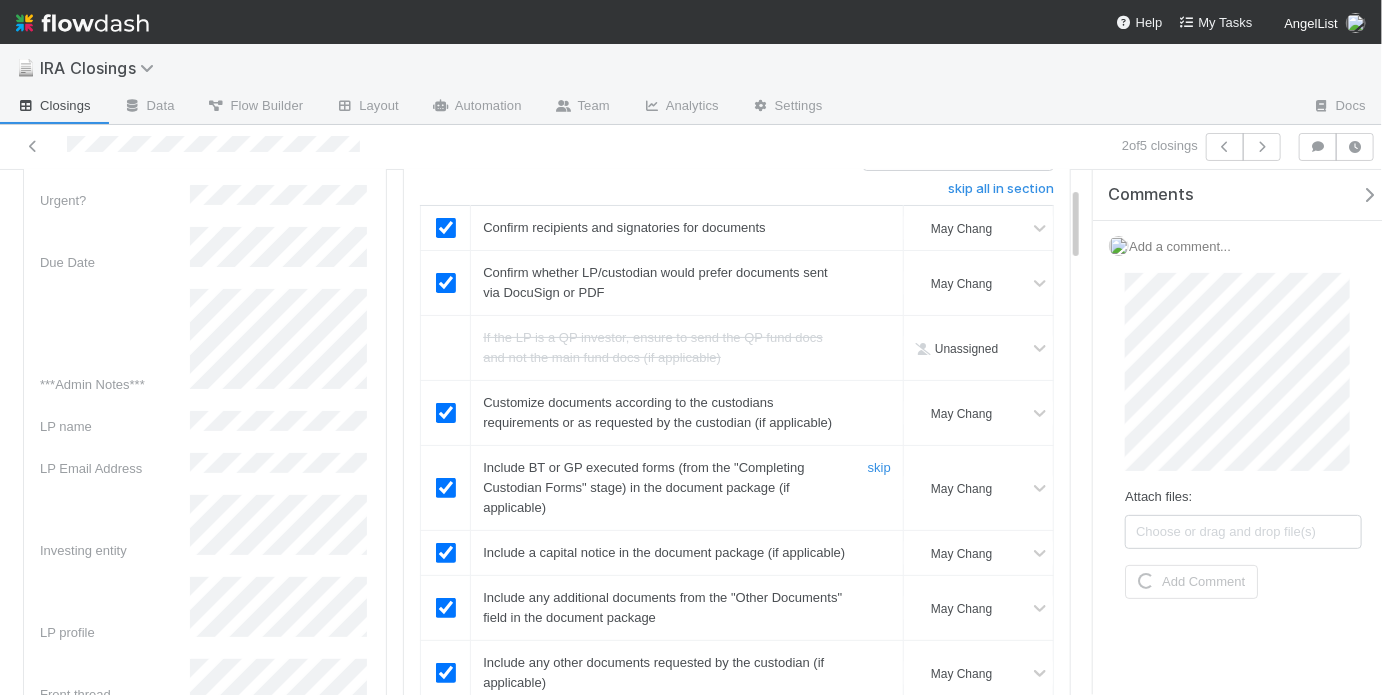 scroll, scrollTop: 1155, scrollLeft: 0, axis: vertical 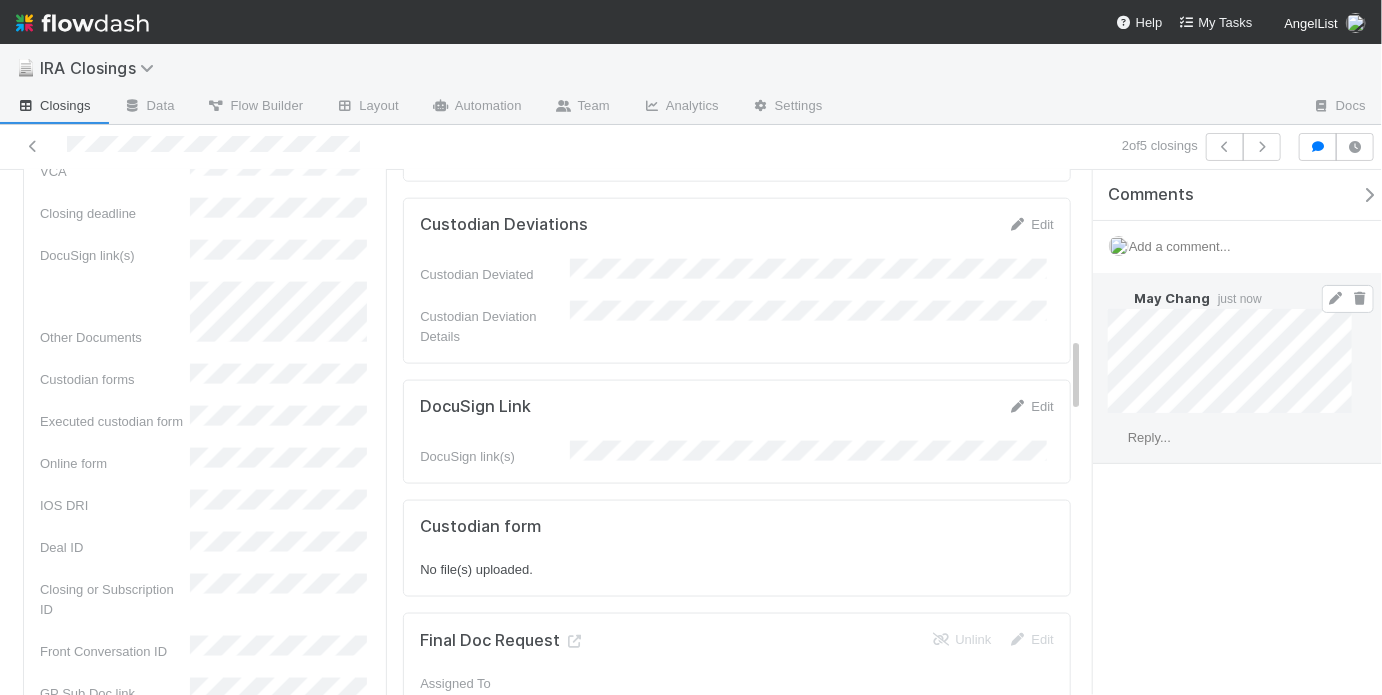 click at bounding box center (1360, 298) 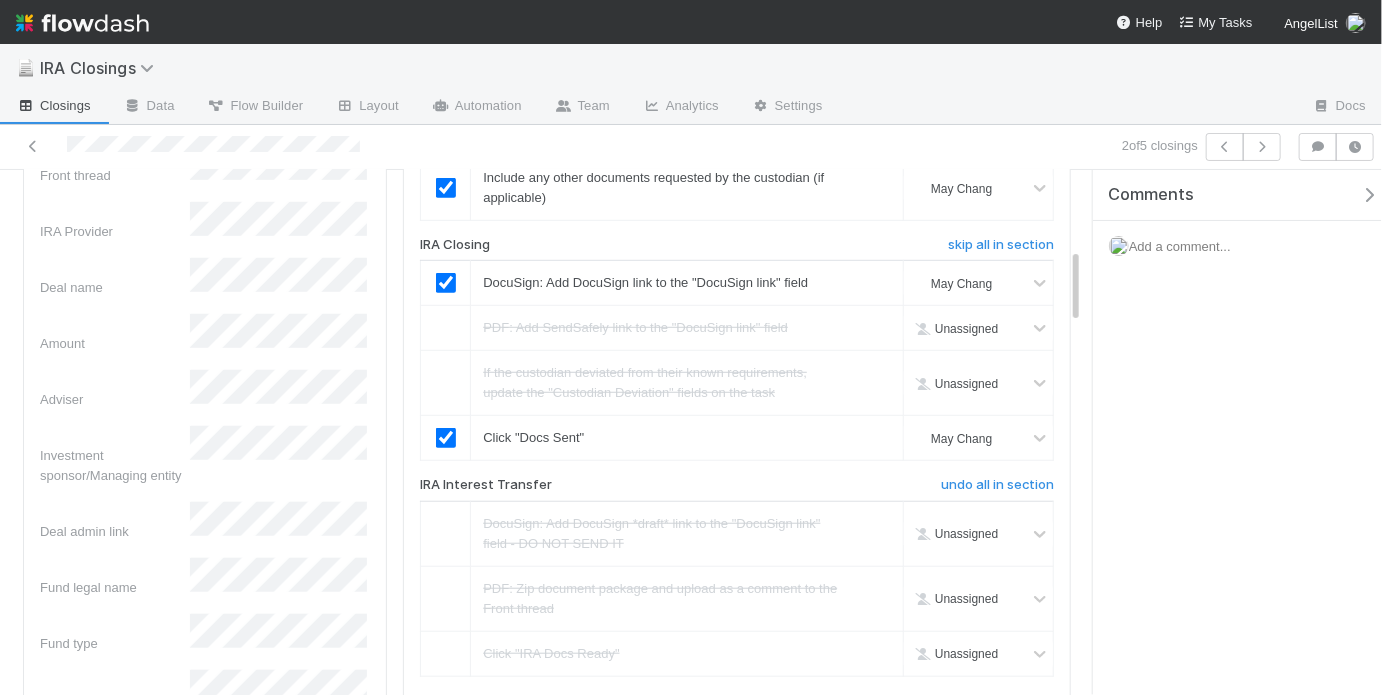 scroll, scrollTop: 268, scrollLeft: 0, axis: vertical 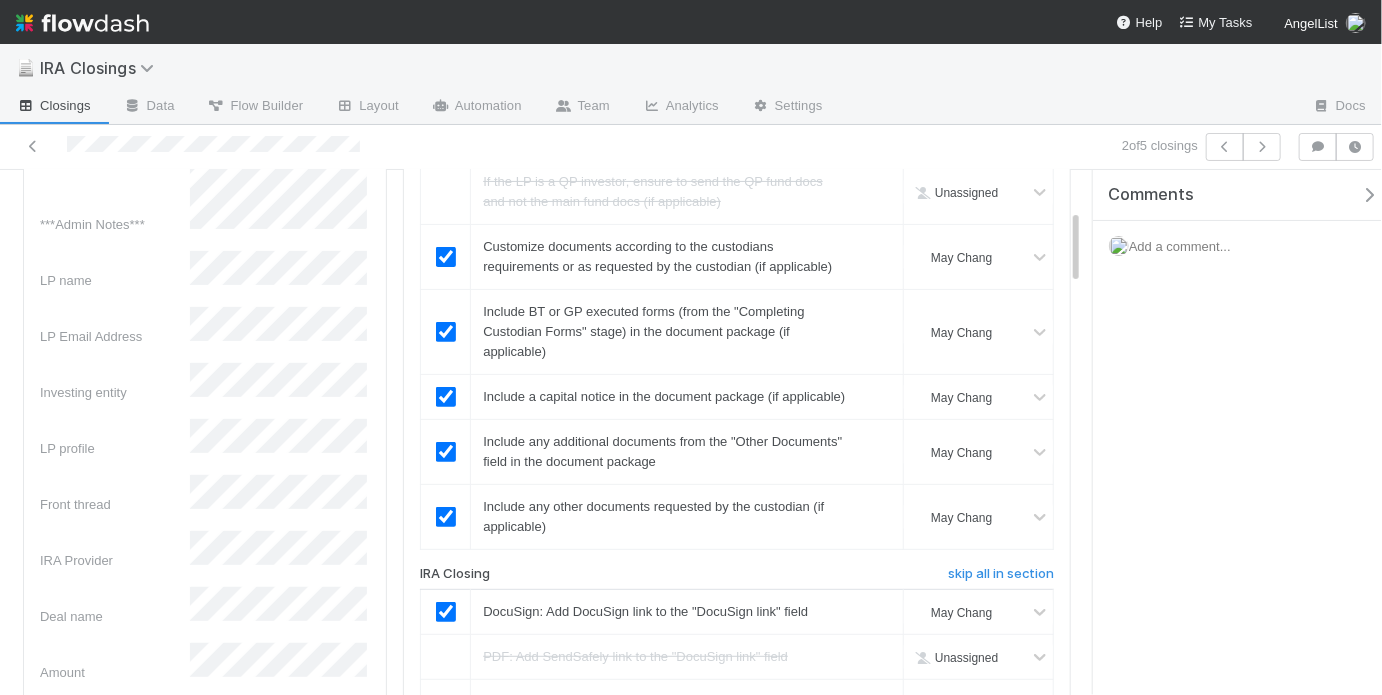 click on "IRA Closing Details Save Cancel Urgent?  Due Date  ***Admin Notes***  LP name  LP Email Address  Investing entity  LP profile  Front thread  IRA Provider  Deal name  Amount  Adviser  Investment sponsor/Managing entity  Deal admin link  Fund legal name  Fund type  Lead syndicate  VCA  Closing deadline  DocuSign link(s)  Other Documents   Custodian forms  Executed custodian form  Online form  IOS DRI  Deal ID  Closing or Subscription ID  Front Conversation ID  GP Sub Doc link  Custodian Requirements" at bounding box center [205, 975] 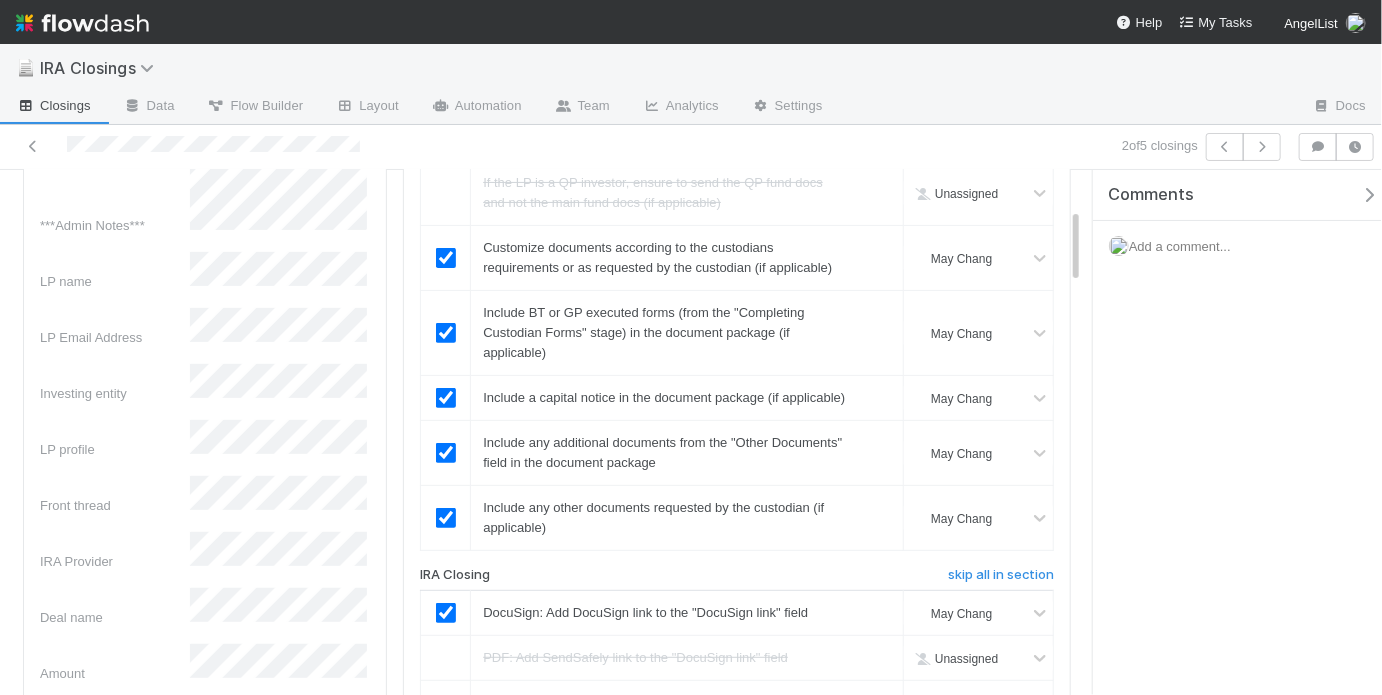 scroll, scrollTop: 264, scrollLeft: 0, axis: vertical 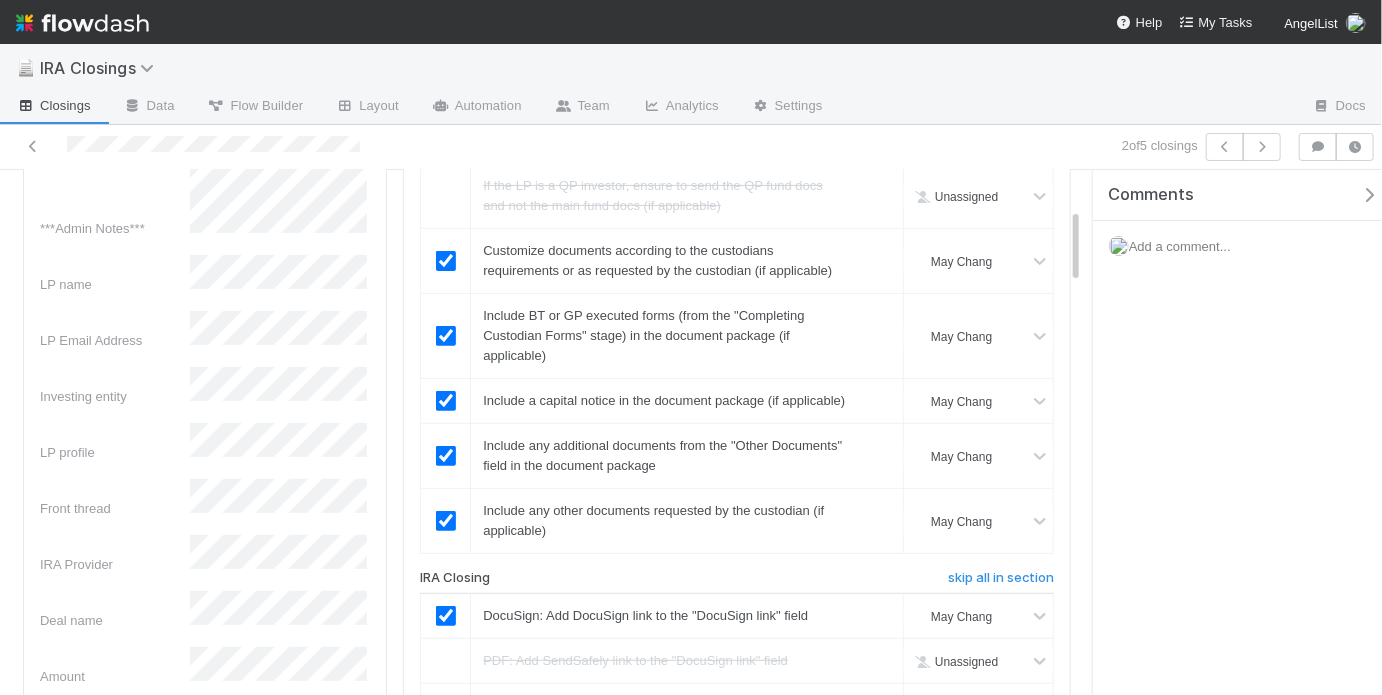 click on "IRA Closing Details Save Cancel Urgent?  Due Date  ***Admin Notes***  LP name  LP Email Address  Investing entity  LP profile  Front thread  IRA Provider  Deal name  Amount  Adviser  Investment sponsor/Managing entity  Deal admin link  Fund legal name  Fund type  Lead syndicate  VCA  Closing deadline  DocuSign link(s)  Other Documents   Custodian forms  Executed custodian form  Online form  IOS DRI  Deal ID  Closing or Subscription ID  Front Conversation ID  GP Sub Doc link  Custodian Requirements" at bounding box center [205, 979] 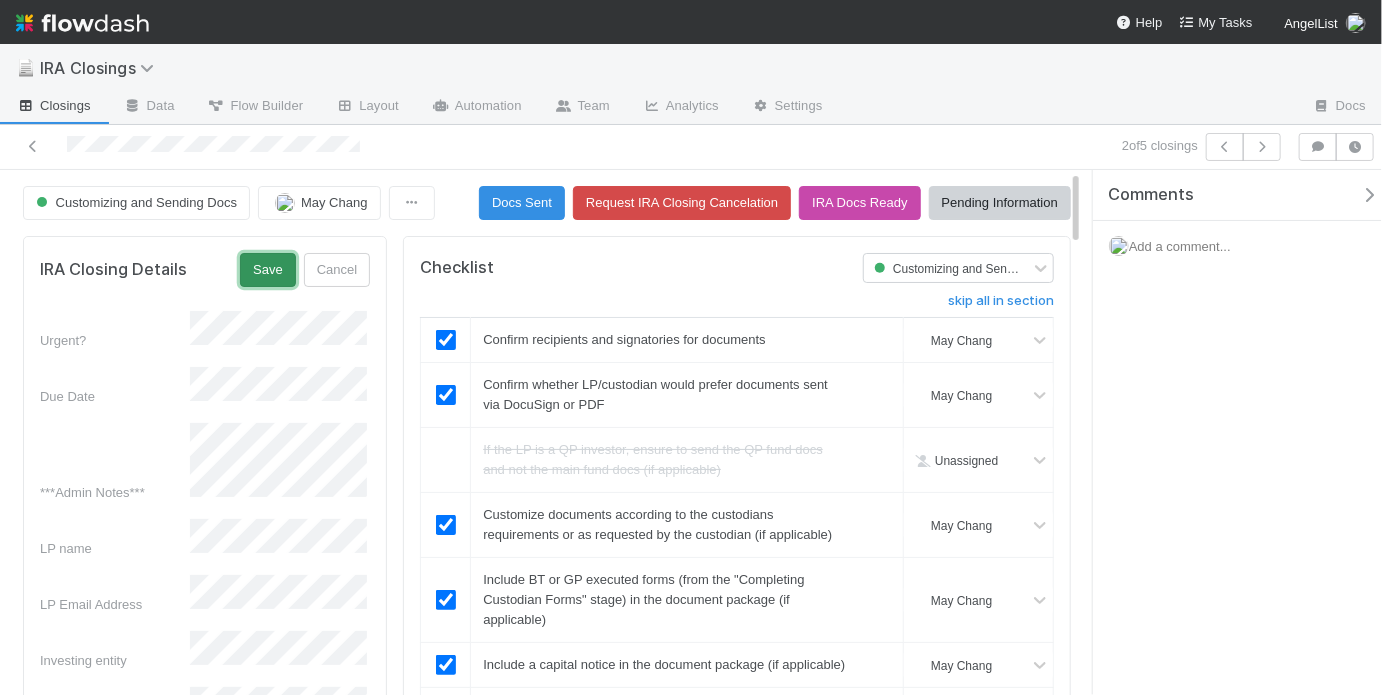 click on "Save" at bounding box center (268, 270) 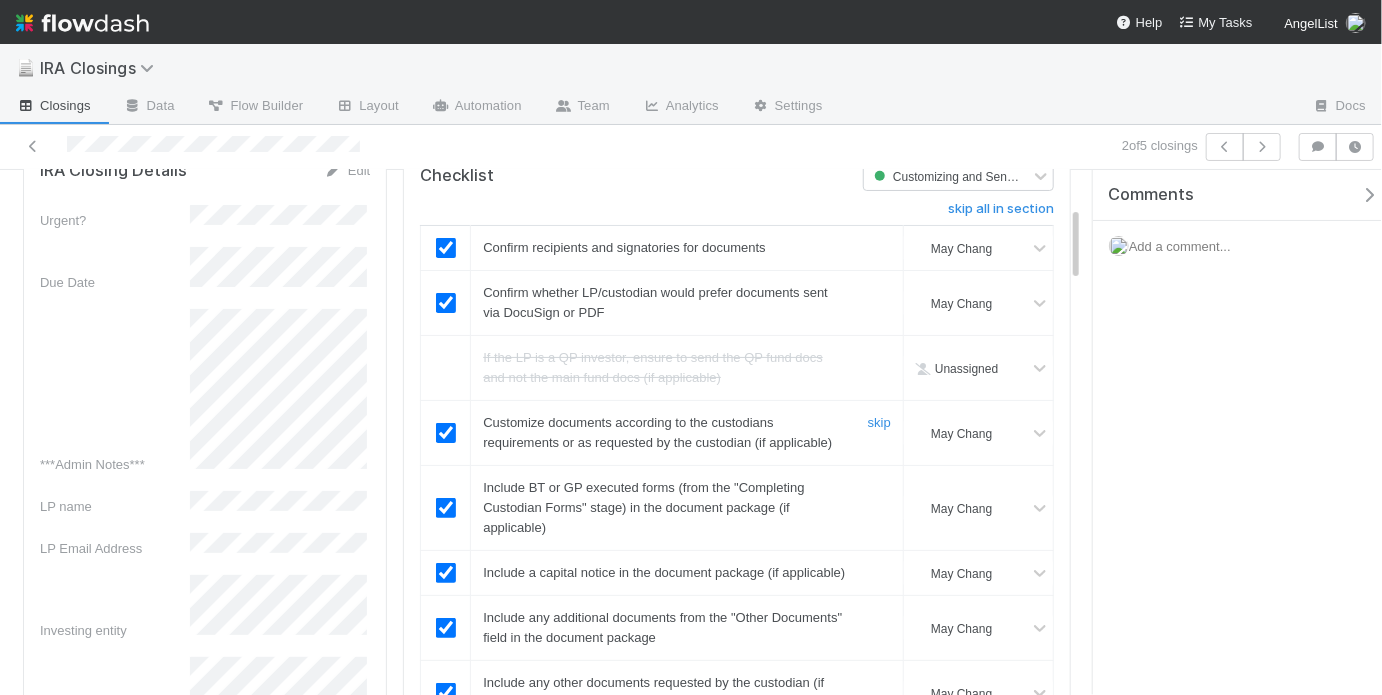 scroll, scrollTop: 0, scrollLeft: 0, axis: both 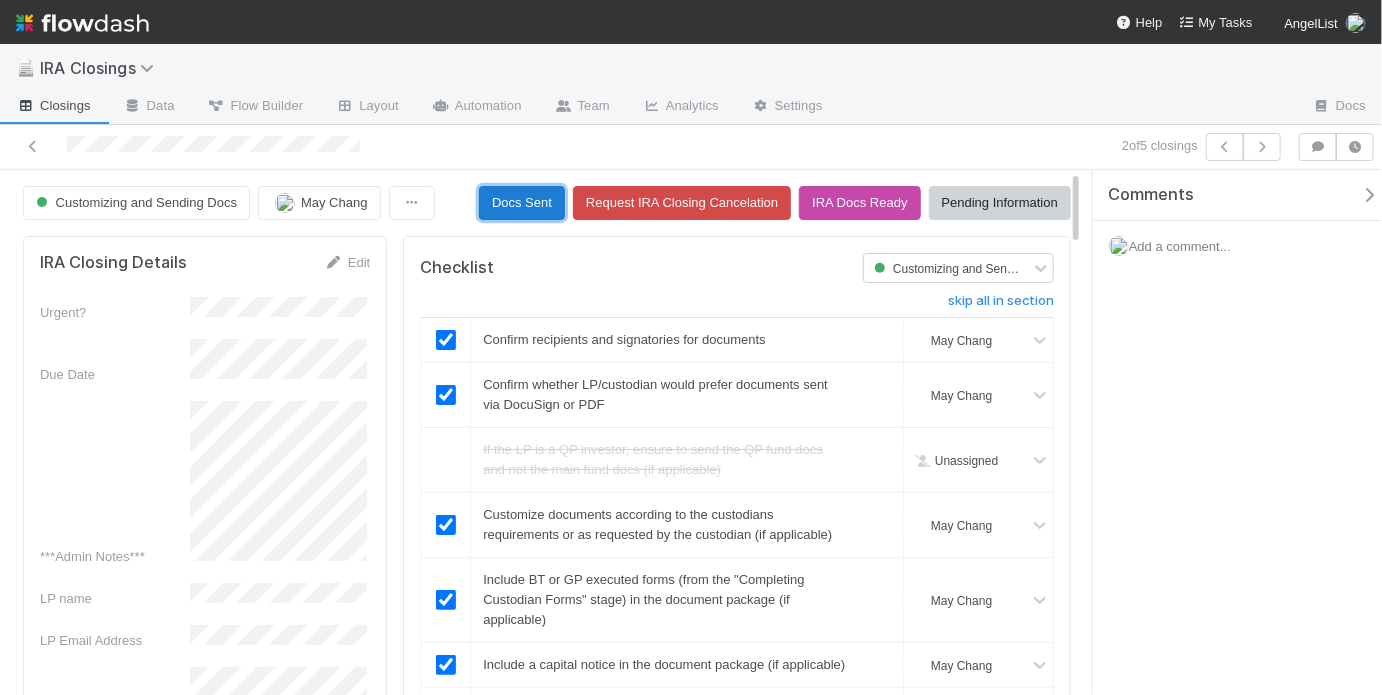 click on "Docs Sent" at bounding box center [522, 203] 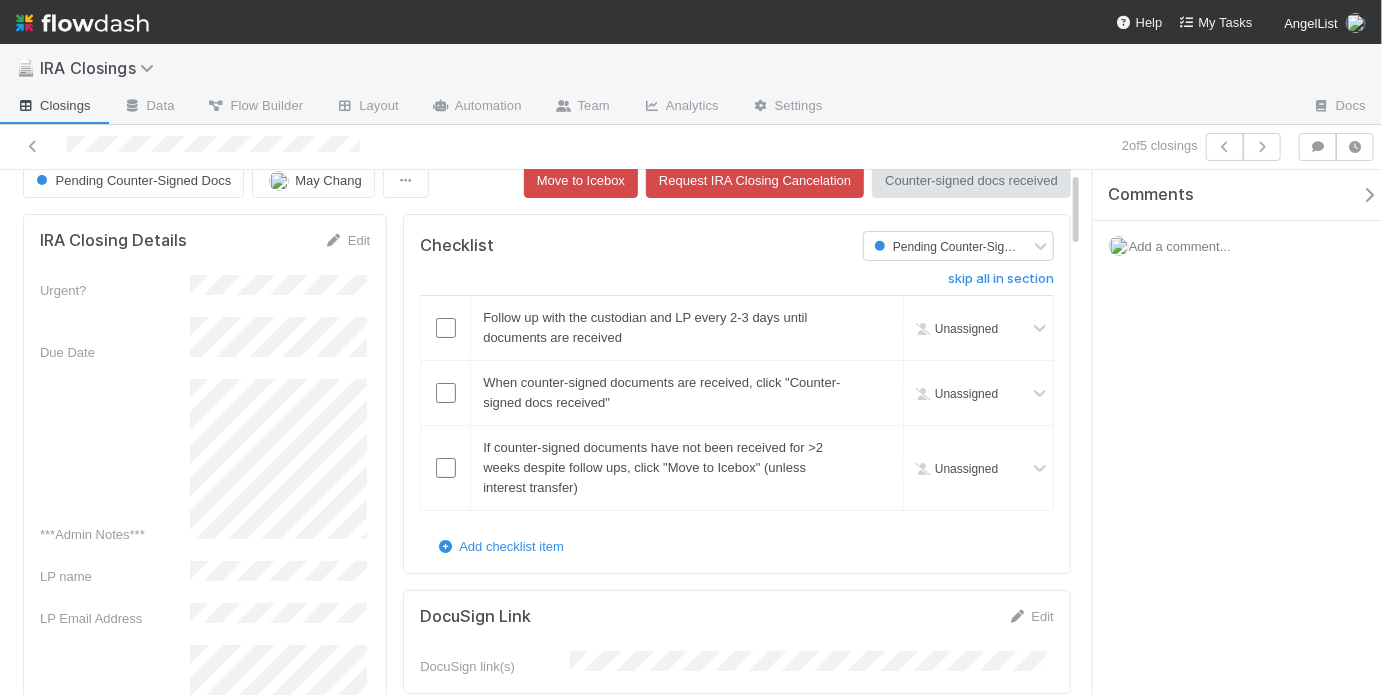 scroll, scrollTop: 24, scrollLeft: 0, axis: vertical 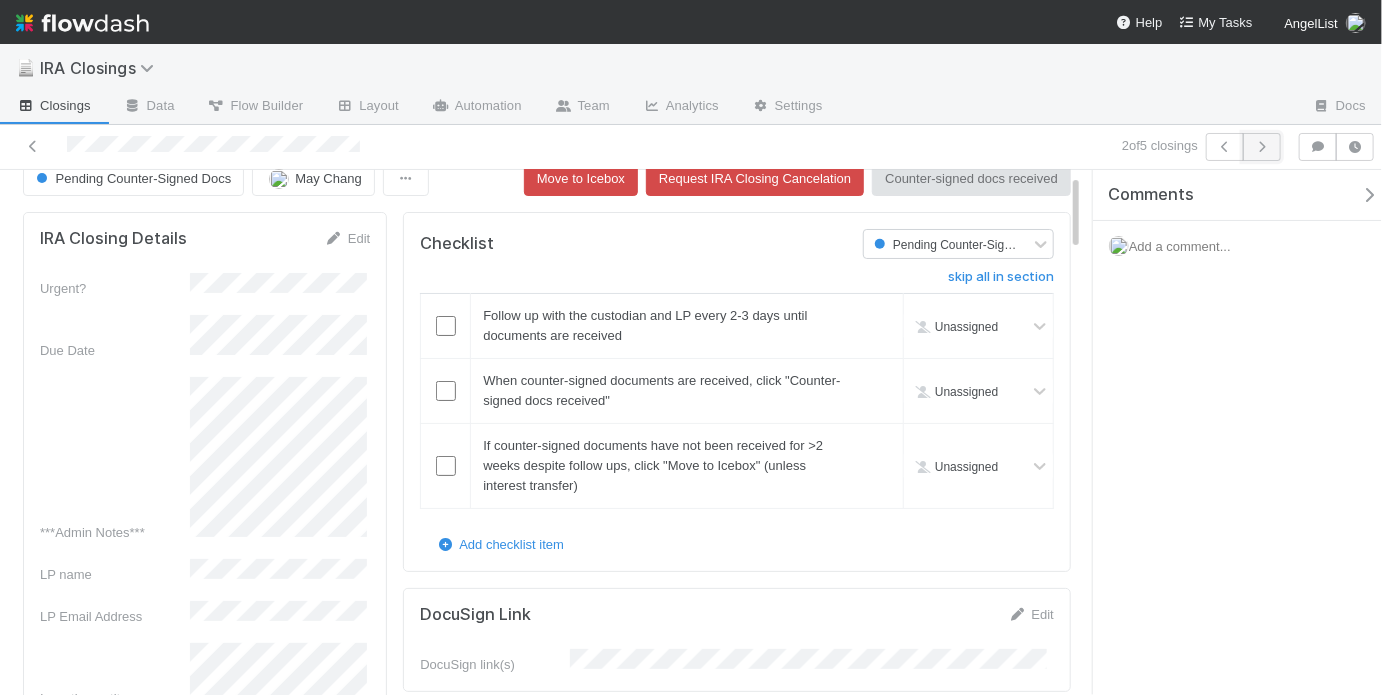 click at bounding box center [1262, 147] 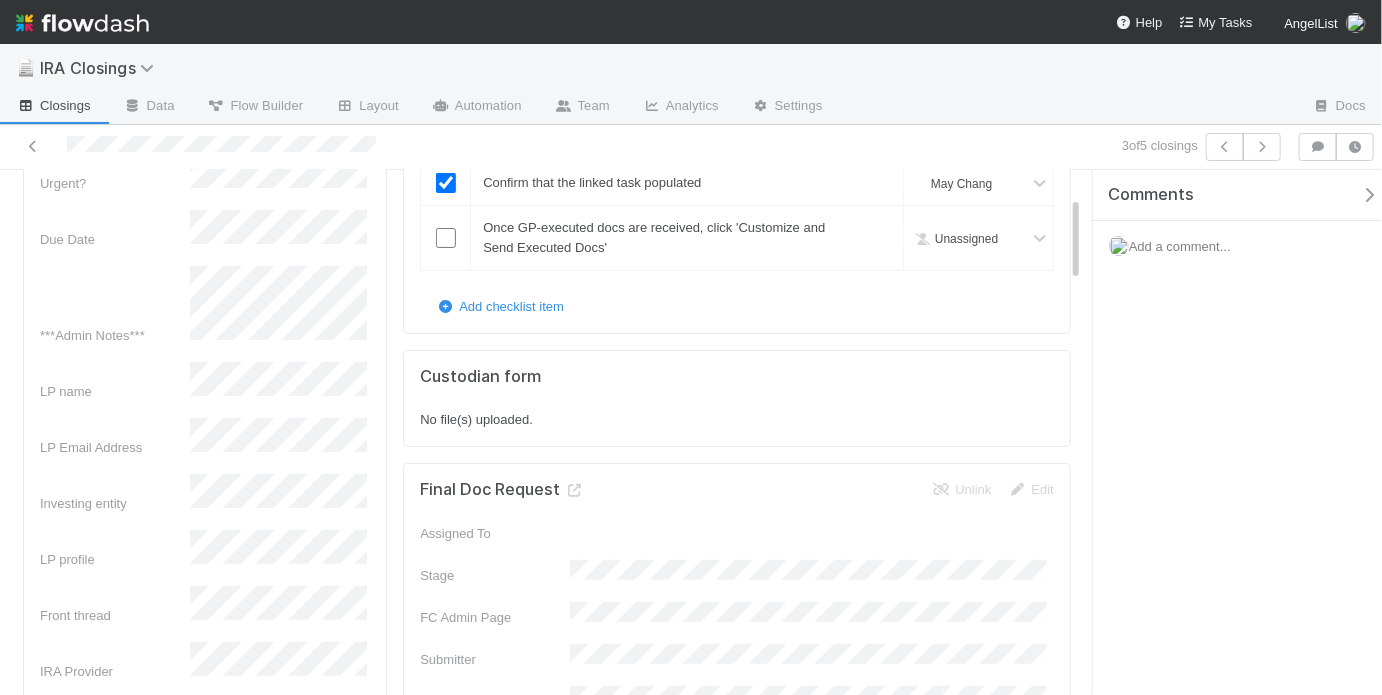 scroll, scrollTop: 163, scrollLeft: 0, axis: vertical 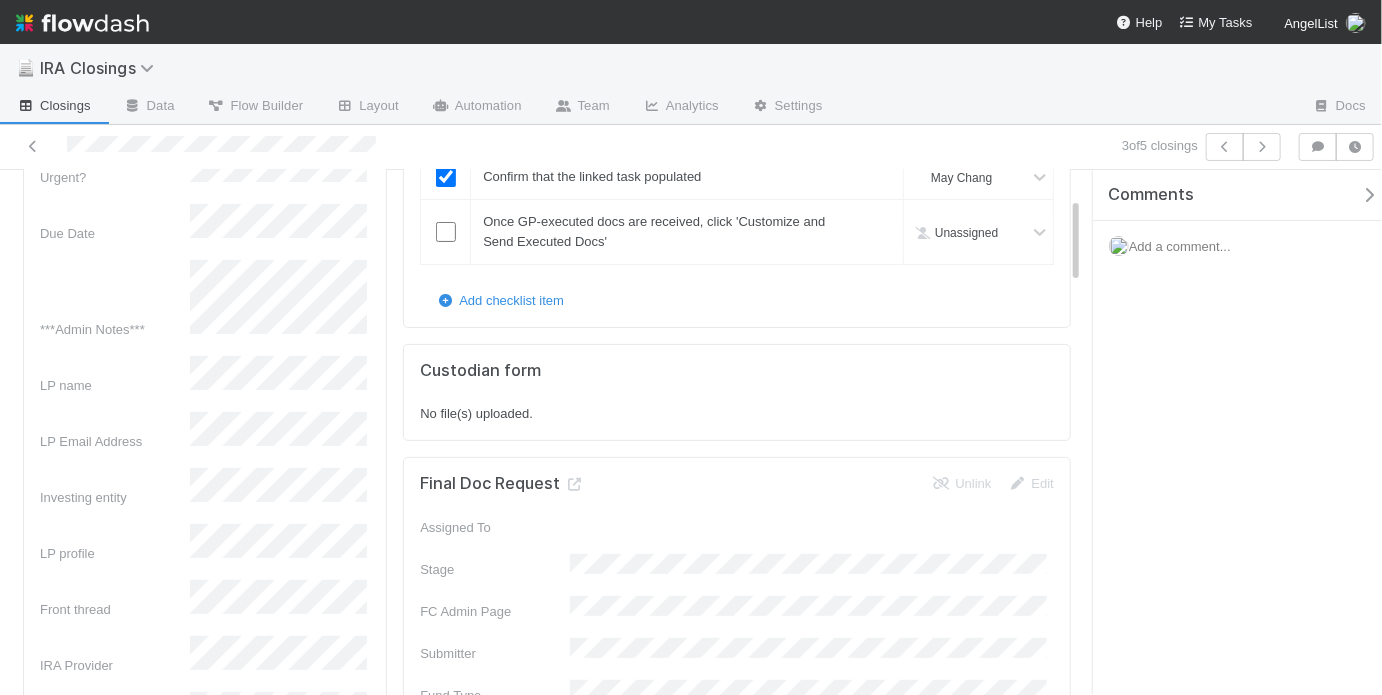 click on "Urgent?  Due Date  ***Admin Notes***  LP name  LP Email Address  Investing entity  LP profile  Front thread  IRA Provider  Deal name  Amount  Adviser  Investment sponsor/Managing entity  Deal admin link  Fund legal name  Fund type  Lead syndicate  VCA  Closing deadline  DocuSign link(s)  Other Documents   Custodian forms  Executed custodian form  Online form  IOS DRI  Deal ID  Closing or Subscription ID  Front Conversation ID  GP Sub Doc link  Custodian Requirements" at bounding box center [205, 1109] 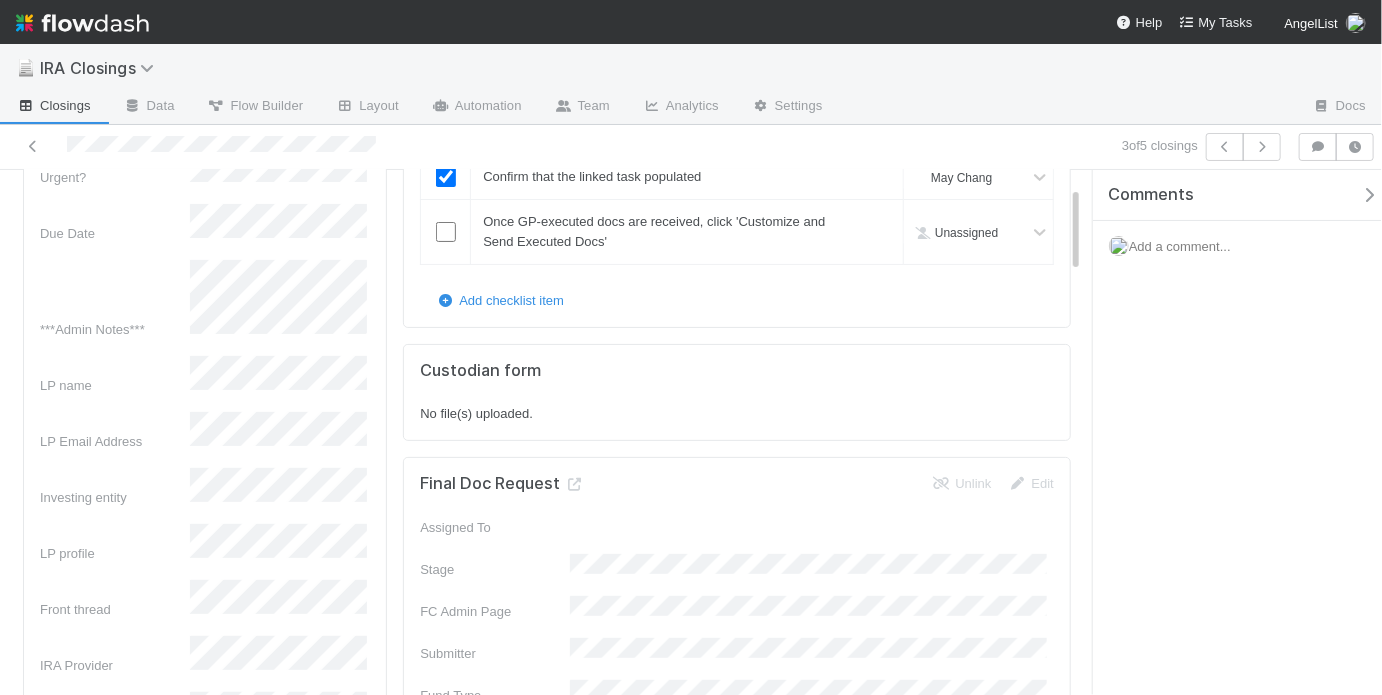 scroll, scrollTop: 14, scrollLeft: 0, axis: vertical 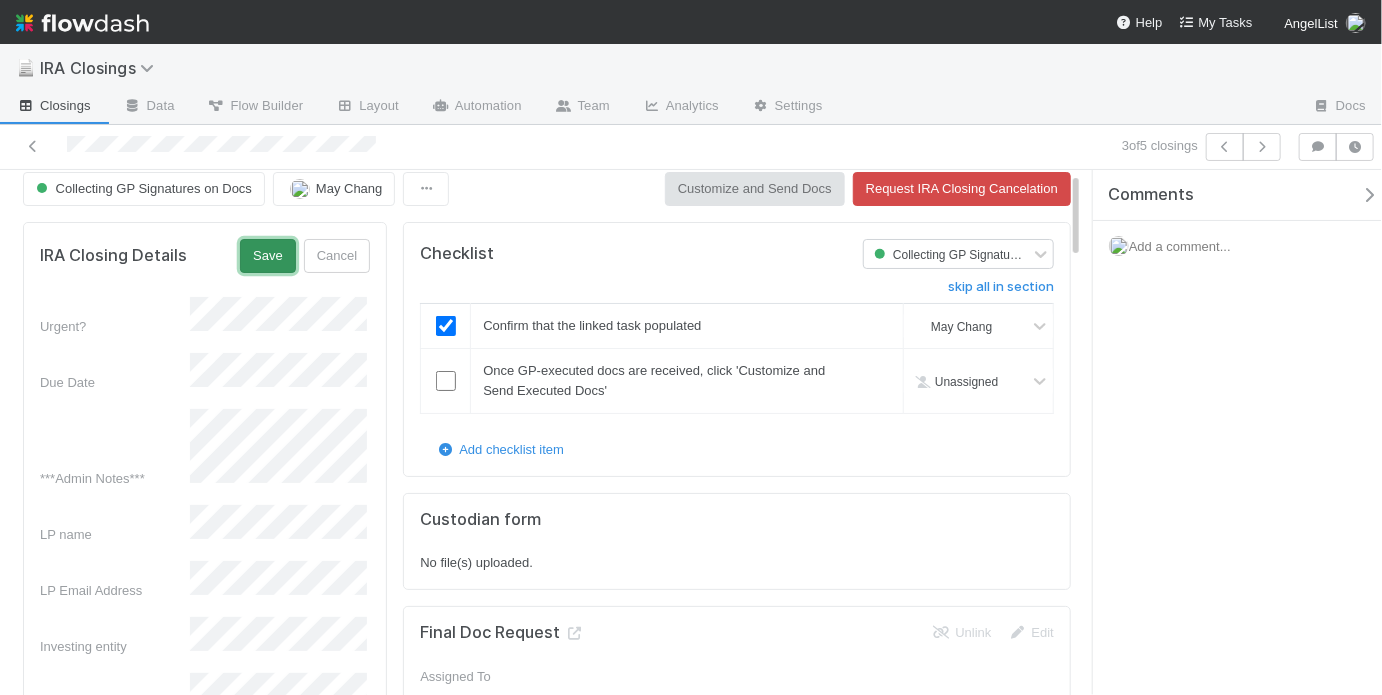 click on "Save" at bounding box center [268, 256] 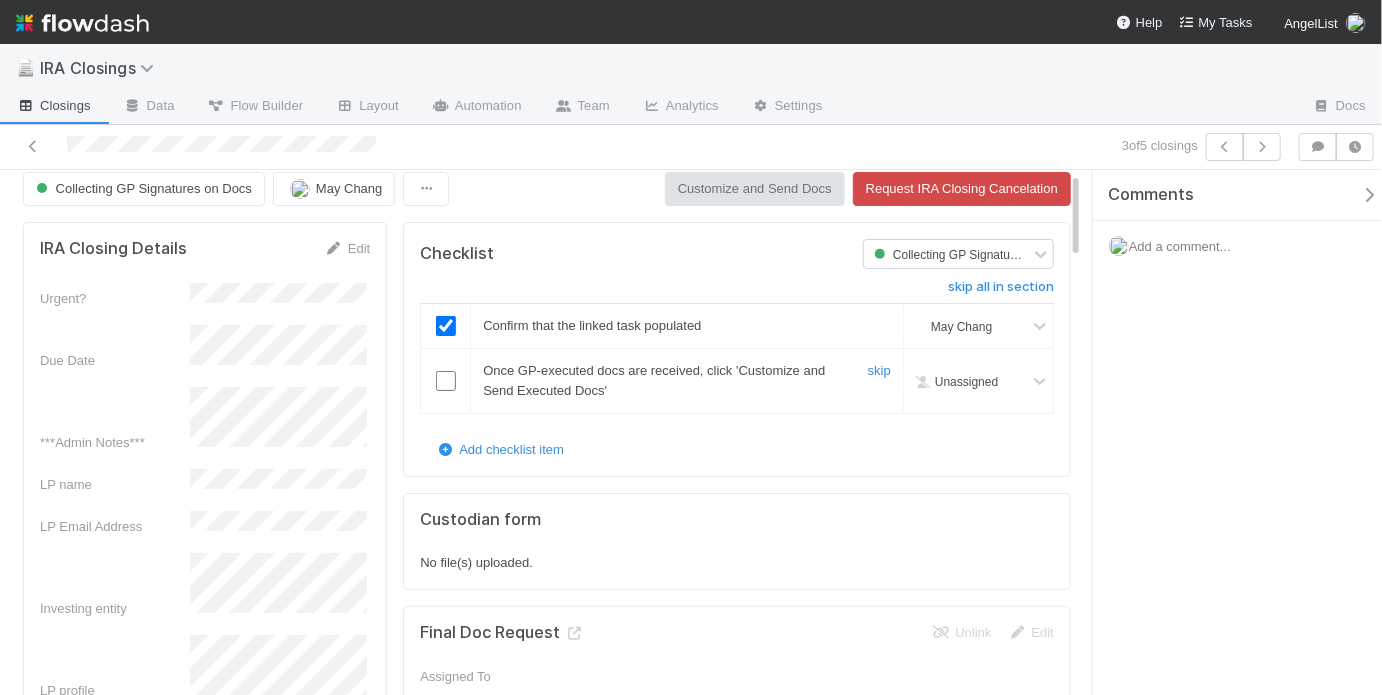click at bounding box center [446, 381] 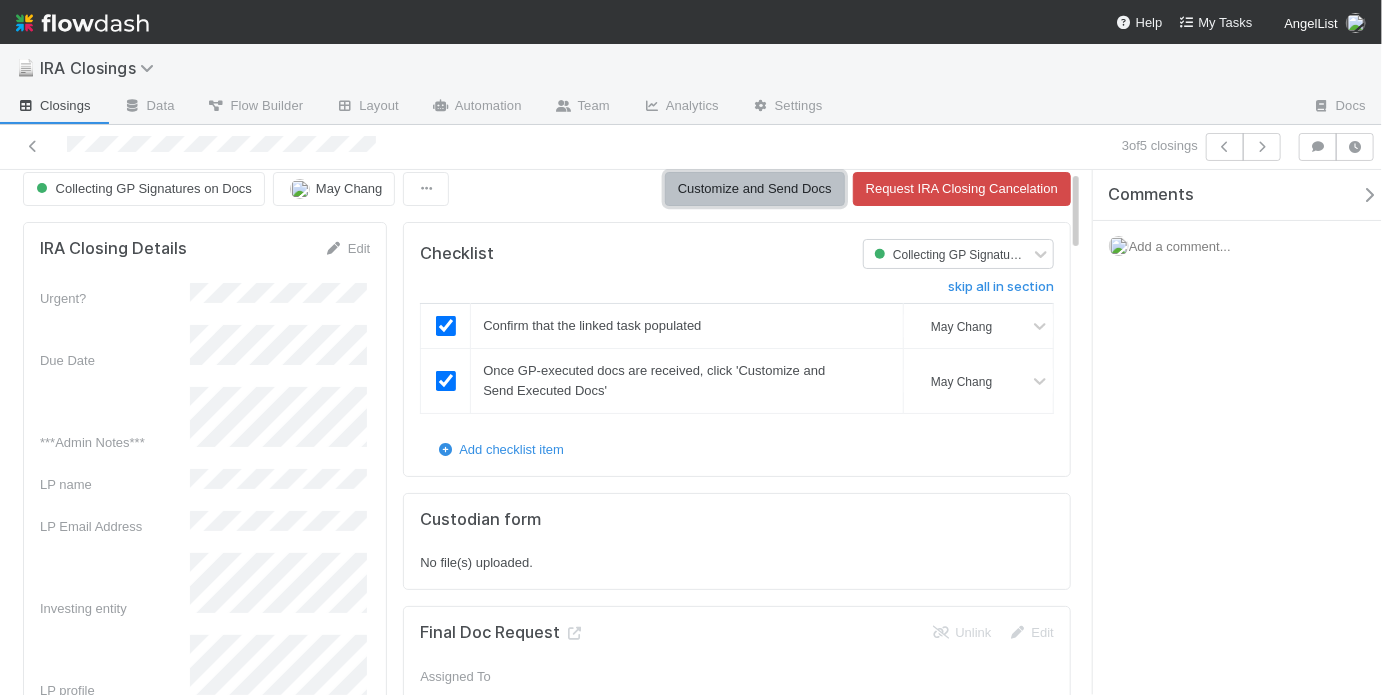 scroll, scrollTop: 0, scrollLeft: 0, axis: both 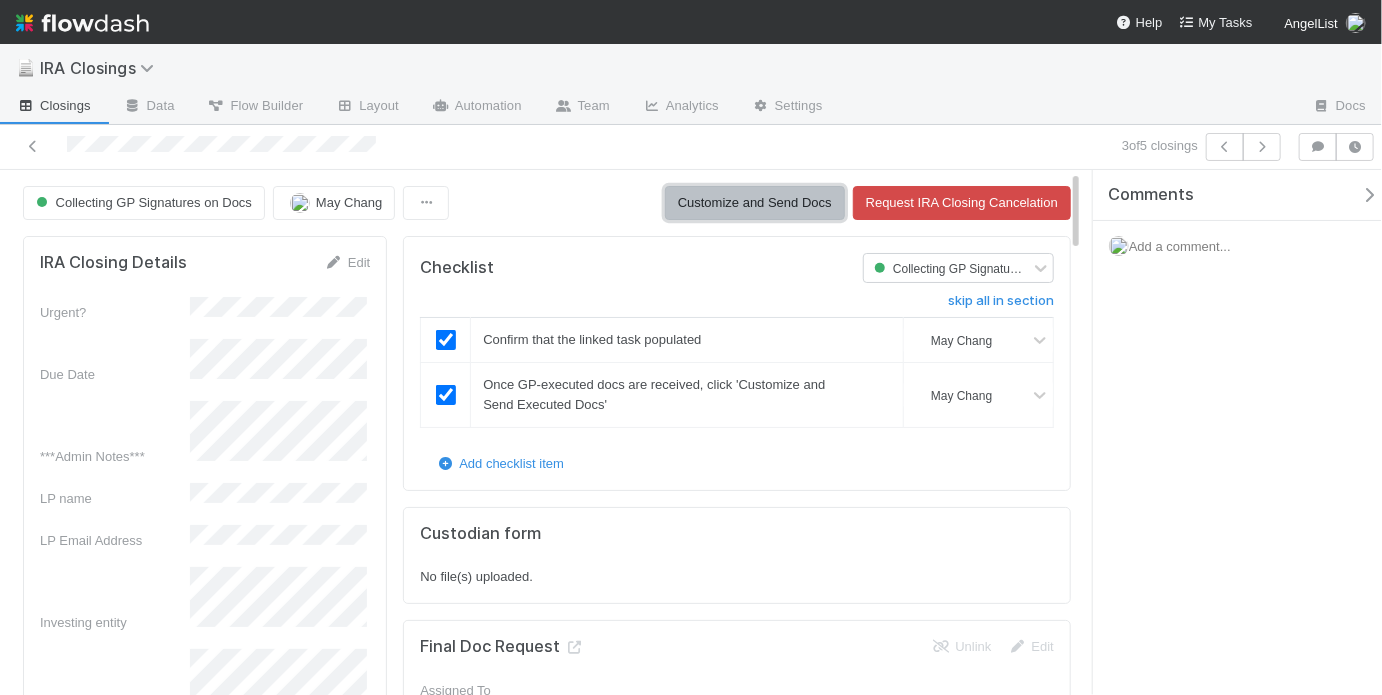 click on "Customize and Send Docs" at bounding box center [755, 203] 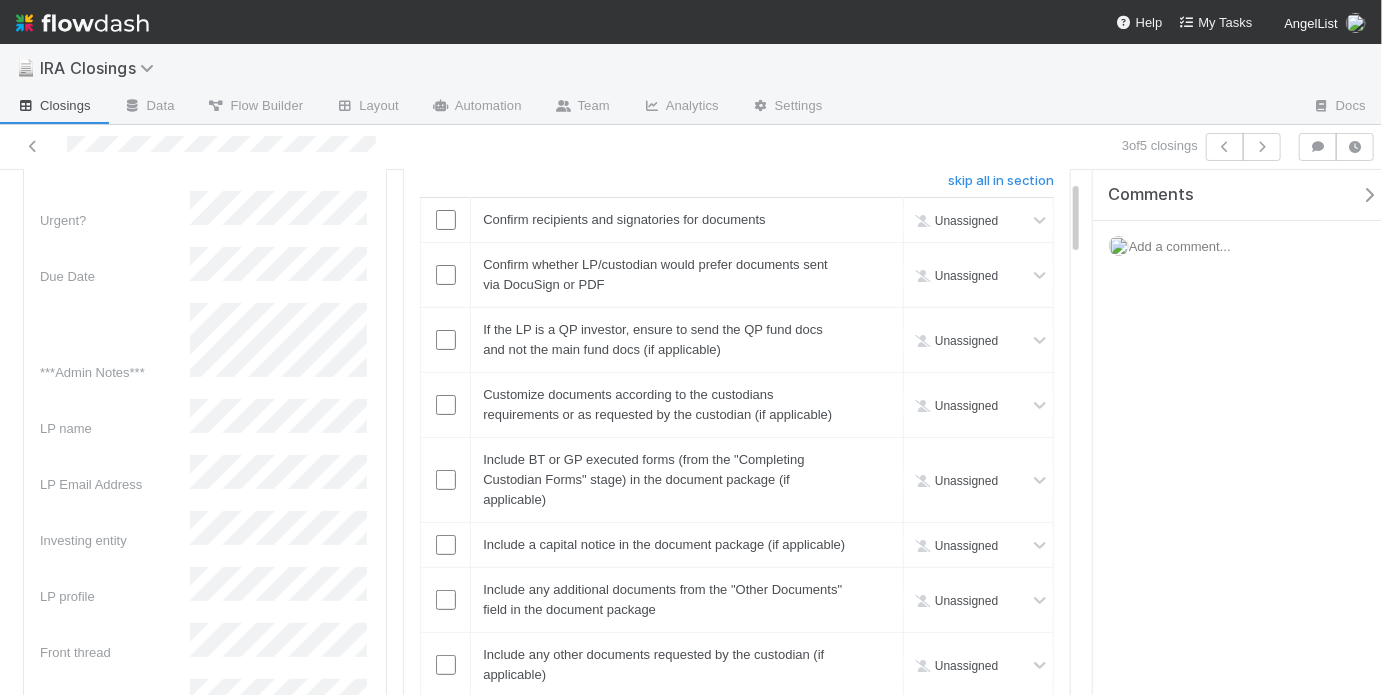 scroll, scrollTop: 125, scrollLeft: 0, axis: vertical 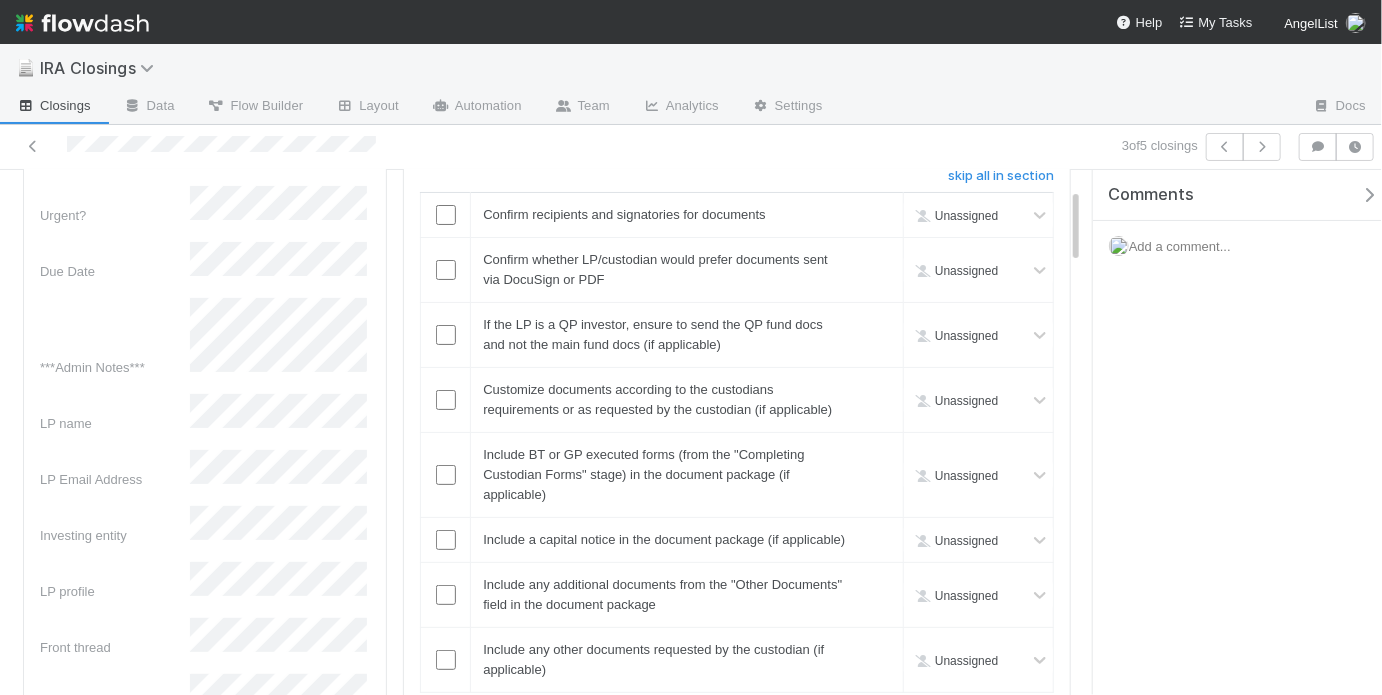 click on "Save" at bounding box center [268, 145] 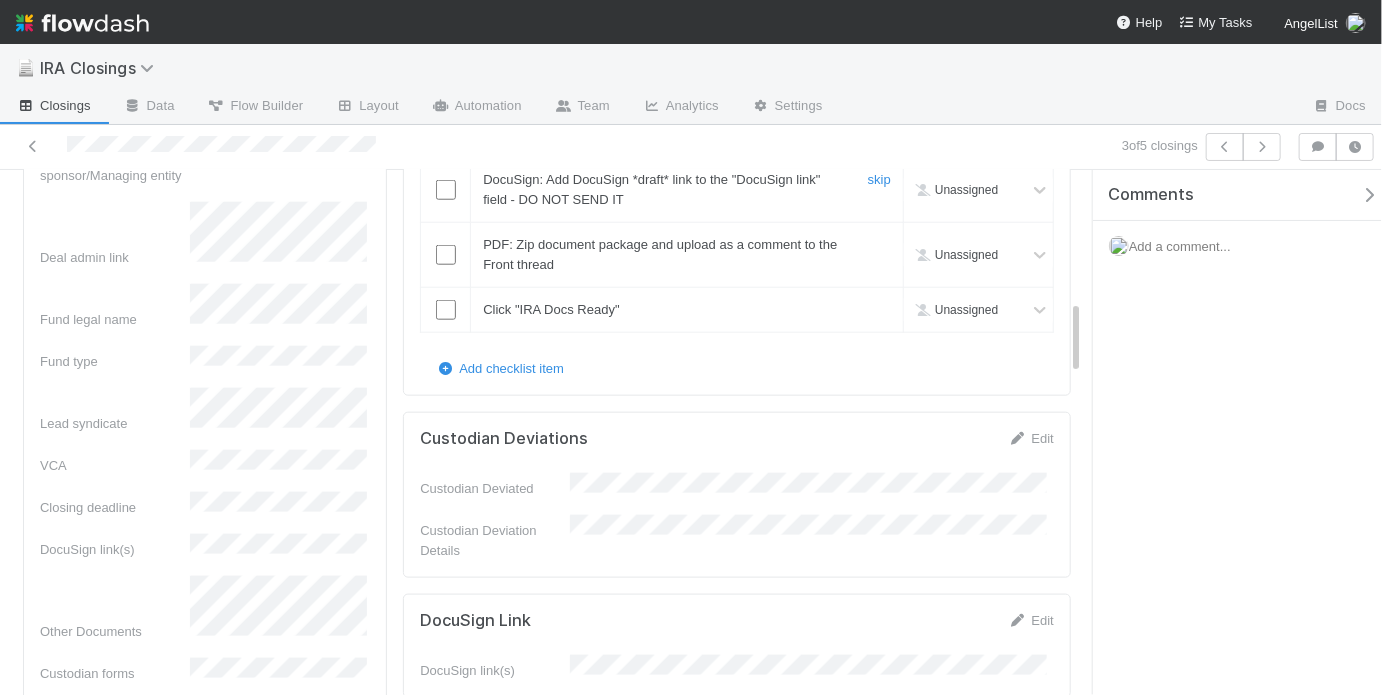 scroll, scrollTop: 857, scrollLeft: 0, axis: vertical 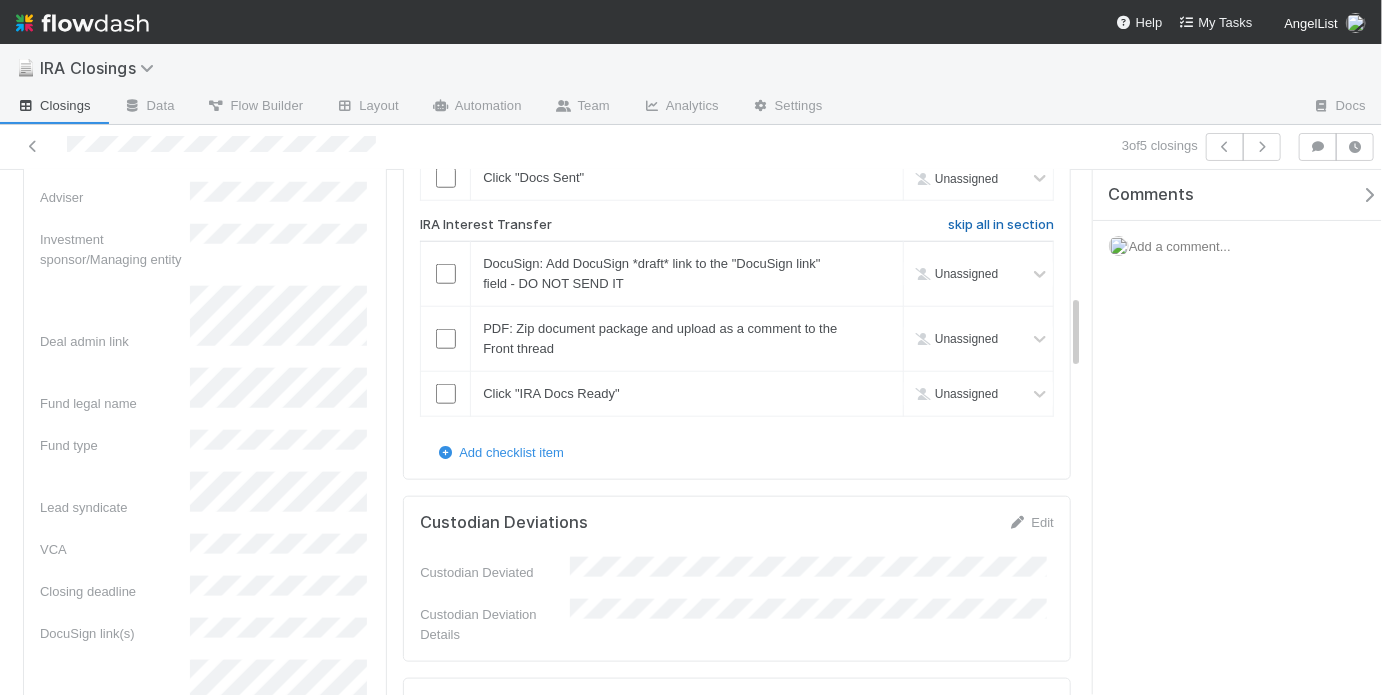 click on "skip all in section" at bounding box center (1001, 225) 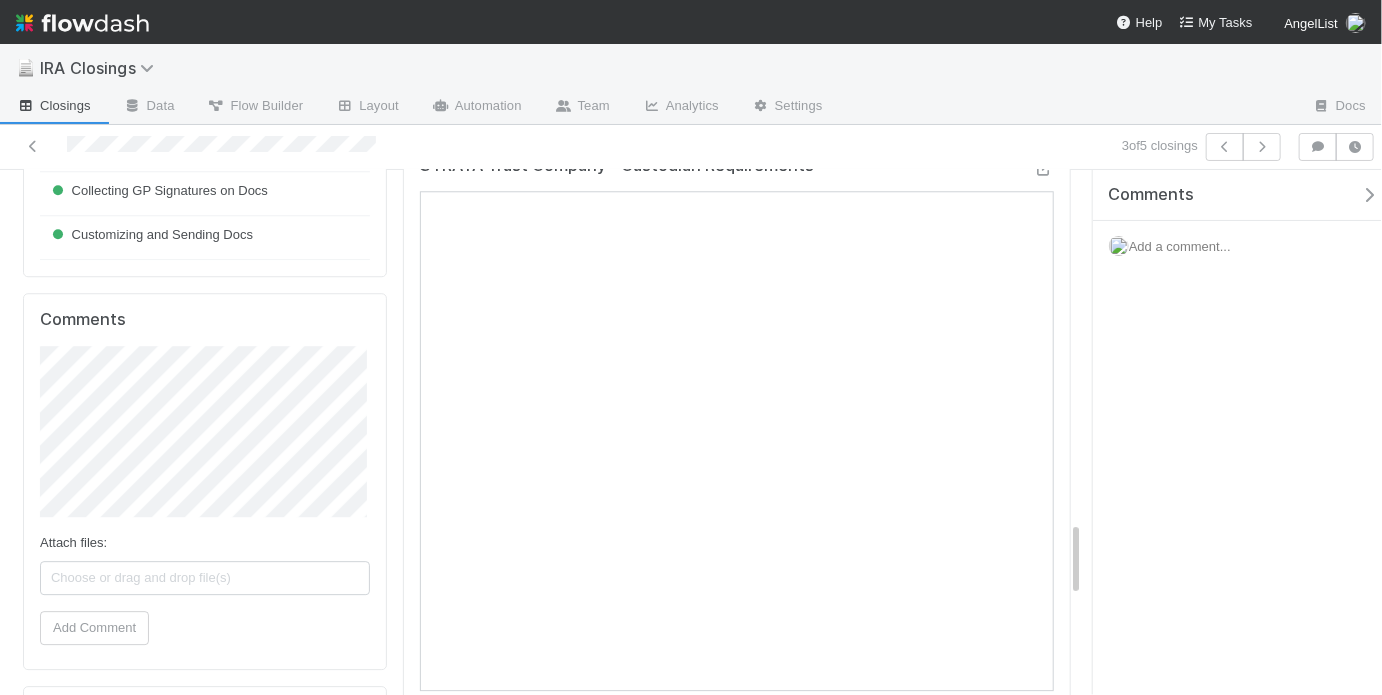scroll, scrollTop: 2502, scrollLeft: 0, axis: vertical 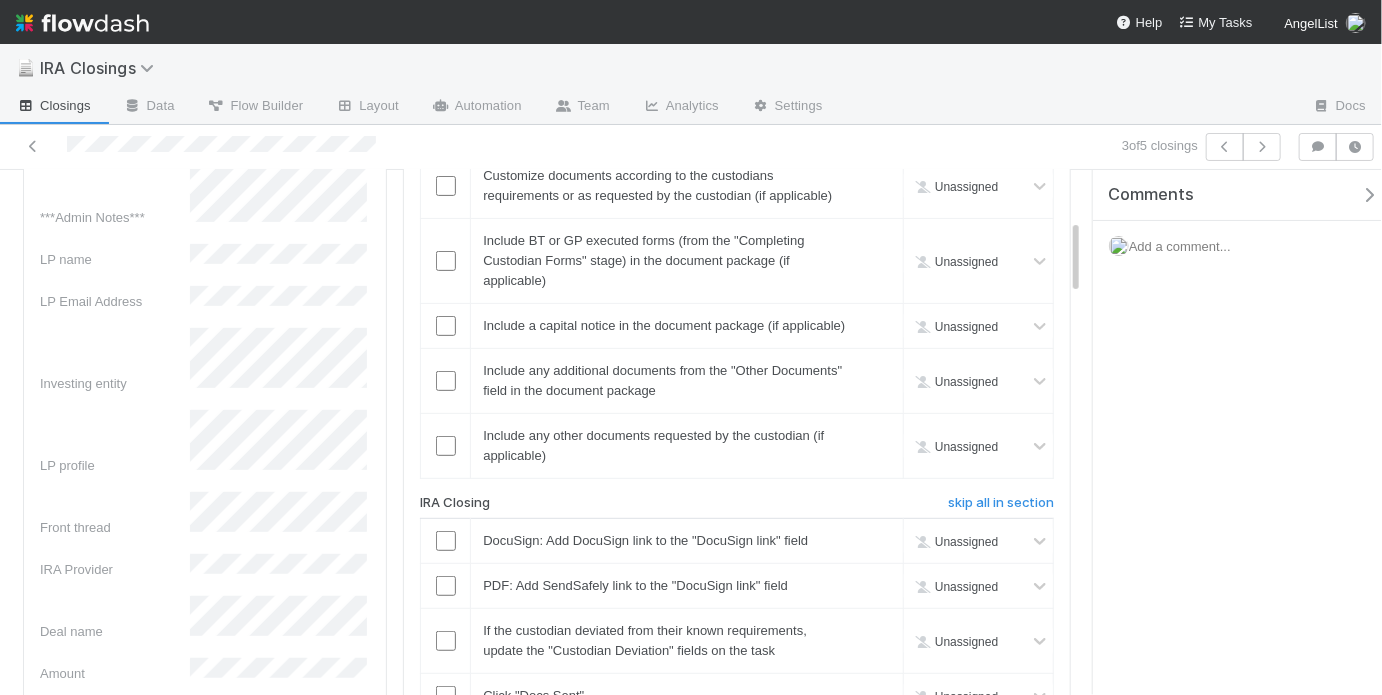 click on "LP Email Address" at bounding box center [205, 299] 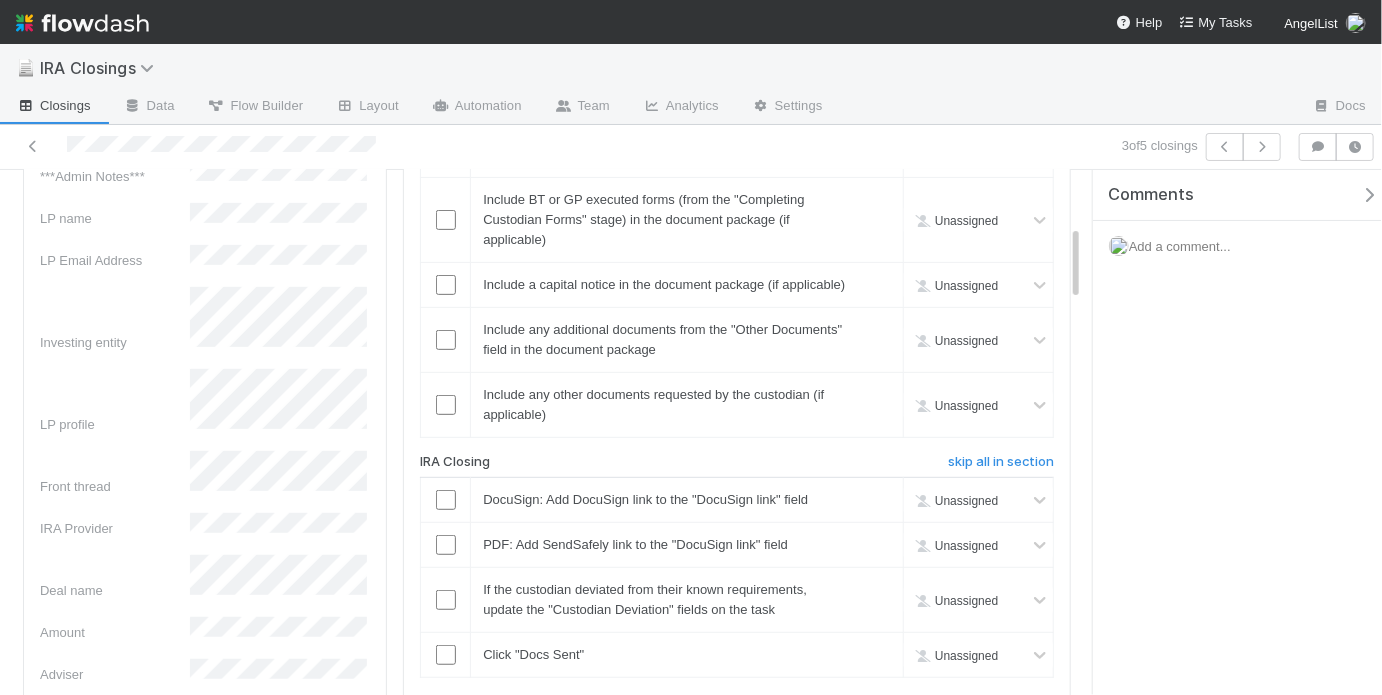 scroll, scrollTop: 648, scrollLeft: 0, axis: vertical 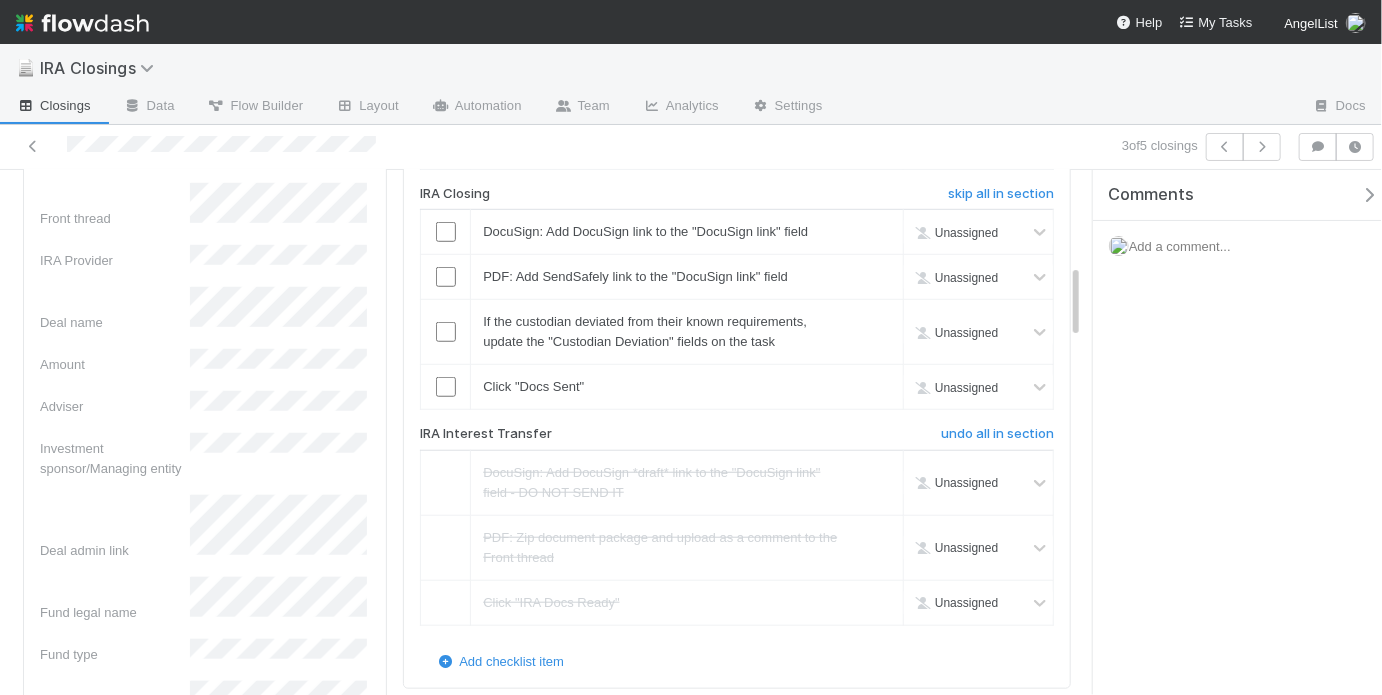 click on "Investment sponsor/Managing entity" at bounding box center (205, 456) 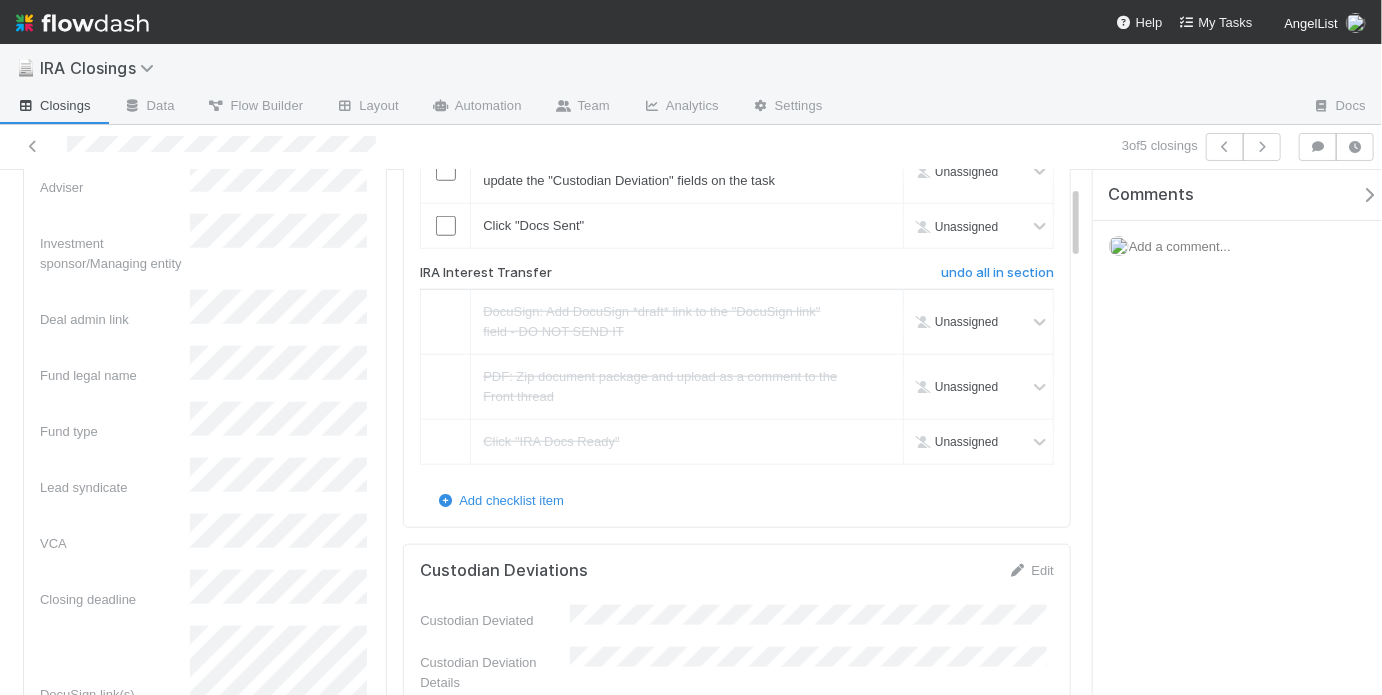 scroll, scrollTop: 0, scrollLeft: 0, axis: both 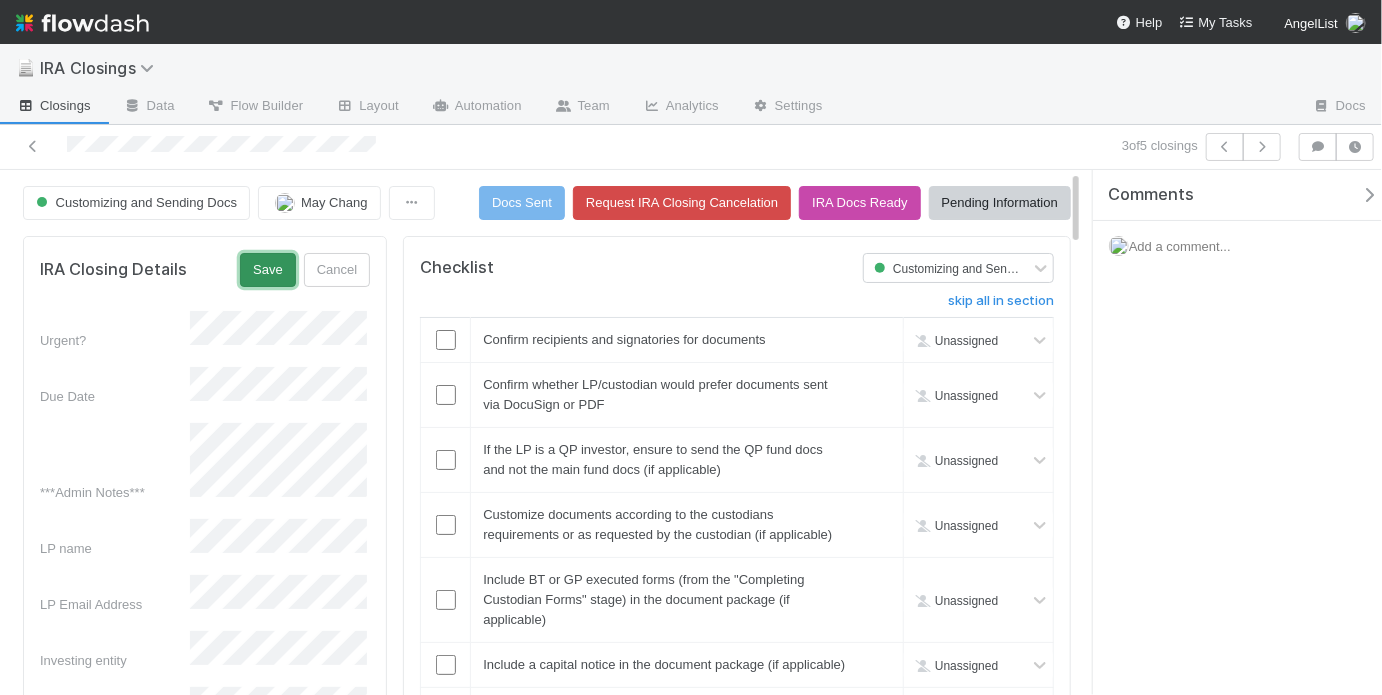 click on "Save" at bounding box center (268, 270) 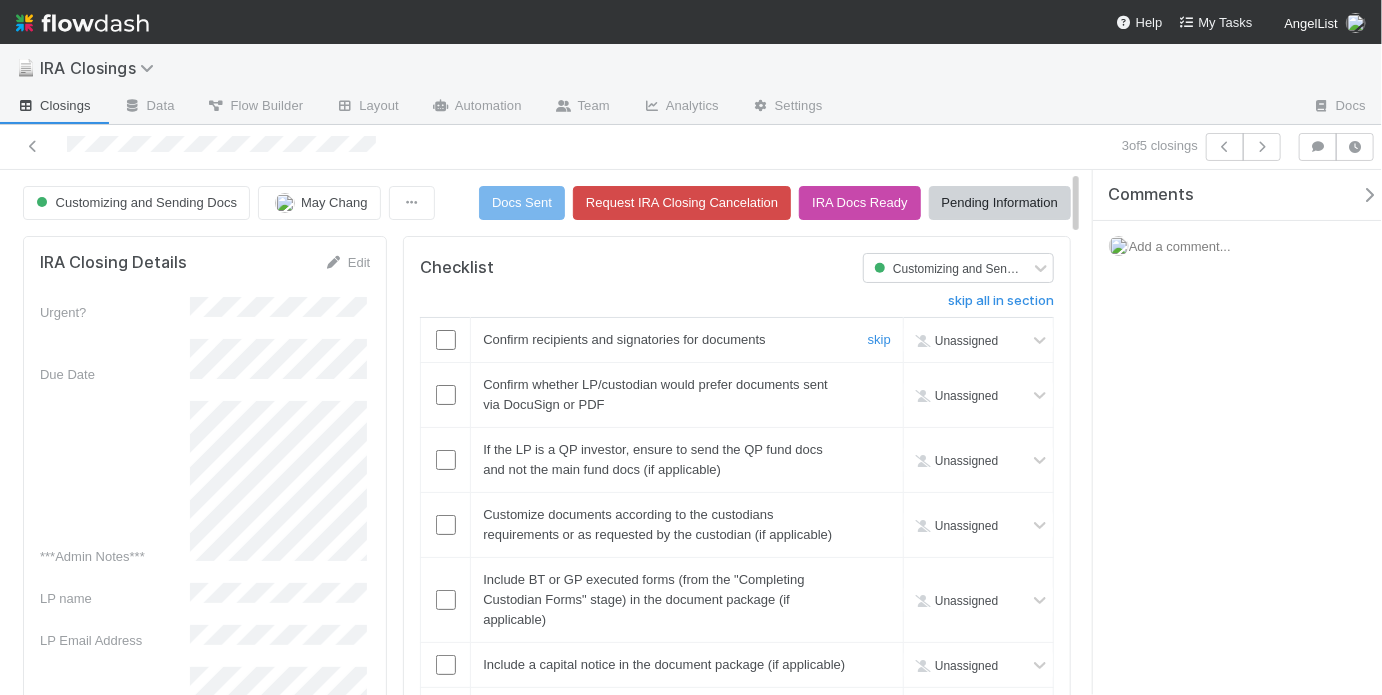 click at bounding box center (446, 340) 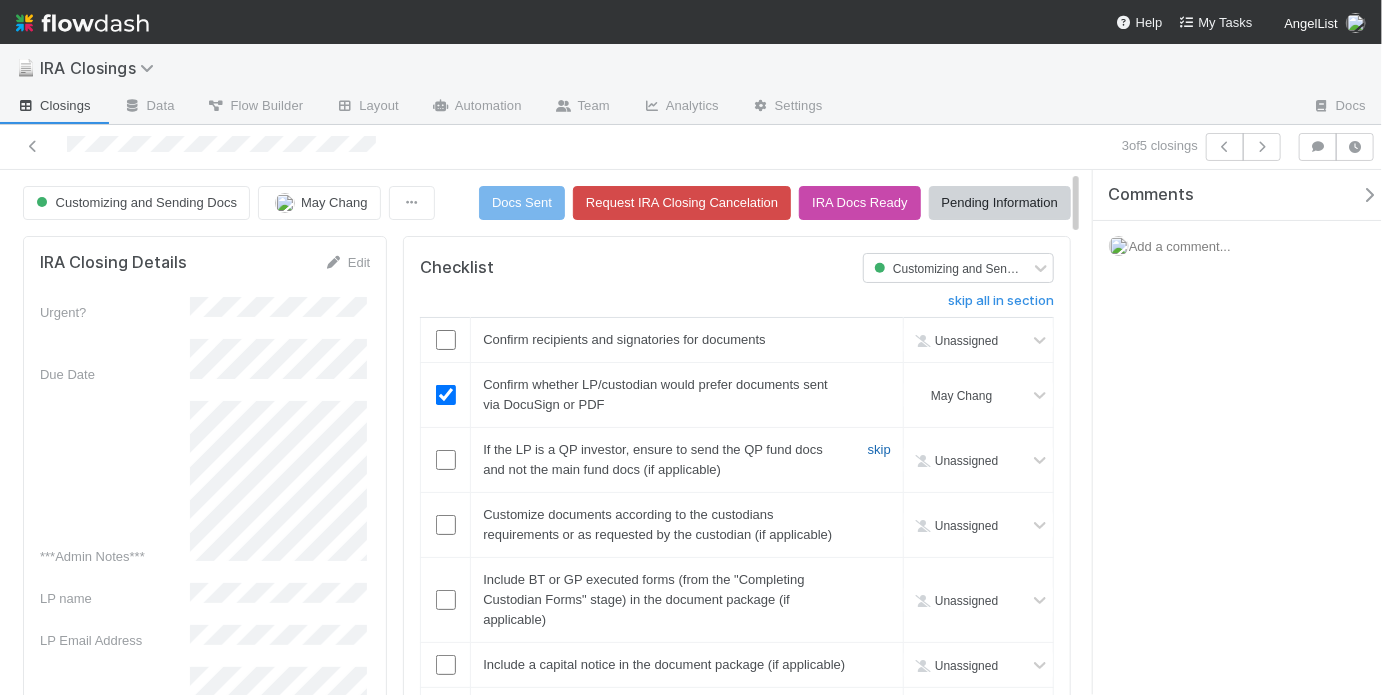 click on "skip" at bounding box center (879, 449) 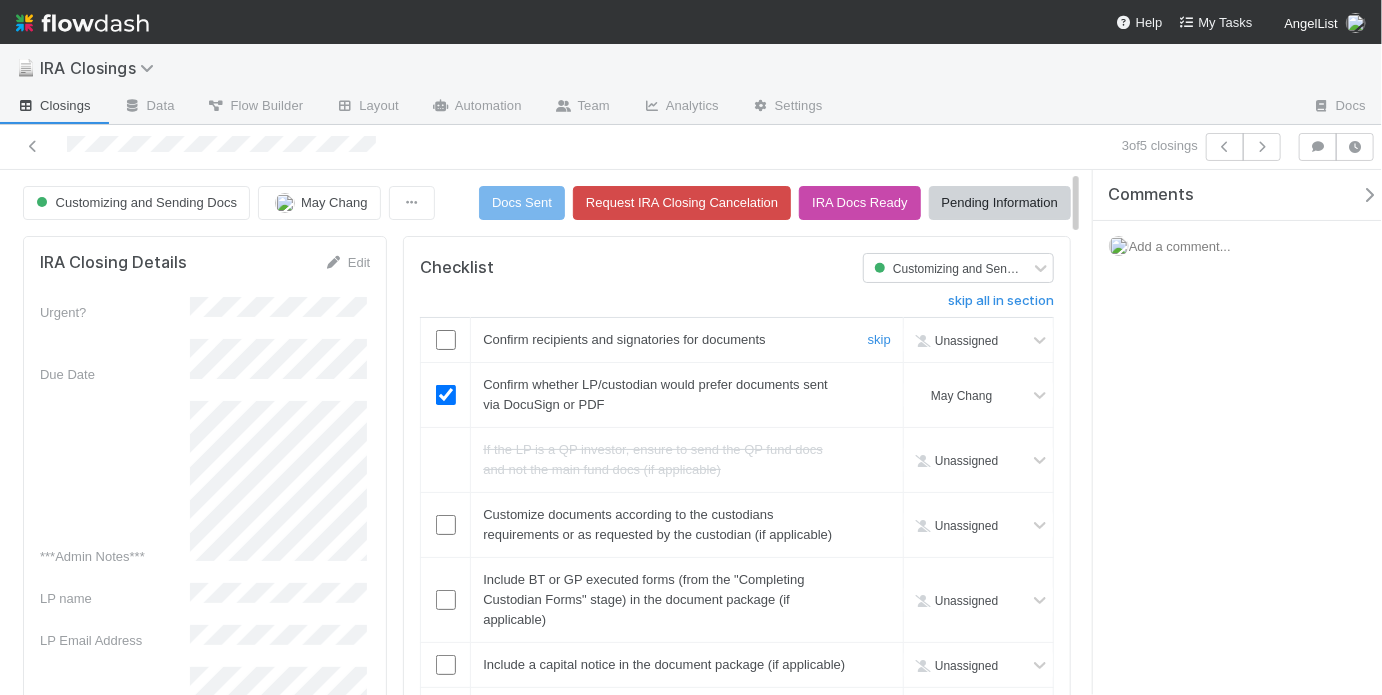 click at bounding box center (446, 340) 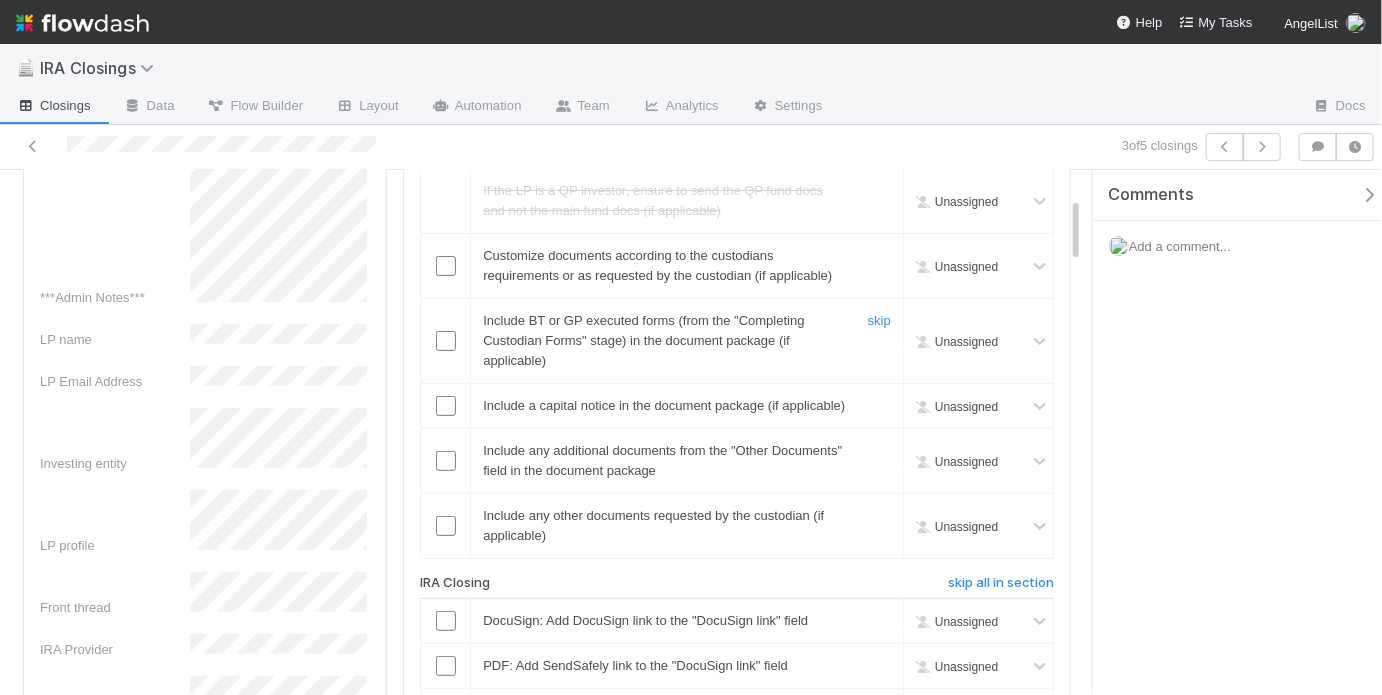 scroll, scrollTop: 116, scrollLeft: 0, axis: vertical 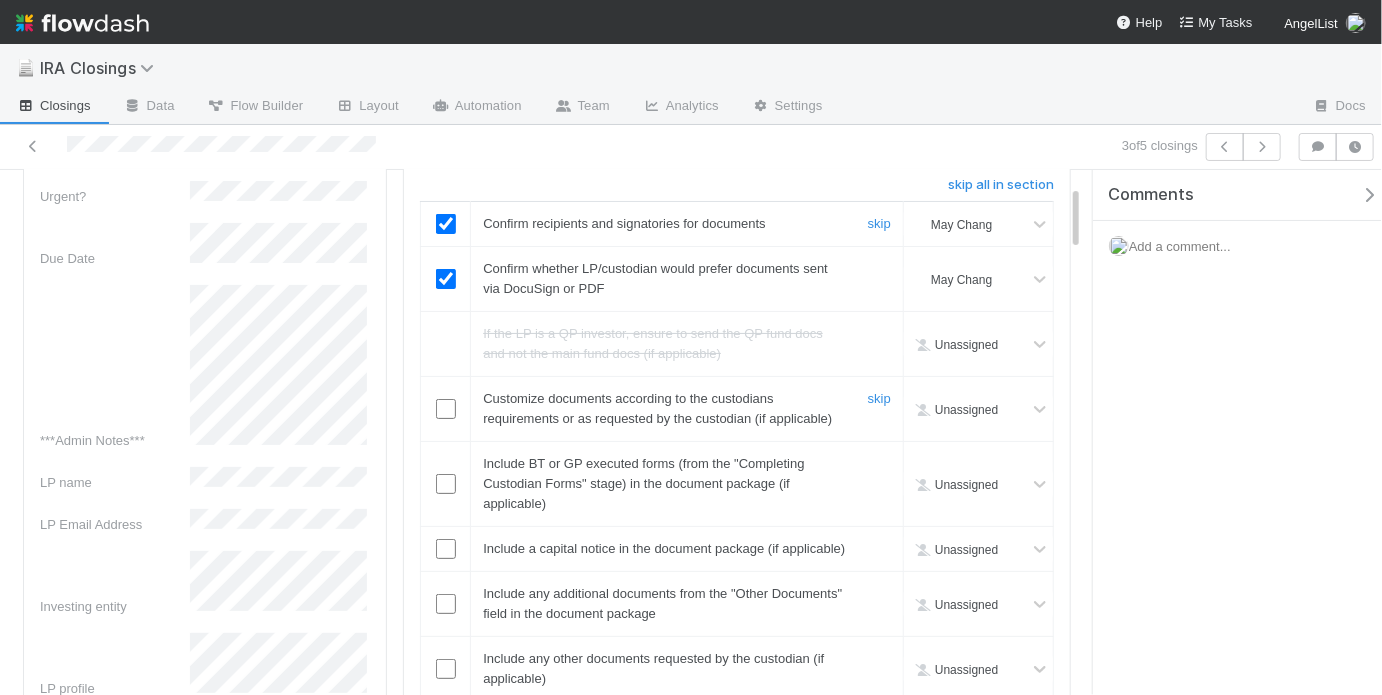 click at bounding box center (446, 409) 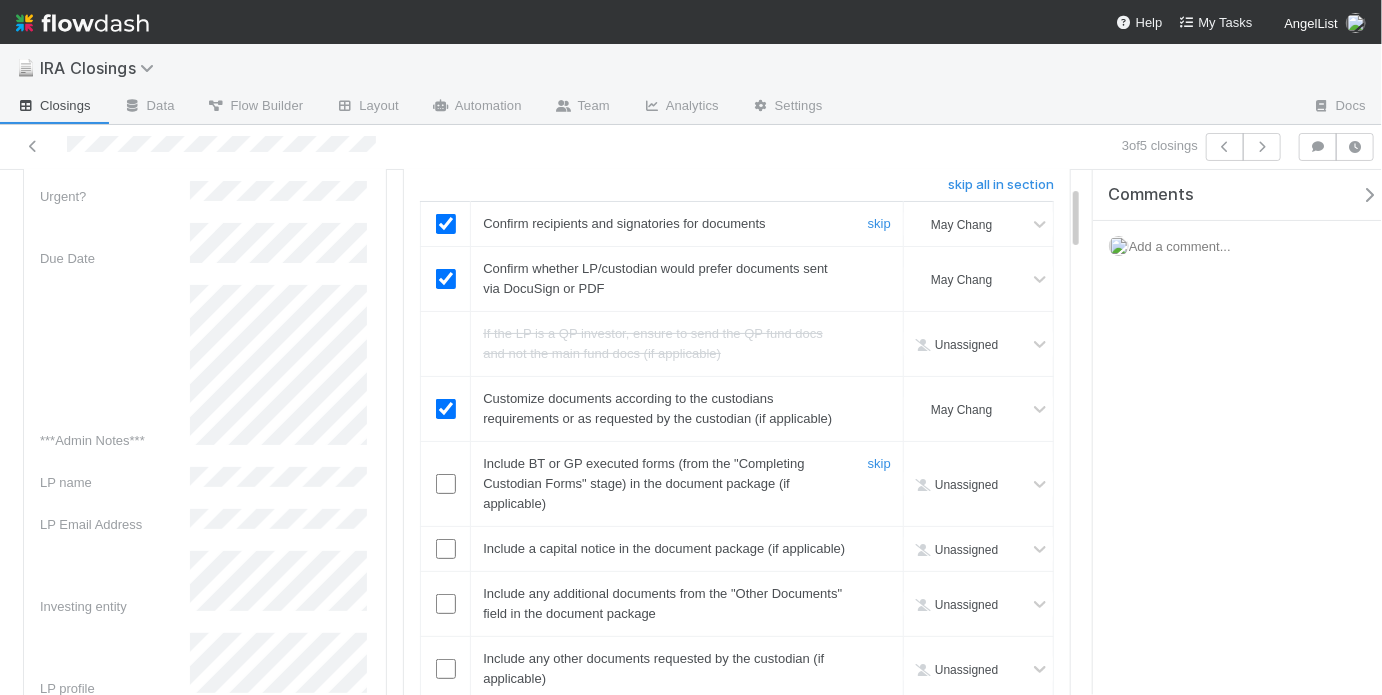 click at bounding box center (446, 484) 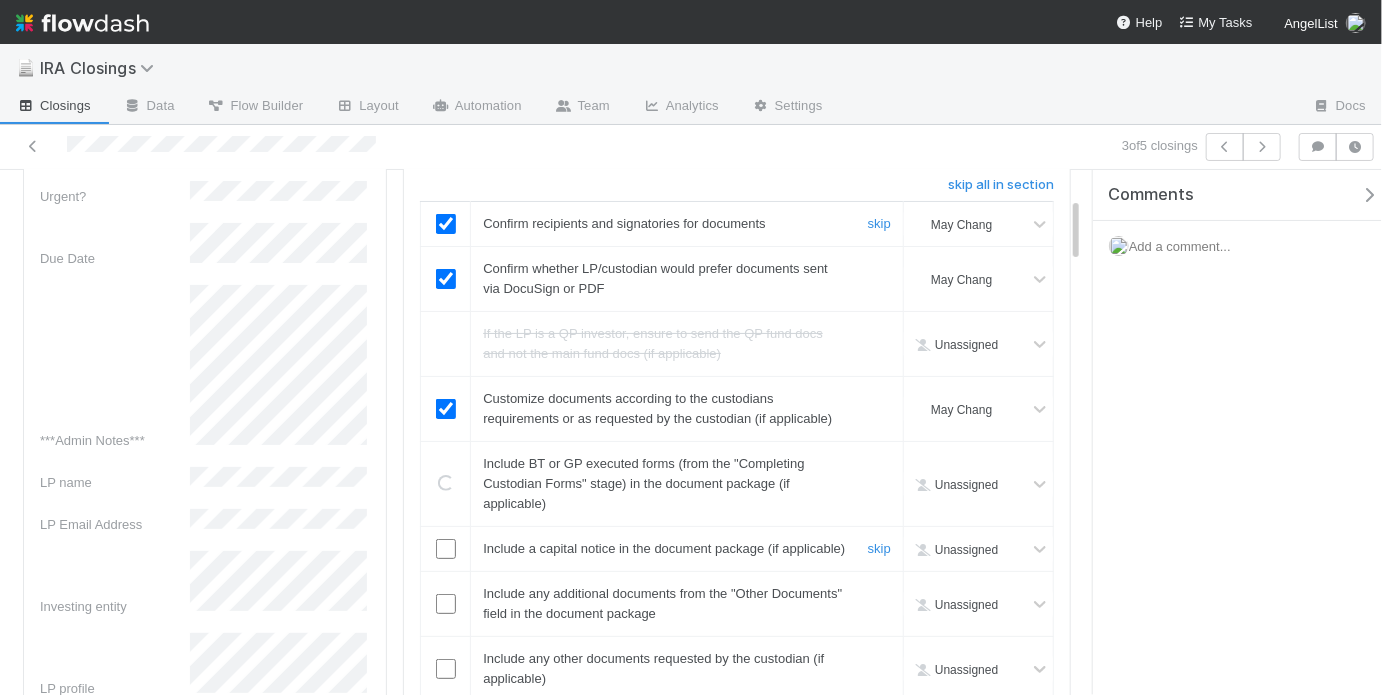 scroll, scrollTop: 215, scrollLeft: 0, axis: vertical 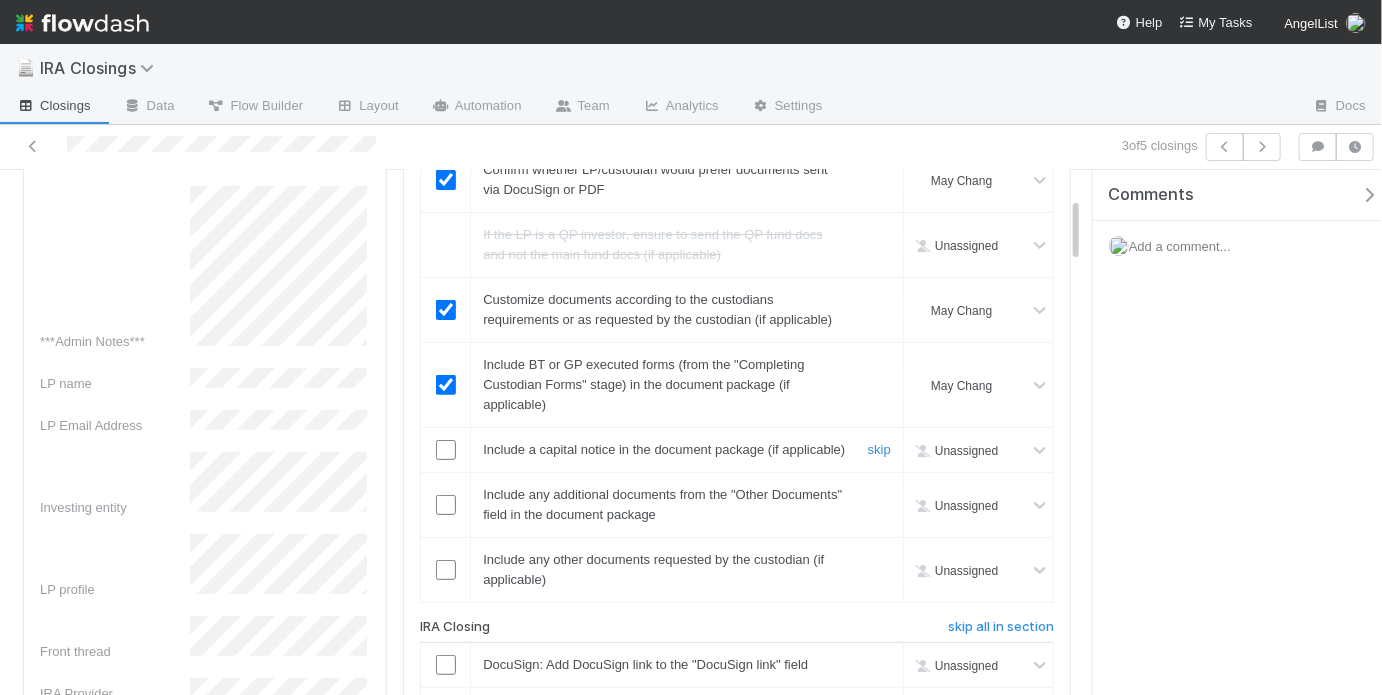 click at bounding box center [446, 450] 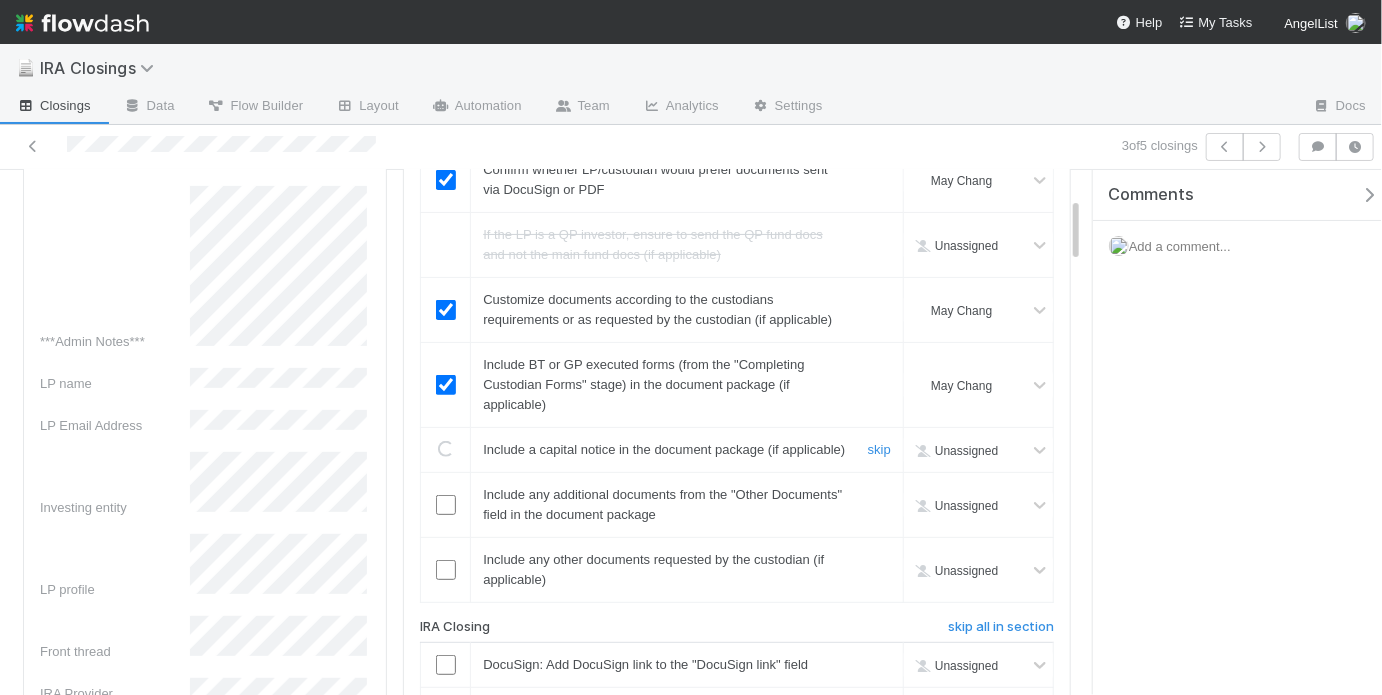 scroll, scrollTop: 313, scrollLeft: 0, axis: vertical 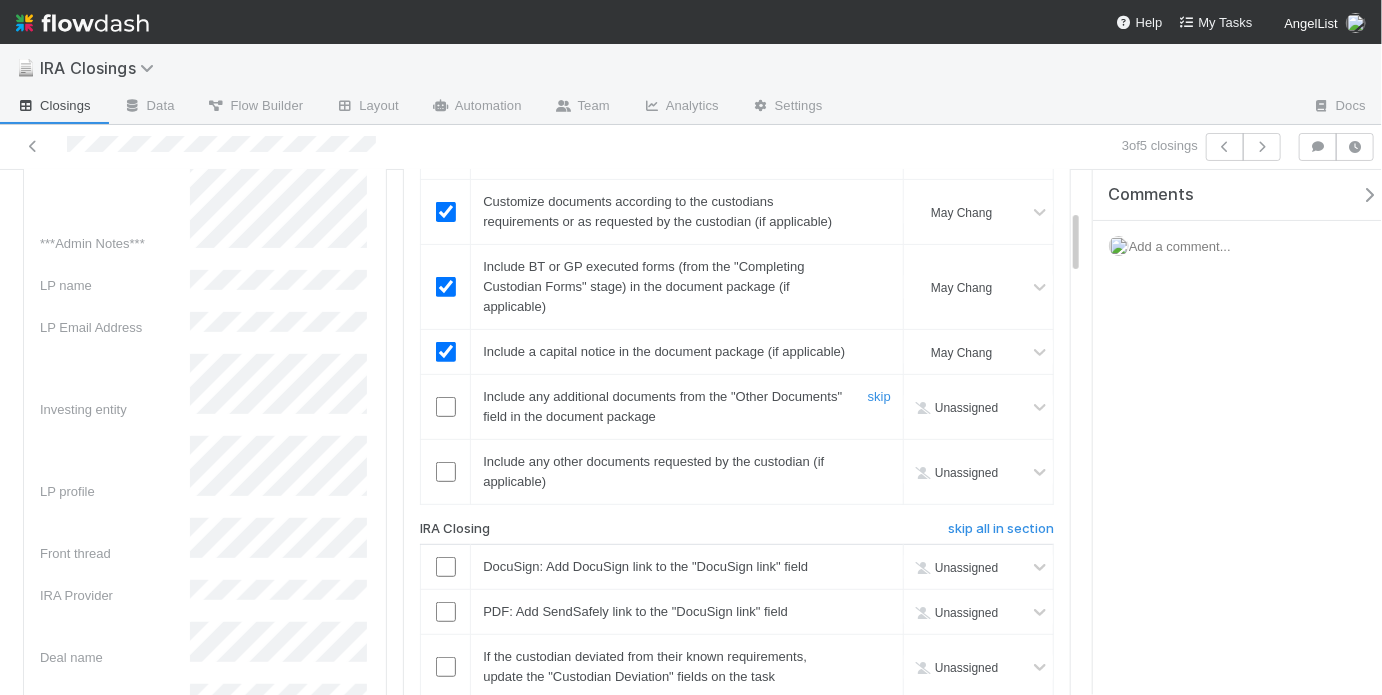 click at bounding box center (446, 407) 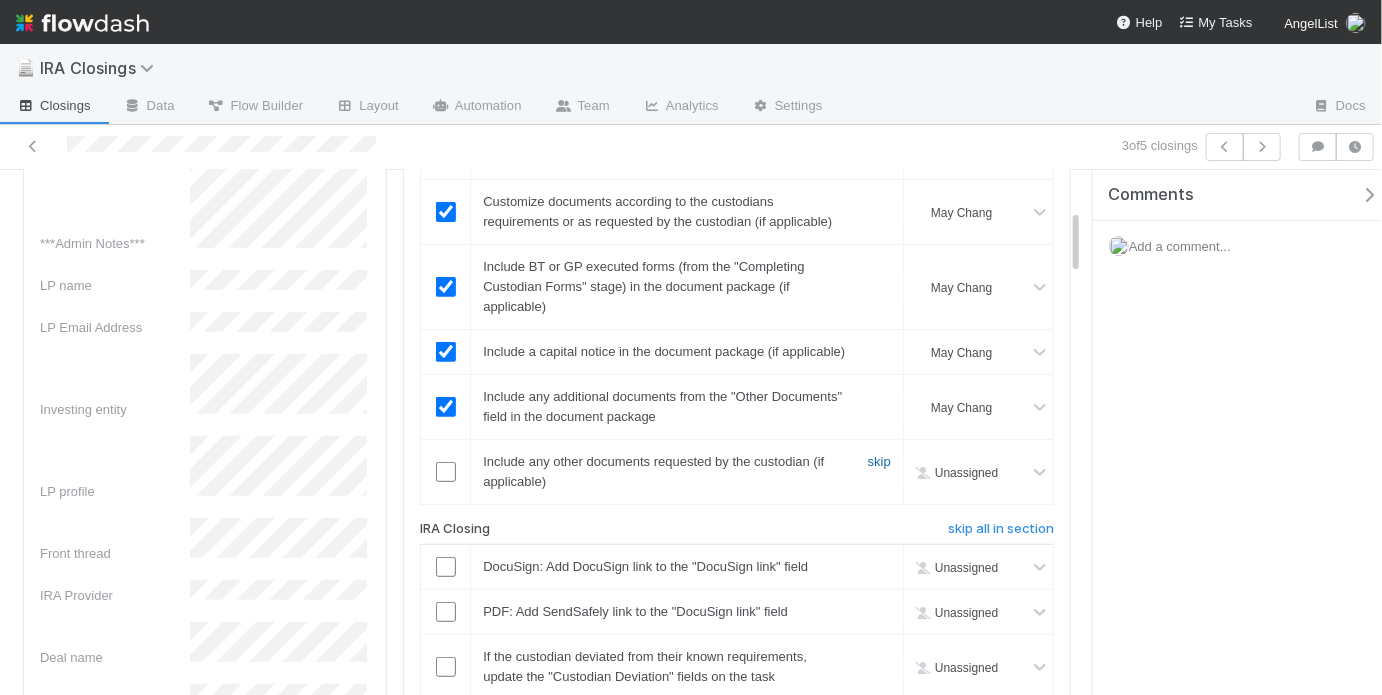 click on "skip" at bounding box center (879, 461) 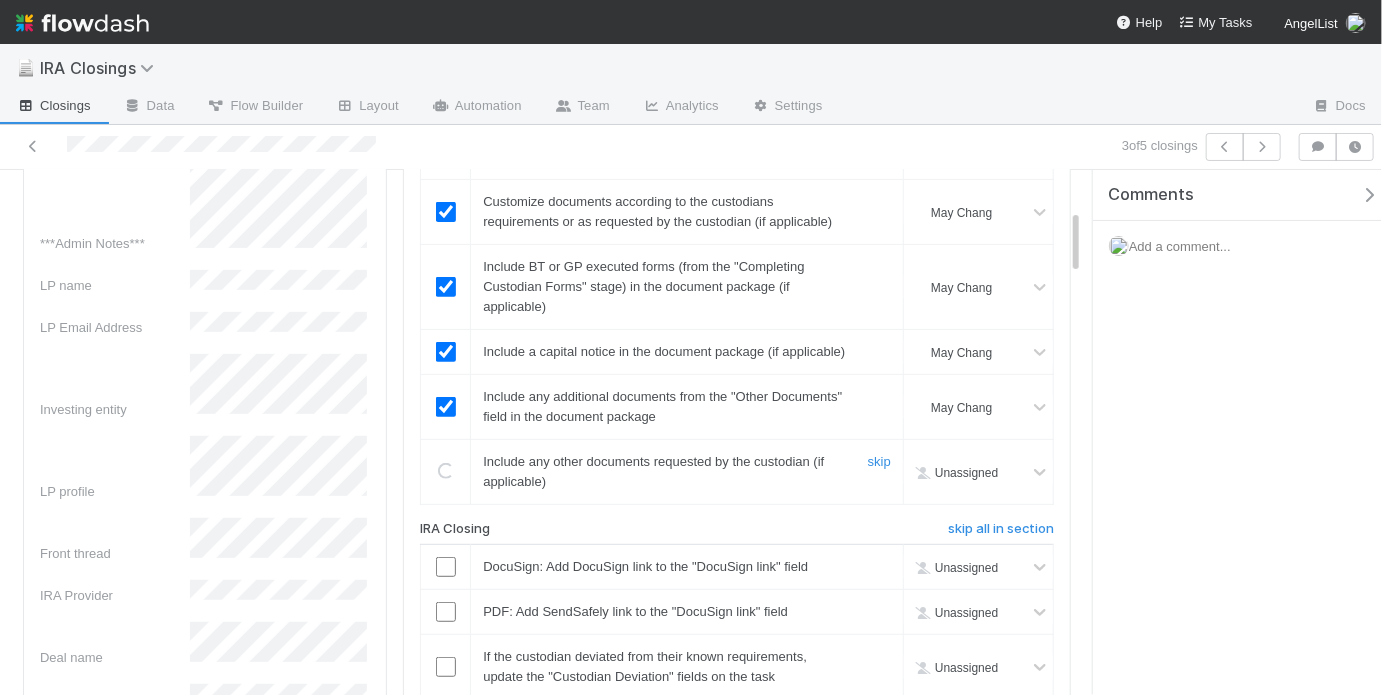 scroll, scrollTop: 604, scrollLeft: 0, axis: vertical 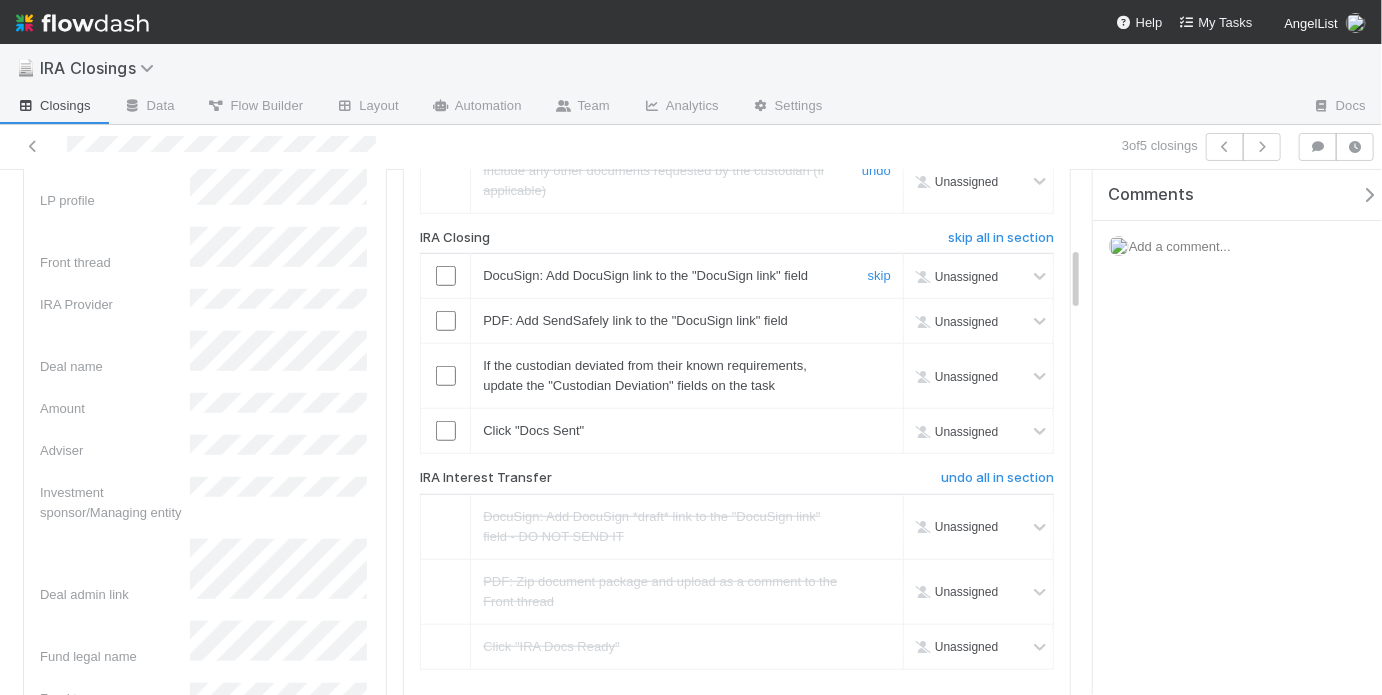 click at bounding box center [446, 276] 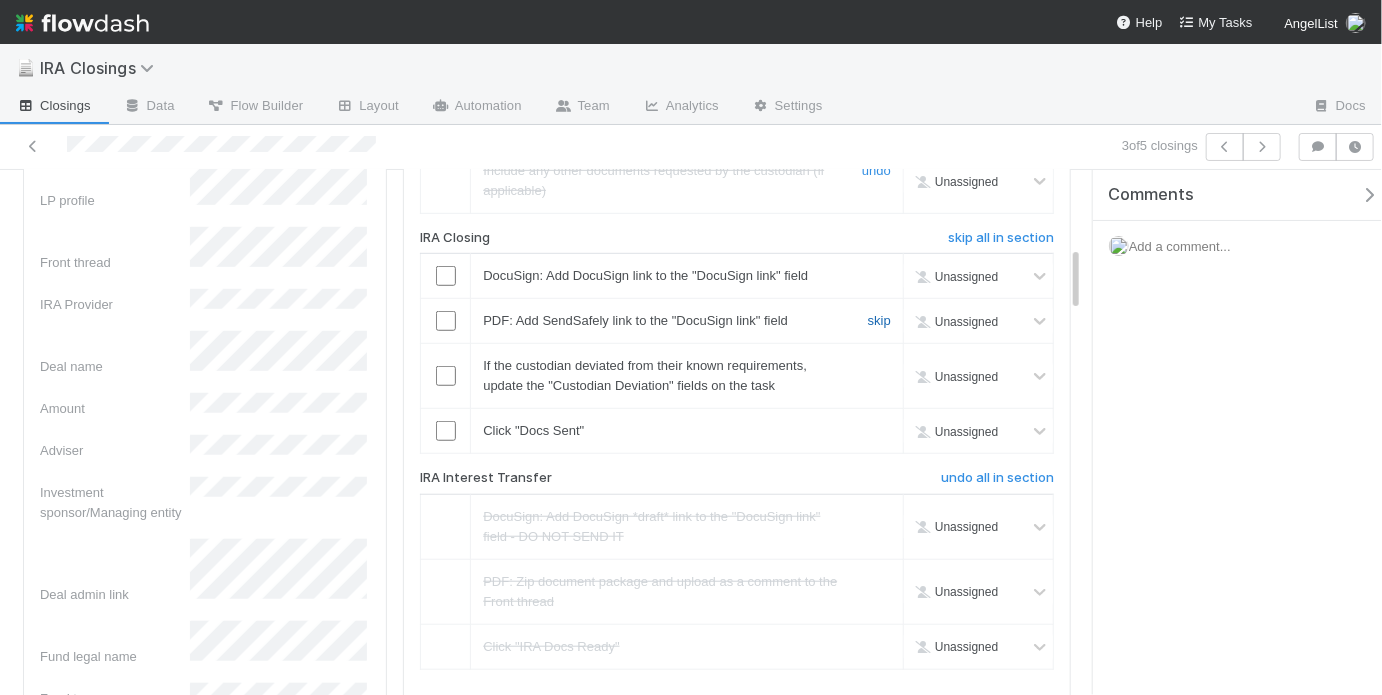 click on "skip" at bounding box center (879, 320) 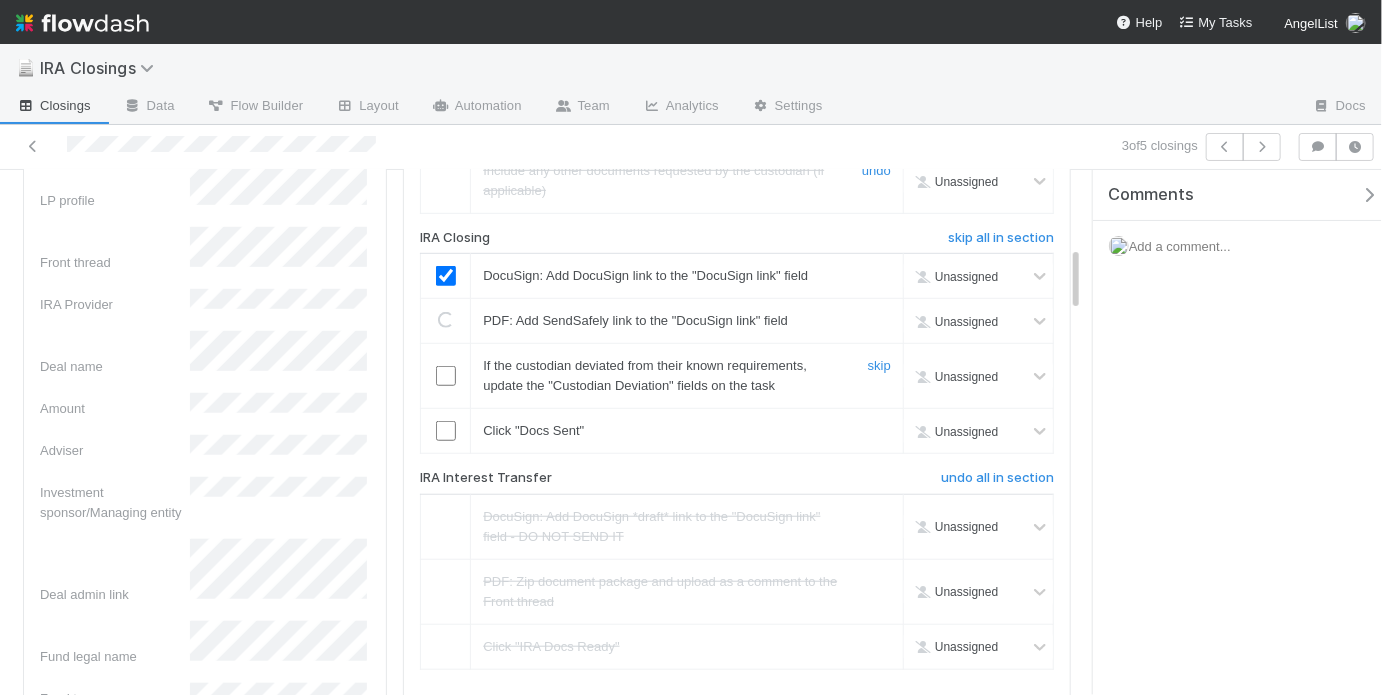 checkbox on "true" 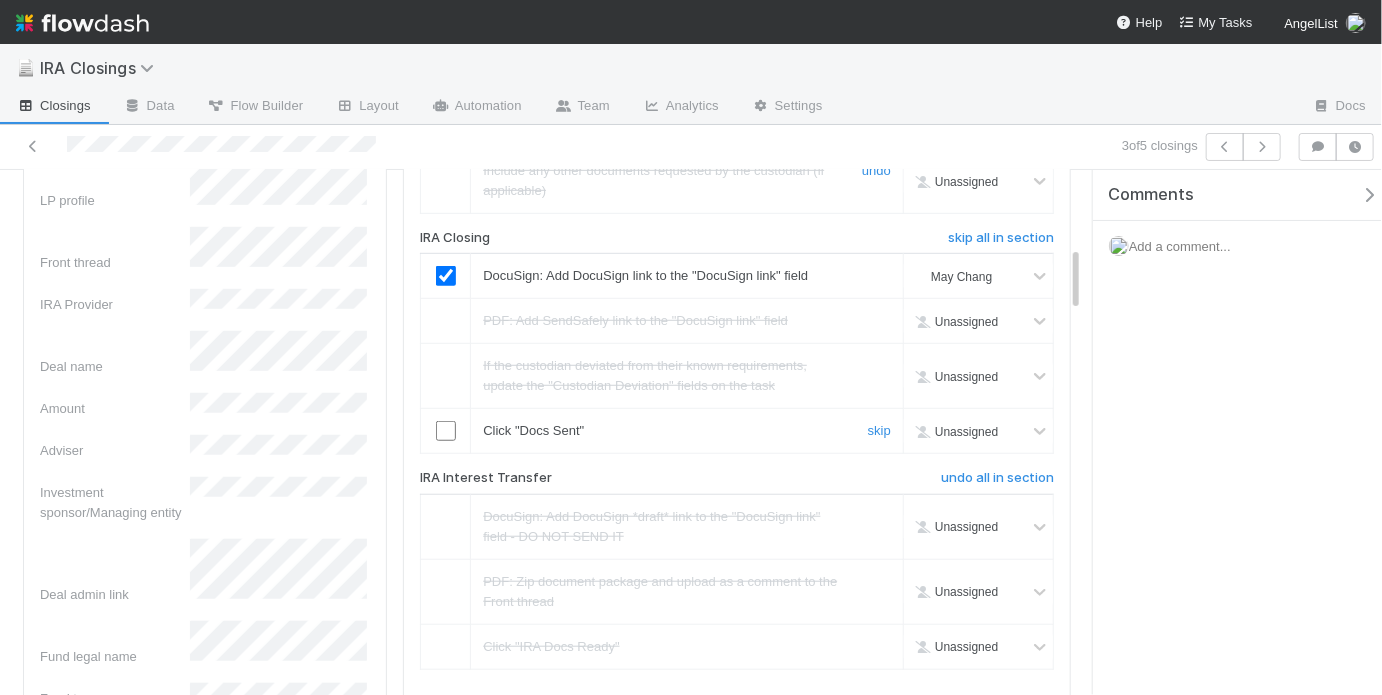 drag, startPoint x: 439, startPoint y: 506, endPoint x: 734, endPoint y: 510, distance: 295.02713 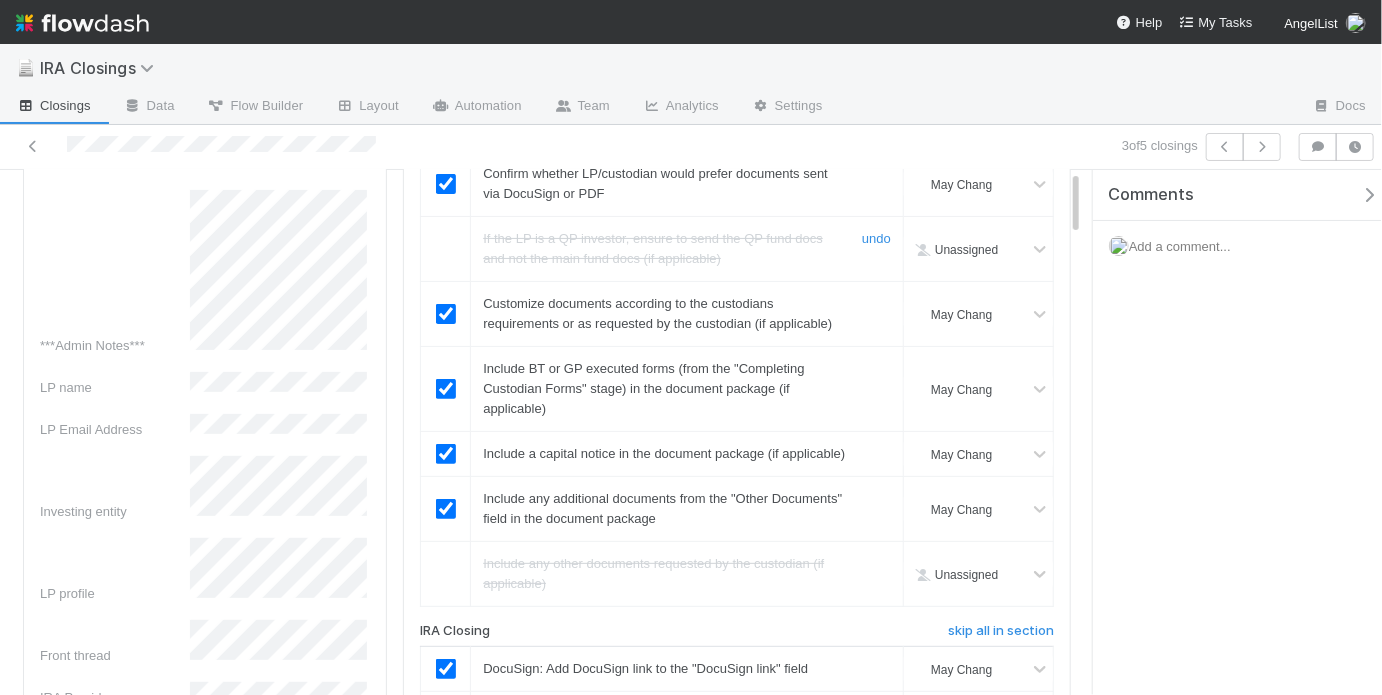 scroll, scrollTop: 0, scrollLeft: 0, axis: both 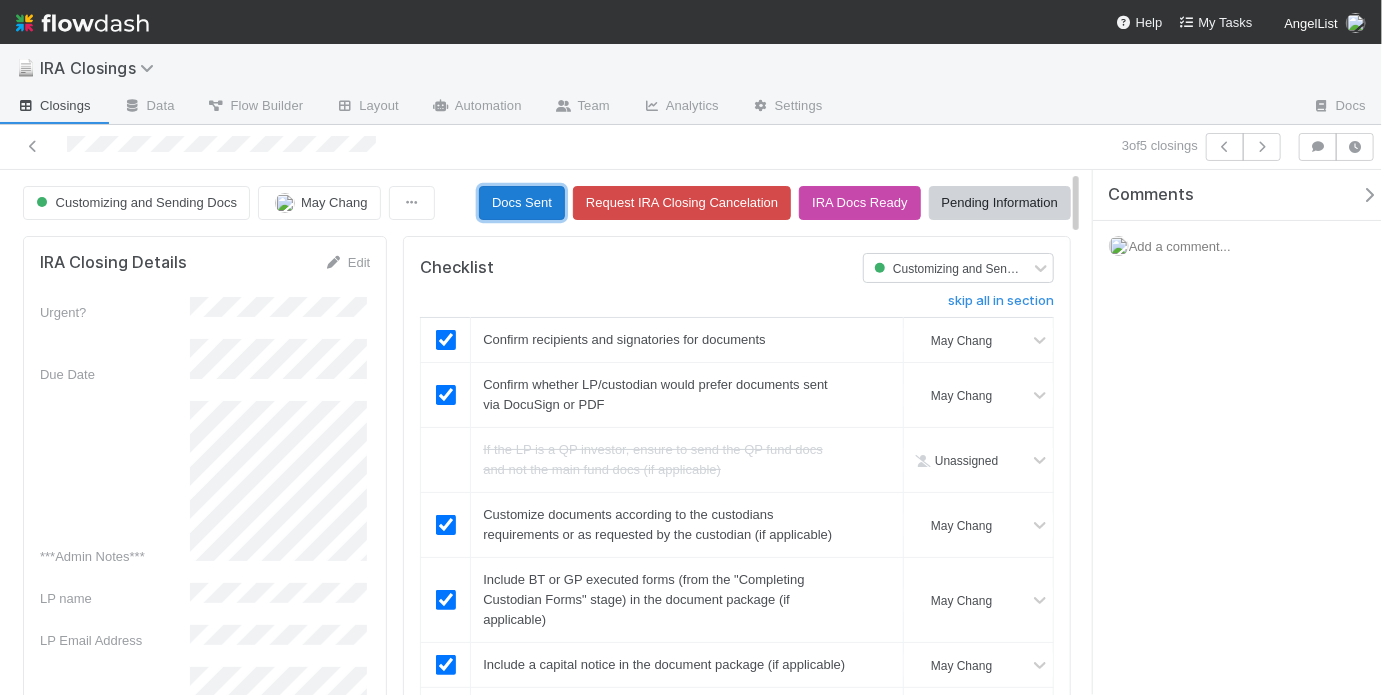 drag, startPoint x: 671, startPoint y: 198, endPoint x: 668, endPoint y: 234, distance: 36.124783 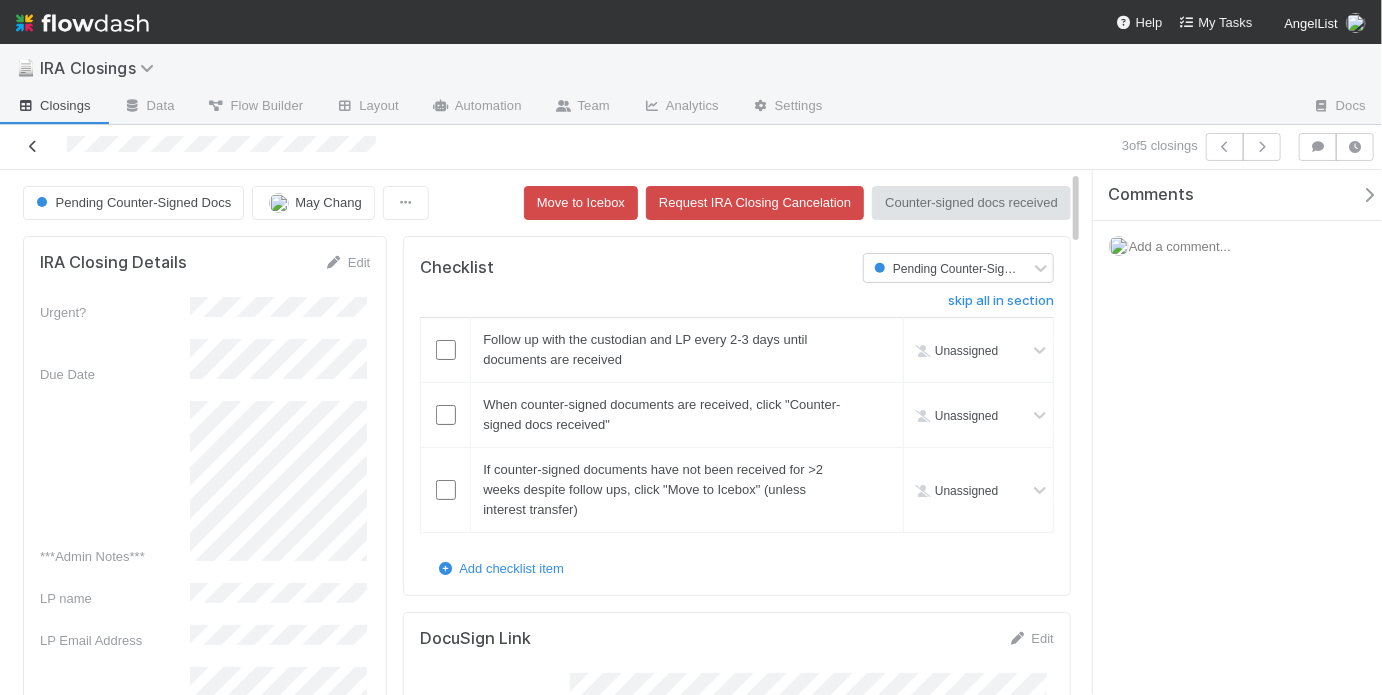 click at bounding box center (33, 146) 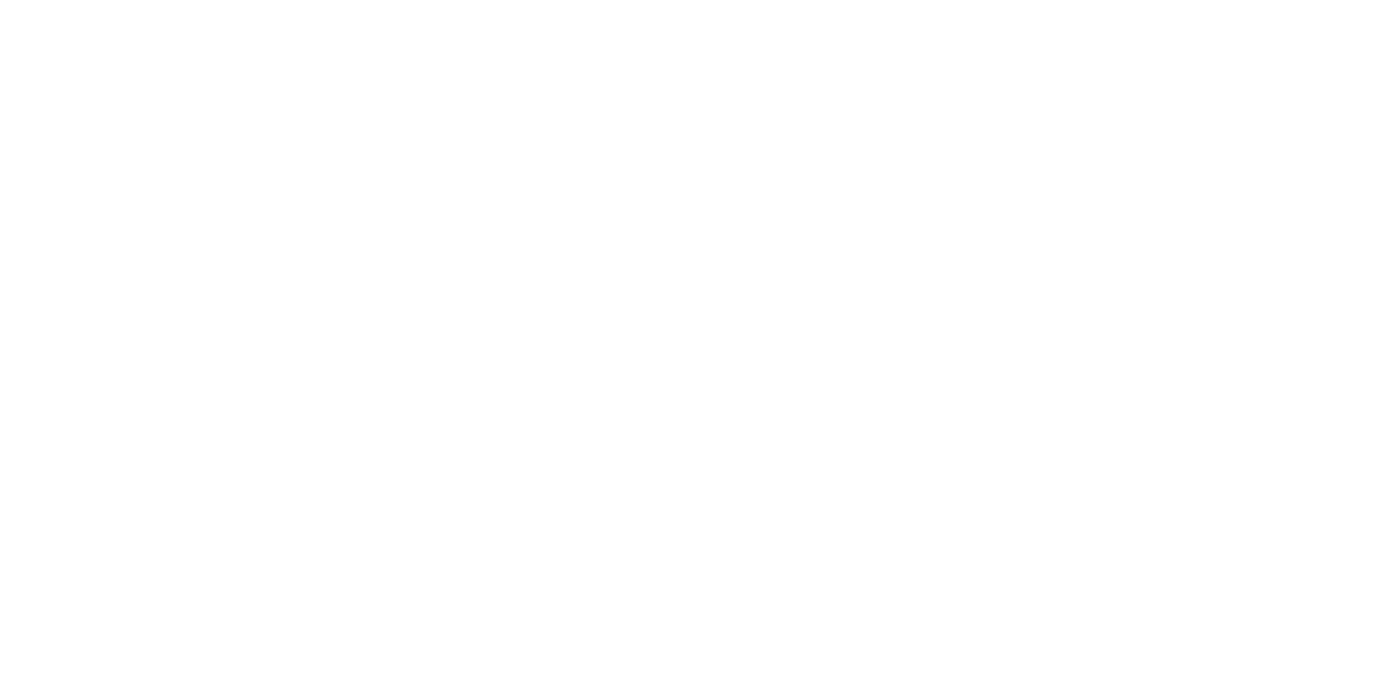 scroll, scrollTop: 0, scrollLeft: 0, axis: both 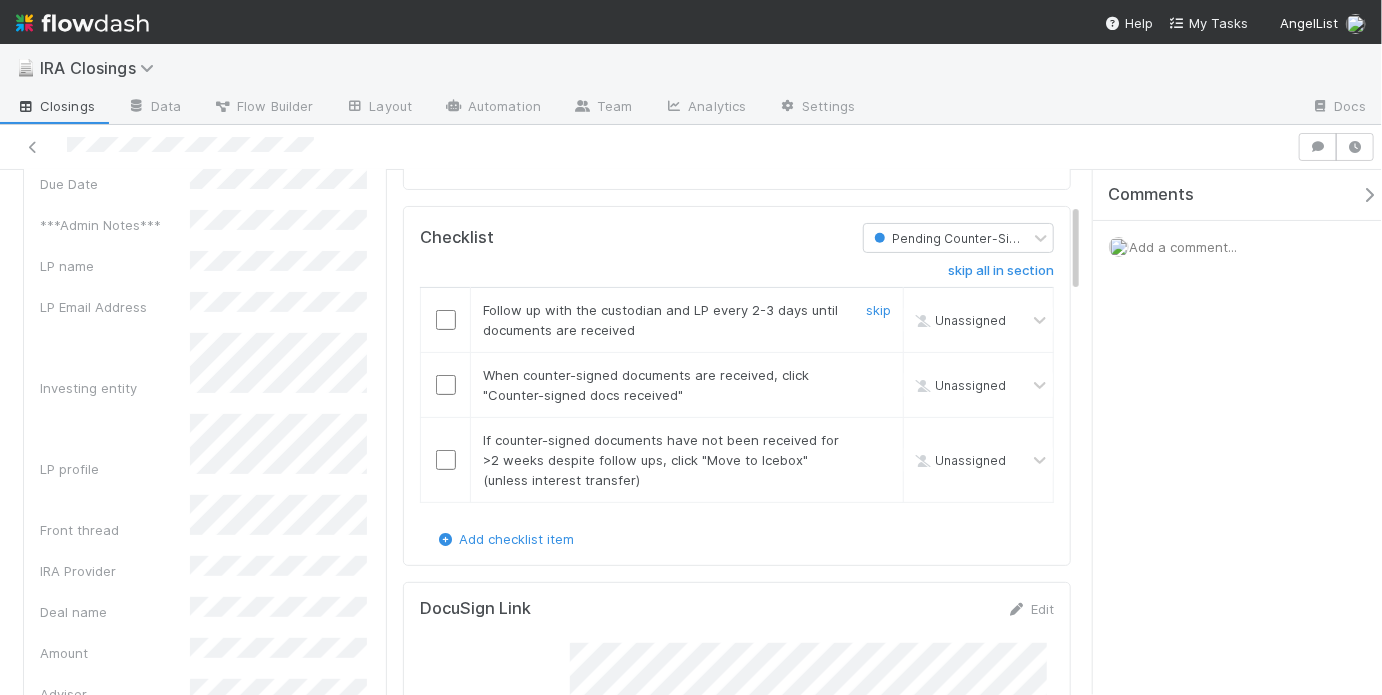 click at bounding box center [446, 320] 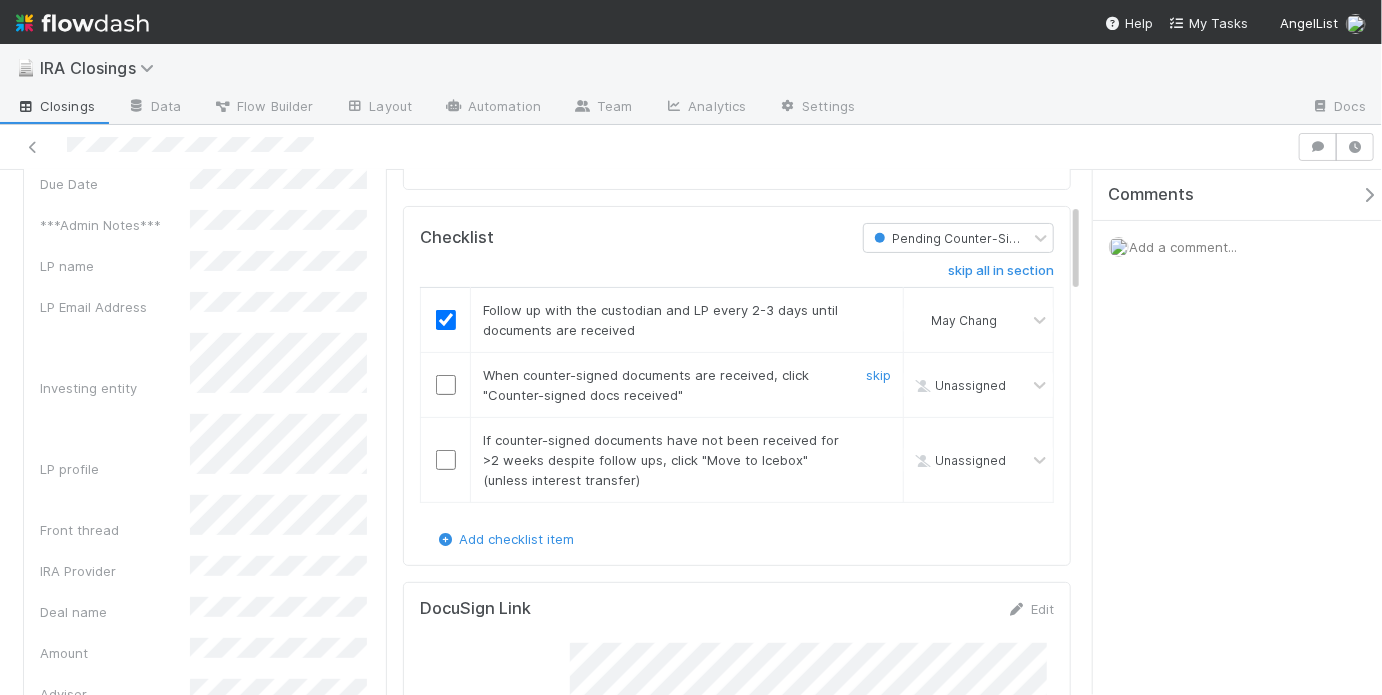 click at bounding box center [446, 385] 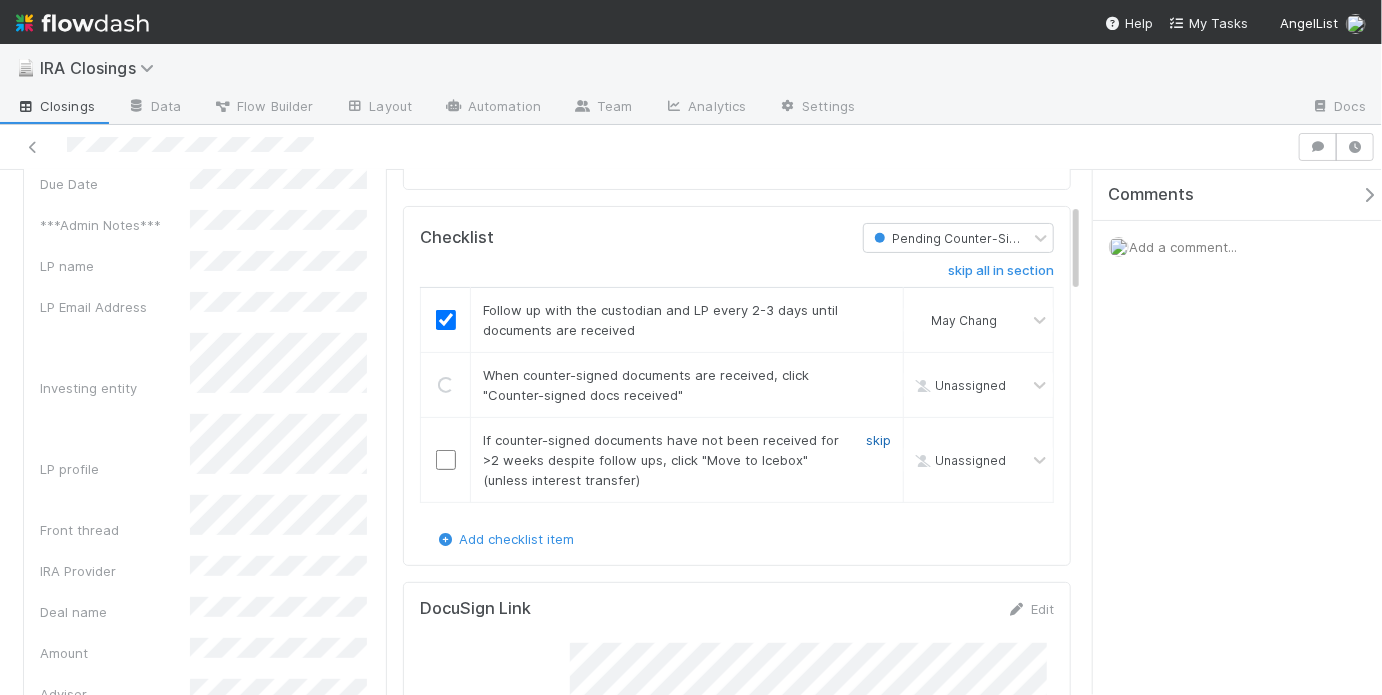 click on "skip" at bounding box center (878, 440) 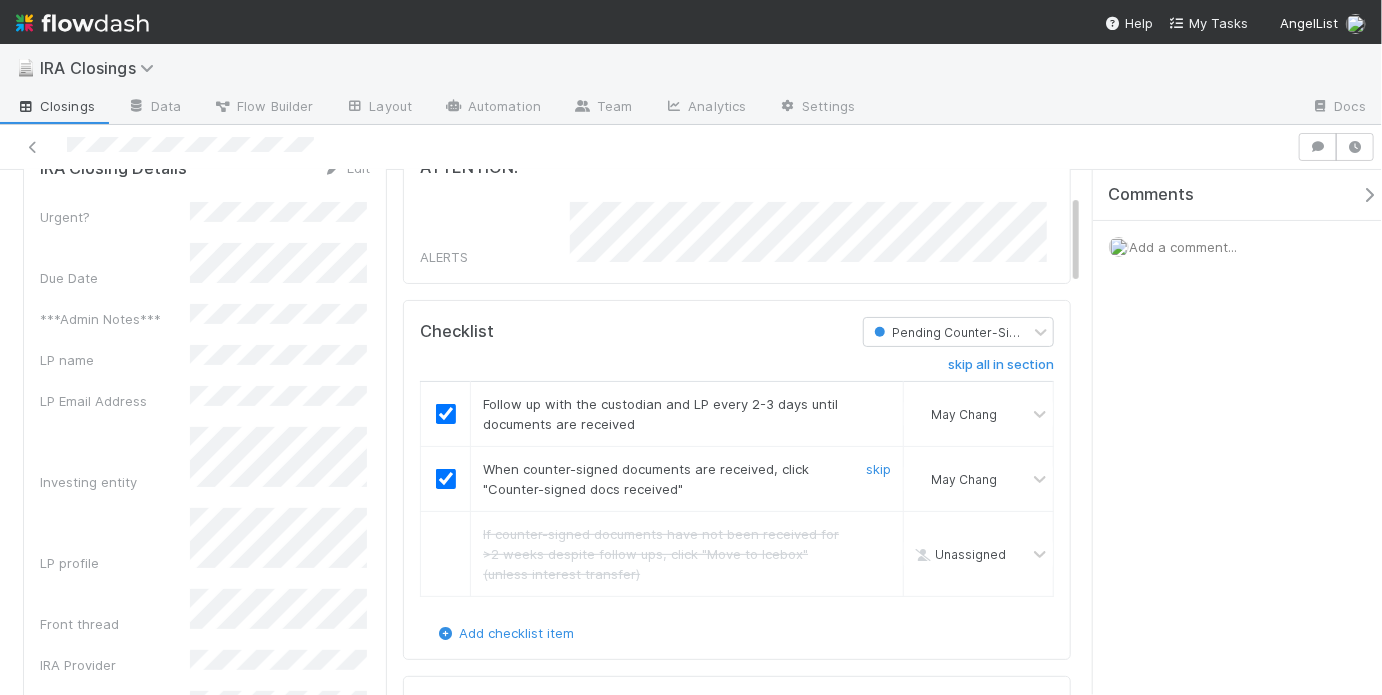 scroll, scrollTop: 0, scrollLeft: 0, axis: both 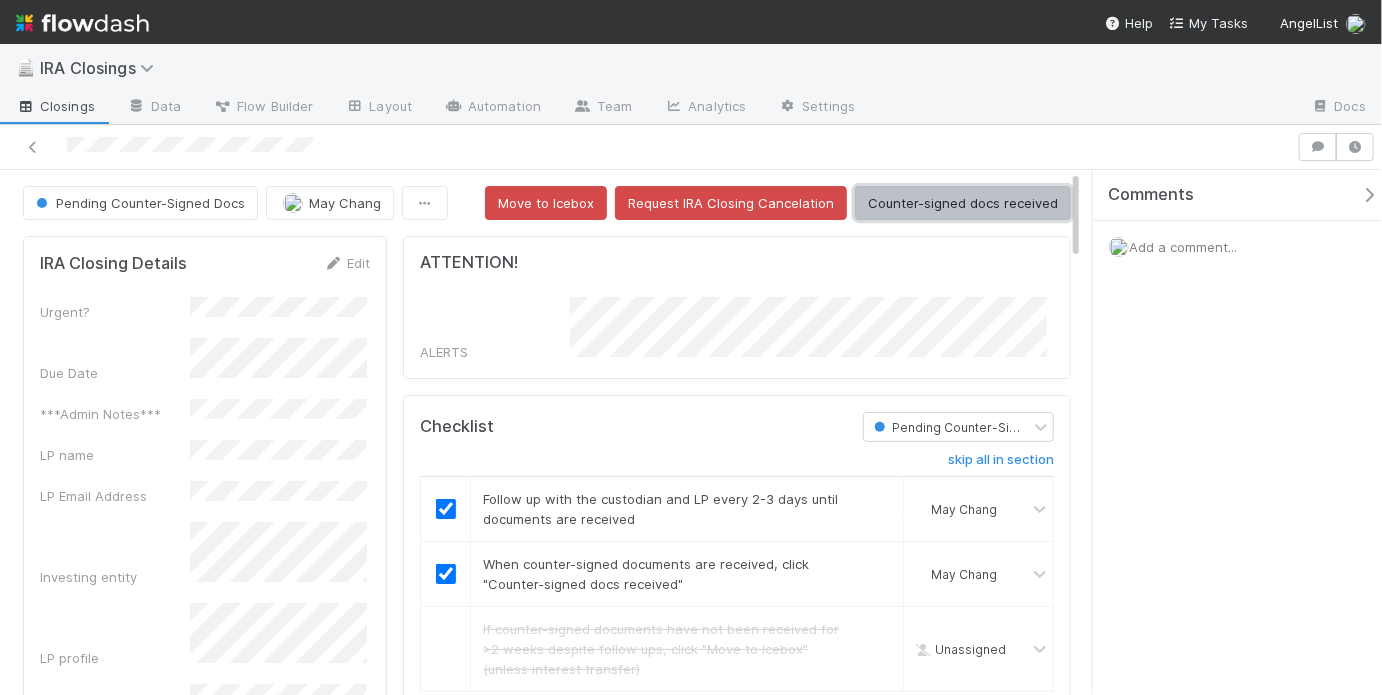 click on "Counter-signed docs received" at bounding box center (963, 203) 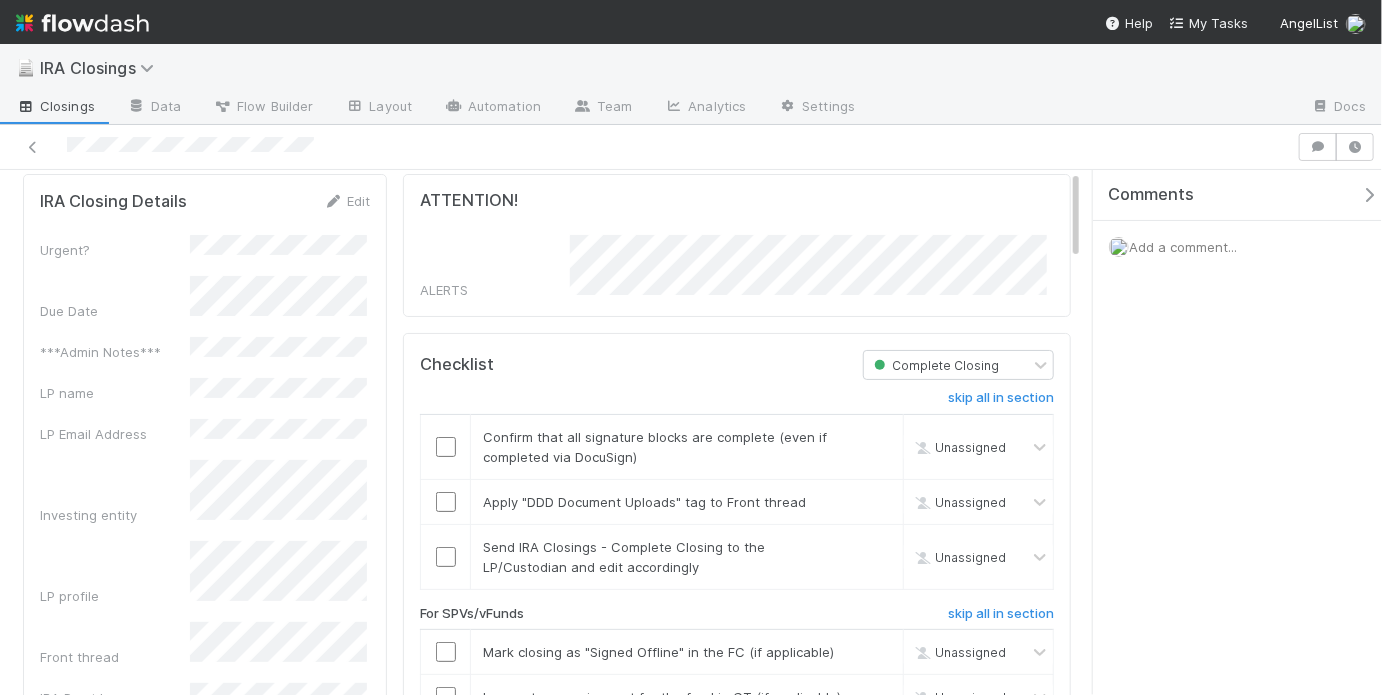 scroll, scrollTop: 144, scrollLeft: 0, axis: vertical 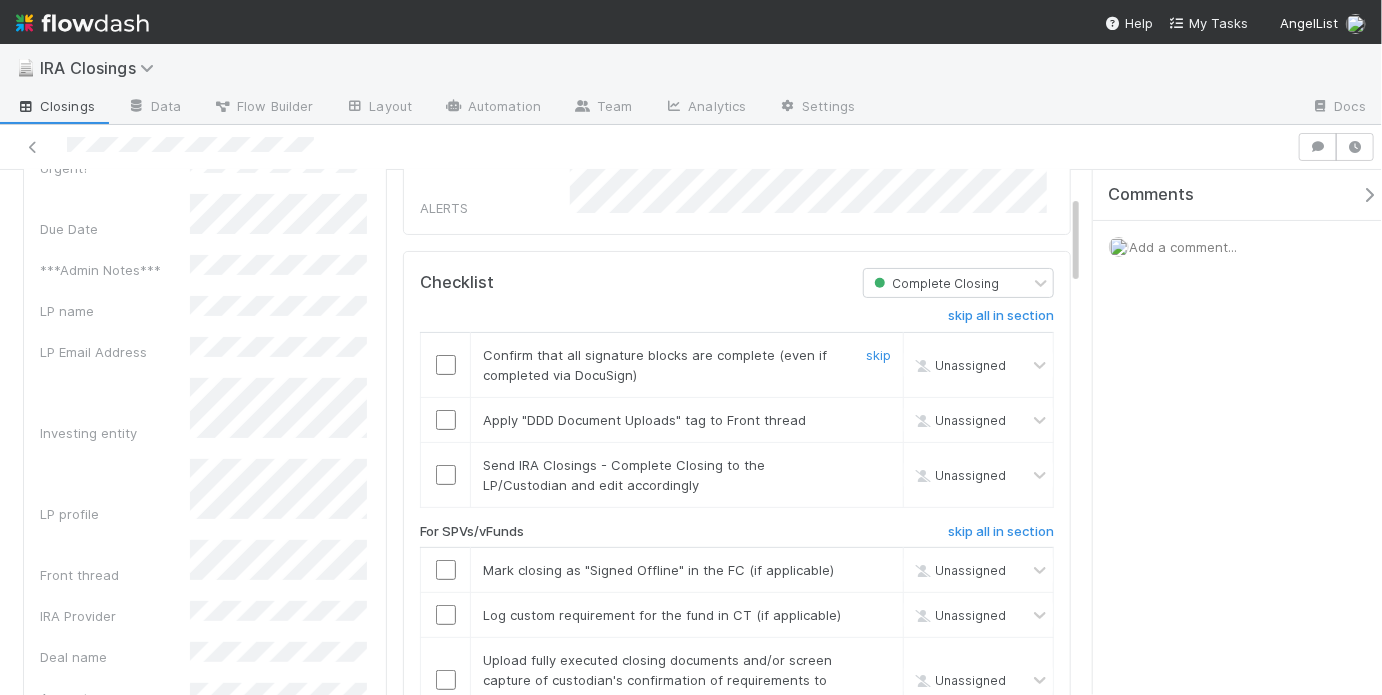 click at bounding box center (446, 365) 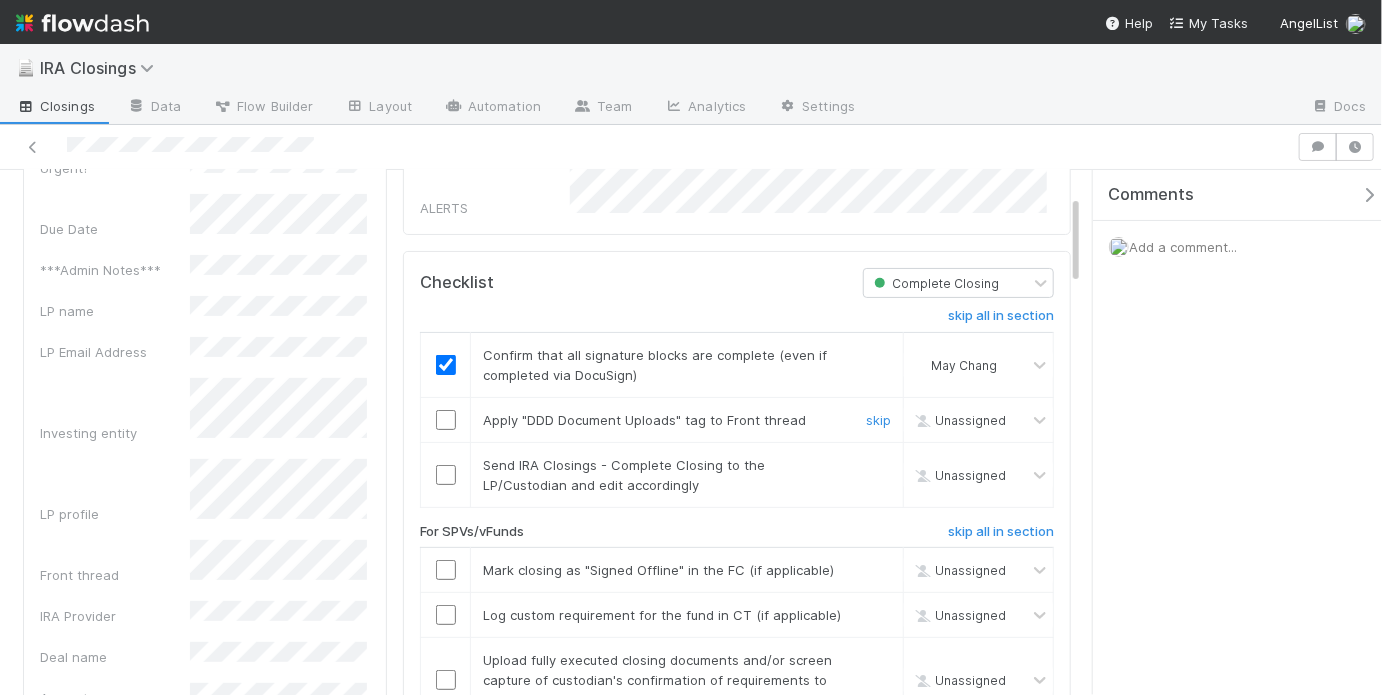 click at bounding box center (446, 419) 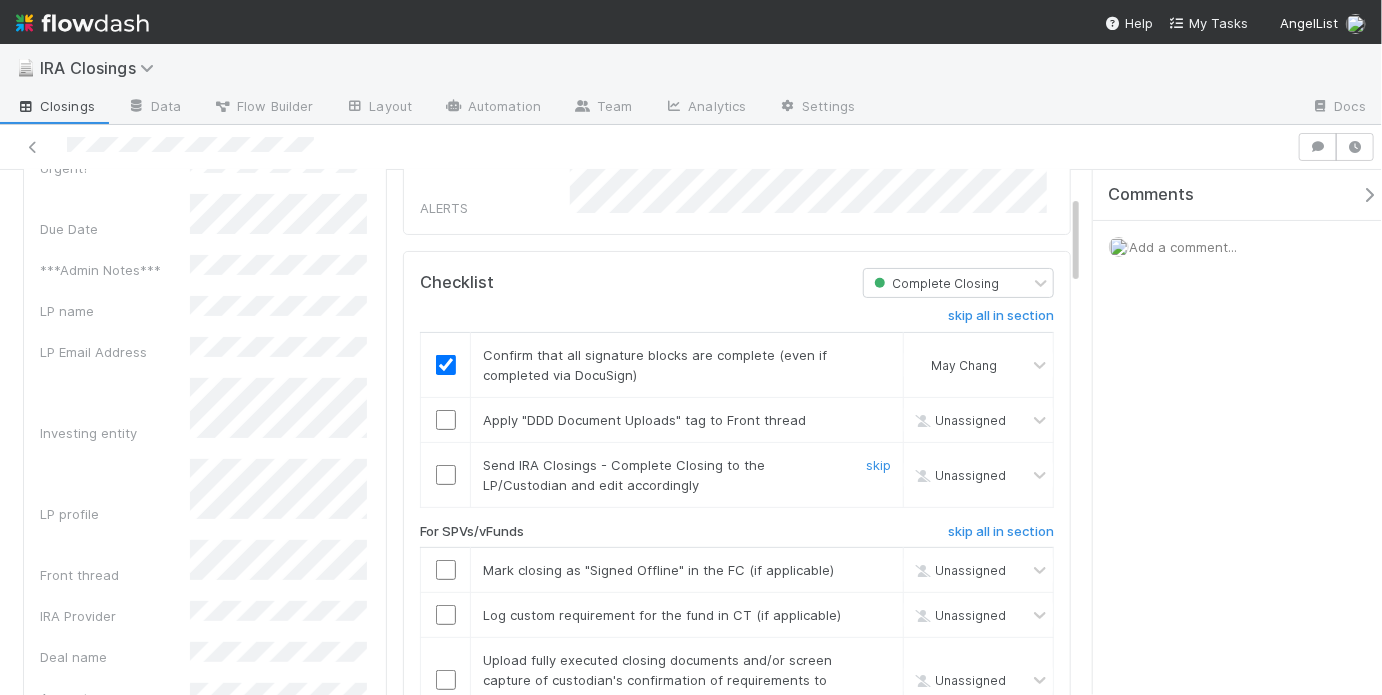 click at bounding box center [446, 475] 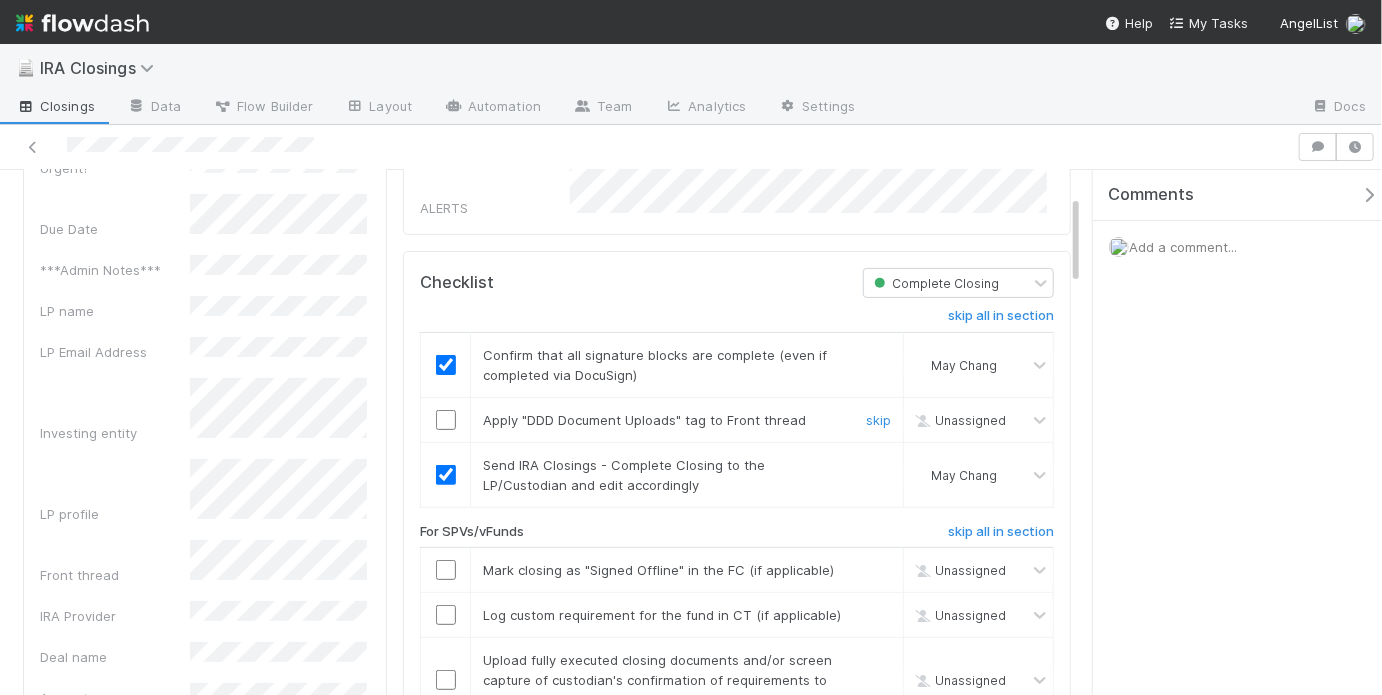 click at bounding box center [445, 420] 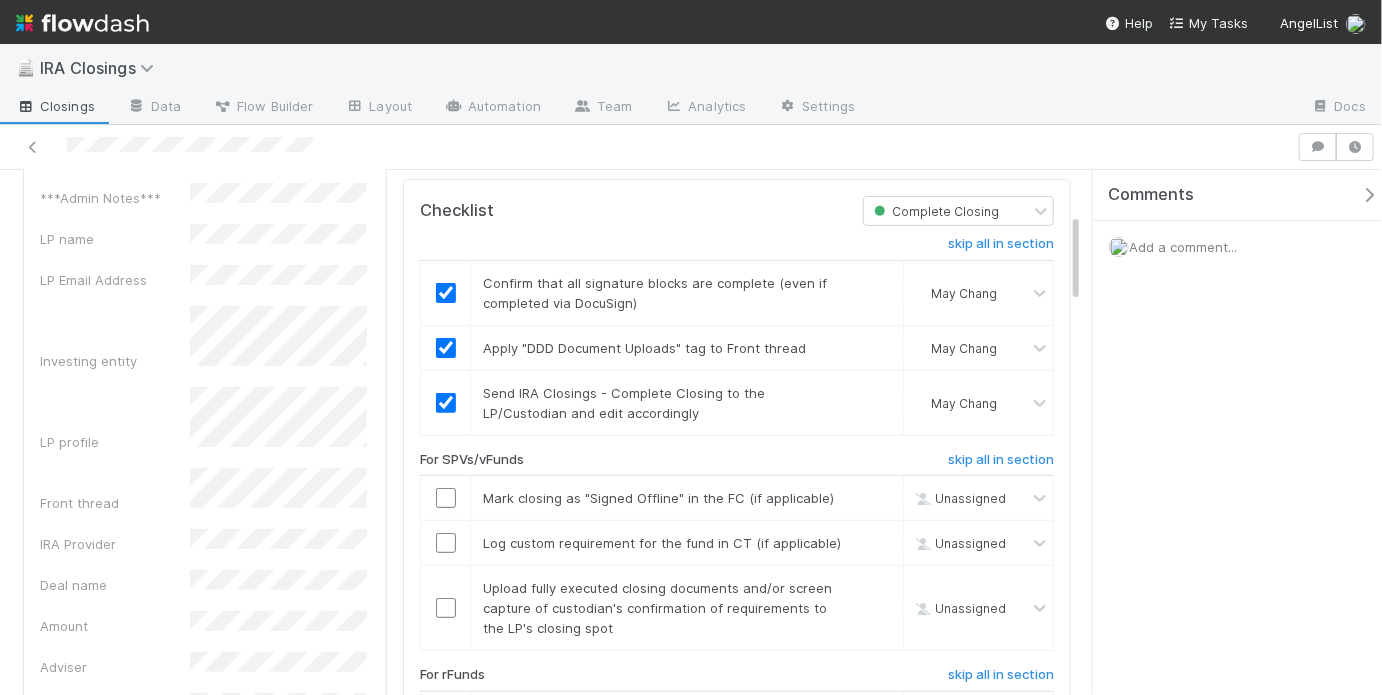 scroll, scrollTop: 317, scrollLeft: 0, axis: vertical 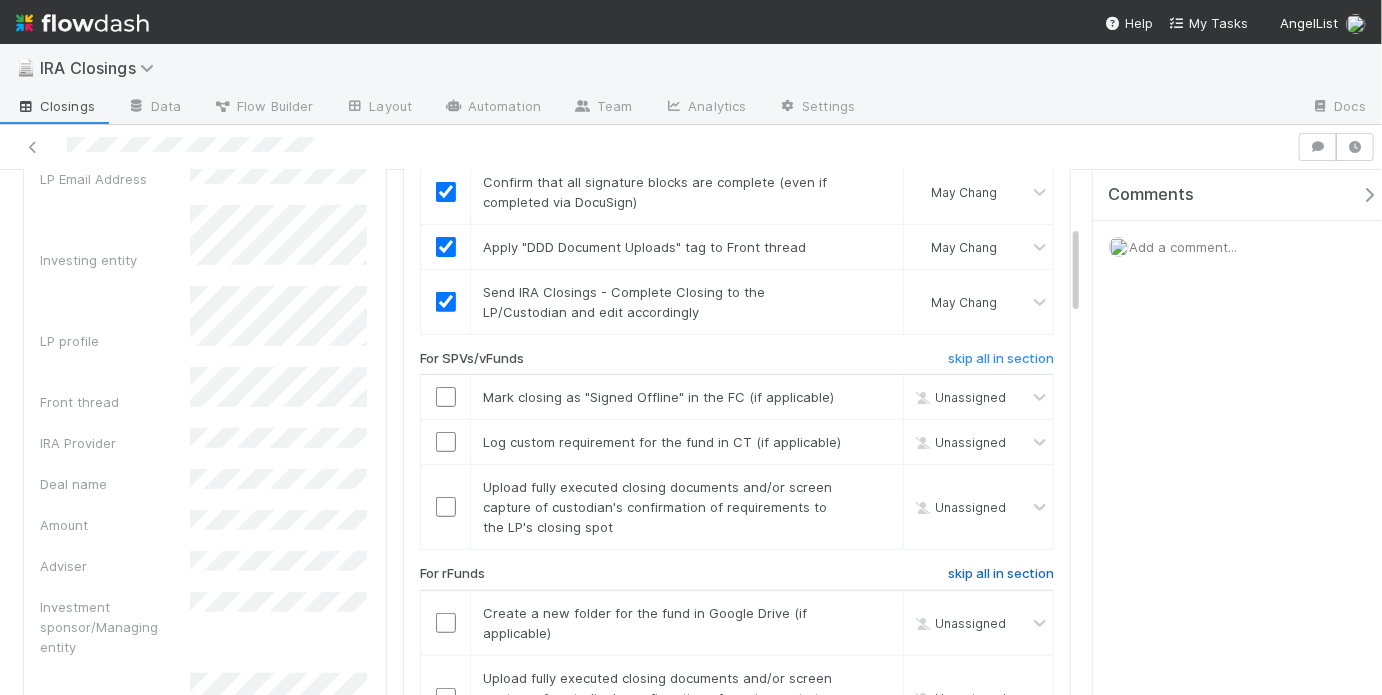 click on "skip all in section" at bounding box center [1001, 574] 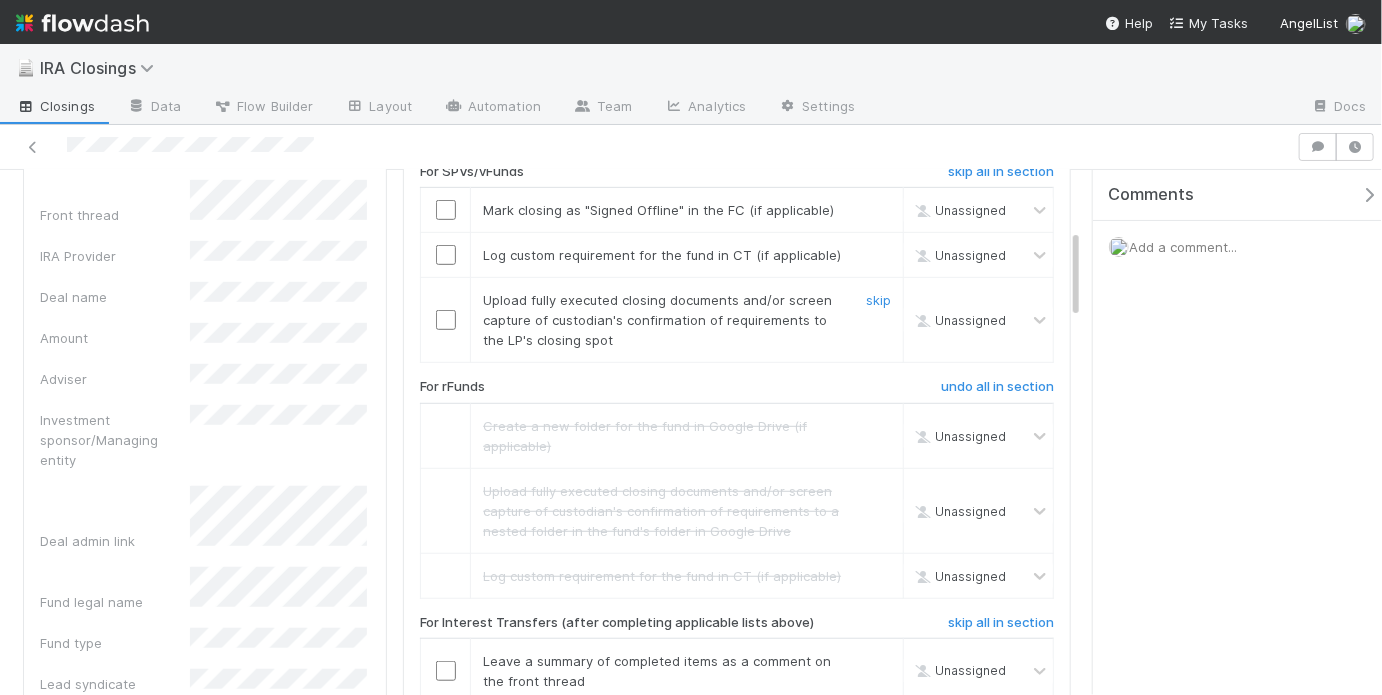 scroll, scrollTop: 557, scrollLeft: 0, axis: vertical 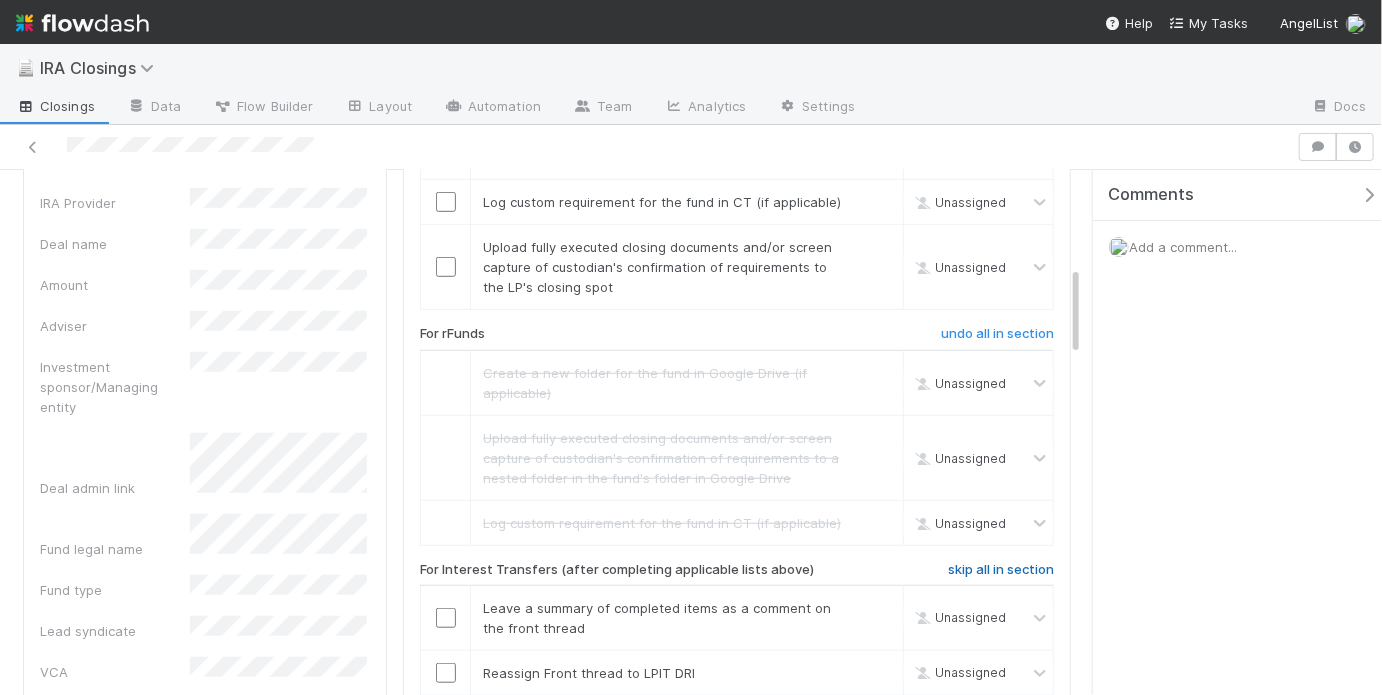 click on "skip all in section" at bounding box center (1001, 570) 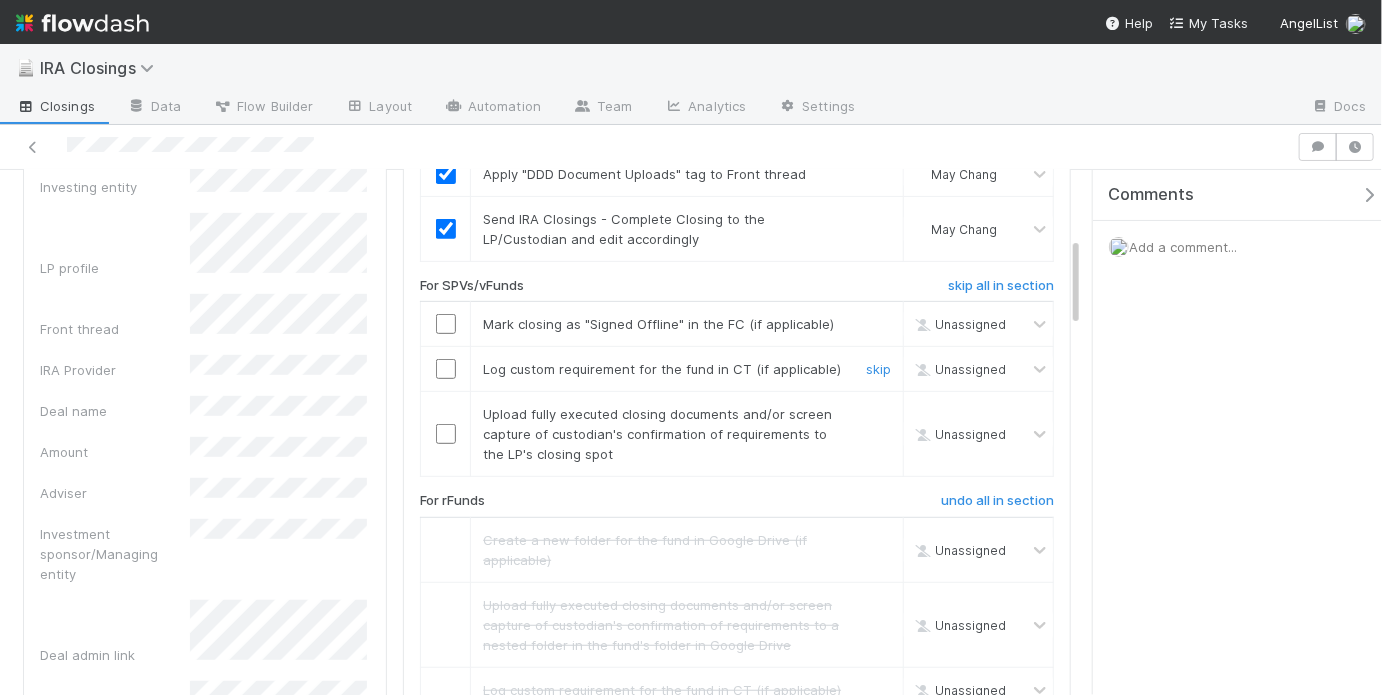 scroll, scrollTop: 392, scrollLeft: 0, axis: vertical 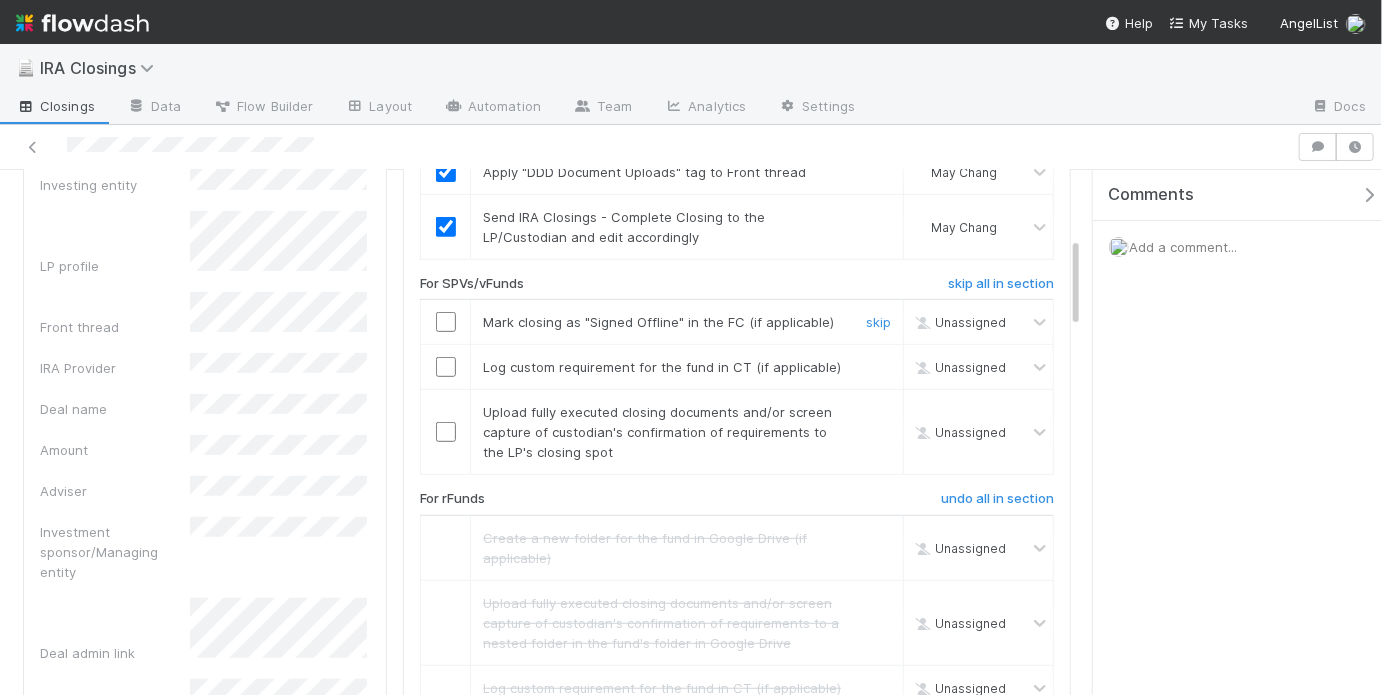 click at bounding box center (446, 322) 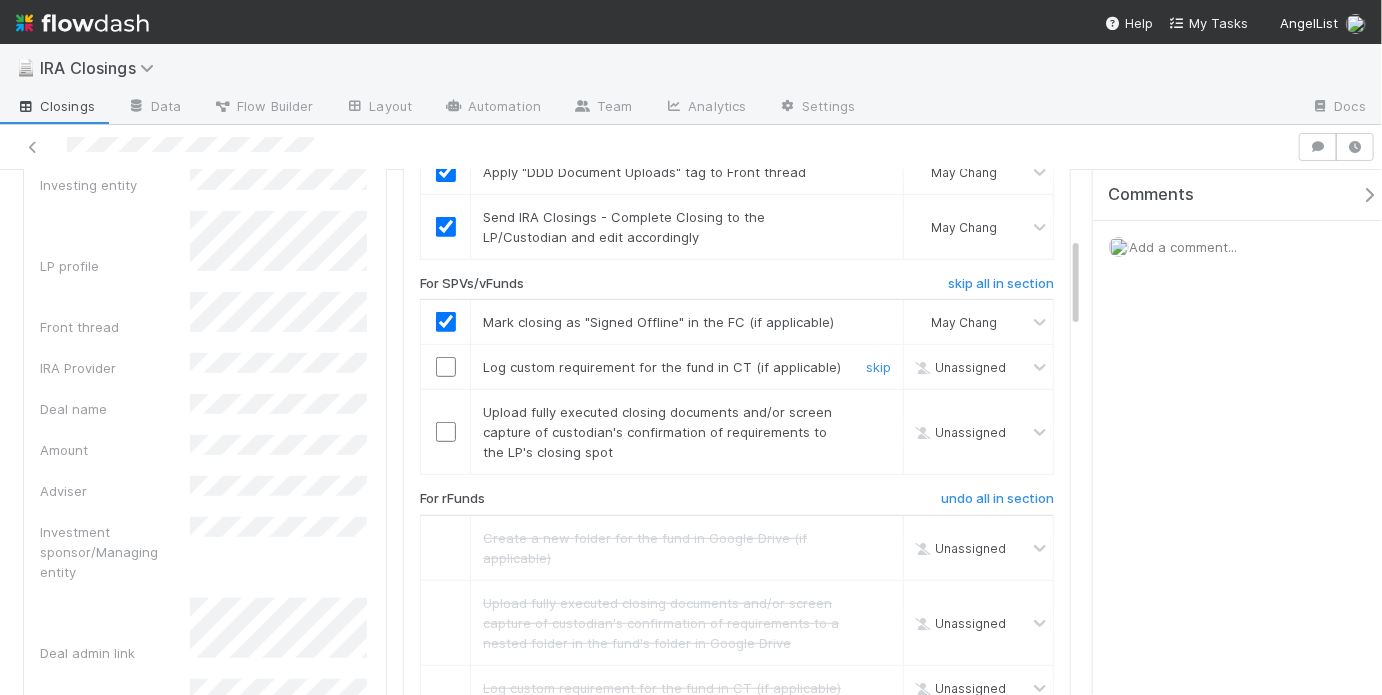click at bounding box center [446, 367] 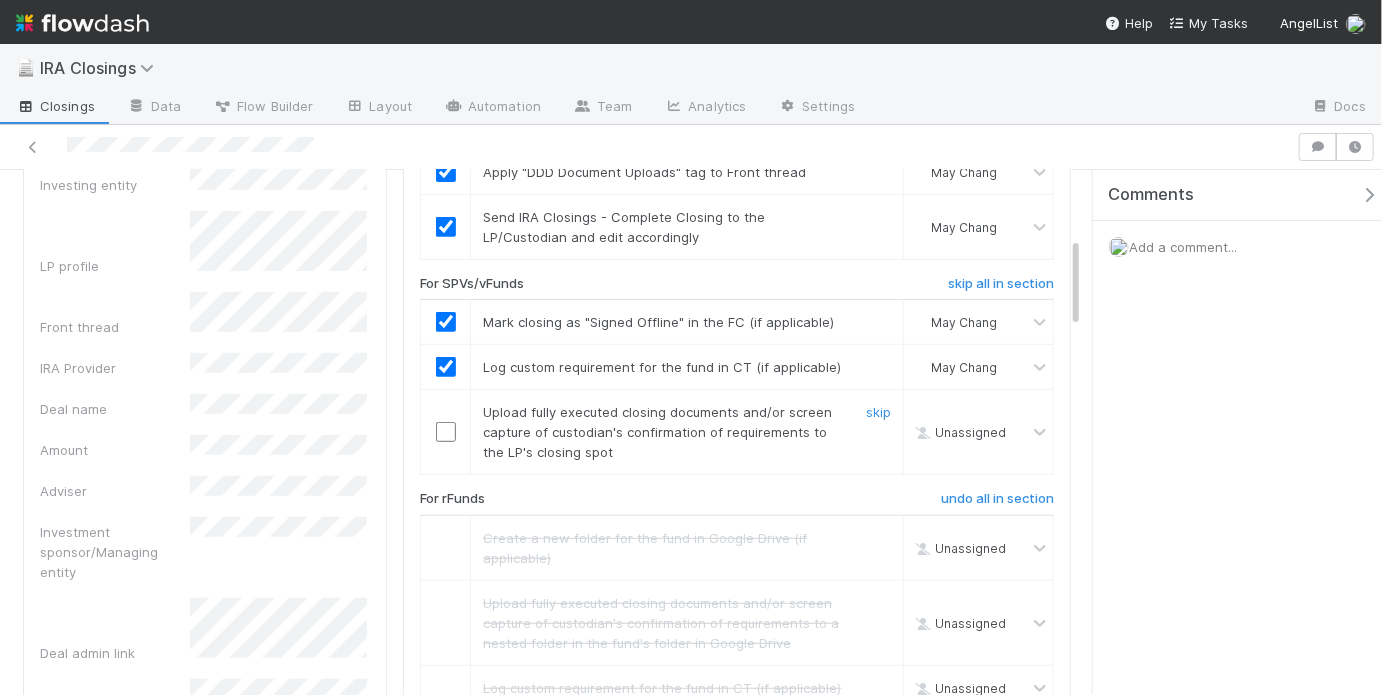 click at bounding box center [446, 432] 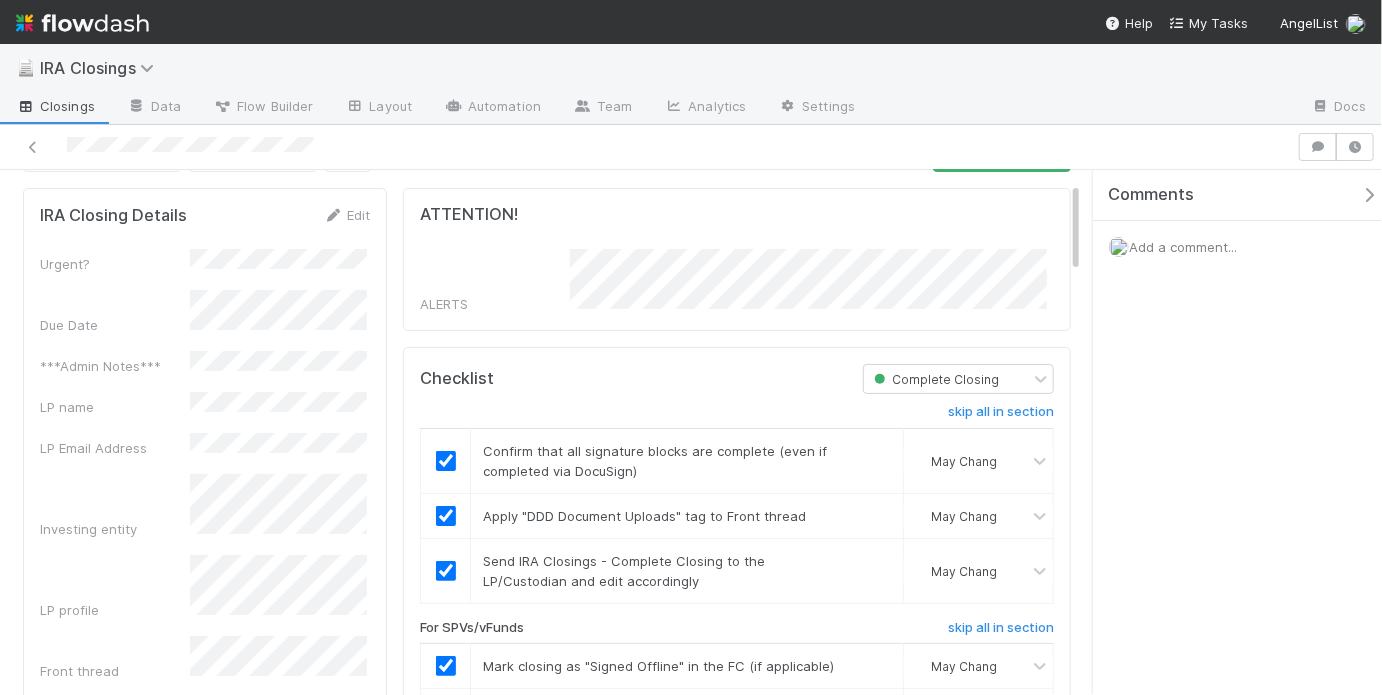 scroll, scrollTop: 0, scrollLeft: 0, axis: both 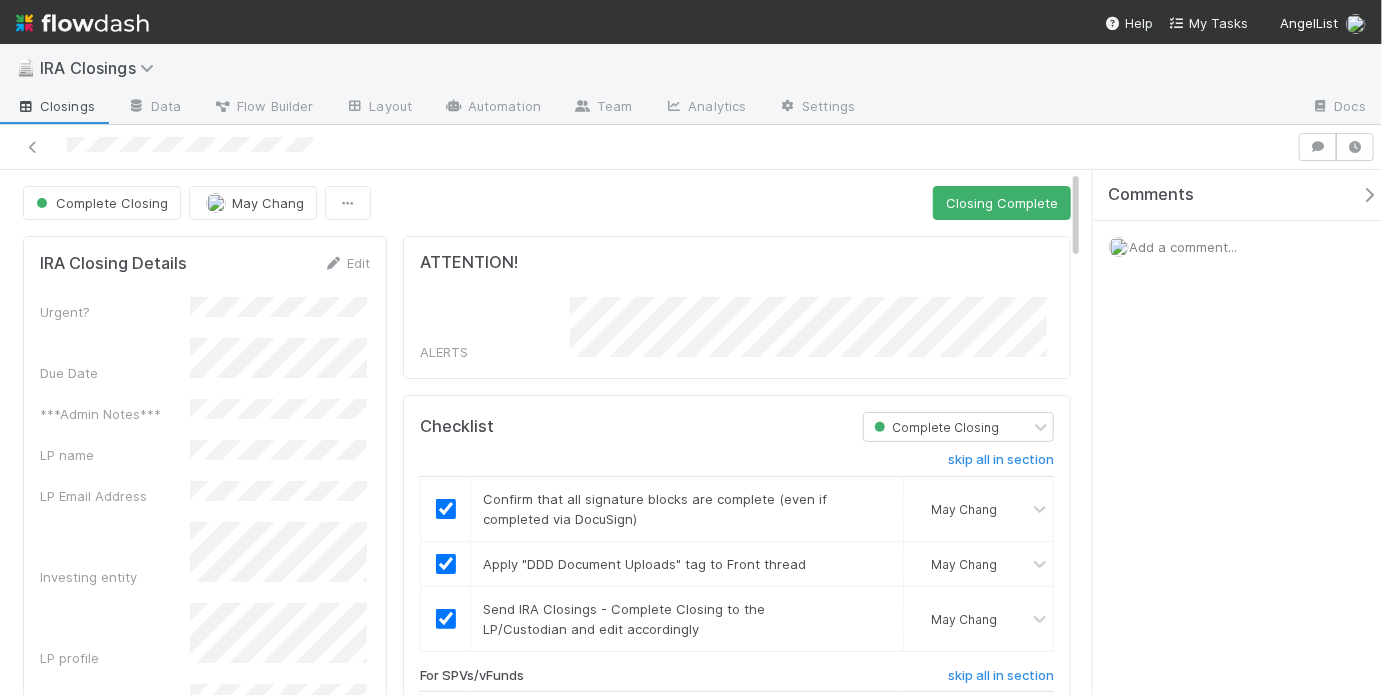 drag, startPoint x: 827, startPoint y: 201, endPoint x: 871, endPoint y: 202, distance: 44.011364 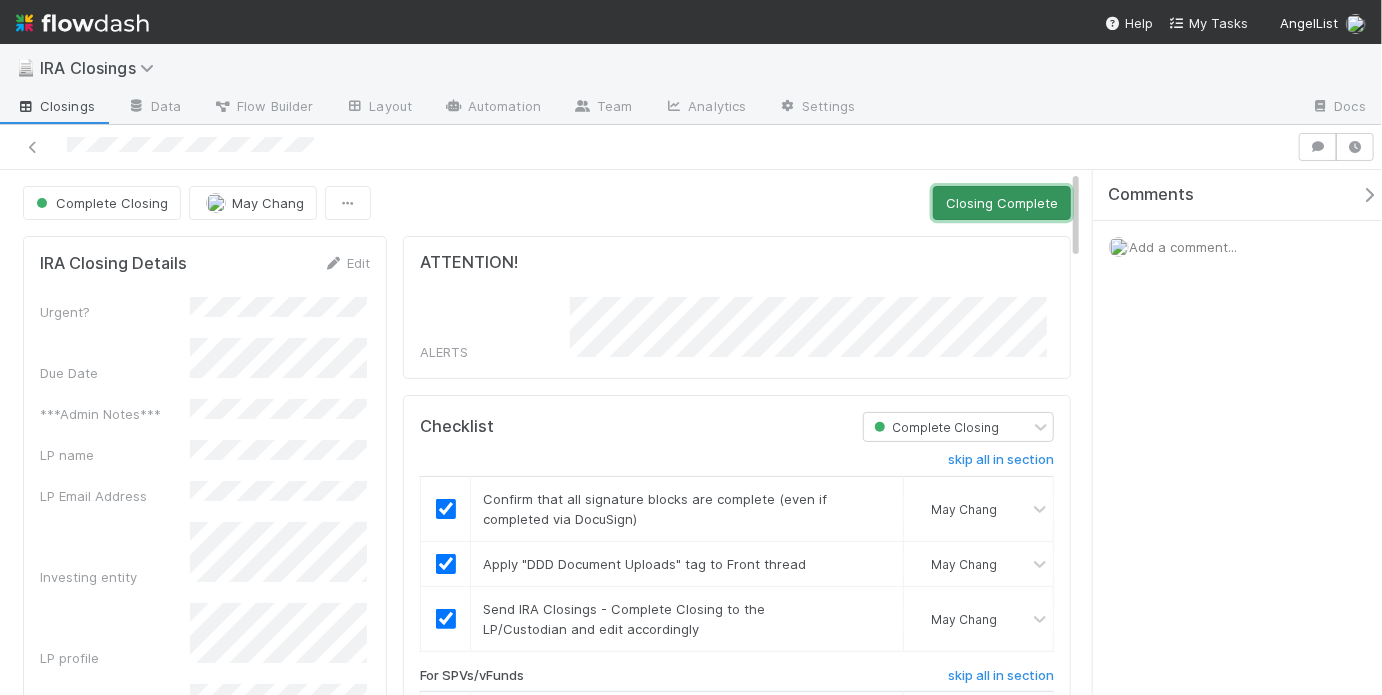 click on "Closing Complete" at bounding box center [1002, 203] 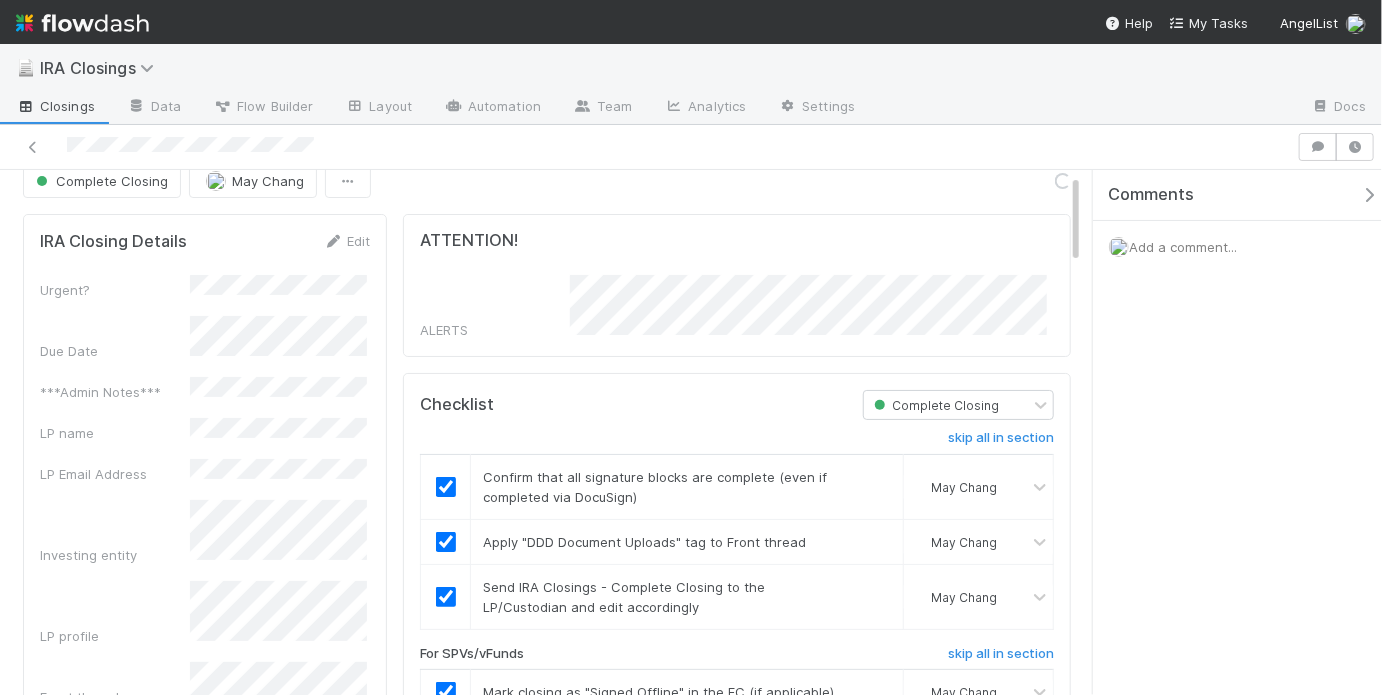 scroll, scrollTop: 24, scrollLeft: 0, axis: vertical 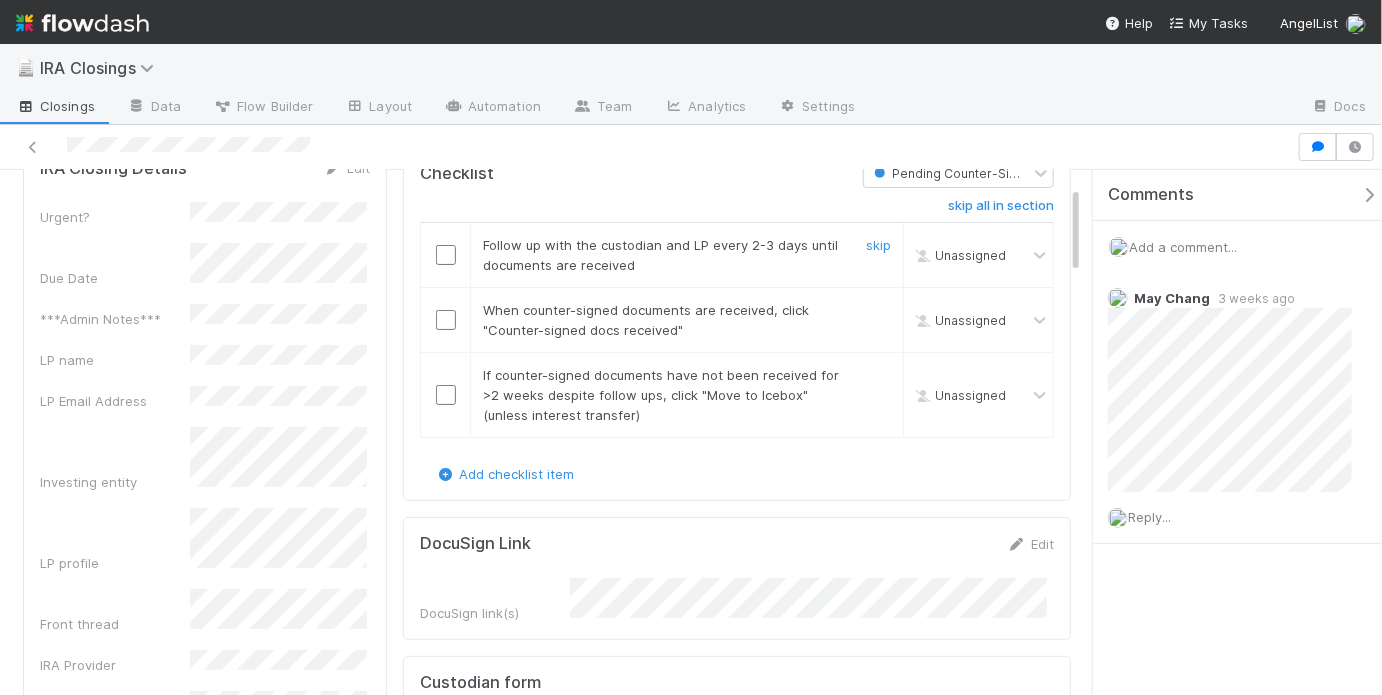 click at bounding box center (446, 255) 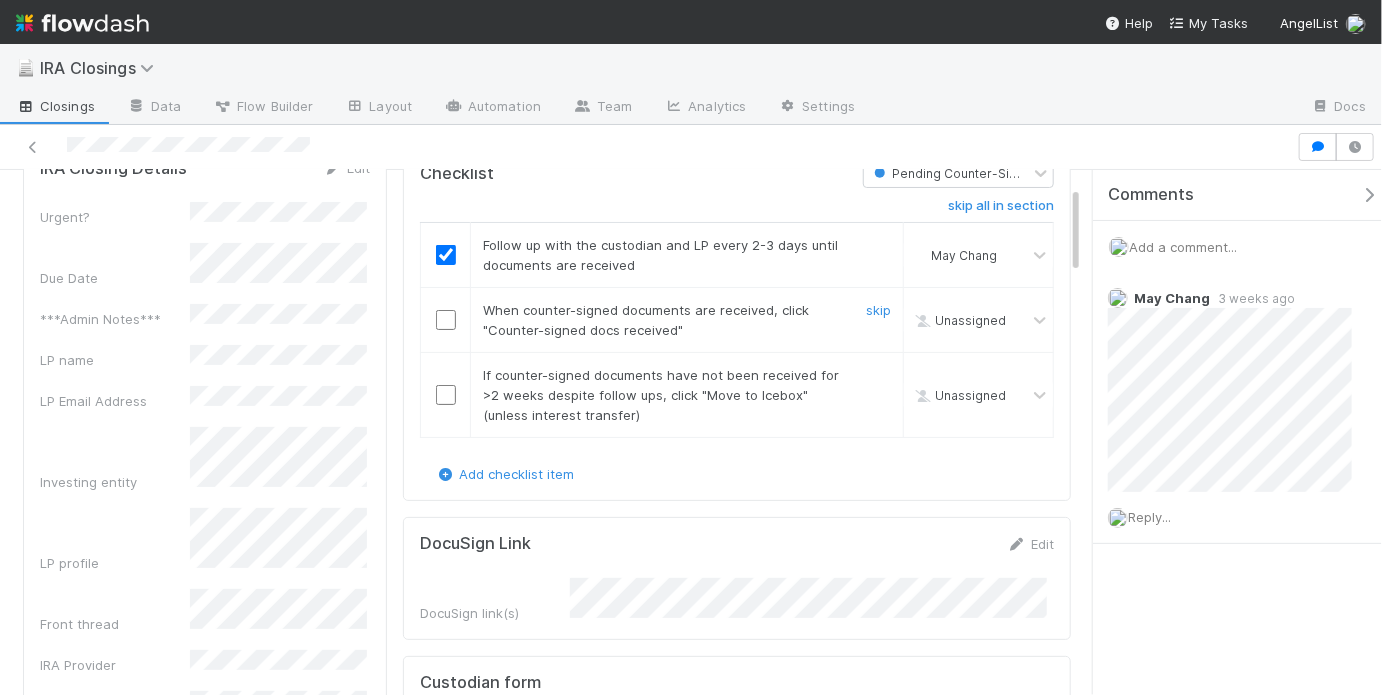 click at bounding box center (446, 320) 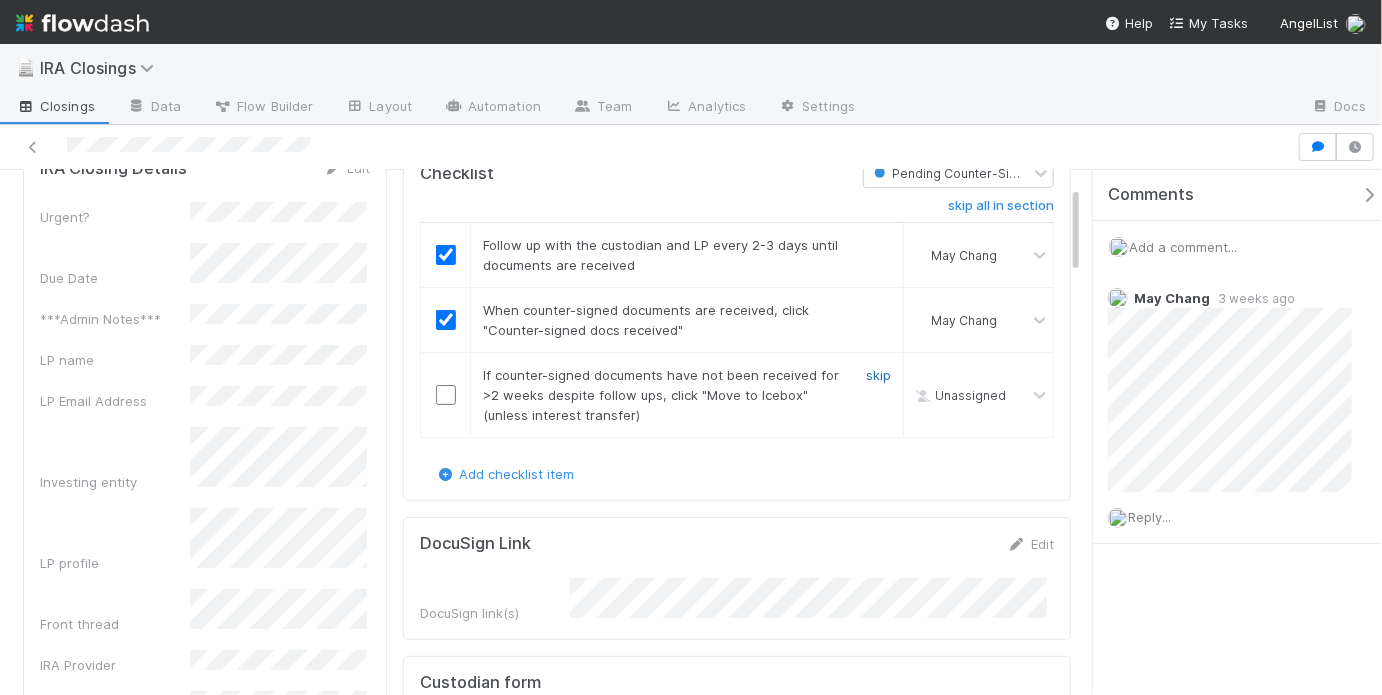 click on "skip" at bounding box center (878, 375) 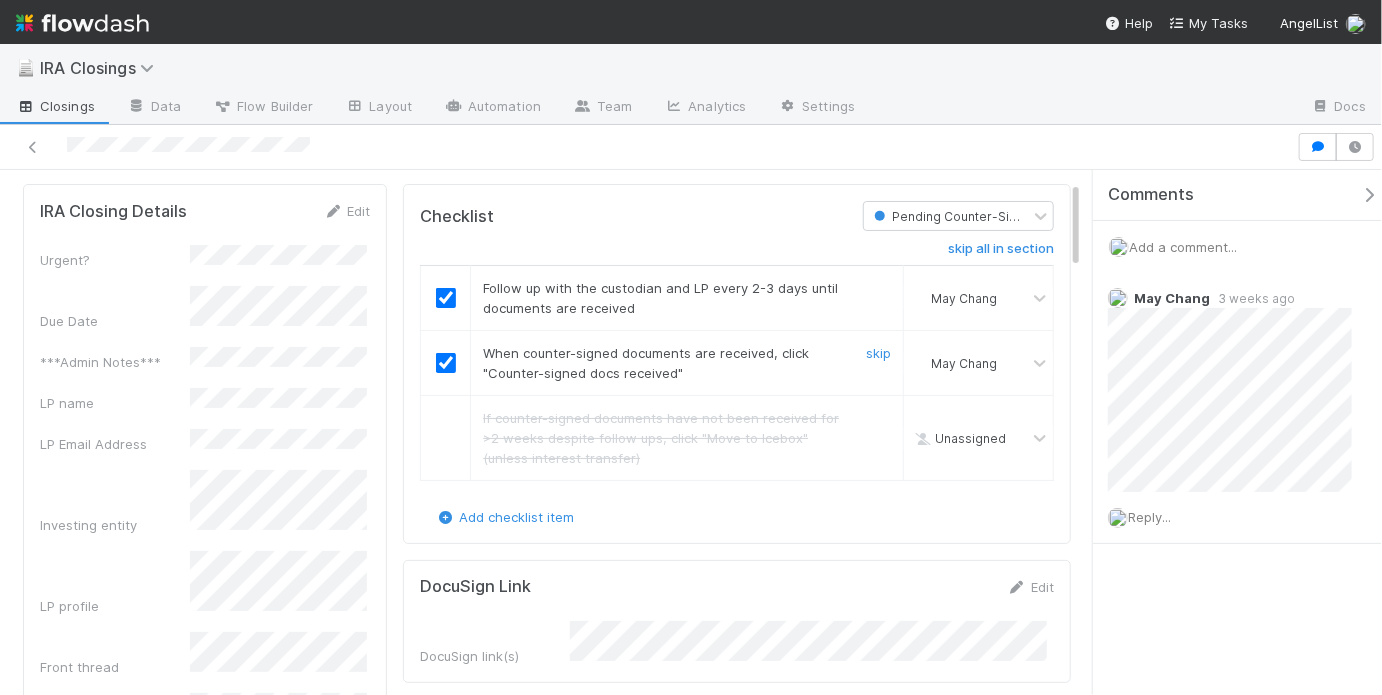 scroll, scrollTop: 0, scrollLeft: 0, axis: both 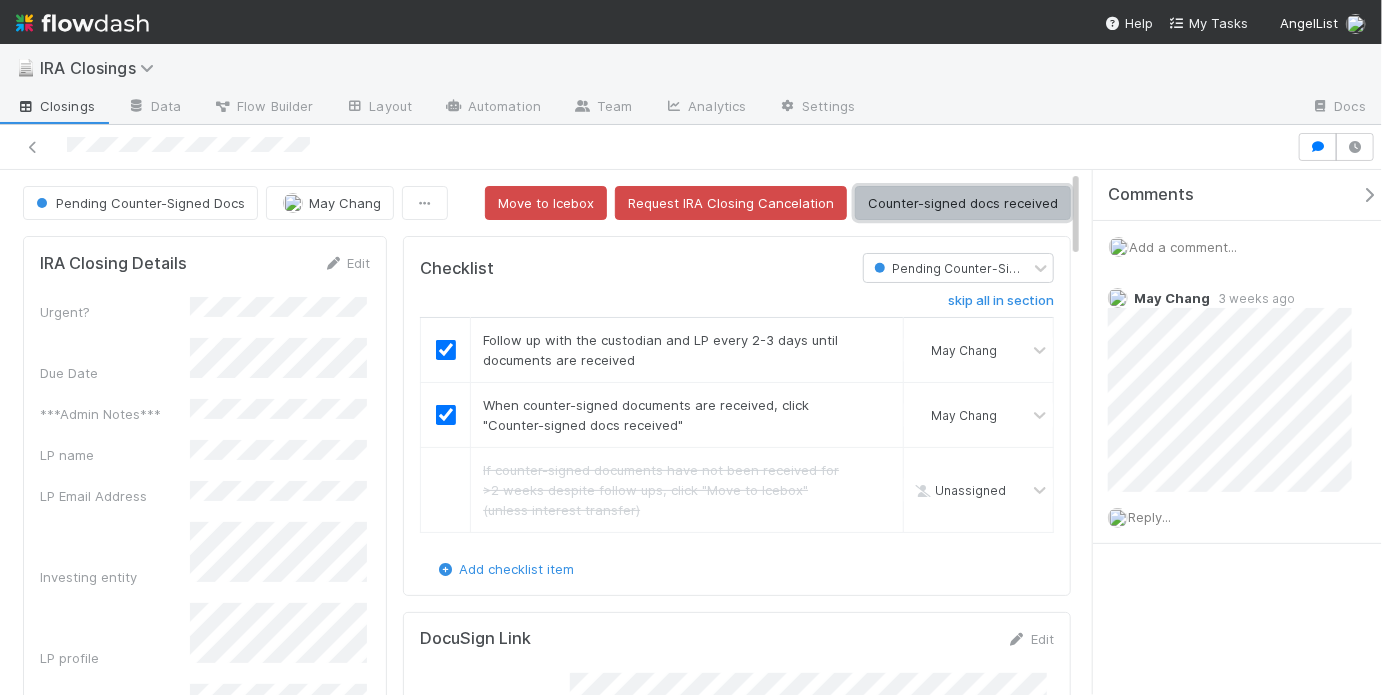 click on "Counter-signed docs received" at bounding box center (963, 203) 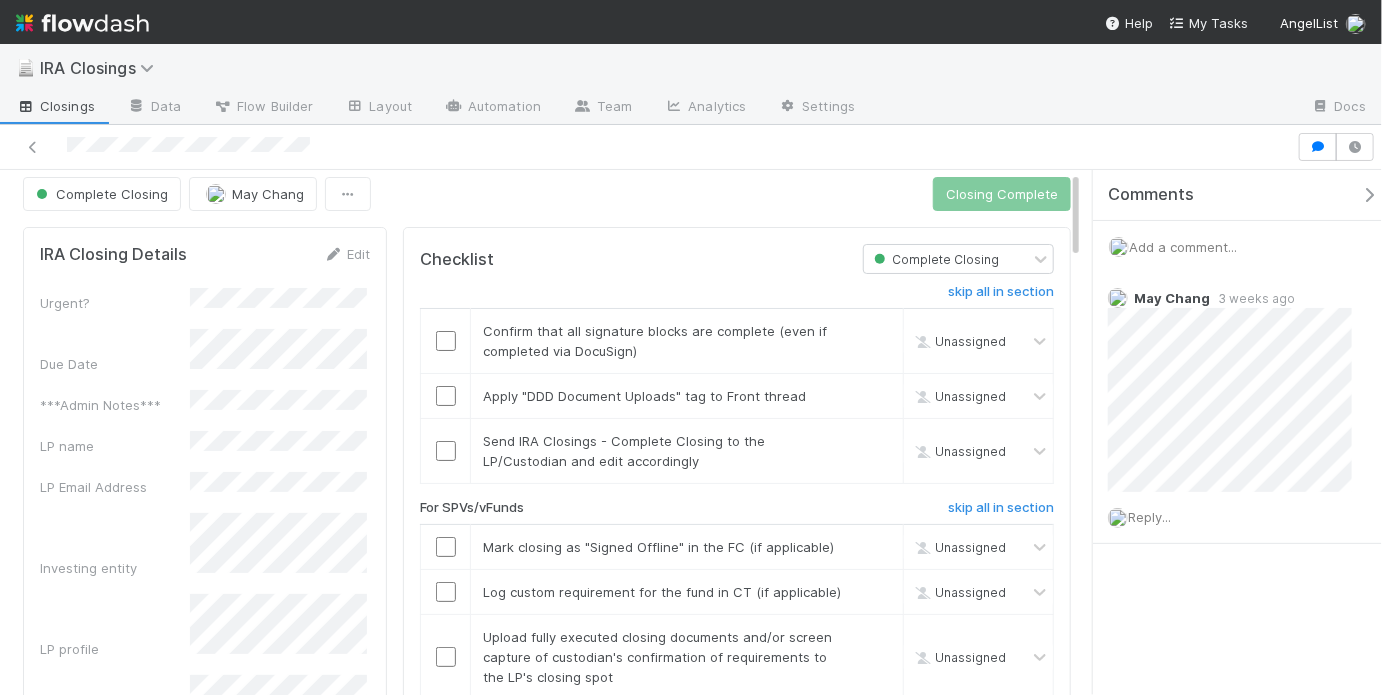 scroll, scrollTop: 28, scrollLeft: 0, axis: vertical 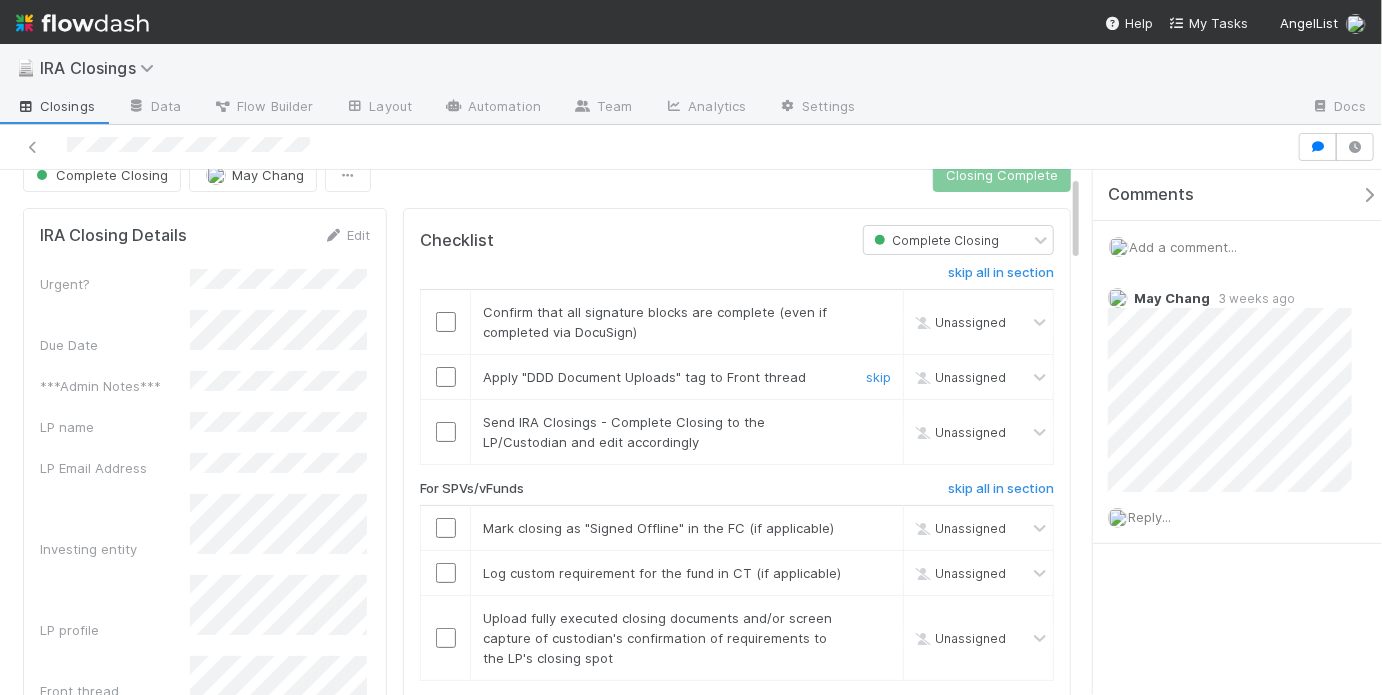 click at bounding box center (446, 377) 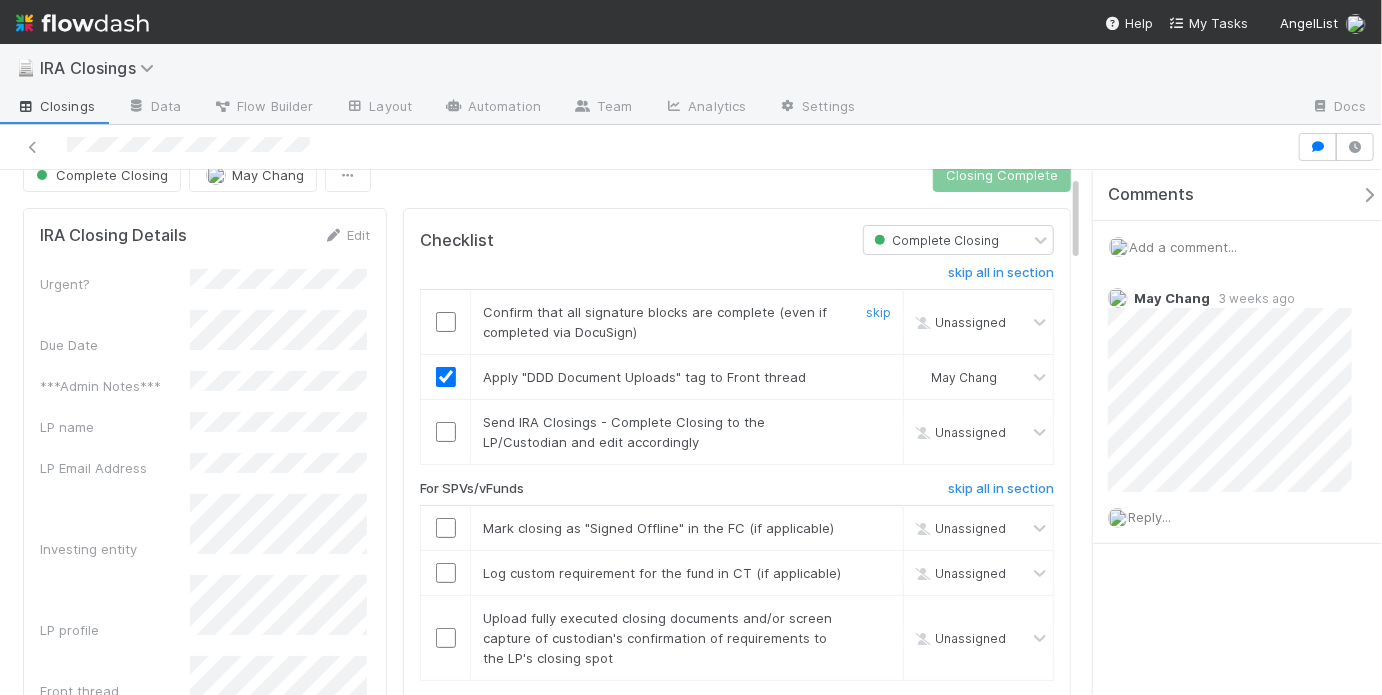 click at bounding box center (446, 322) 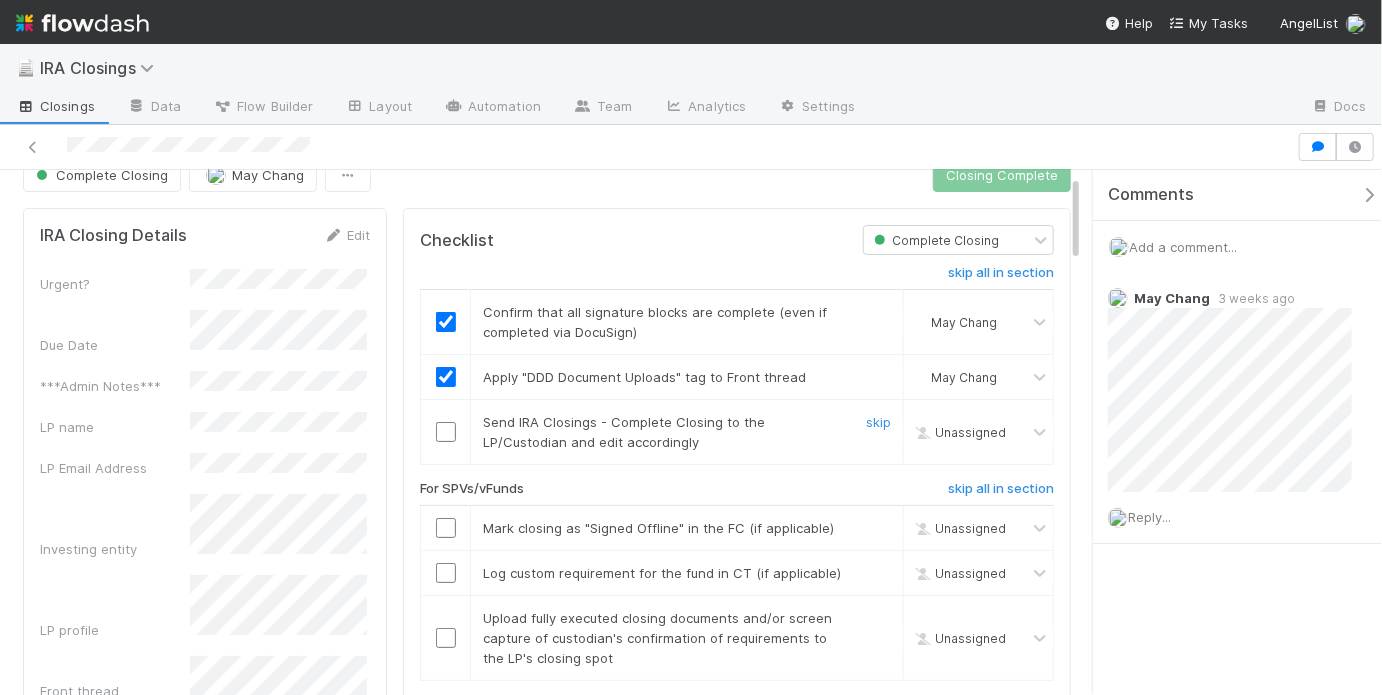 click at bounding box center (446, 432) 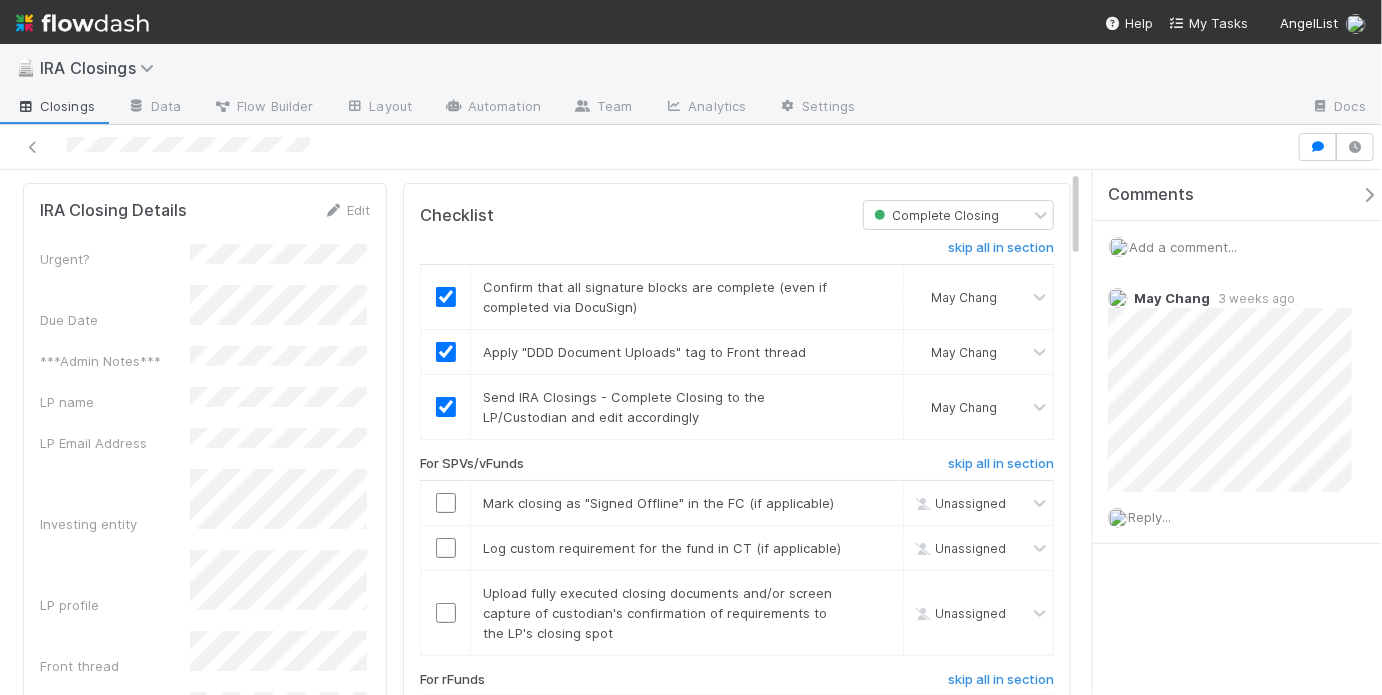 scroll, scrollTop: 0, scrollLeft: 0, axis: both 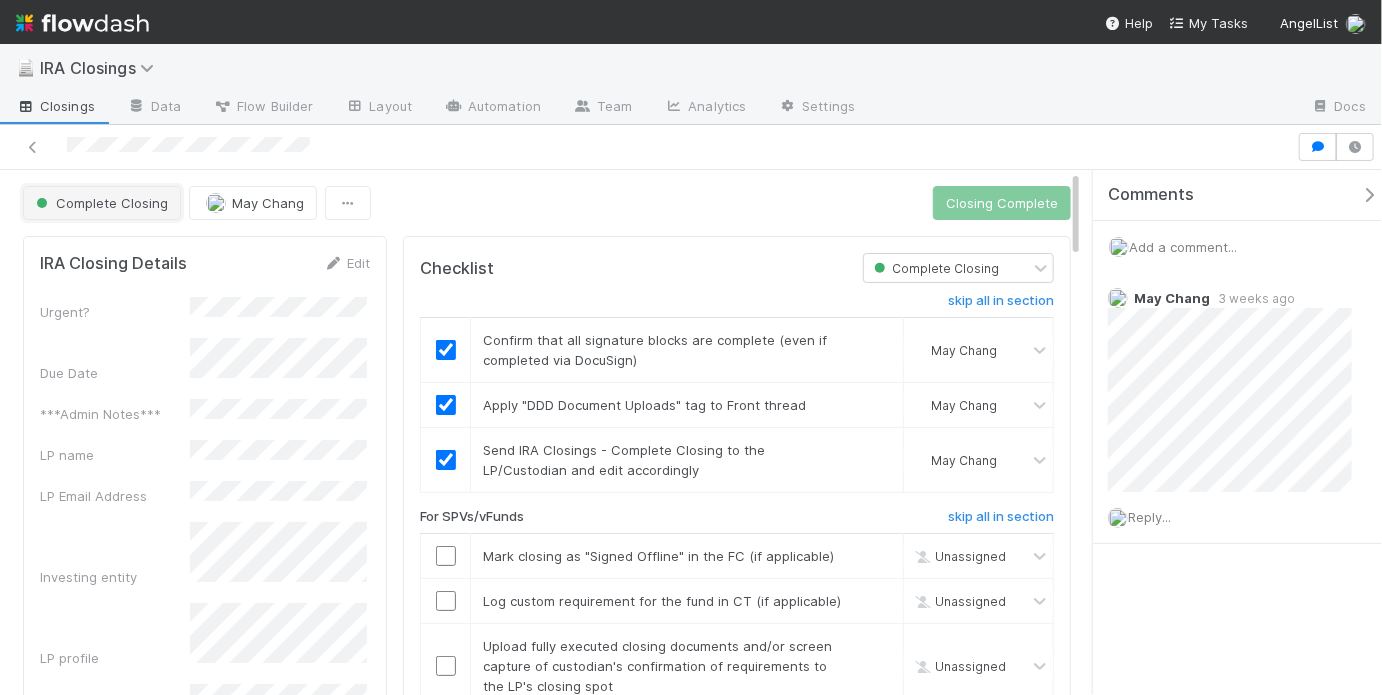 click on "Complete Closing" at bounding box center (102, 203) 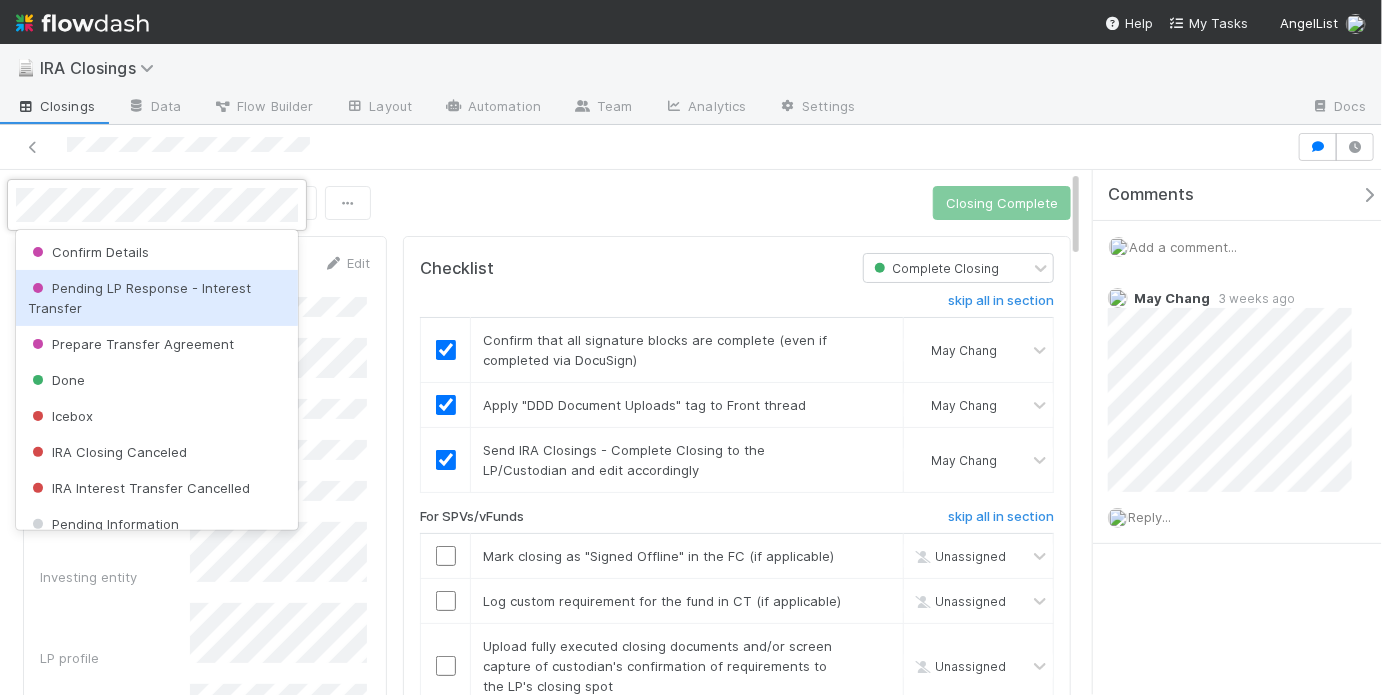 scroll, scrollTop: 614, scrollLeft: 0, axis: vertical 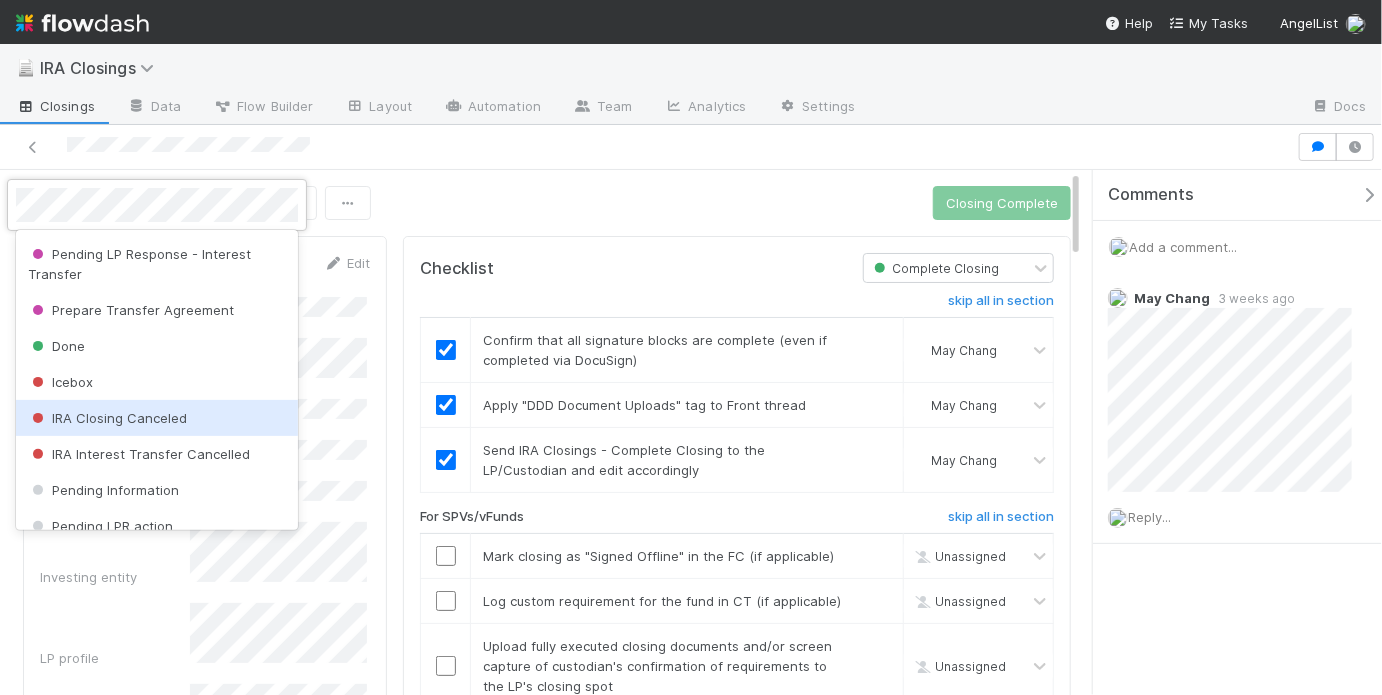 click on "IRA Closing Canceled" at bounding box center (157, 418) 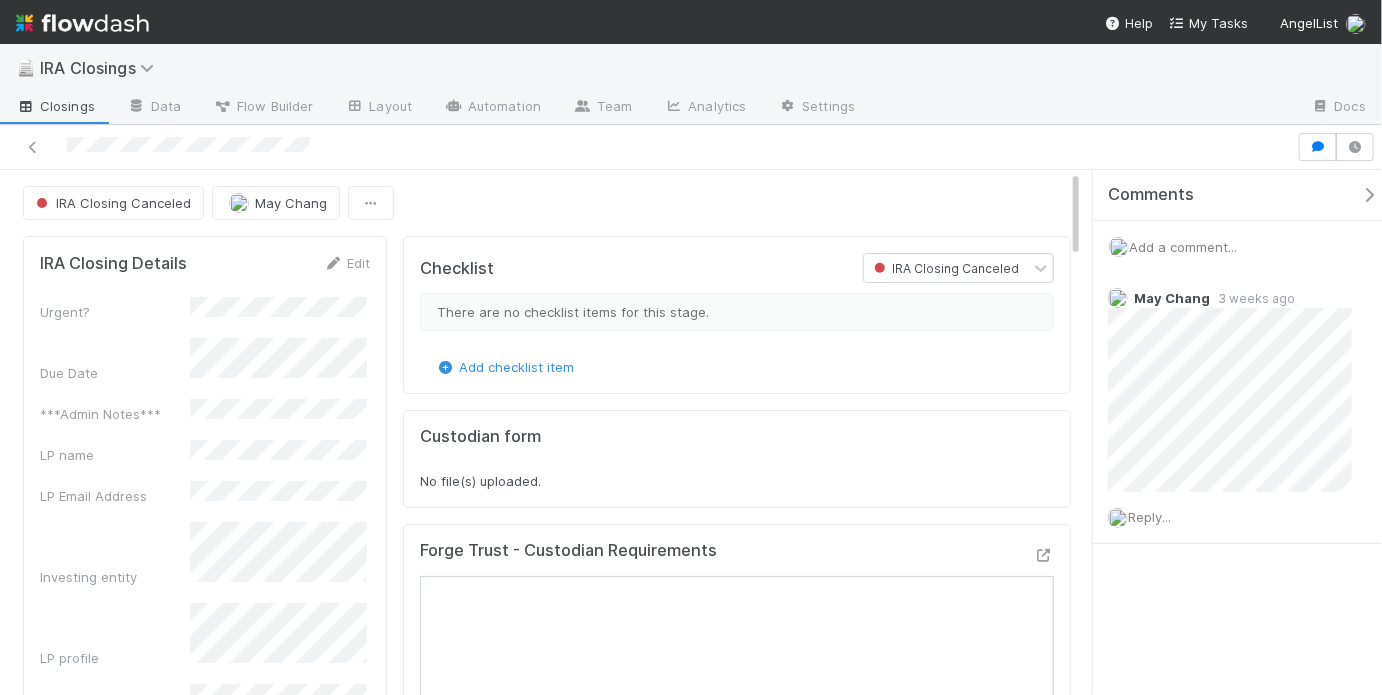 click on "Add a comment..." at bounding box center (1183, 247) 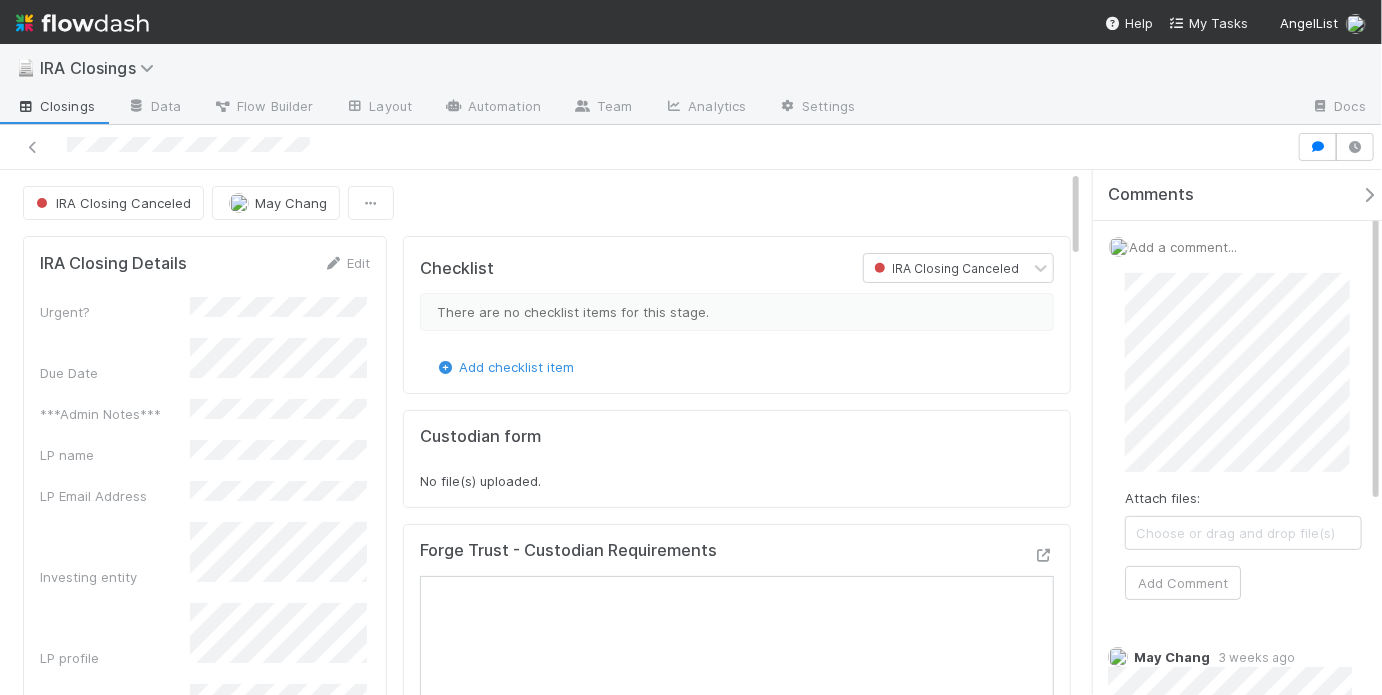 click on "Choose or drag and drop file(s)" at bounding box center [1243, 533] 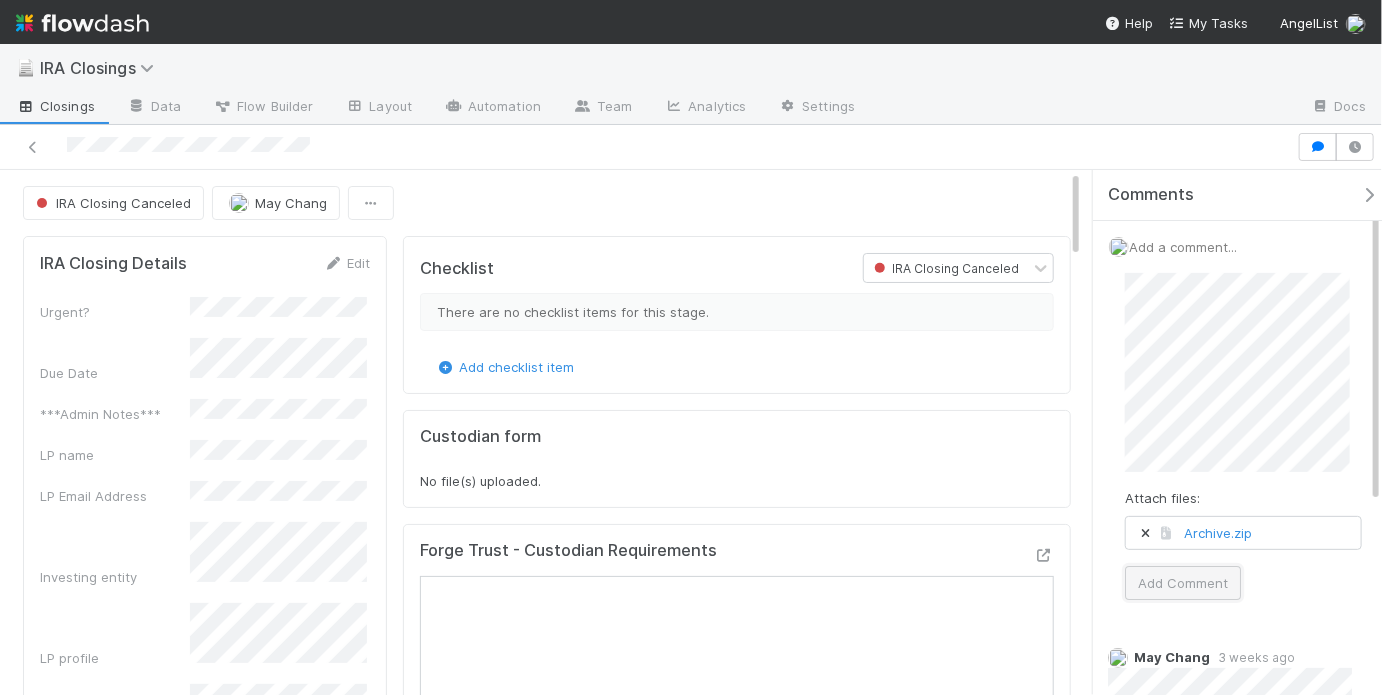 click on "Add Comment" at bounding box center (1183, 583) 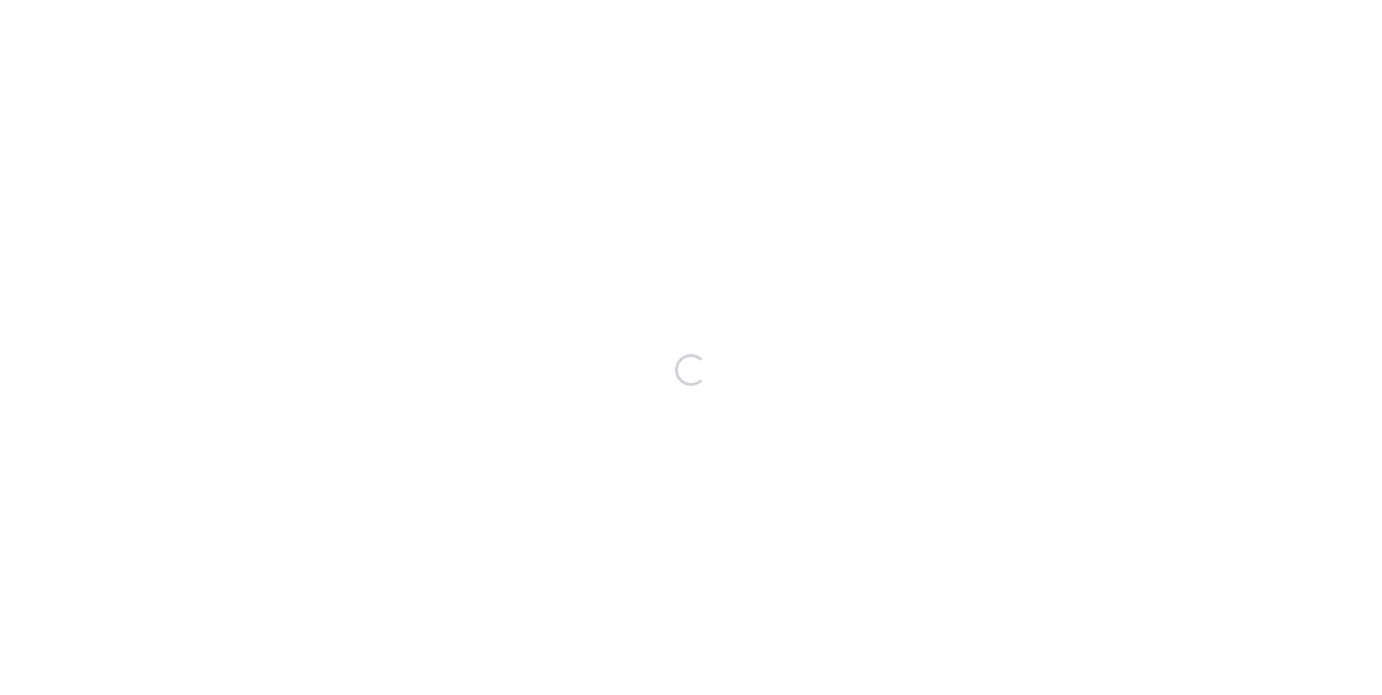 scroll, scrollTop: 0, scrollLeft: 0, axis: both 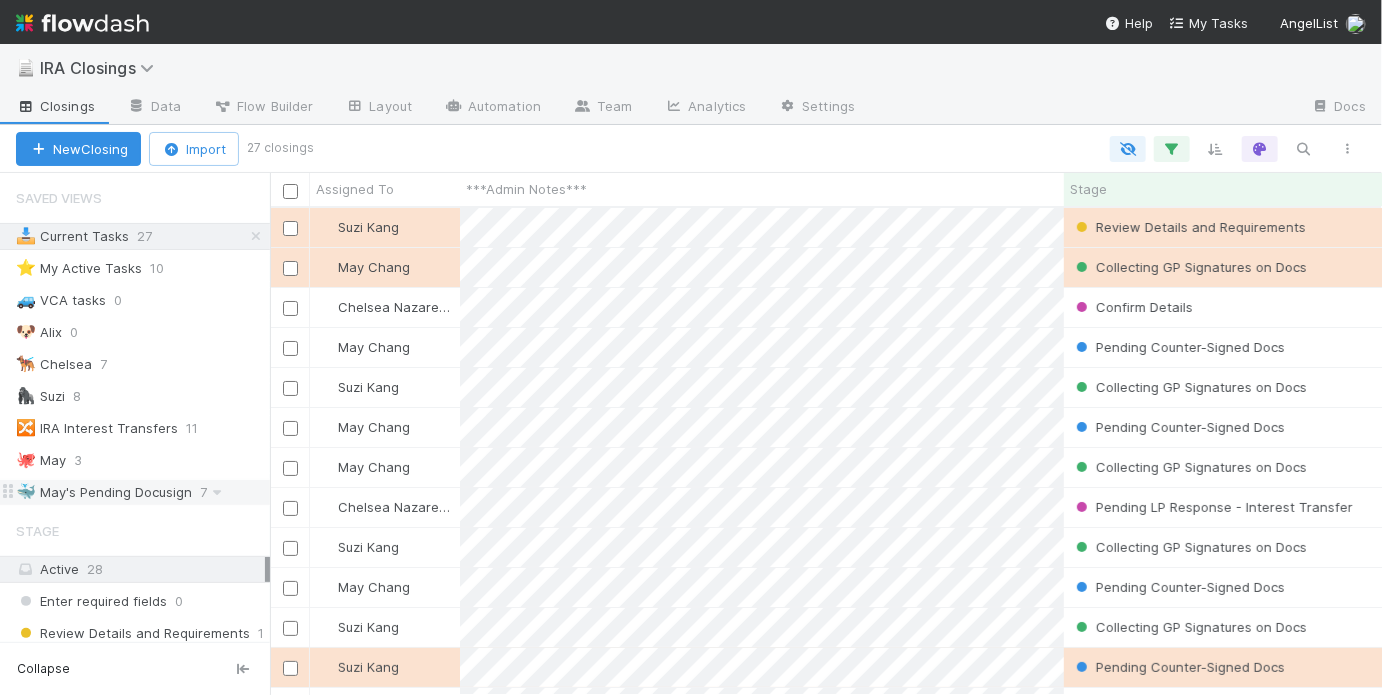 click on "🐳 May's Pending Docusign" at bounding box center (104, 492) 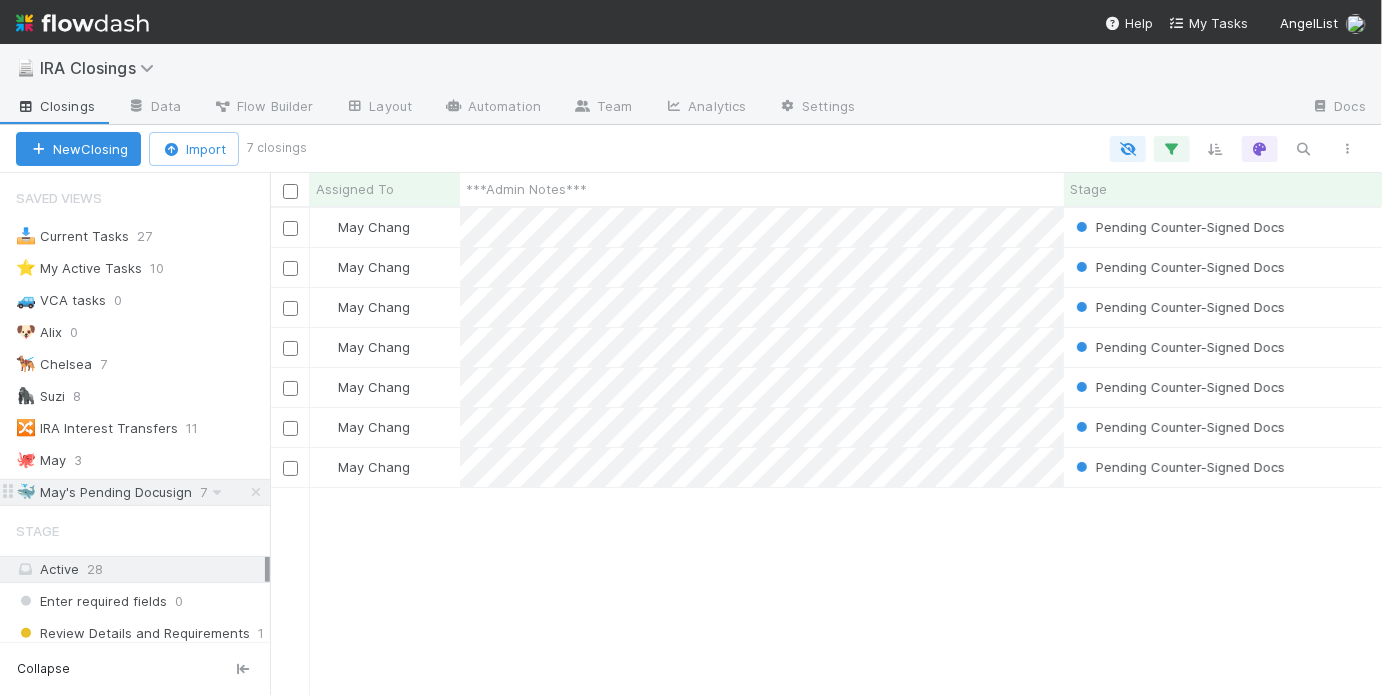 scroll, scrollTop: 13, scrollLeft: 12, axis: both 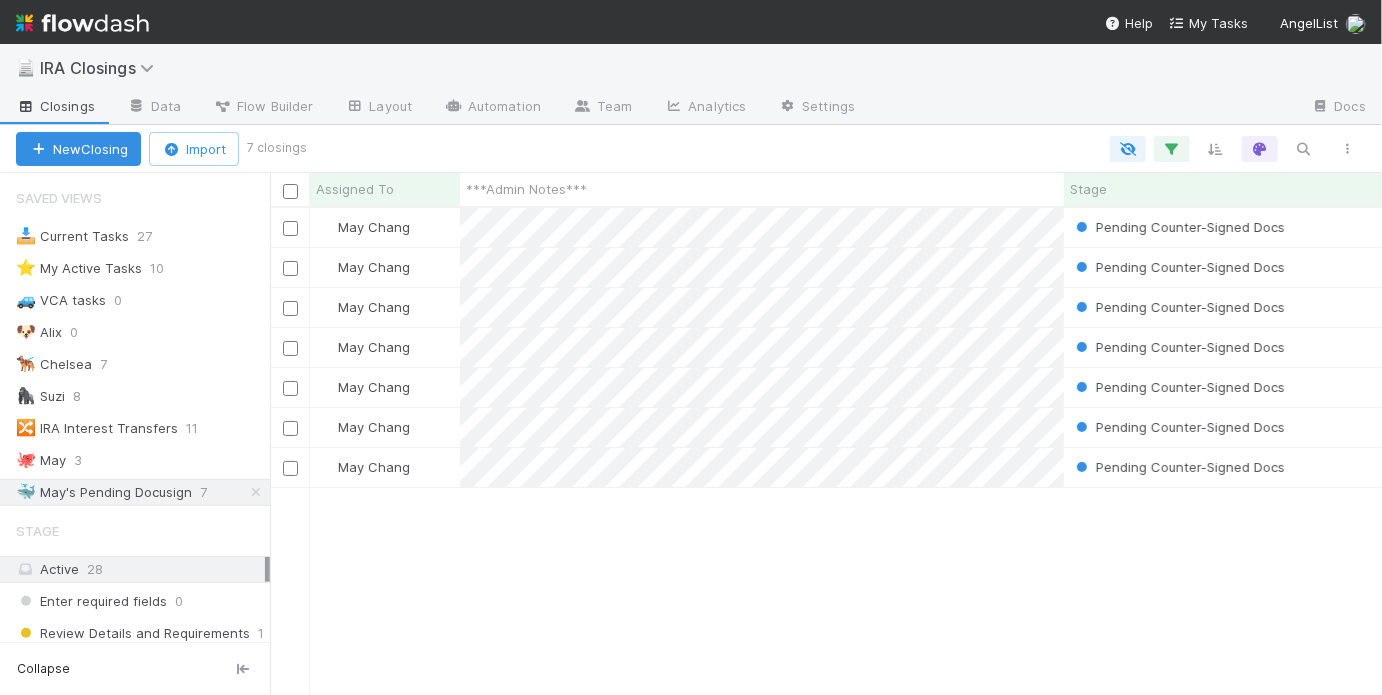 click on "[NAME]   Pending Counter-Signed Docs [DATE], [TIME] [DATE], [TIME] 1 0 0 [NAME]   Pending Counter-Signed Docs [DATE], [TIME] [DATE], [TIME] 2 0 0 [NAME]   Pending Counter-Signed Docs [DATE], [TIME] [DATE], [TIME] 0 0 0 [NAME]   Pending Counter-Signed Docs [DATE], [TIME] [DATE], [TIME] 0 0 0 [NAME]   Pending Counter-Signed Docs [DATE], [TIME] [DATE], [TIME] 0 0 0 [NAME]   Pending Counter-Signed Docs [DATE], [TIME] [DATE], [TIME] 1 0 0 [NAME]   Pending Counter-Signed Docs [DATE], [TIME] [DATE], [TIME] 1 0 0" at bounding box center (826, 451) 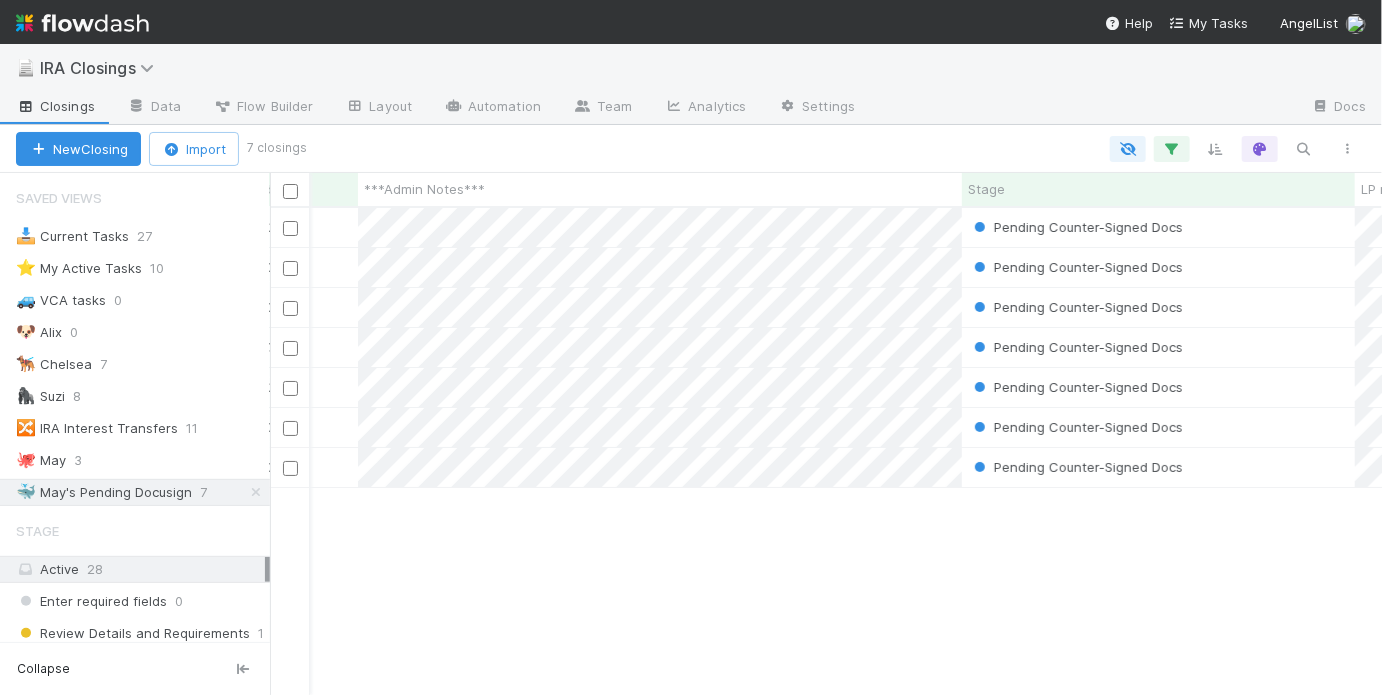 scroll, scrollTop: 0, scrollLeft: 484, axis: horizontal 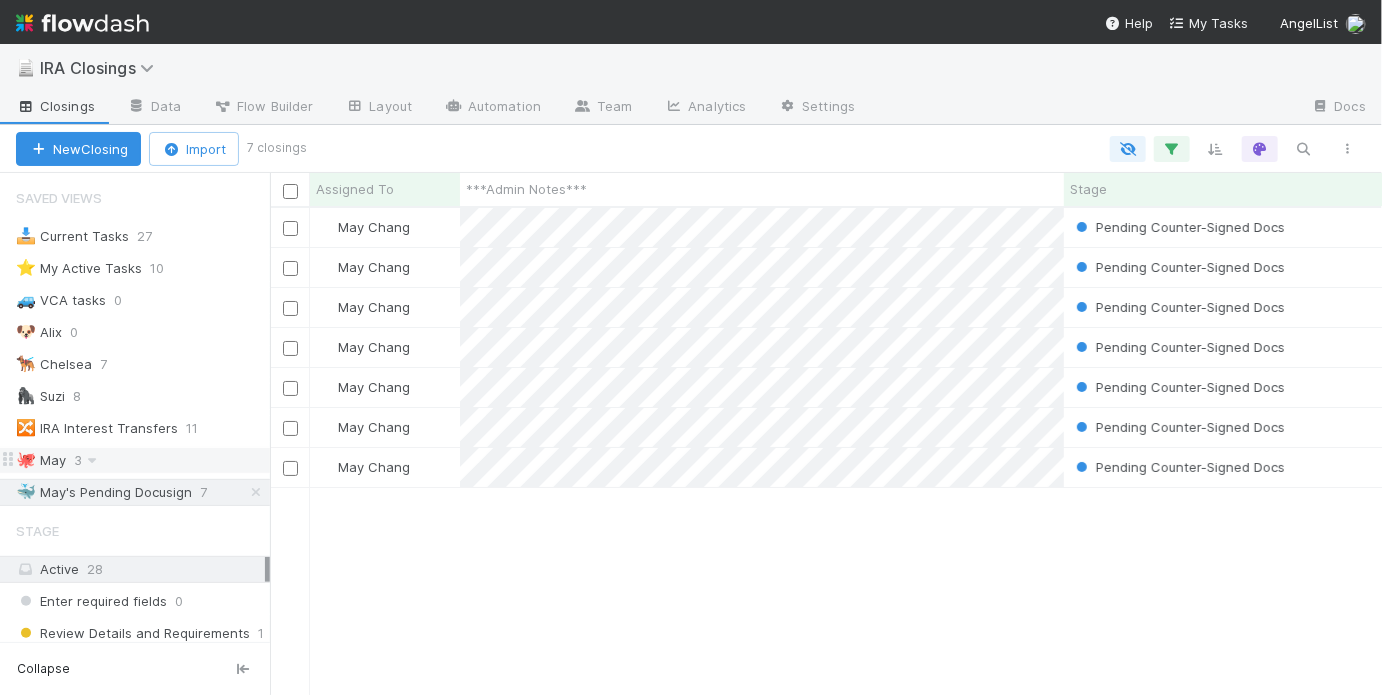 click on "🐙 [MONTH] [DAY]" at bounding box center [143, 460] 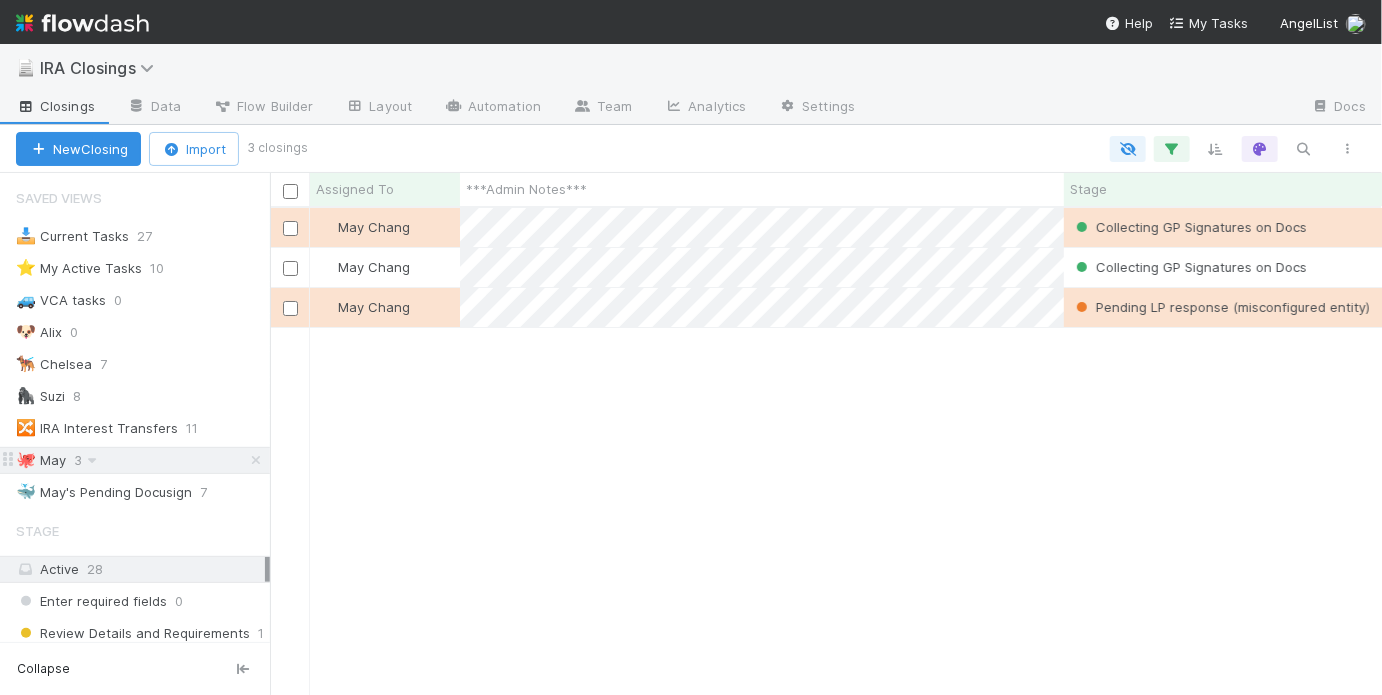 scroll, scrollTop: 13, scrollLeft: 12, axis: both 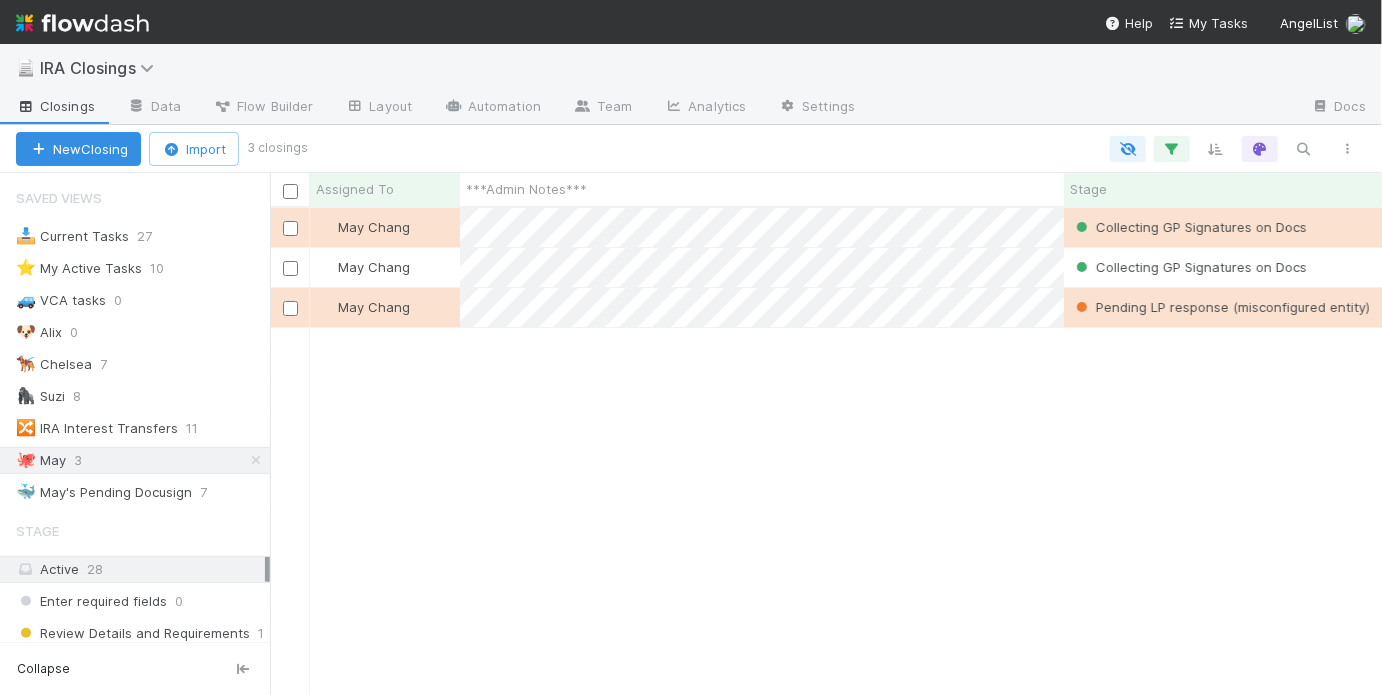 click on "[NAME]   Collecting GP Signatures on Docs [DATE], [TIME] [DATE], [TIME] 1 0 0 [NAME]   Collecting GP Signatures on Docs [DATE], [TIME] [DATE], [TIME] 1 0 0 [NAME]   Pending LP response (misconfigured entity) [DATE], [TIME] [DATE], [TIME] 0 0 0" at bounding box center [826, 451] 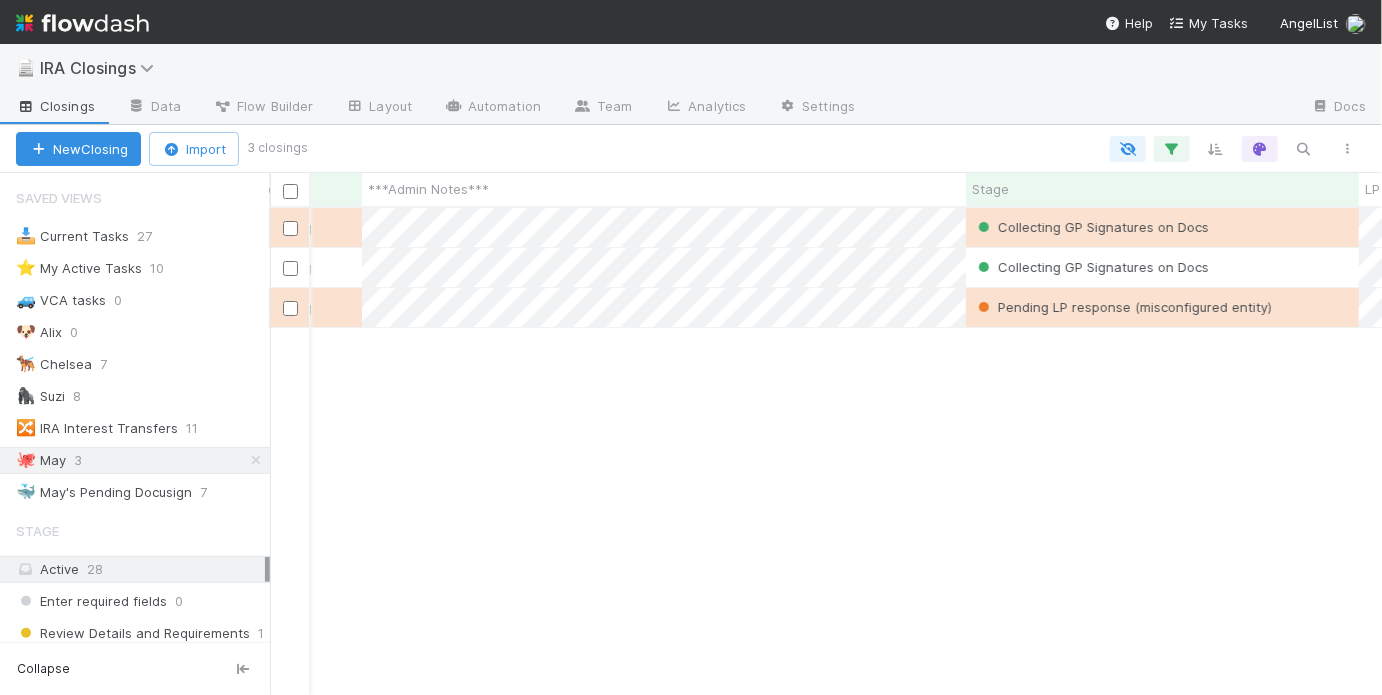 scroll, scrollTop: 0, scrollLeft: 208, axis: horizontal 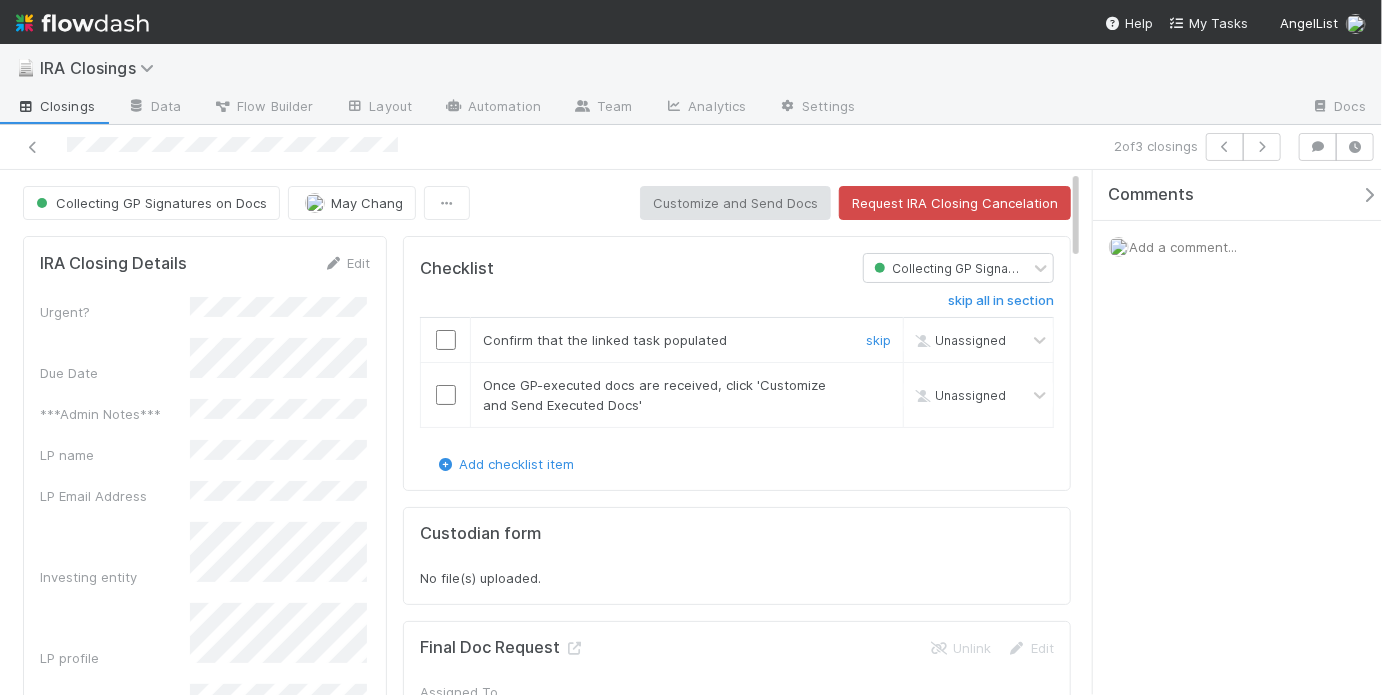 click at bounding box center [446, 340] 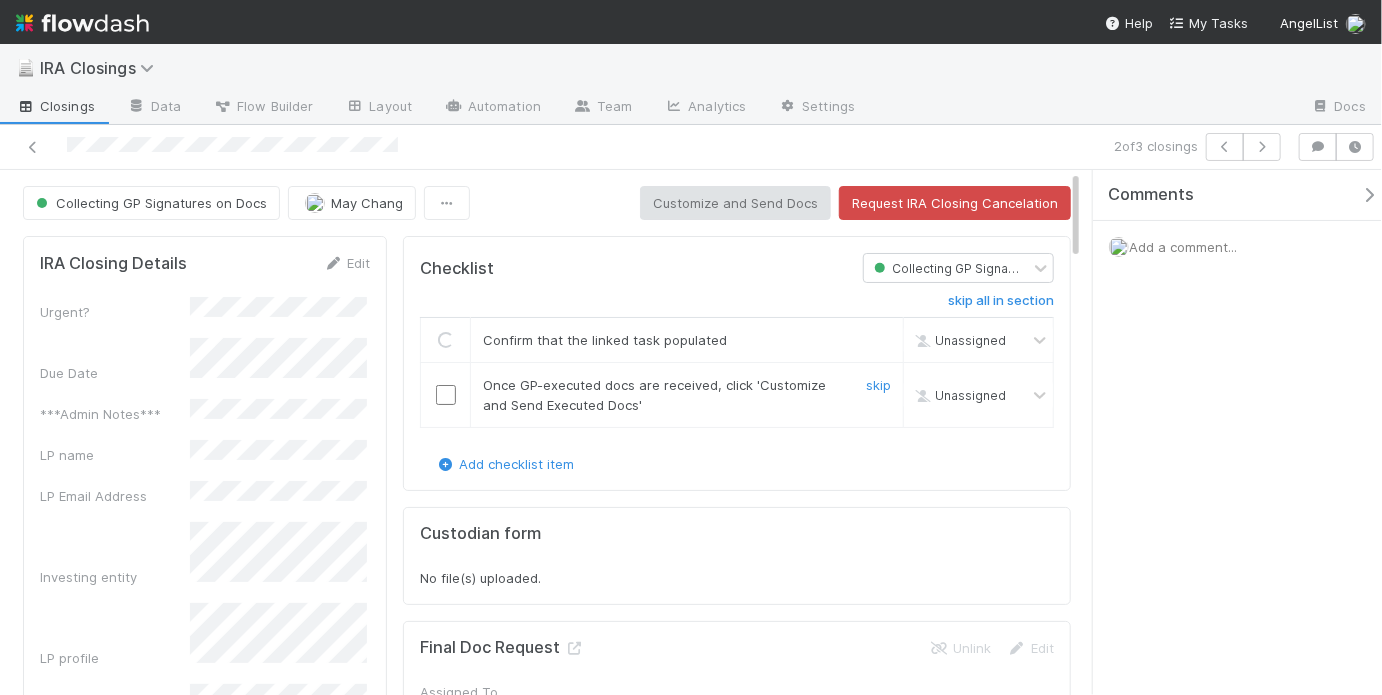 click at bounding box center (446, 395) 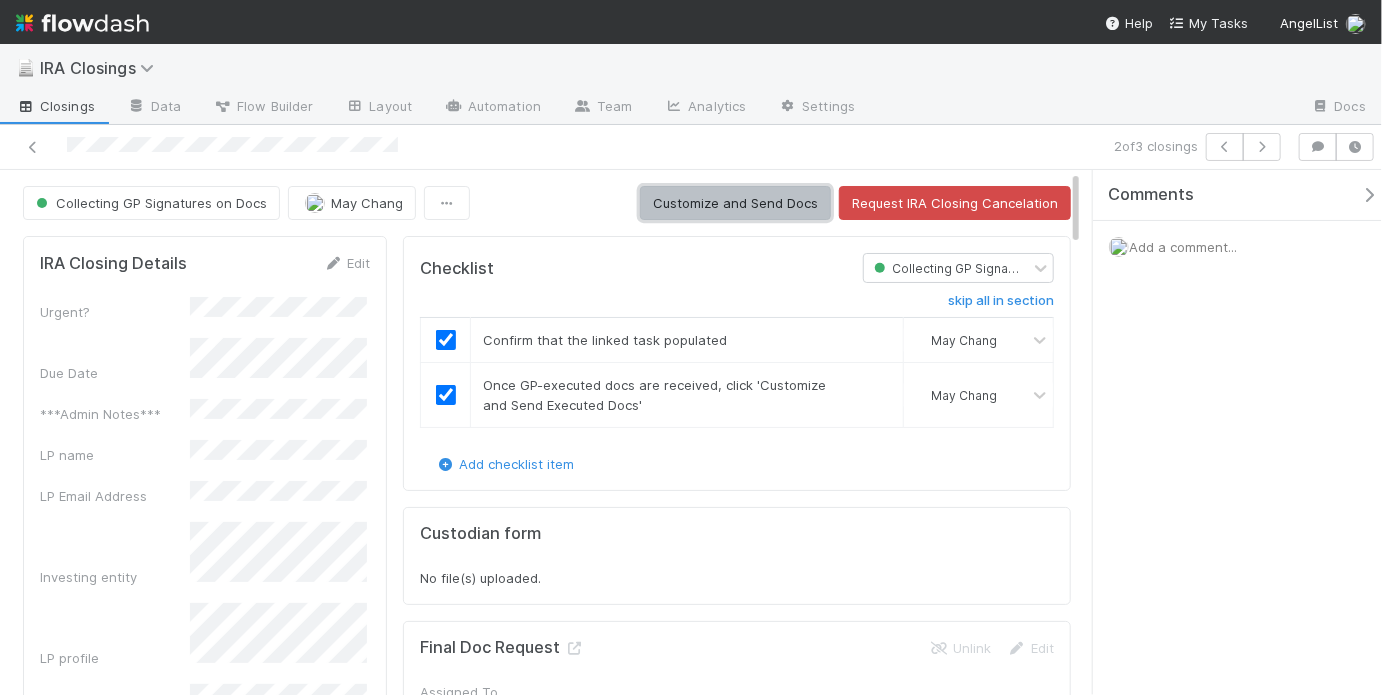 click on "Customize and Send Docs" at bounding box center [735, 203] 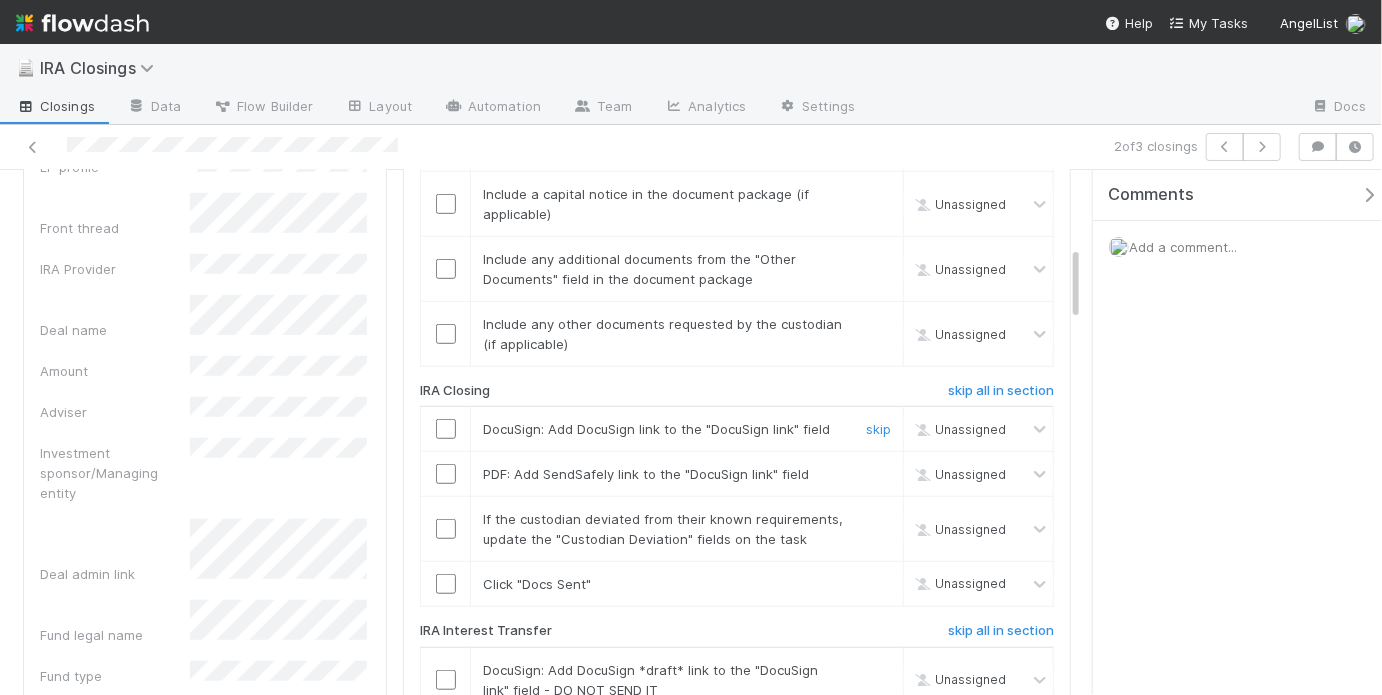 scroll, scrollTop: 692, scrollLeft: 0, axis: vertical 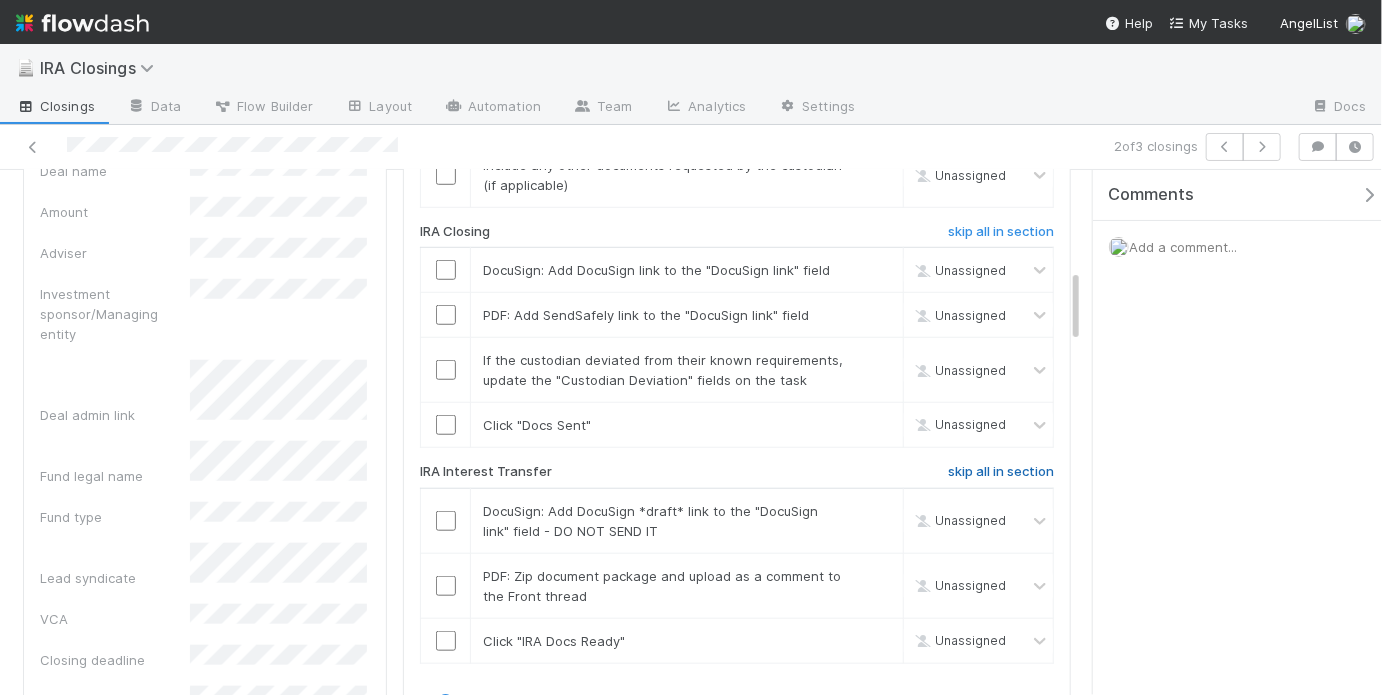 click on "skip all in section" at bounding box center [1001, 476] 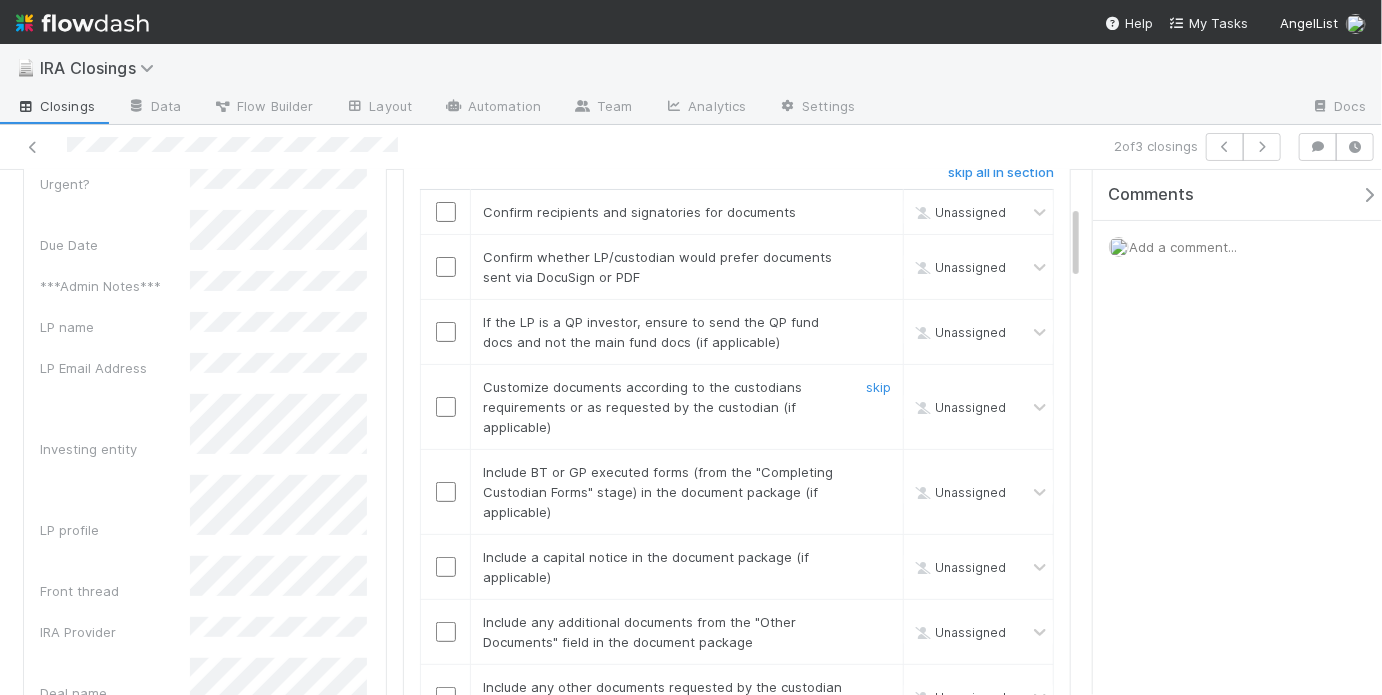 scroll, scrollTop: 145, scrollLeft: 0, axis: vertical 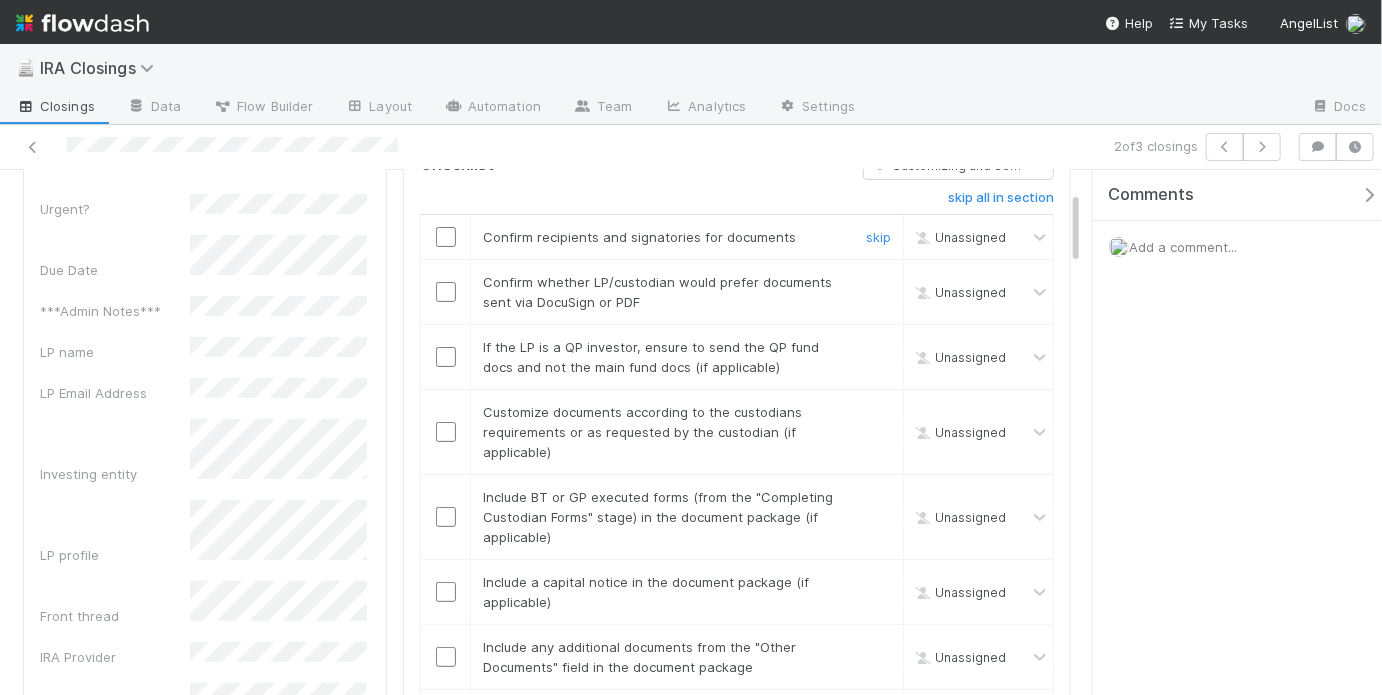 click at bounding box center [446, 237] 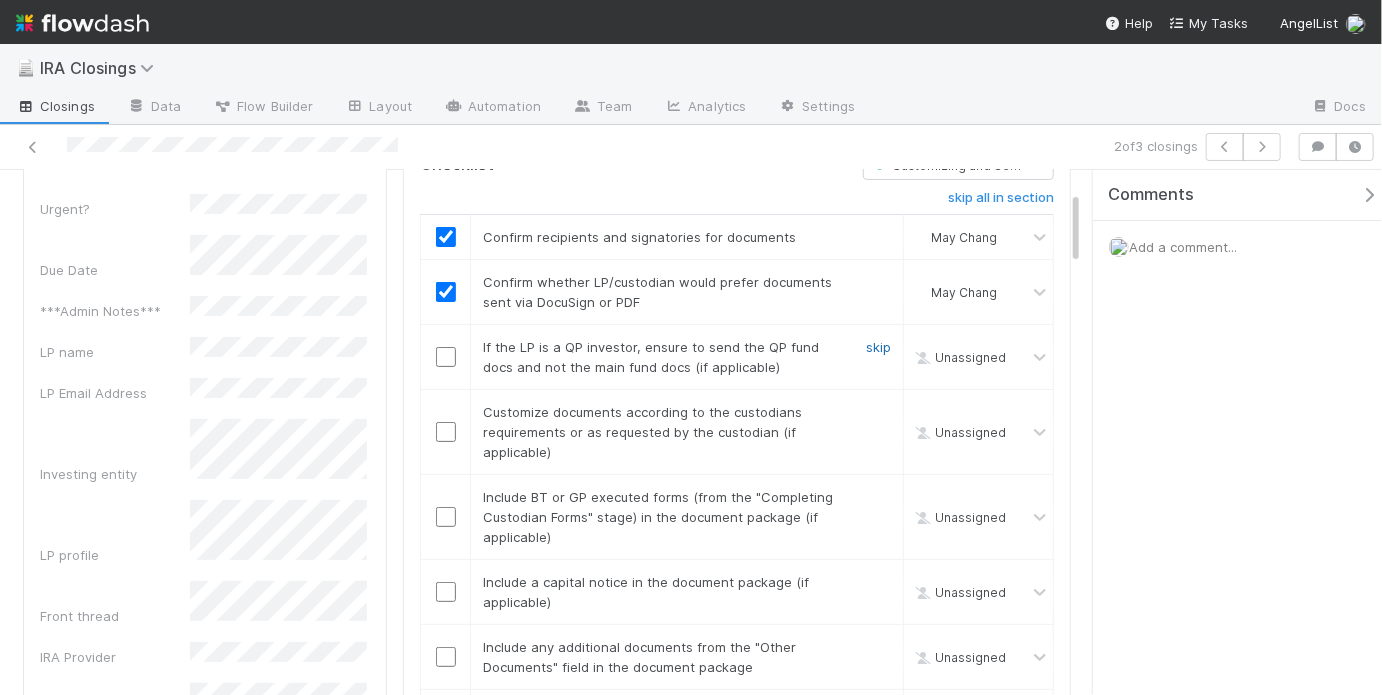 click on "skip" at bounding box center [878, 347] 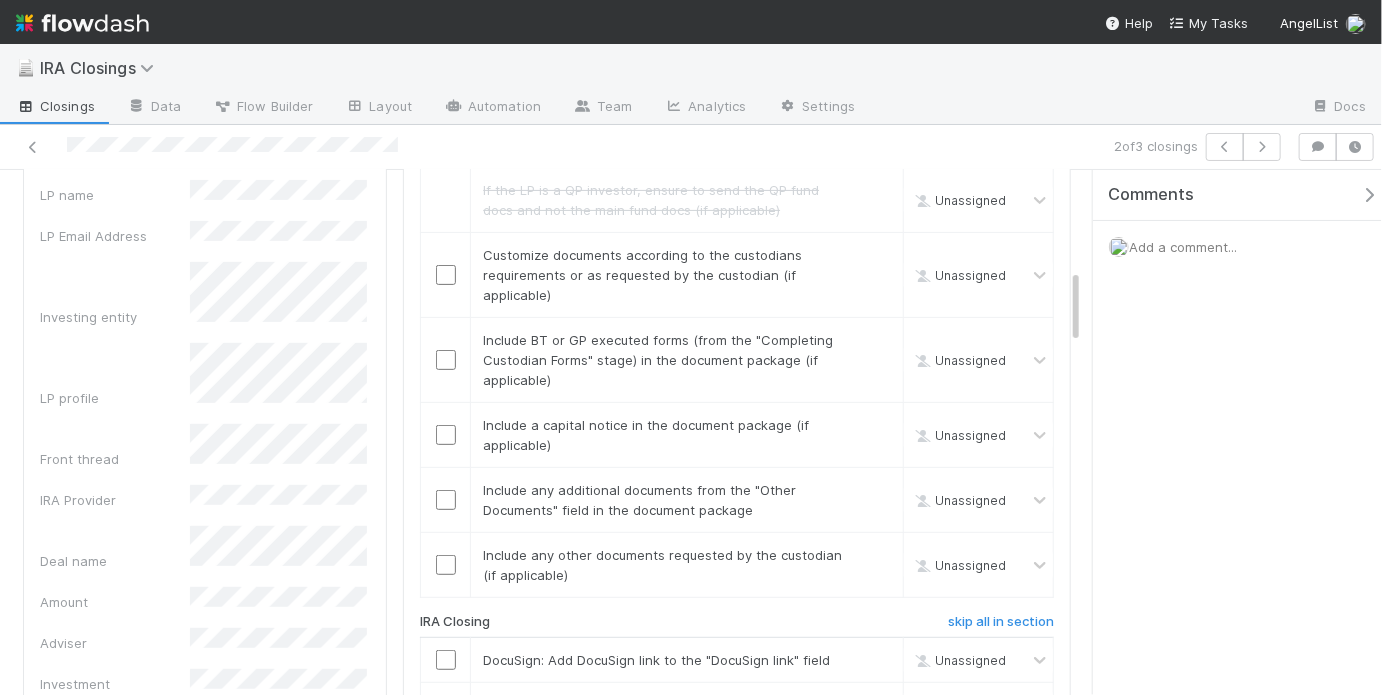 scroll, scrollTop: 0, scrollLeft: 0, axis: both 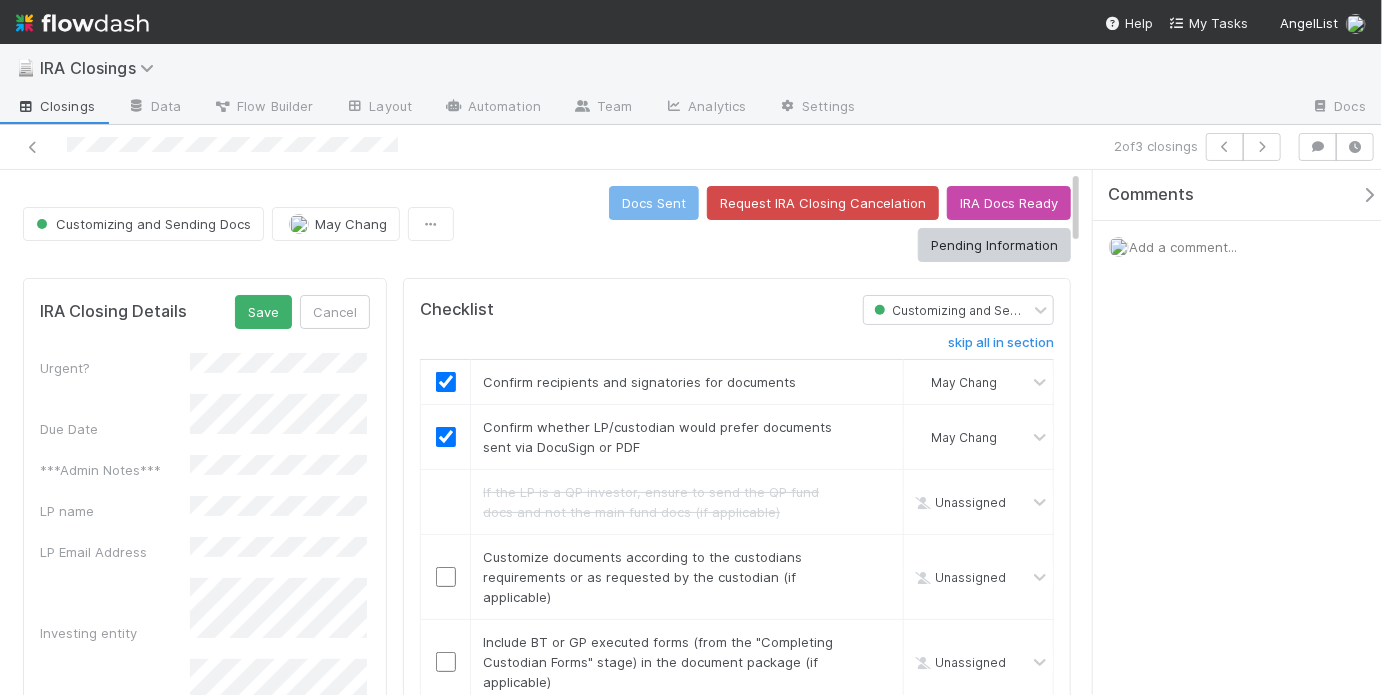 click on "Urgent?  Due Date  ***Admin Notes***  LP name  LP Email Address  Investing entity  LP profile  Front thread  IRA Provider  Deal name  Amount  Adviser  Investment sponsor/Managing entity  Deal admin link  Fund legal name  Fund type  Lead syndicate  VCA  Closing deadline  DocuSign link(s)  Other Documents   Custodian forms  Executed custodian form  Online form  IOS DRI  Deal ID  Closing or Subscription ID  Front Conversation ID  GP Sub Doc link  Custodian Requirements" at bounding box center [205, 1400] 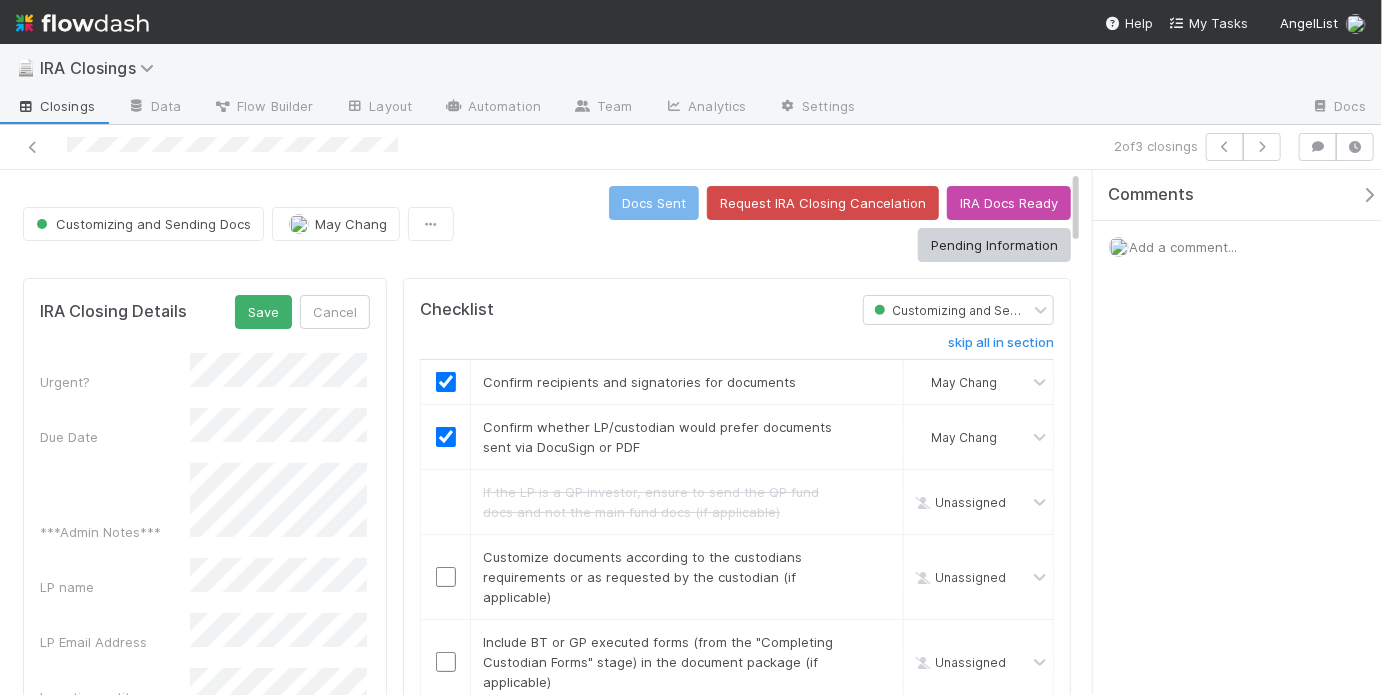 click on "Urgent?  Due Date  ***Admin Notes***  LP name  LP Email Address  Investing entity  LP profile  Front thread  IRA Provider  Deal name  Amount  Adviser  Investment sponsor/Managing entity  Deal admin link  Fund legal name  Fund type  Lead syndicate  VCA  Closing deadline  DocuSign link(s)  Other Documents   Custodian forms  Executed custodian form  Online form  IOS DRI  Deal ID  Closing or Subscription ID  Front Conversation ID  GP Sub Doc link  Custodian Requirements" at bounding box center (205, 1329) 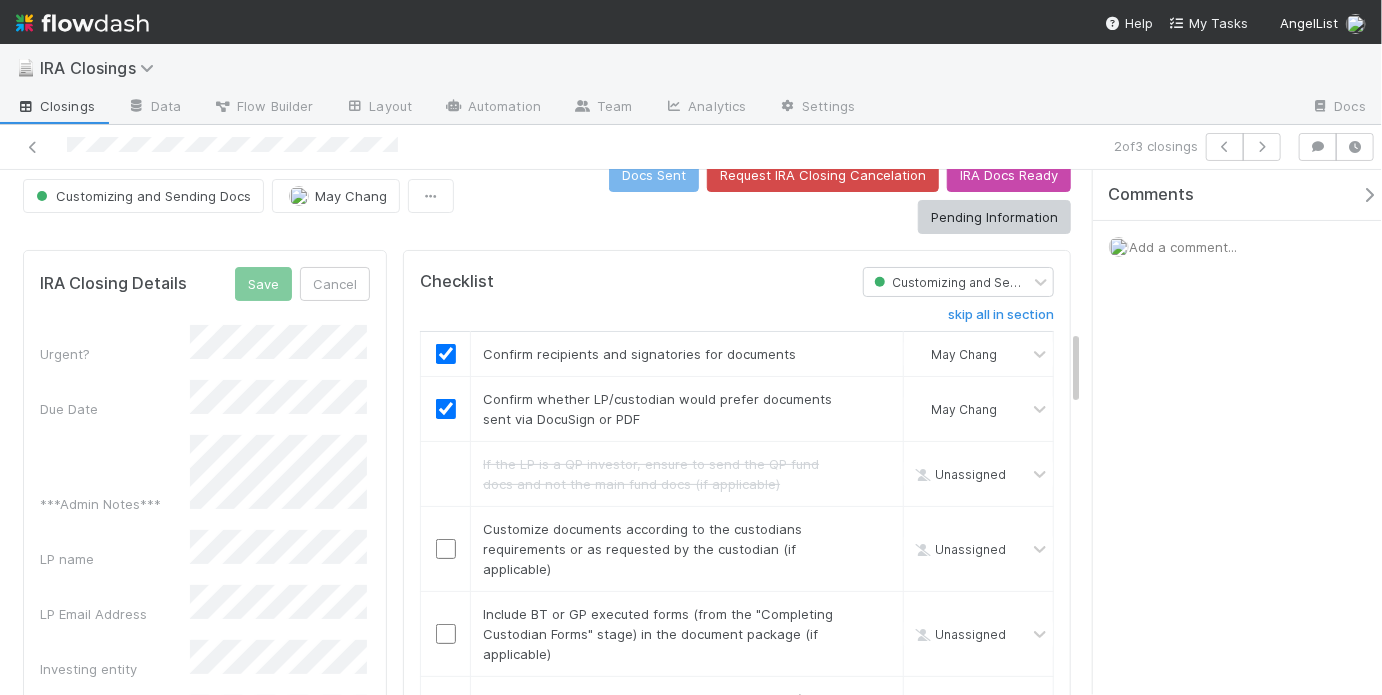 scroll, scrollTop: 0, scrollLeft: 0, axis: both 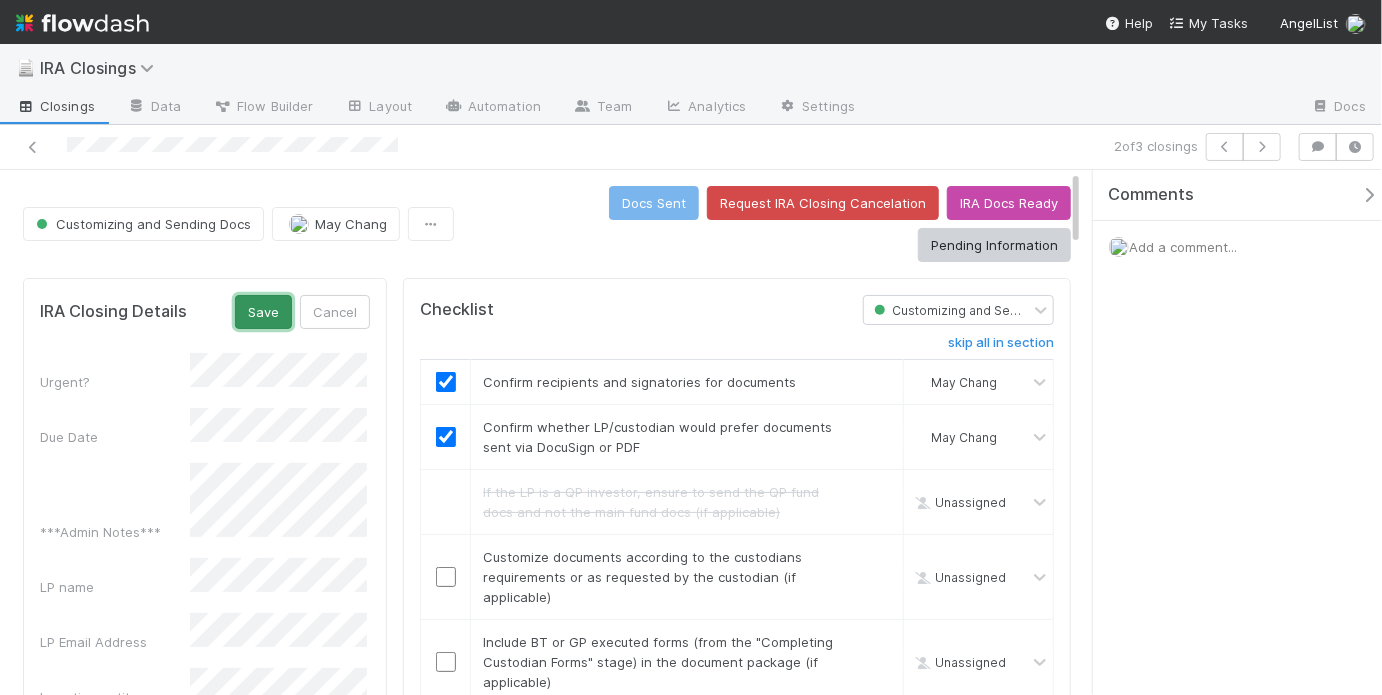 click on "Save" at bounding box center (263, 312) 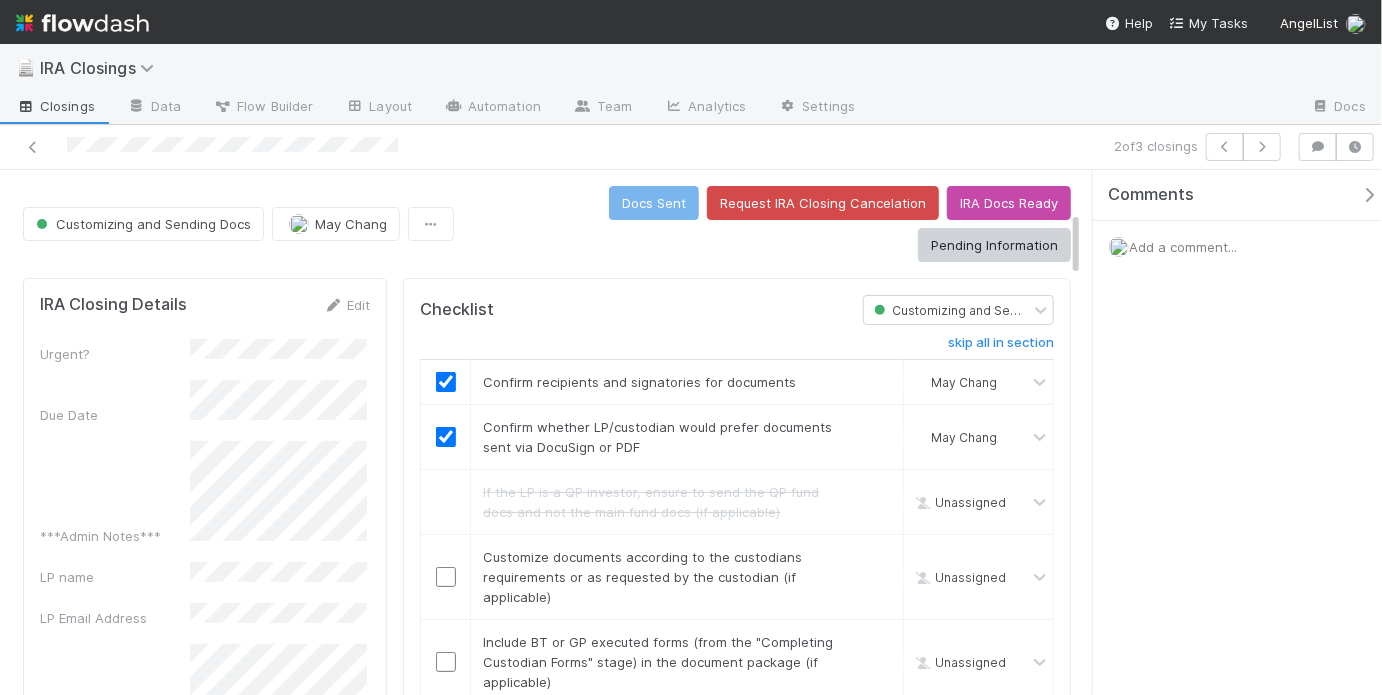 scroll, scrollTop: 322, scrollLeft: 0, axis: vertical 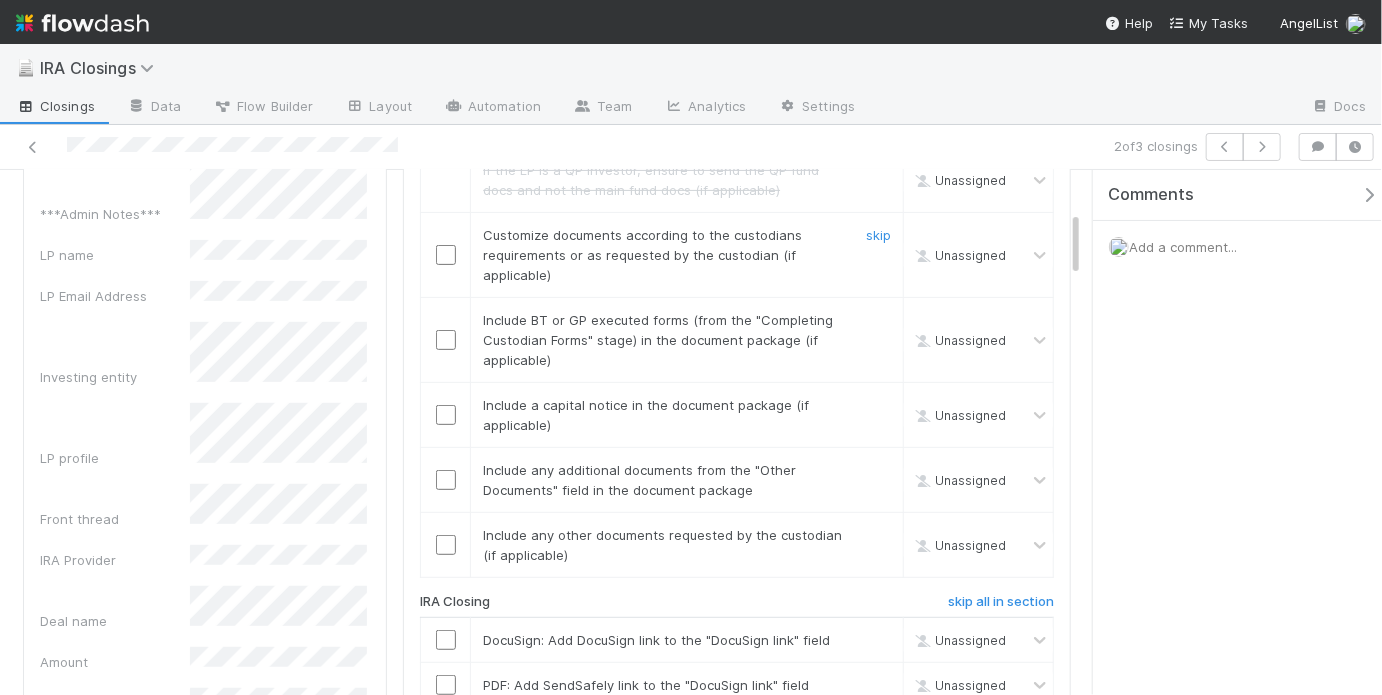 click at bounding box center (446, 255) 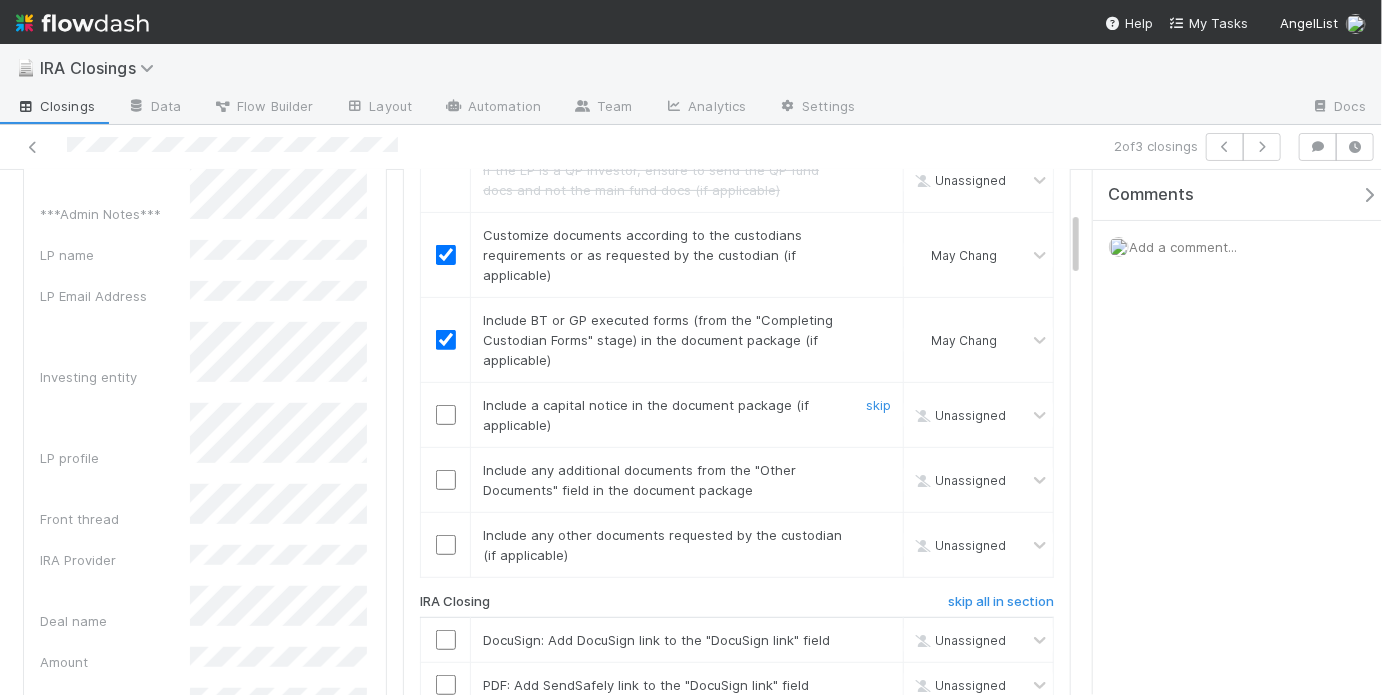click at bounding box center [446, 415] 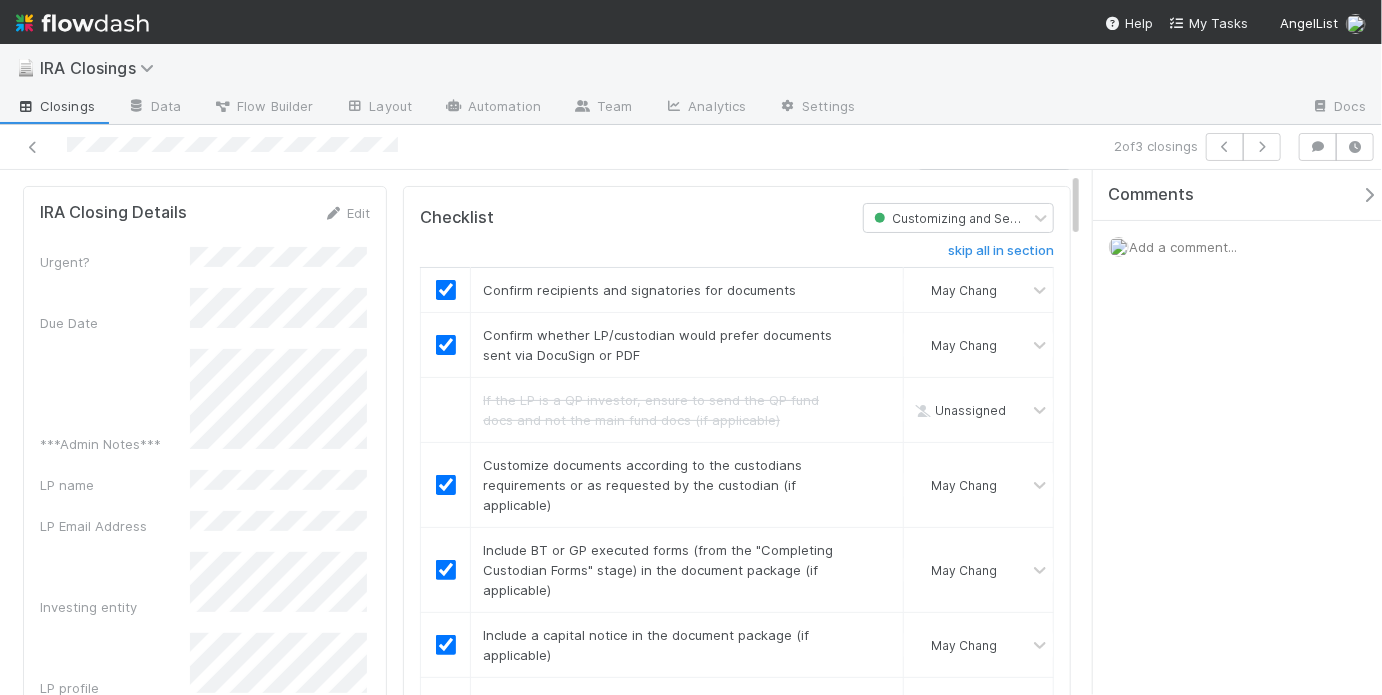 scroll, scrollTop: 114, scrollLeft: 0, axis: vertical 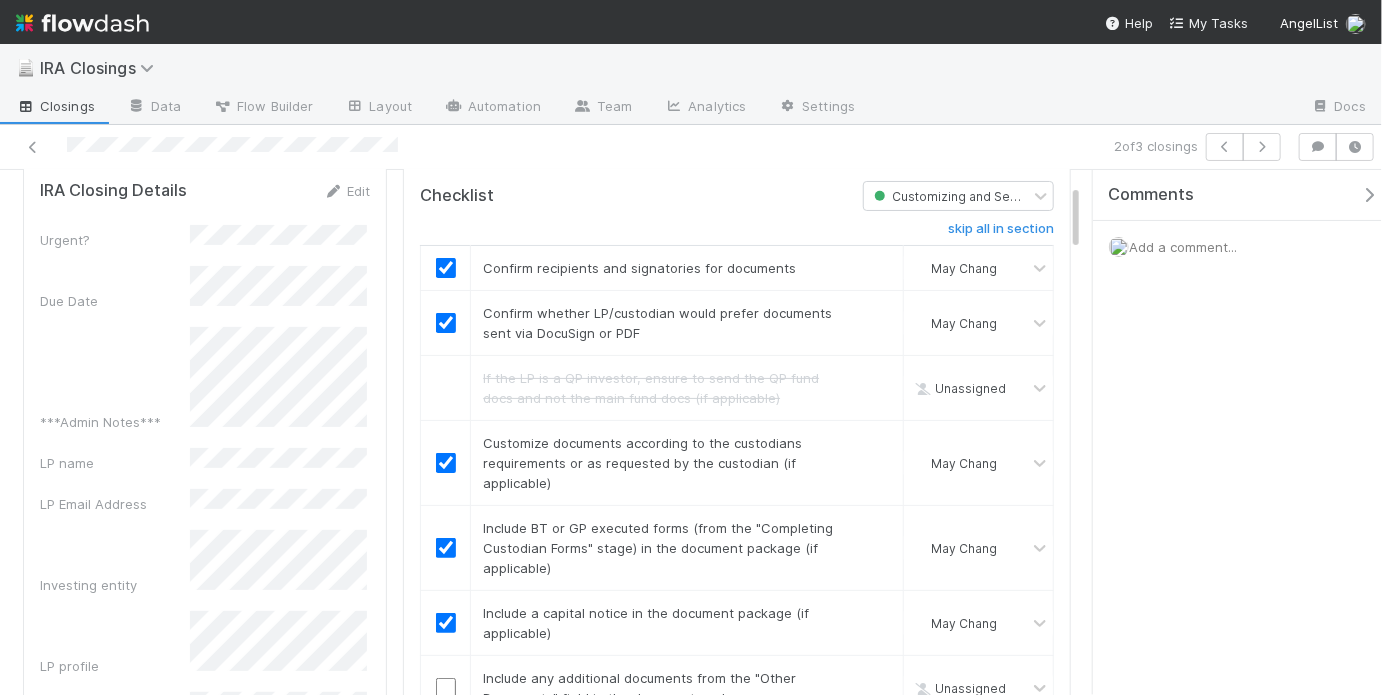 click on "Investing entity" at bounding box center [205, 562] 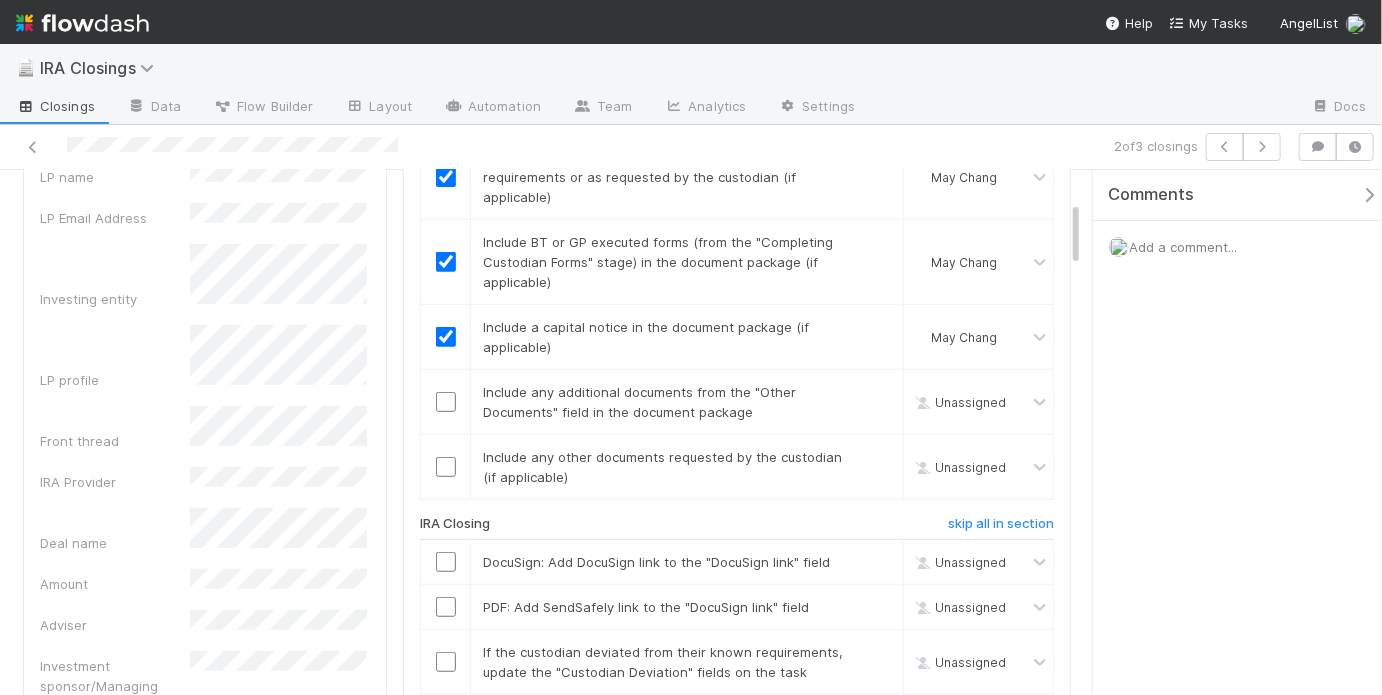 scroll, scrollTop: 408, scrollLeft: 0, axis: vertical 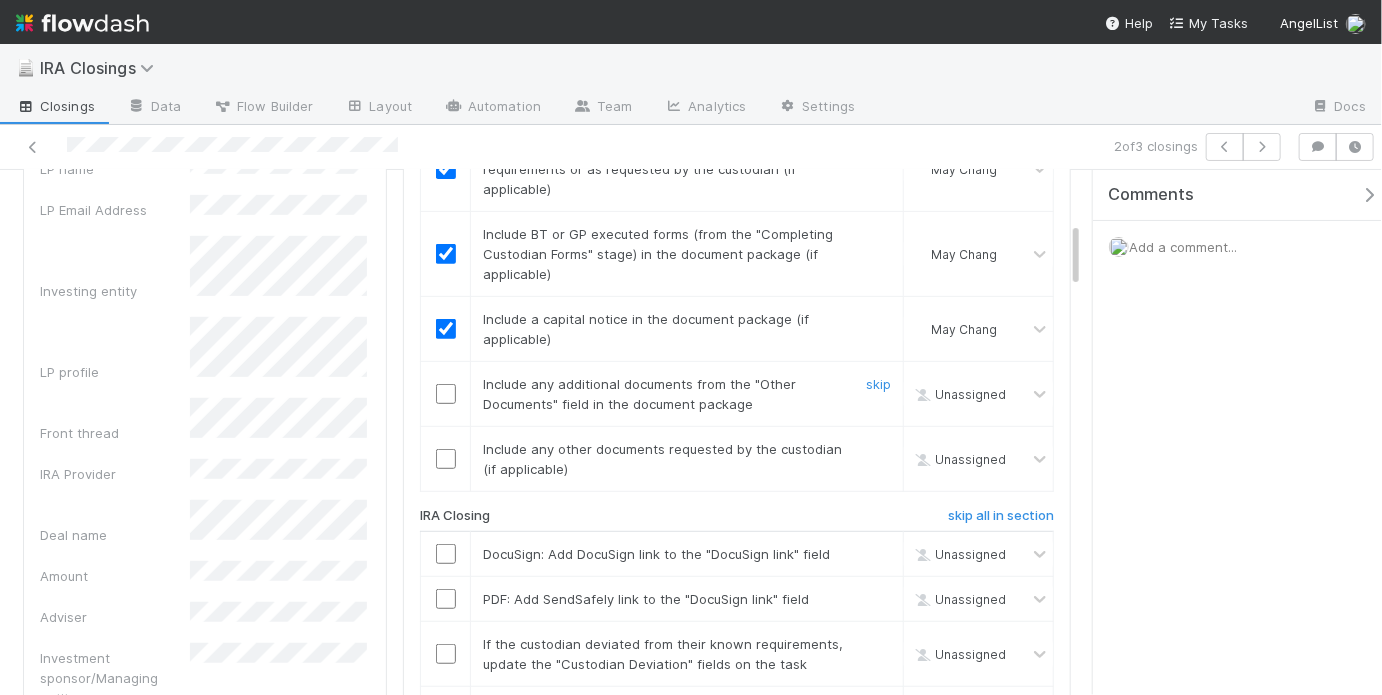click at bounding box center (446, 394) 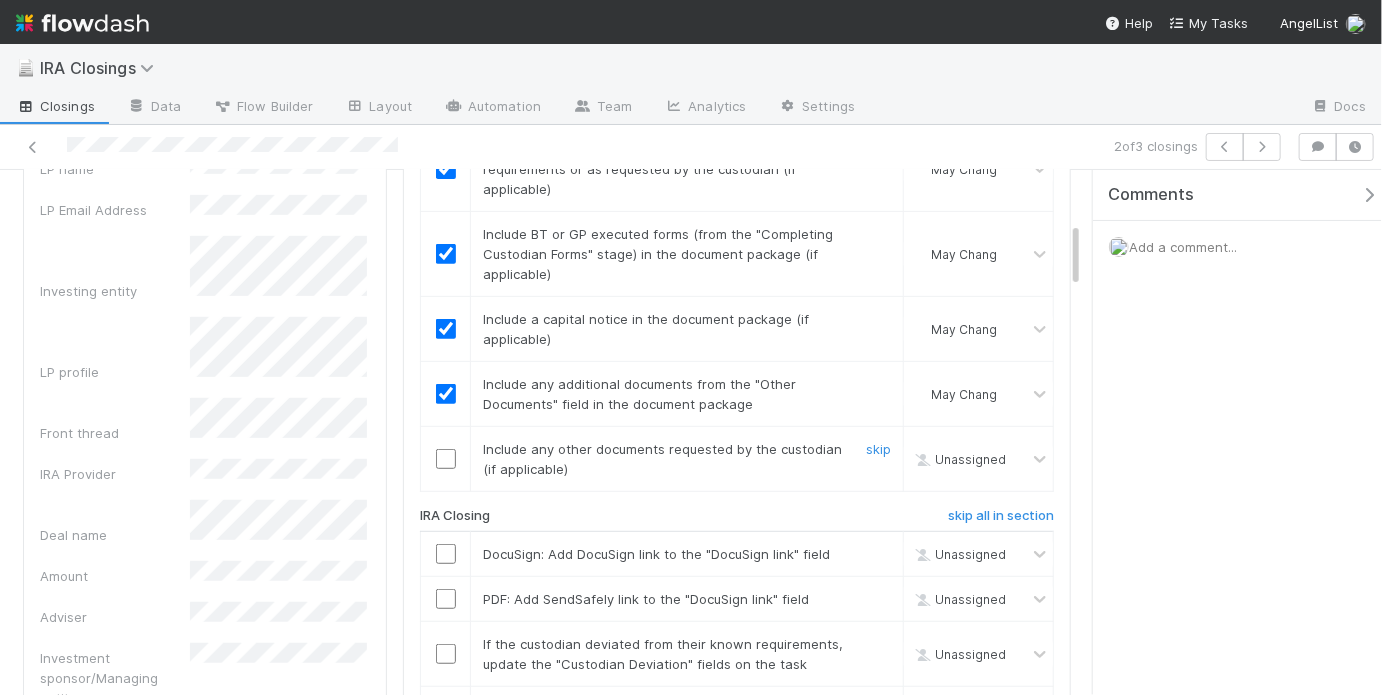 click at bounding box center [446, 459] 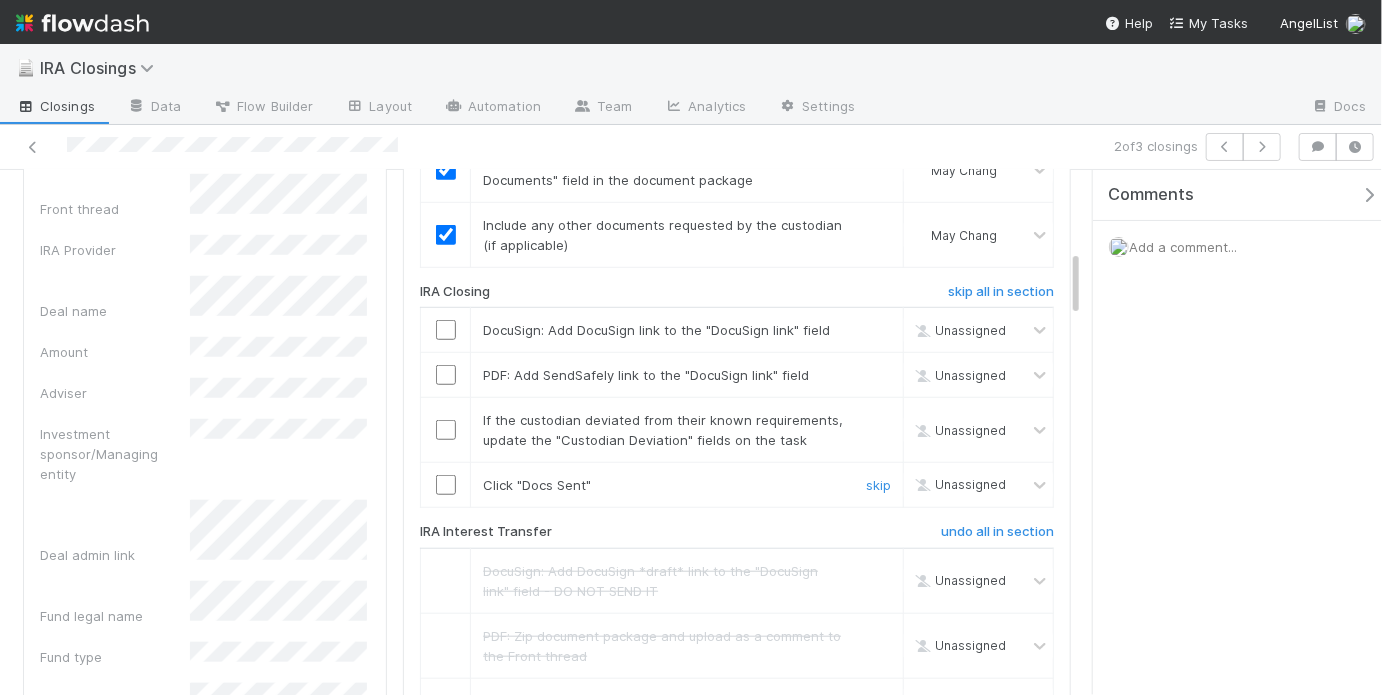 scroll, scrollTop: 636, scrollLeft: 0, axis: vertical 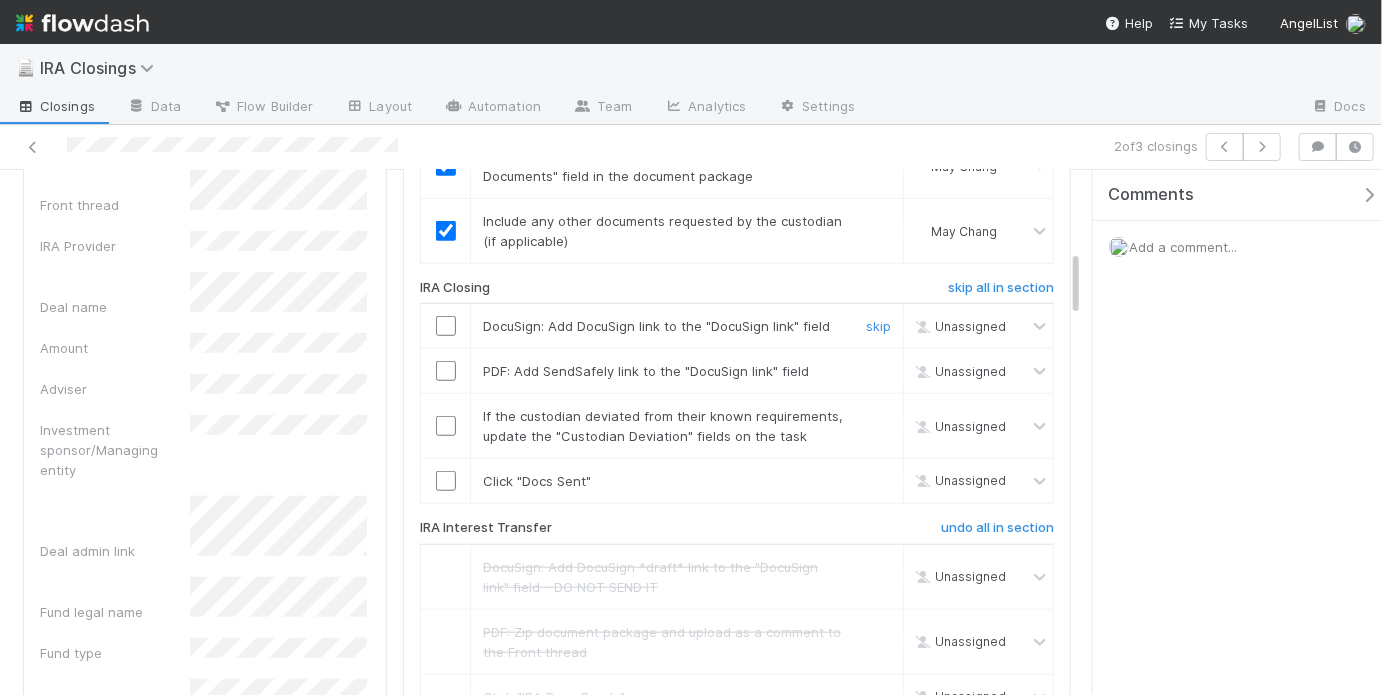 click at bounding box center [446, 326] 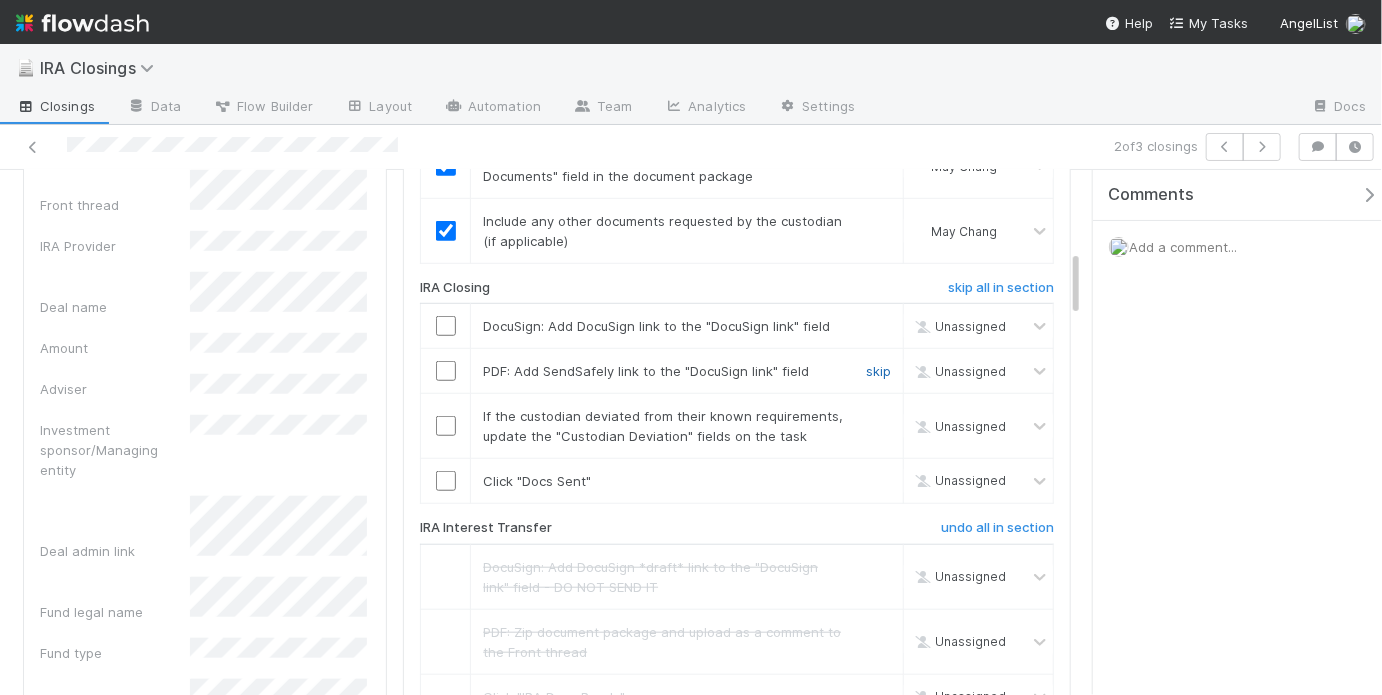 click on "skip" at bounding box center (878, 371) 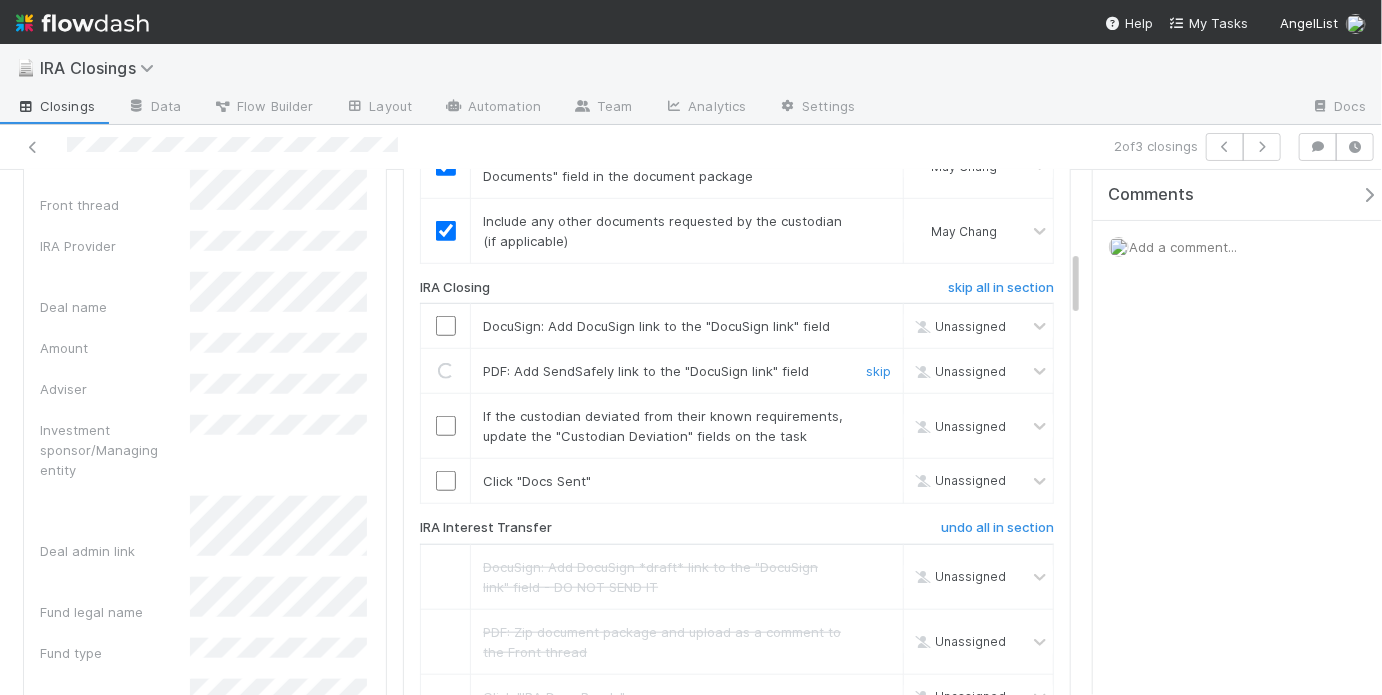 click at bounding box center (446, 326) 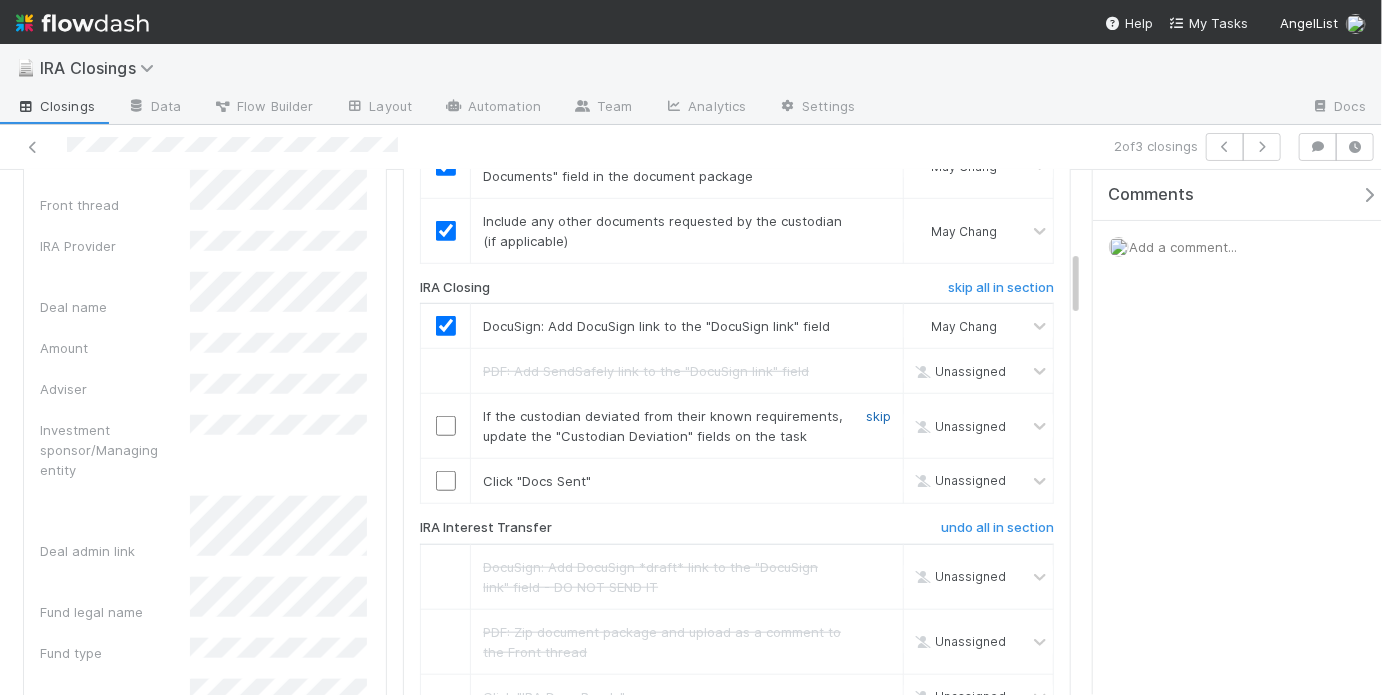 click on "skip" at bounding box center (878, 416) 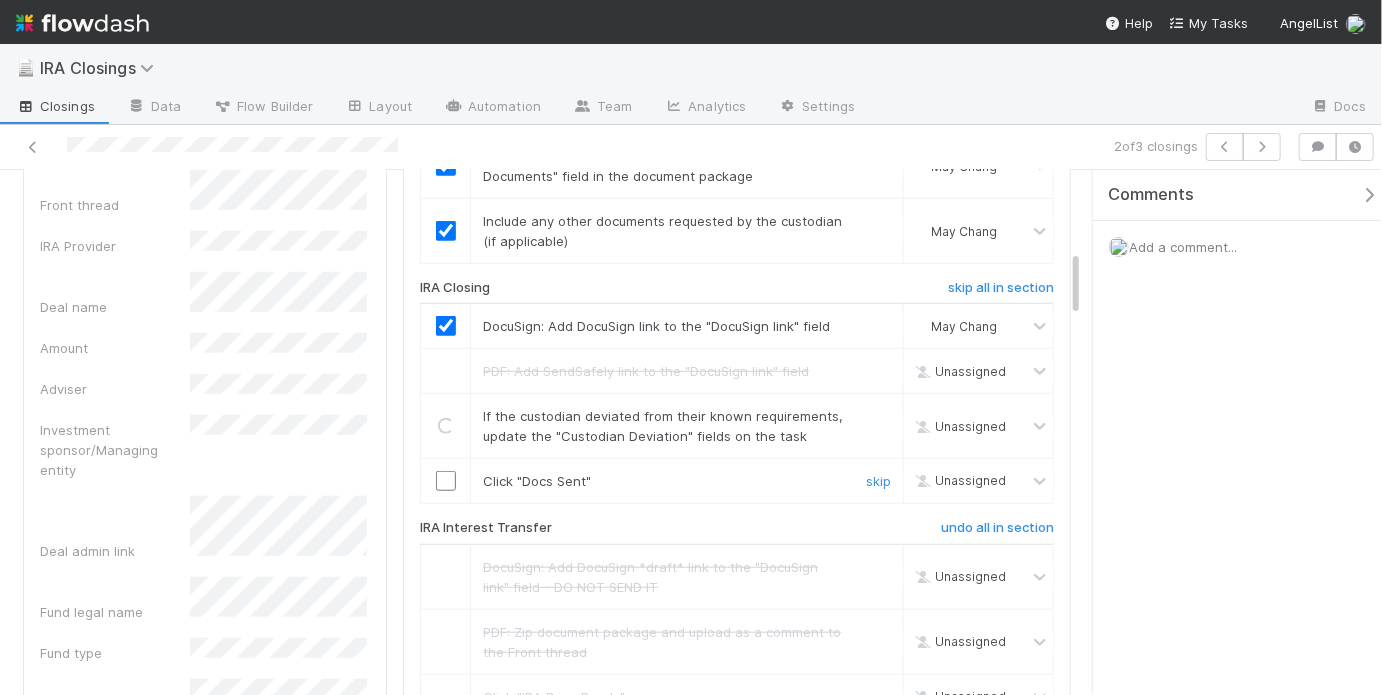 click at bounding box center [446, 481] 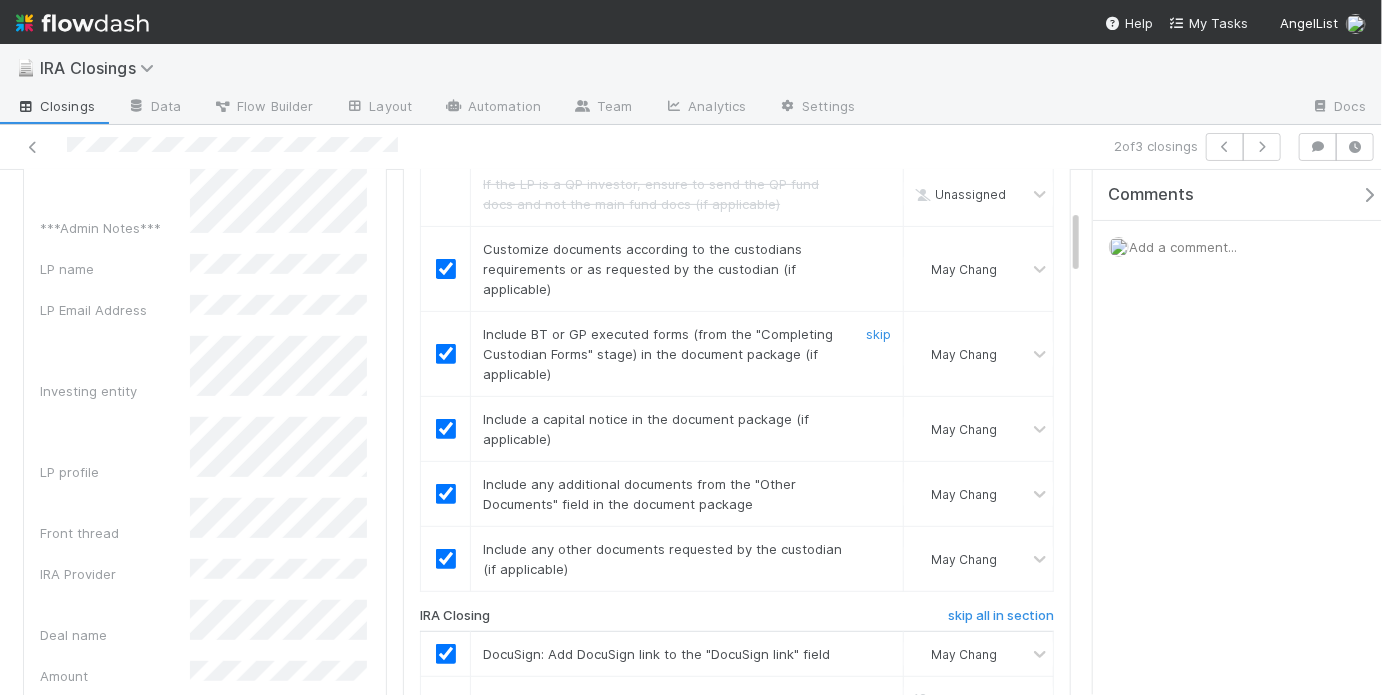 scroll, scrollTop: 0, scrollLeft: 0, axis: both 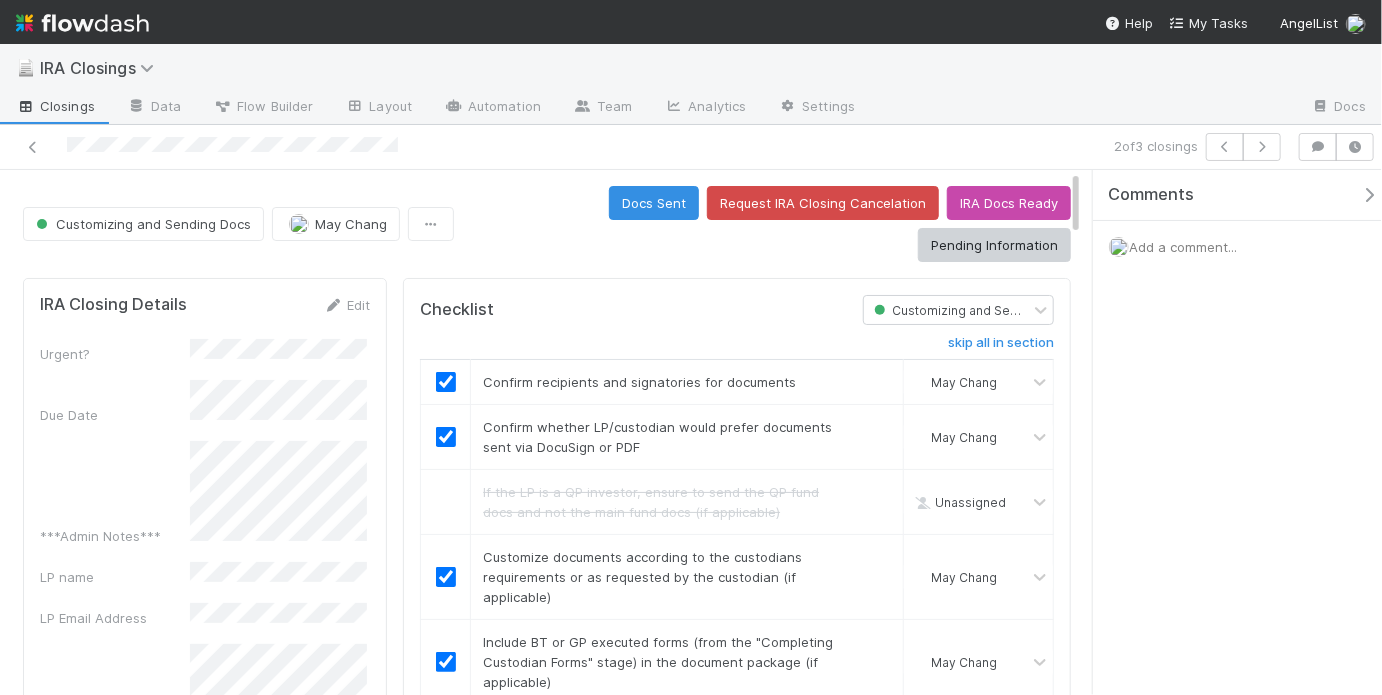 click on "Customizing and Sending Docs May Chang Docs Sent Request IRA Closing Cancelation IRA Docs Ready Pending Information  IRA Closing Details Edit Urgent?  Due Date  ***Admin Notes***  LP name  LP Email Address  Investing entity  LP profile  Front thread  IRA Provider  Deal name  Amount  Adviser  Investment sponsor/Managing entity  Deal admin link  Fund legal name  Fund type  Lead syndicate  VCA  Closing deadline  DocuSign link(s)  Other Documents   Custodian forms  Executed custodian form  Online form  IOS DRI  Deal ID  Closing or Subscription ID  Front Conversation ID  GP Sub Doc link  Custodian Requirements  Current and Historical Closings 8 closings Stage Assigned To LP name Investing entity Fund legal name IOS DRI   Customizing and Sending Docs May Chang   Done Suzi Kang   Done May Chang   Done May Chang   Done Saj Kanji   Done Chelsea Nazareth   Done Saj Kanji   Done Chelsea Nazareth Comments Attach files: Choose or drag and drop file(s) Add Comment Activity Log Undo Last Action Export as CSV May Chang" at bounding box center (547, 2307) 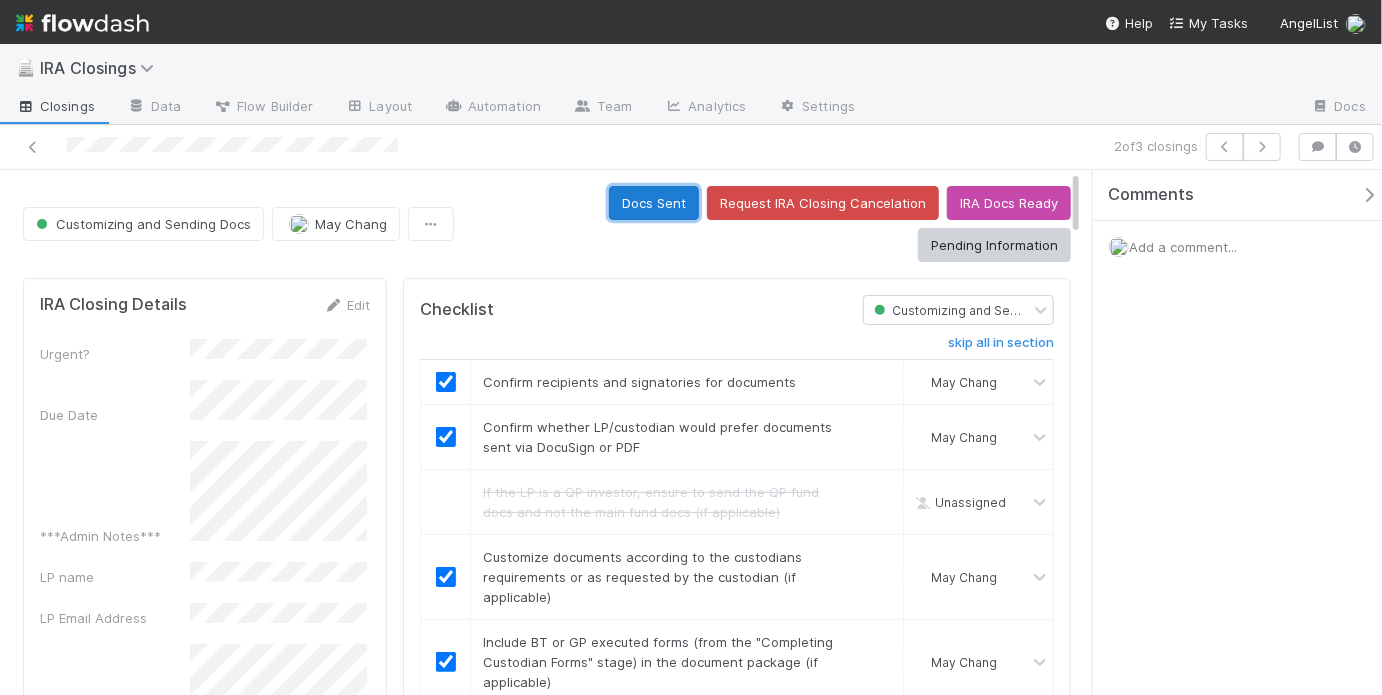 click on "Docs Sent" at bounding box center (654, 203) 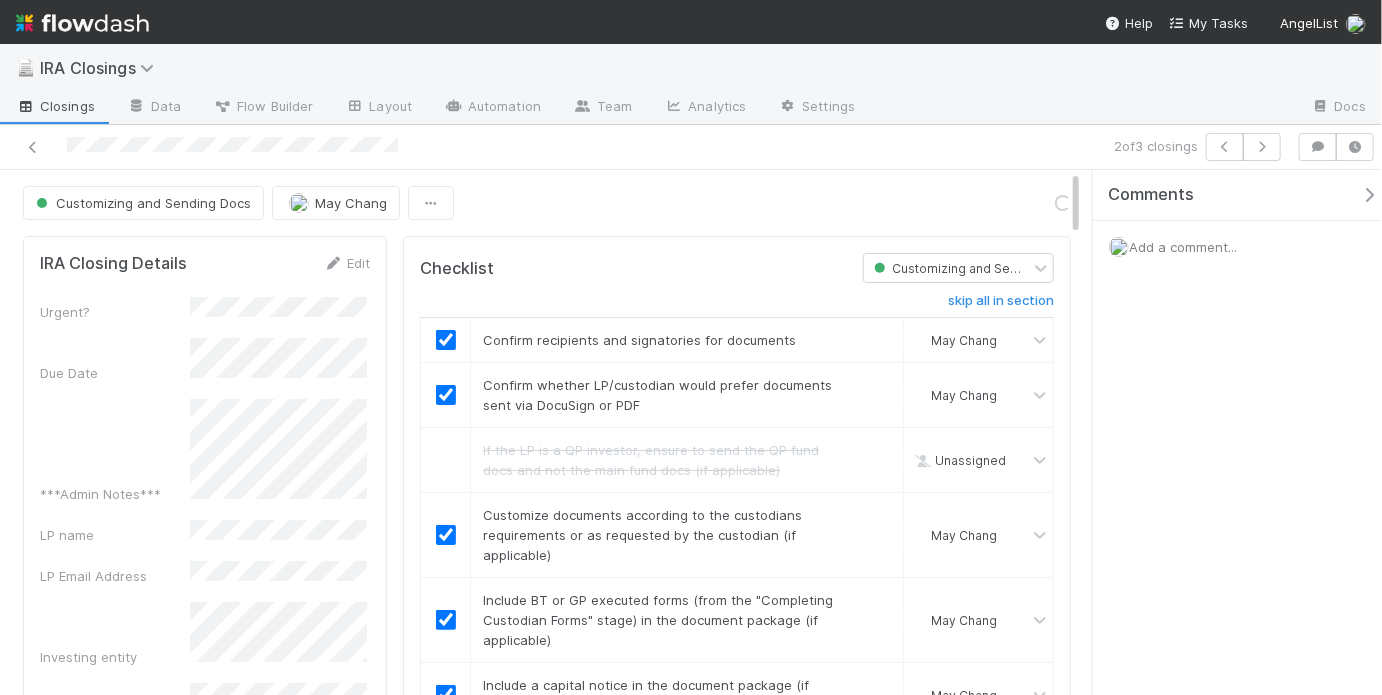 scroll, scrollTop: 285, scrollLeft: 0, axis: vertical 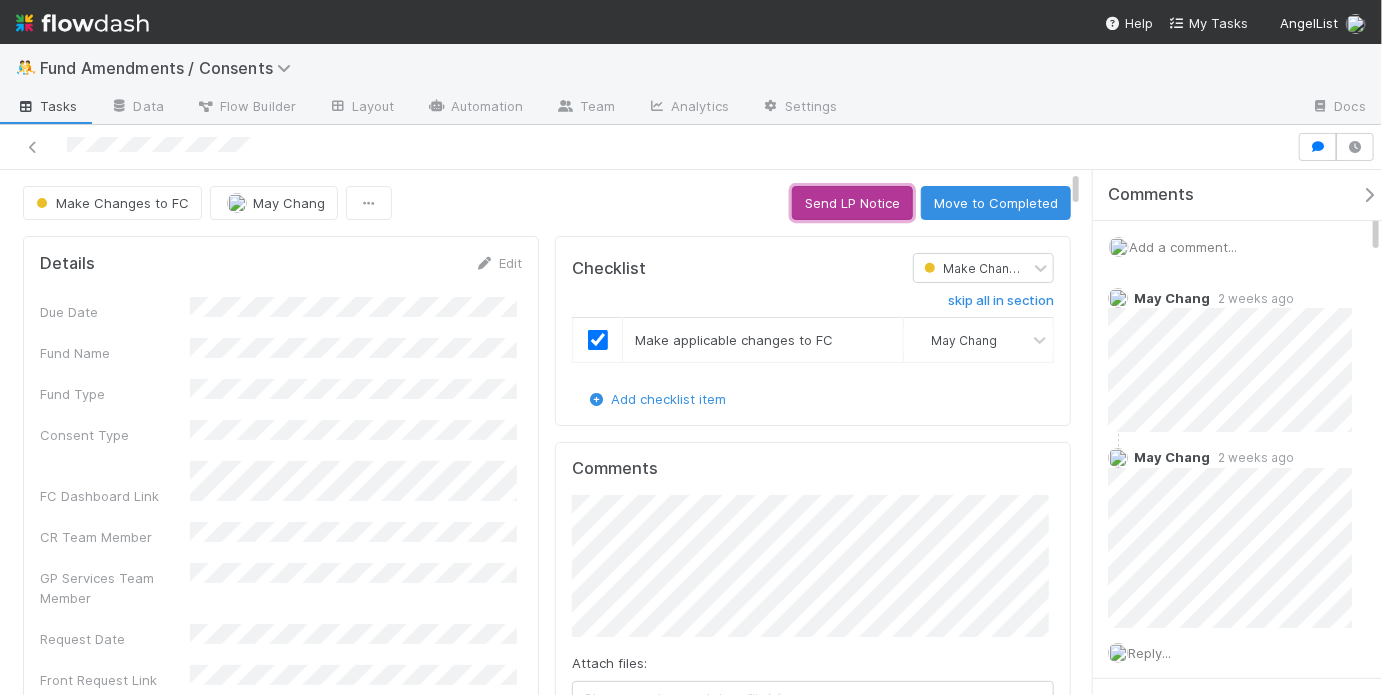 click on "Send LP Notice" at bounding box center (852, 203) 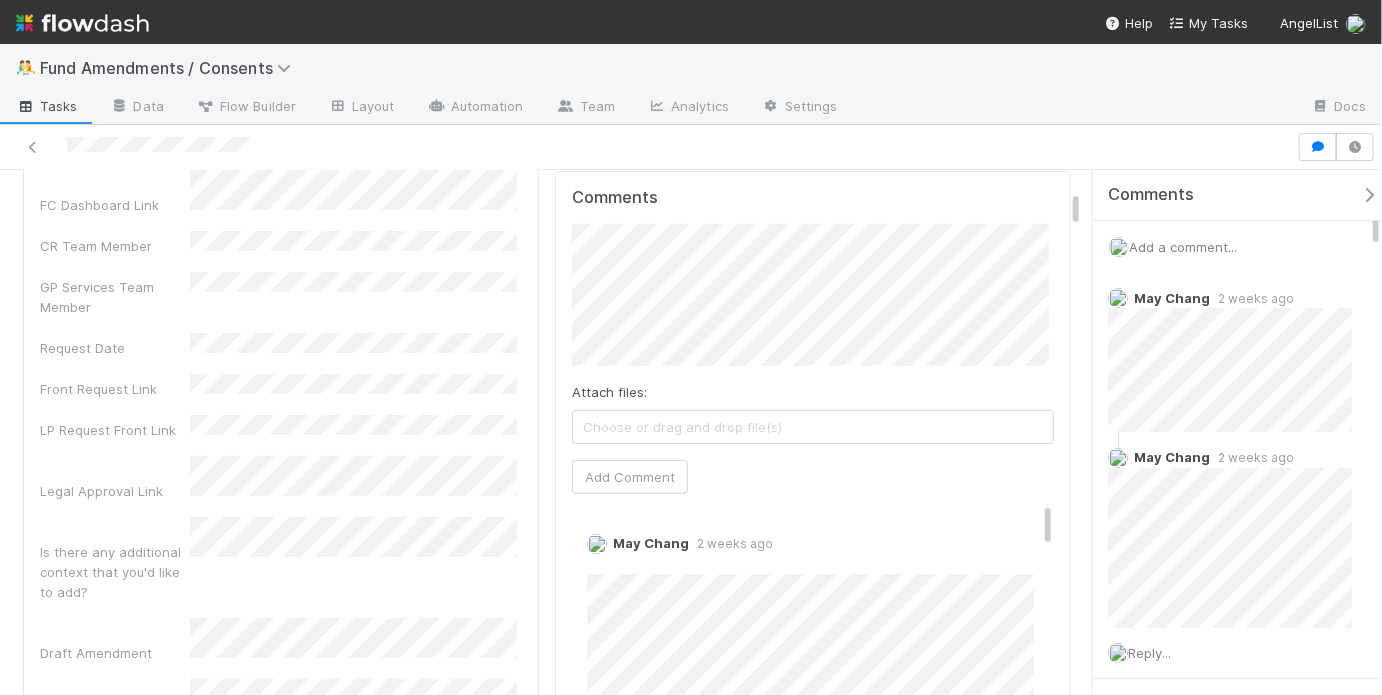 scroll, scrollTop: 293, scrollLeft: 0, axis: vertical 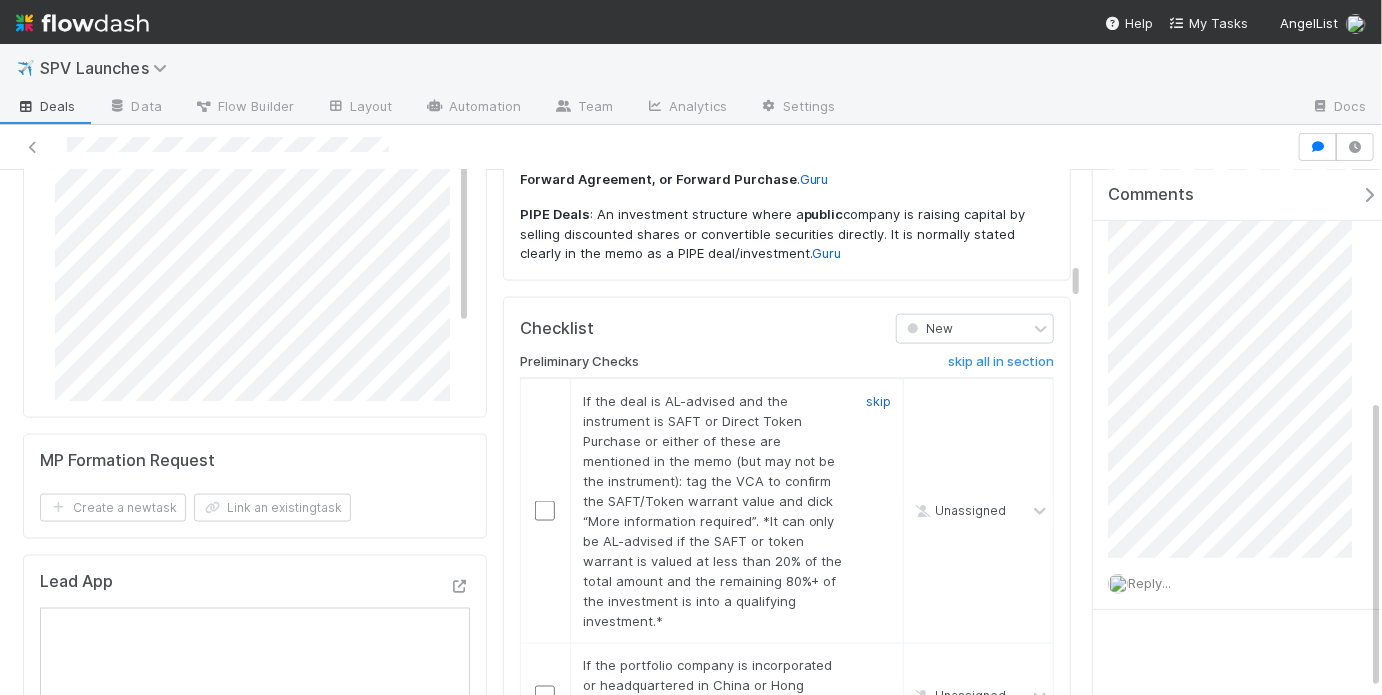 click on "skip" at bounding box center [878, 401] 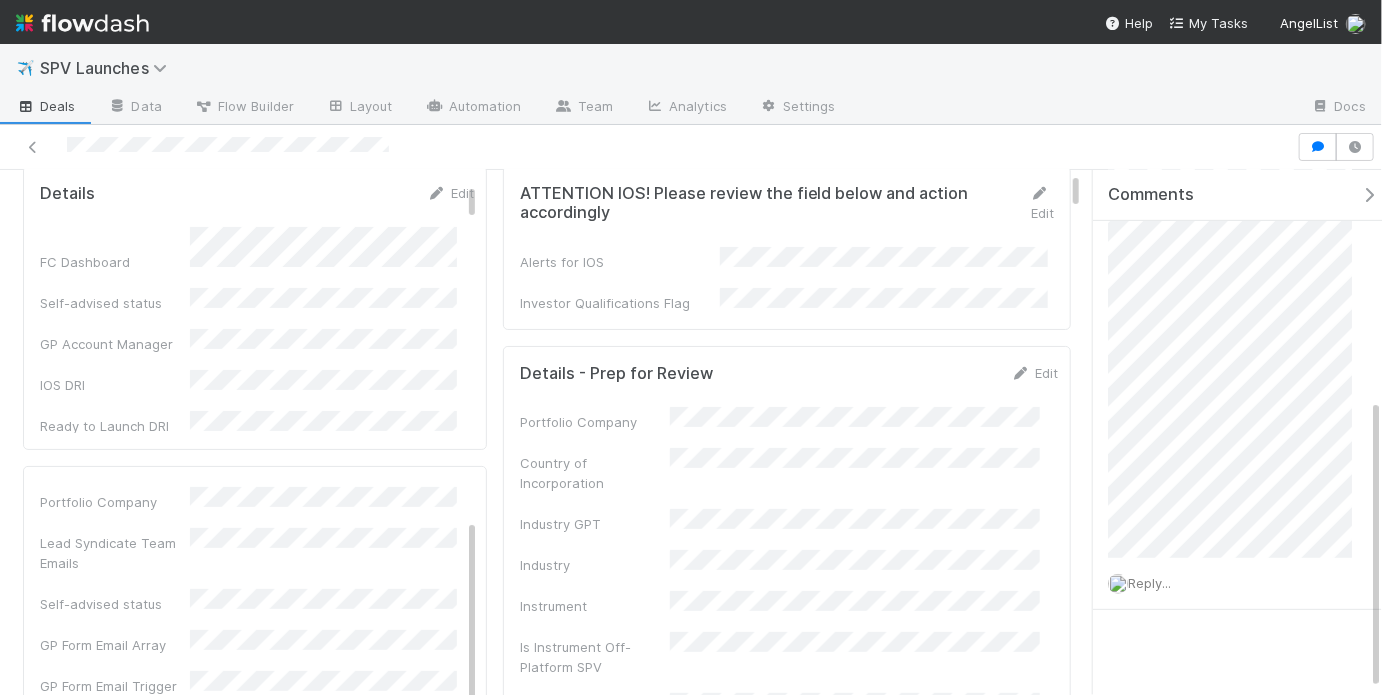 scroll, scrollTop: 0, scrollLeft: 0, axis: both 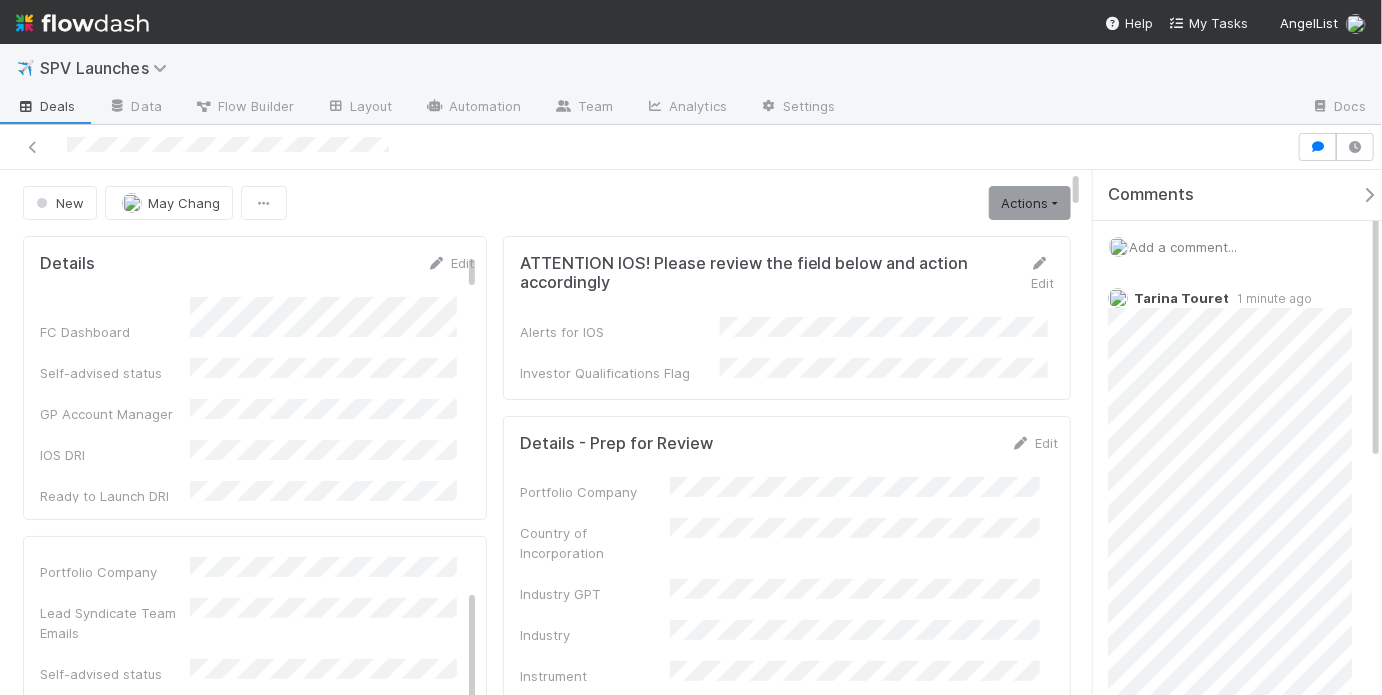 click on "Add a comment..." at bounding box center (1183, 247) 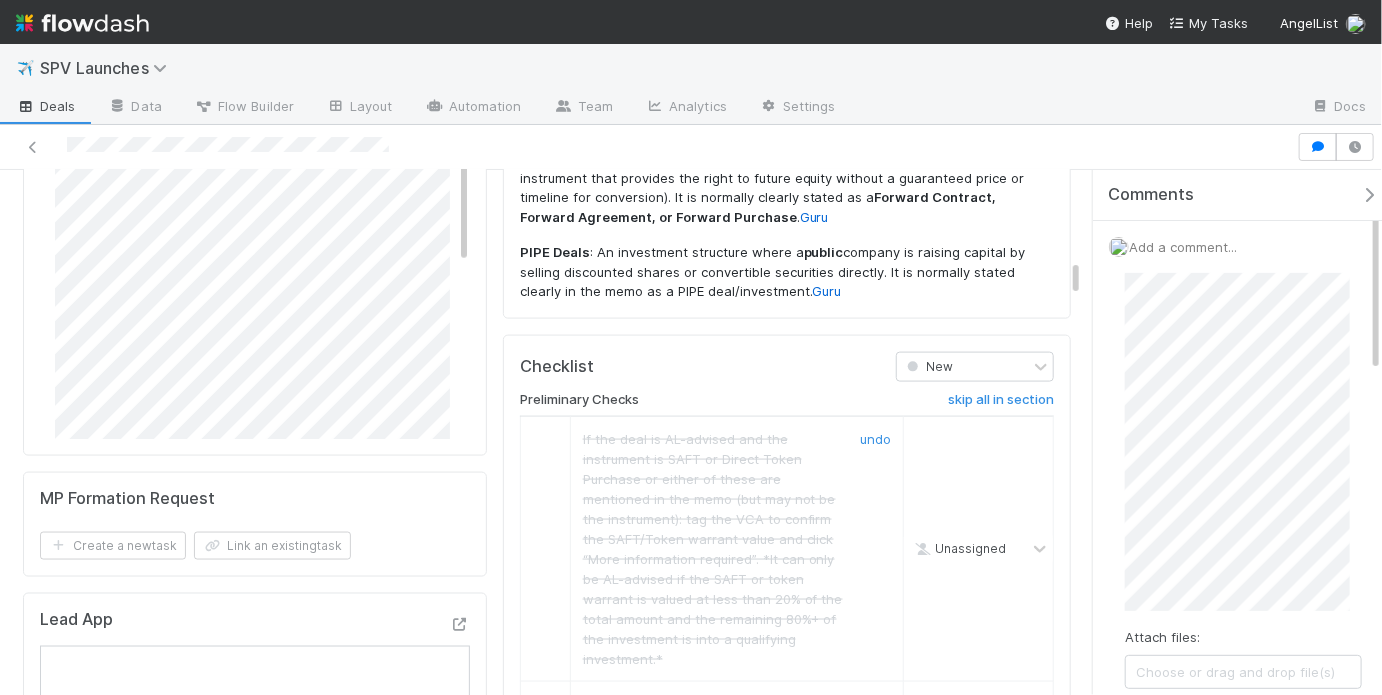 scroll, scrollTop: 1528, scrollLeft: 0, axis: vertical 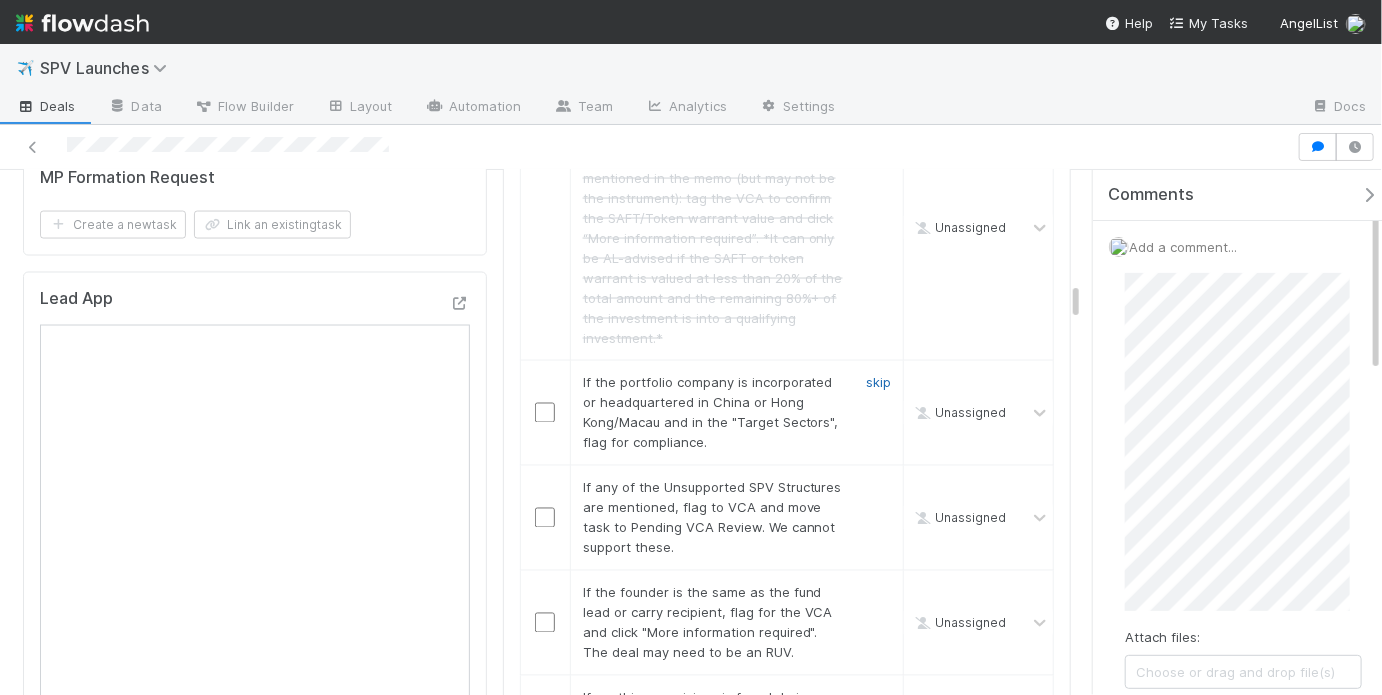 click on "skip" at bounding box center [878, 383] 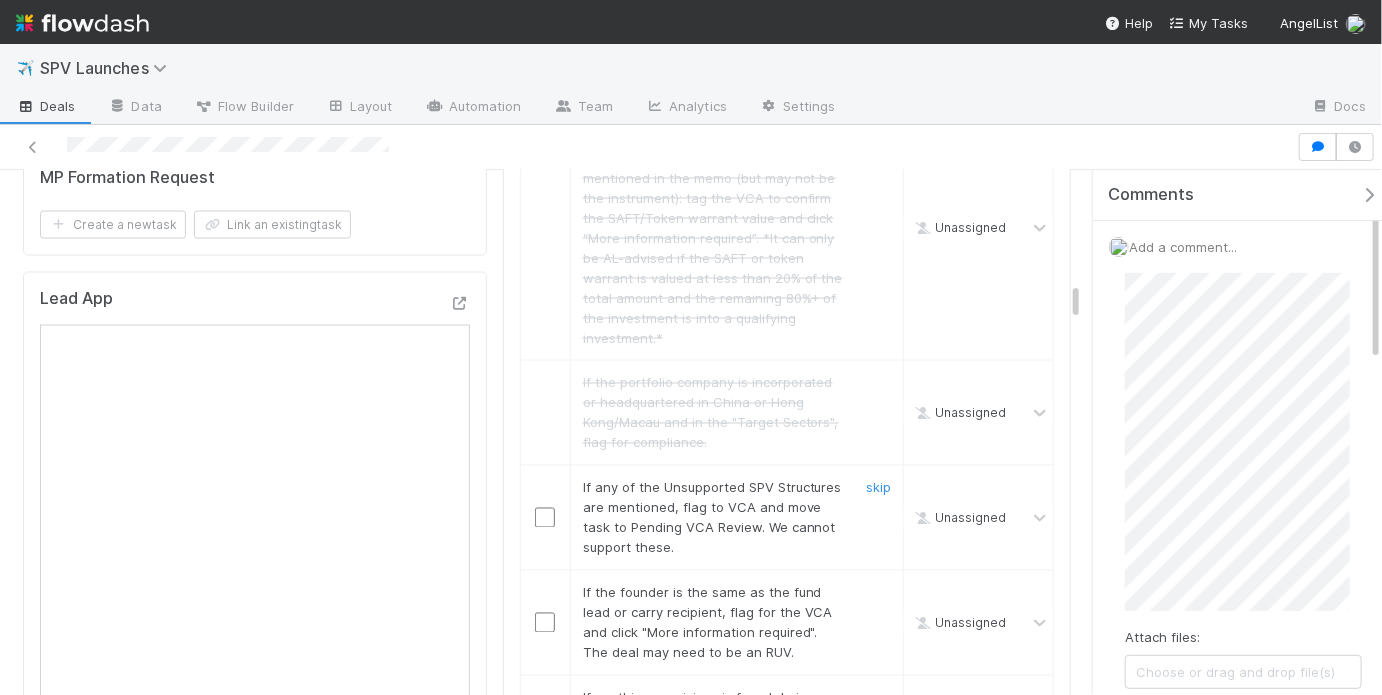 click at bounding box center [545, 518] 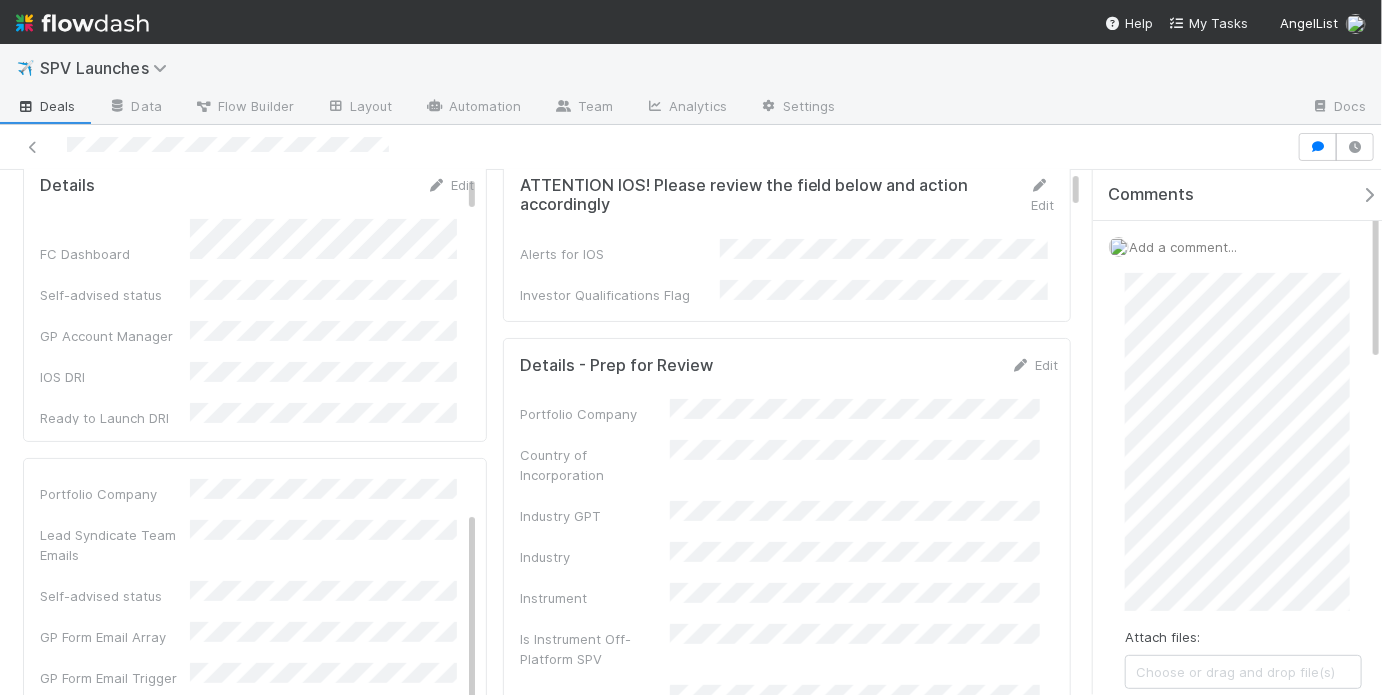 scroll, scrollTop: 0, scrollLeft: 0, axis: both 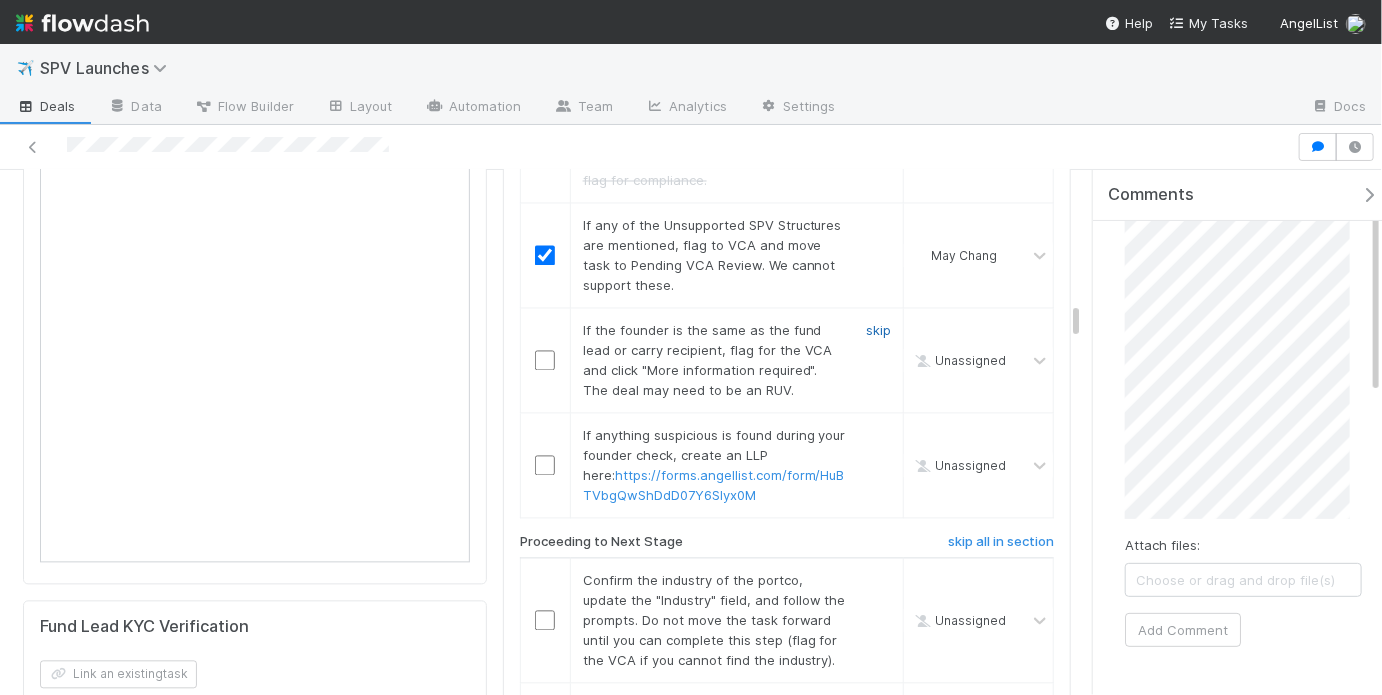 click on "skip" at bounding box center (878, 331) 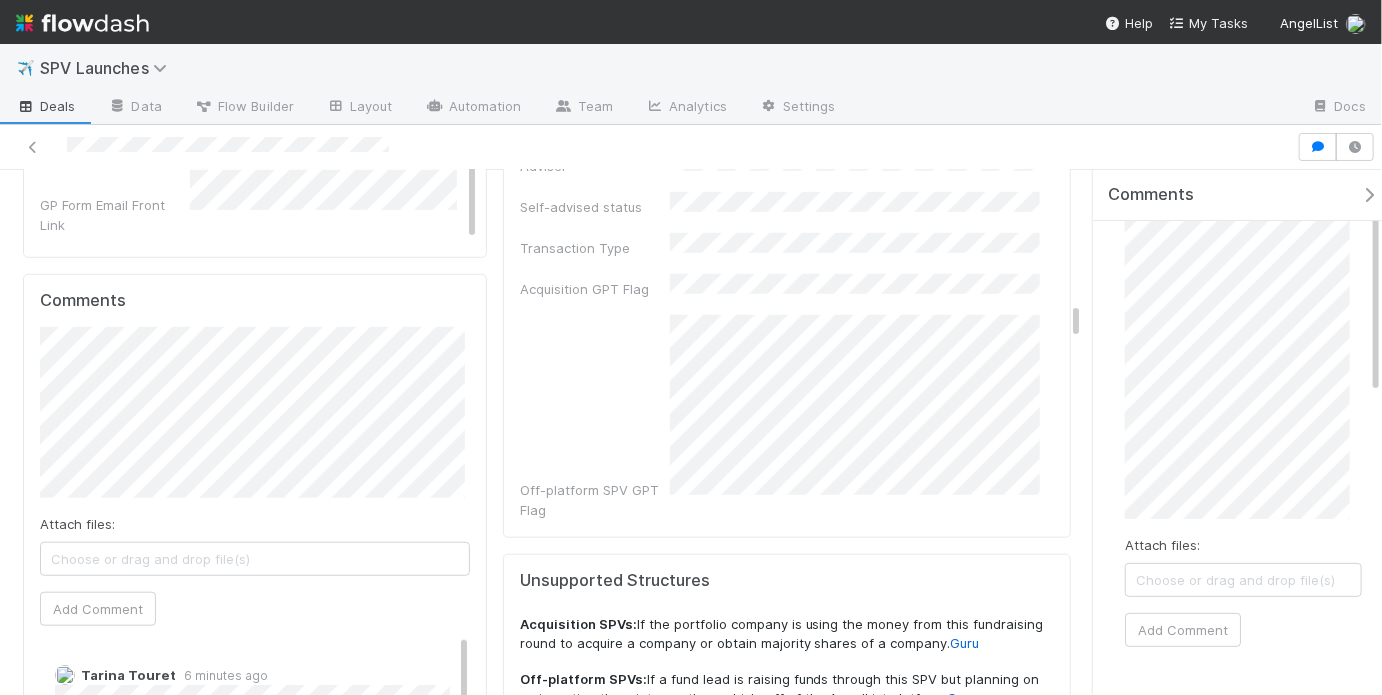 scroll, scrollTop: 515, scrollLeft: 0, axis: vertical 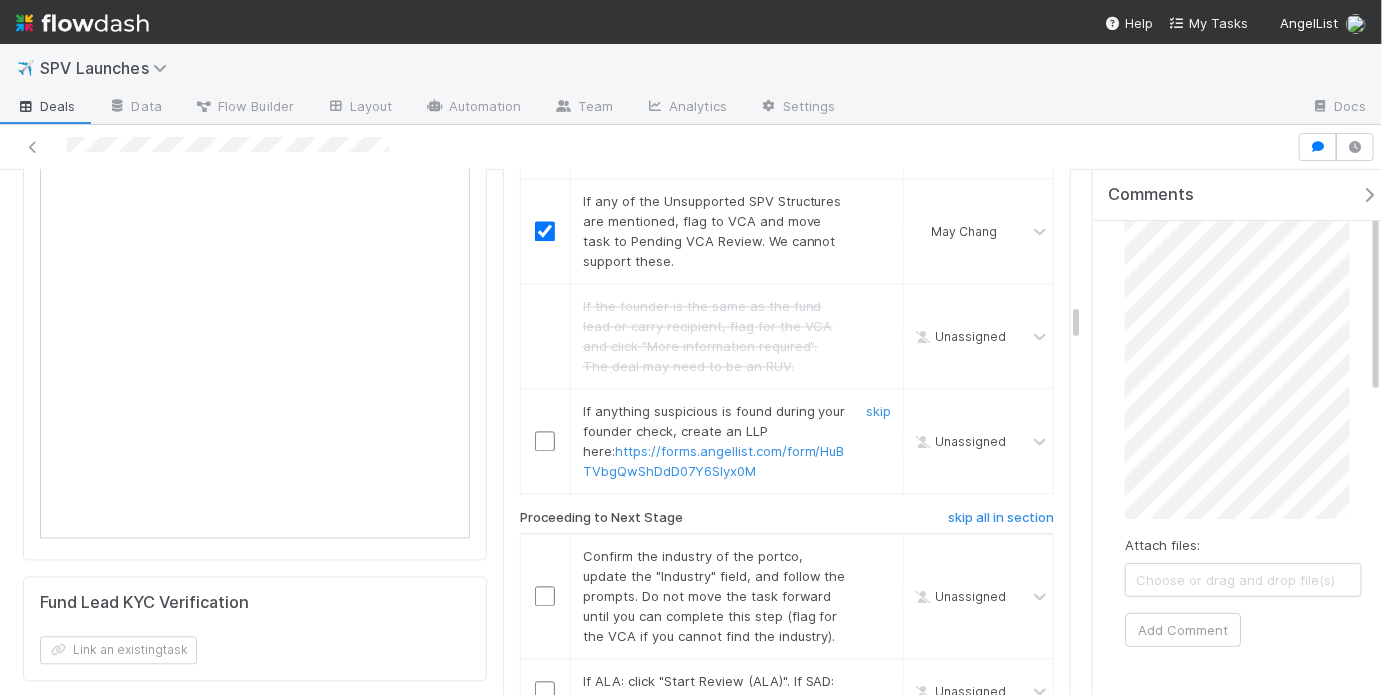 click at bounding box center (545, 442) 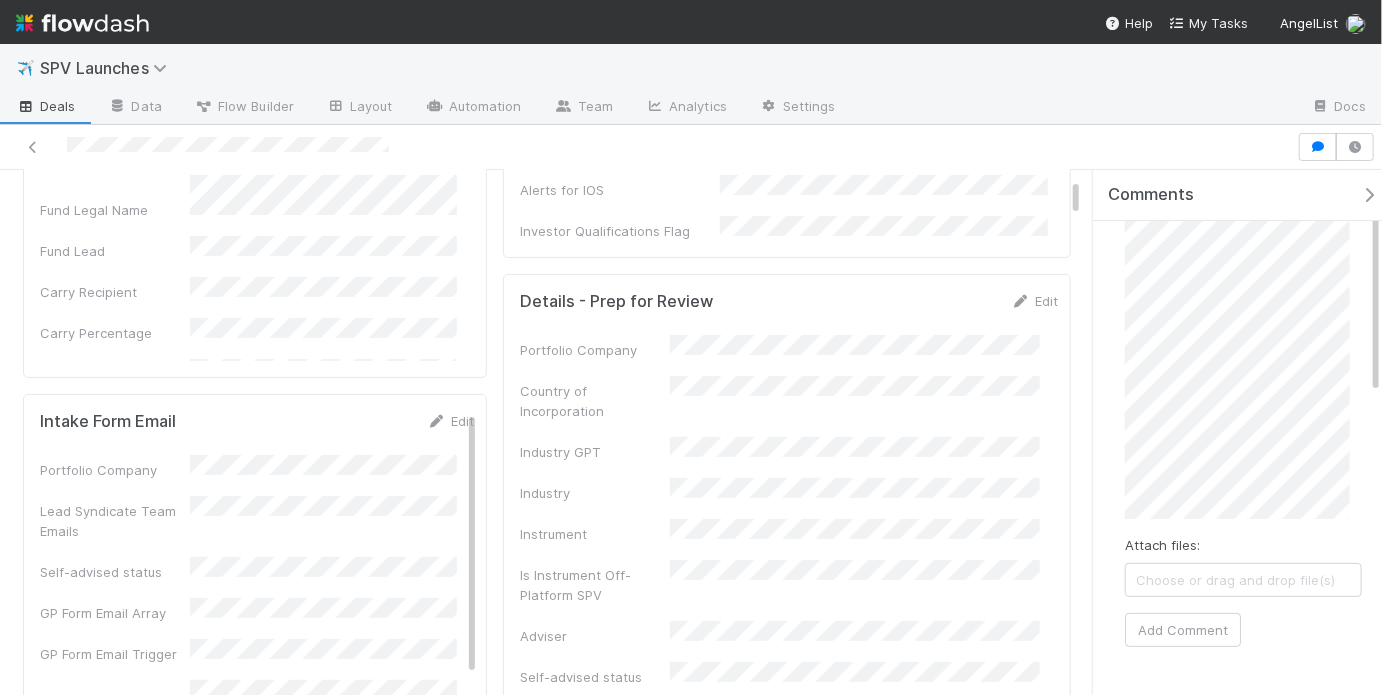 scroll, scrollTop: 113, scrollLeft: 0, axis: vertical 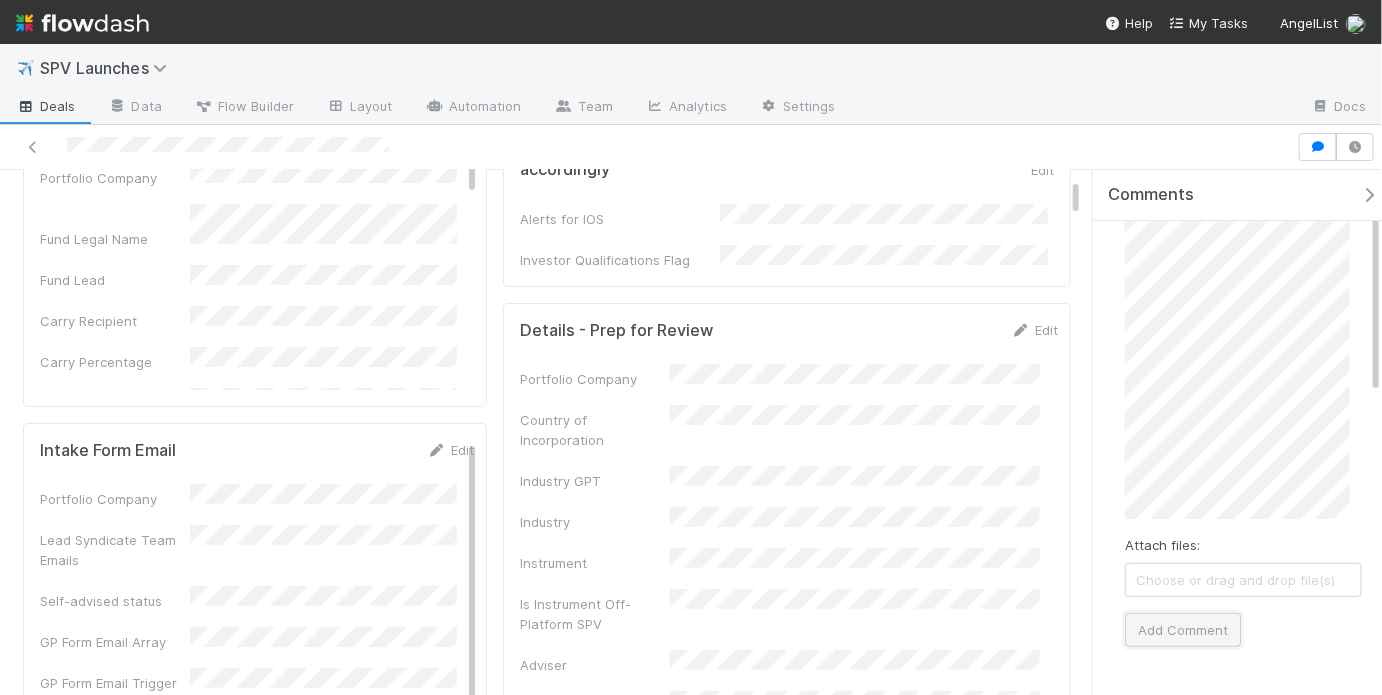 click on "Add Comment" at bounding box center [1183, 630] 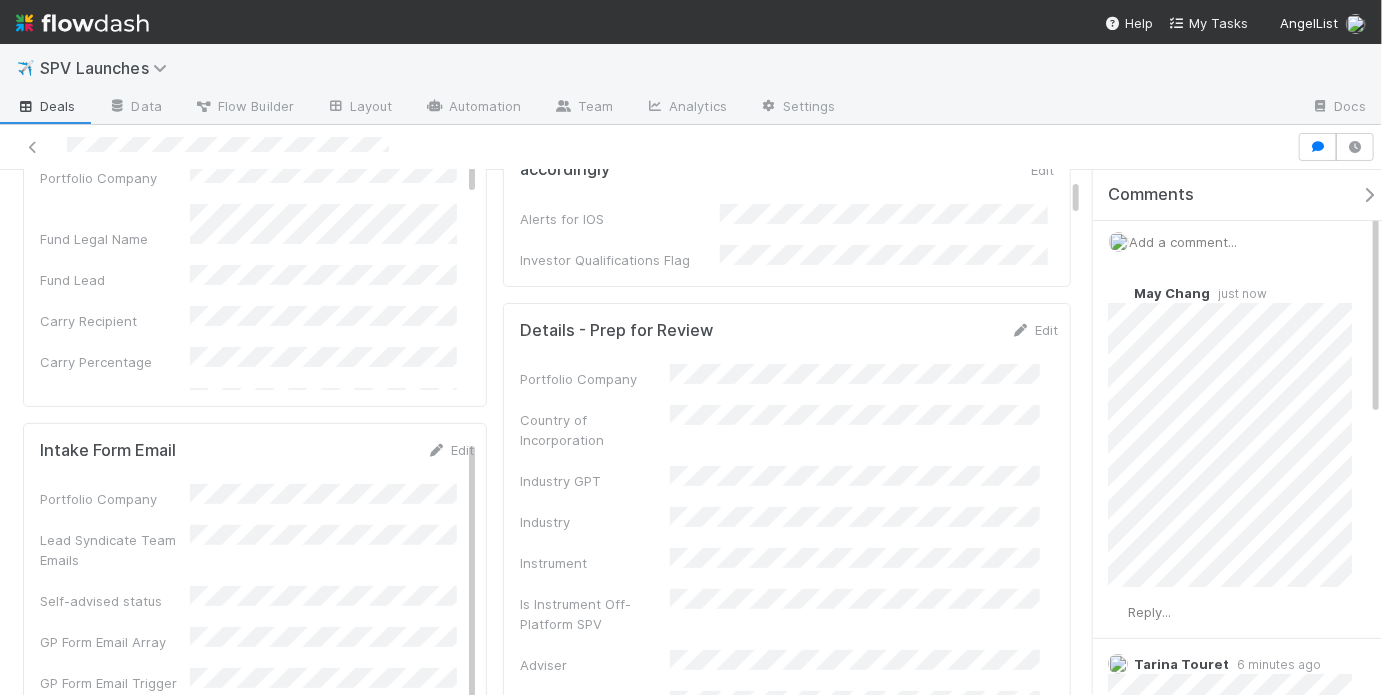 scroll, scrollTop: 0, scrollLeft: 0, axis: both 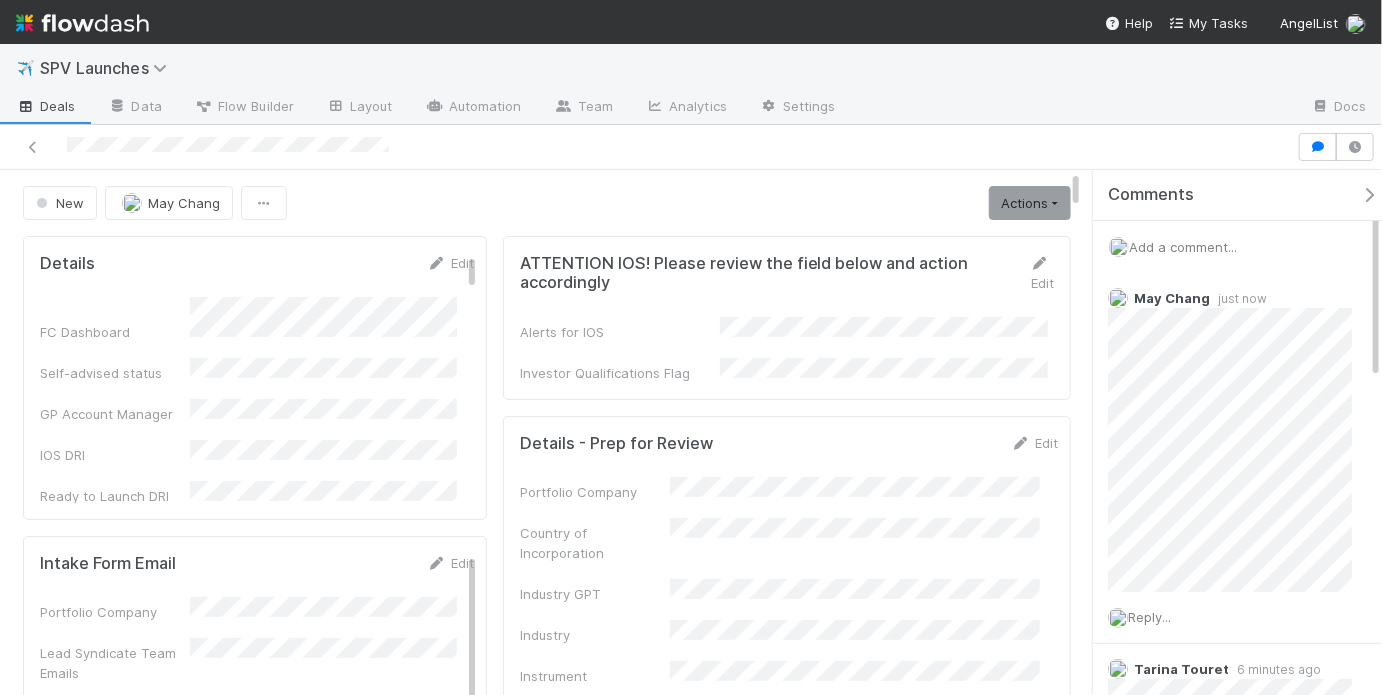 click on "Add a comment..." at bounding box center [1243, 247] 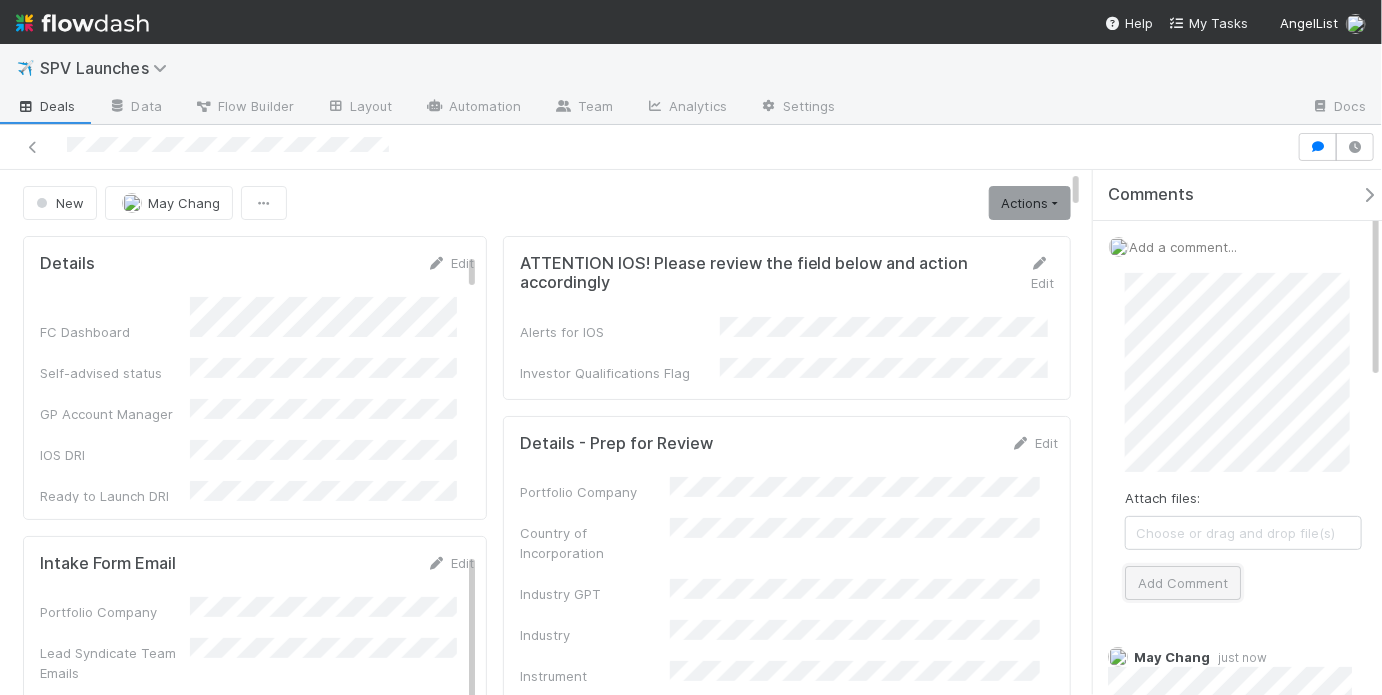 click on "Add Comment" at bounding box center (1183, 583) 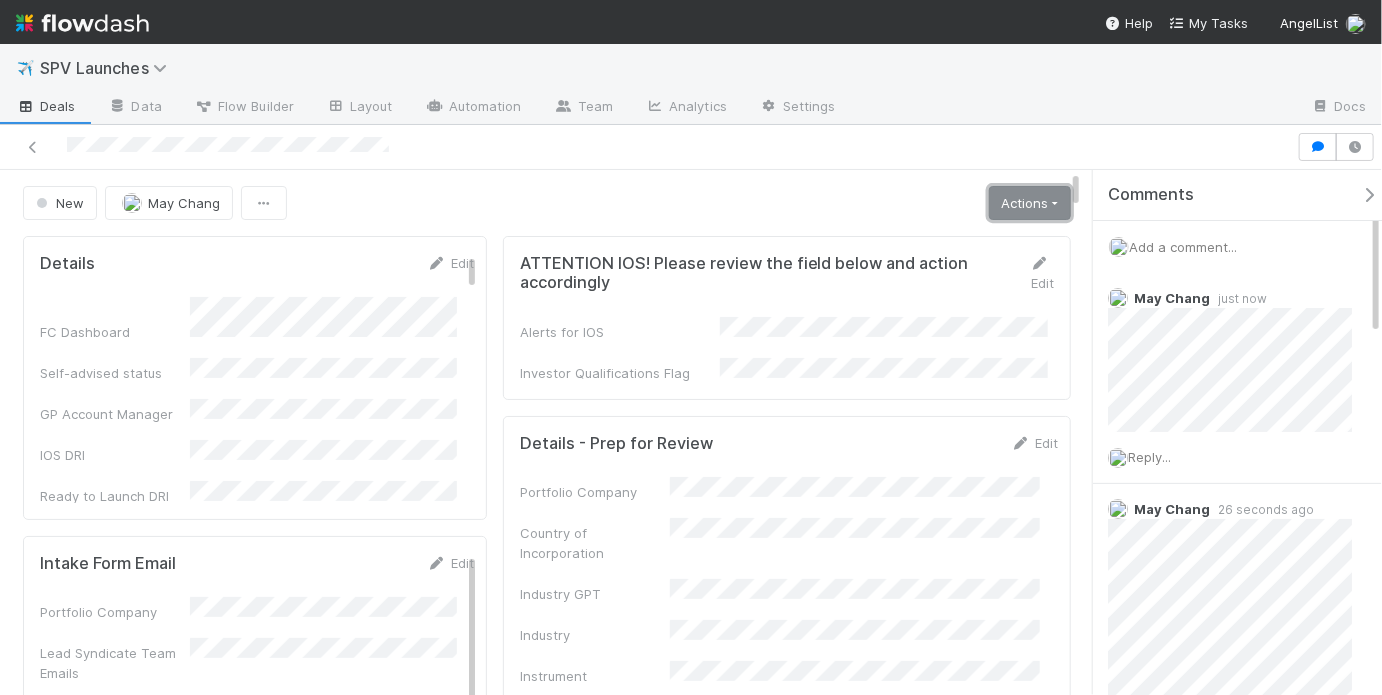 click on "Actions" at bounding box center [1030, 203] 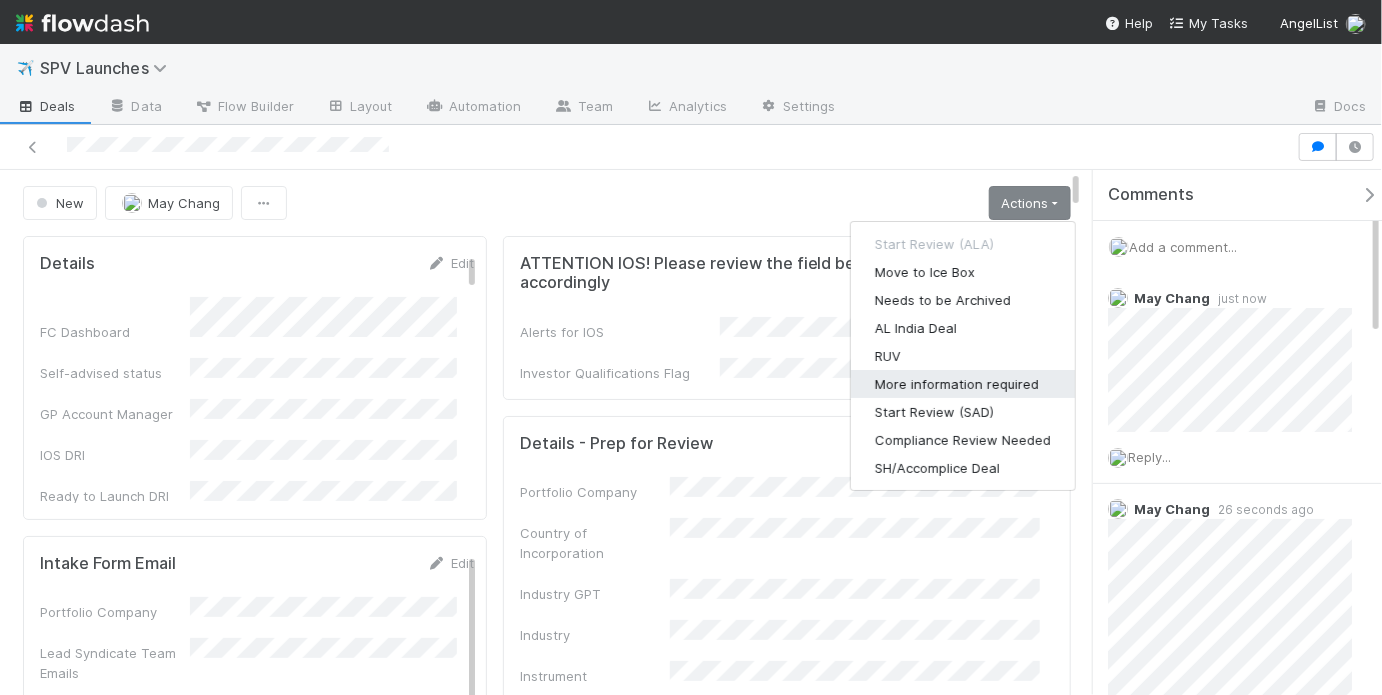 click on "More information required" at bounding box center [963, 384] 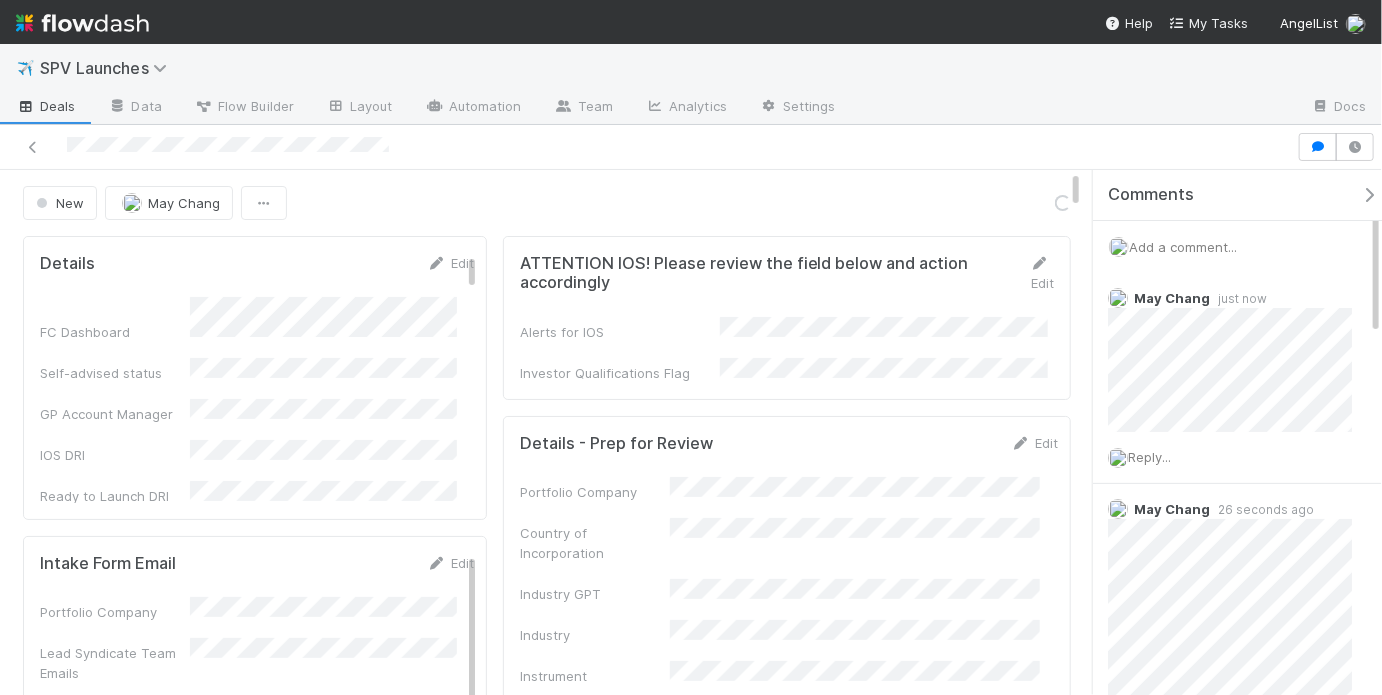click on "New May Chang Loading..." at bounding box center (547, 203) 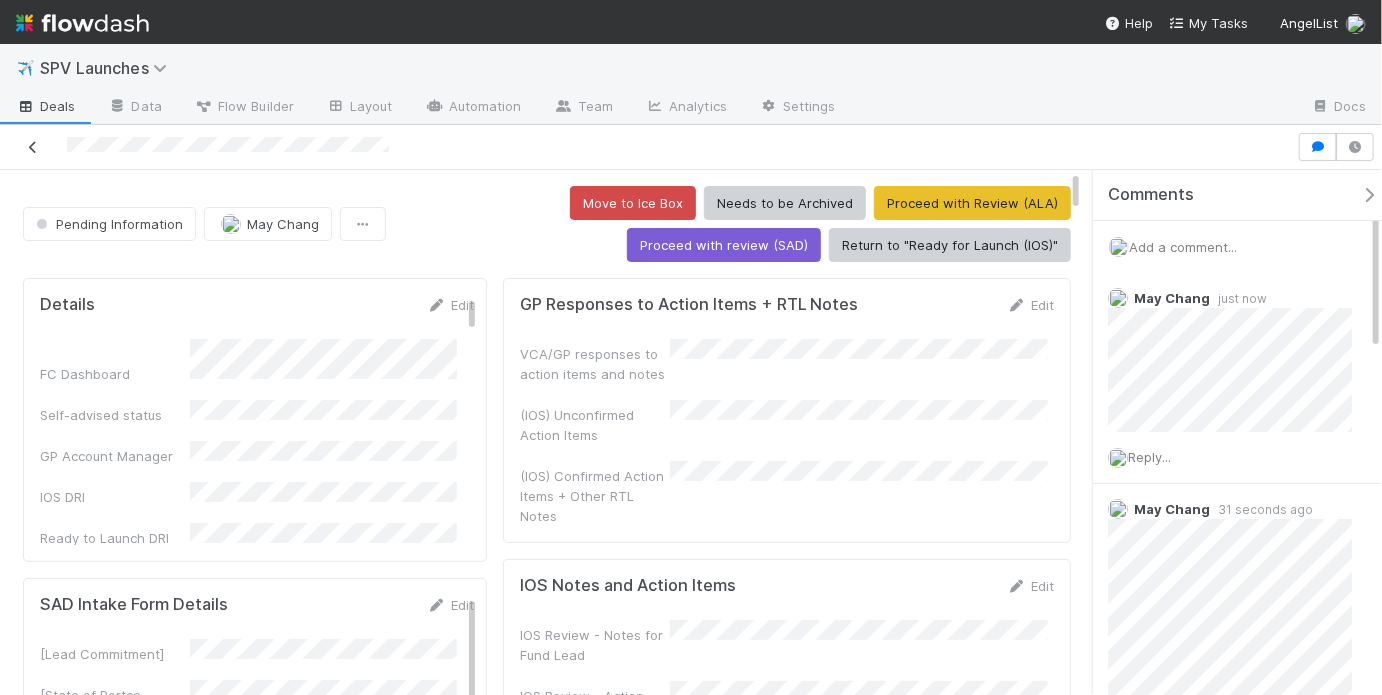 click at bounding box center (33, 147) 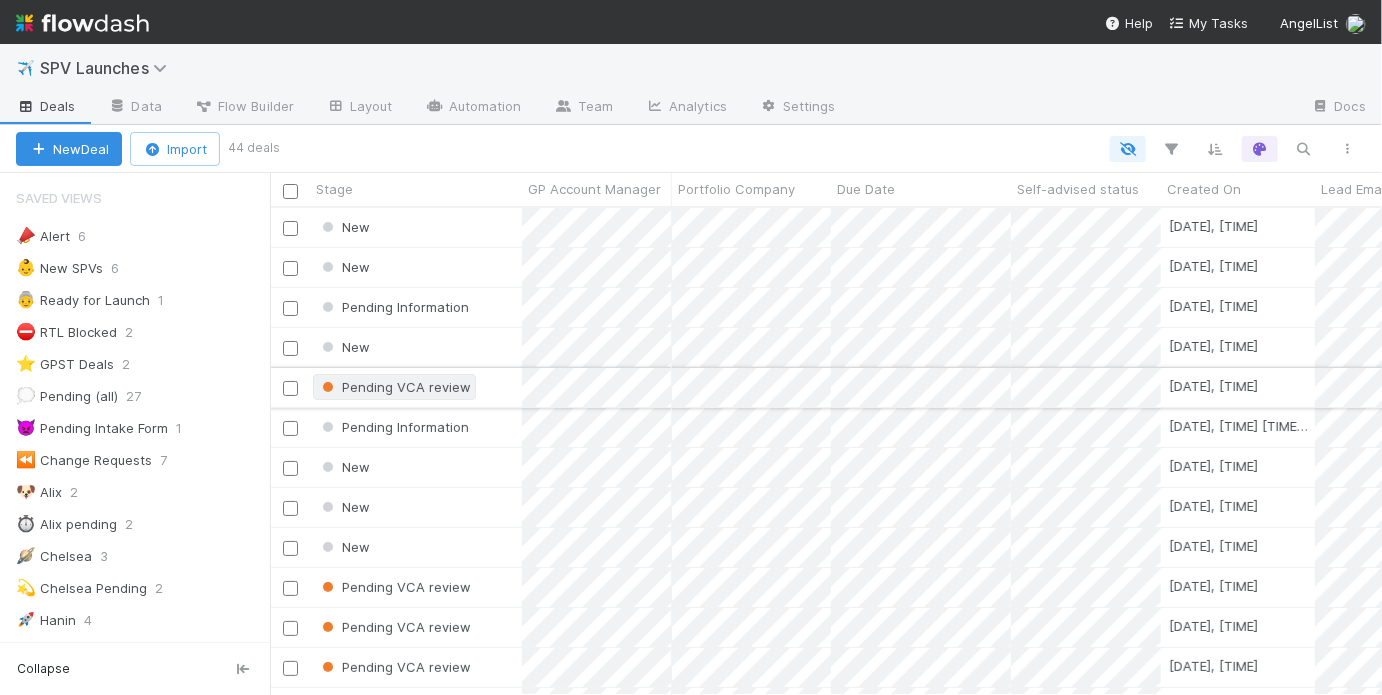 scroll, scrollTop: 13, scrollLeft: 12, axis: both 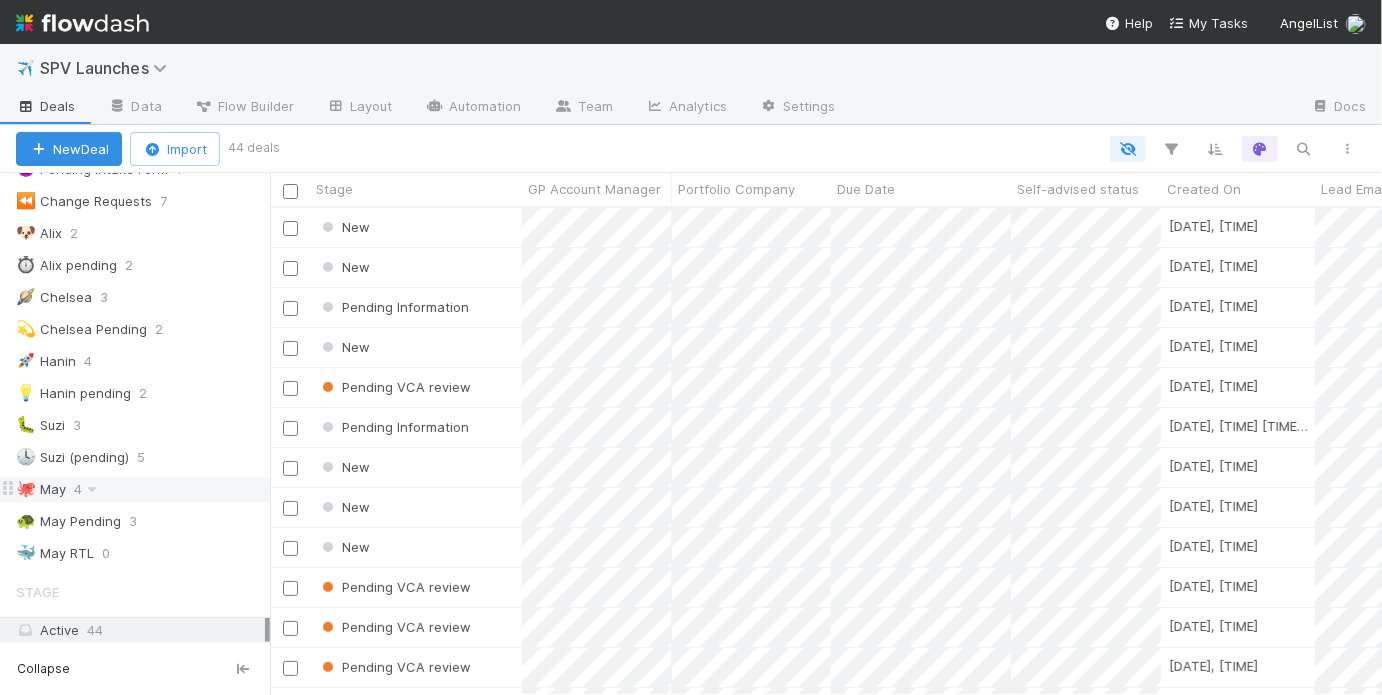 click on "🐙 May 4" at bounding box center (143, 489) 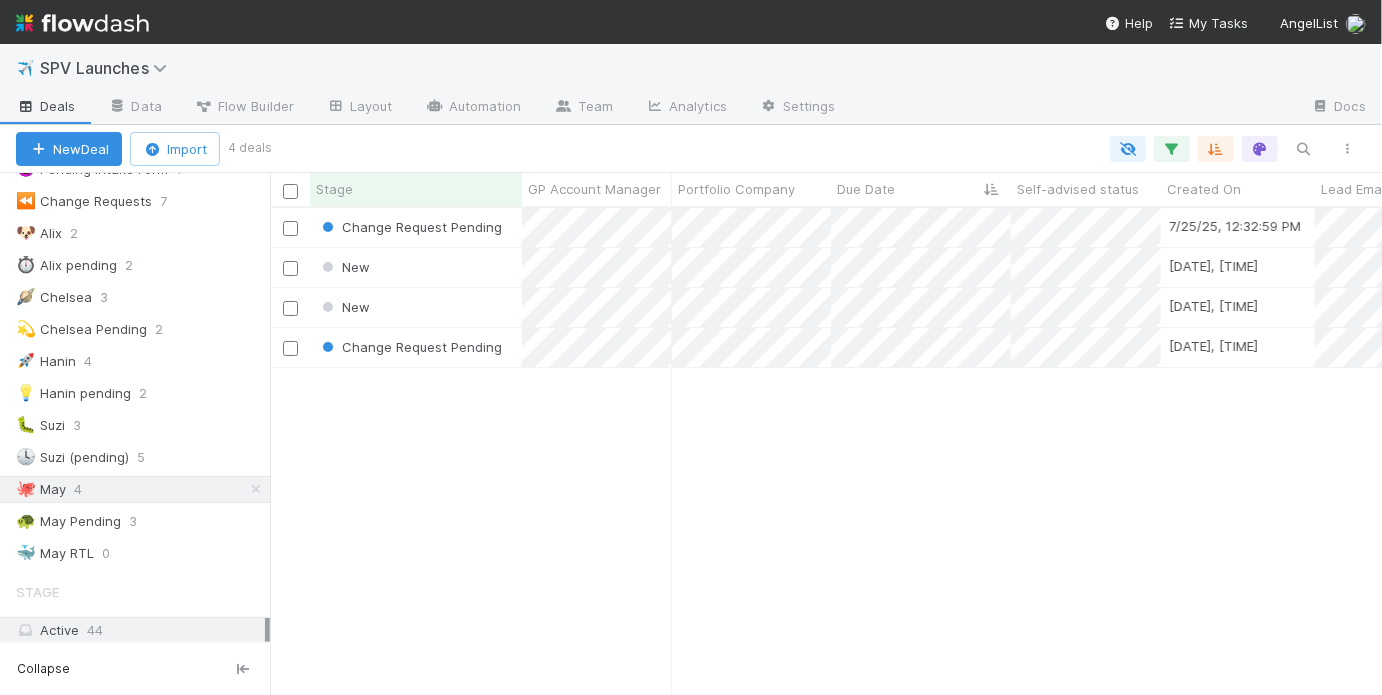 scroll, scrollTop: 13, scrollLeft: 12, axis: both 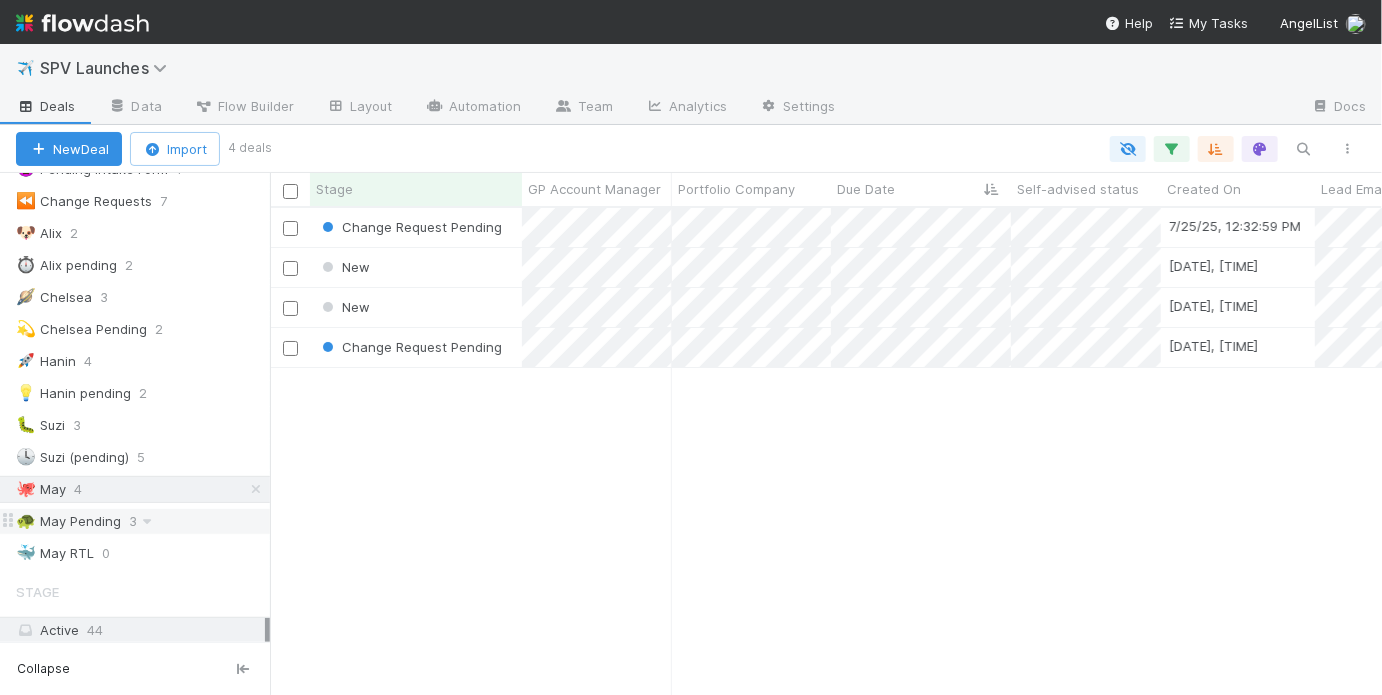 click on "🐢 May Pending 3" at bounding box center [143, 521] 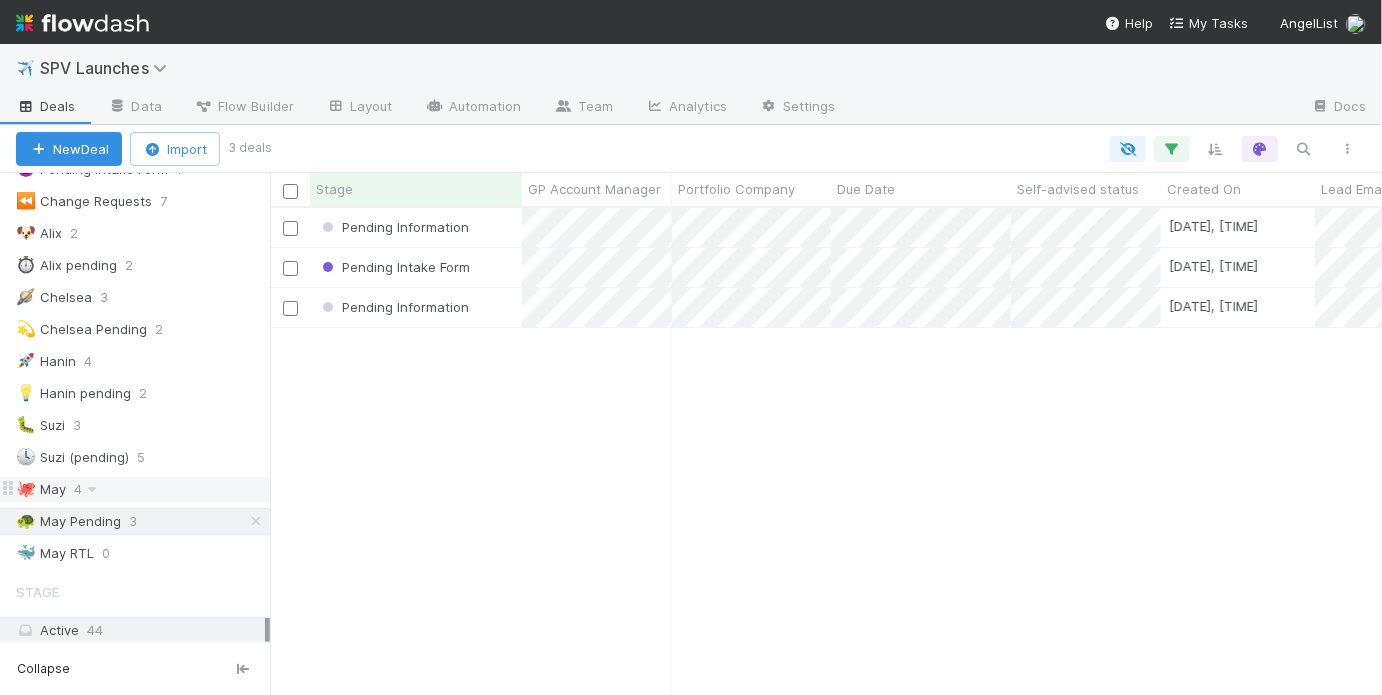scroll, scrollTop: 13, scrollLeft: 12, axis: both 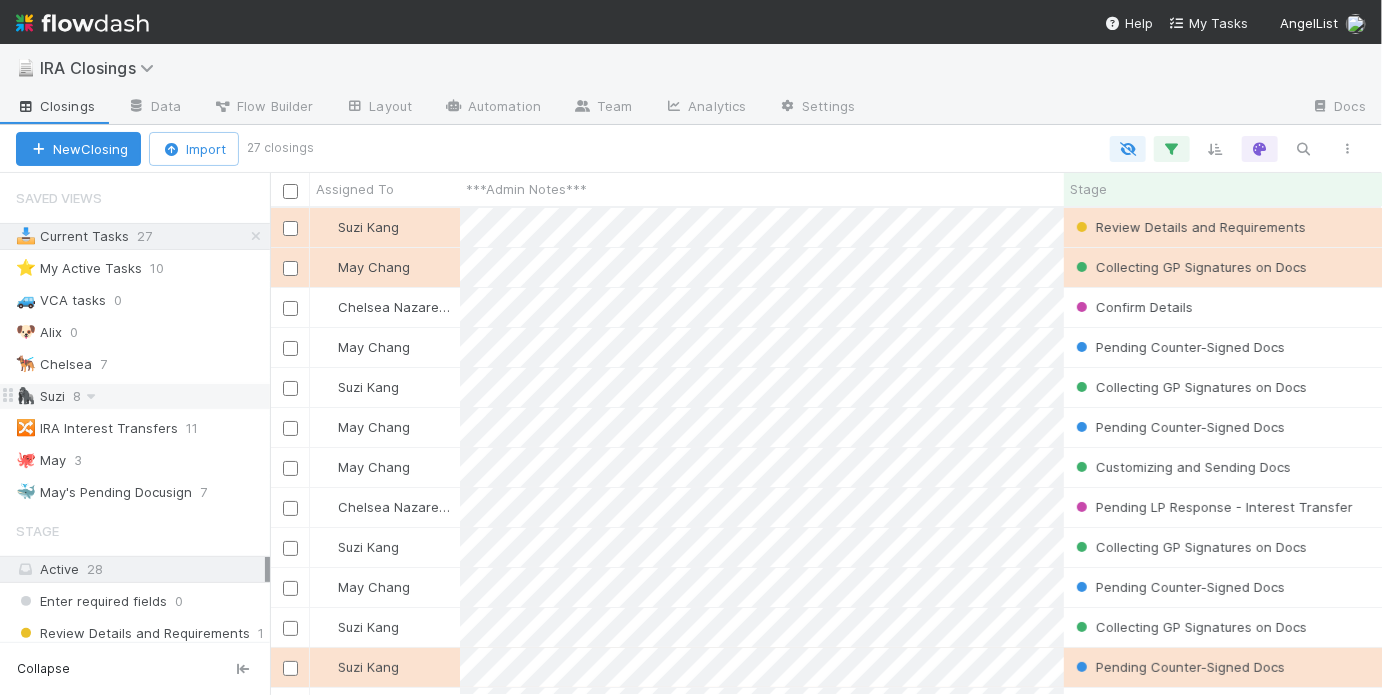 click on "🦍 [PERSON] 8" at bounding box center [143, 396] 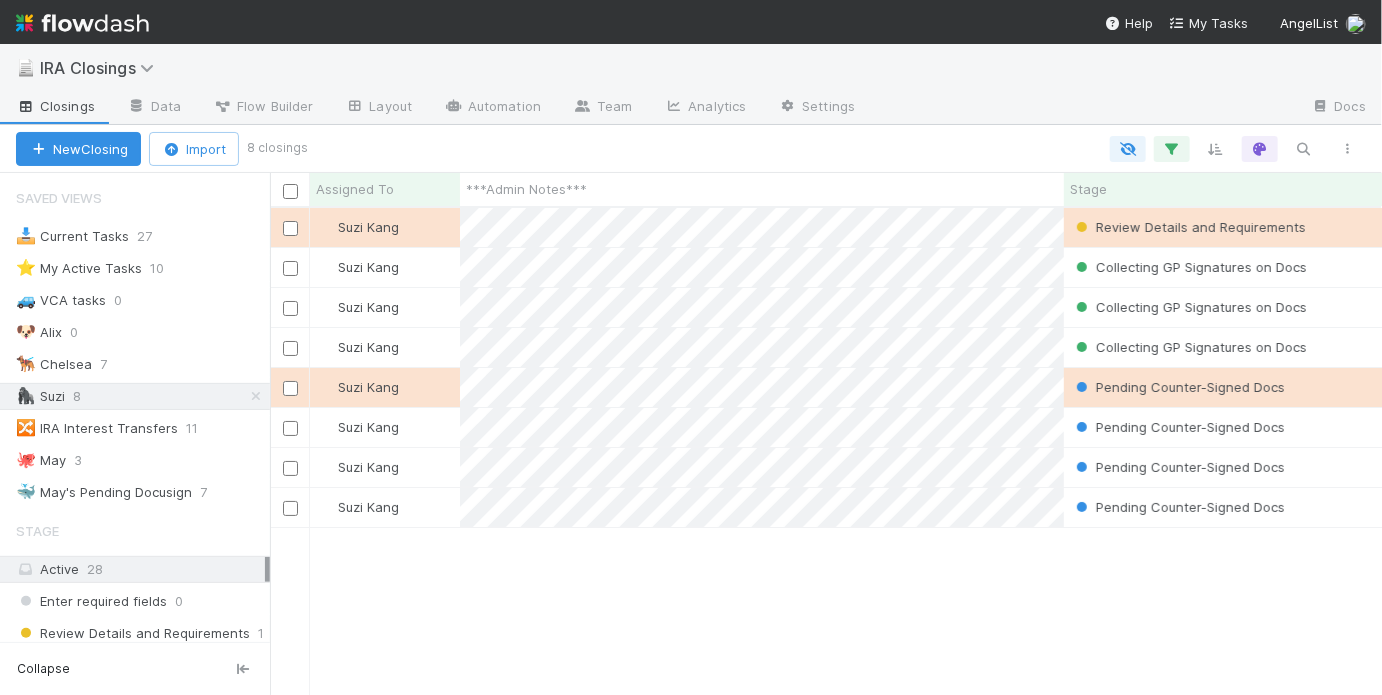 scroll, scrollTop: 13, scrollLeft: 12, axis: both 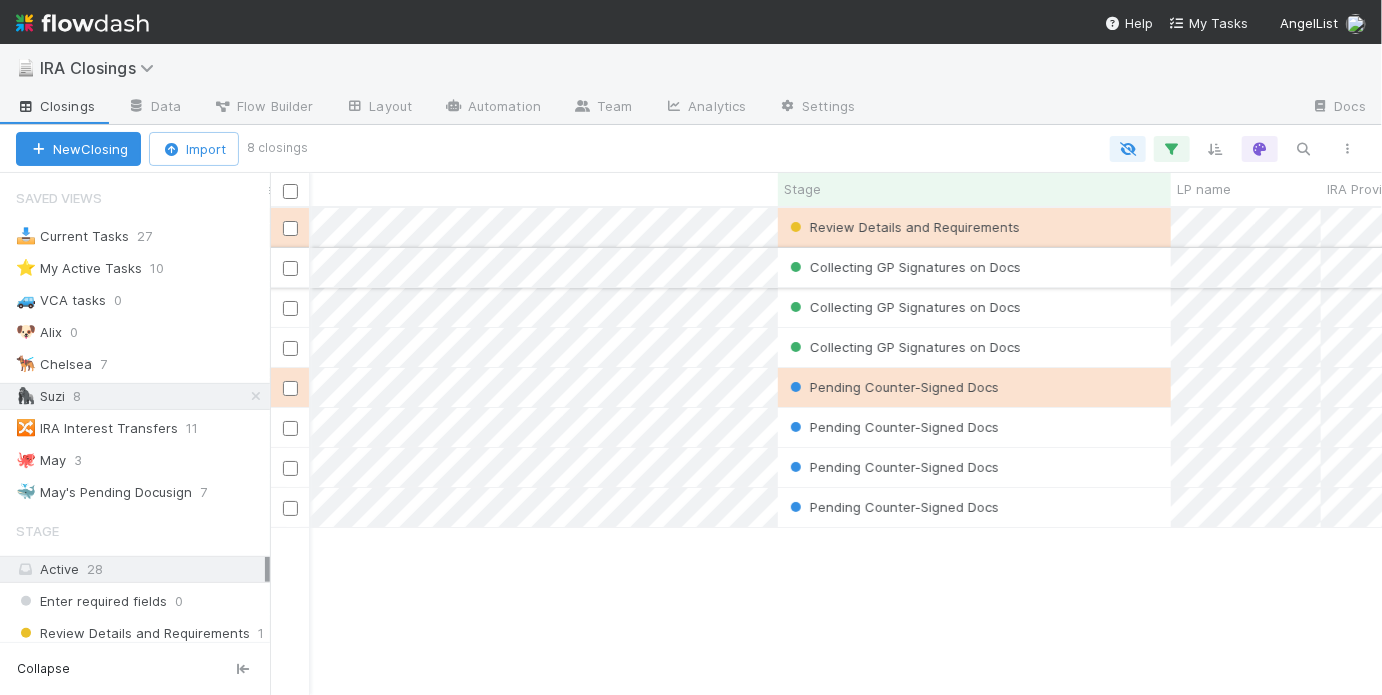 click on "Collecting GP Signatures on Docs" at bounding box center (974, 267) 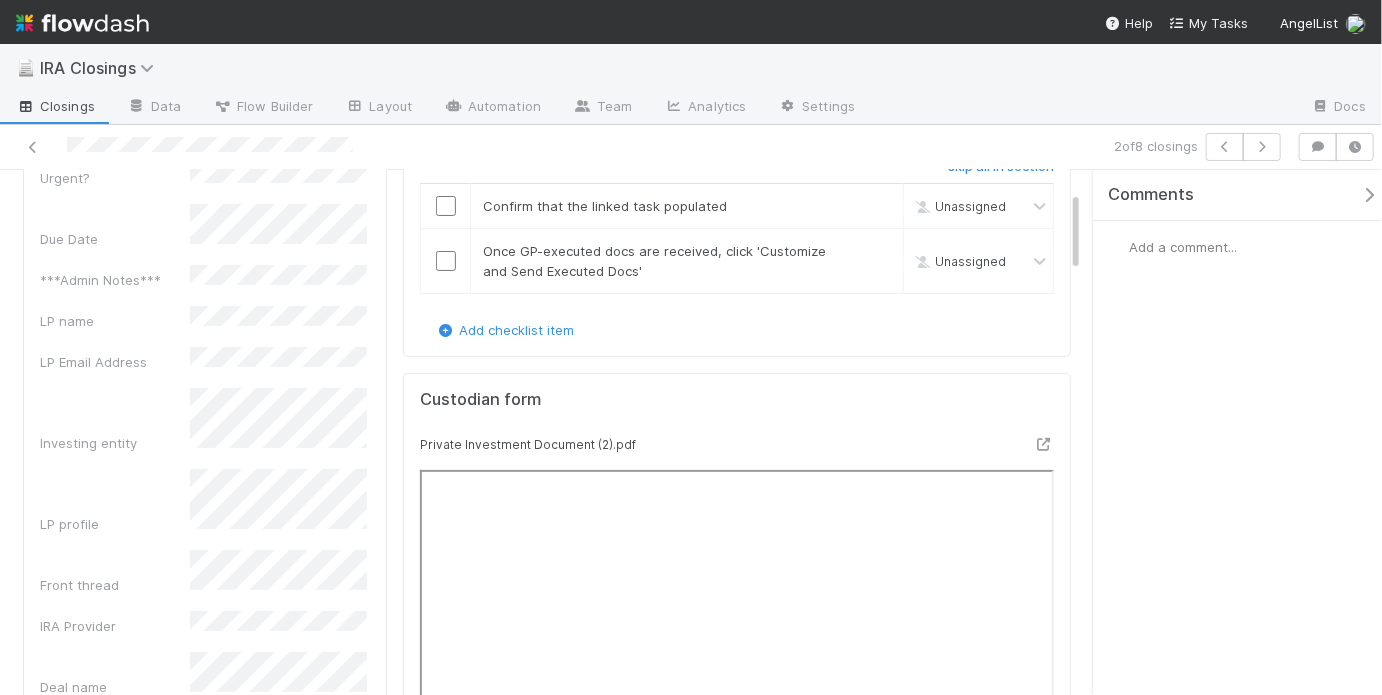 scroll, scrollTop: 0, scrollLeft: 0, axis: both 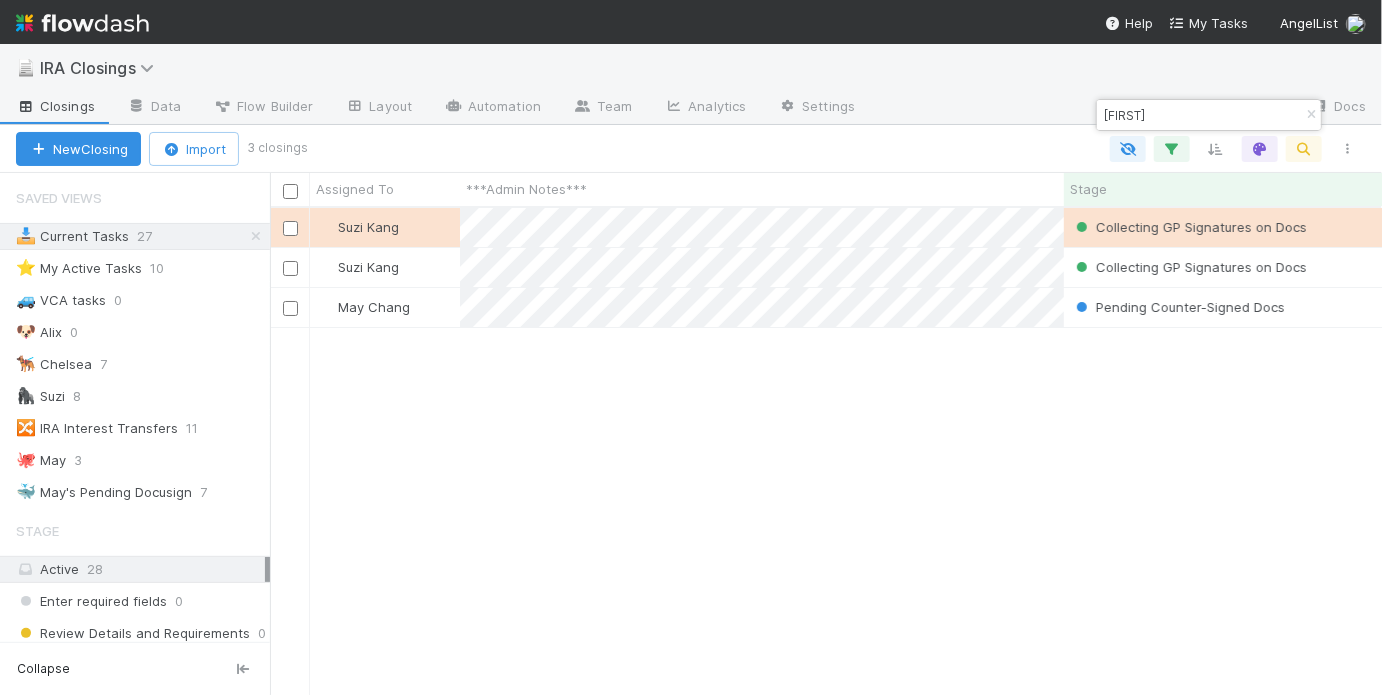 click on "Suzi Kang   Collecting GP Signatures on Docs 8/5/25, 7:05:52 PM 8/6/25, 3:14:14 PM 1 0 0 Suzi Kang   Collecting GP Signatures on Docs 7/29/25, 7:53:05 PM 7/31/25, 1:44:10 PM 1 0 0 May Chang   Pending Counter-Signed Docs 6/18/25, 10:26:18 PM 8/4/25, 3:01:50 PM 1 0 0" at bounding box center (826, 451) 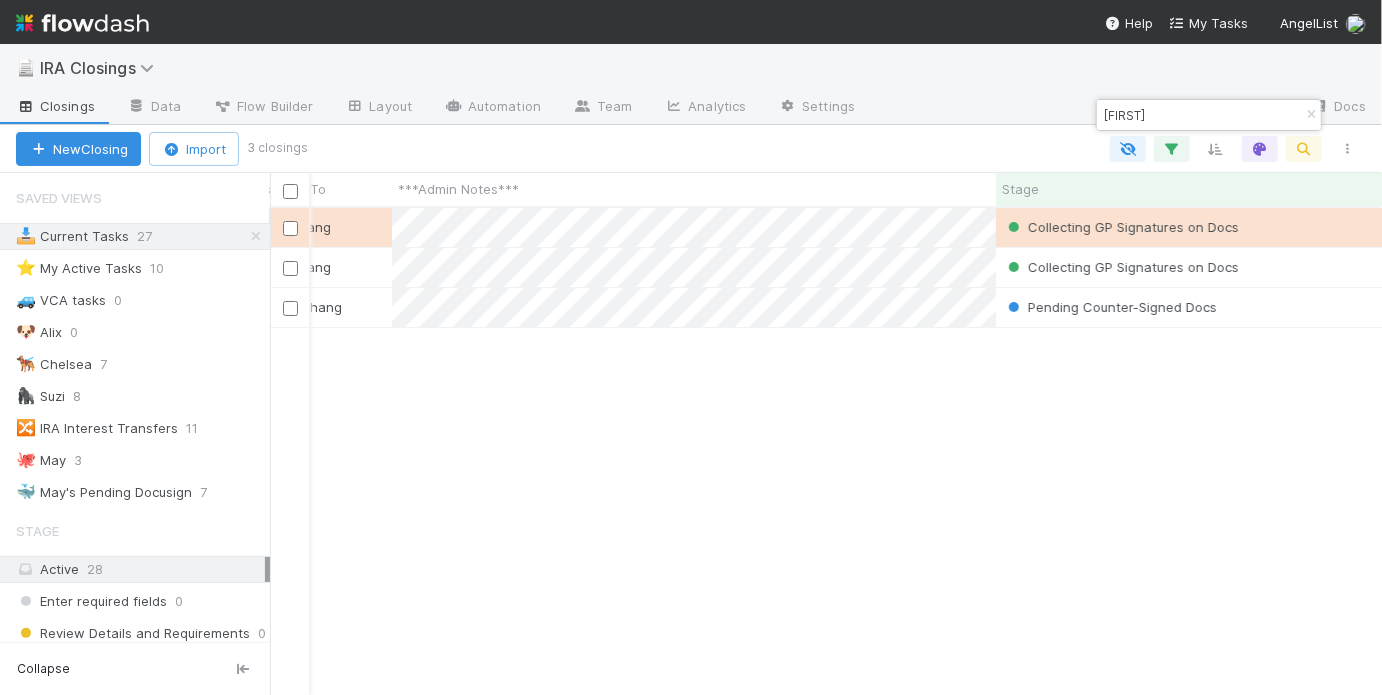 scroll, scrollTop: 0, scrollLeft: 158, axis: horizontal 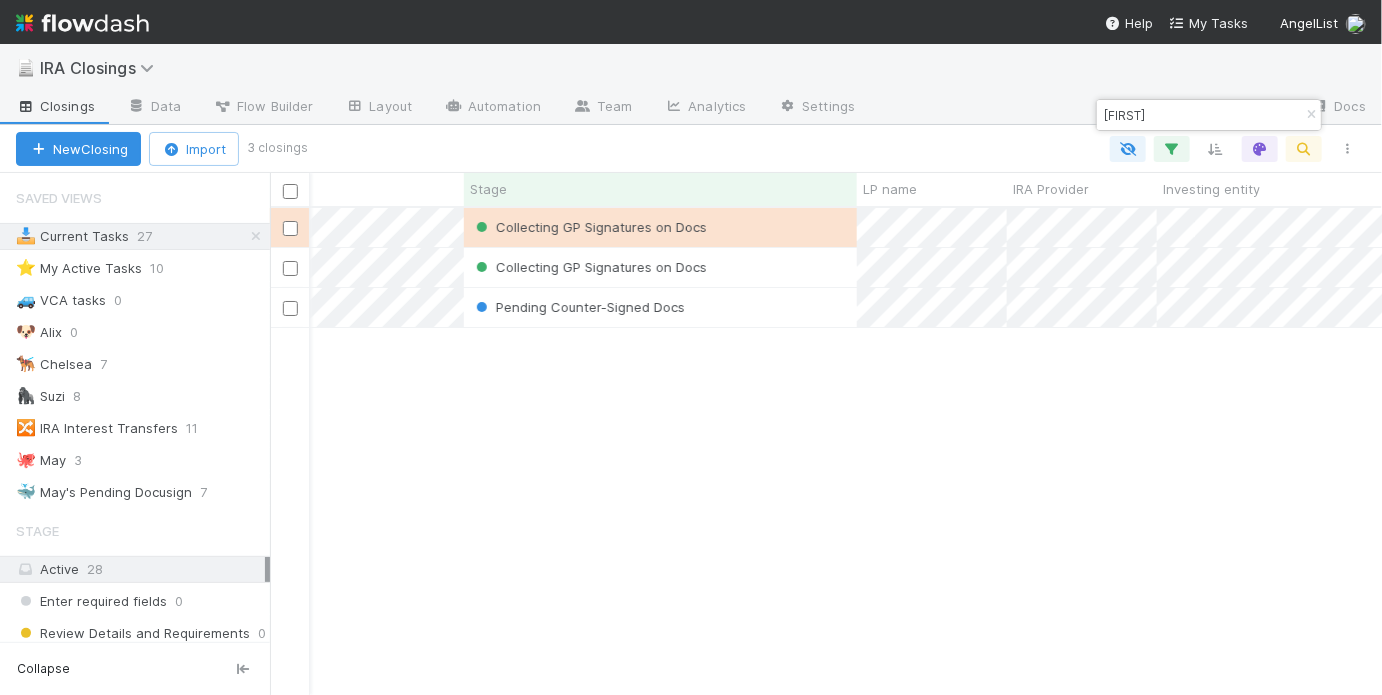 click on "jon" at bounding box center (1200, 115) 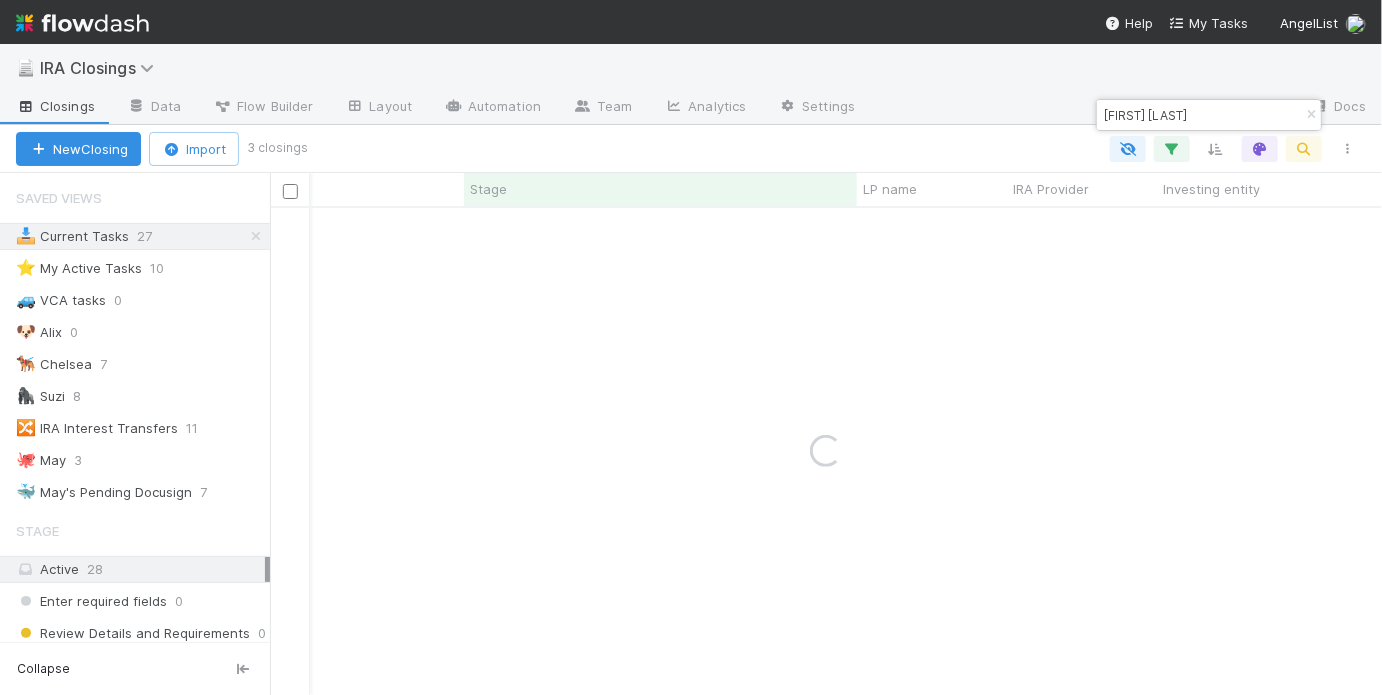 type on "jon lang" 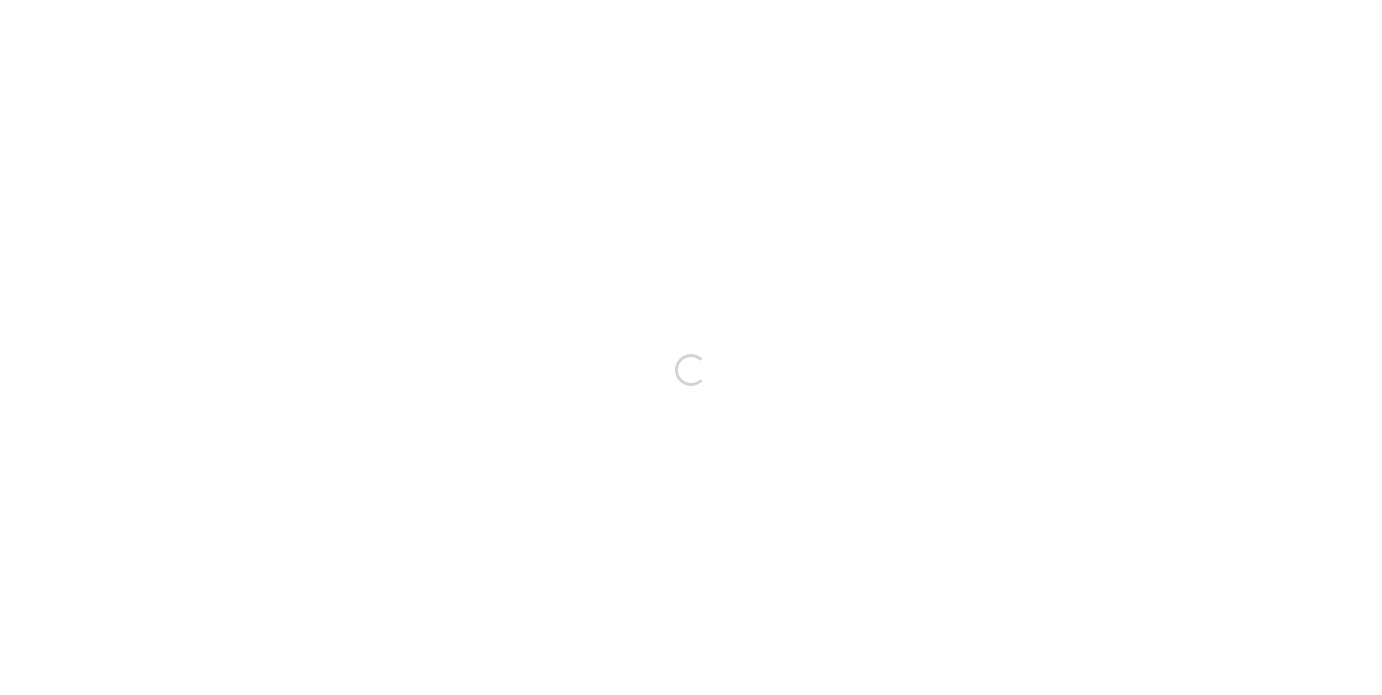 scroll, scrollTop: 0, scrollLeft: 0, axis: both 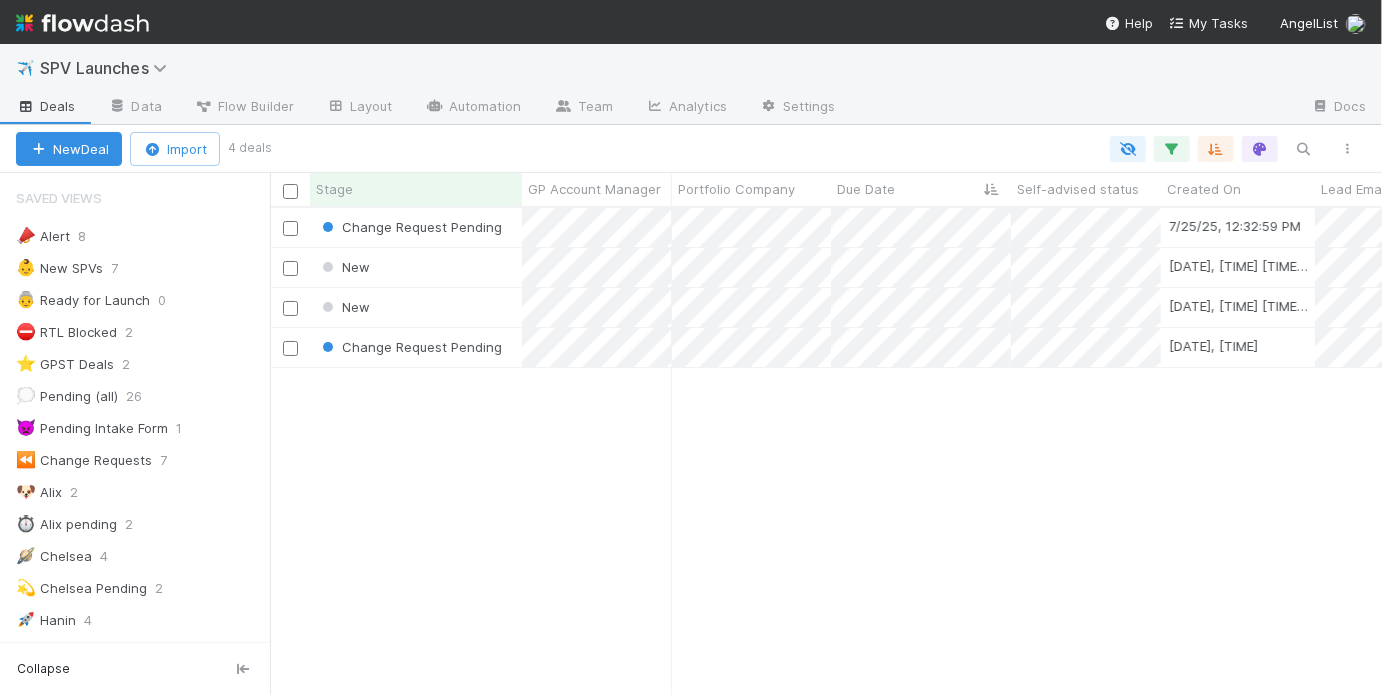 click on "Change Request Pending [DATE], [TIME] [NAME] 0 0 1 0 0 1 0 New [DATE], [TIME] [NAME] 0 0 0 0 0 0 0 New [DATE], [TIME] [NAME] 0 0 0 0 0 0 0 Change Request Pending [DATE], [TIME] [NAME] 0 0 0 0 0 1 0" at bounding box center (826, 451) 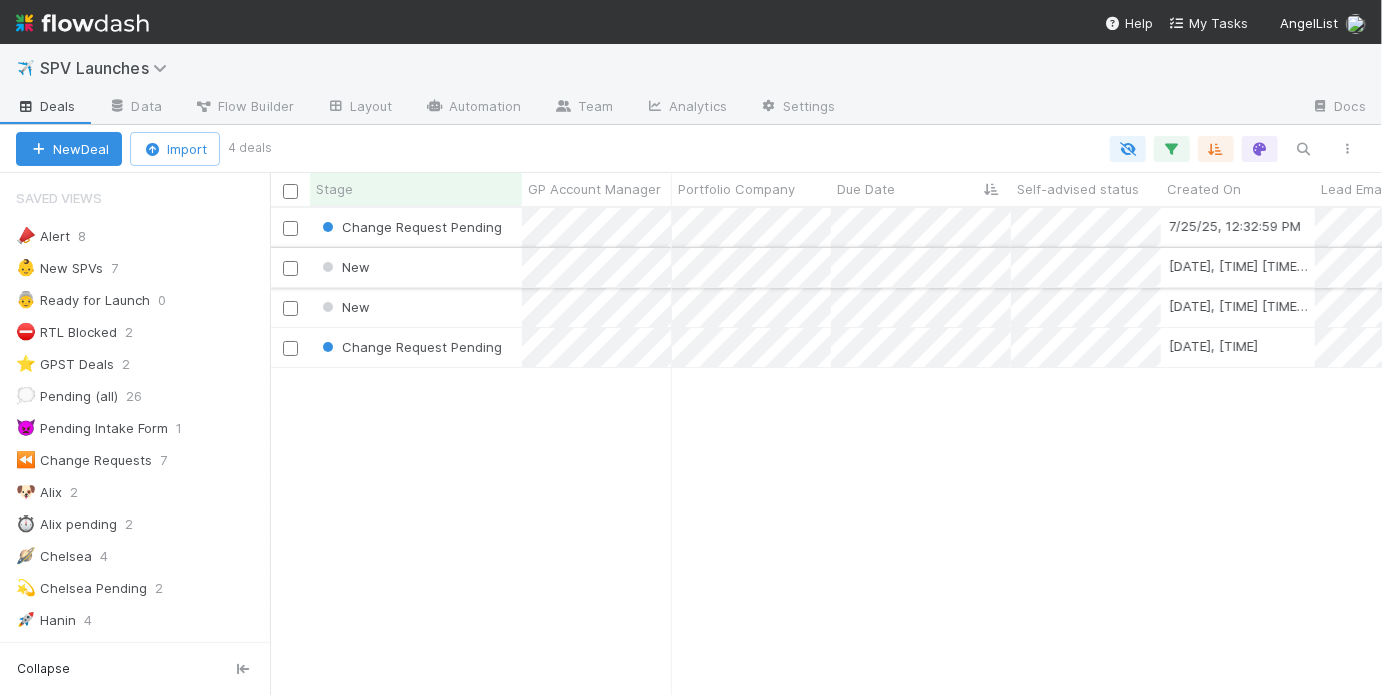 click on "New" at bounding box center [416, 267] 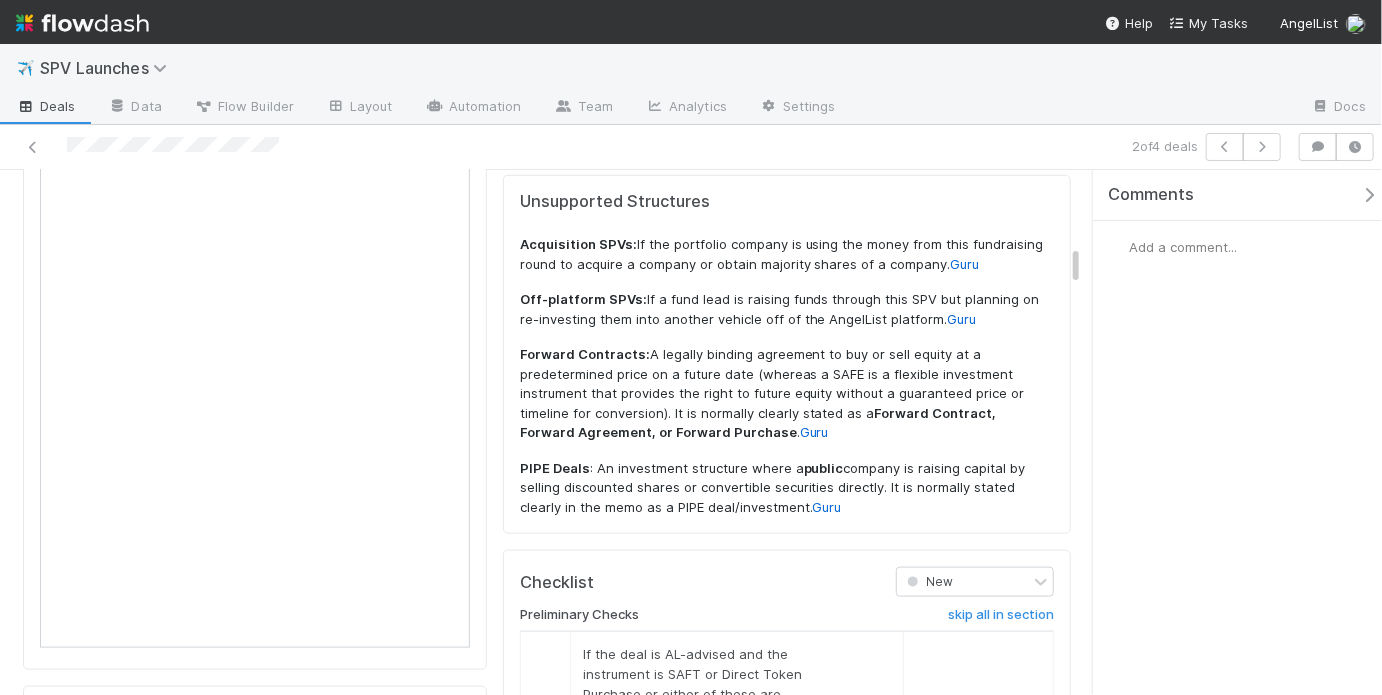 scroll, scrollTop: 1272, scrollLeft: 0, axis: vertical 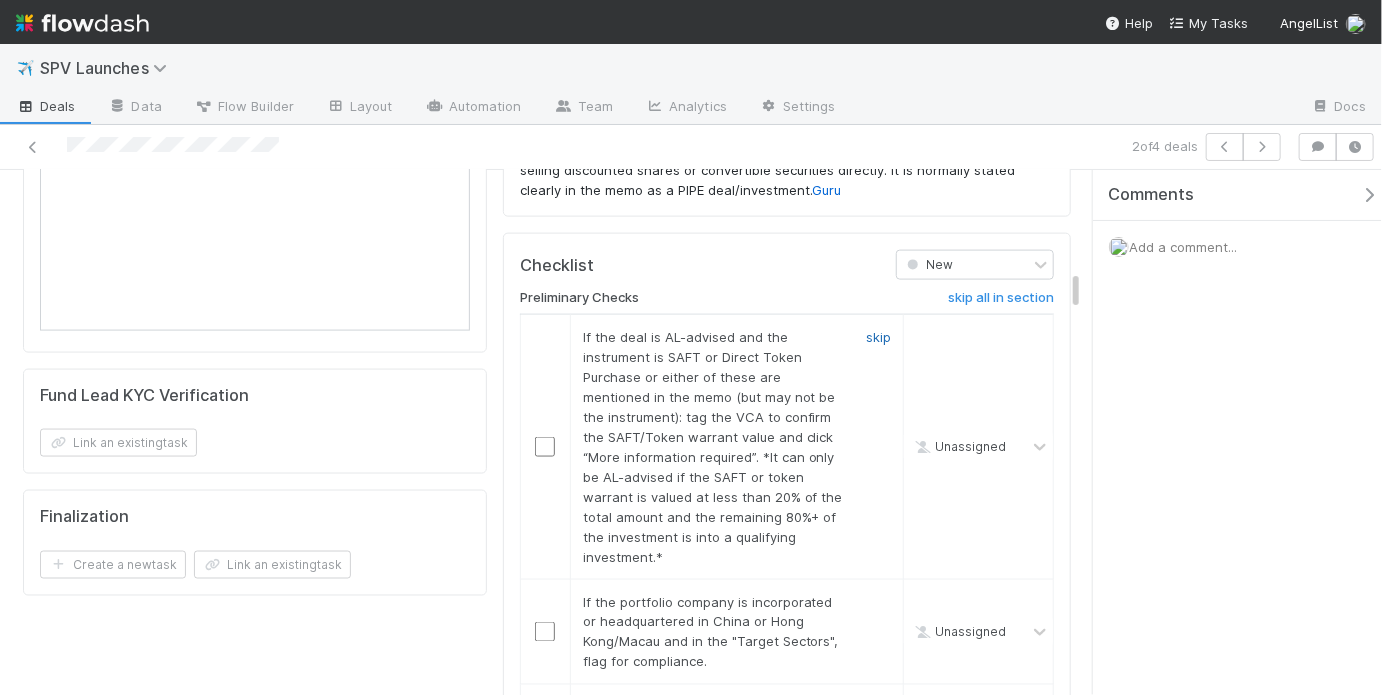 click on "skip" at bounding box center (878, 337) 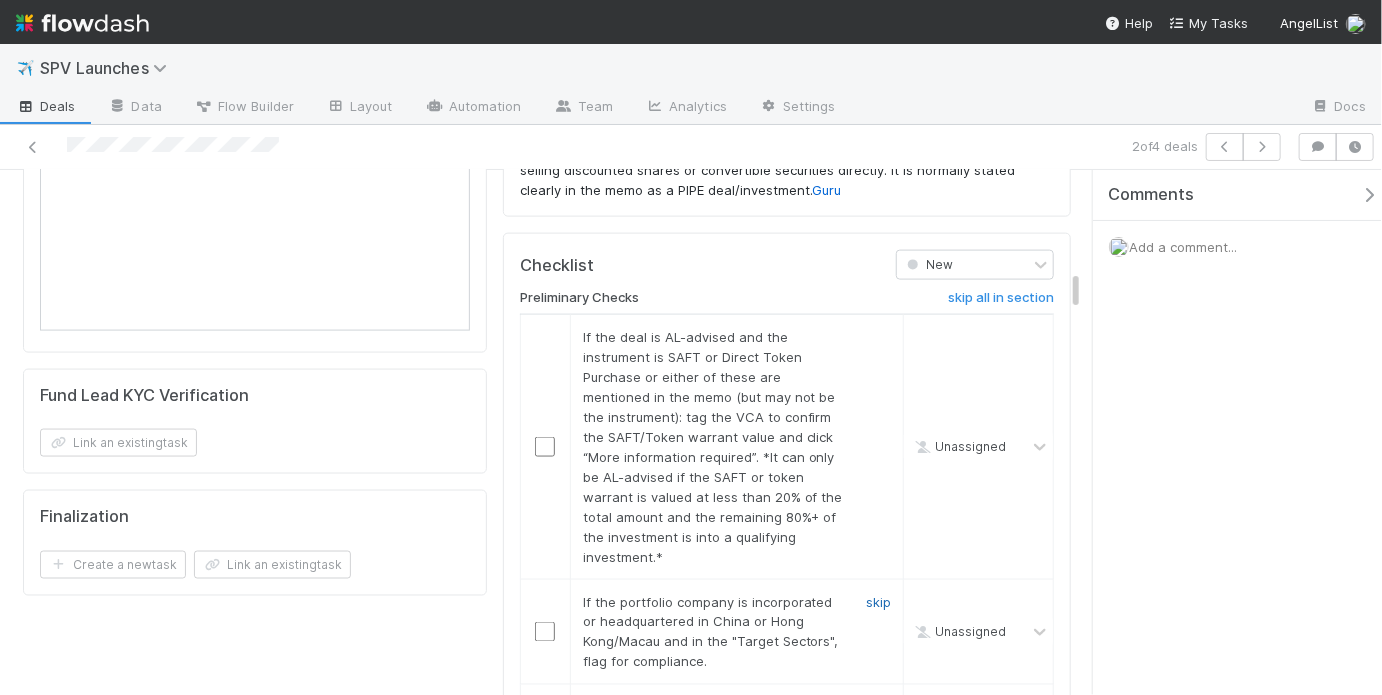click on "skip" at bounding box center [878, 602] 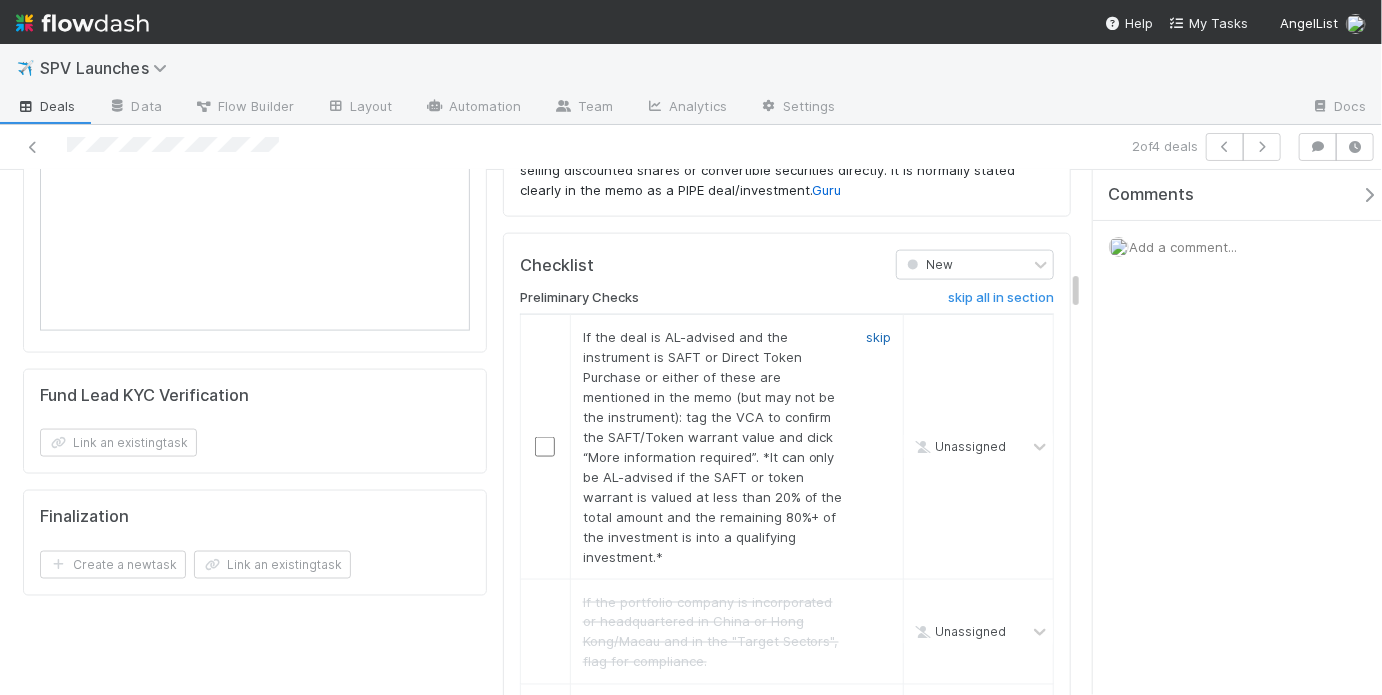click on "skip" at bounding box center [878, 337] 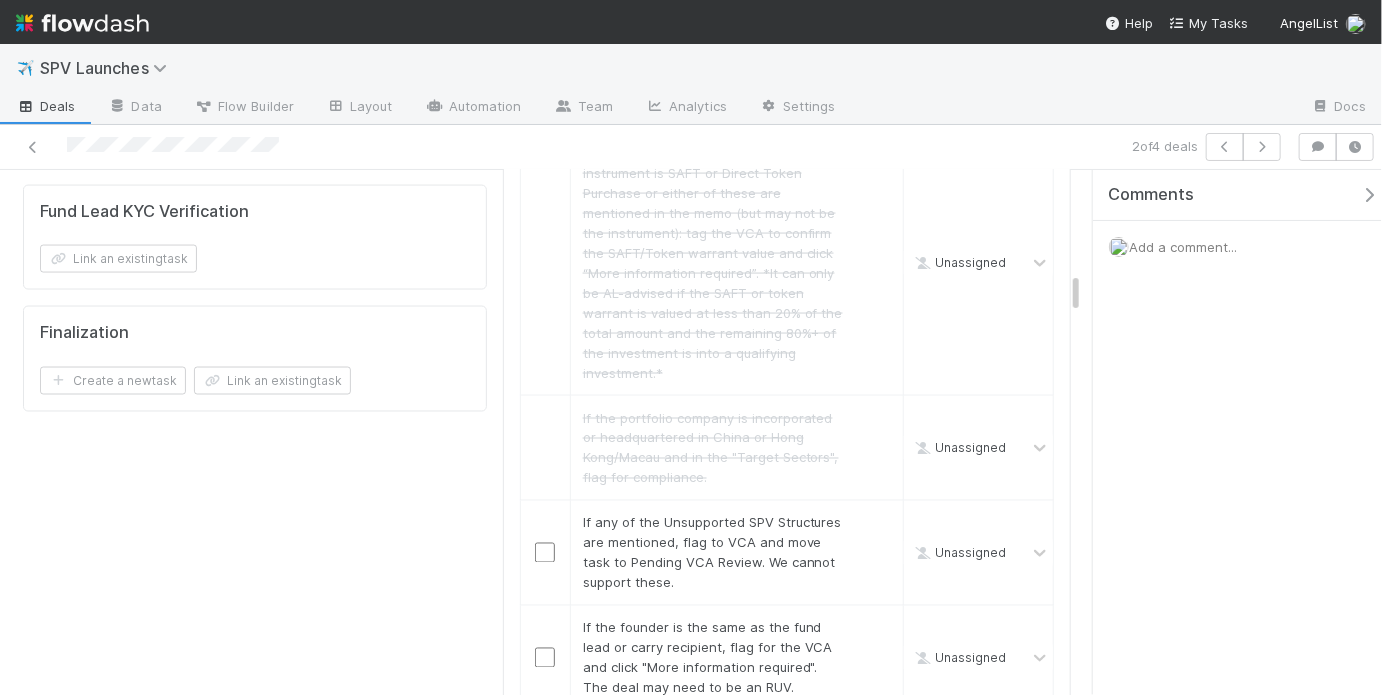 scroll, scrollTop: 1518, scrollLeft: 0, axis: vertical 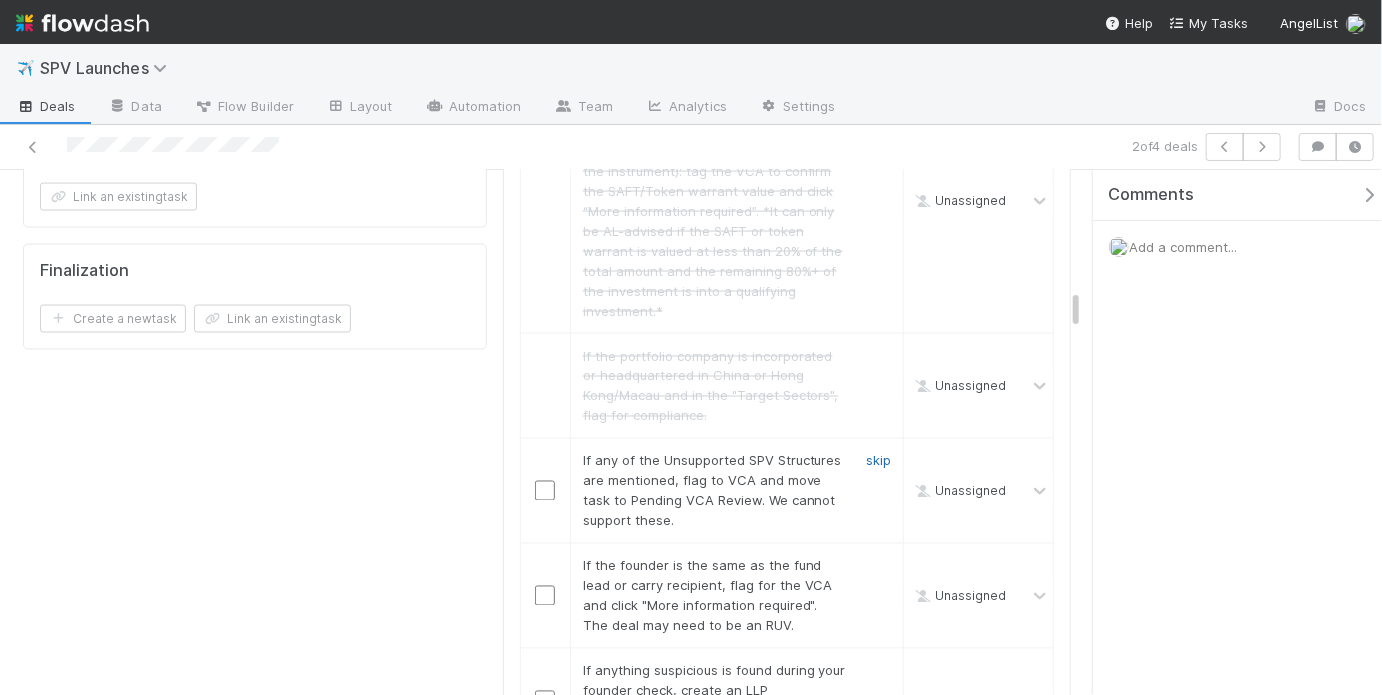 click on "skip" at bounding box center (878, 461) 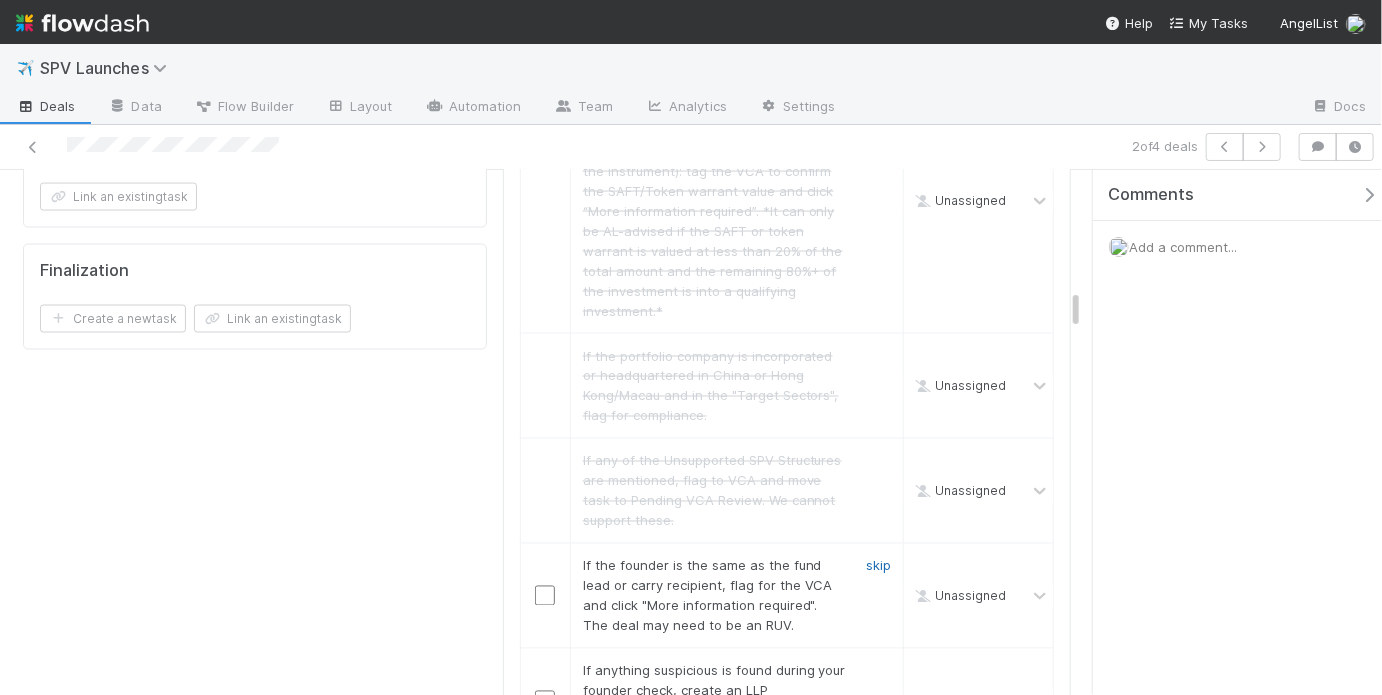 click on "skip" at bounding box center [878, 566] 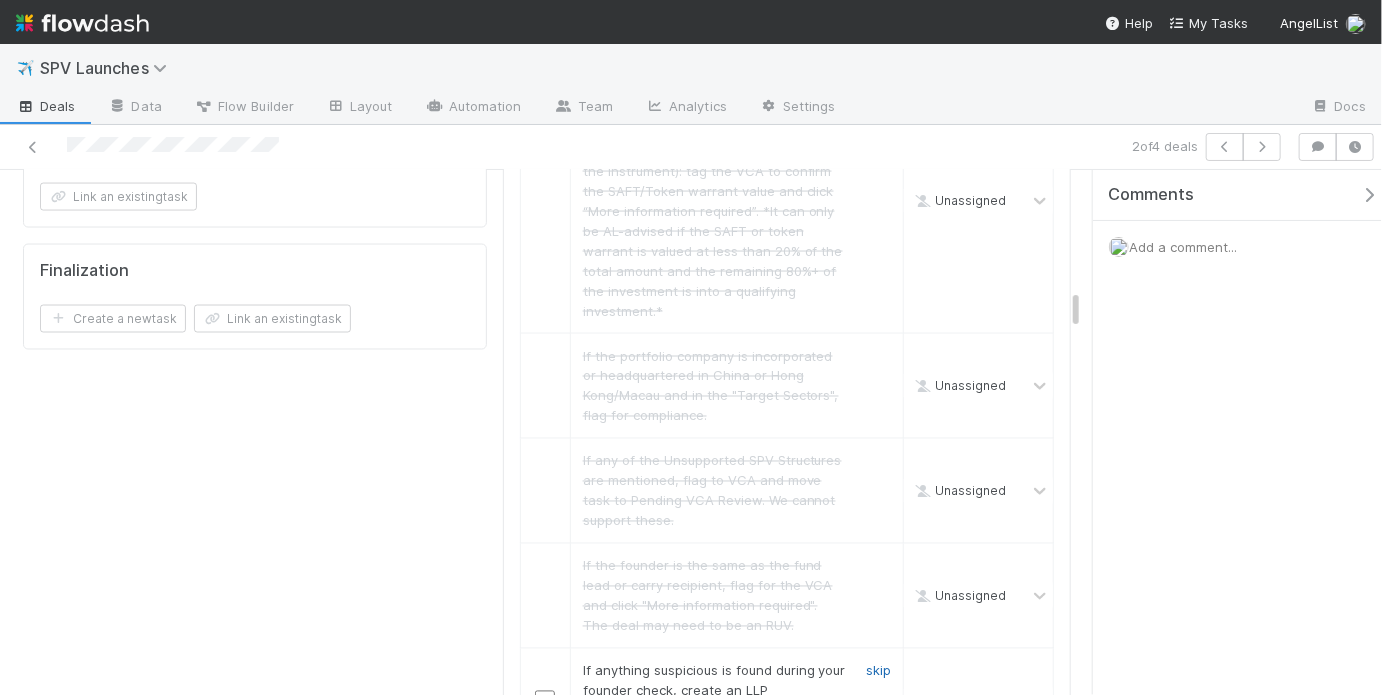 click on "skip" at bounding box center [878, 671] 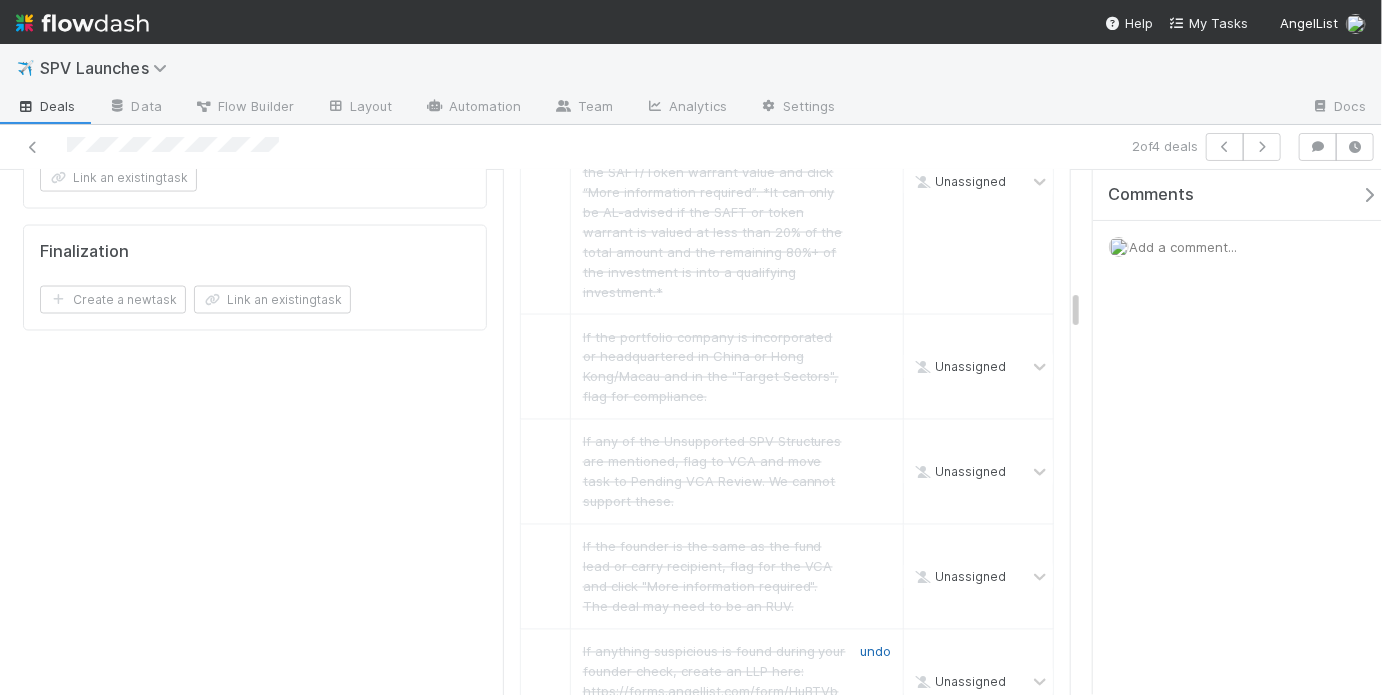 scroll, scrollTop: 1747, scrollLeft: 0, axis: vertical 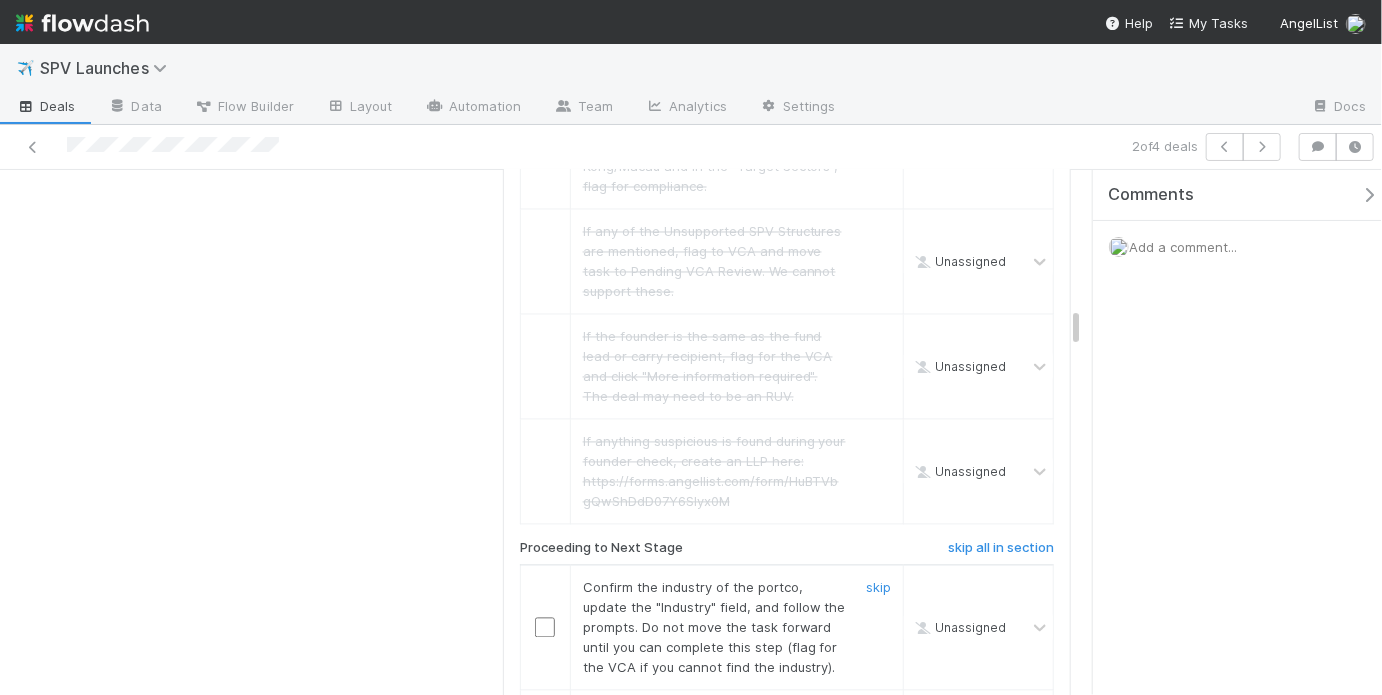 click at bounding box center [545, 628] 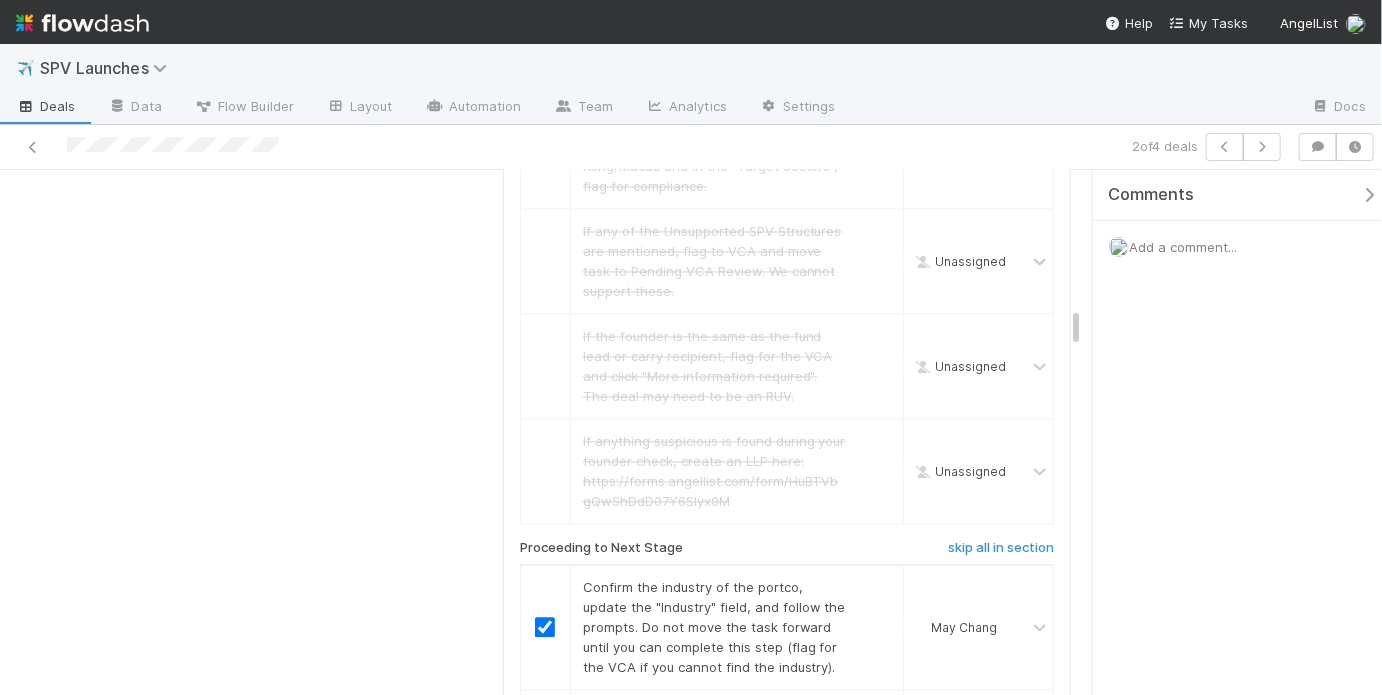 click at bounding box center (545, 723) 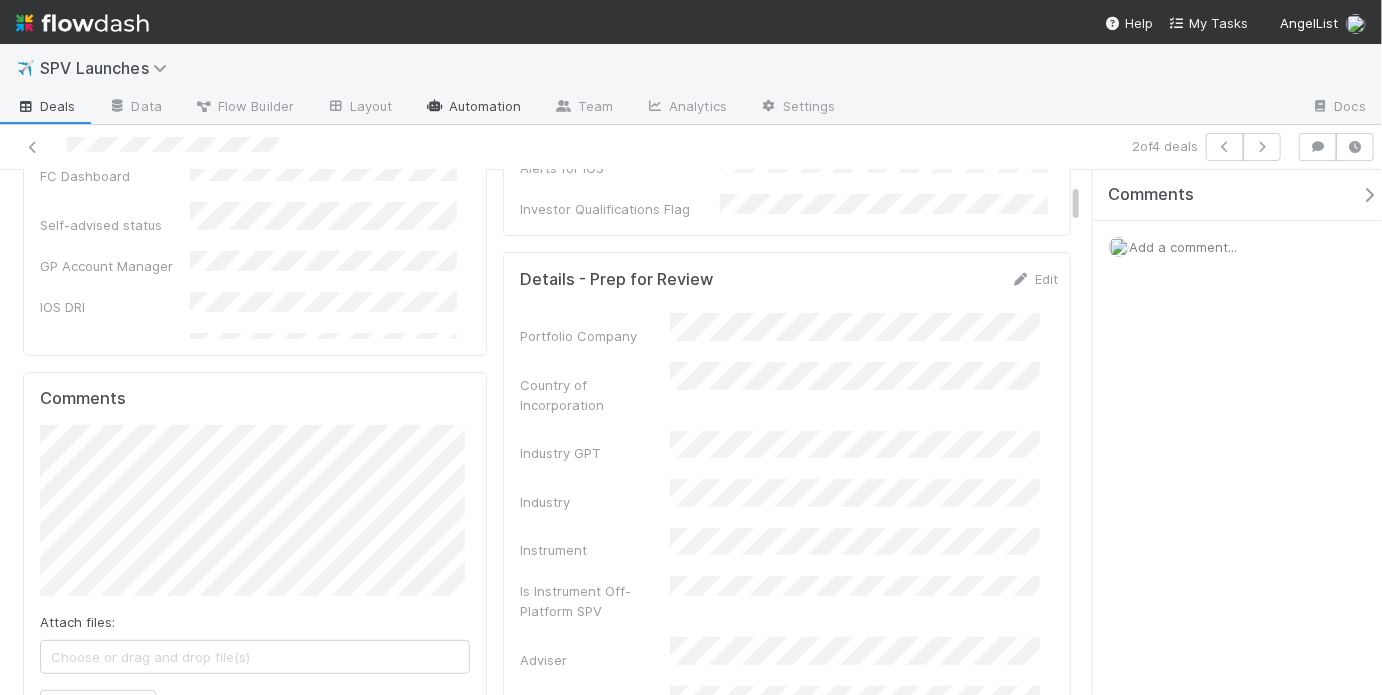 scroll, scrollTop: 0, scrollLeft: 0, axis: both 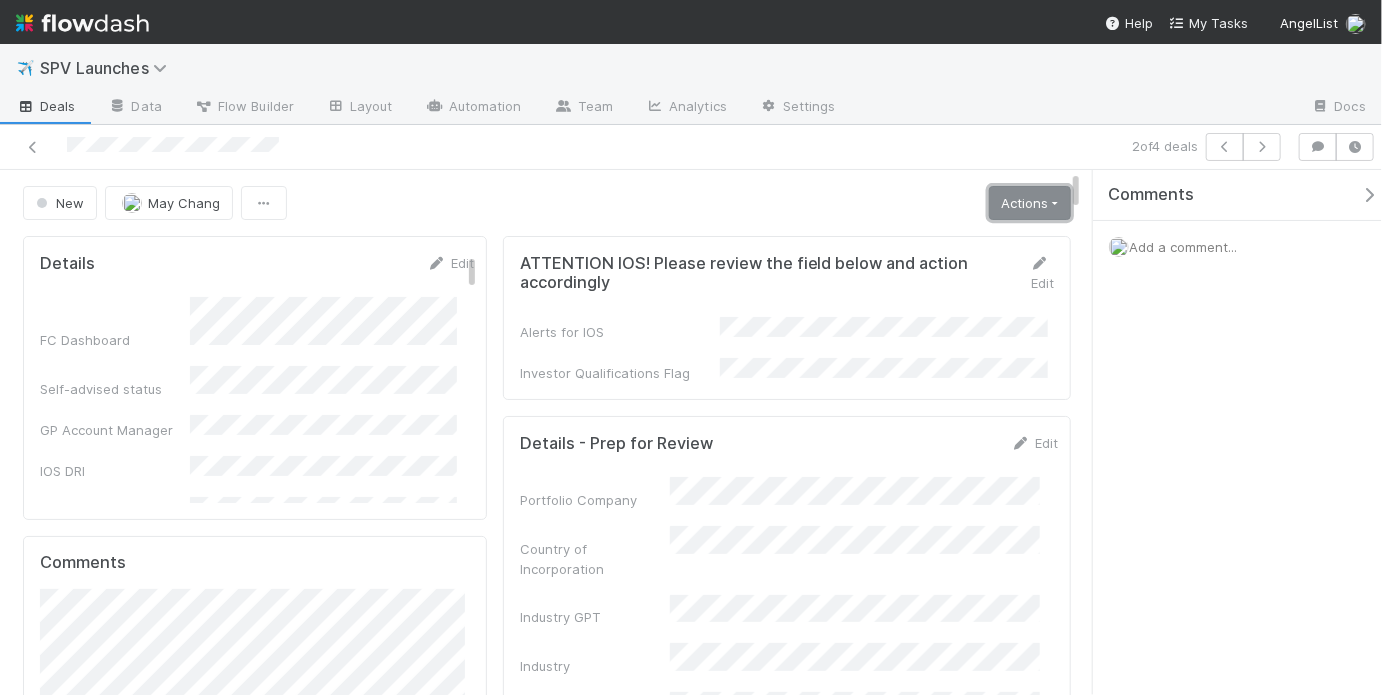 click on "Actions" at bounding box center (1030, 203) 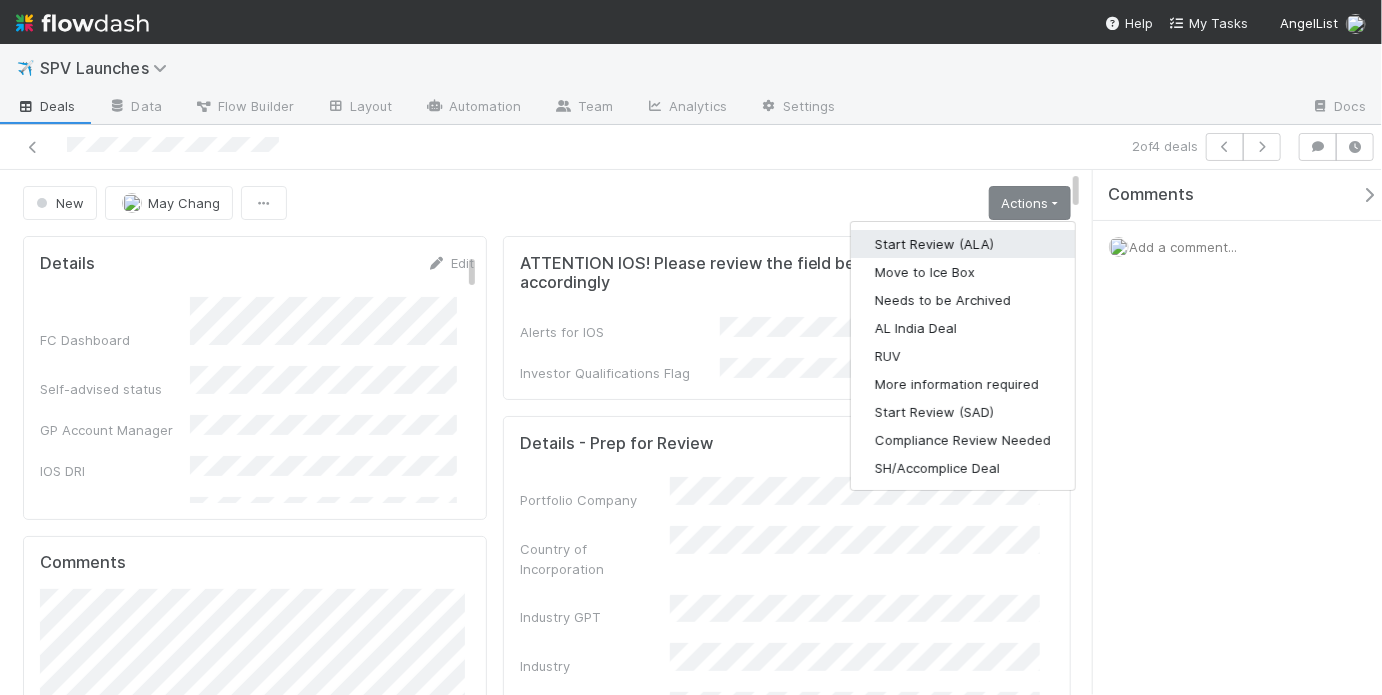 click on "Start Review (ALA)" at bounding box center [963, 244] 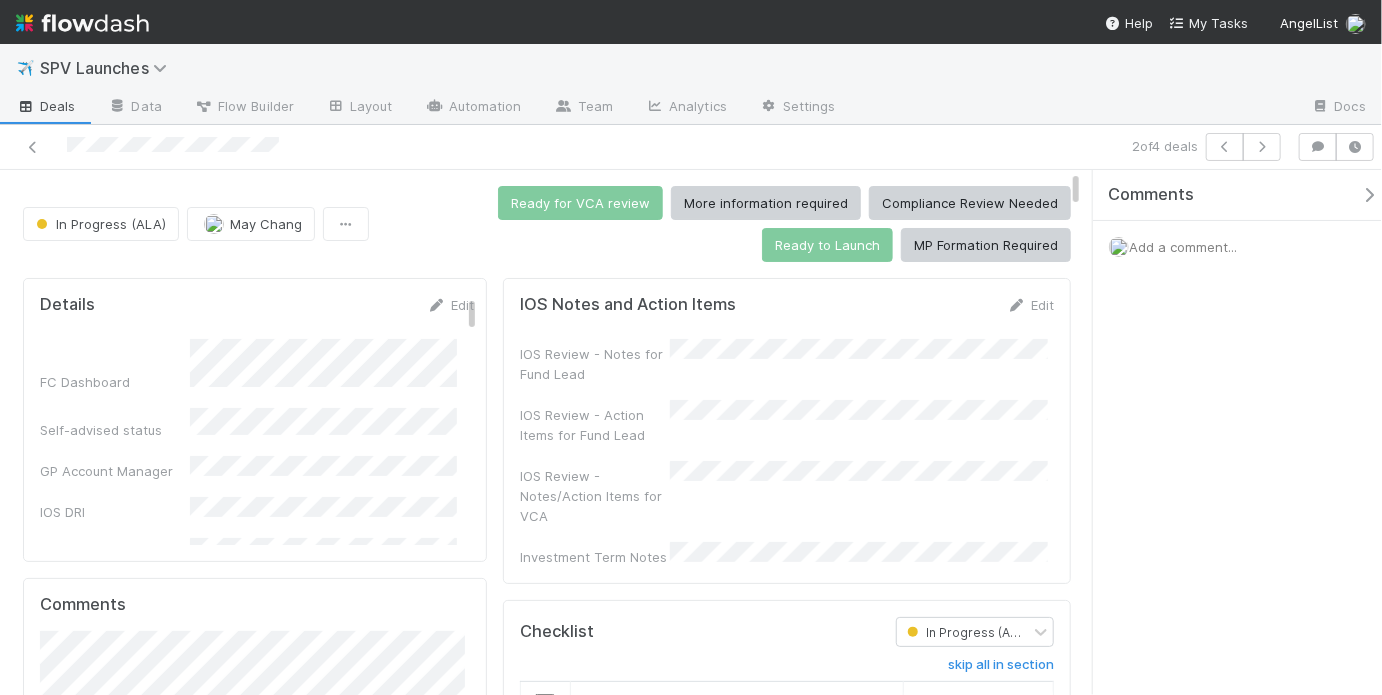 click on "IOS Notes and Action Items" at bounding box center (628, 305) 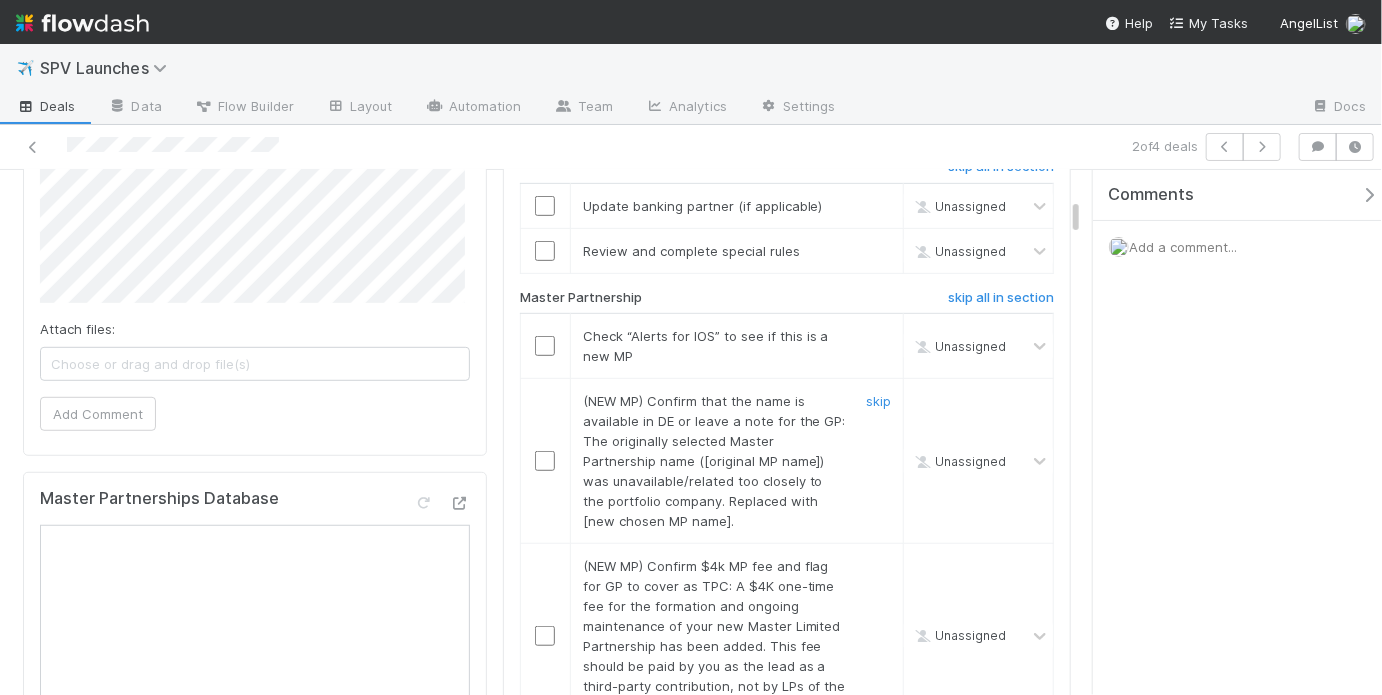scroll, scrollTop: 399, scrollLeft: 0, axis: vertical 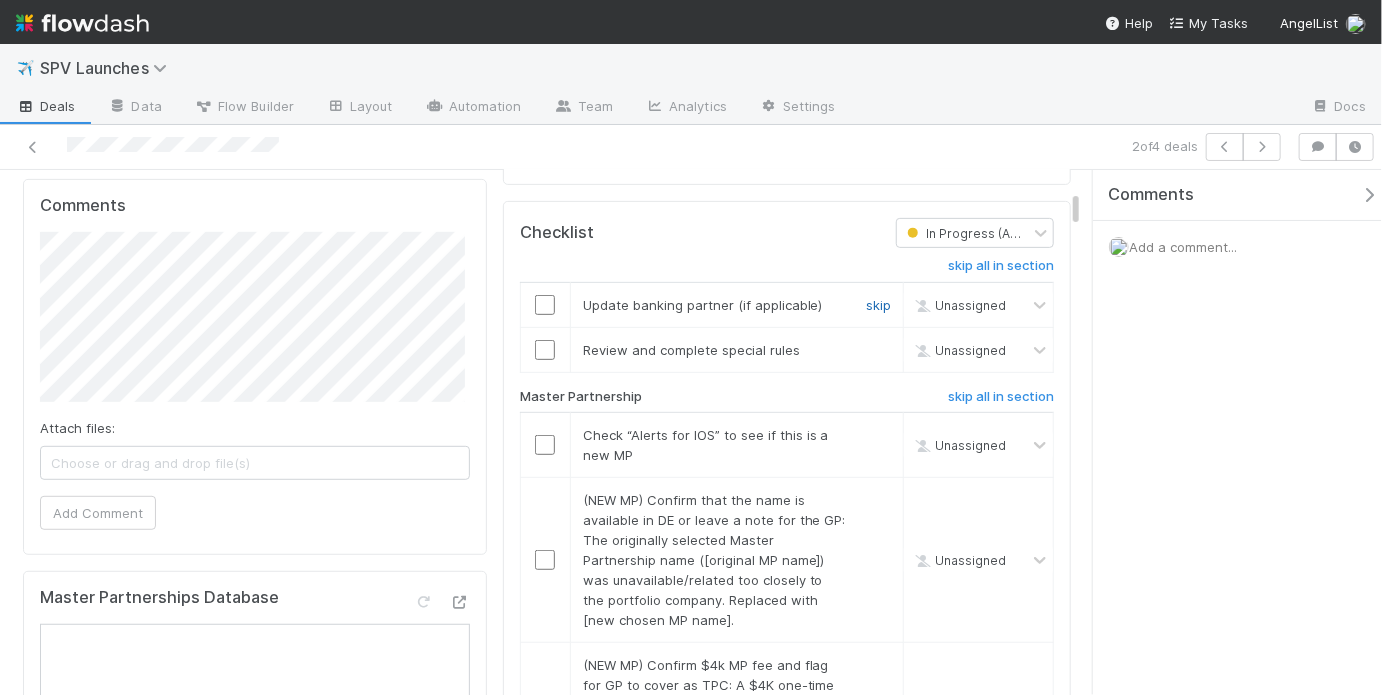 click on "skip" at bounding box center [878, 305] 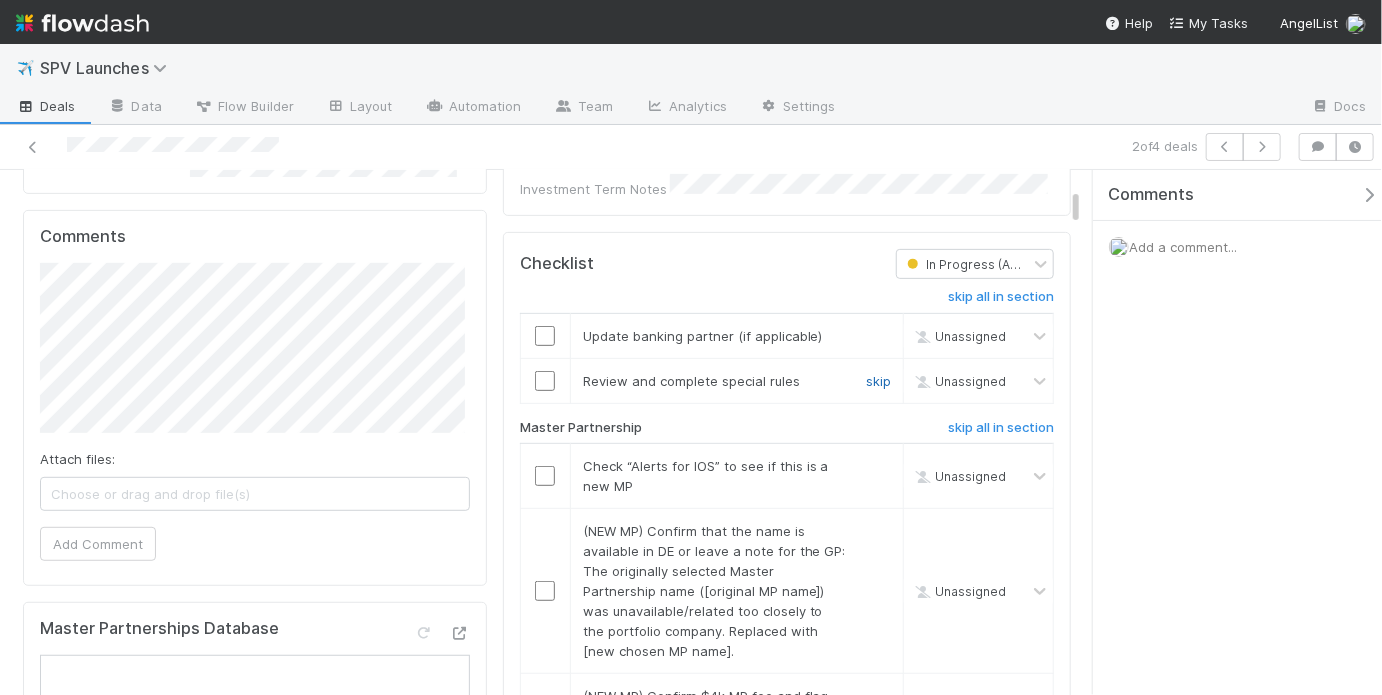 click on "skip" at bounding box center [878, 381] 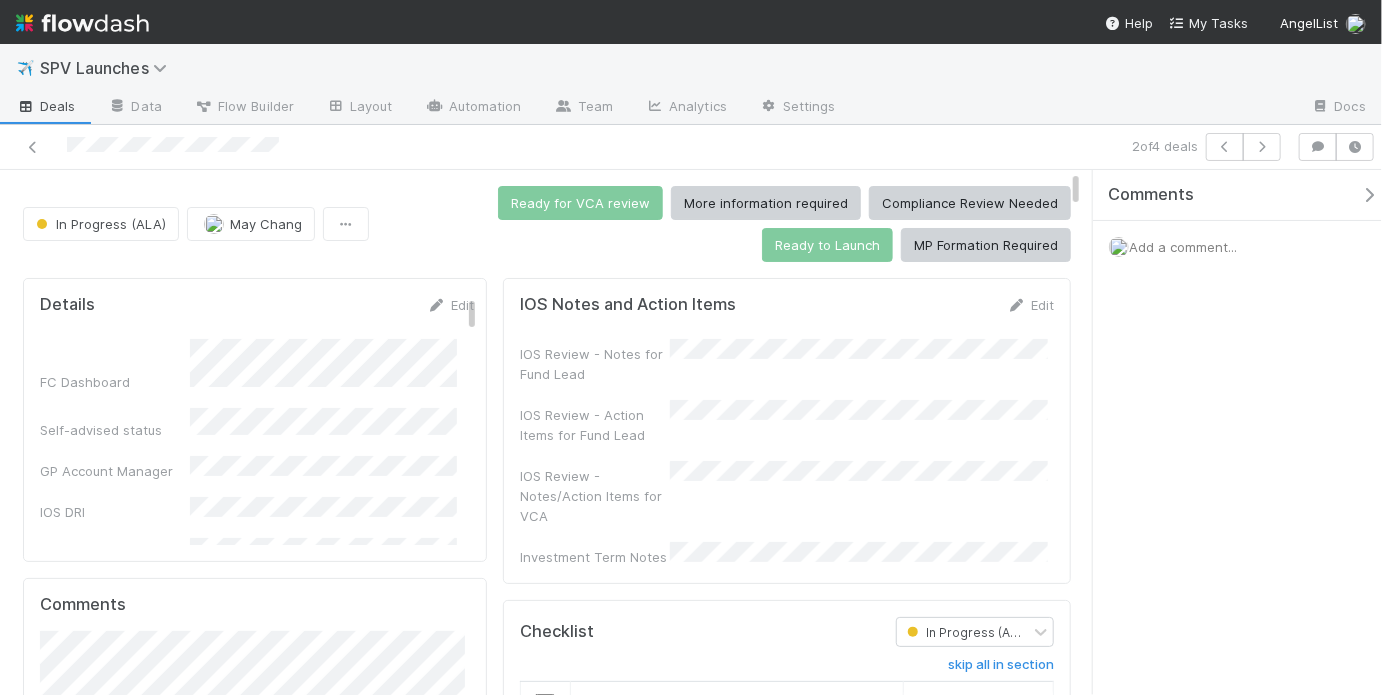 scroll, scrollTop: 144, scrollLeft: 0, axis: vertical 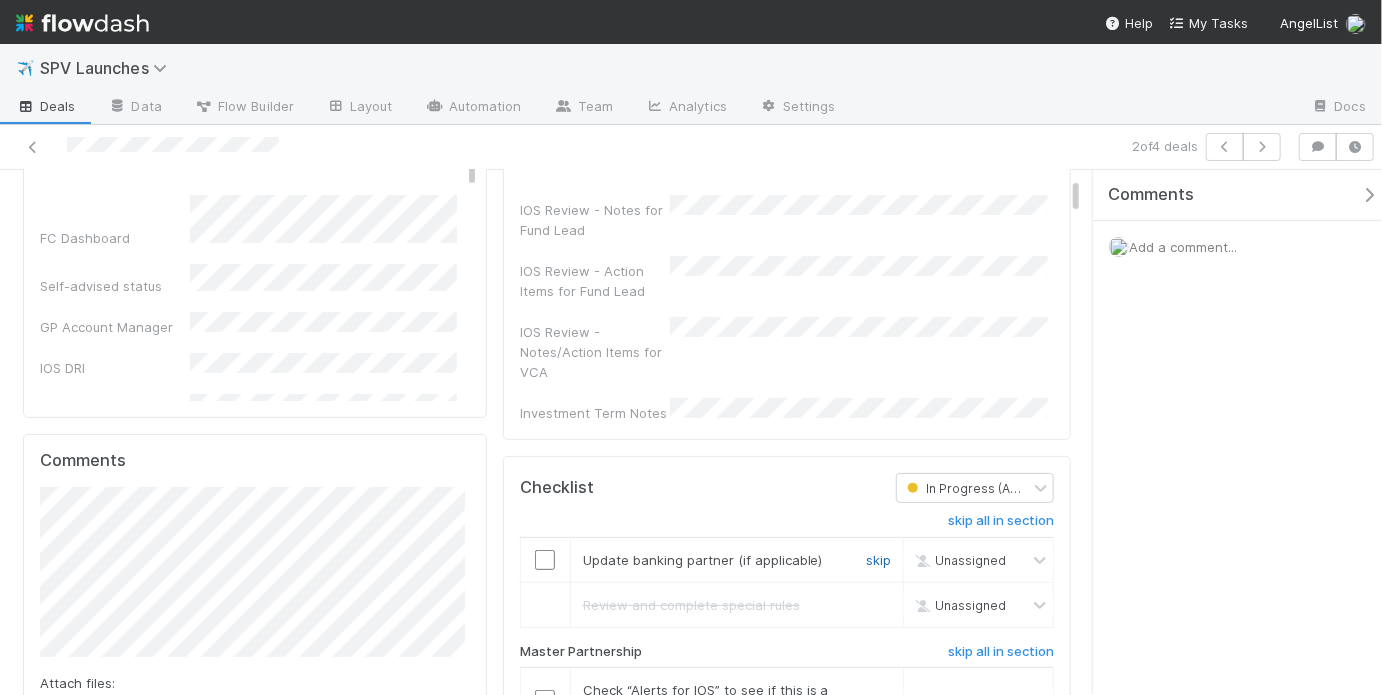 click on "skip" at bounding box center (878, 560) 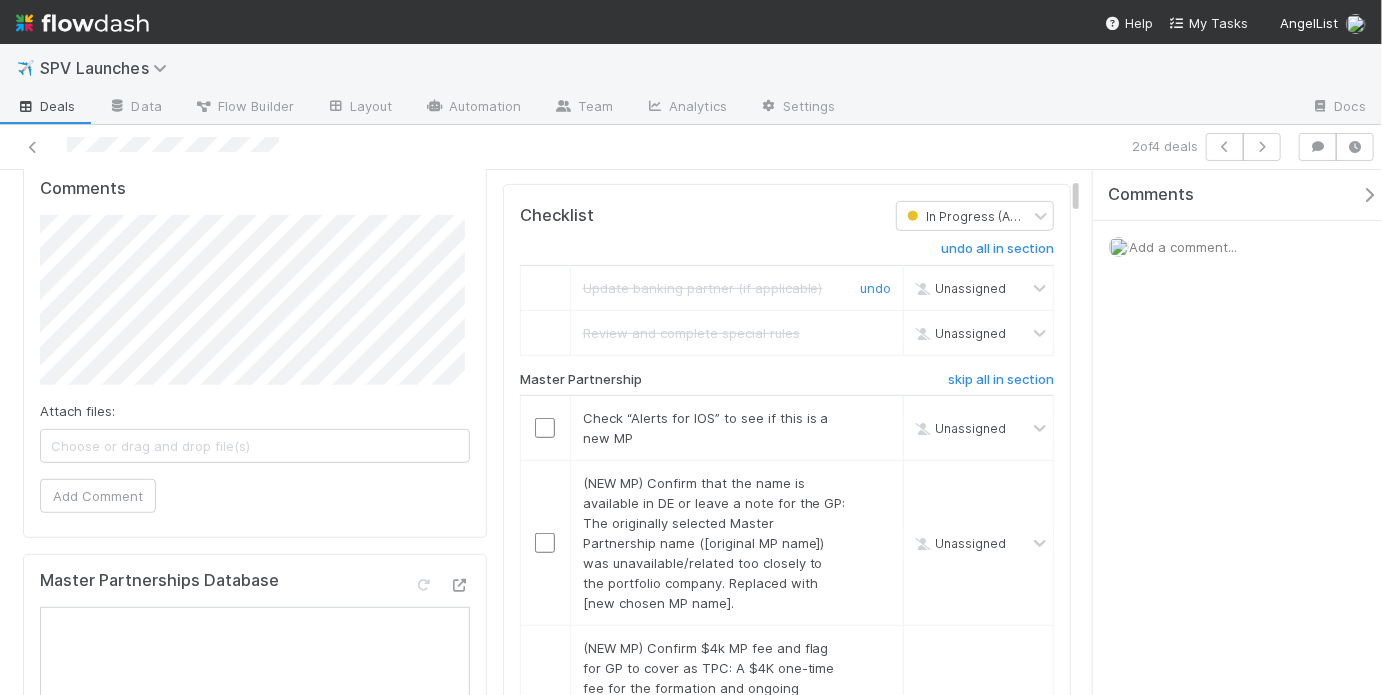 scroll, scrollTop: 419, scrollLeft: 0, axis: vertical 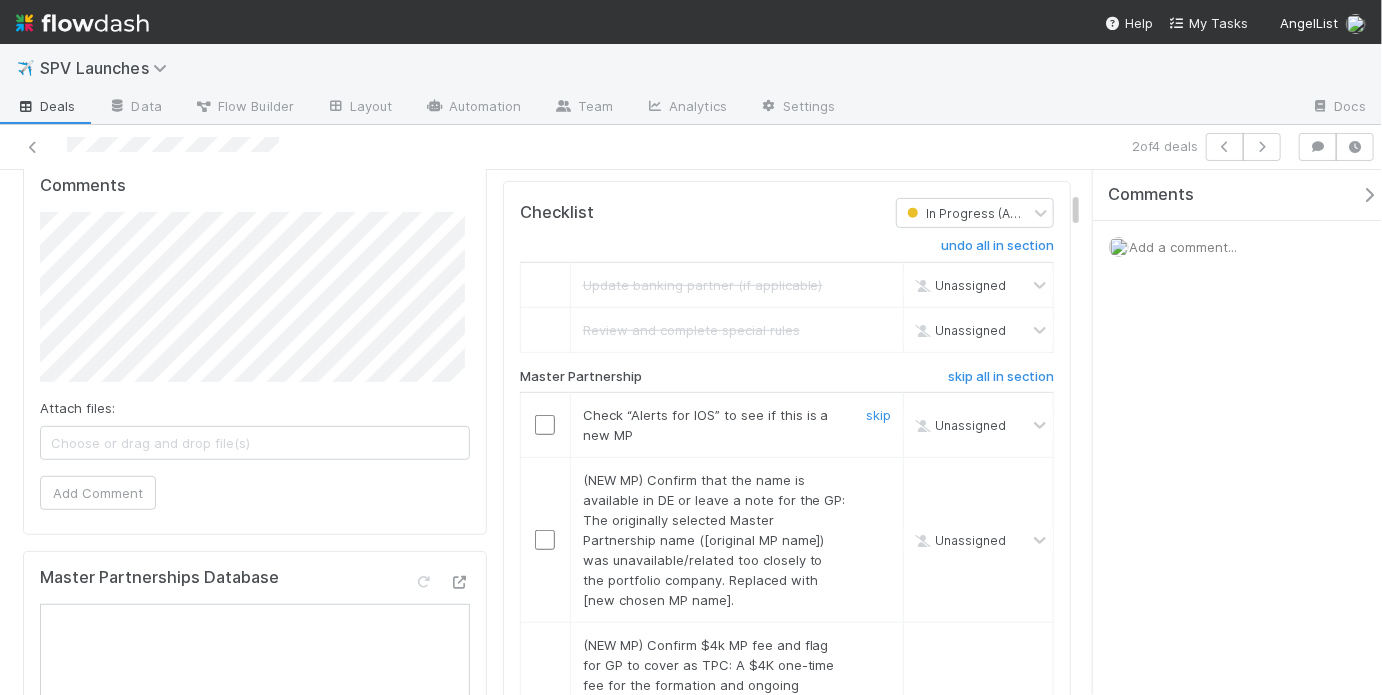 click at bounding box center (545, 425) 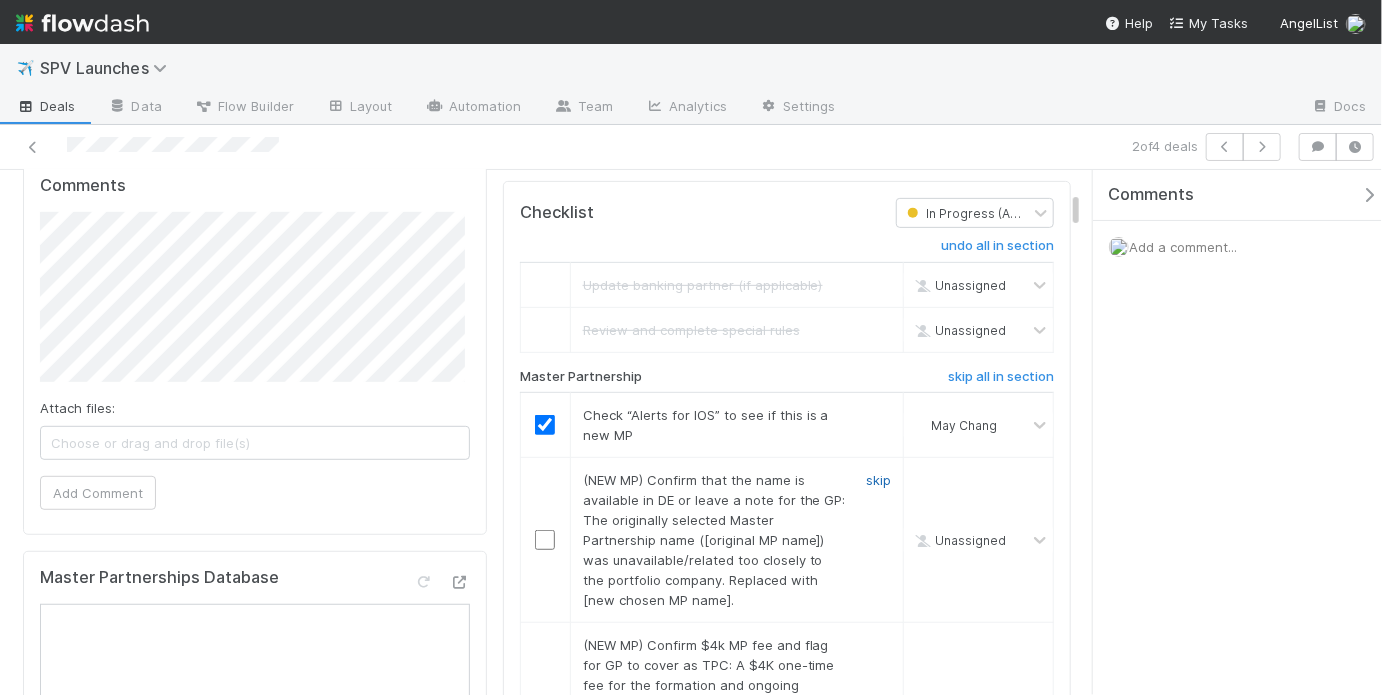 click on "skip" at bounding box center [878, 480] 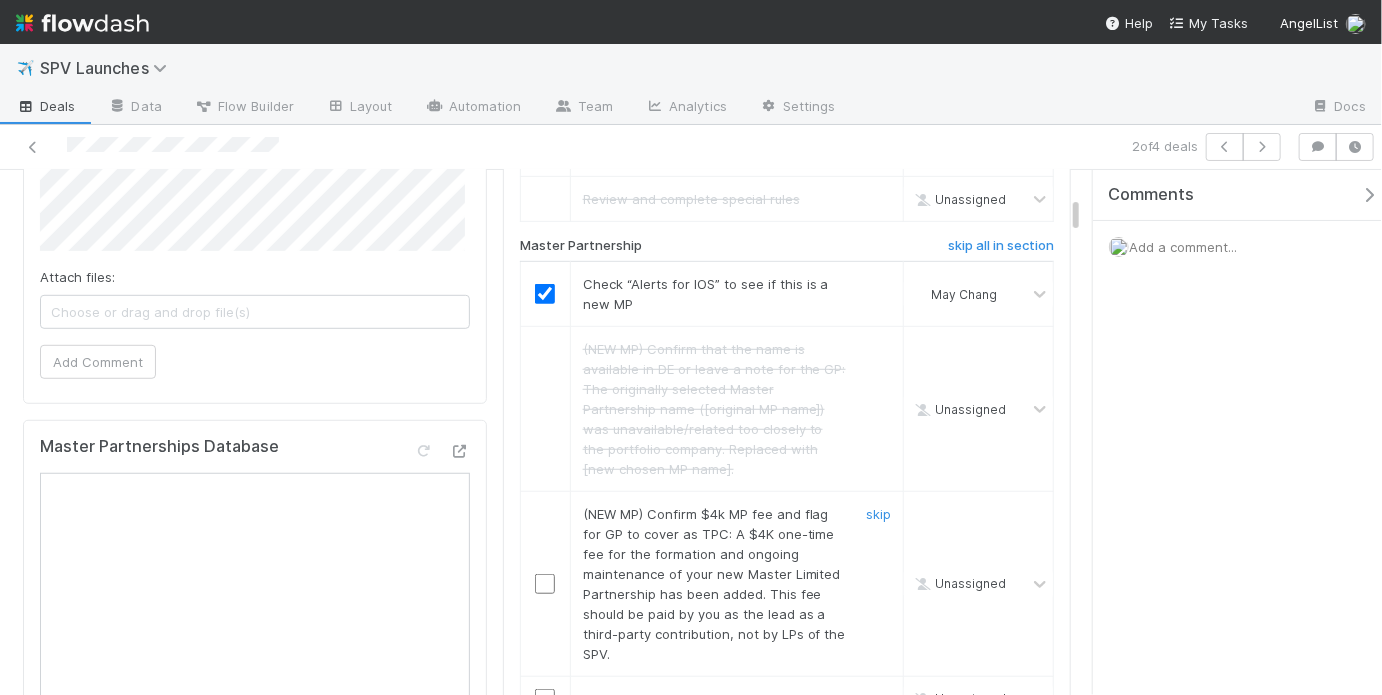 scroll, scrollTop: 658, scrollLeft: 0, axis: vertical 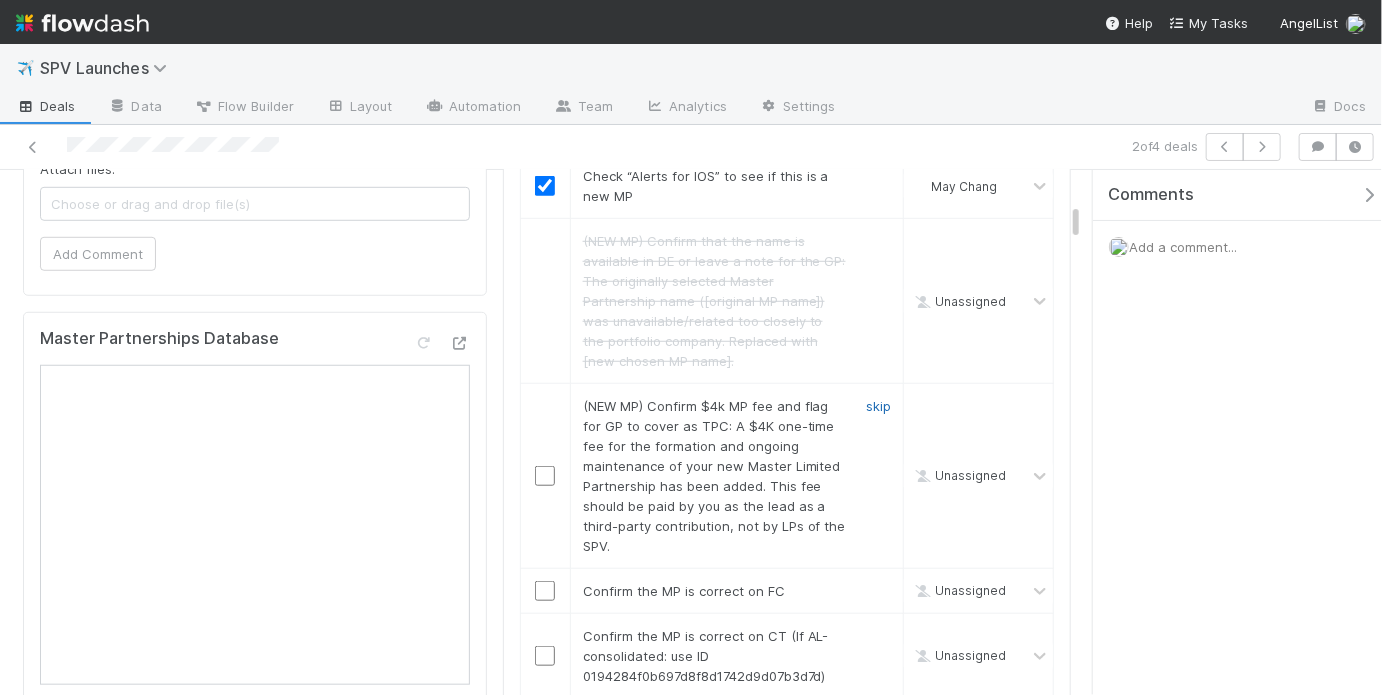 click on "skip" at bounding box center (878, 406) 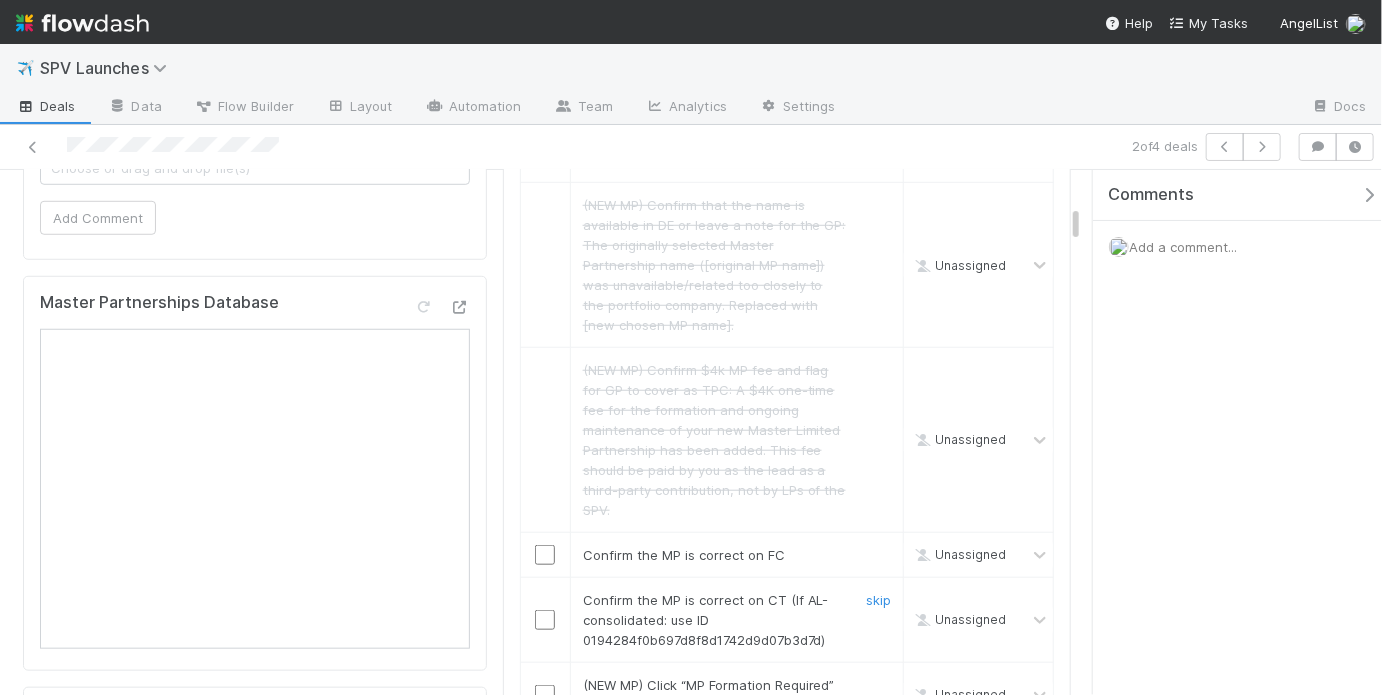 scroll, scrollTop: 790, scrollLeft: 0, axis: vertical 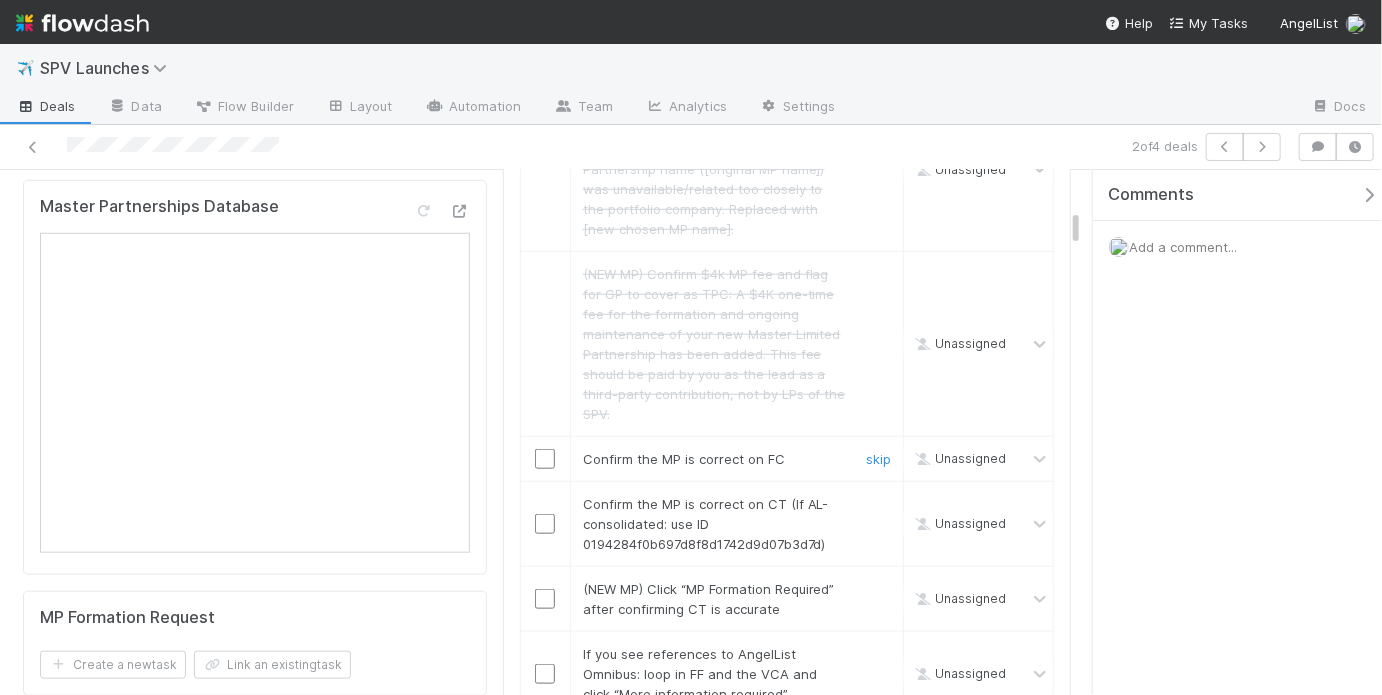click at bounding box center [545, 459] 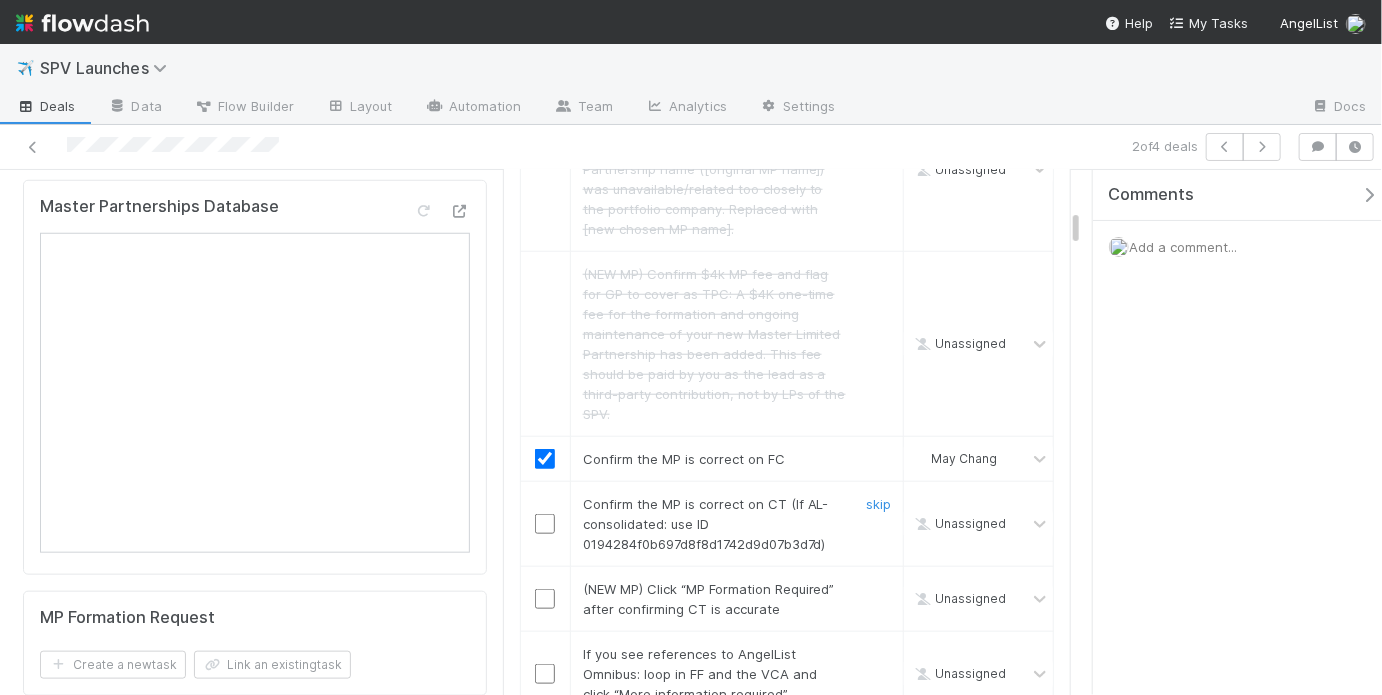 click at bounding box center [545, 524] 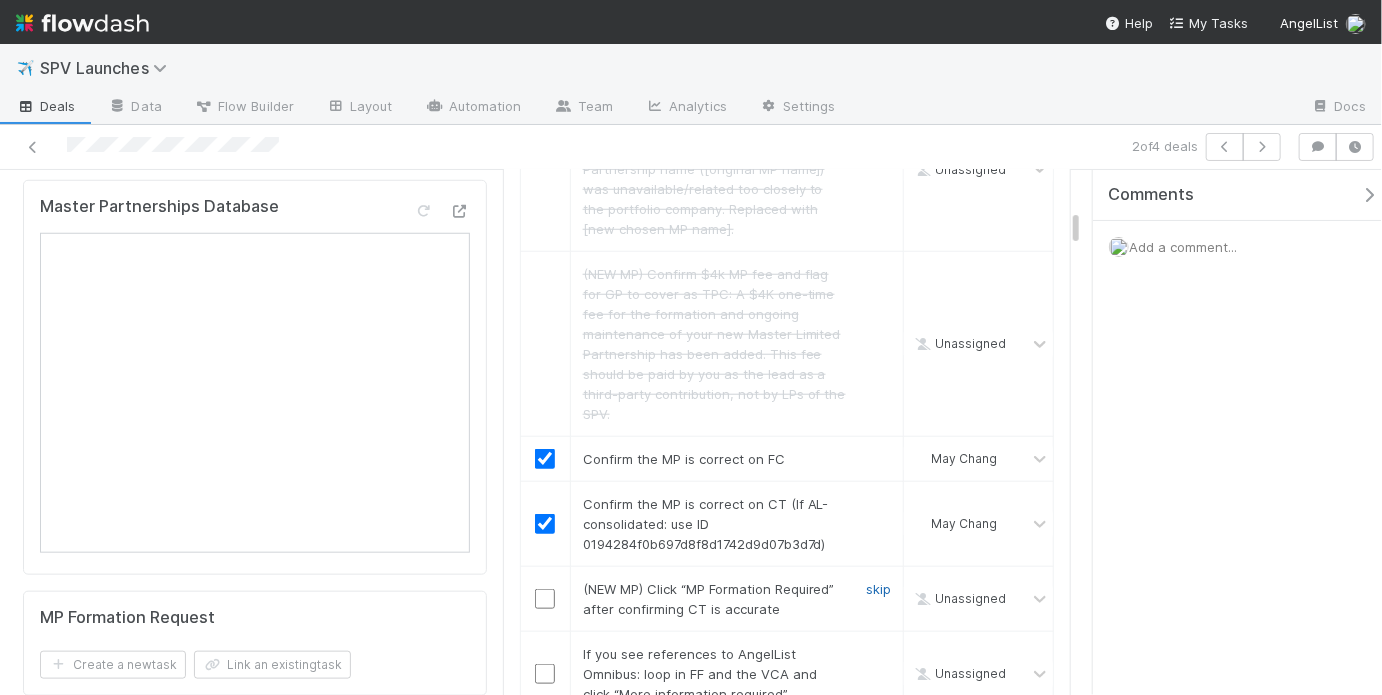 click on "skip" at bounding box center [878, 589] 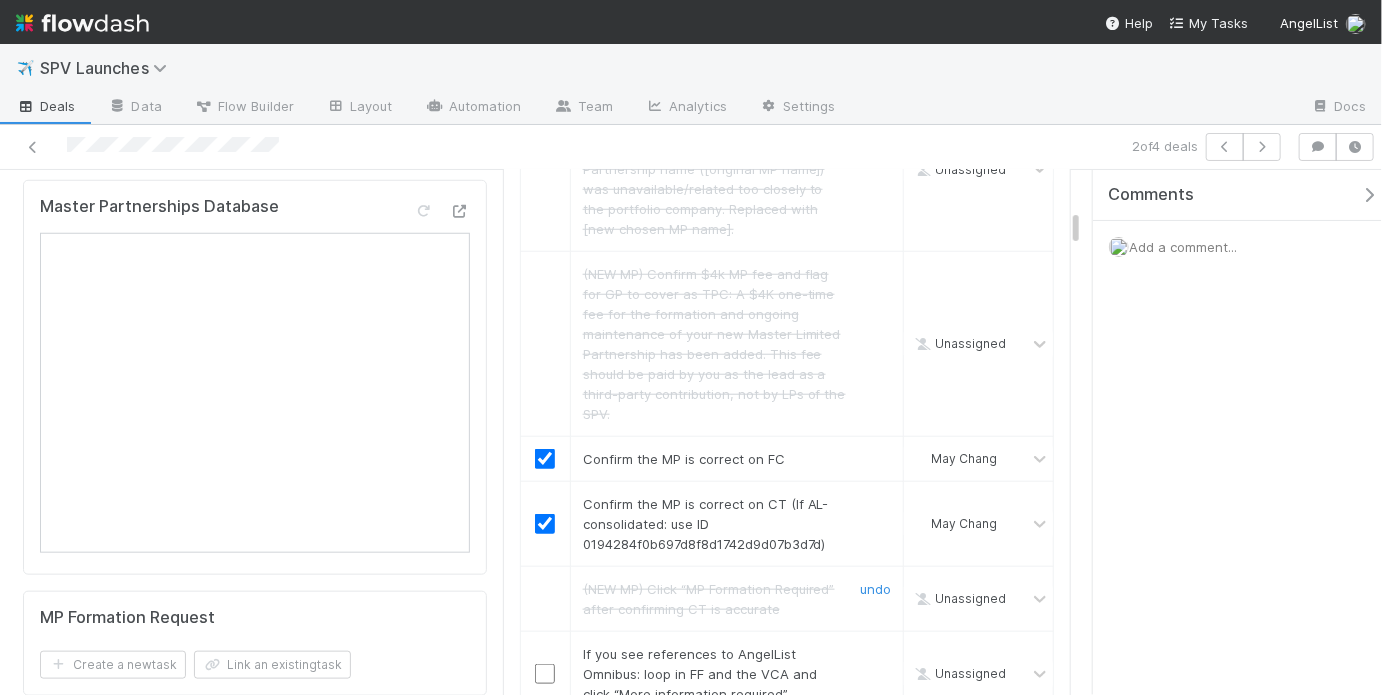 scroll, scrollTop: 939, scrollLeft: 0, axis: vertical 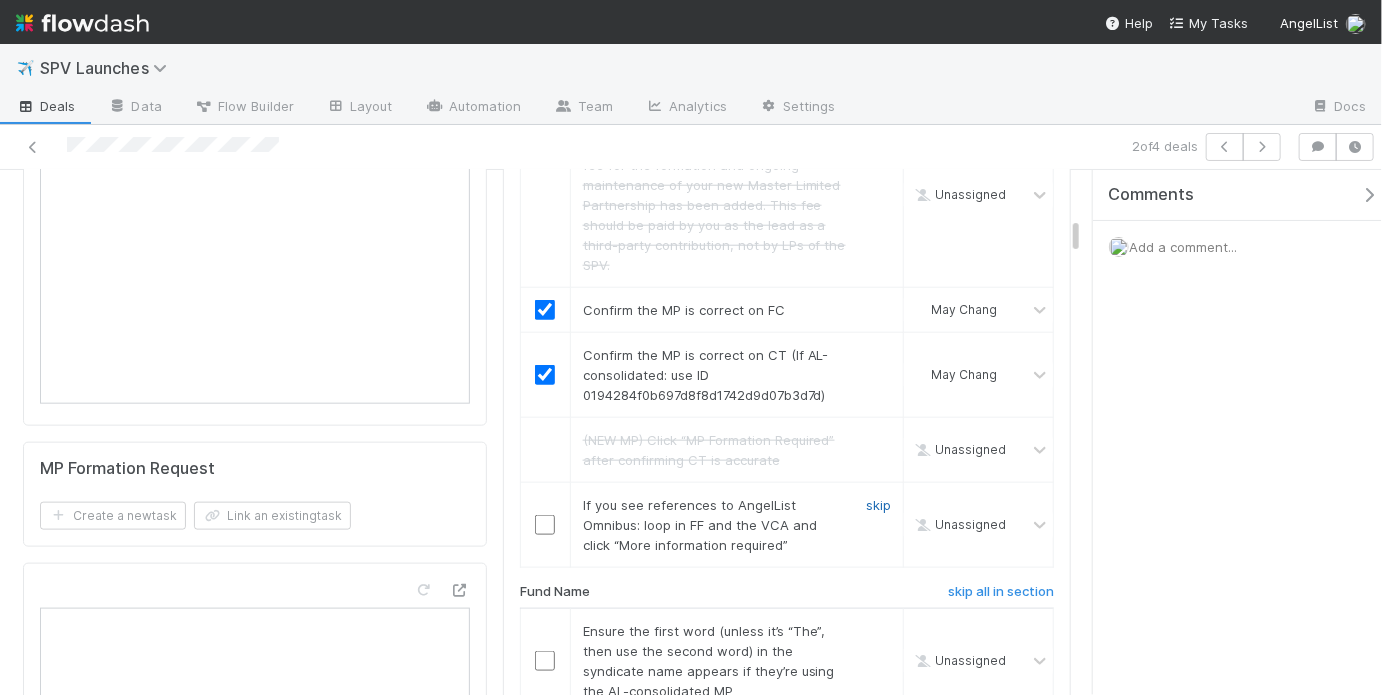 click on "skip" at bounding box center [878, 505] 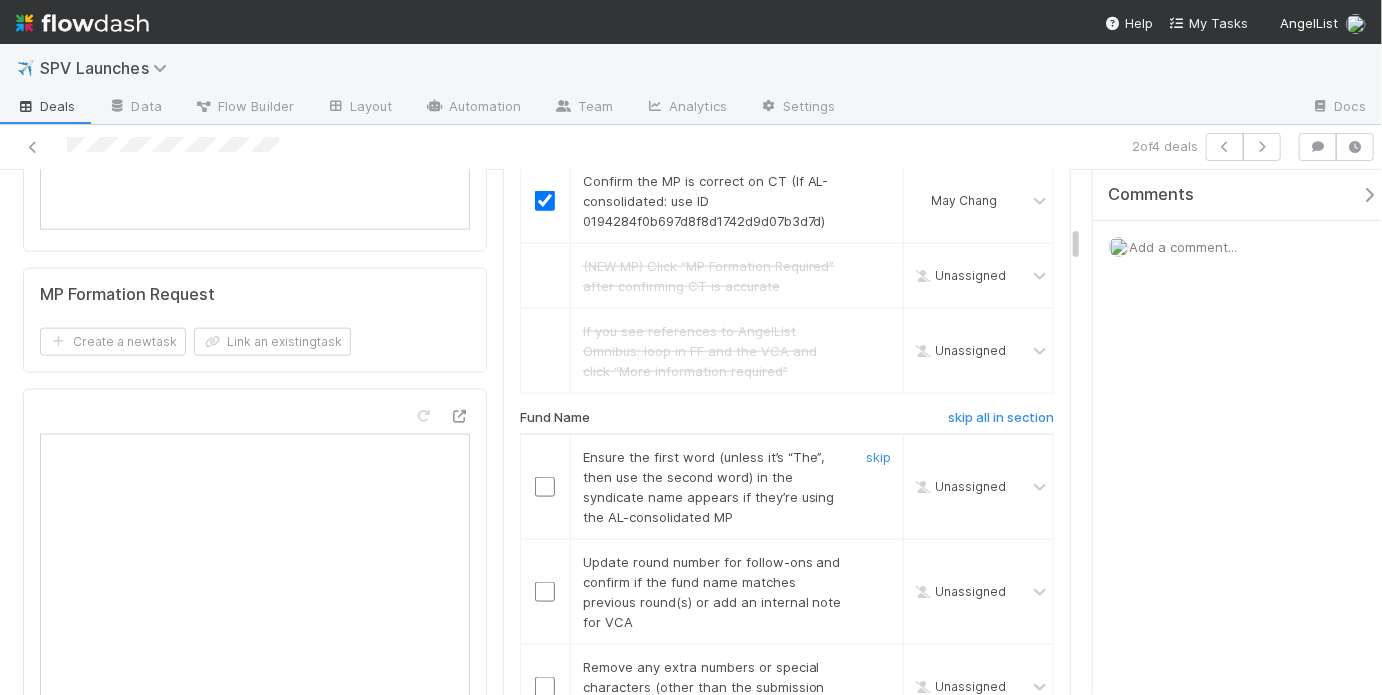 scroll, scrollTop: 1140, scrollLeft: 0, axis: vertical 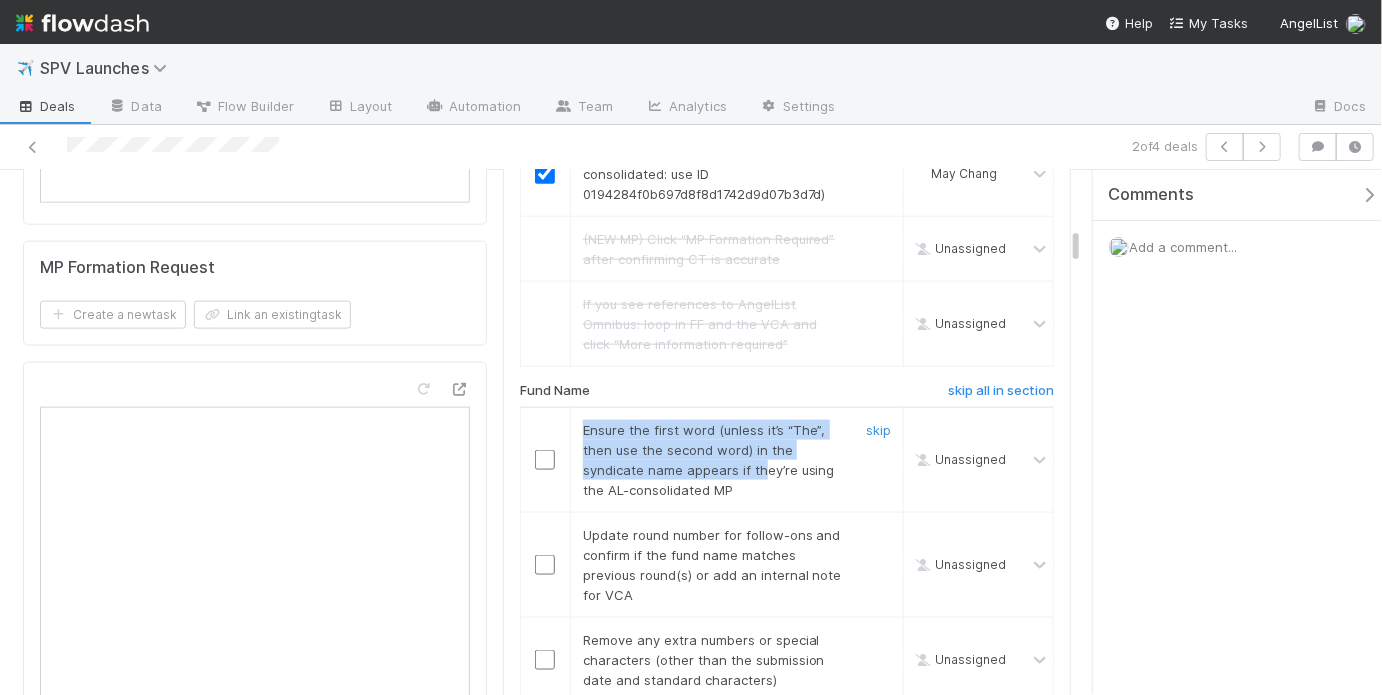 drag, startPoint x: 574, startPoint y: 402, endPoint x: 759, endPoint y: 454, distance: 192.16919 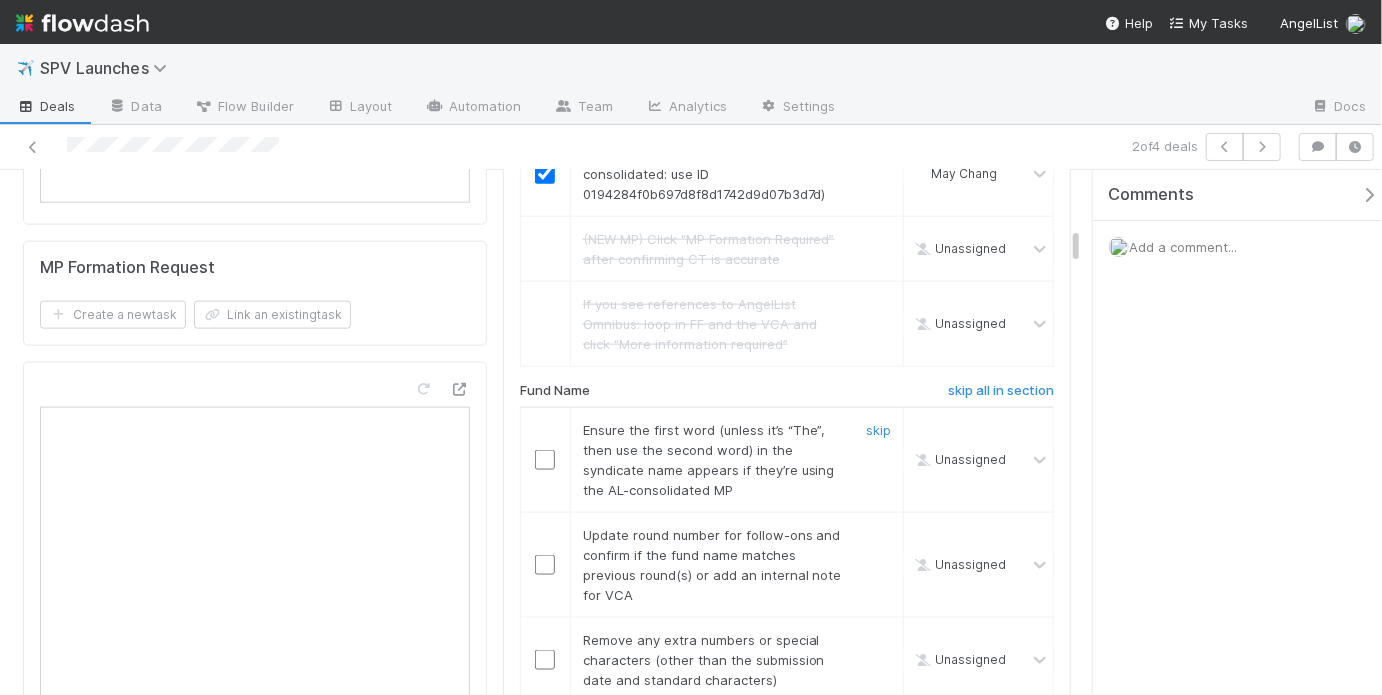 click on "Ensure the first word (unless it’s “The”, then use the second word) in the syndicate name appears if they’re using the AL-consolidated MP" at bounding box center (707, 460) 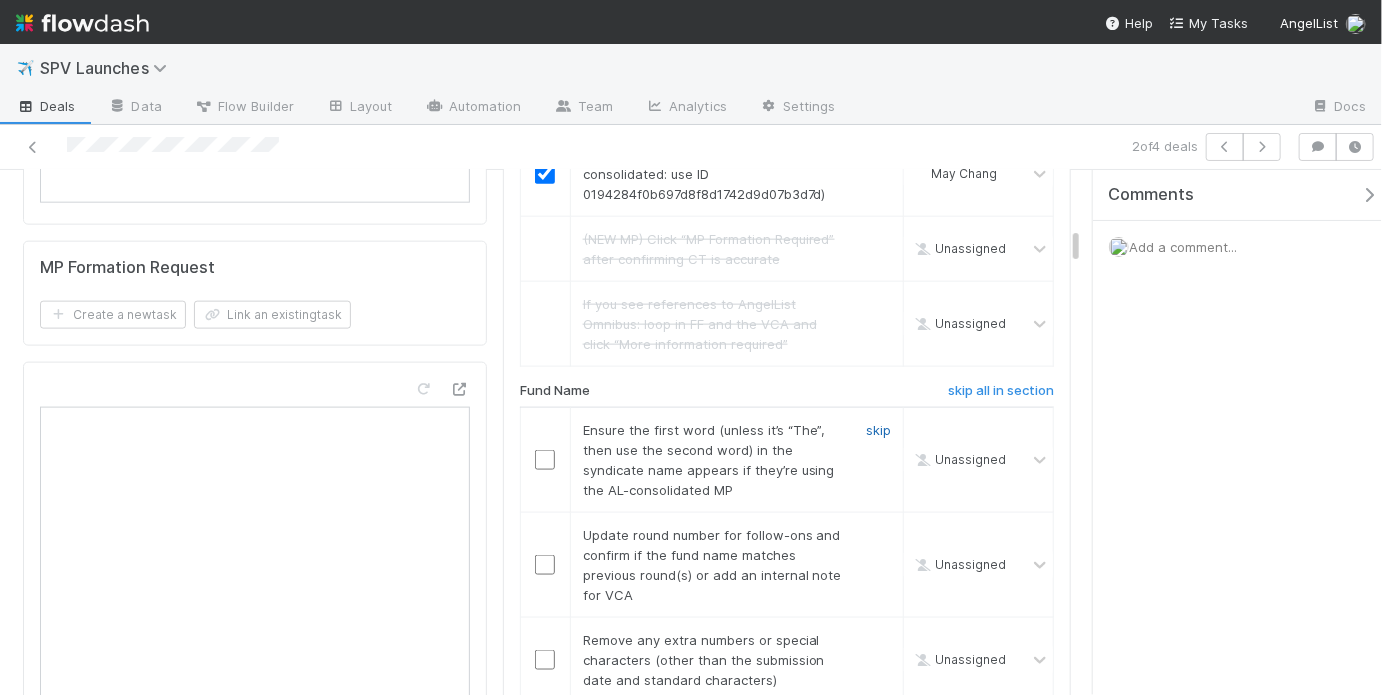 click on "skip" at bounding box center [878, 430] 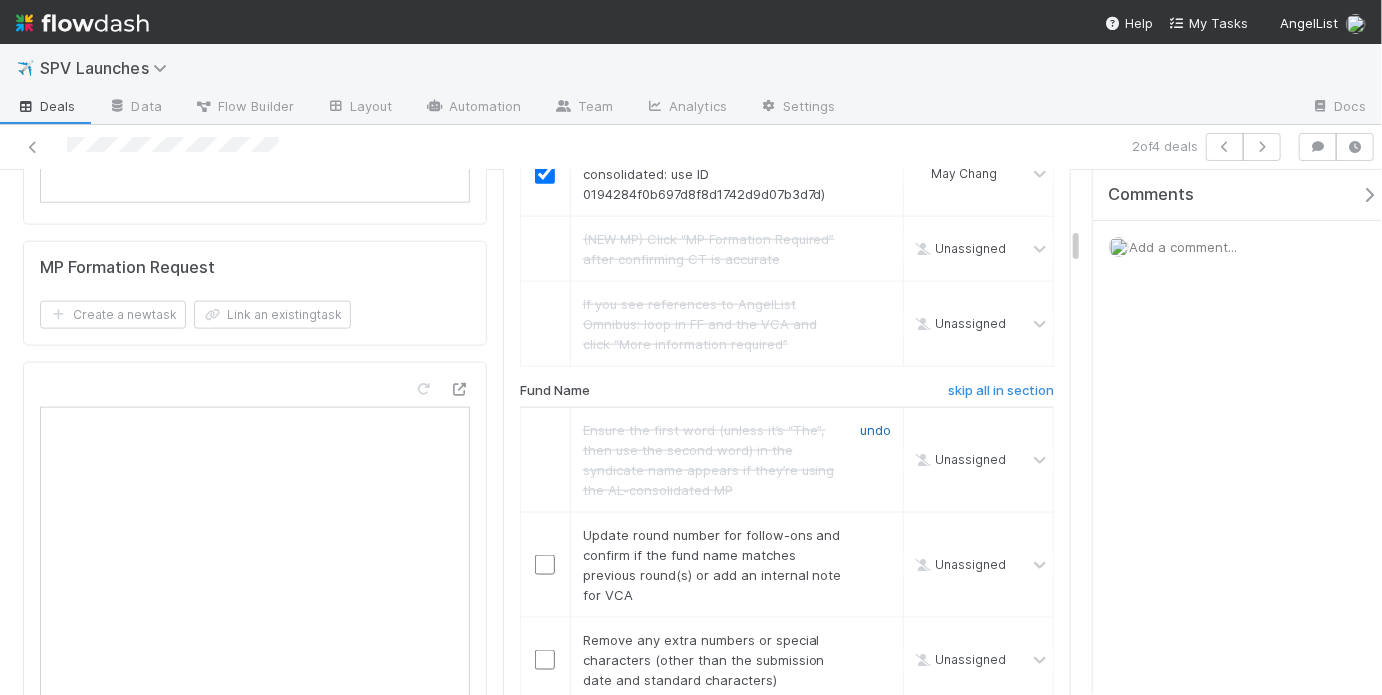 click on "undo" at bounding box center [875, 430] 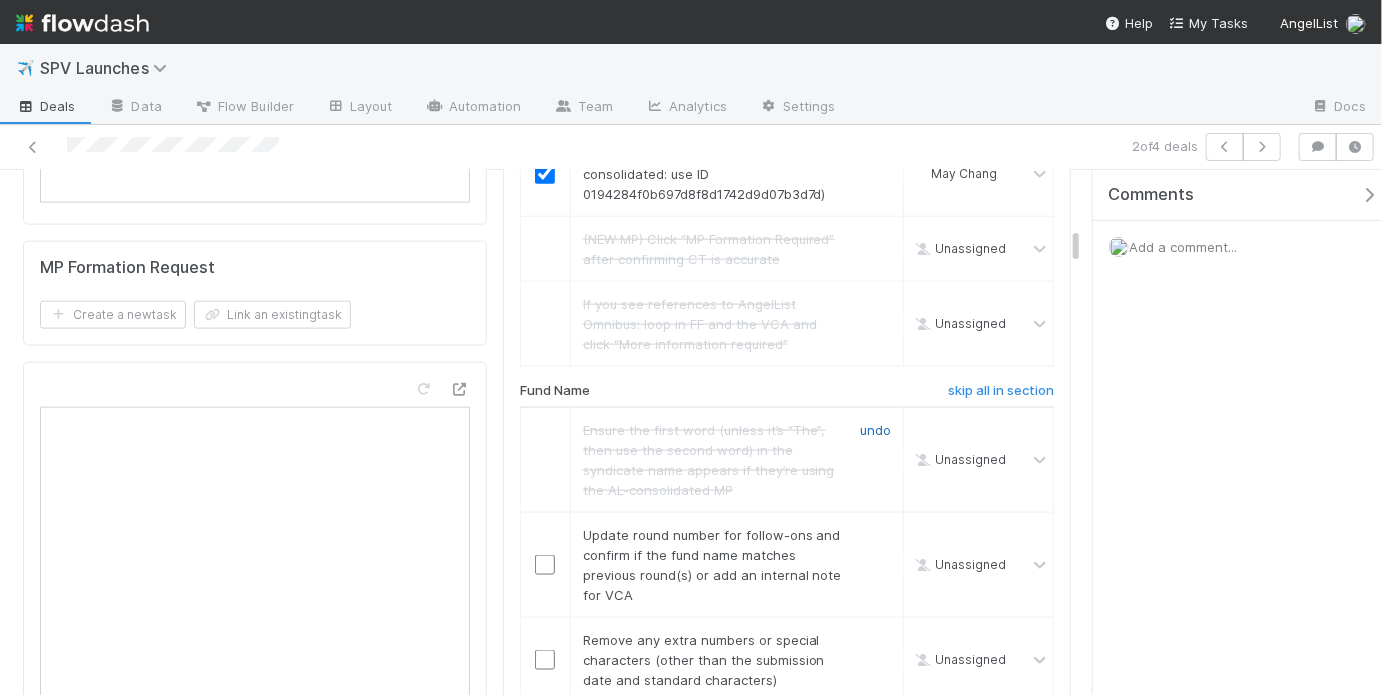 click on "undo" at bounding box center (875, 430) 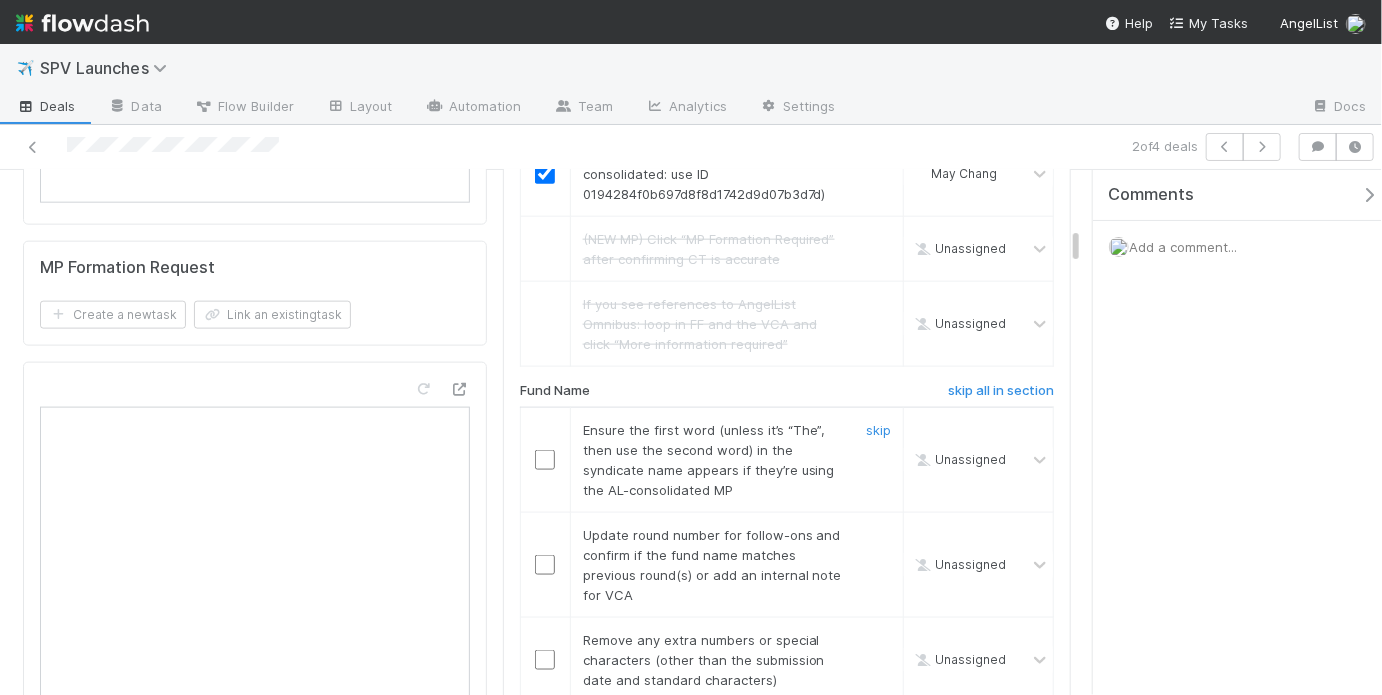 click at bounding box center [545, 460] 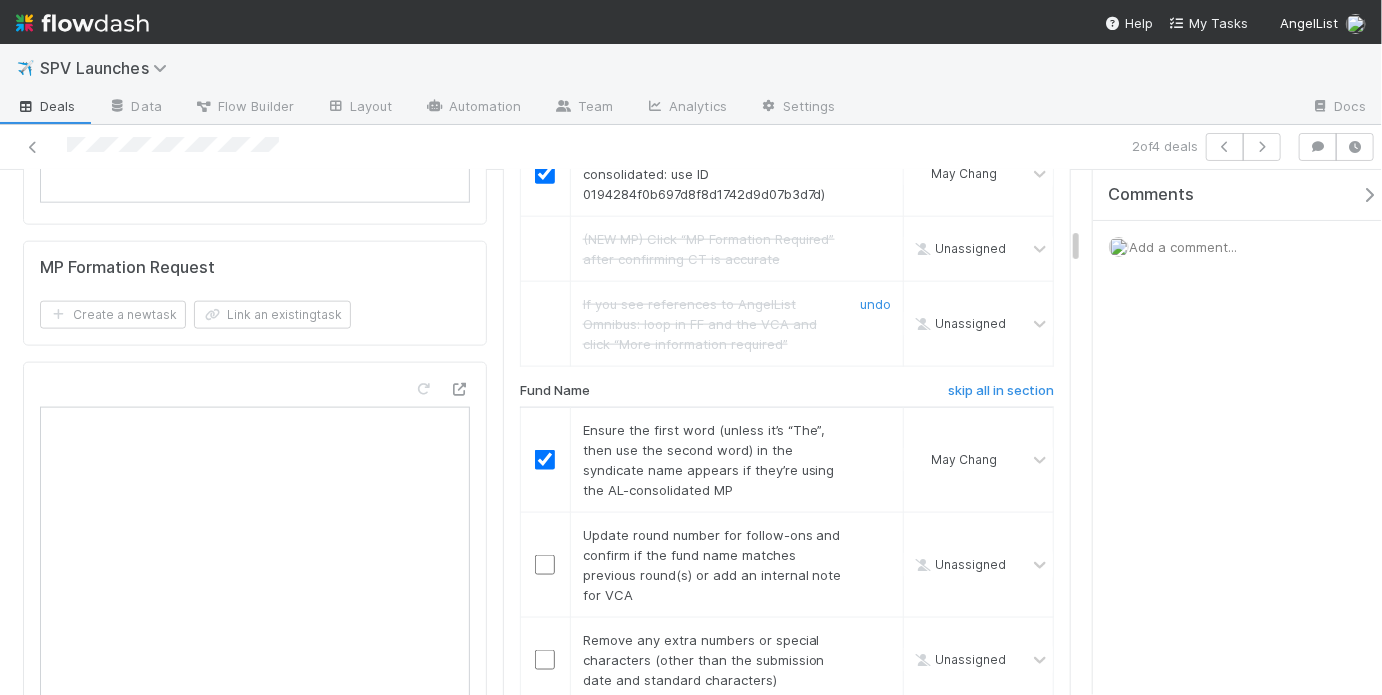 scroll, scrollTop: 1290, scrollLeft: 0, axis: vertical 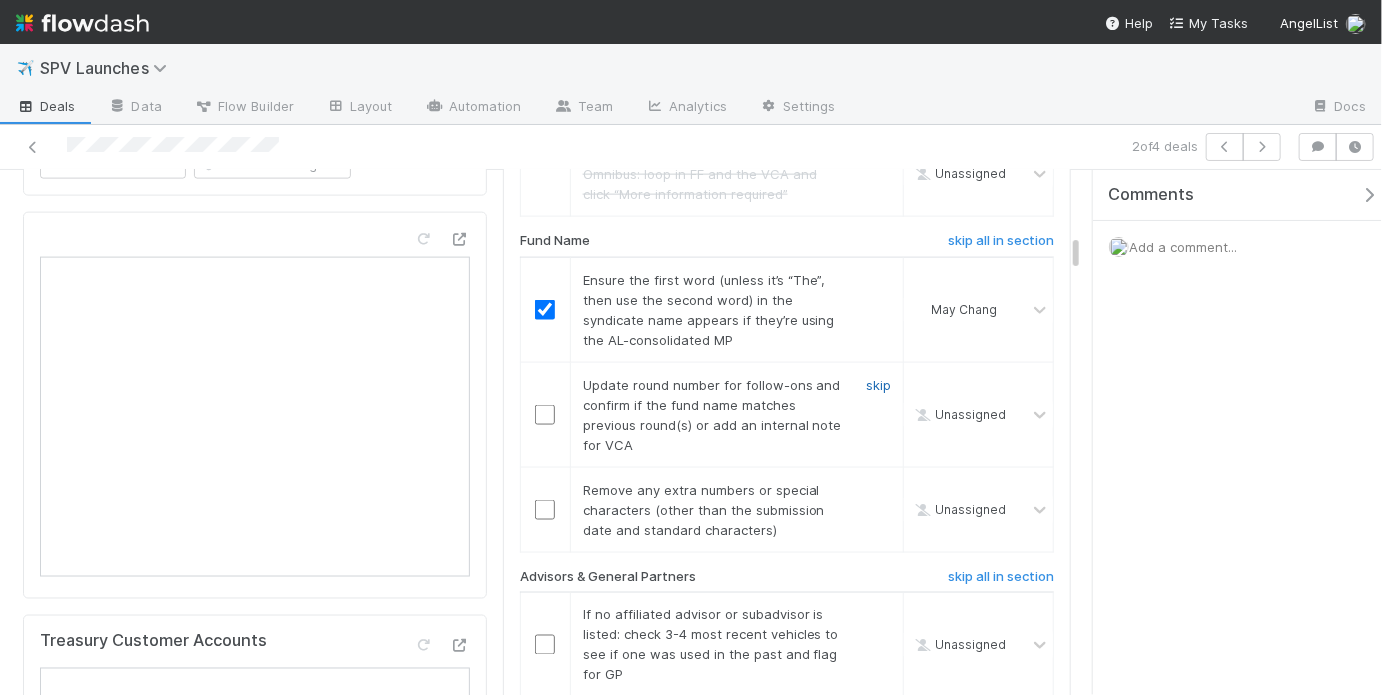 click on "skip" at bounding box center (878, 385) 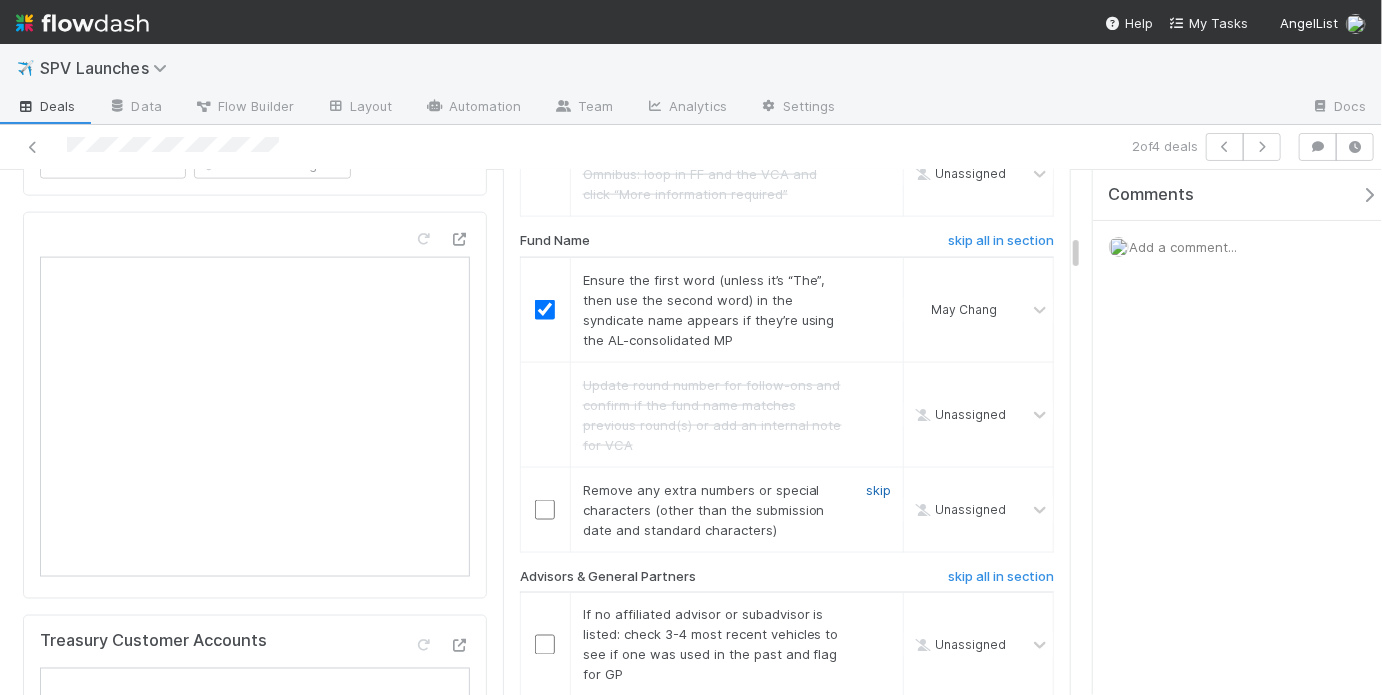 click on "skip" at bounding box center [878, 490] 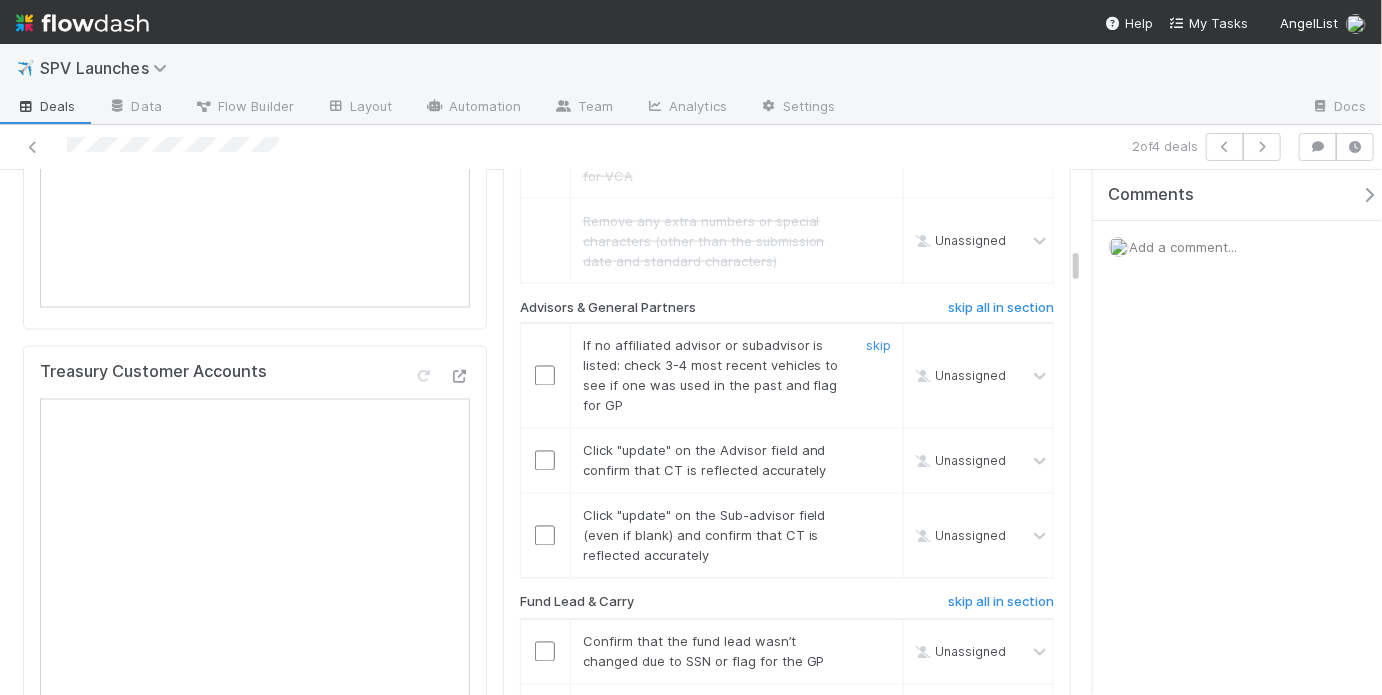 scroll, scrollTop: 1565, scrollLeft: 0, axis: vertical 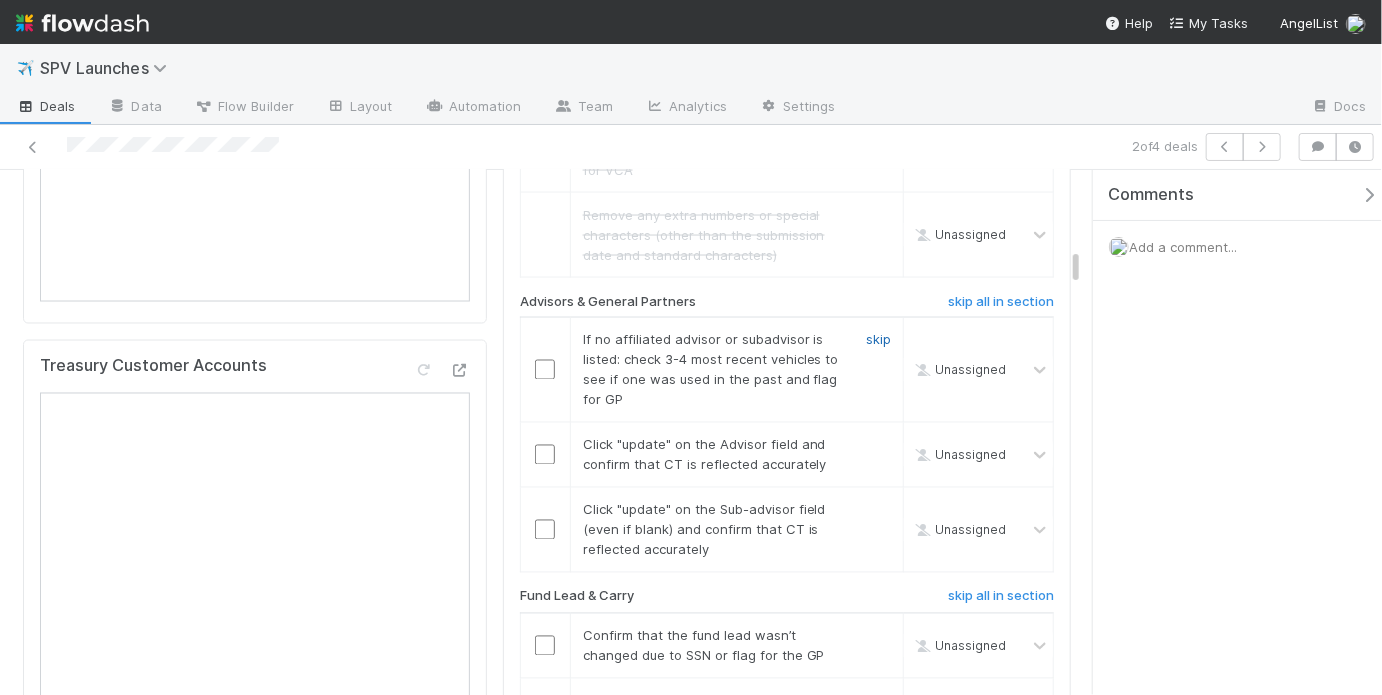 click on "skip" at bounding box center (878, 340) 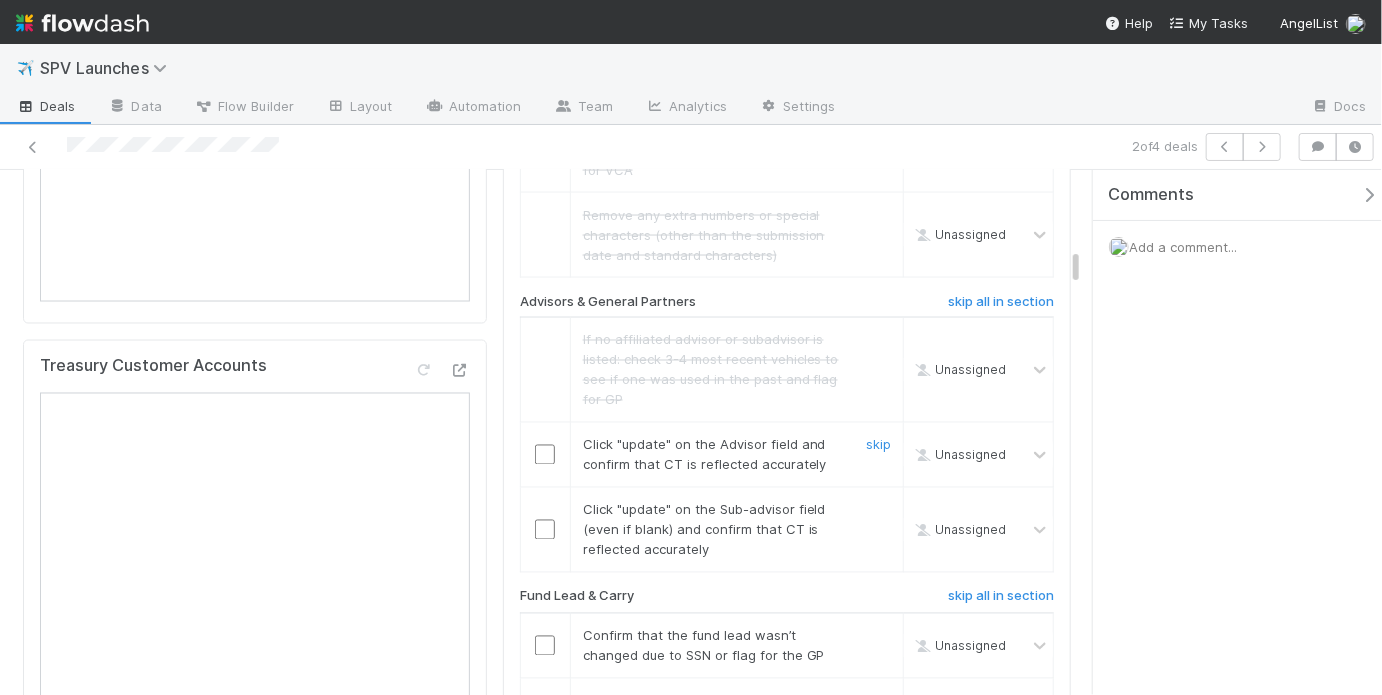 click at bounding box center [545, 455] 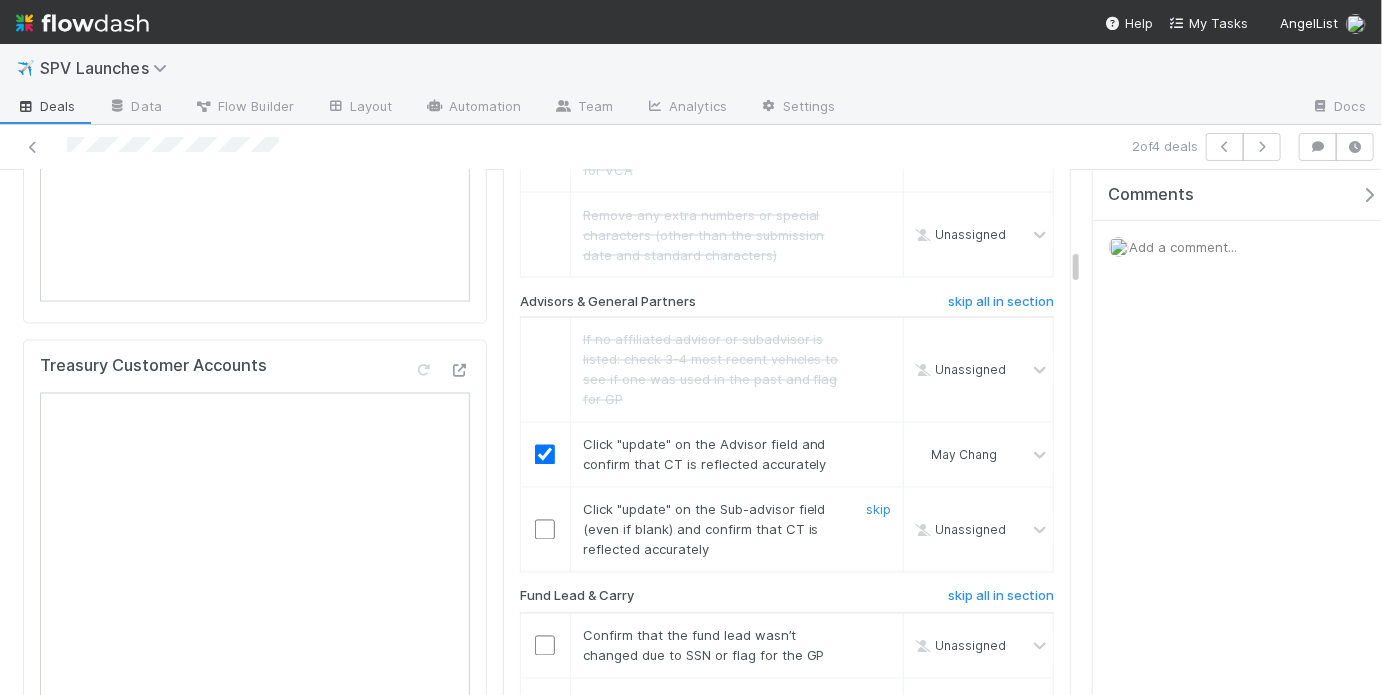 click at bounding box center (545, 530) 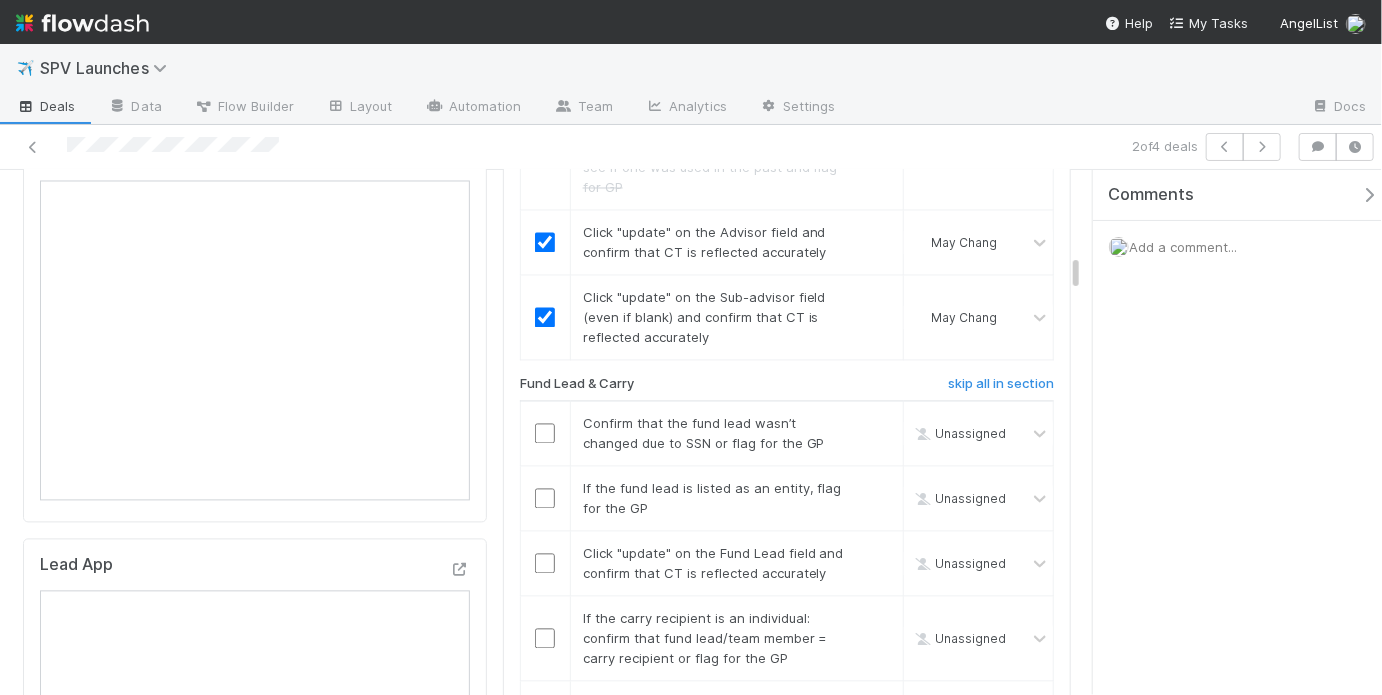 scroll, scrollTop: 1810, scrollLeft: 0, axis: vertical 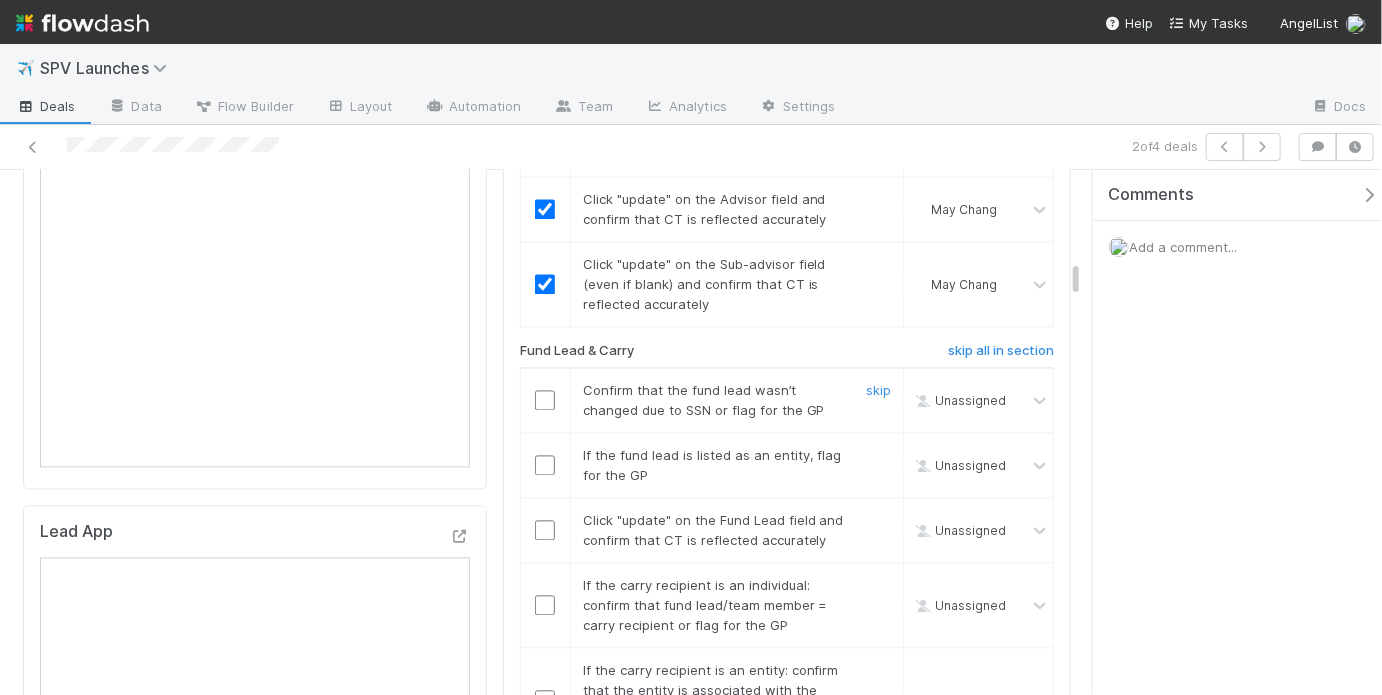 click at bounding box center [545, 401] 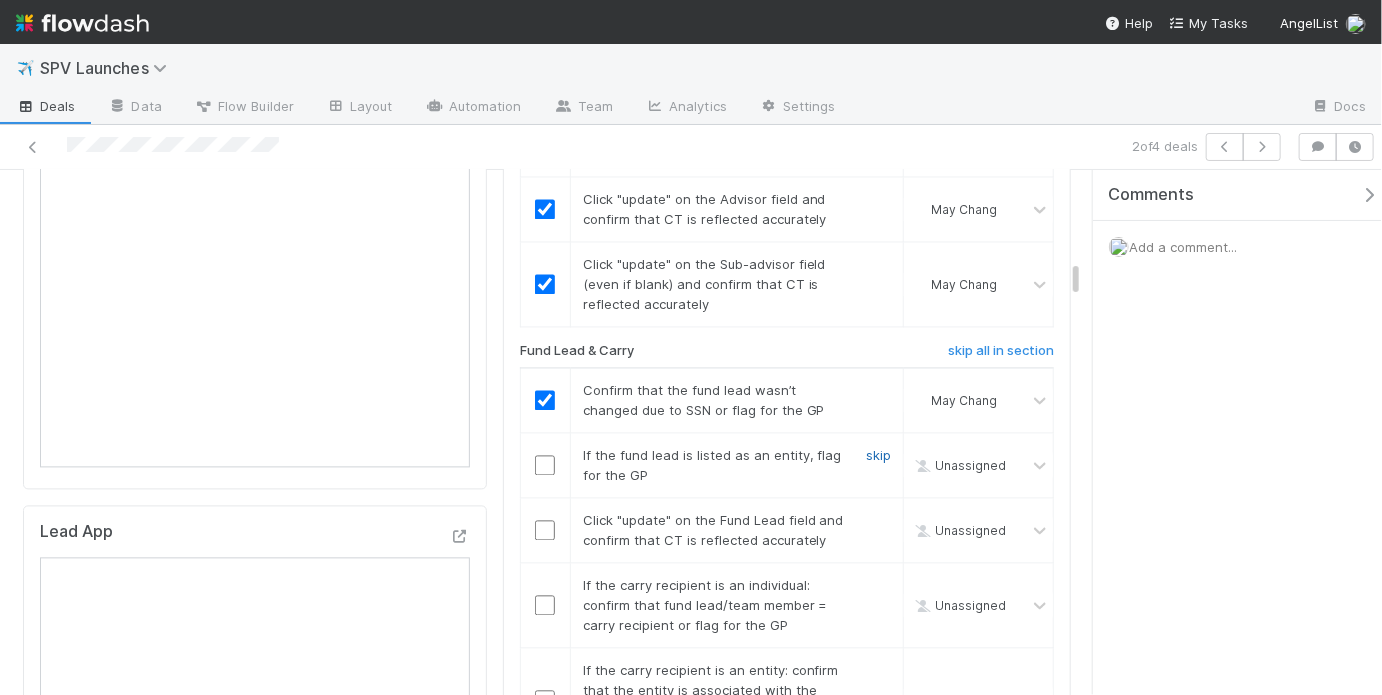 click on "skip" at bounding box center (878, 456) 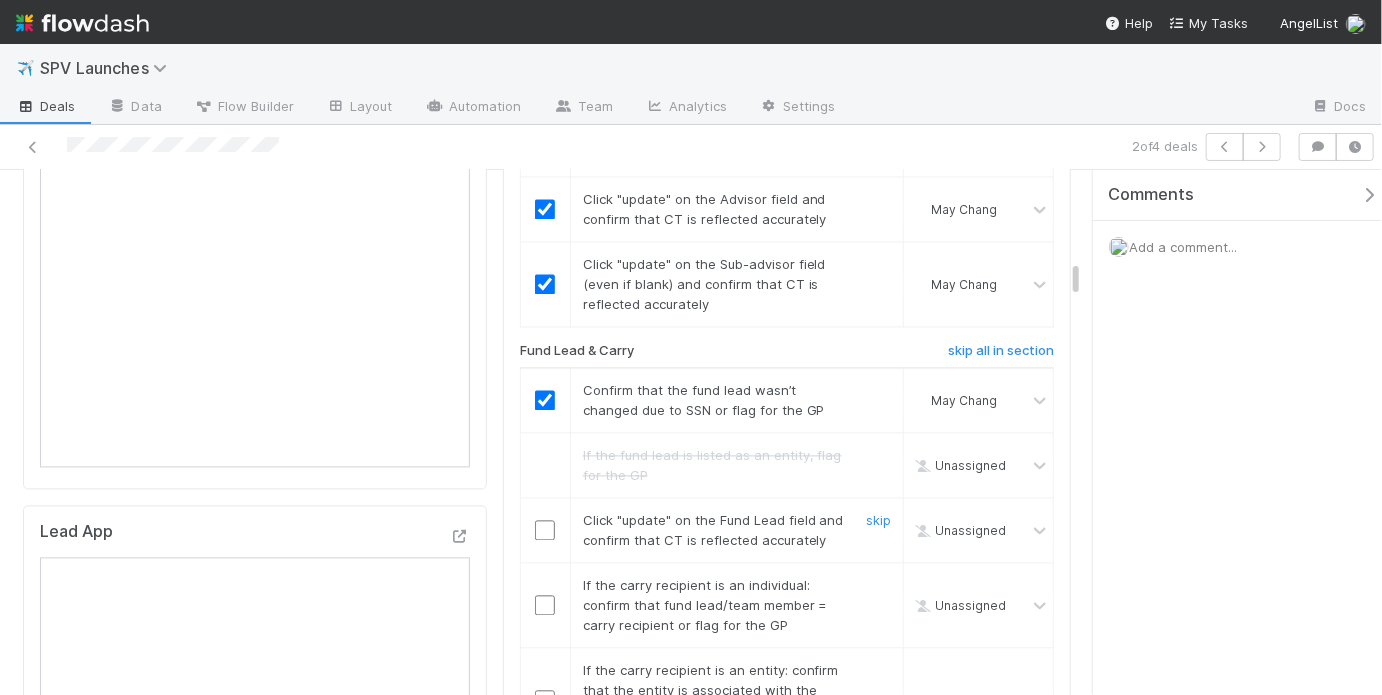click at bounding box center [545, 531] 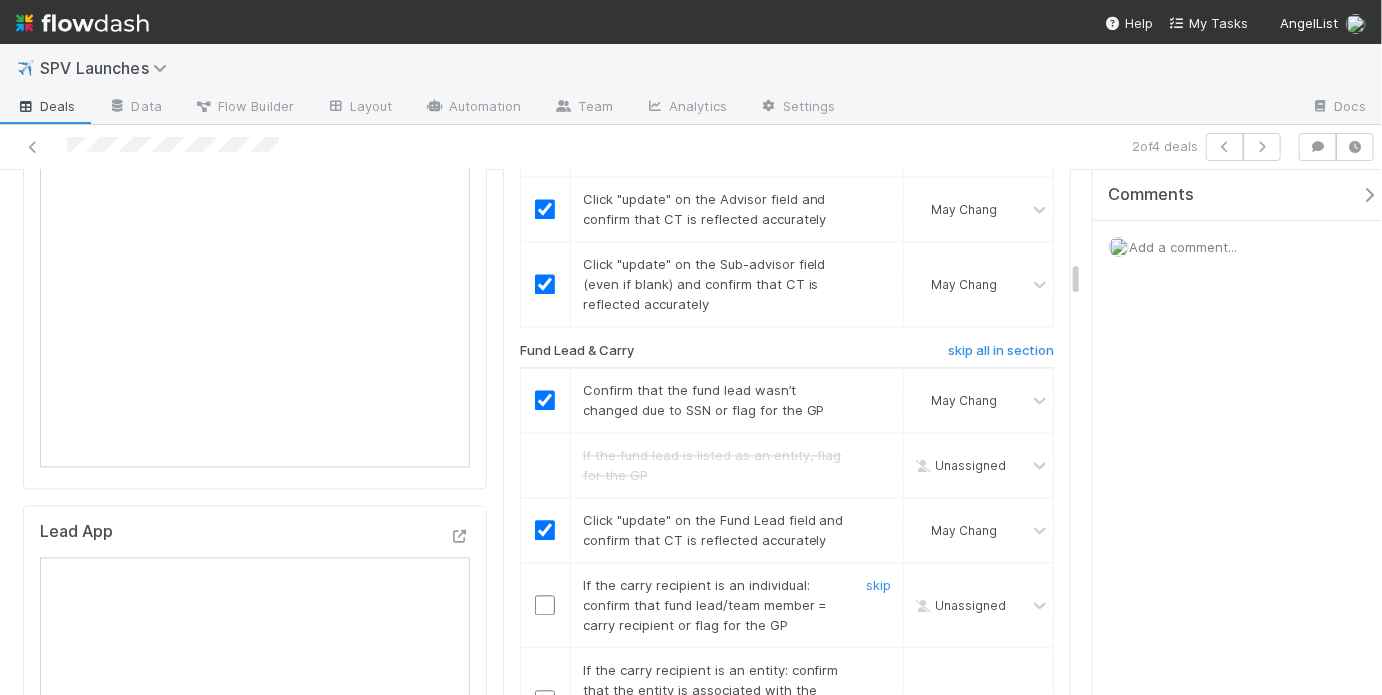 click at bounding box center [545, 606] 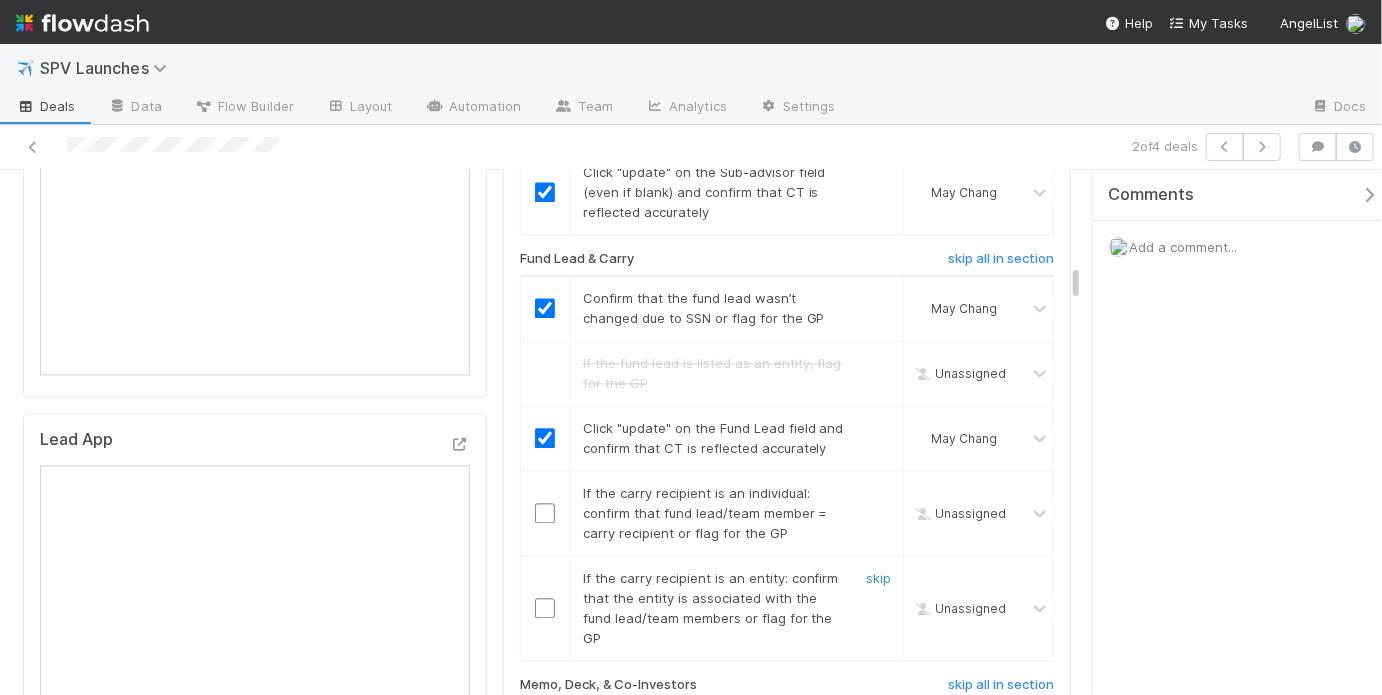 scroll, scrollTop: 2000, scrollLeft: 0, axis: vertical 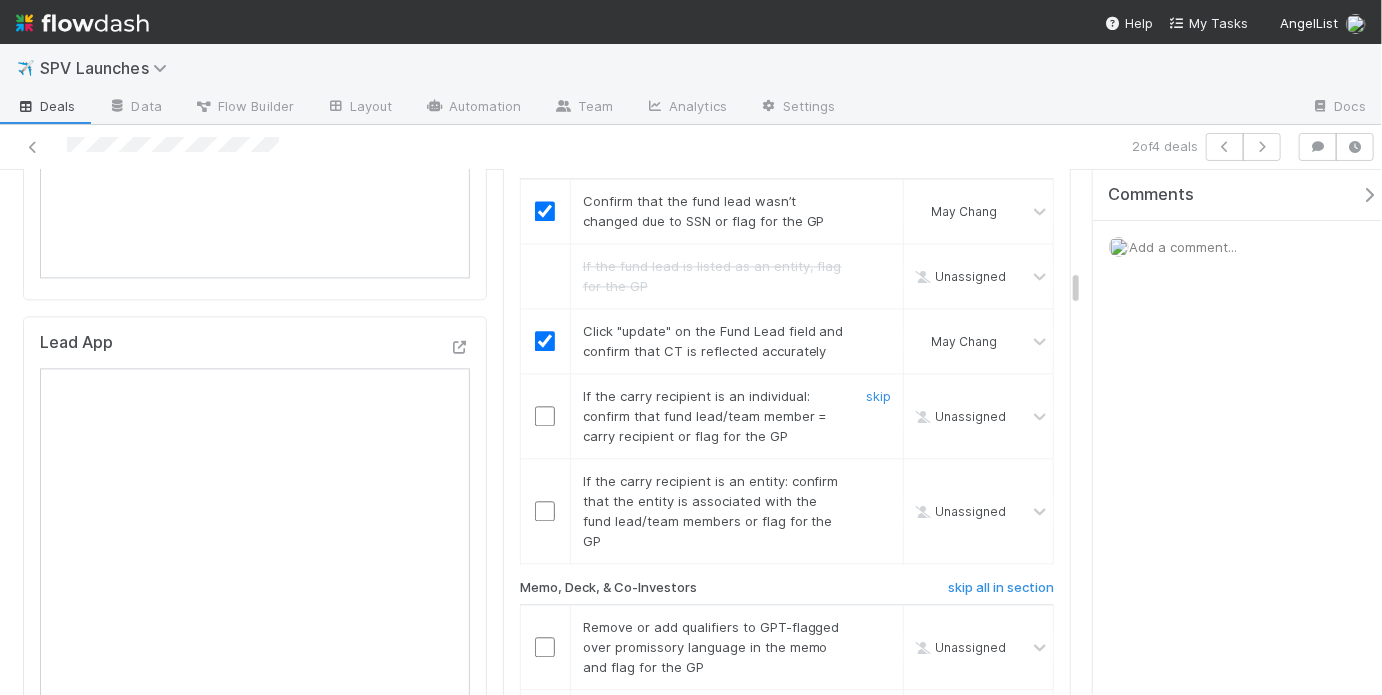 click at bounding box center (545, 416) 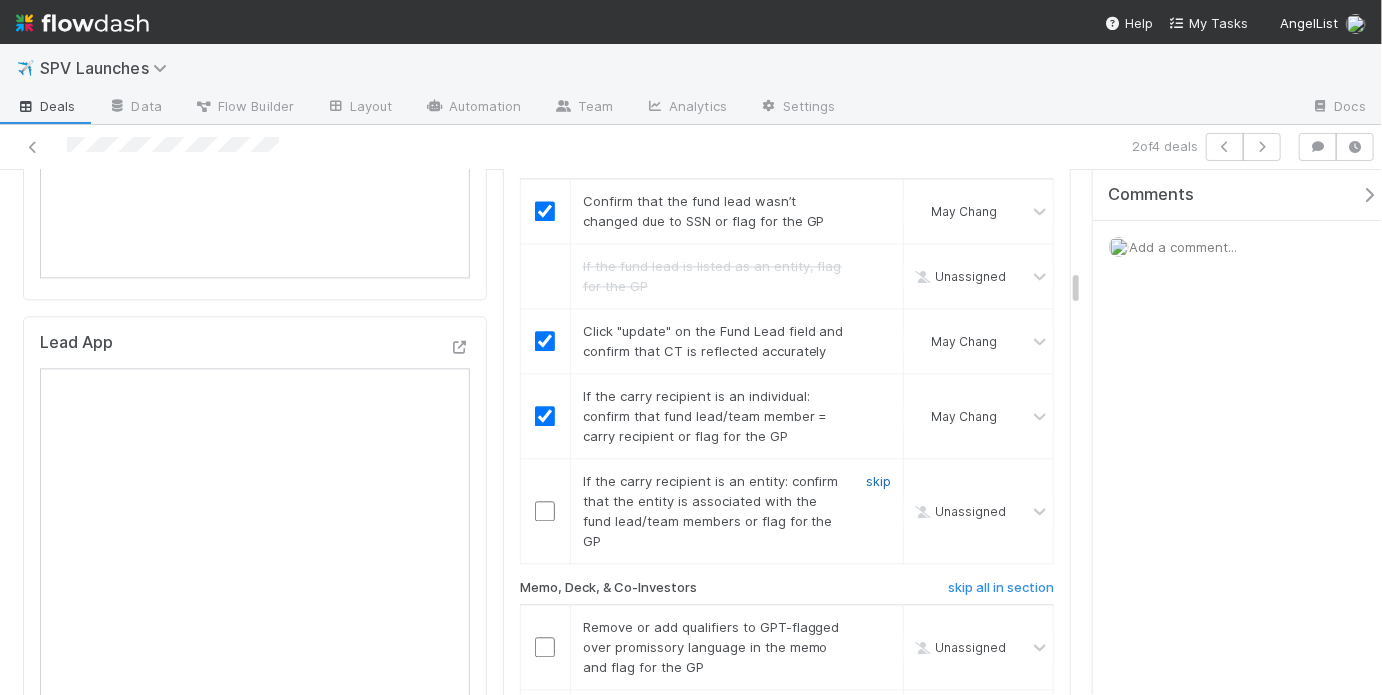 click on "skip" at bounding box center [878, 481] 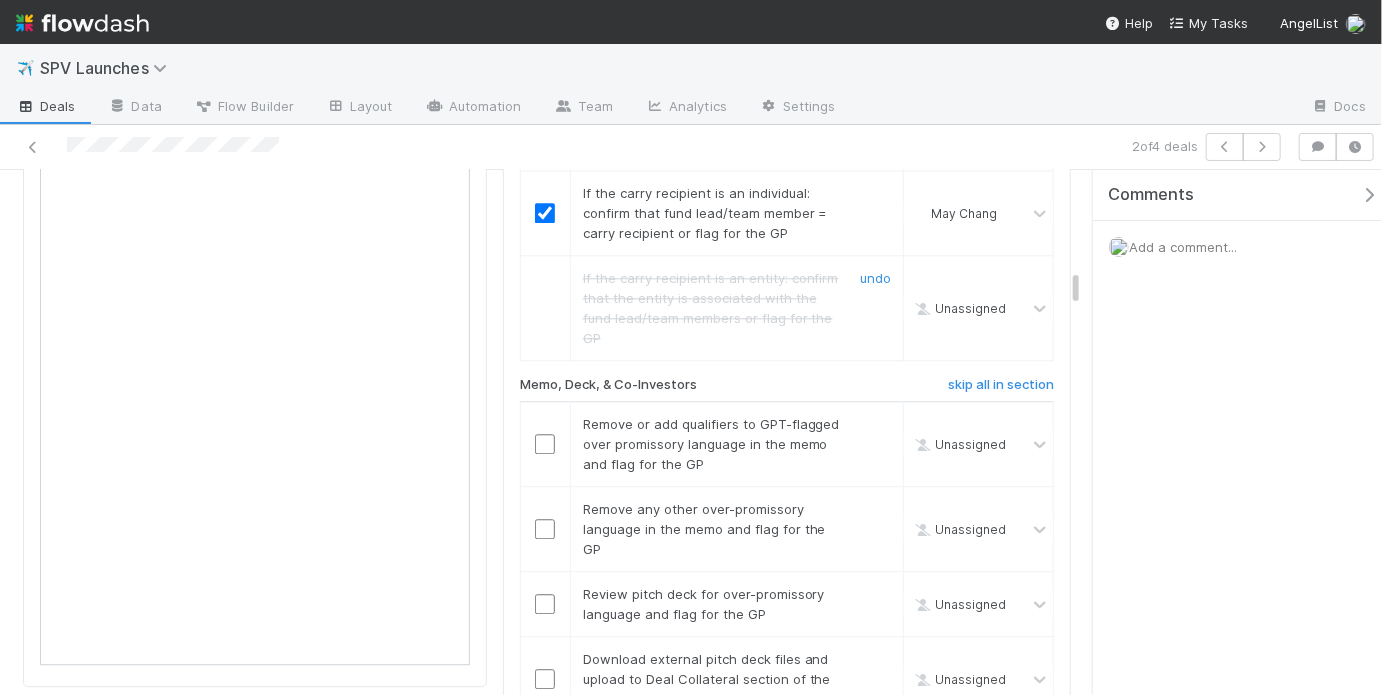 scroll, scrollTop: 2268, scrollLeft: 0, axis: vertical 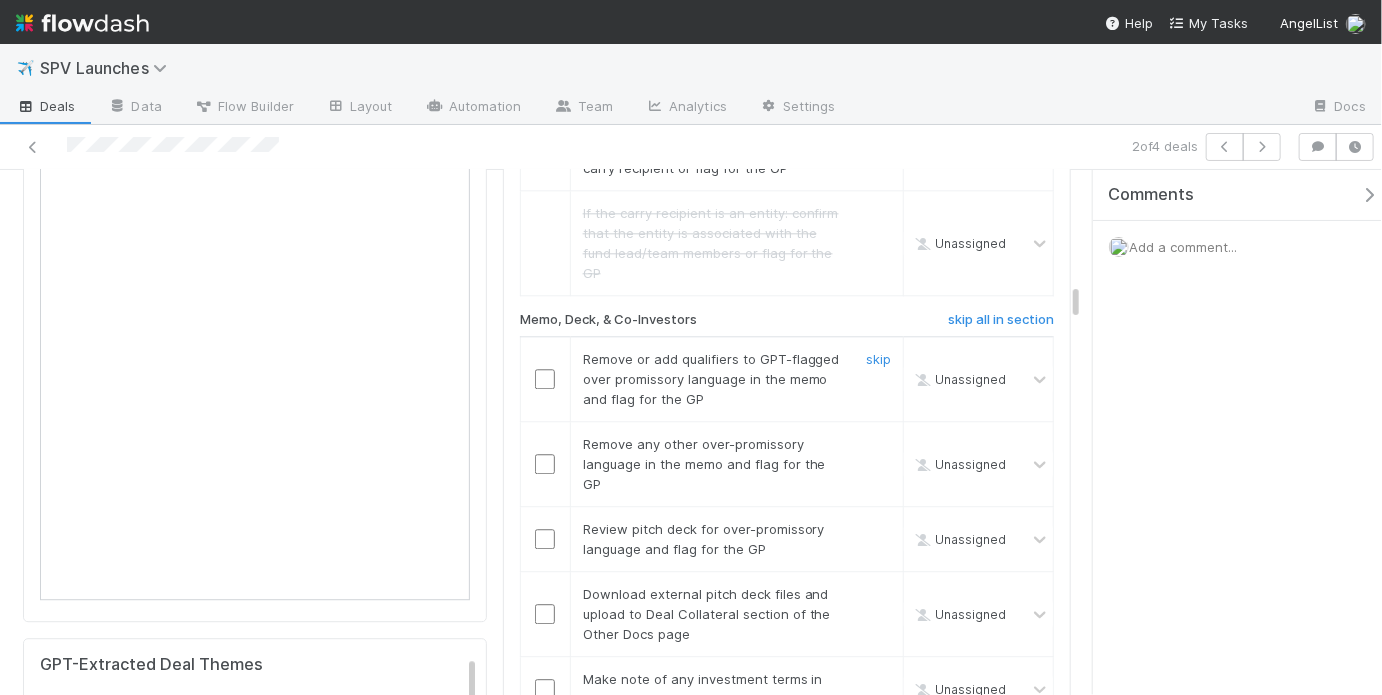 click at bounding box center (545, 379) 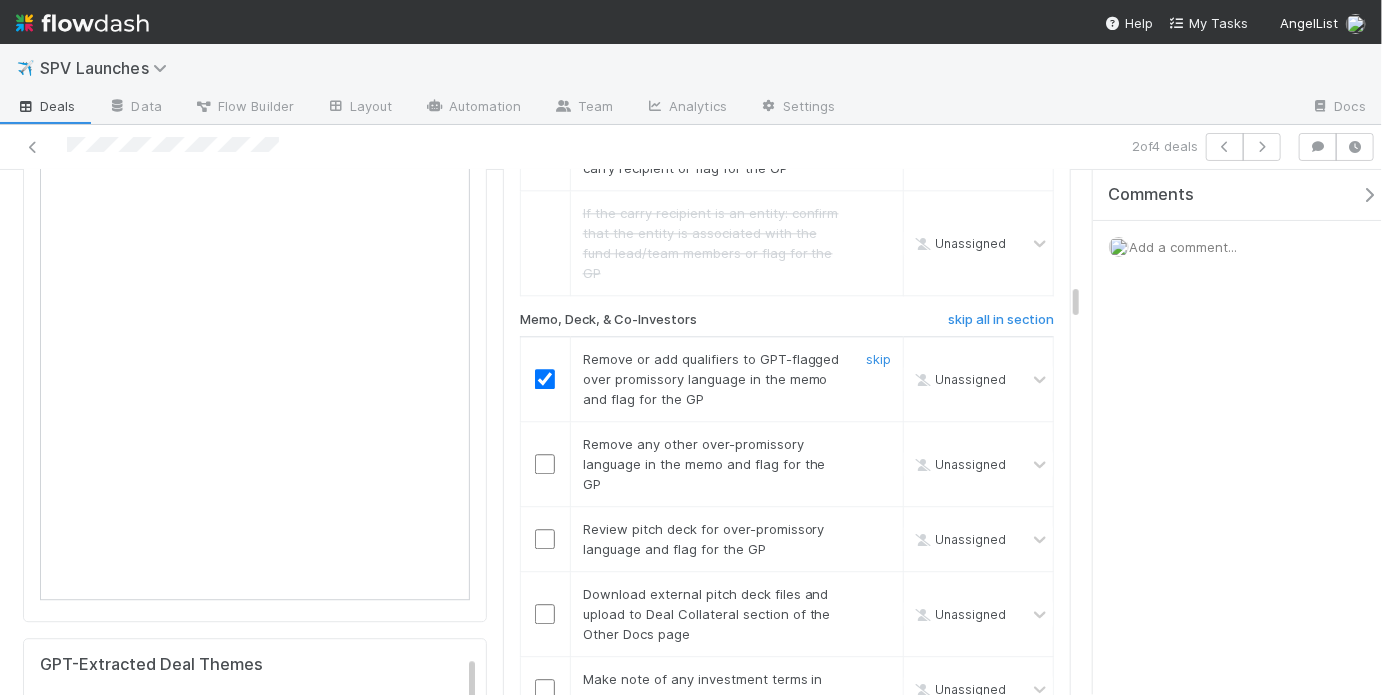 click at bounding box center (545, 379) 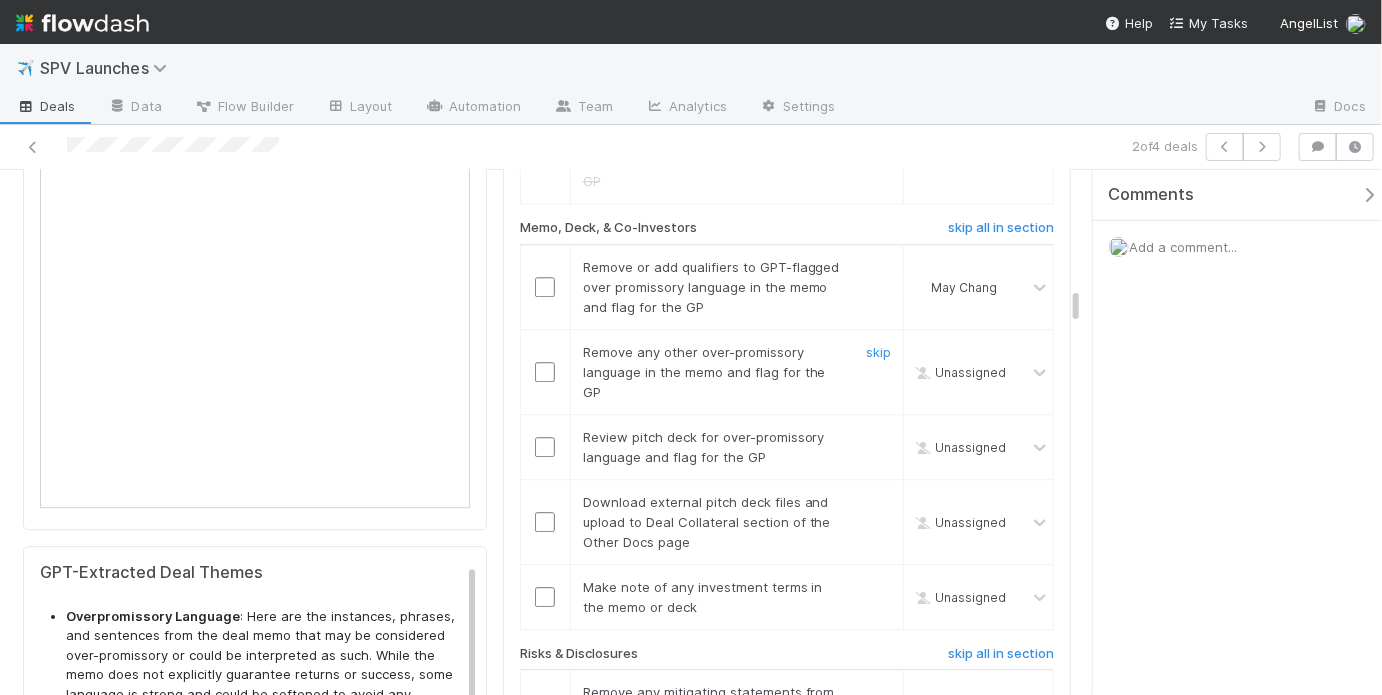 scroll, scrollTop: 2361, scrollLeft: 0, axis: vertical 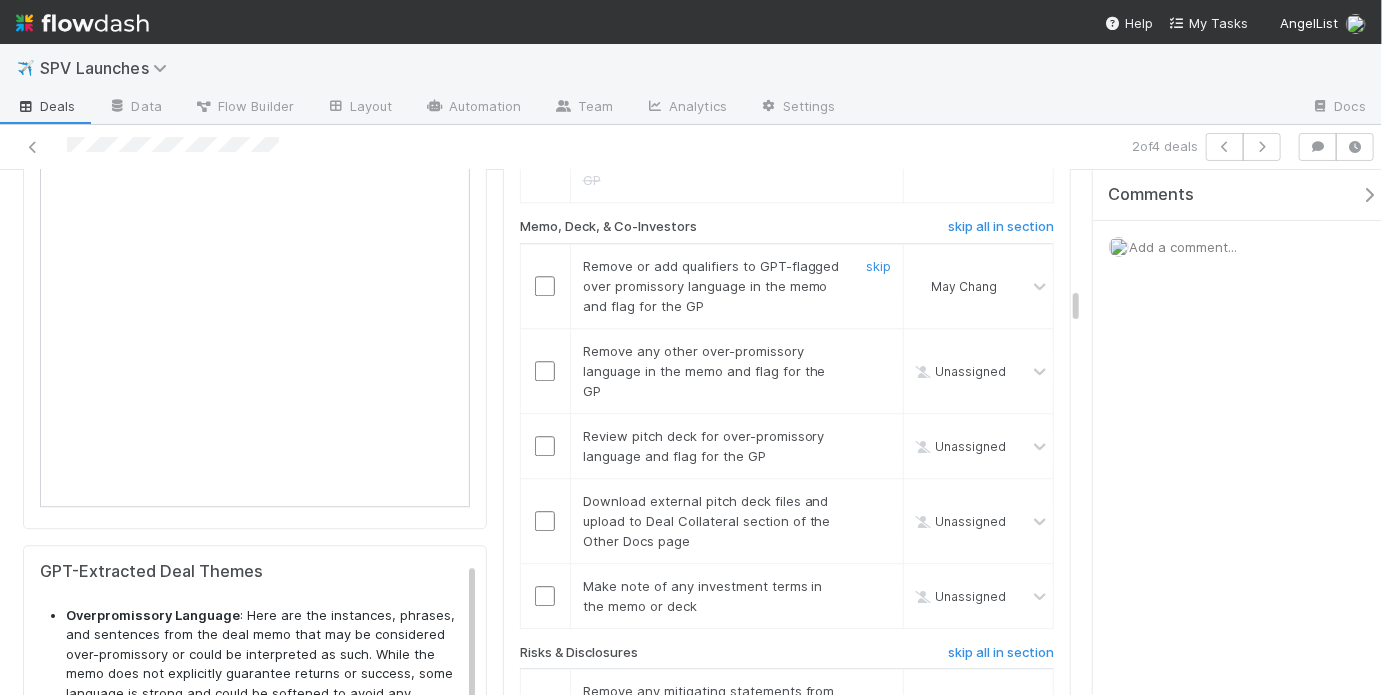 click at bounding box center (545, 286) 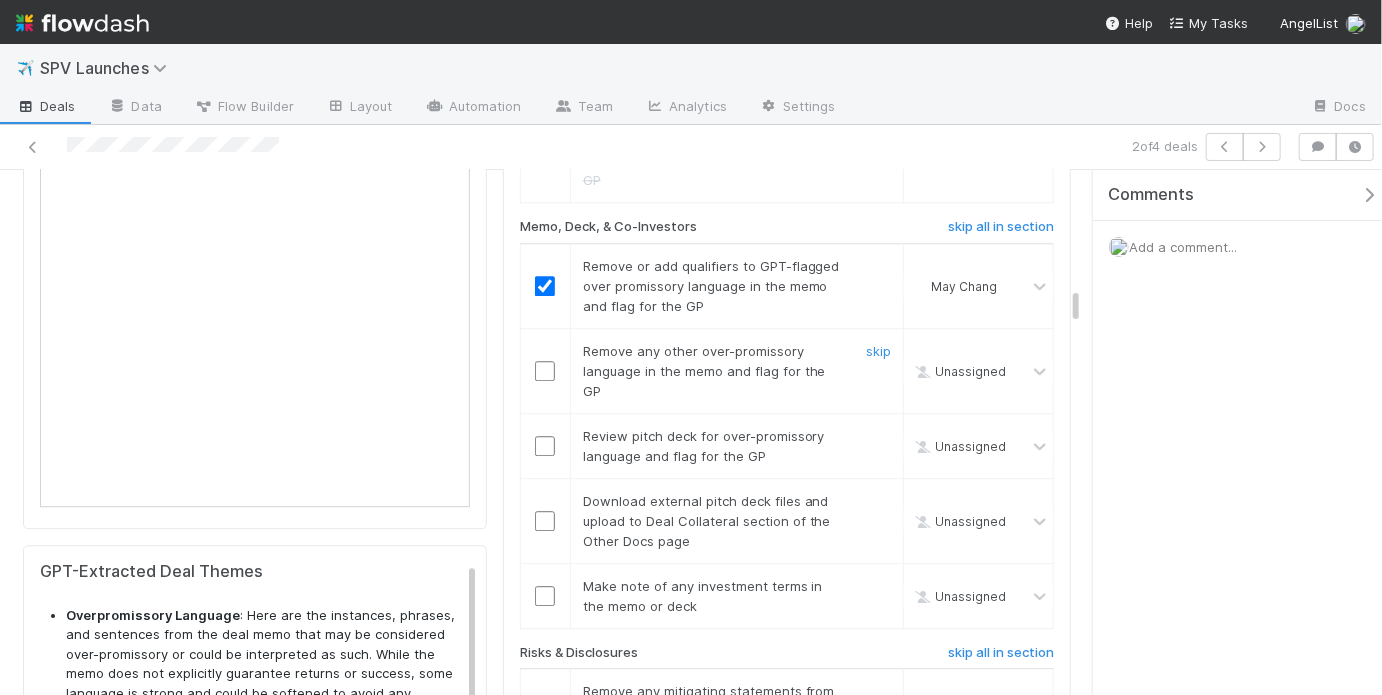 click at bounding box center (545, 371) 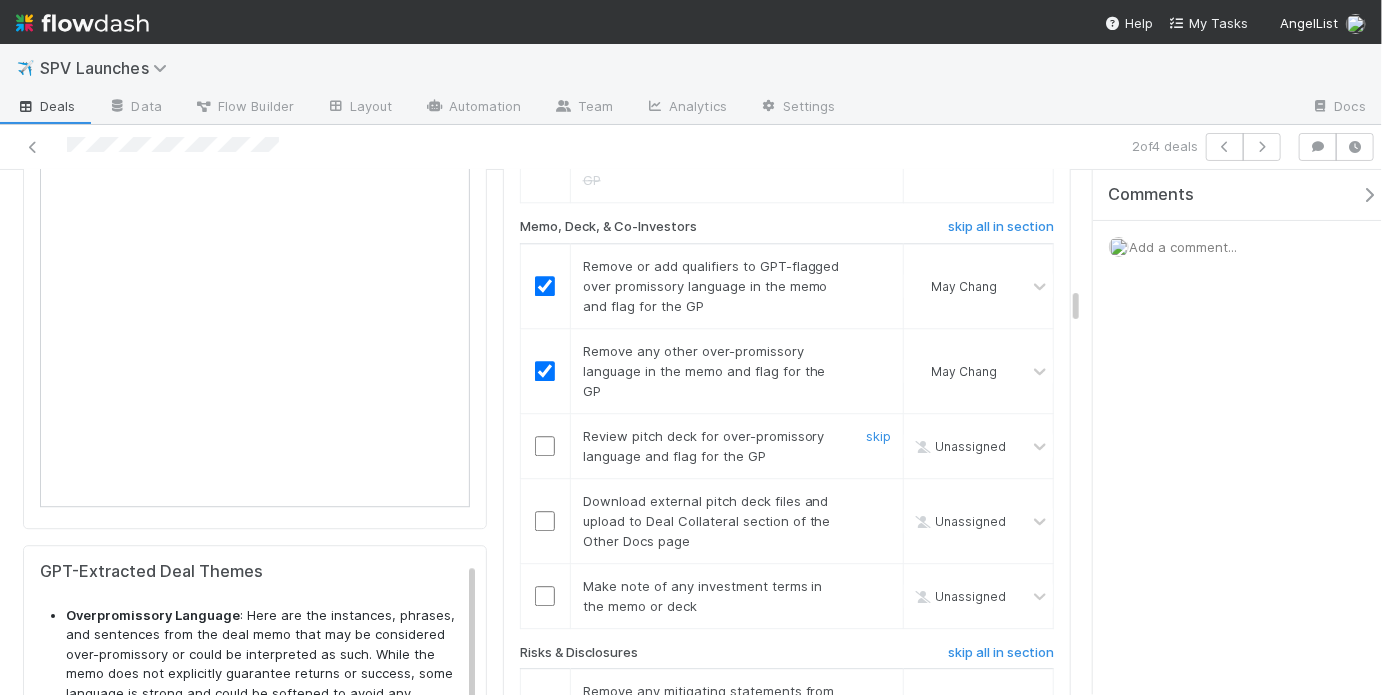 click at bounding box center [545, 446] 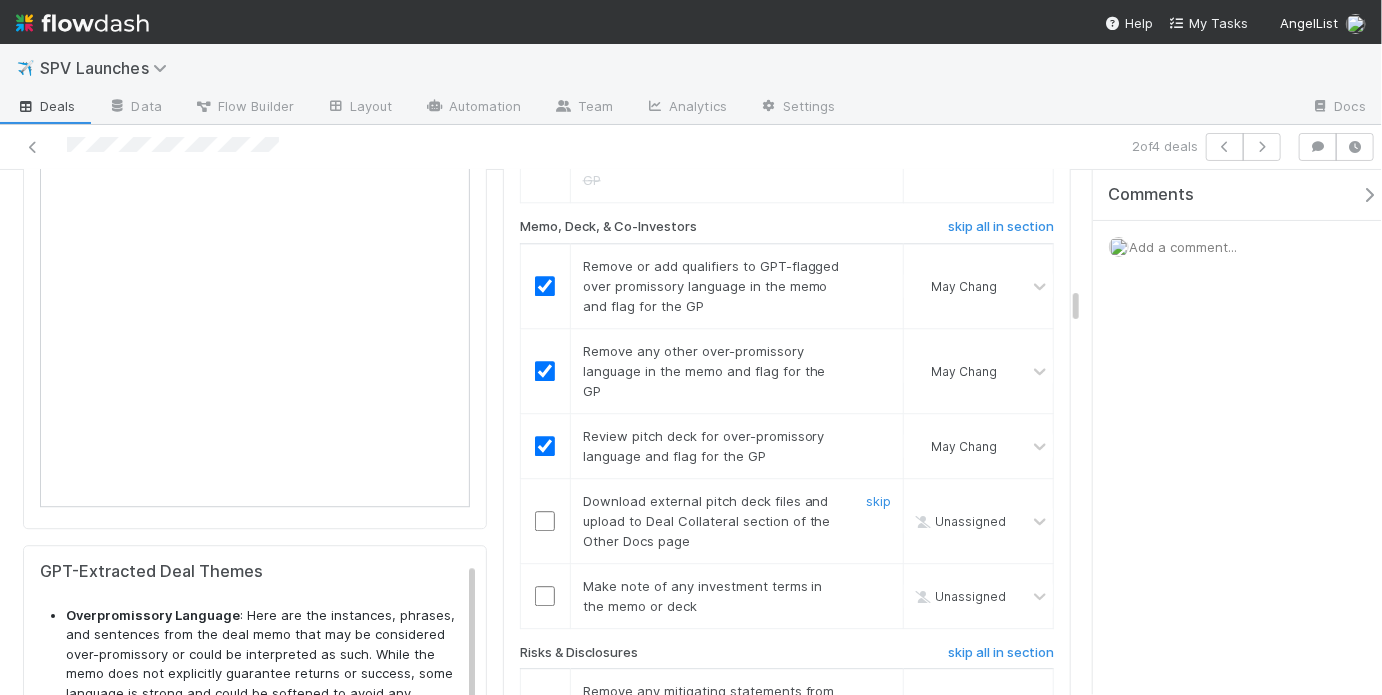 click at bounding box center (545, 521) 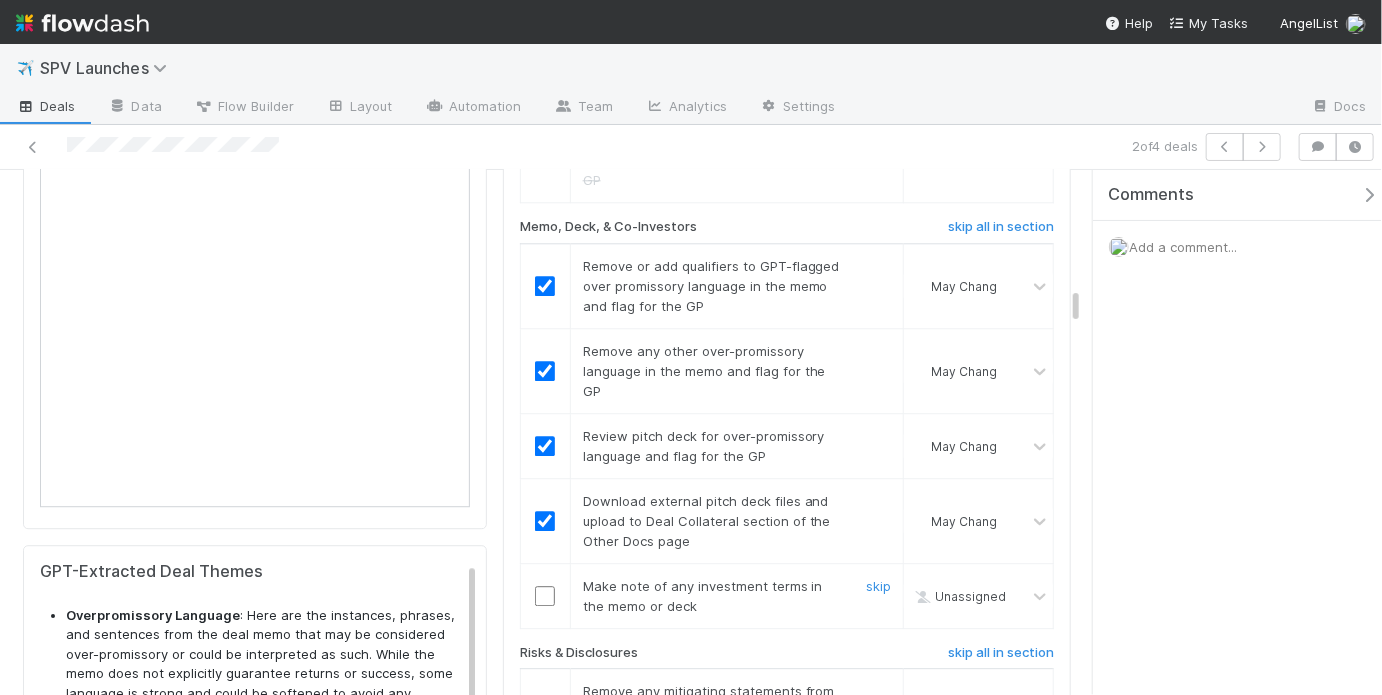 click at bounding box center [545, 596] 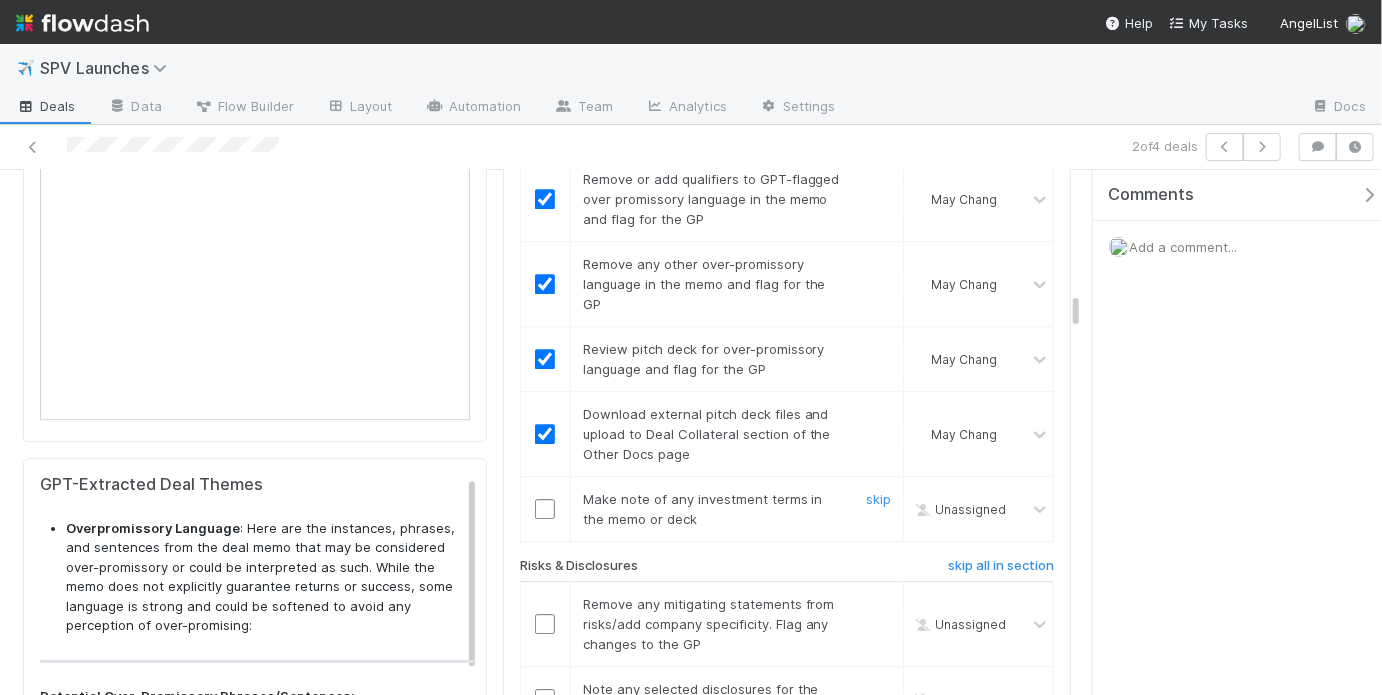 scroll, scrollTop: 2466, scrollLeft: 0, axis: vertical 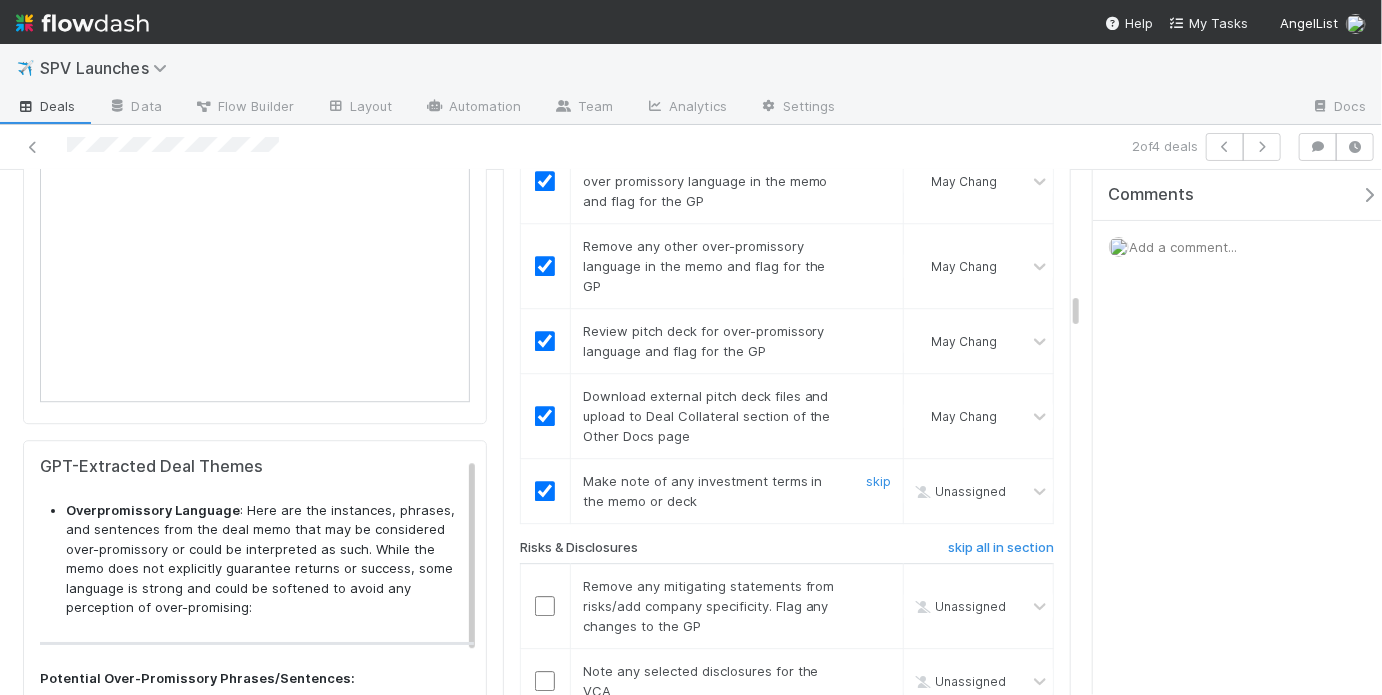 click at bounding box center [545, 491] 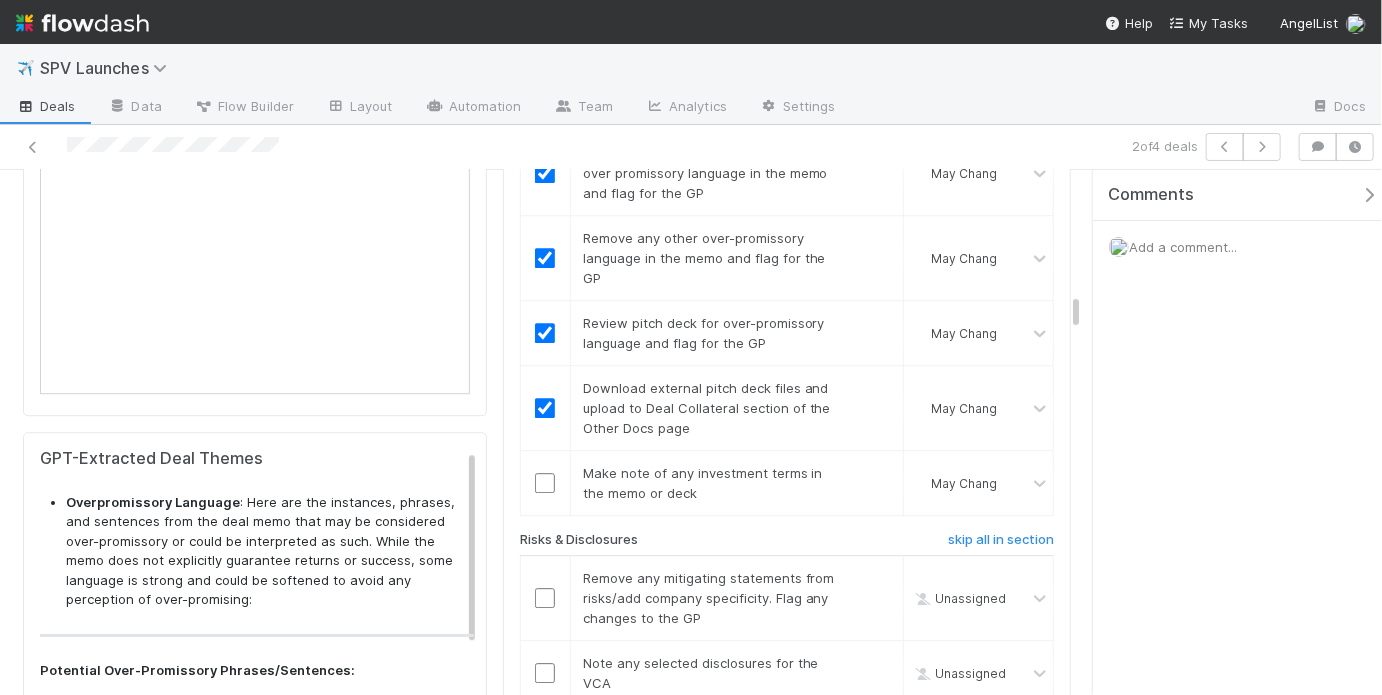 scroll, scrollTop: 2494, scrollLeft: 0, axis: vertical 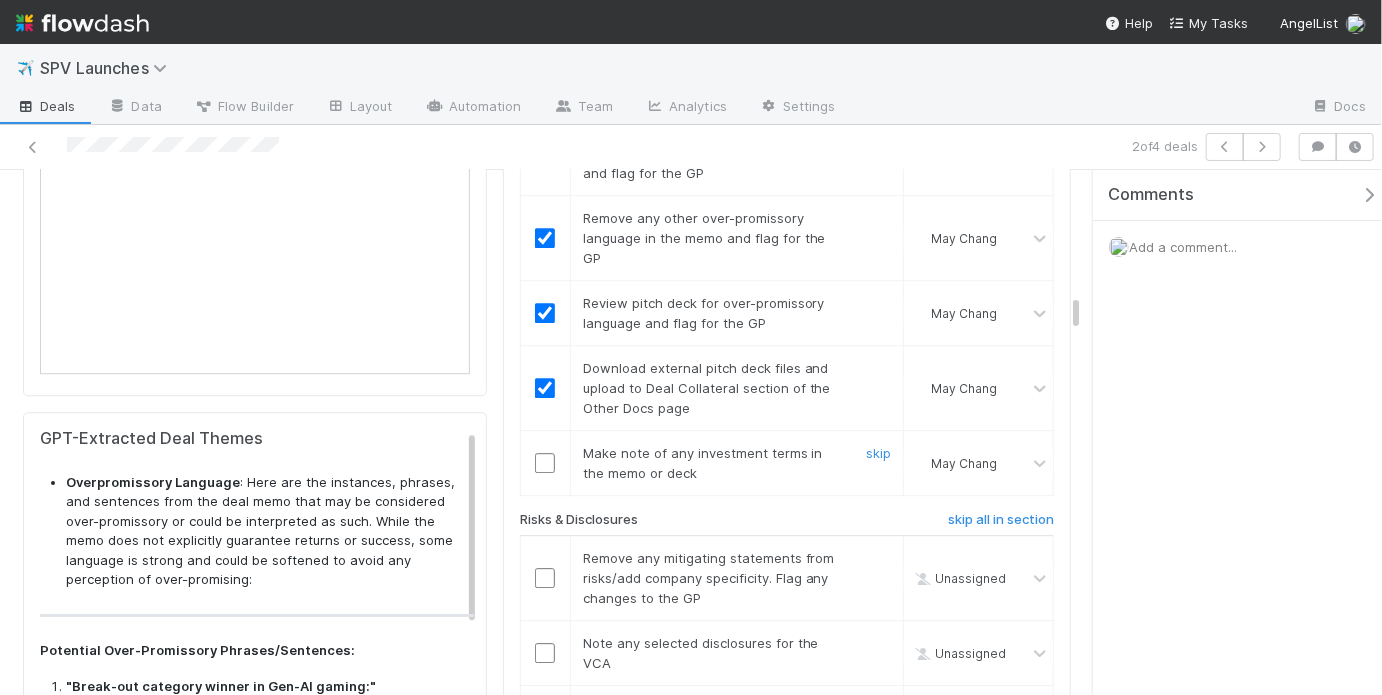 click at bounding box center (545, 463) 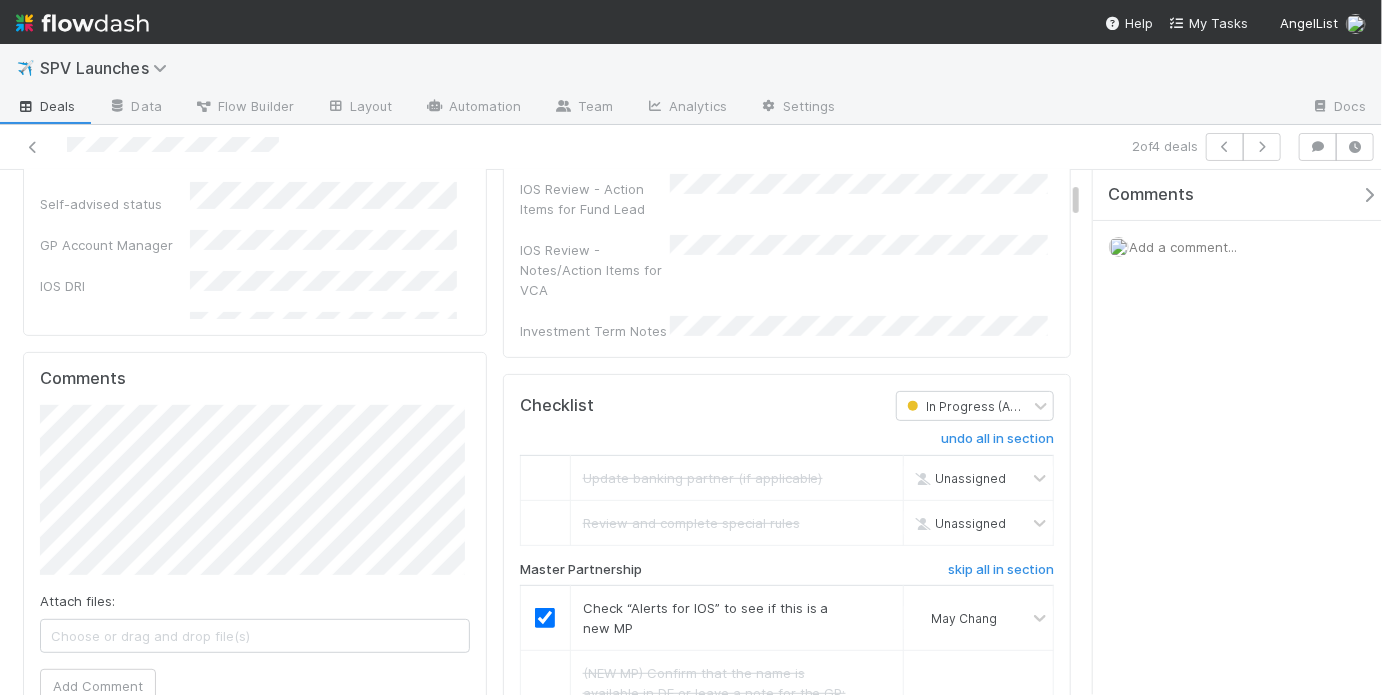 scroll, scrollTop: 0, scrollLeft: 0, axis: both 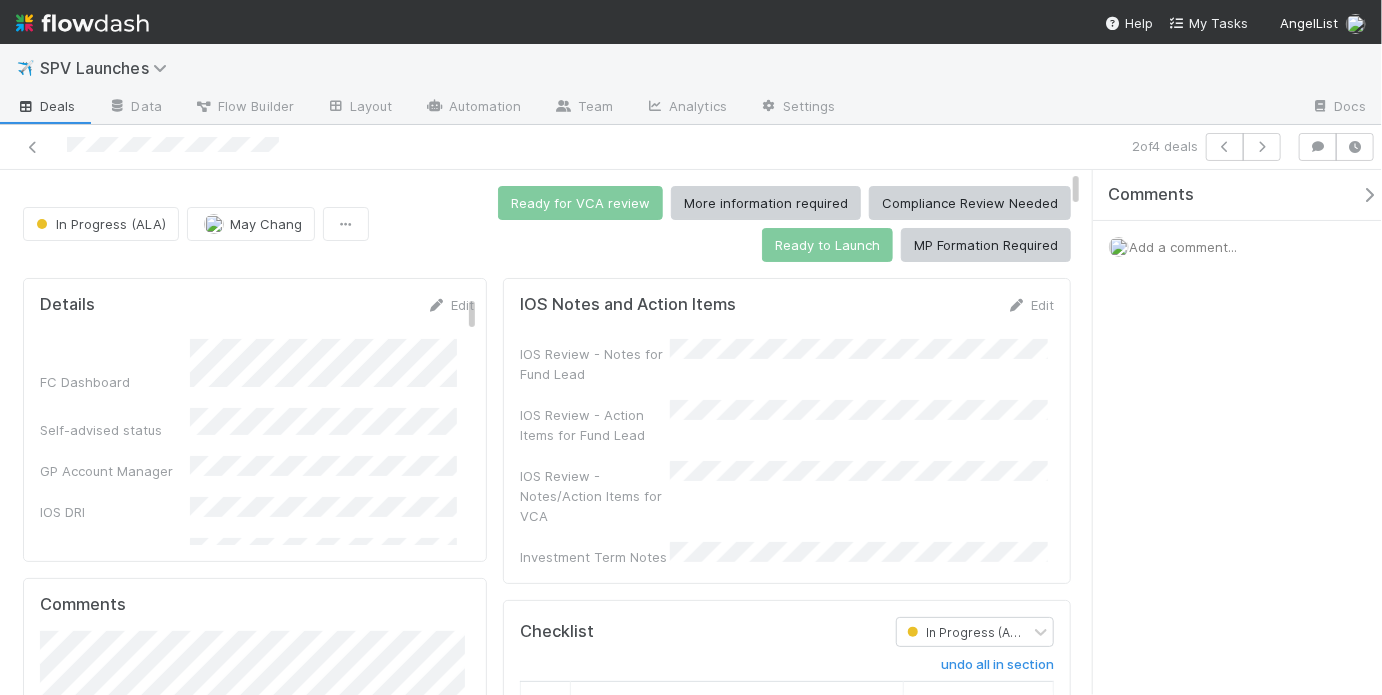 click on "FC Dashboard  Self-advised status  GP Account Manager  IOS DRI  Ready to Launch DRI  Lead Syndicate  Direct Subadviser  Portfolio Company  Fund Legal Name  Fund Lead  Carry Recipient  Carry Percentage  Lead Email  Due Date  Syndicate Master Partnership  AL Platform Status  Linked KYC Verification  Memo  Round Type  Round Size  Allocation  Coinvestors  Priority  Adviser  Investment Type  Overdue?  Special Rules  Transaction Type  Country of Incorporation  General Partner  Is the lead investing on the same terms as the syndicate?  Is the lead investing out of a fund?  Pro Rata Rights  Master Partnership Check  Banking Partner  Company Fields Data Sync  Alerts for IOS  VCA DRI  IOS DRI Slack ID  Off-Platform SPV Name   EIN Requested?  Front Thread  'Ready for Launch' email sent to VCA?  1 Hour Reminder Time  1 hour reminder sent?  Lead Syndicate Team Emails  GP Account Manager Email  Front thread - conversation ID  GP Form Email Array  Training Deal  Due Date Alert" at bounding box center [257, 1958] 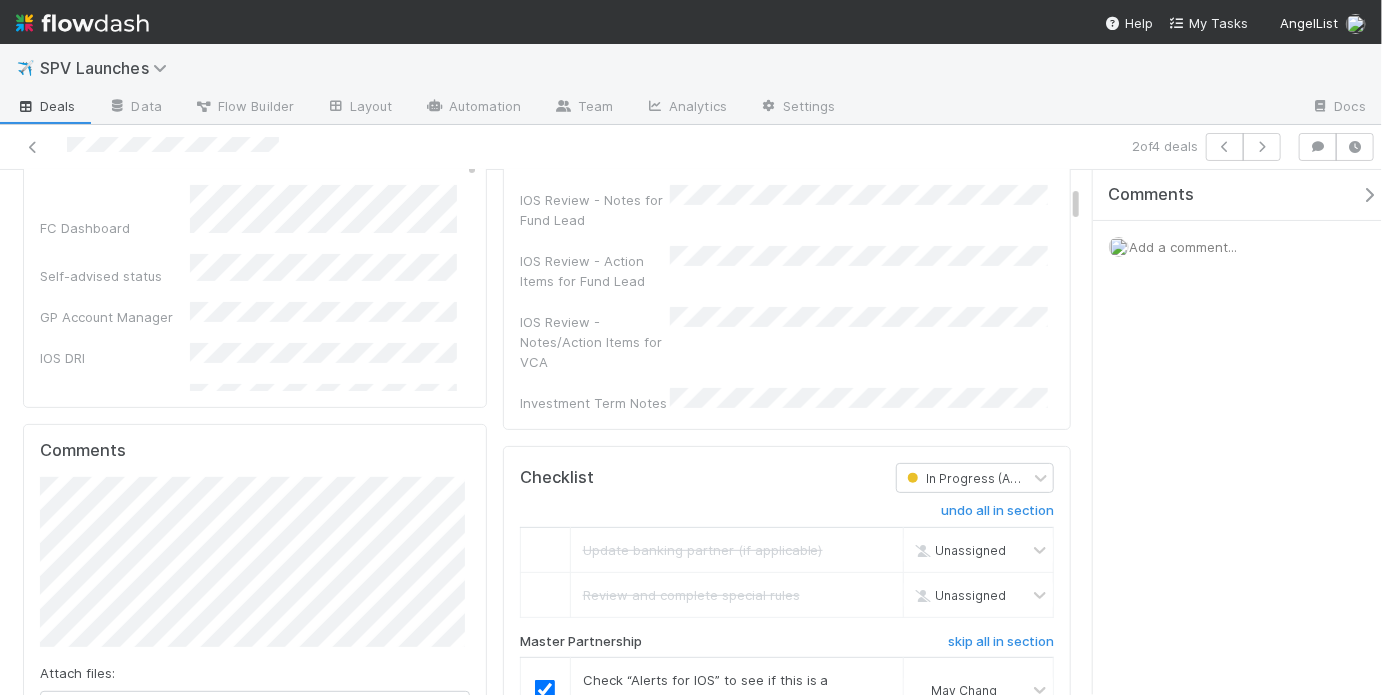 scroll, scrollTop: 0, scrollLeft: 0, axis: both 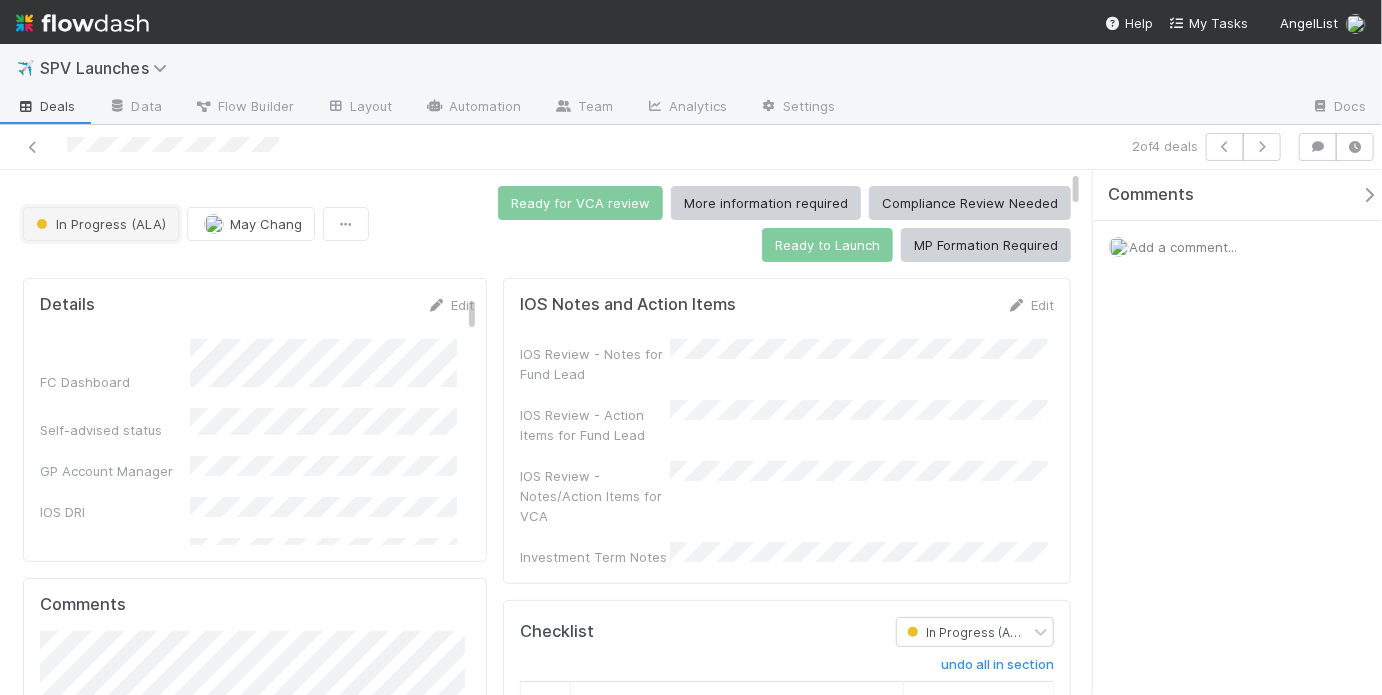 click on "In Progress (ALA)" at bounding box center [99, 224] 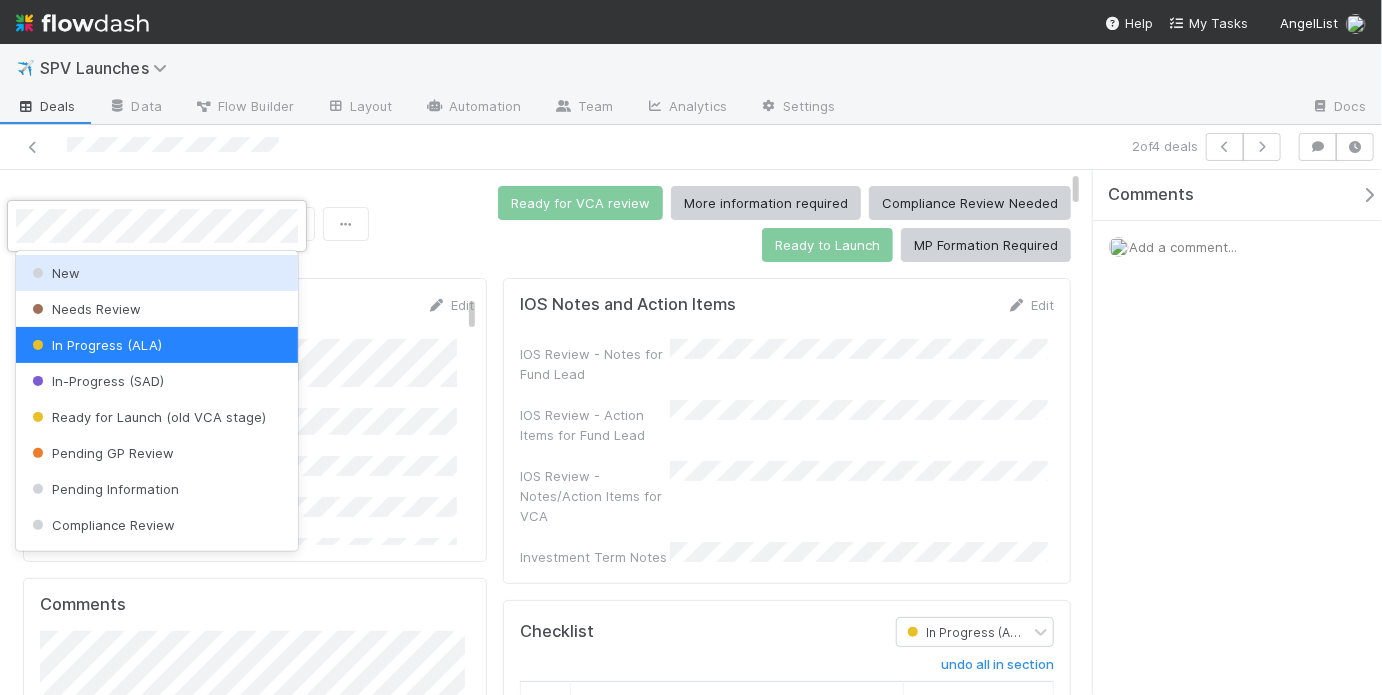 click on "New" at bounding box center (157, 273) 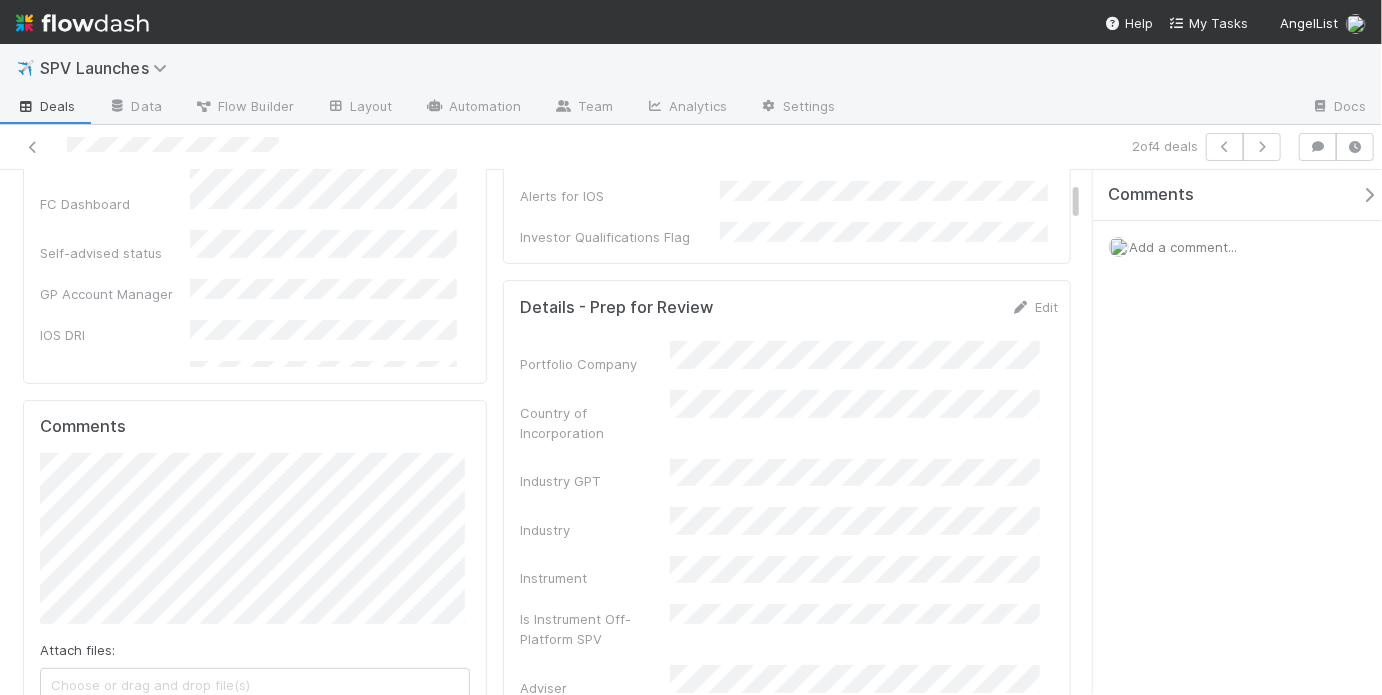 scroll, scrollTop: 139, scrollLeft: 0, axis: vertical 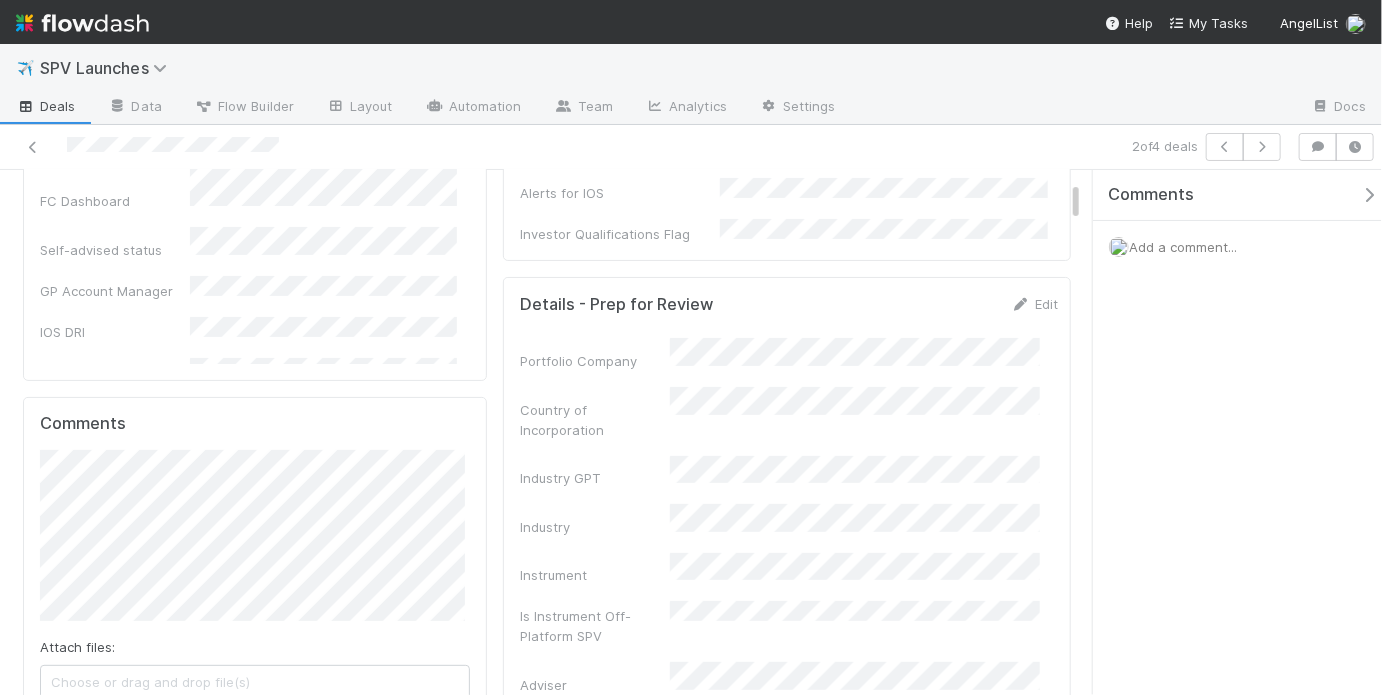 click on "Portfolio Company  Country of Incorporation  Industry GPT  Industry  Instrument  Is Instrument Off-Platform SPV  Adviser  Self-advised status  Transaction Type  Acquisition GPT Flag  Off-platform SPV GPT Flag  SAFT/Token Flag" at bounding box center [789, 648] 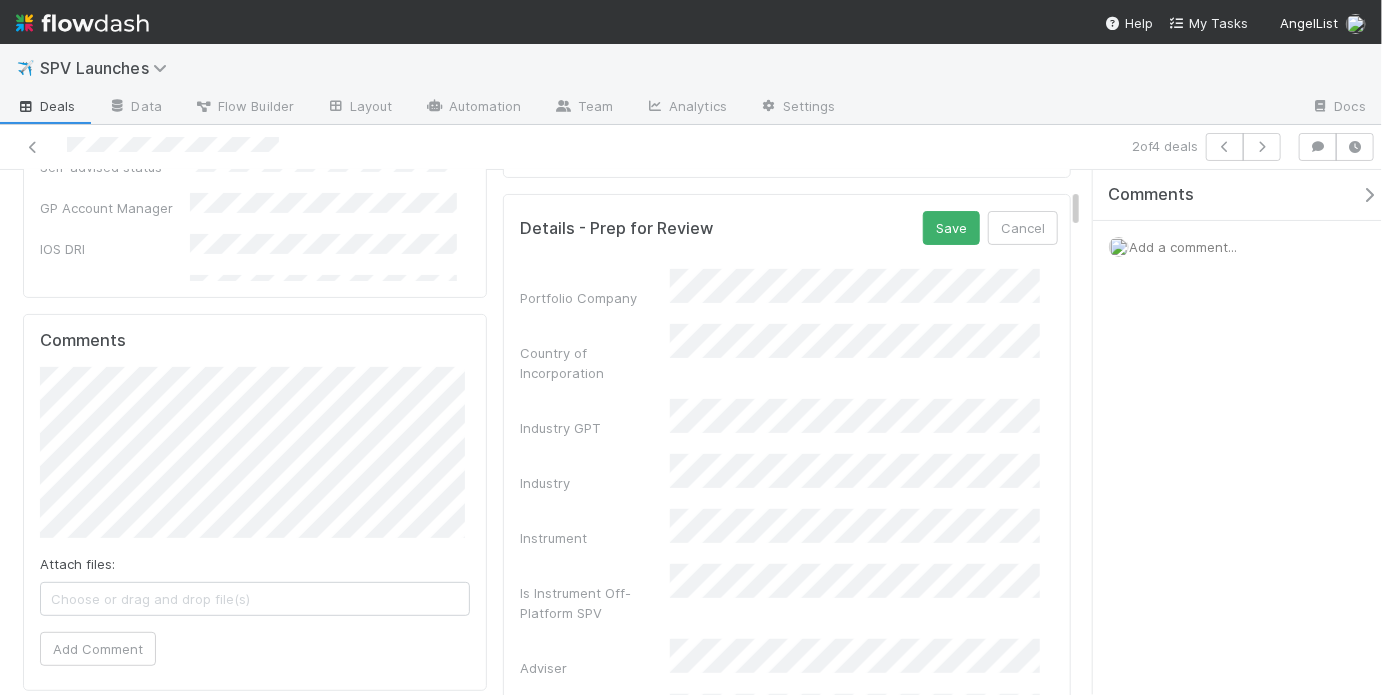 scroll, scrollTop: 242, scrollLeft: 0, axis: vertical 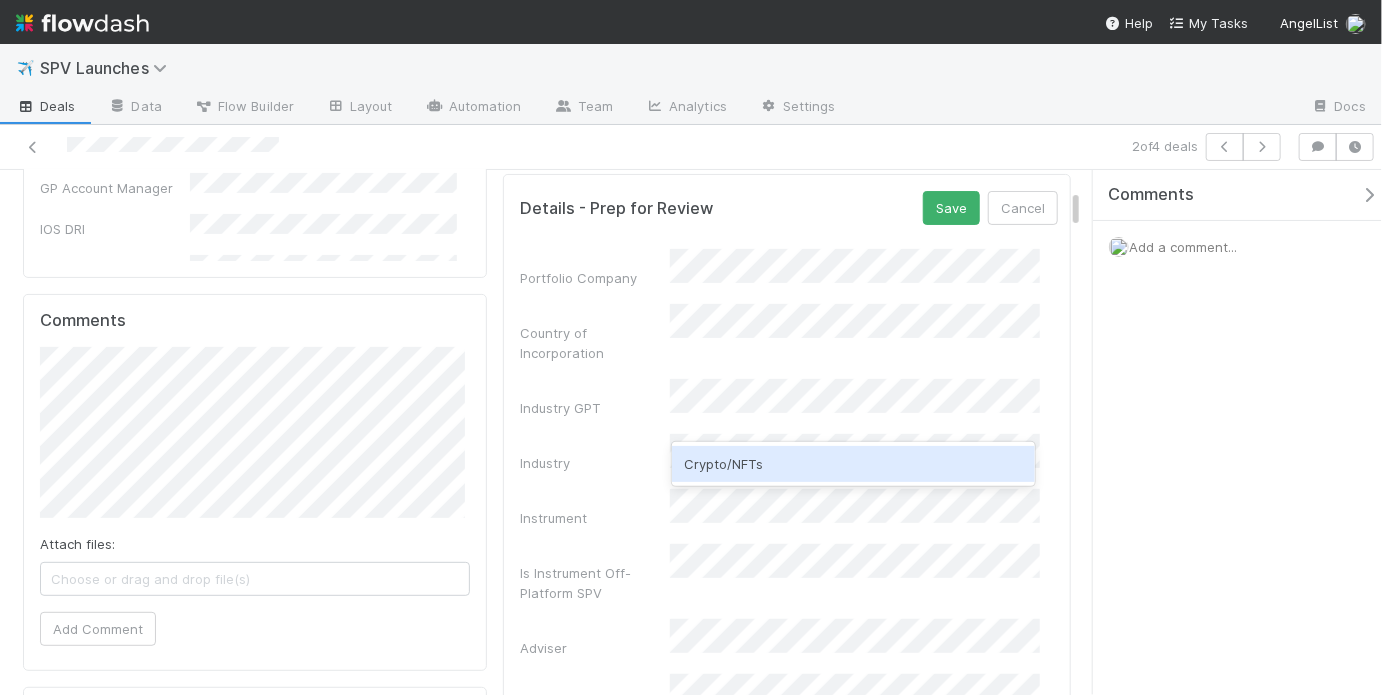 click on "Crypto/NFTs" at bounding box center (853, 464) 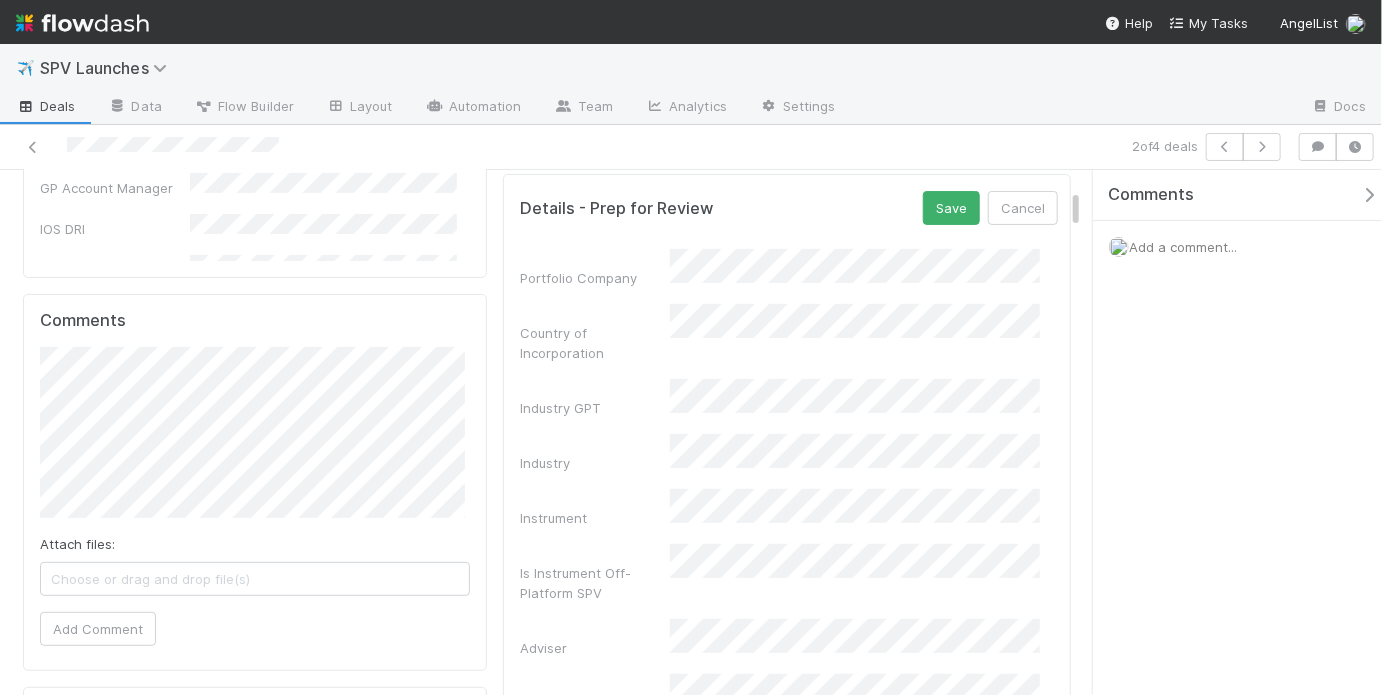 scroll, scrollTop: 91, scrollLeft: 0, axis: vertical 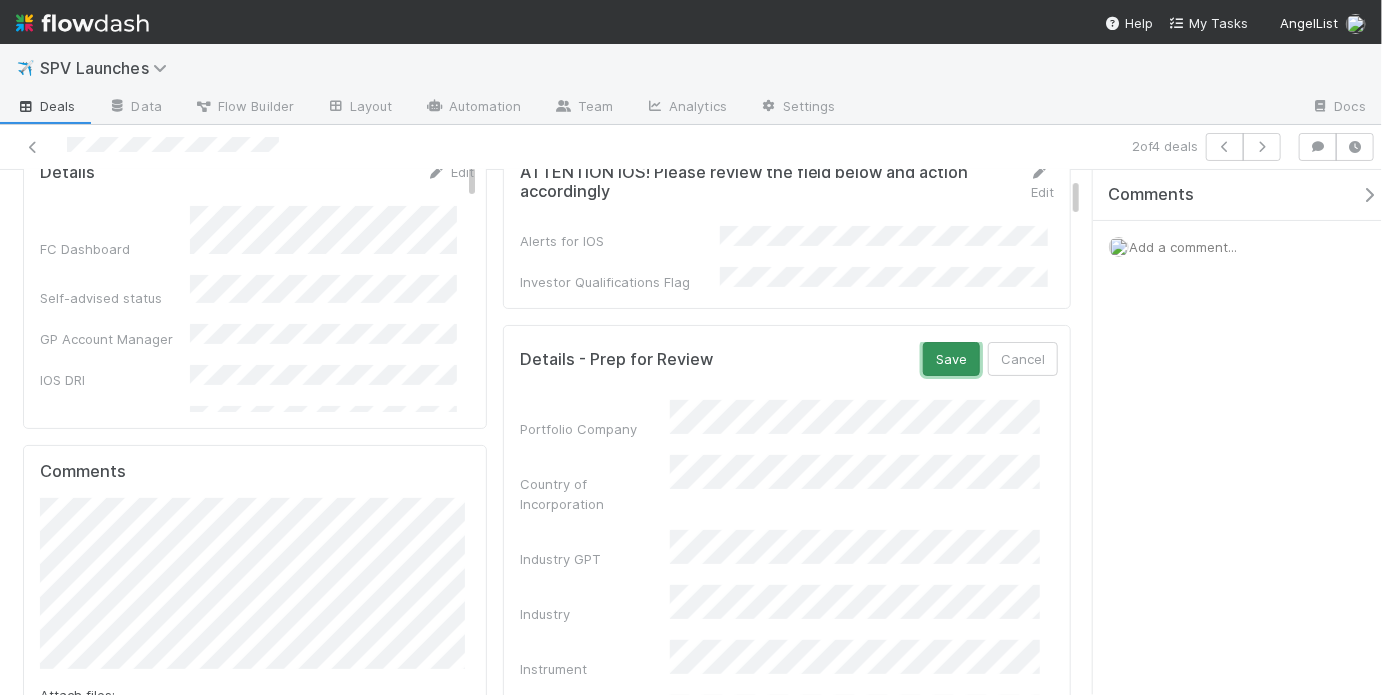 click on "Save" at bounding box center (951, 359) 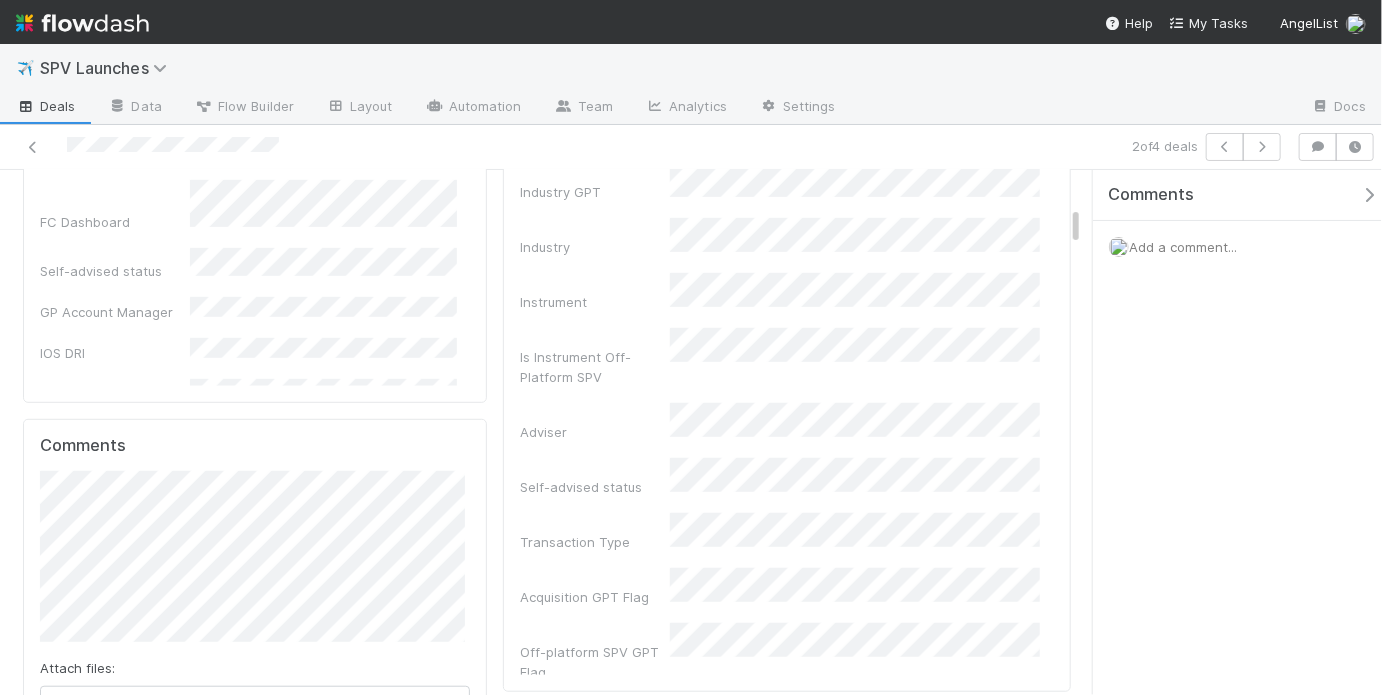 scroll, scrollTop: 319, scrollLeft: 0, axis: vertical 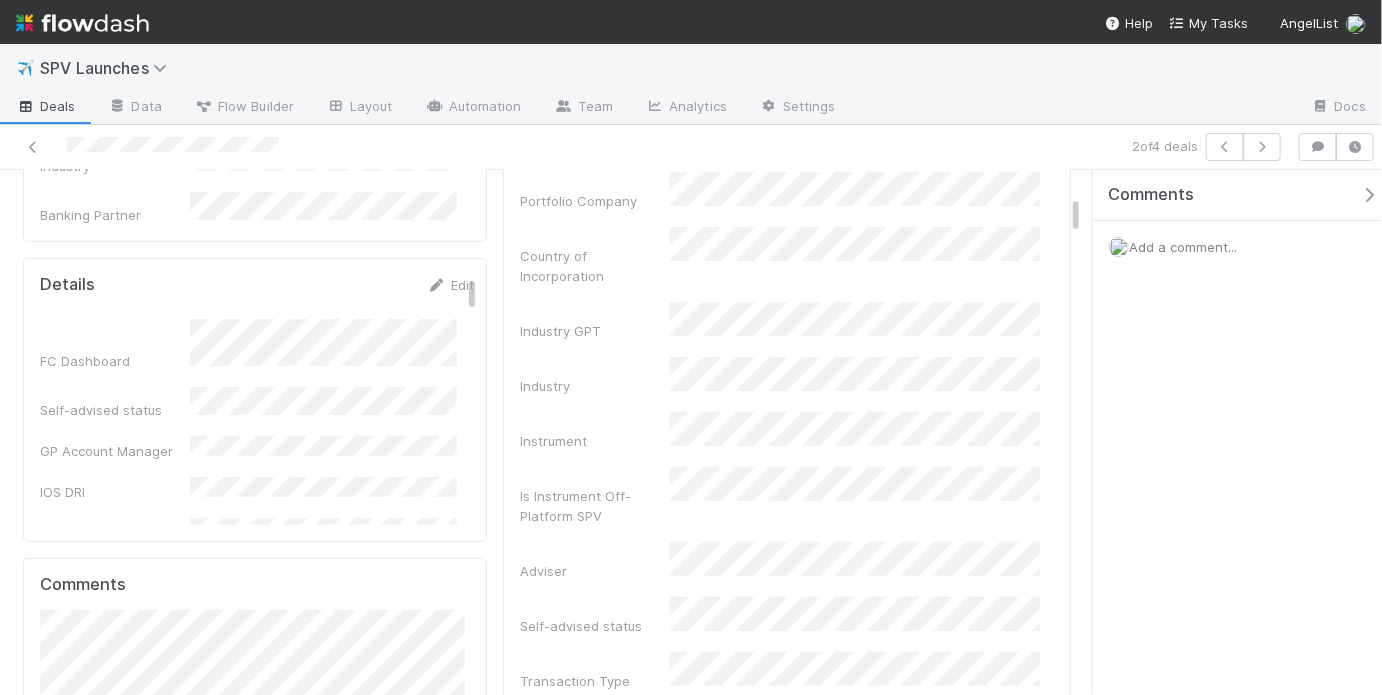 click on "Instrument" at bounding box center [595, 441] 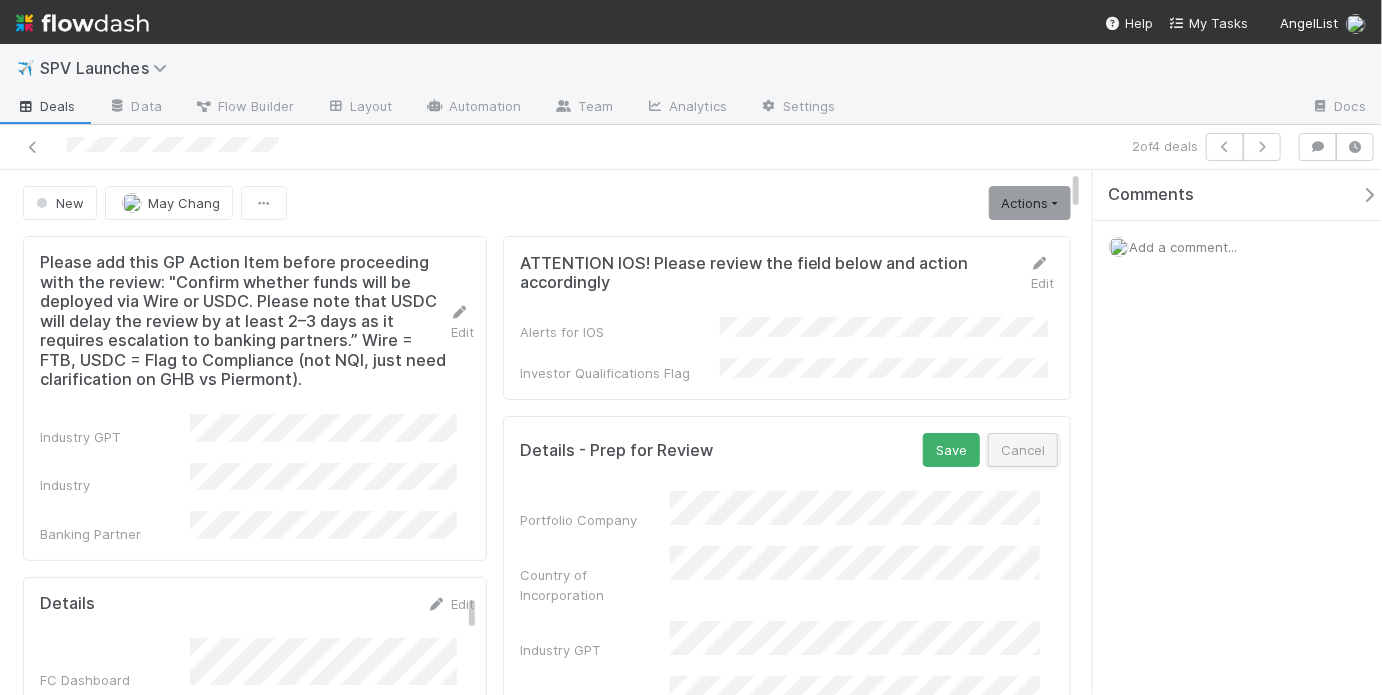 click on "Cancel" at bounding box center [1023, 450] 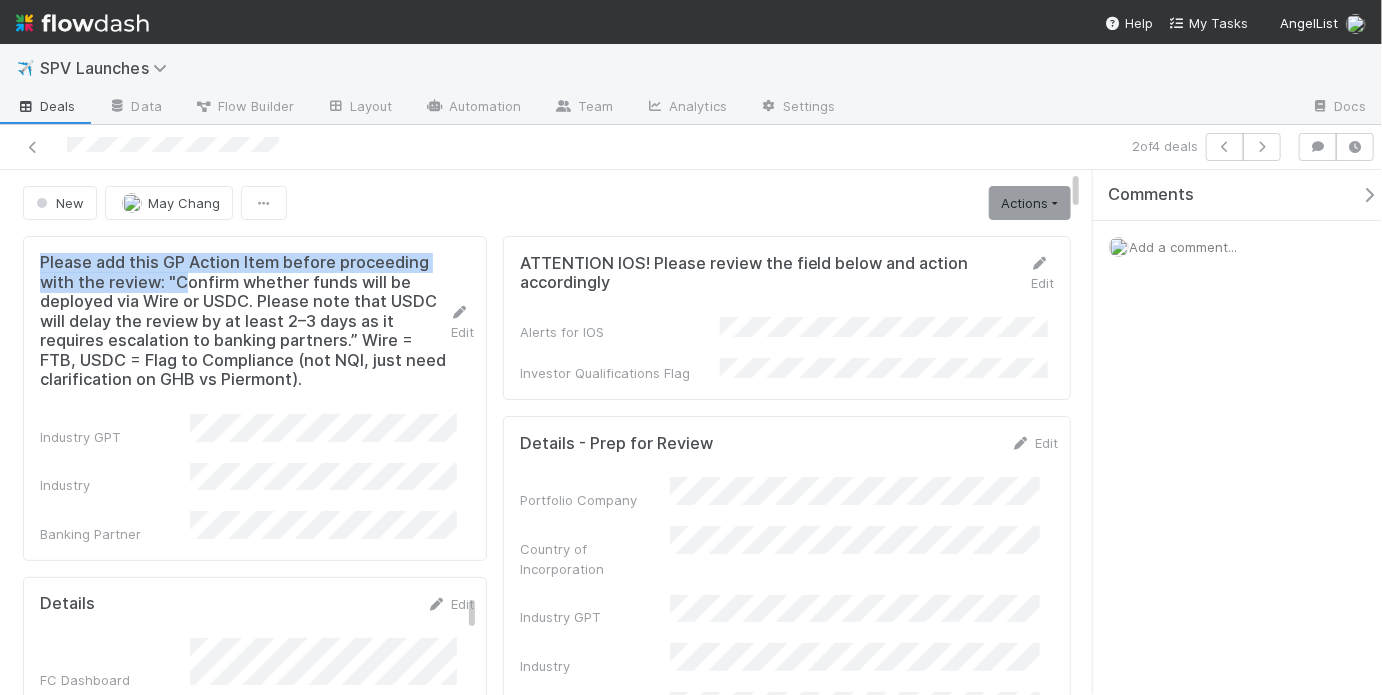 drag, startPoint x: 35, startPoint y: 258, endPoint x: 187, endPoint y: 284, distance: 154.20766 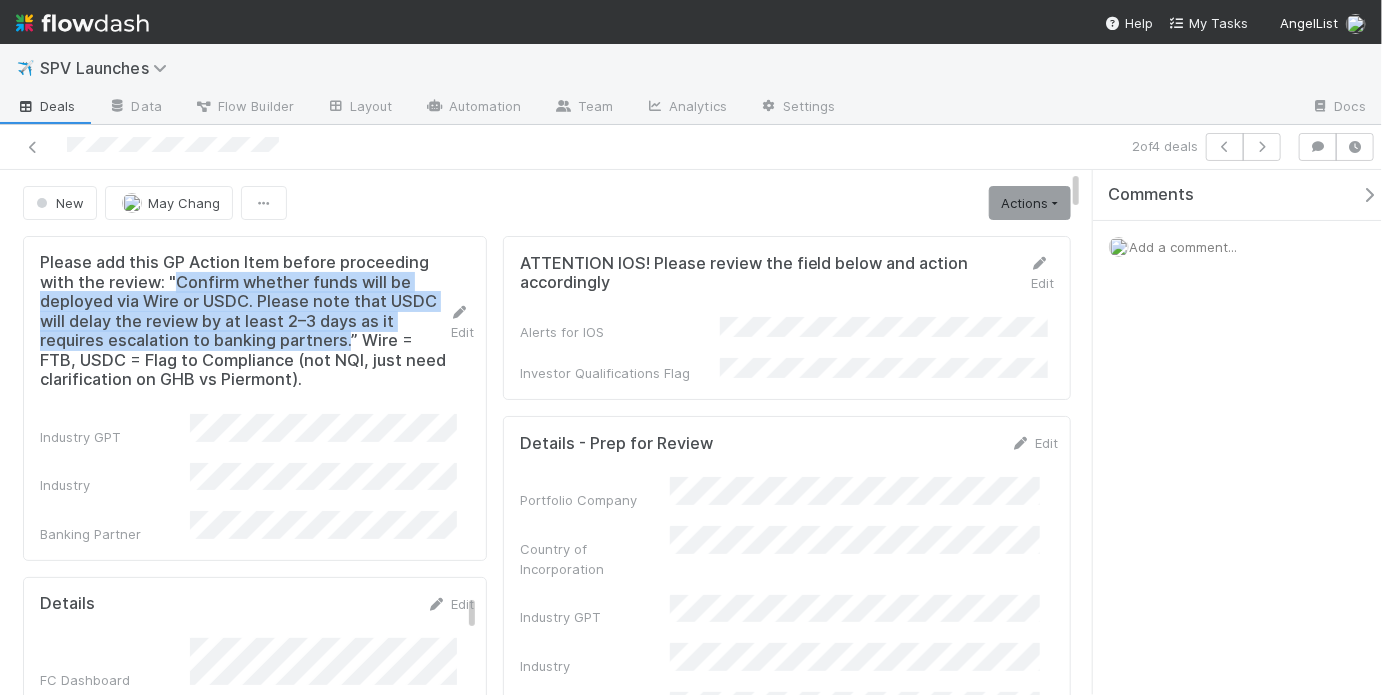 drag, startPoint x: 175, startPoint y: 283, endPoint x: 362, endPoint y: 348, distance: 197.97475 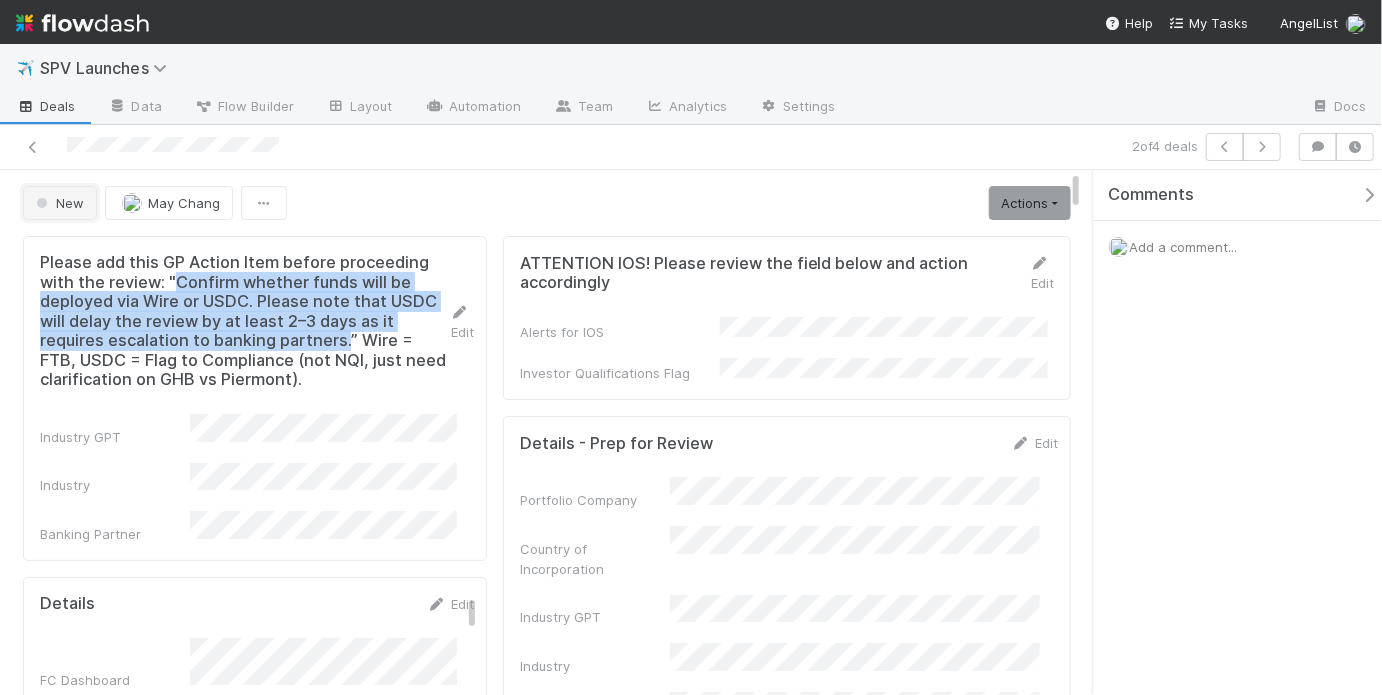 click on "New" at bounding box center [58, 203] 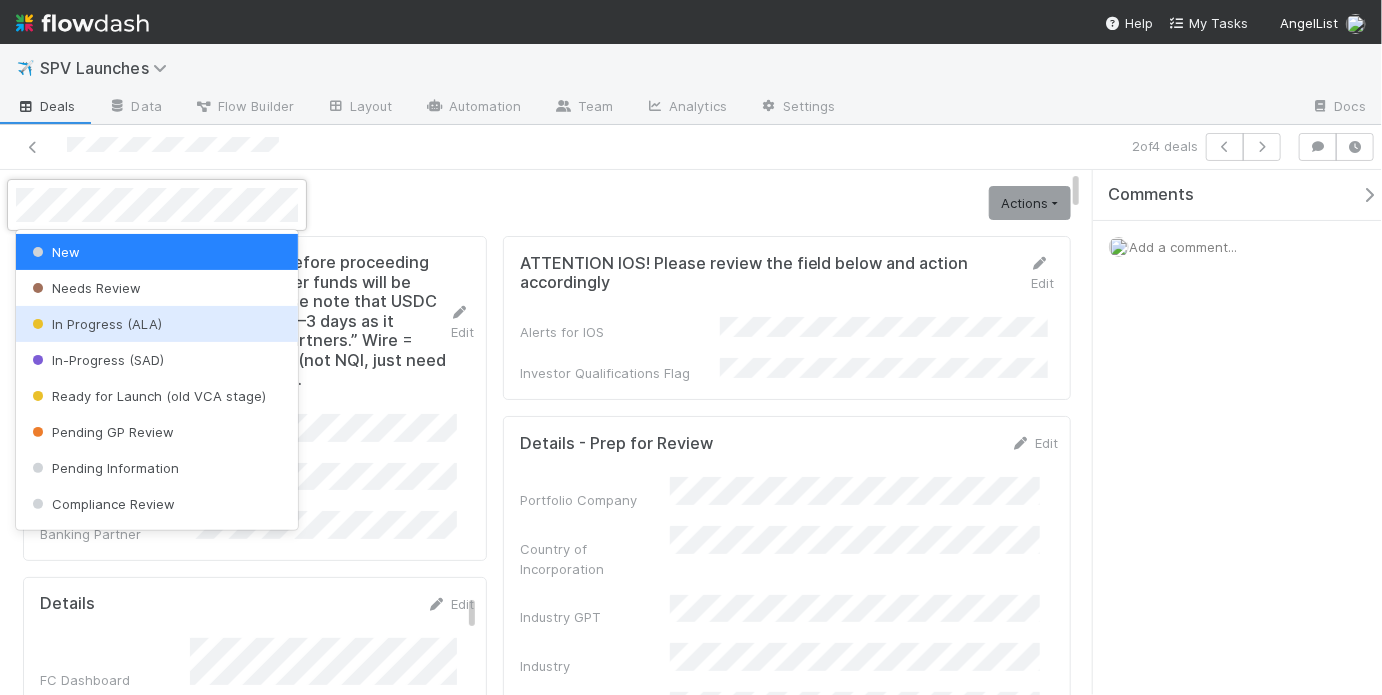 click on "In Progress (ALA)" at bounding box center (157, 324) 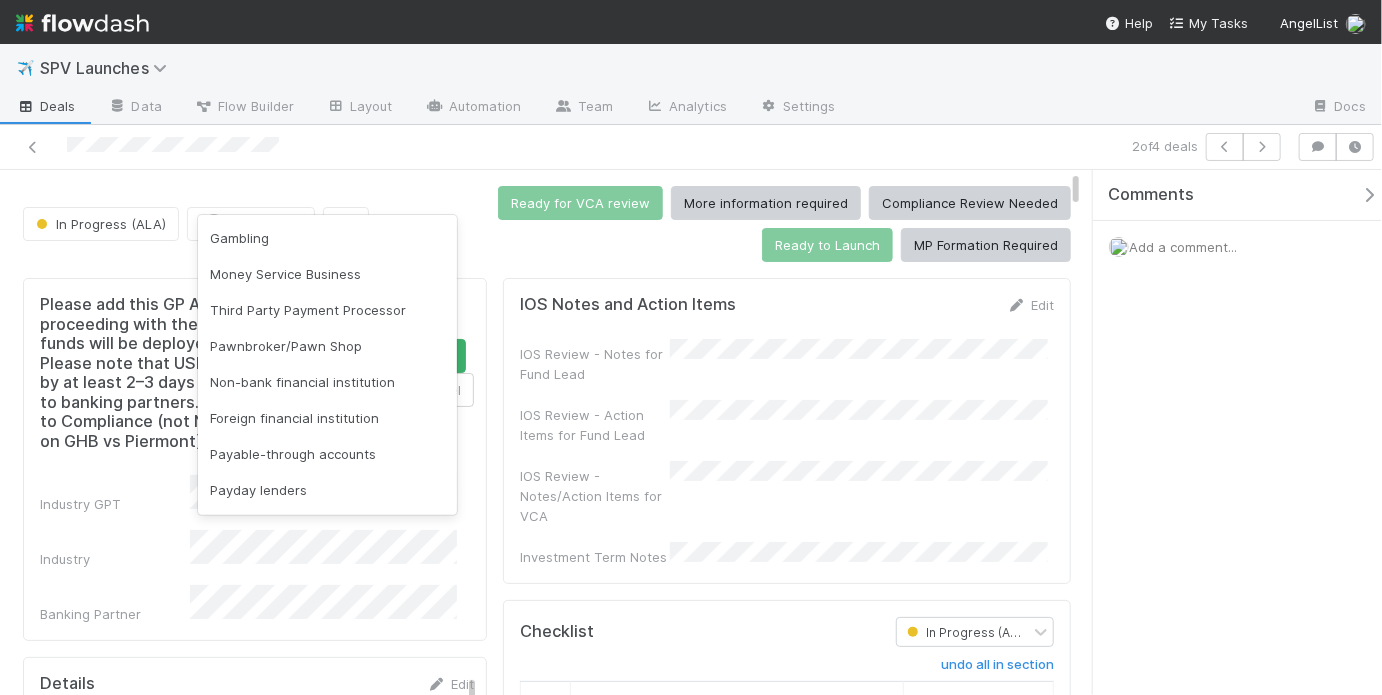 scroll, scrollTop: 514, scrollLeft: 0, axis: vertical 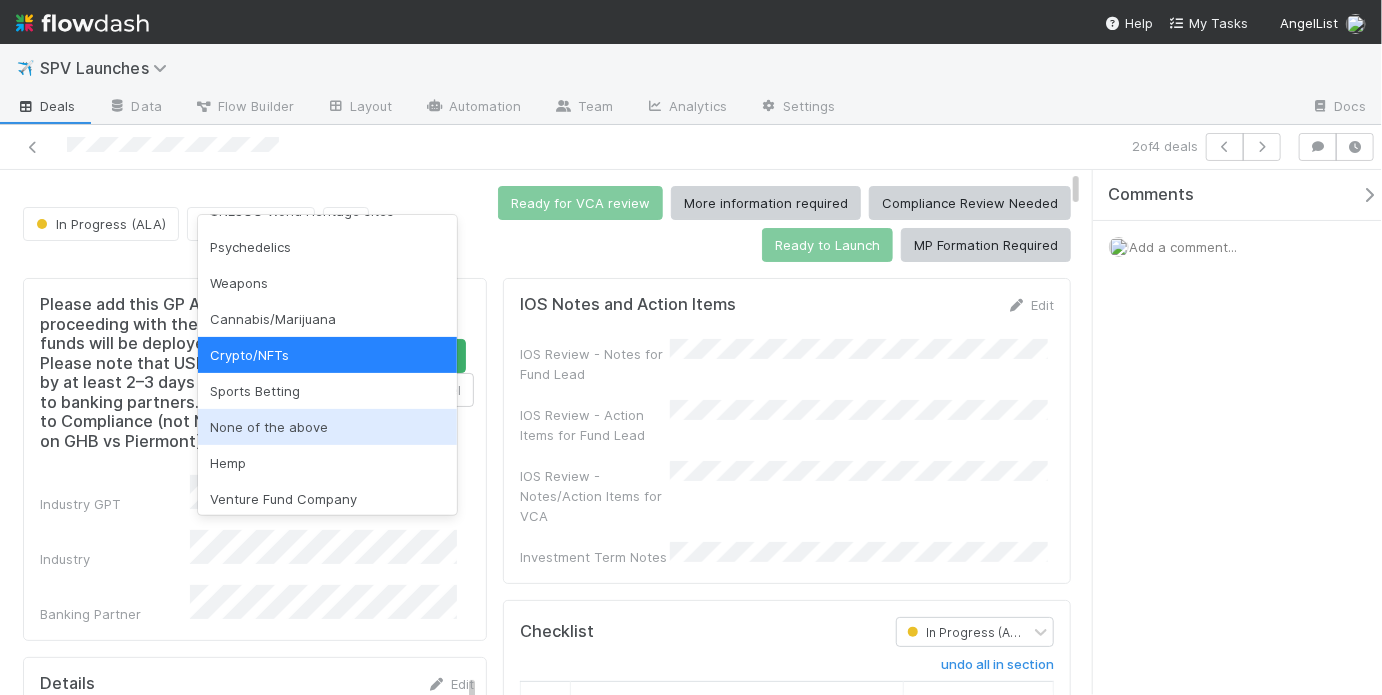 click on "None of the above" at bounding box center [327, 427] 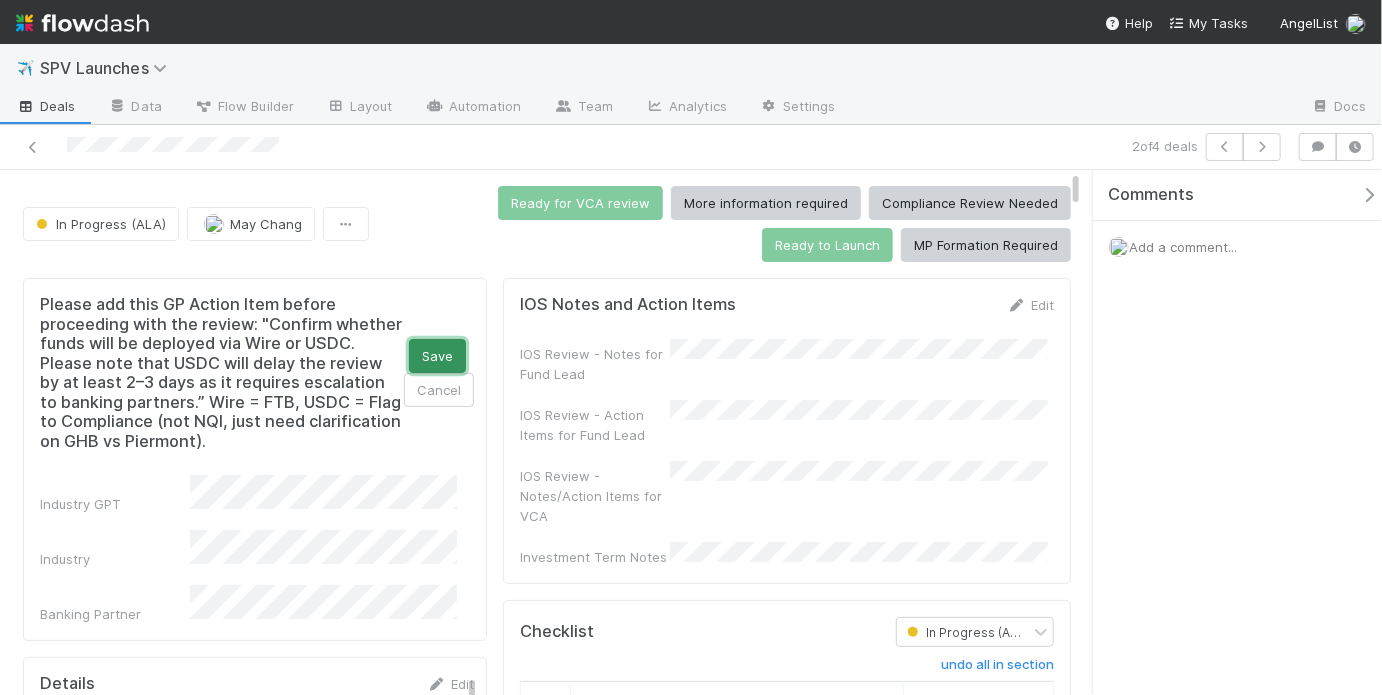 click on "Save" at bounding box center (437, 356) 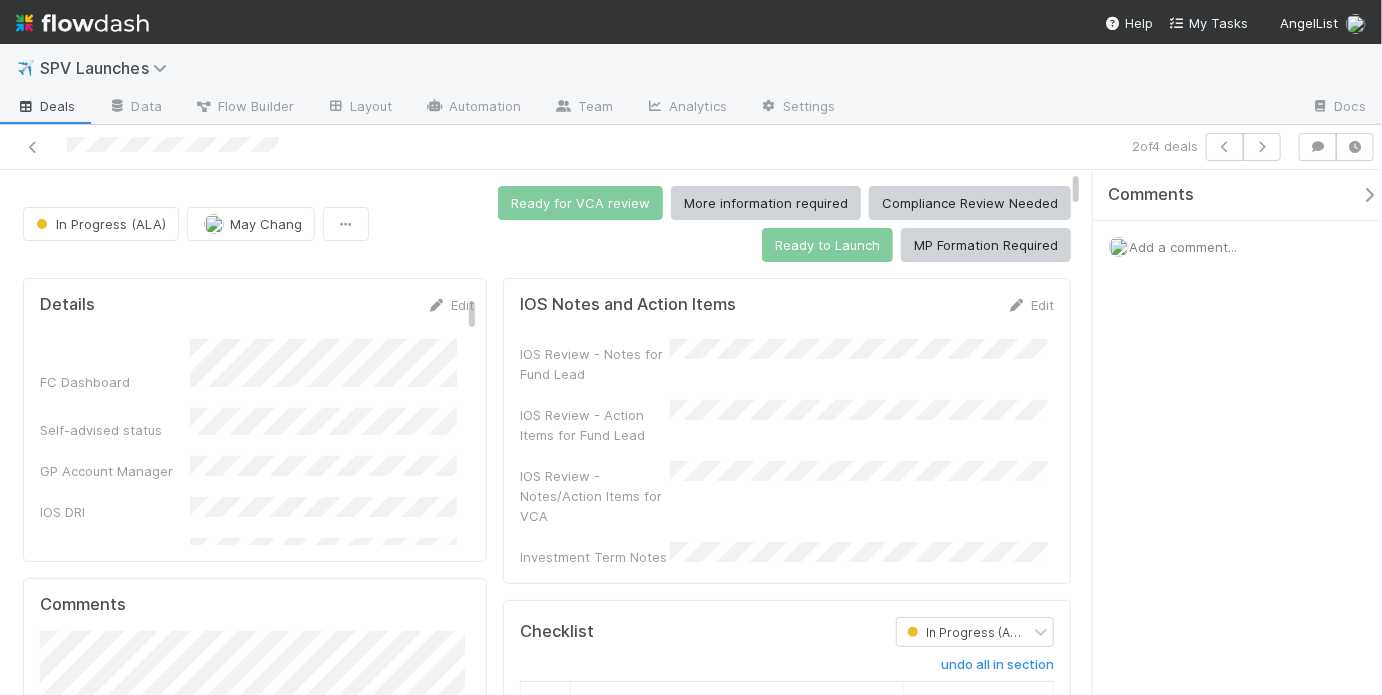 click on "Ready for VCA review More information required  Compliance Review Needed Ready to Launch  MP Formation Required" at bounding box center [724, 224] 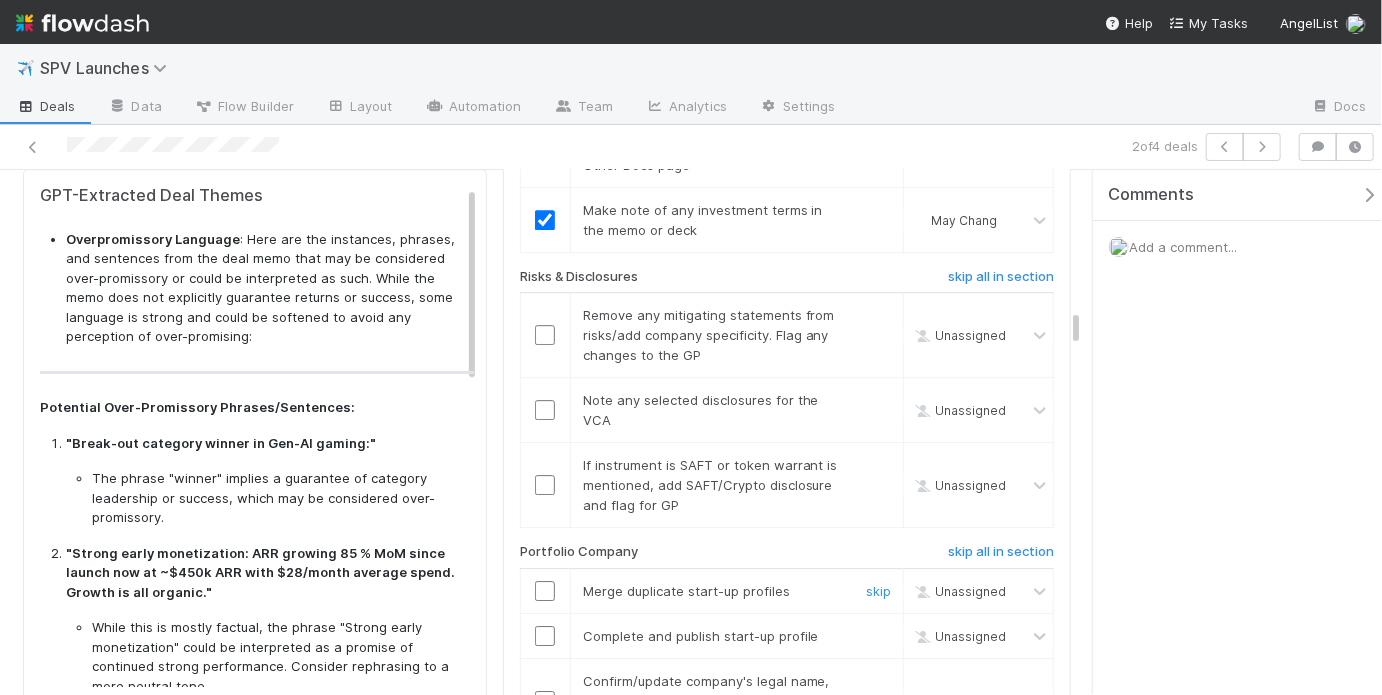 scroll, scrollTop: 2645, scrollLeft: 0, axis: vertical 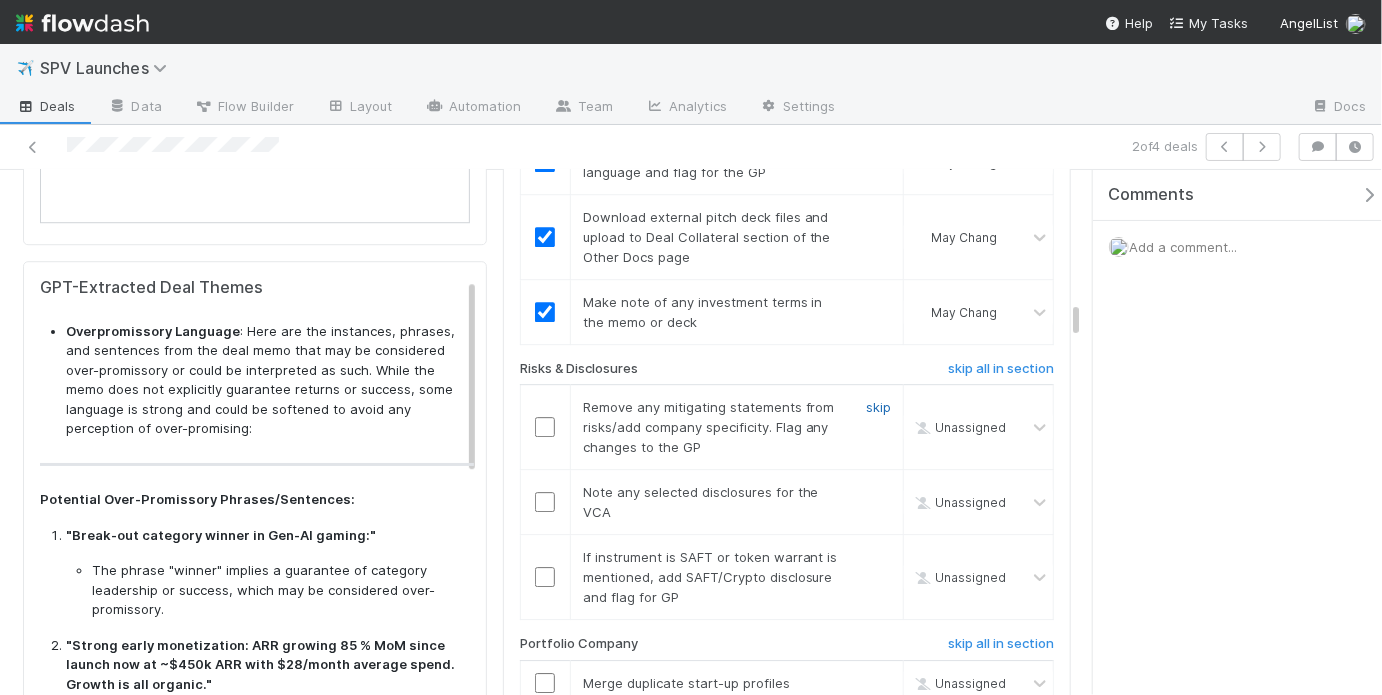 click on "skip" at bounding box center (878, 407) 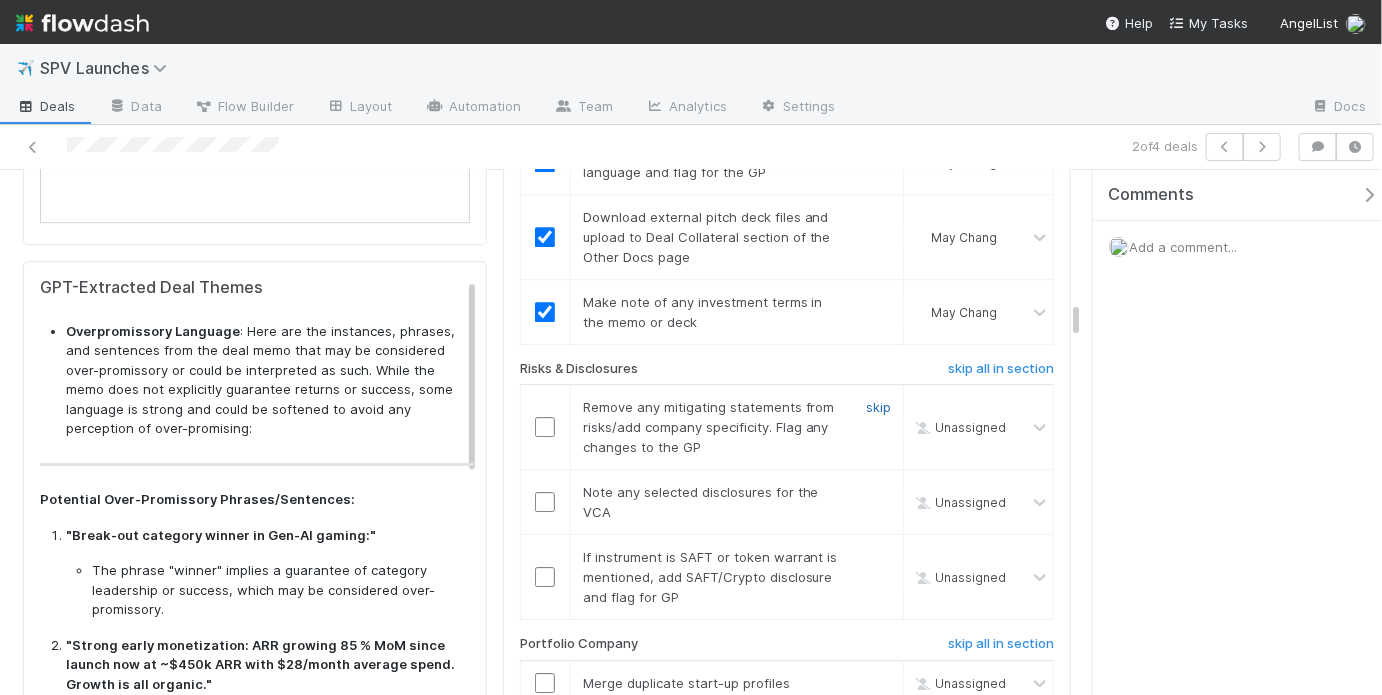 click on "skip" at bounding box center [878, 407] 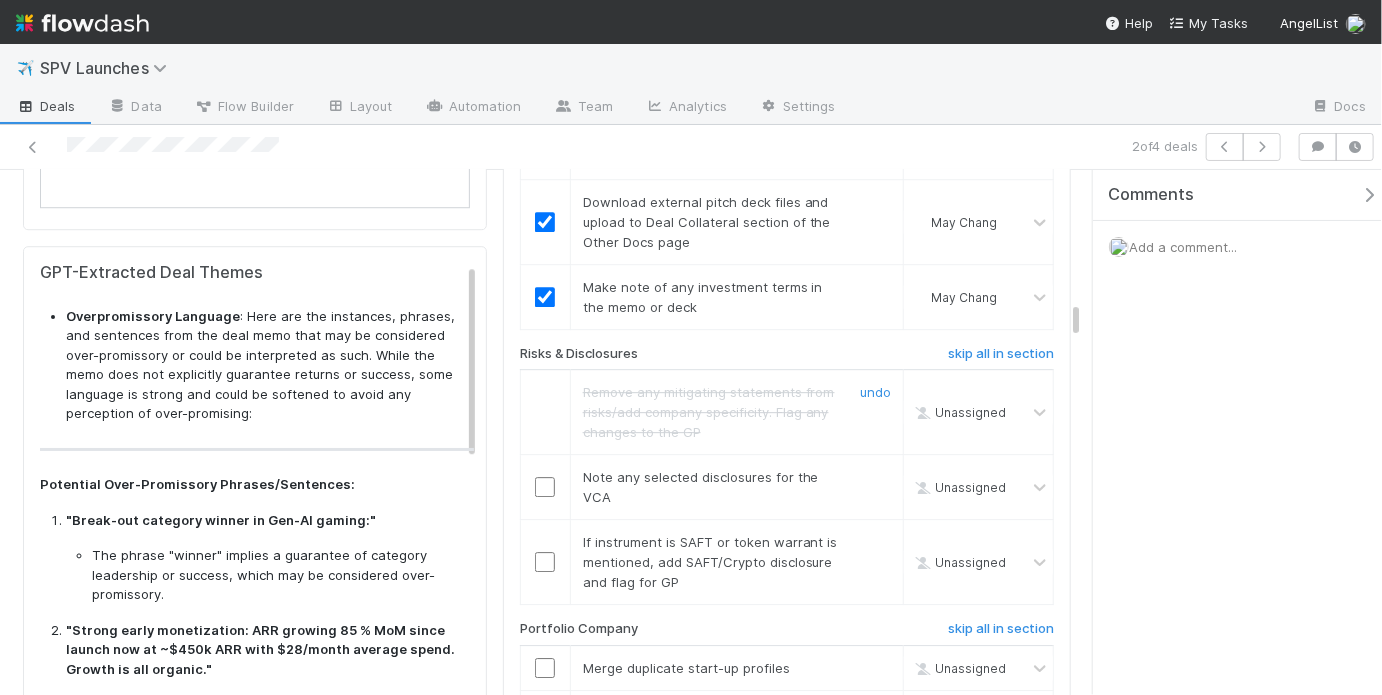 scroll, scrollTop: 2665, scrollLeft: 0, axis: vertical 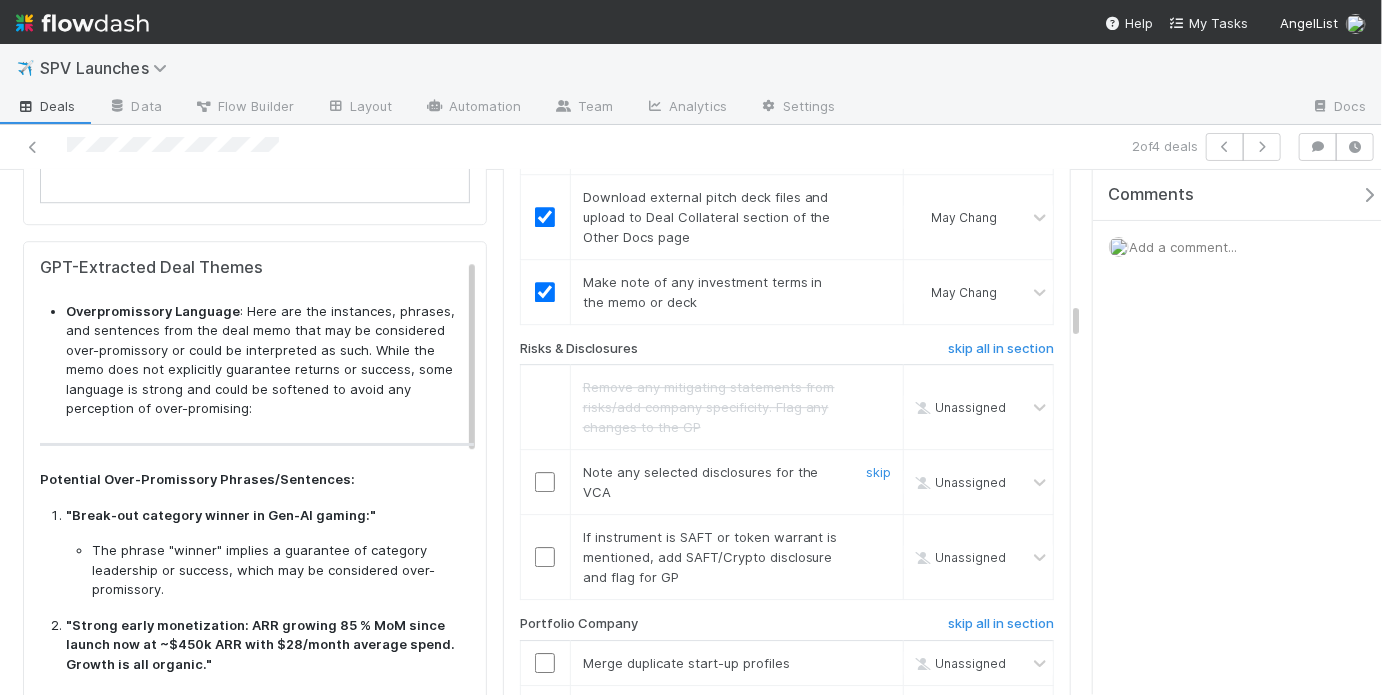 click at bounding box center (545, 482) 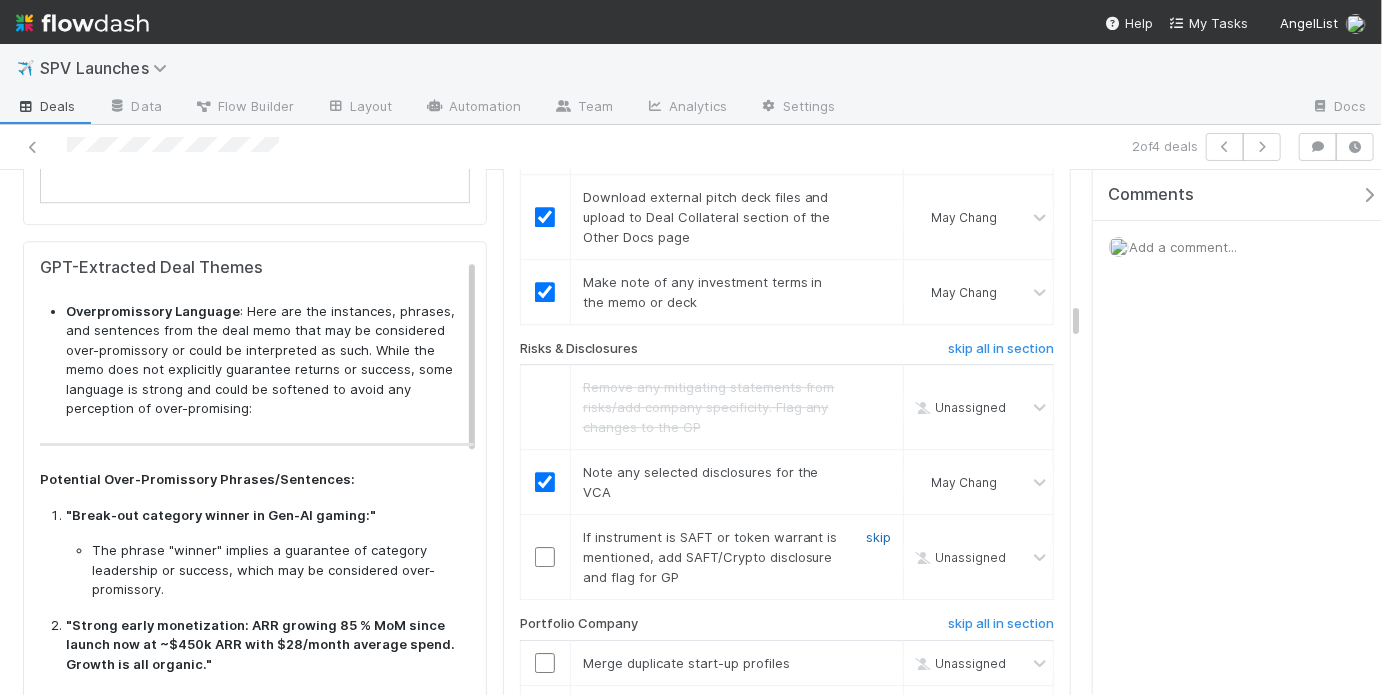click on "skip" at bounding box center [878, 537] 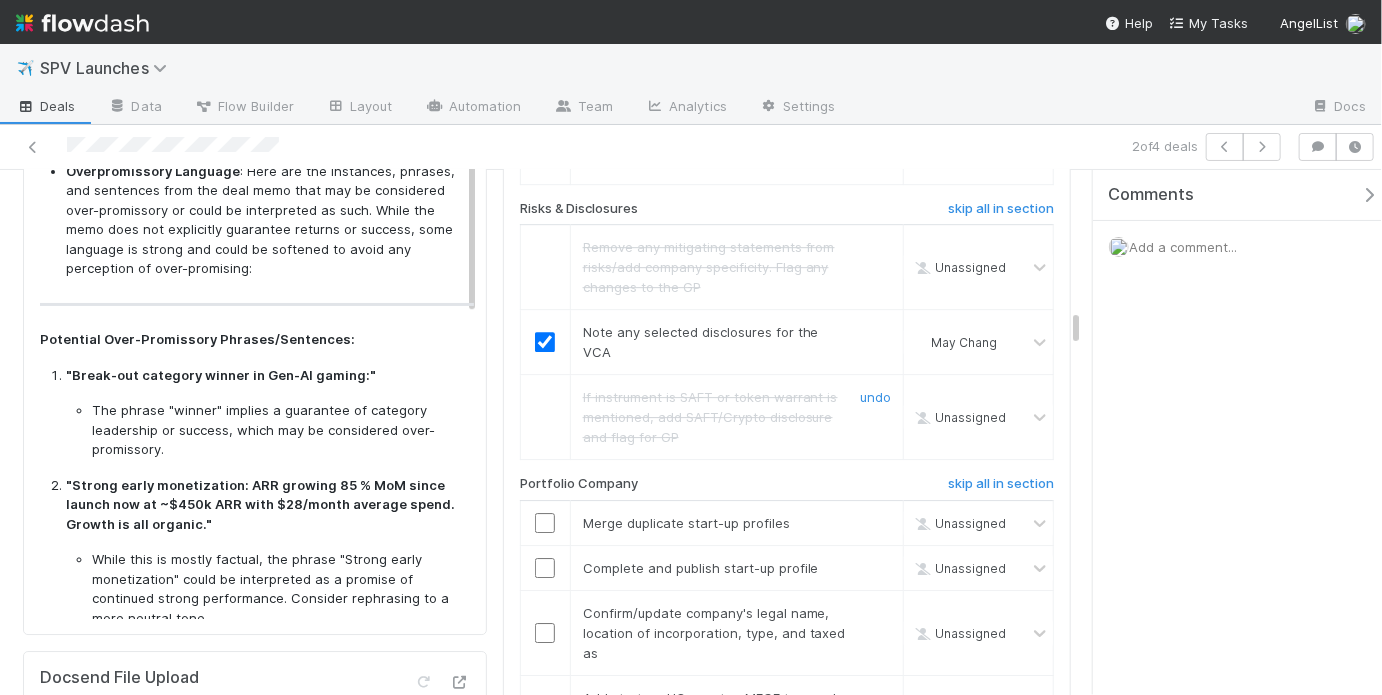 scroll, scrollTop: 2809, scrollLeft: 0, axis: vertical 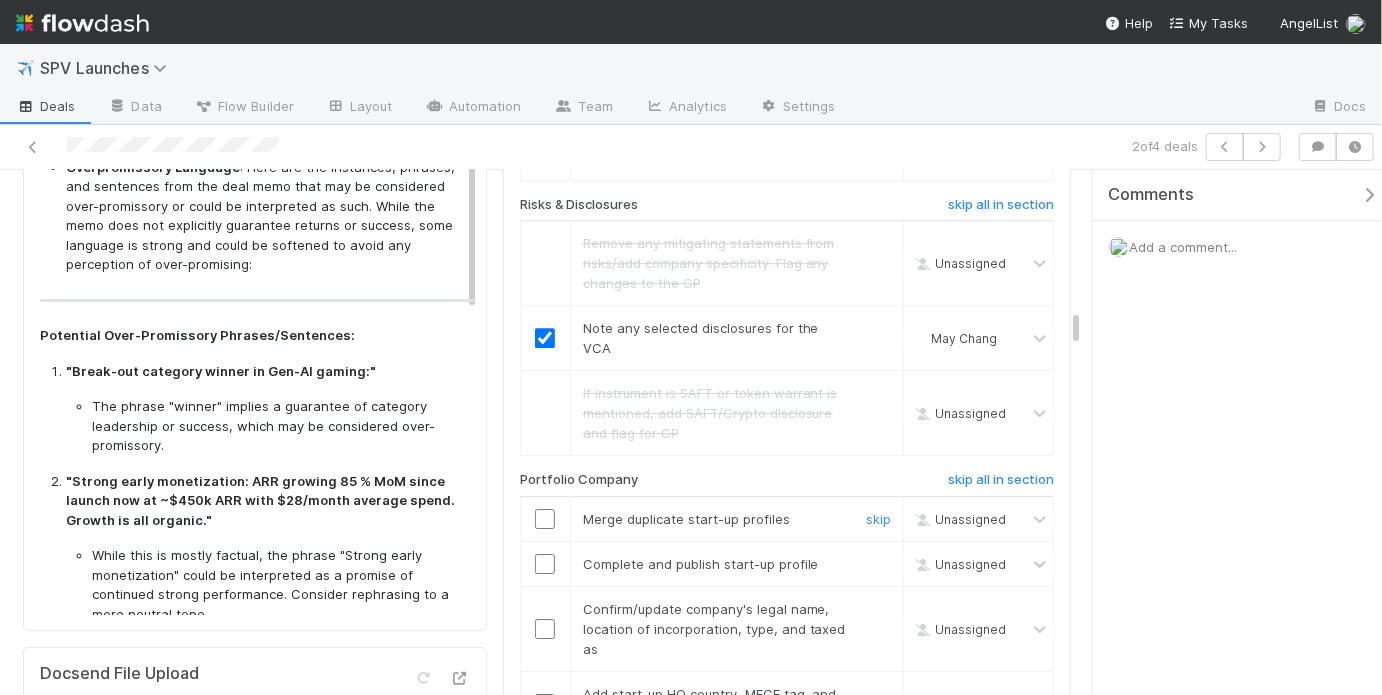 click on "skip" at bounding box center (876, 519) 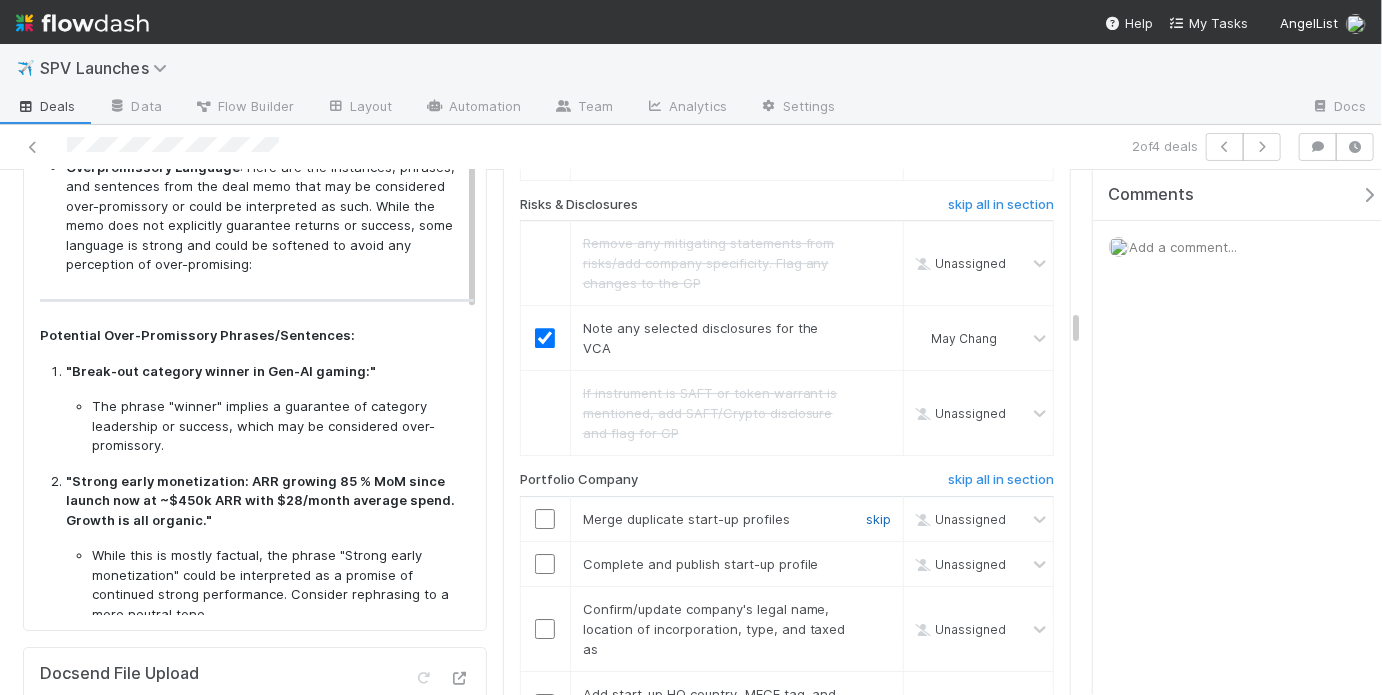 click on "skip" at bounding box center (878, 519) 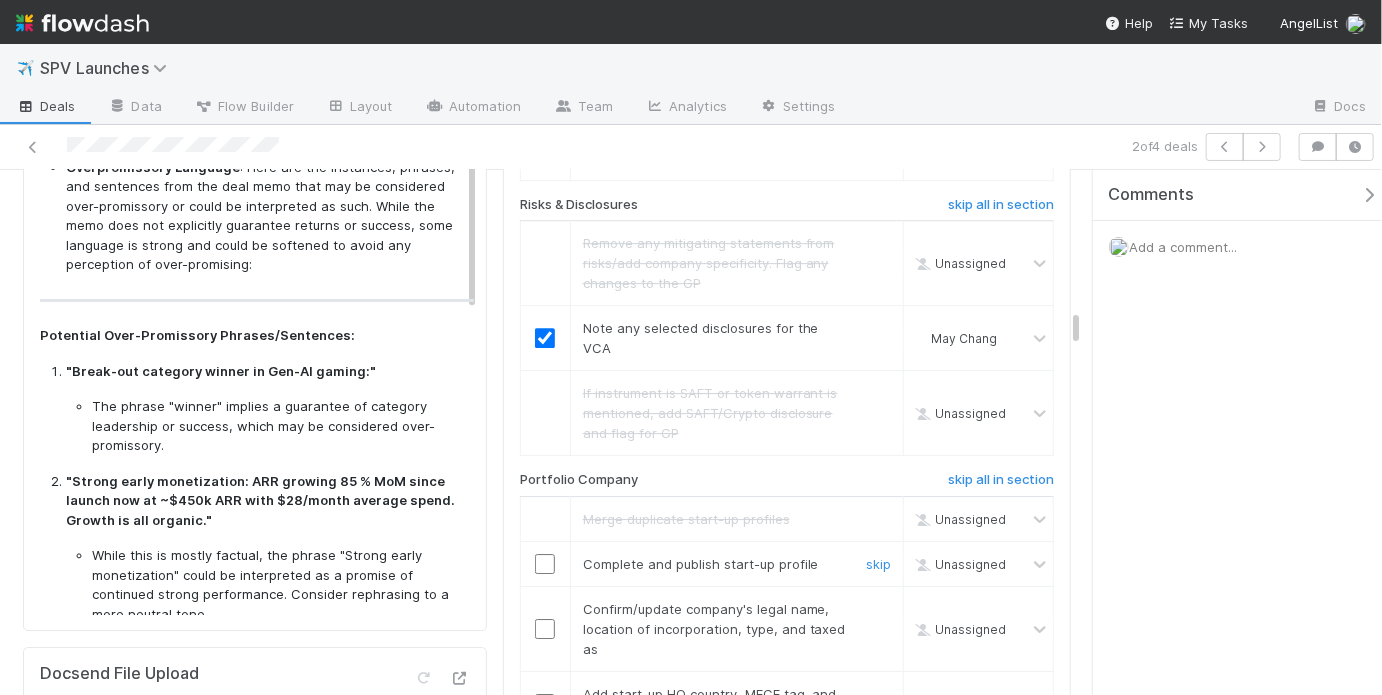 click on "skip" at bounding box center [878, 564] 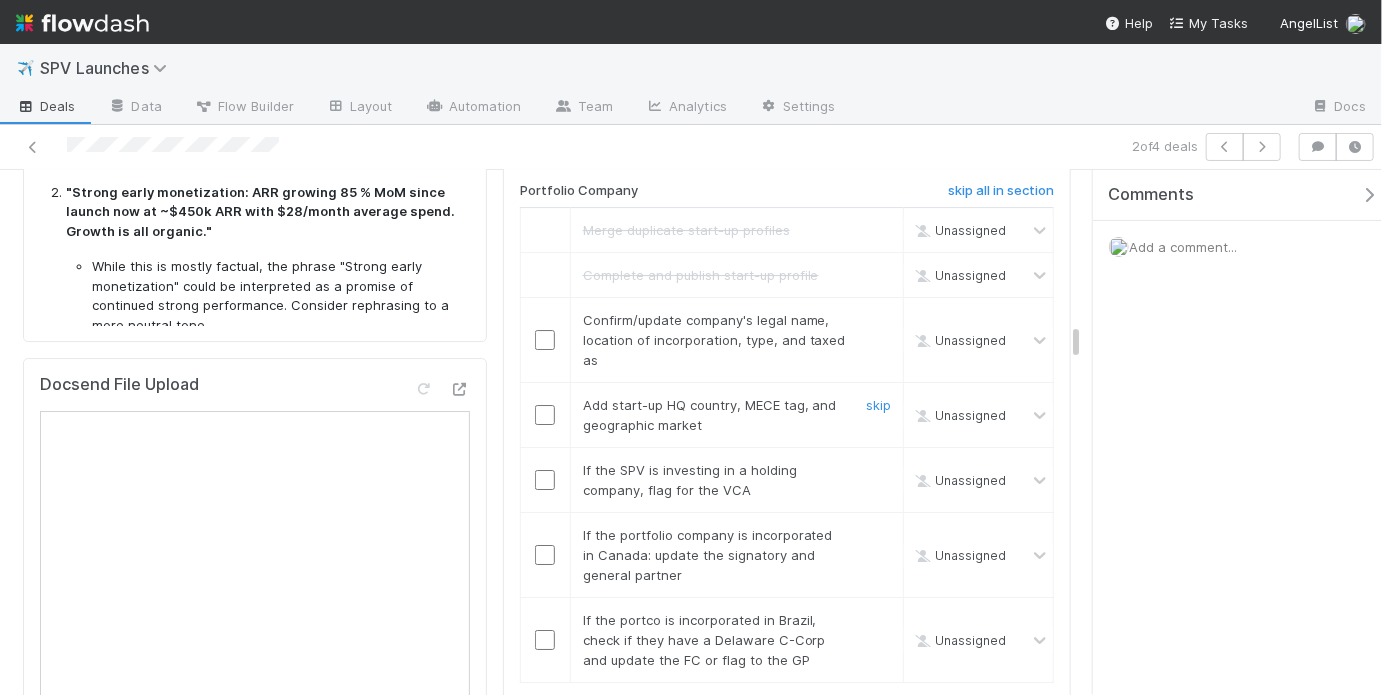 scroll, scrollTop: 3101, scrollLeft: 0, axis: vertical 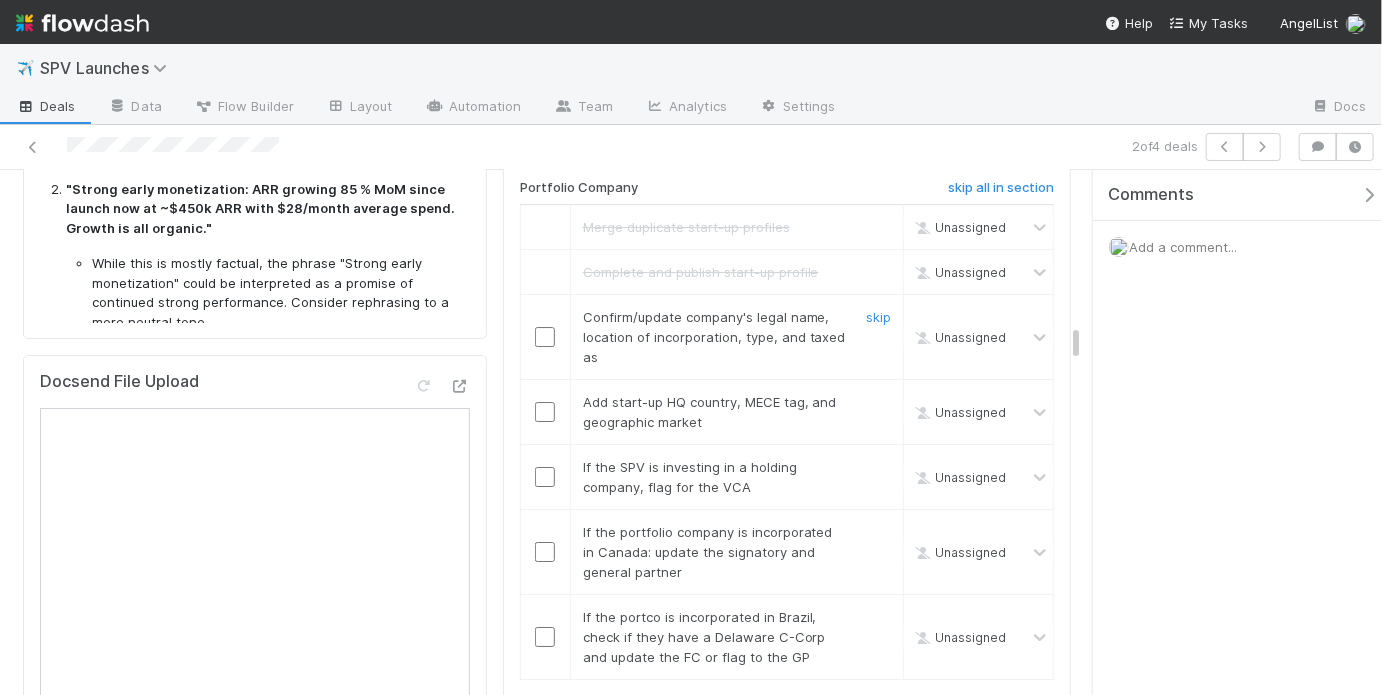 click at bounding box center [545, 337] 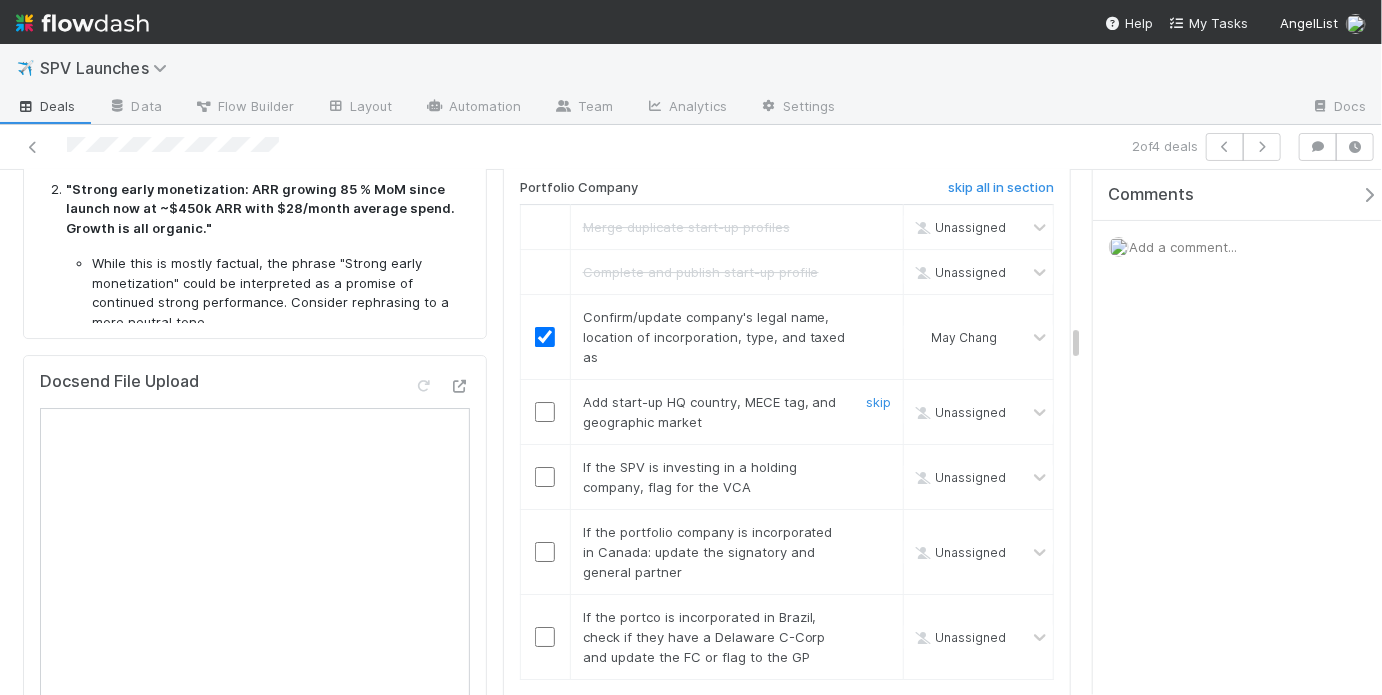 click at bounding box center (545, 412) 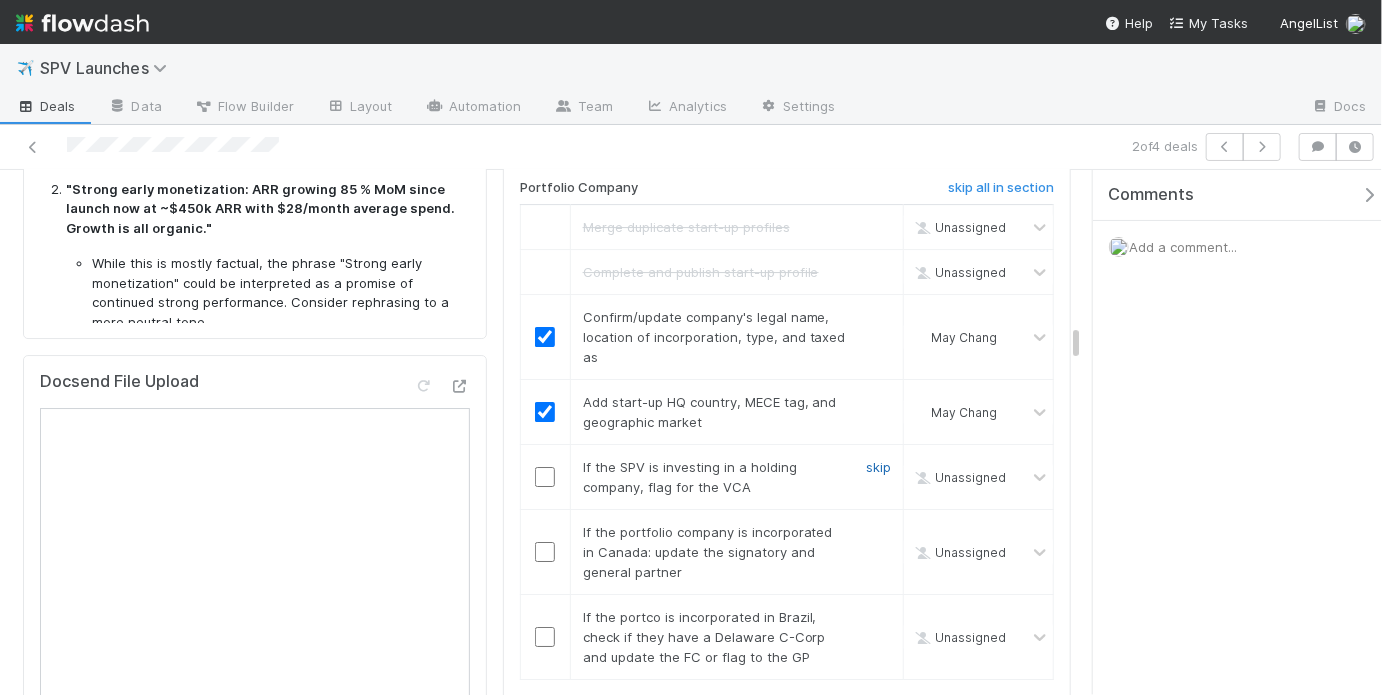 click on "skip" at bounding box center (878, 467) 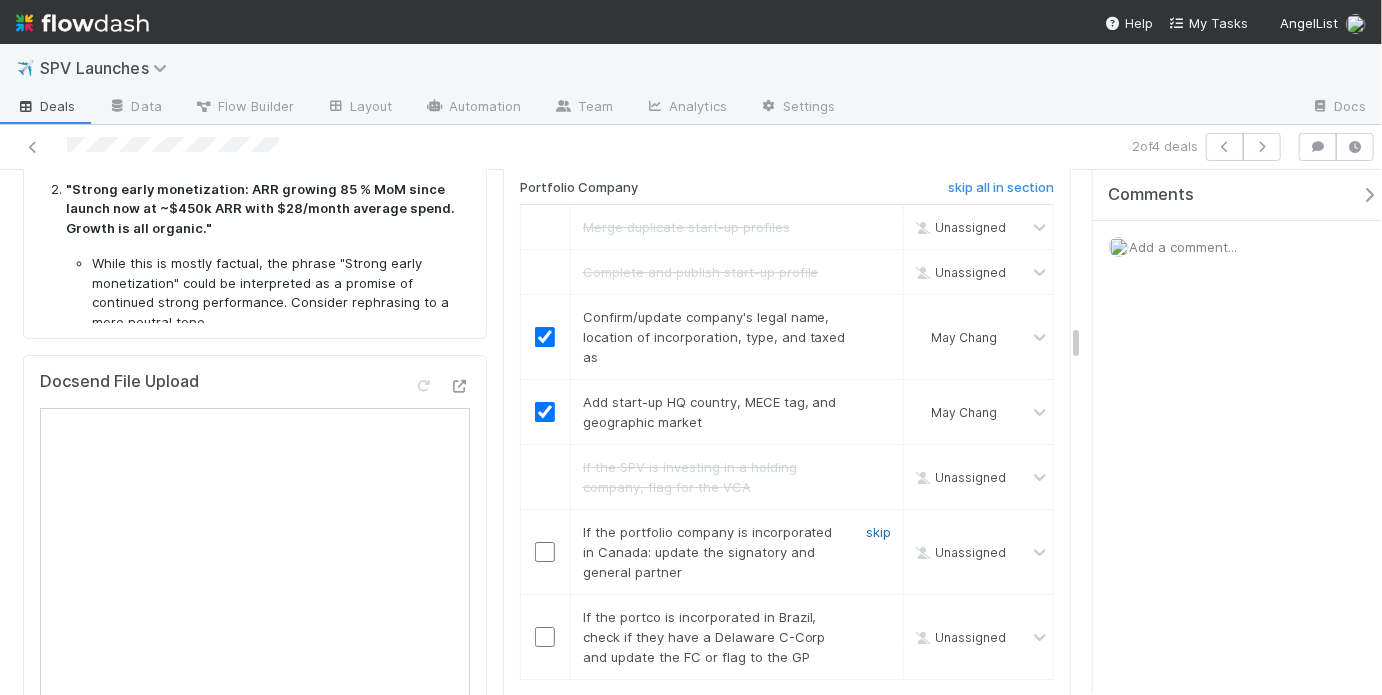 click on "skip" at bounding box center [878, 532] 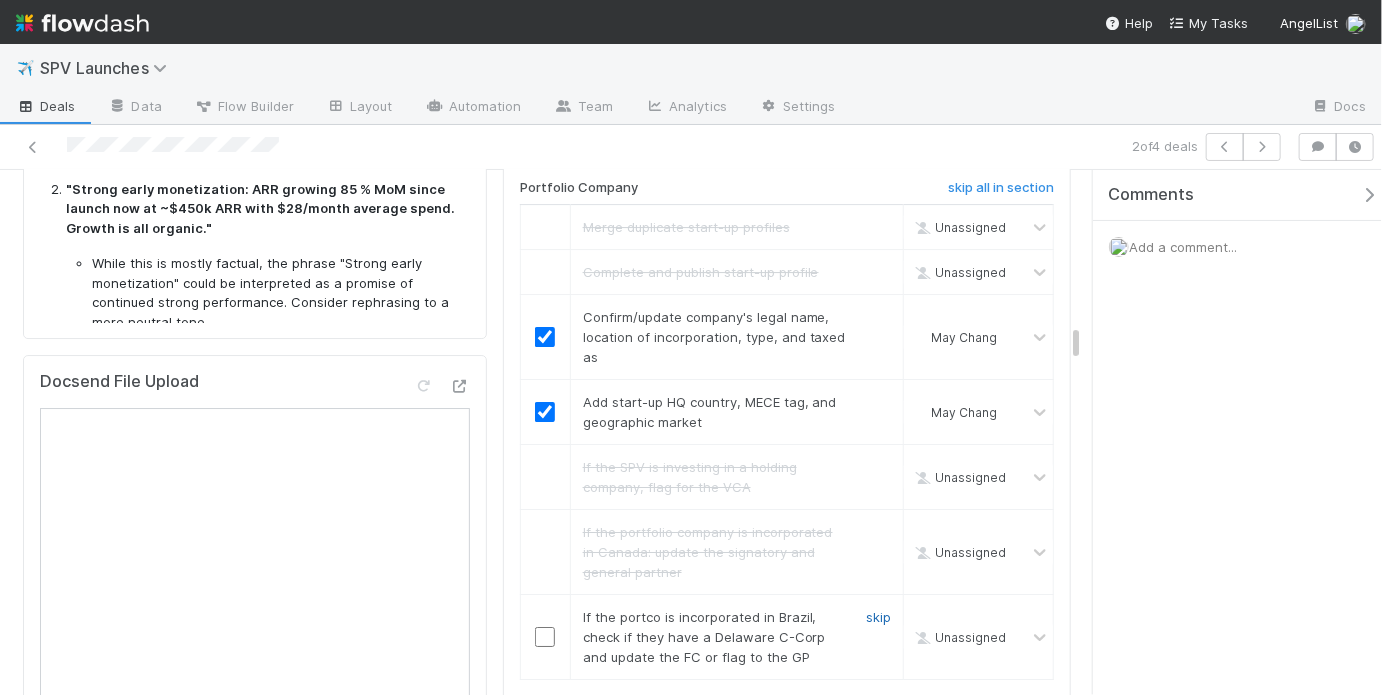 click on "skip" at bounding box center [878, 617] 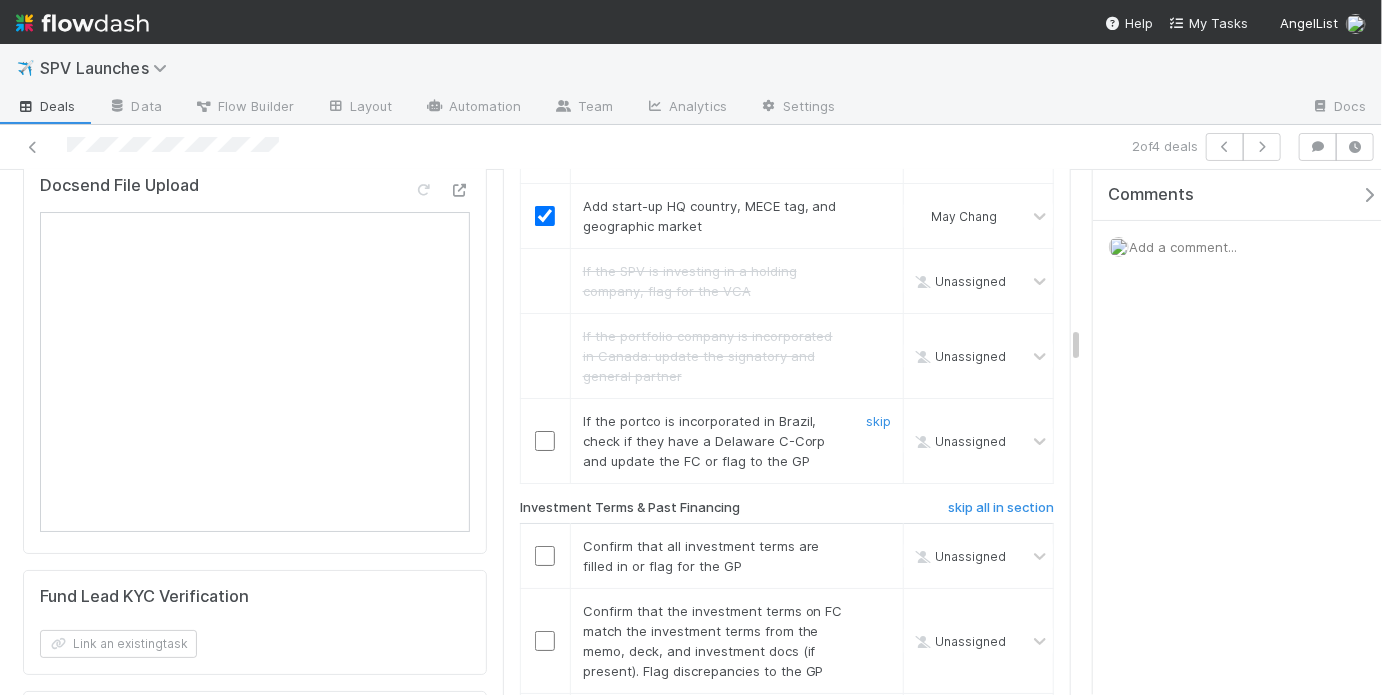 scroll, scrollTop: 3352, scrollLeft: 0, axis: vertical 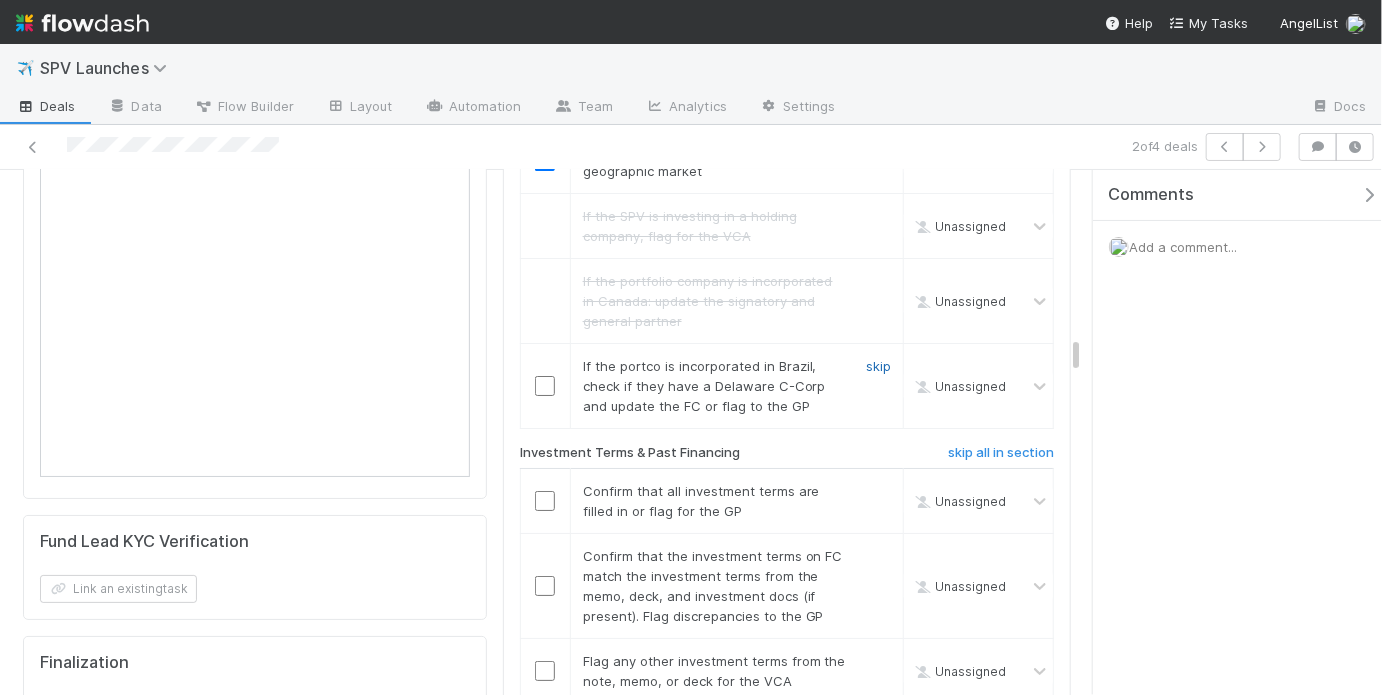 click on "skip" at bounding box center (878, 366) 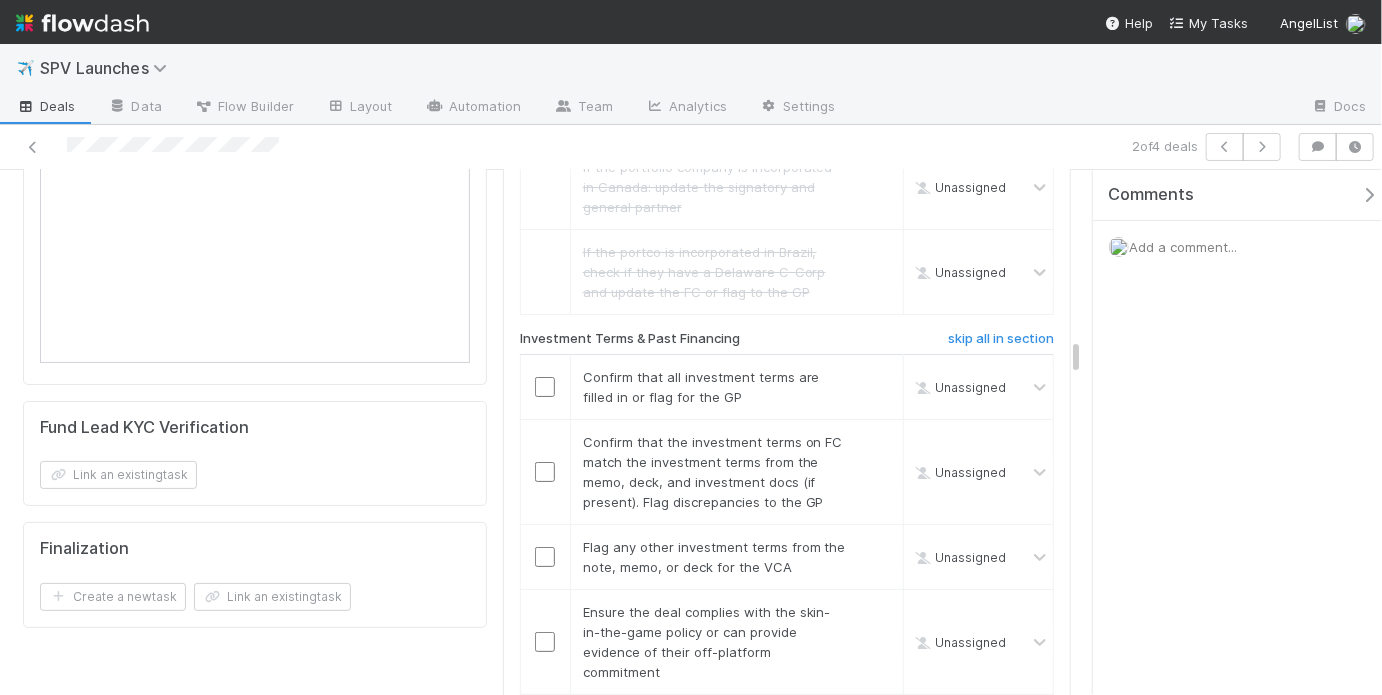scroll, scrollTop: 3477, scrollLeft: 0, axis: vertical 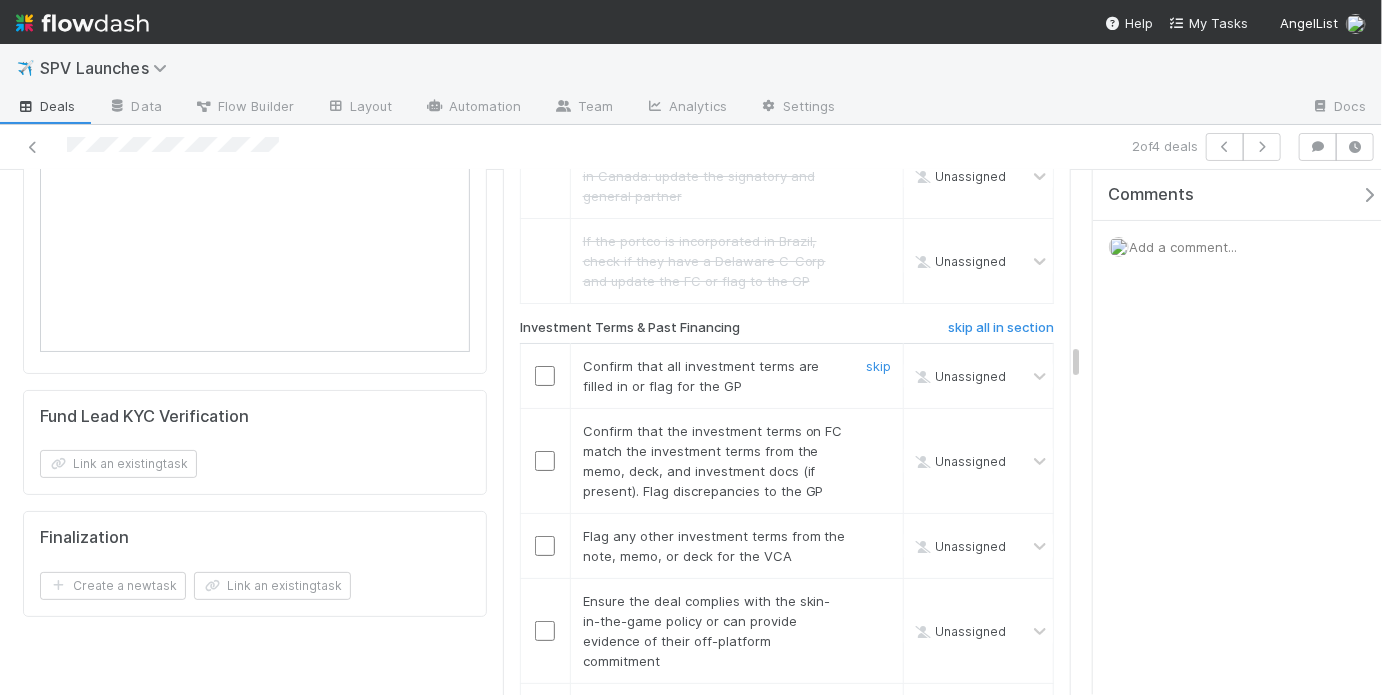 click at bounding box center [545, 376] 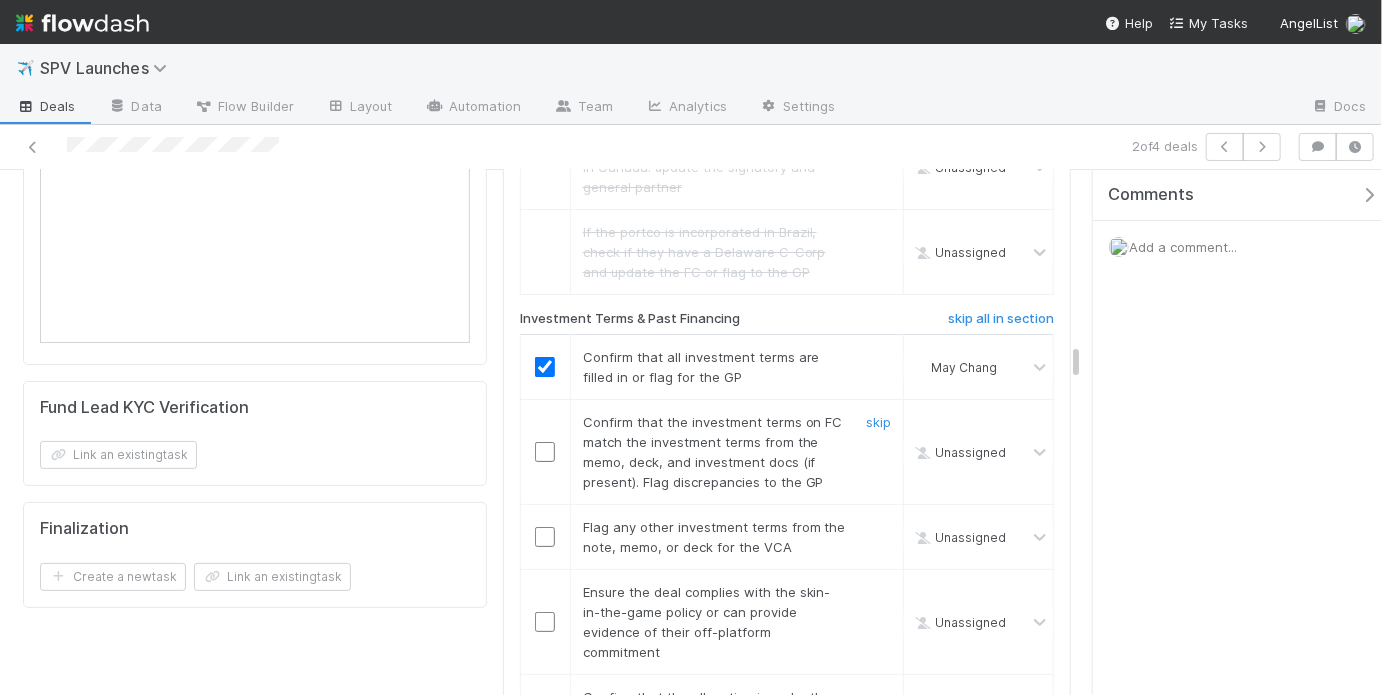 scroll, scrollTop: 3489, scrollLeft: 0, axis: vertical 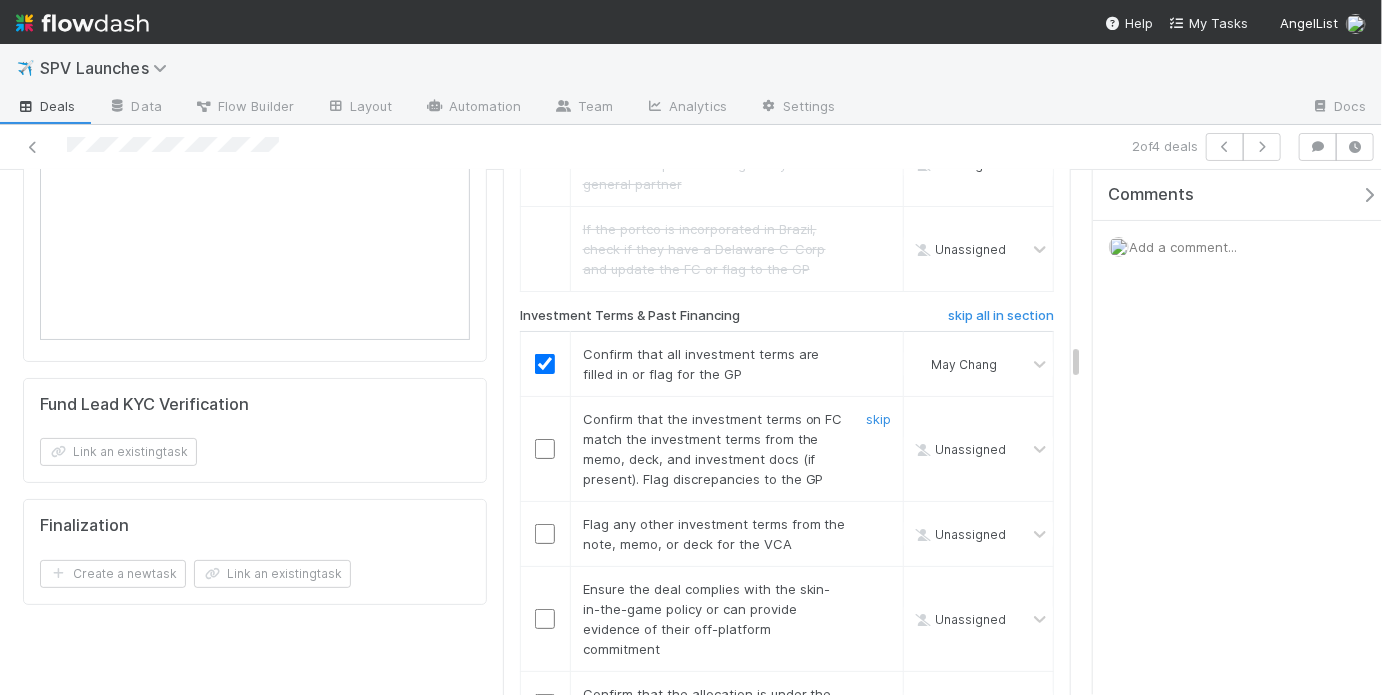 click at bounding box center (545, 449) 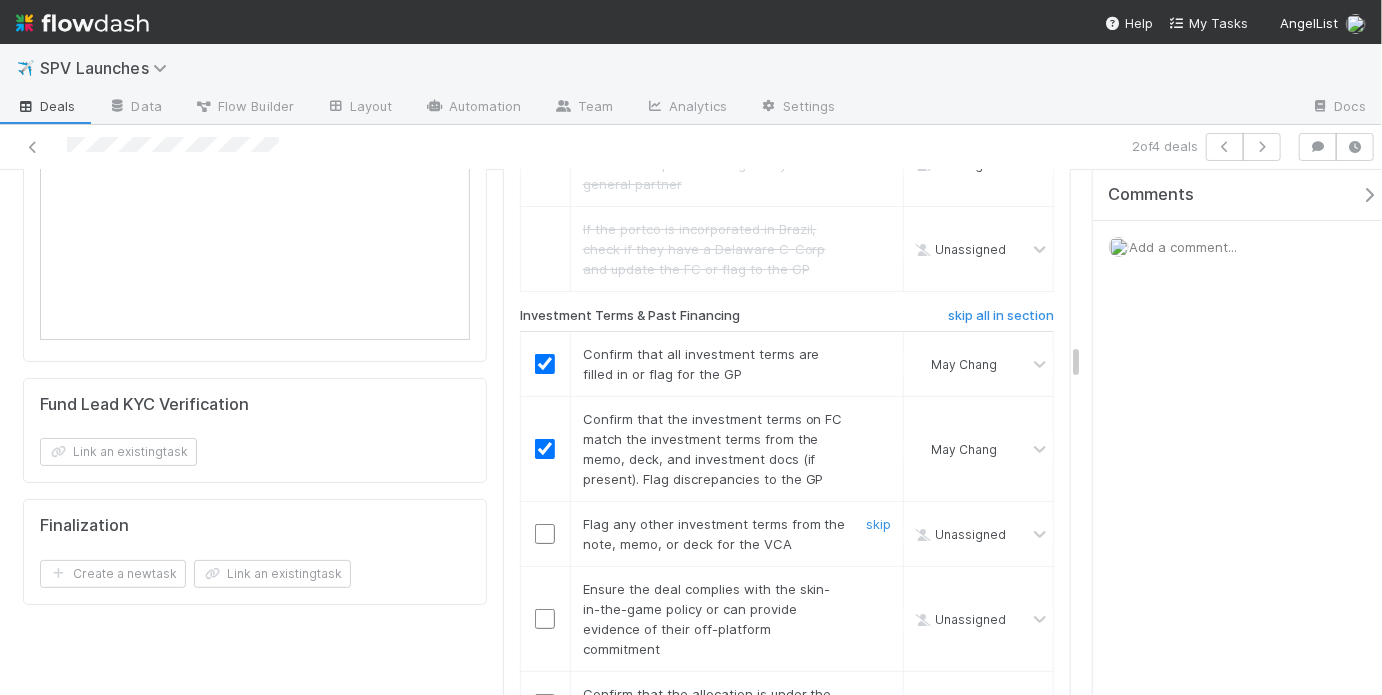 click on "skip" at bounding box center (876, 534) 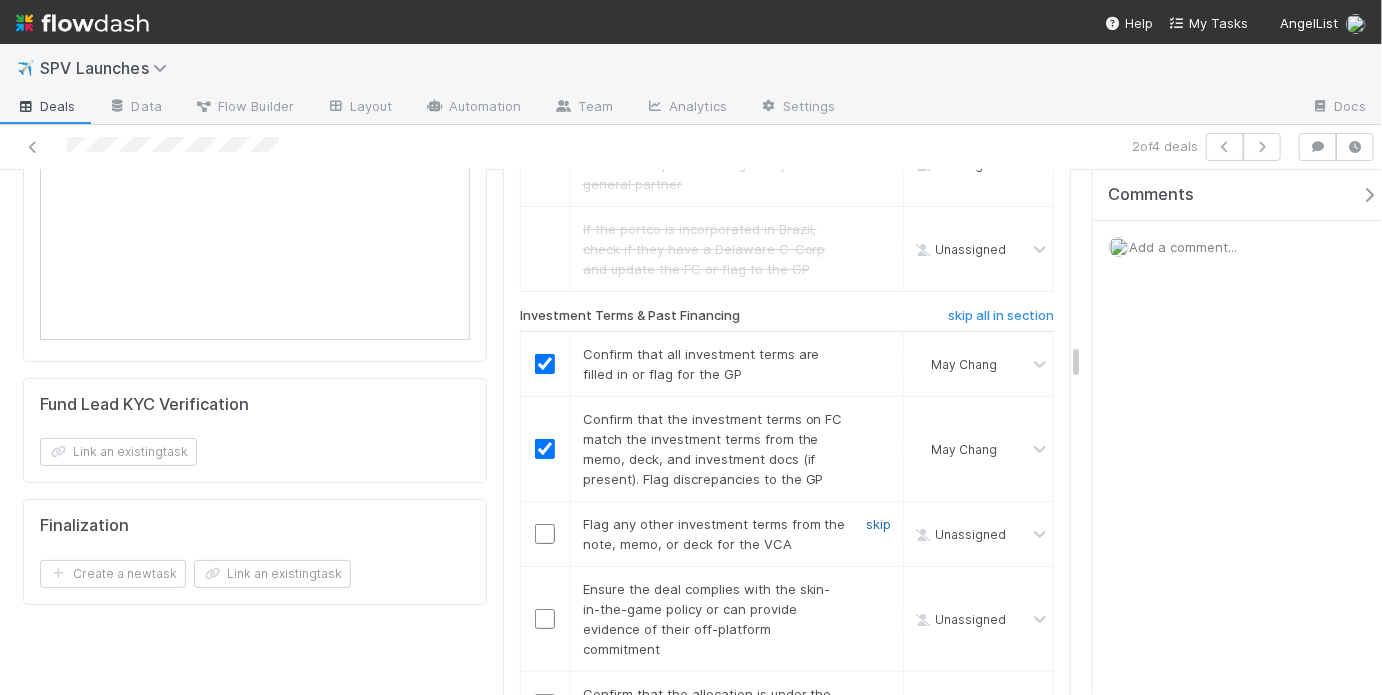 click on "skip" at bounding box center (878, 524) 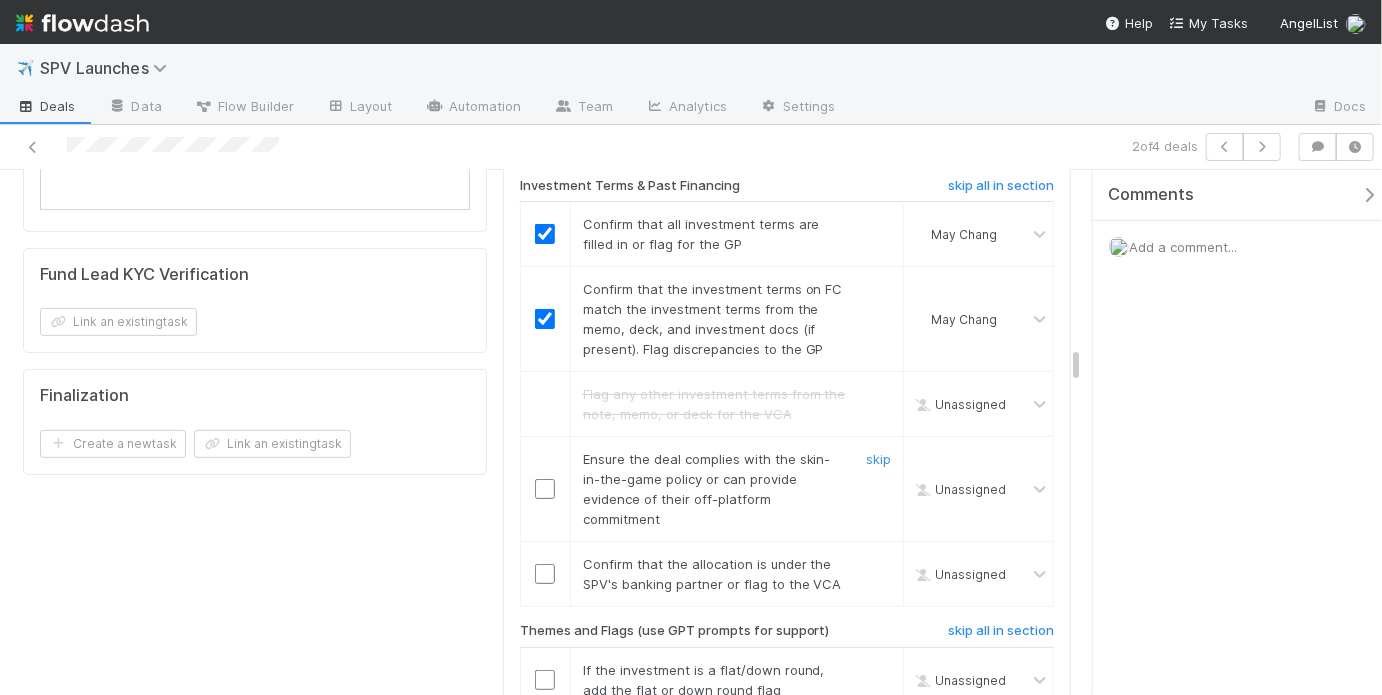 scroll, scrollTop: 3620, scrollLeft: 0, axis: vertical 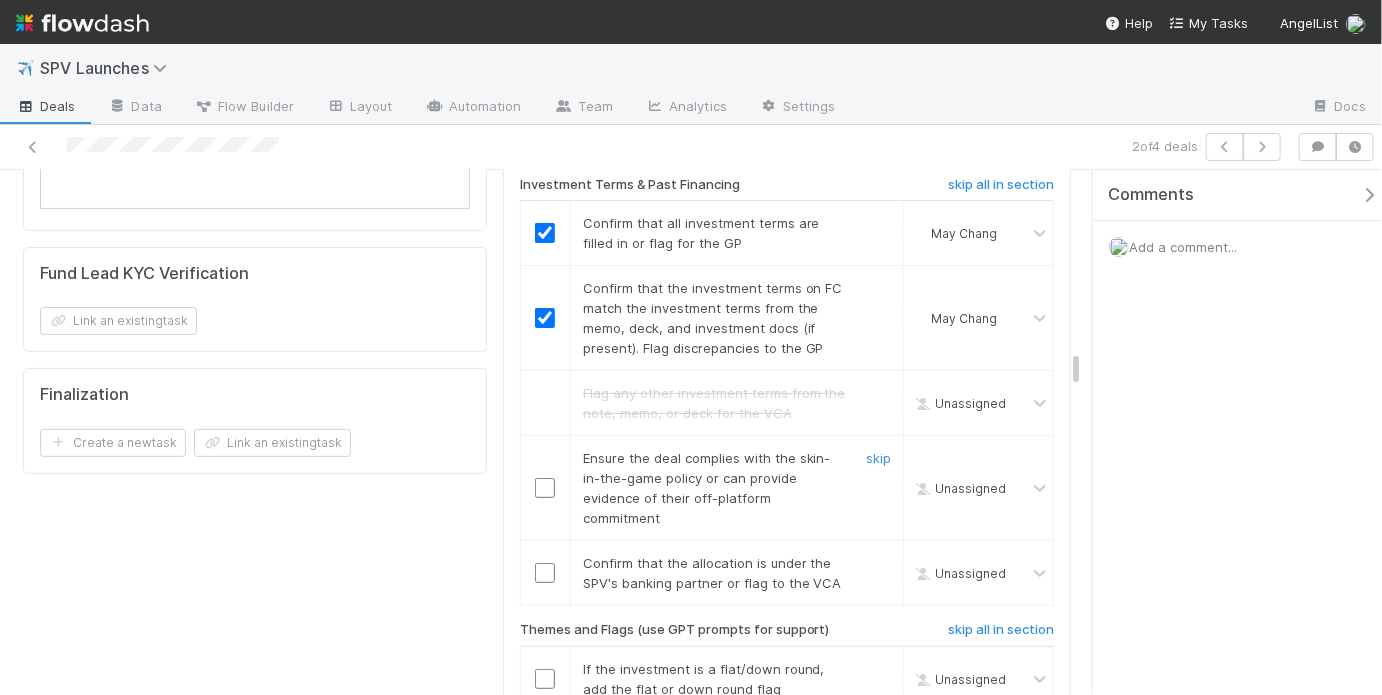 click at bounding box center [545, 488] 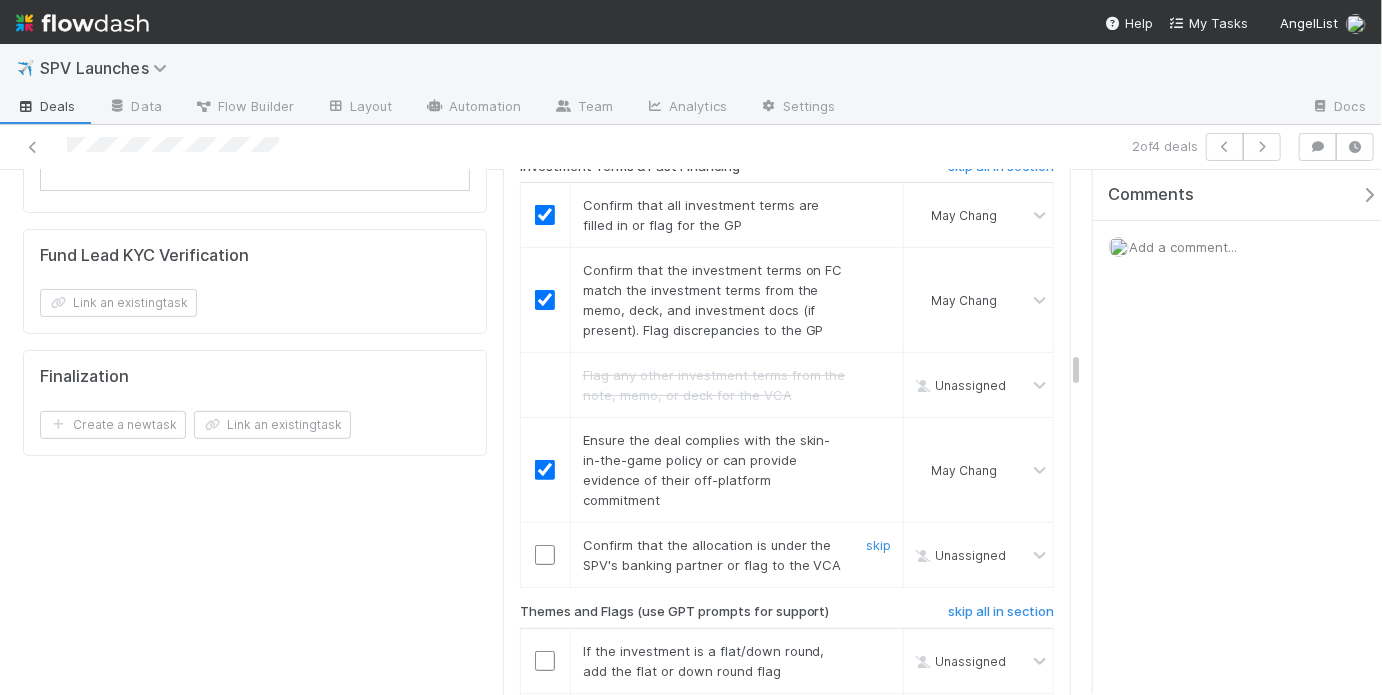 scroll, scrollTop: 3738, scrollLeft: 0, axis: vertical 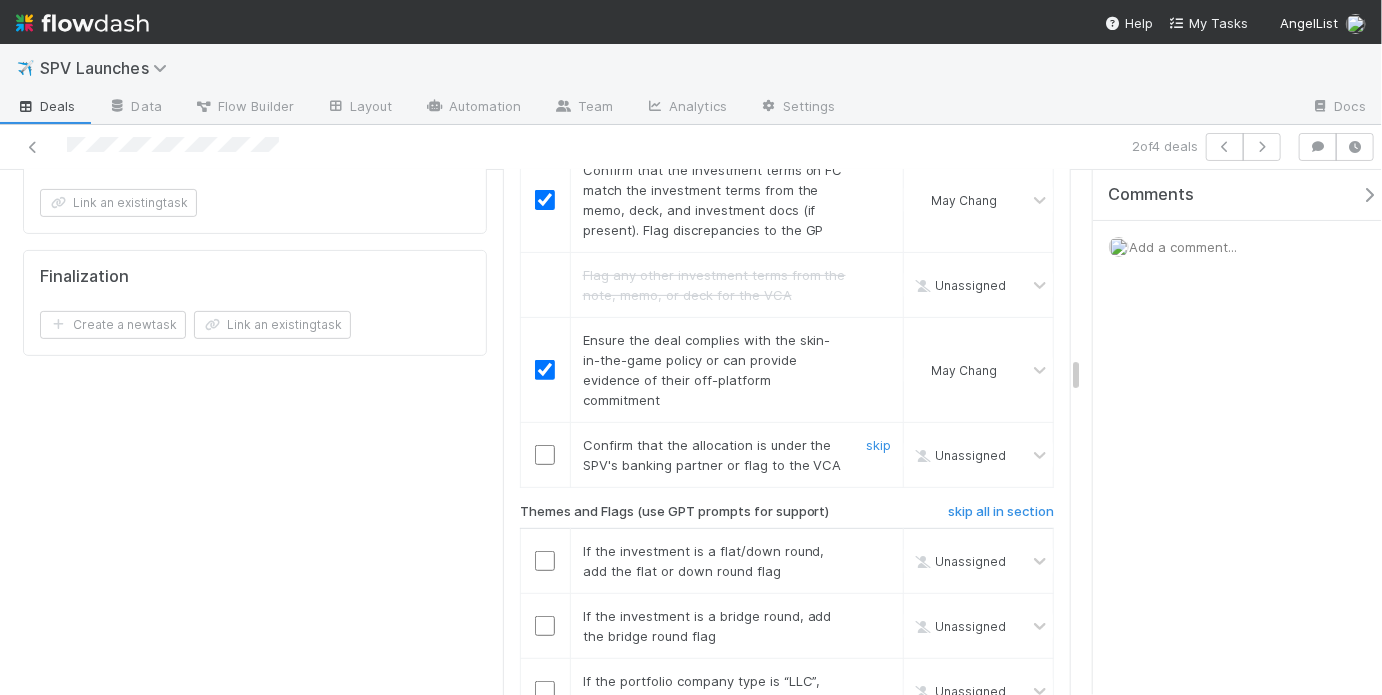 click at bounding box center (545, 455) 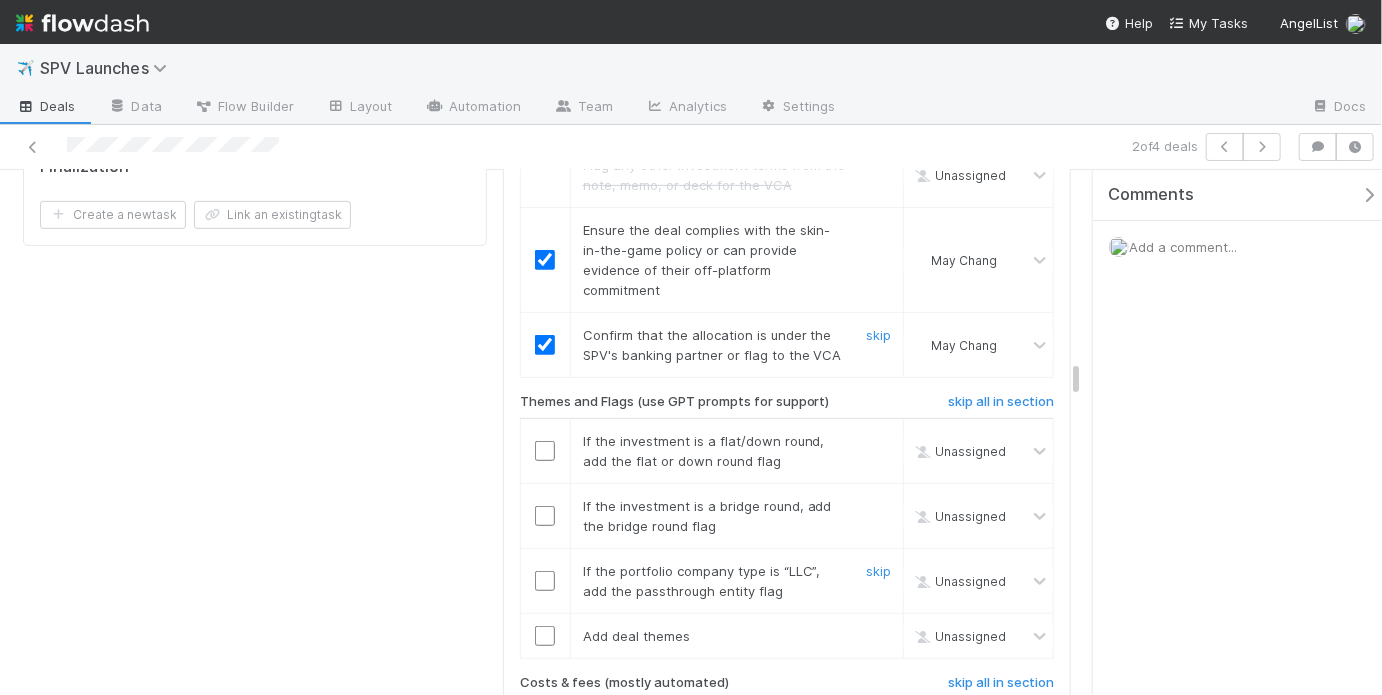 scroll, scrollTop: 3860, scrollLeft: 0, axis: vertical 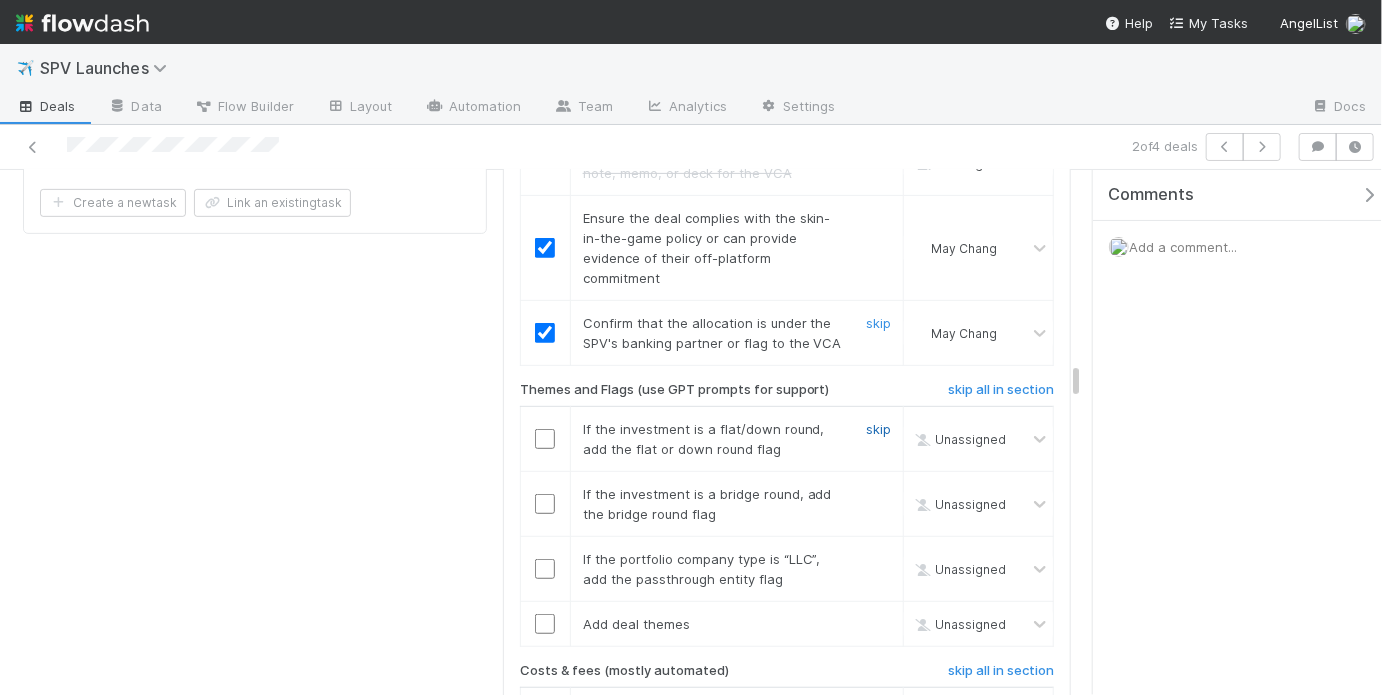 click on "skip" at bounding box center (878, 429) 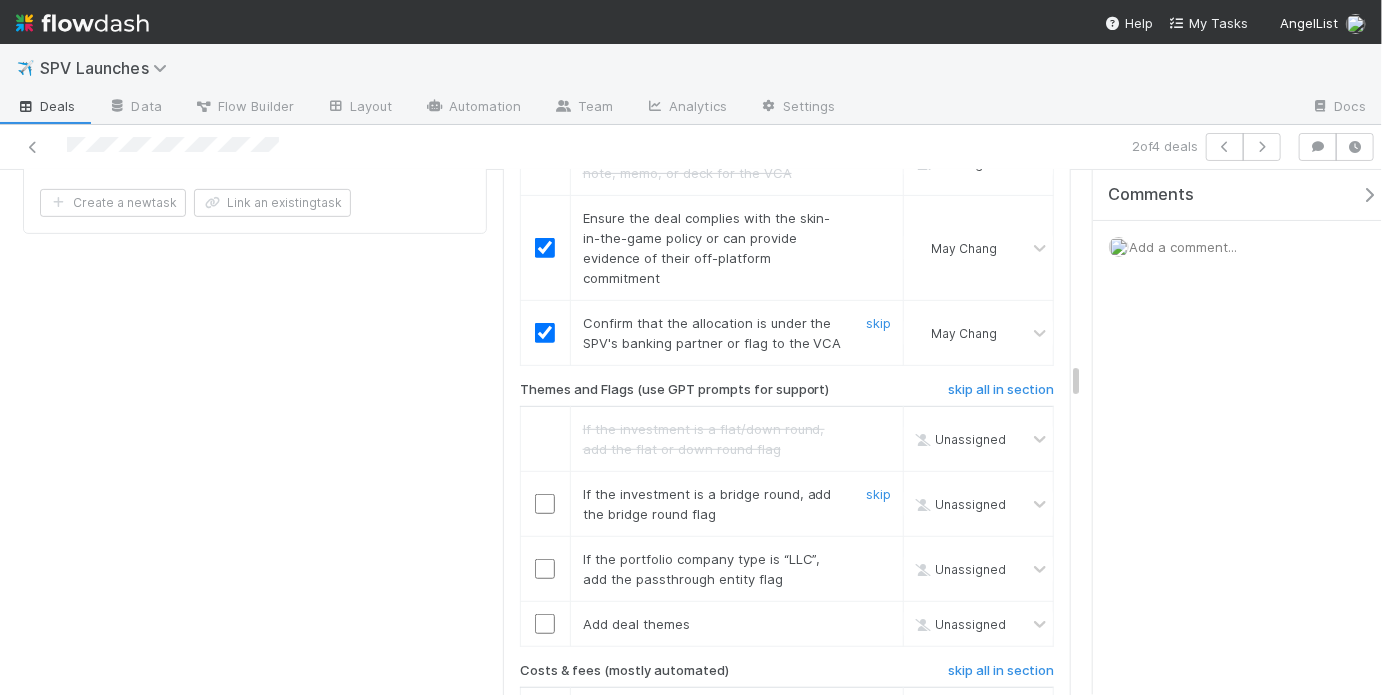 click at bounding box center [545, 504] 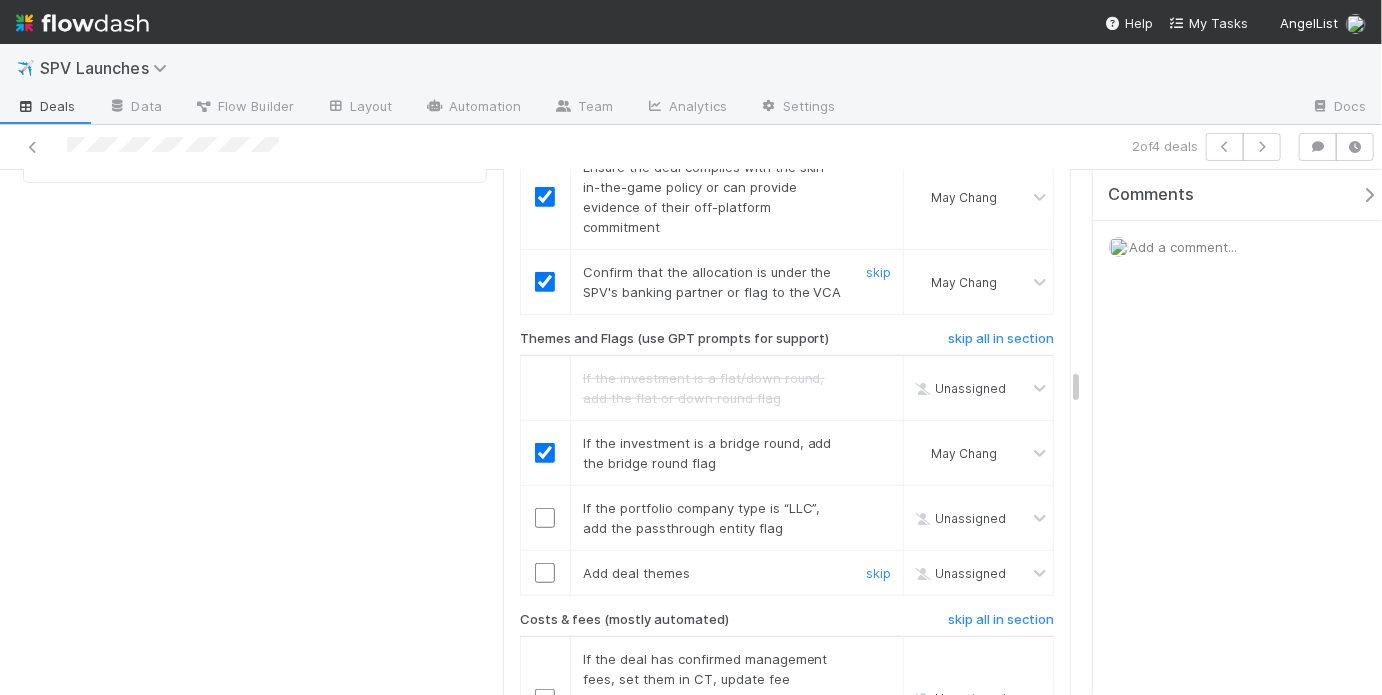 scroll, scrollTop: 4005, scrollLeft: 0, axis: vertical 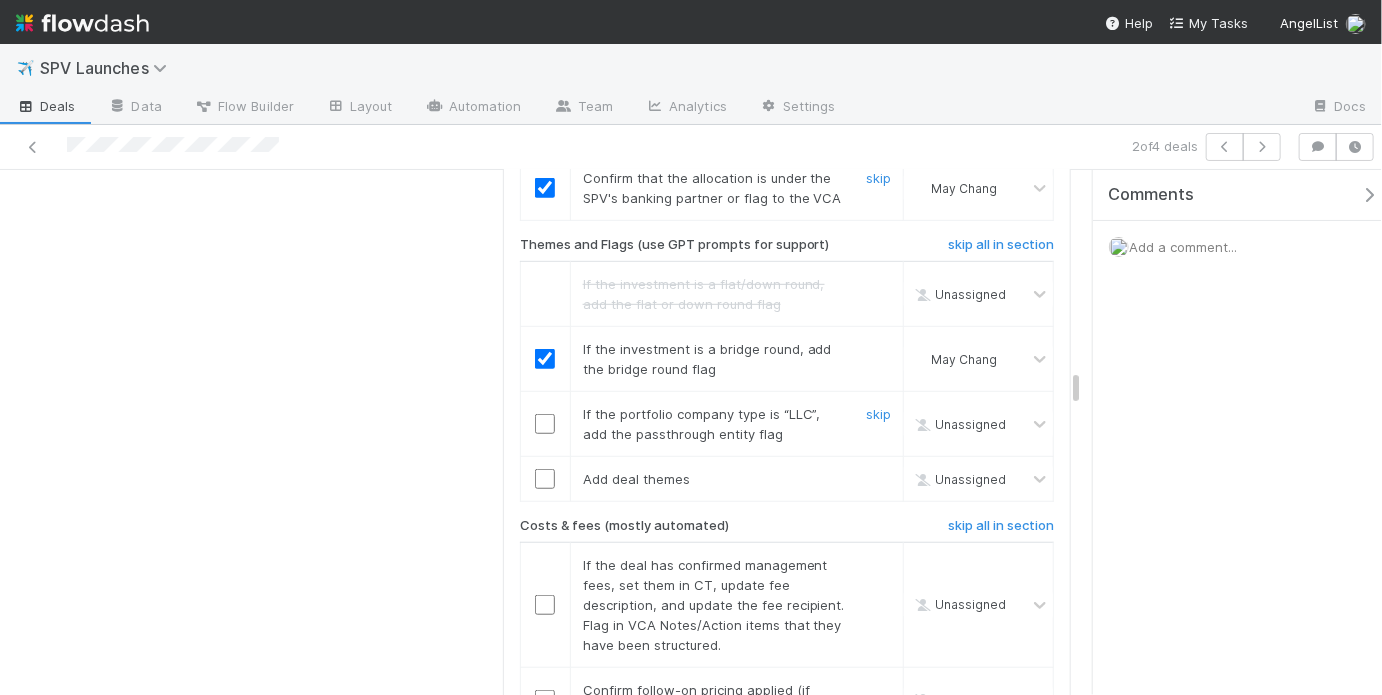 drag, startPoint x: 858, startPoint y: 337, endPoint x: 839, endPoint y: 350, distance: 23.021729 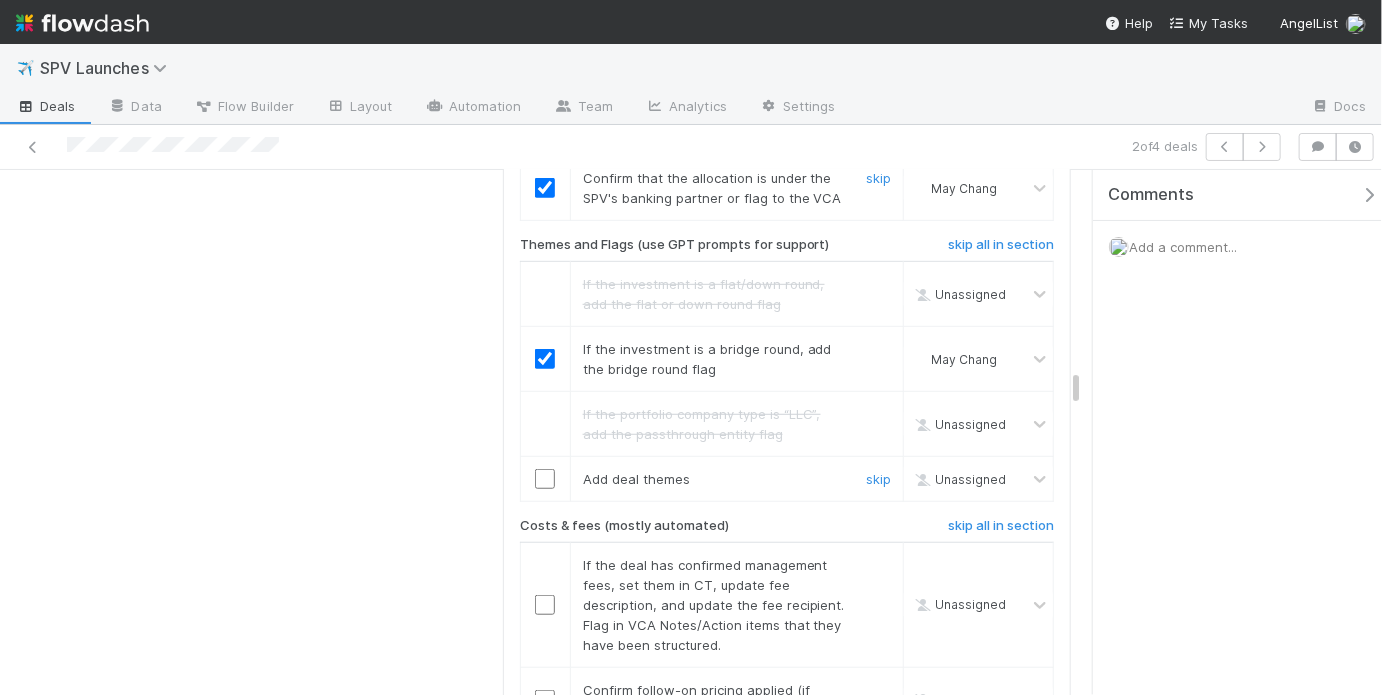 click at bounding box center [545, 479] 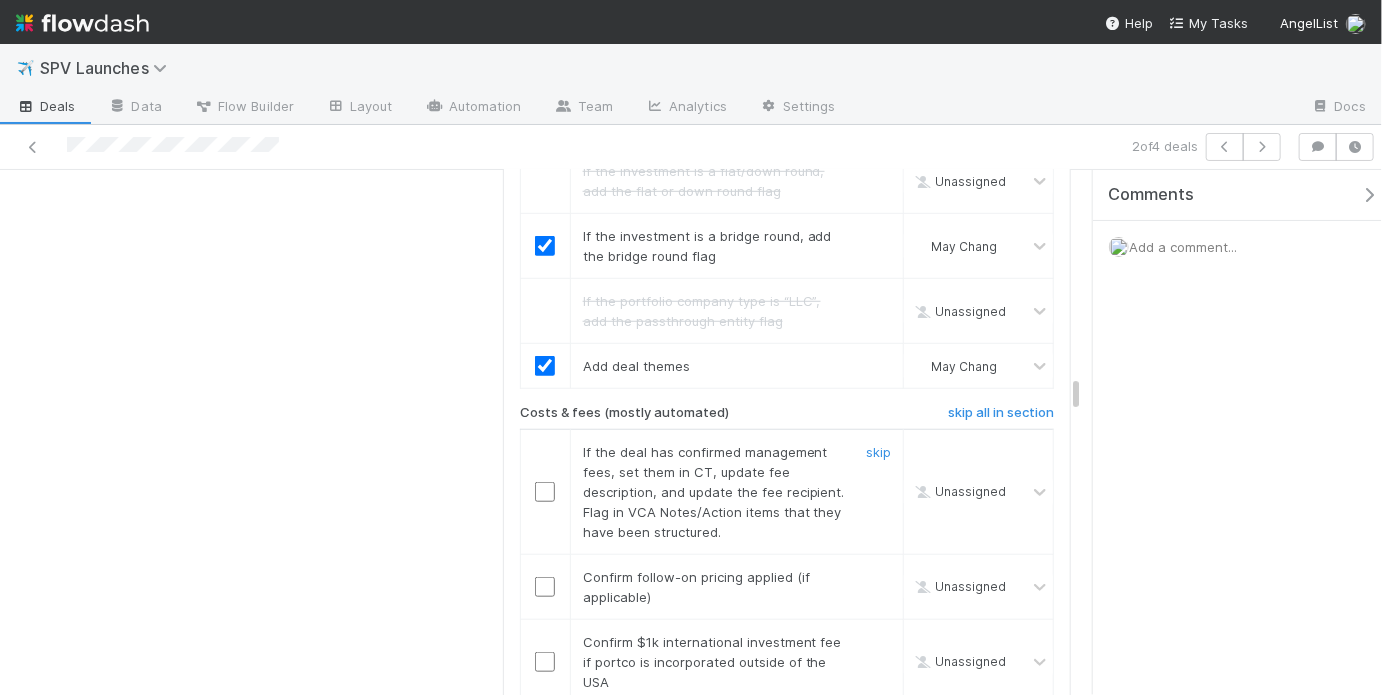 scroll, scrollTop: 4134, scrollLeft: 0, axis: vertical 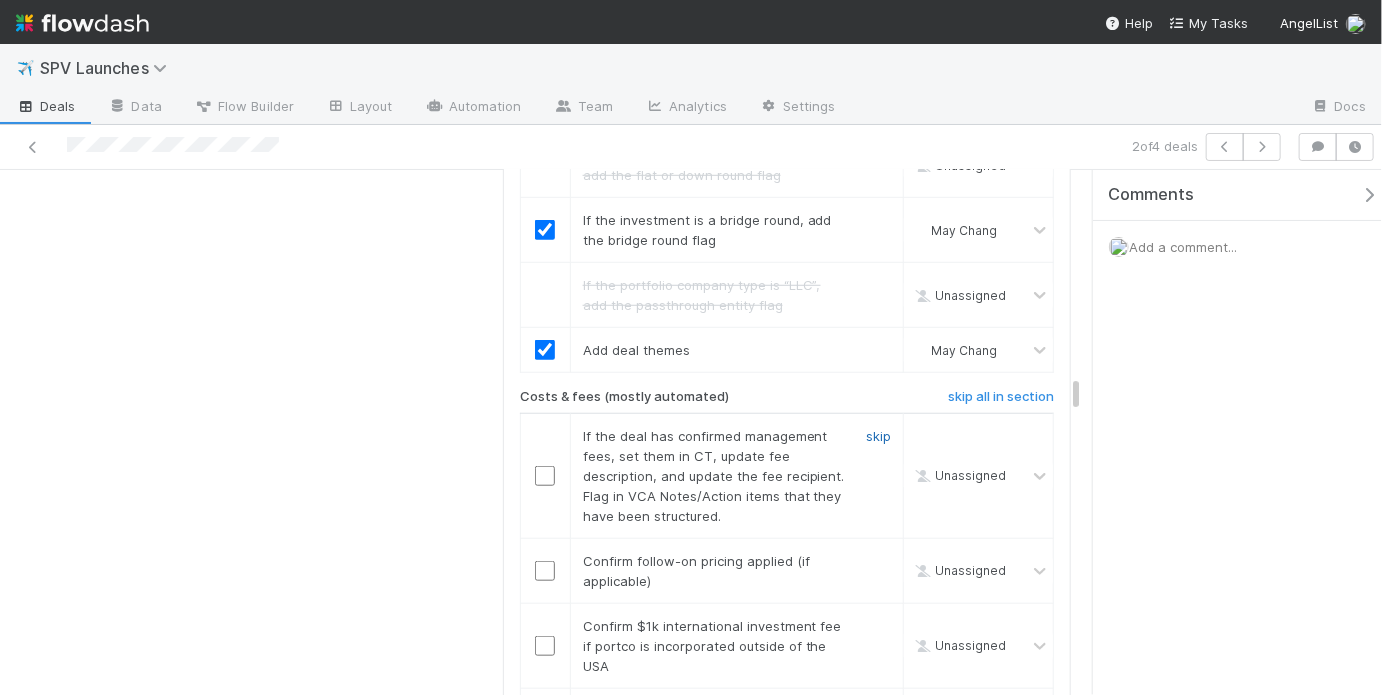 click on "skip" at bounding box center (878, 436) 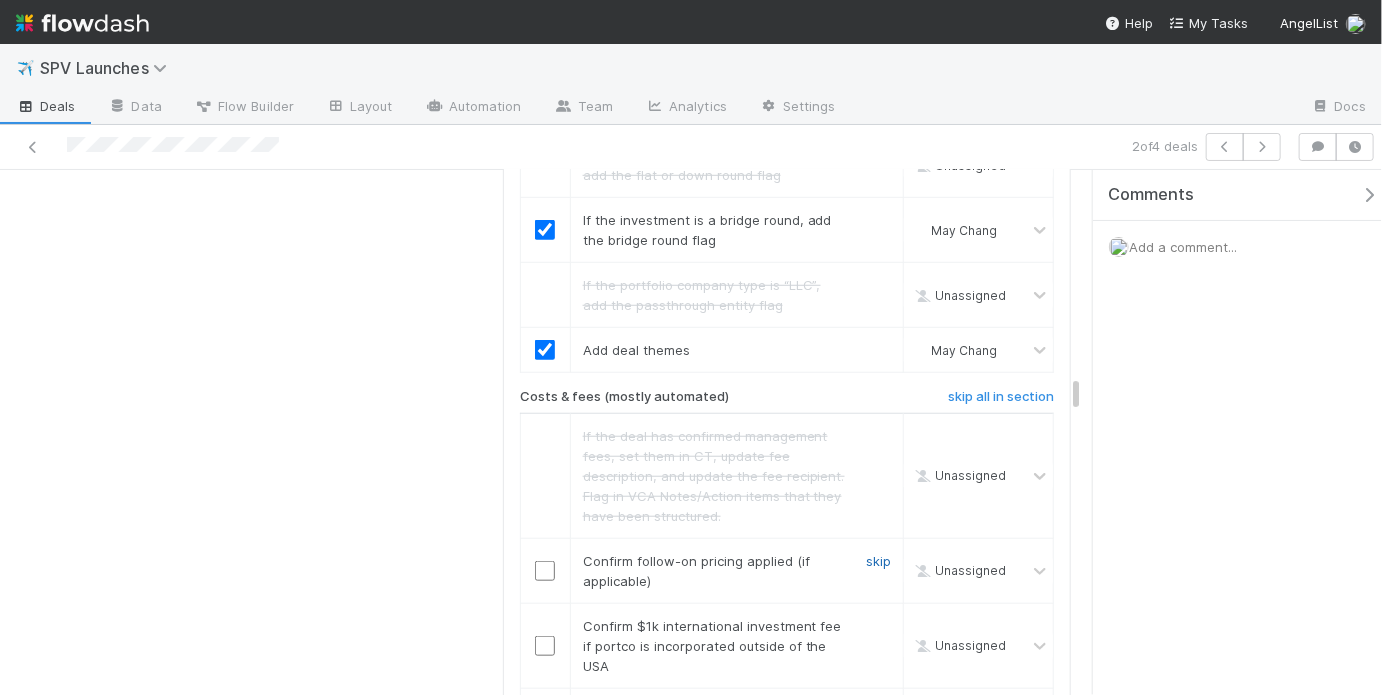 click on "skip" at bounding box center [878, 561] 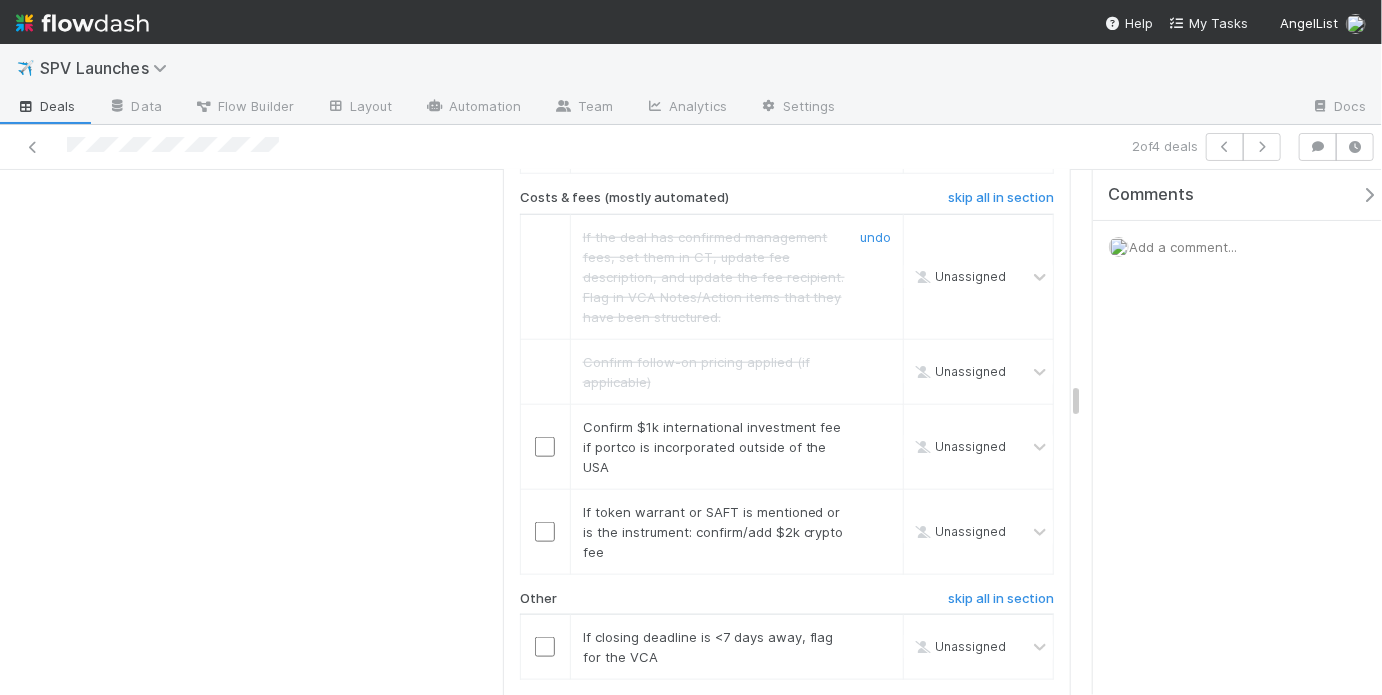 scroll, scrollTop: 4396, scrollLeft: 0, axis: vertical 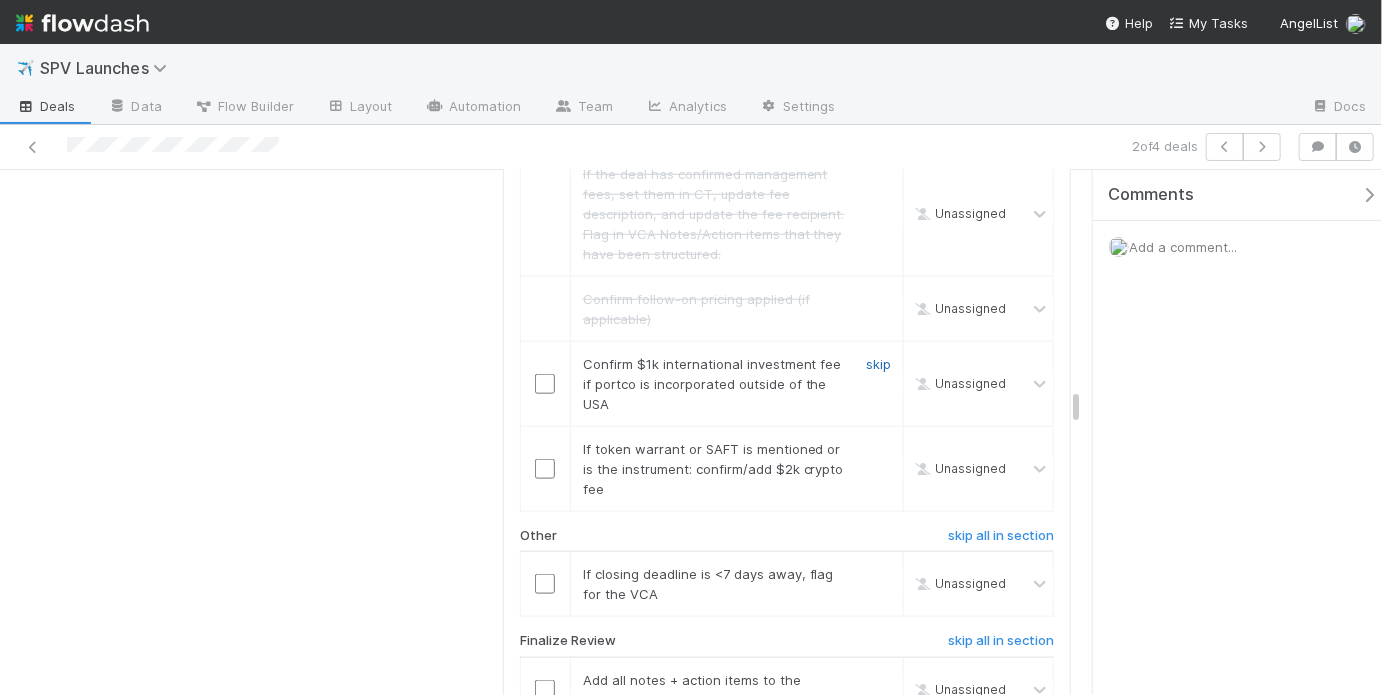click on "skip" at bounding box center (878, 364) 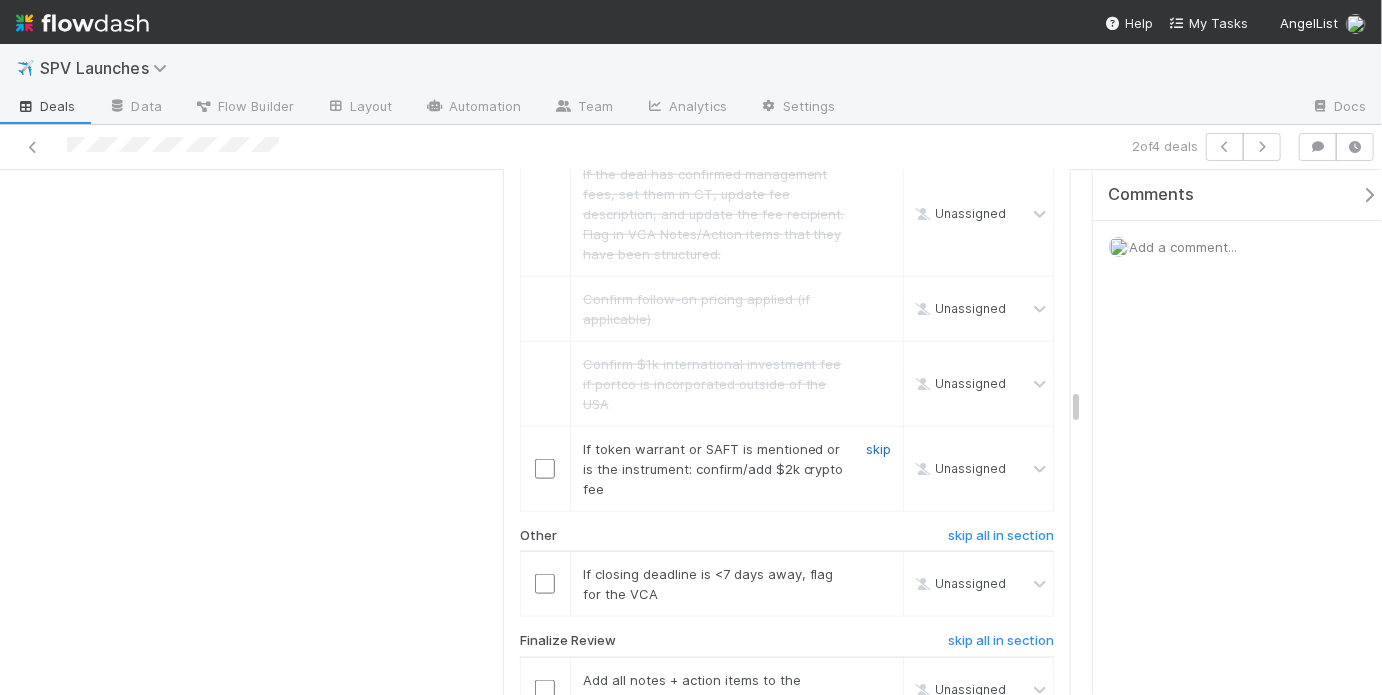click on "skip" at bounding box center (878, 449) 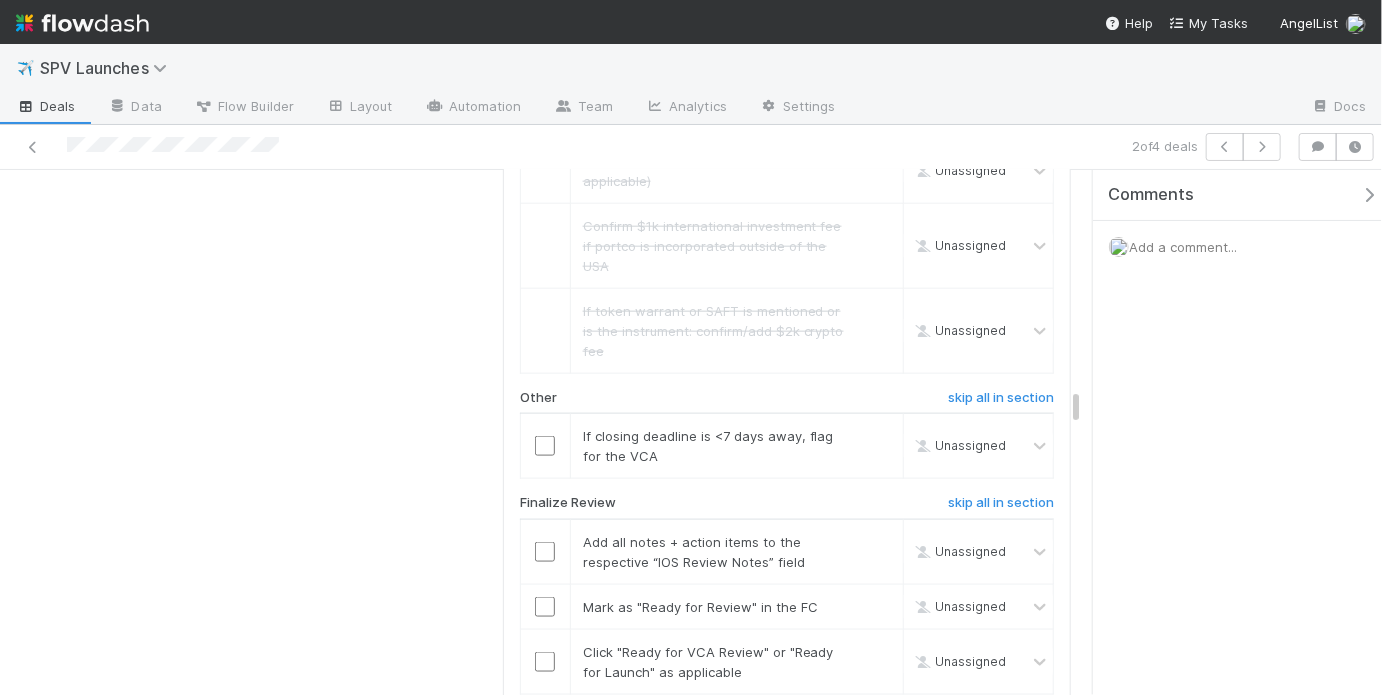 scroll, scrollTop: 4538, scrollLeft: 0, axis: vertical 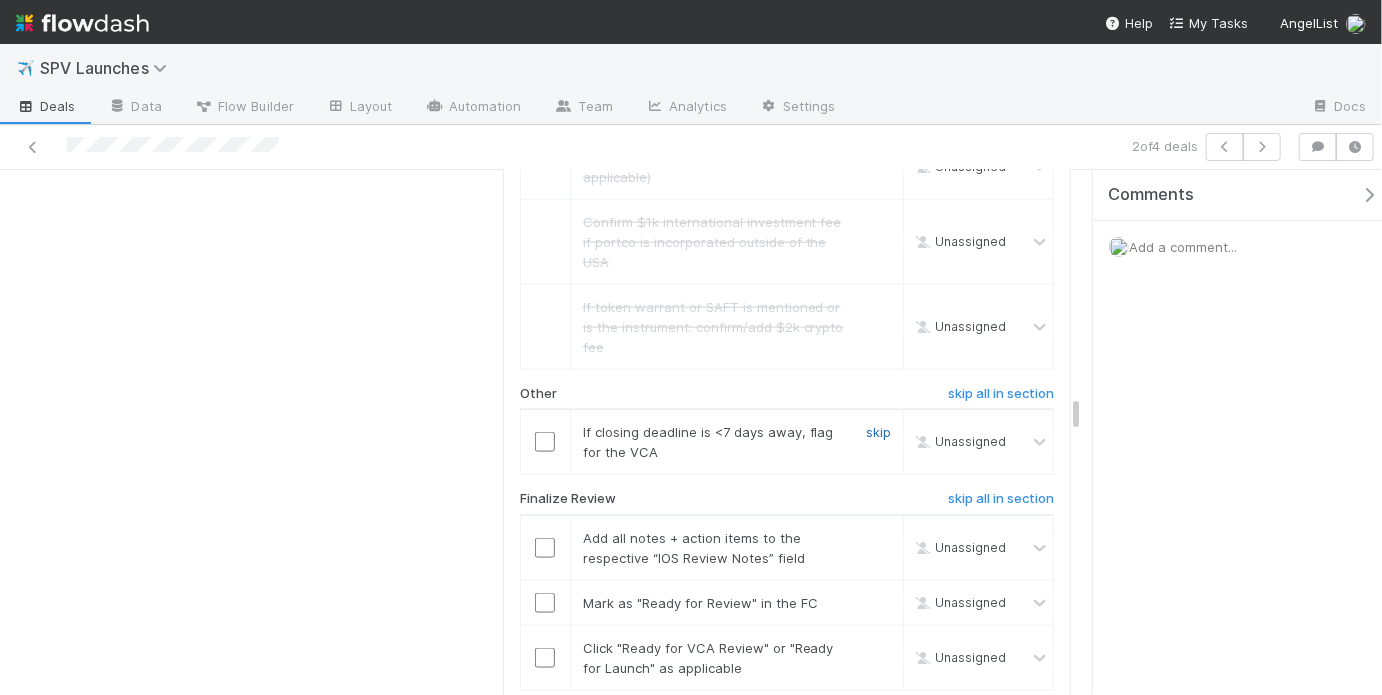 click on "skip" at bounding box center (878, 432) 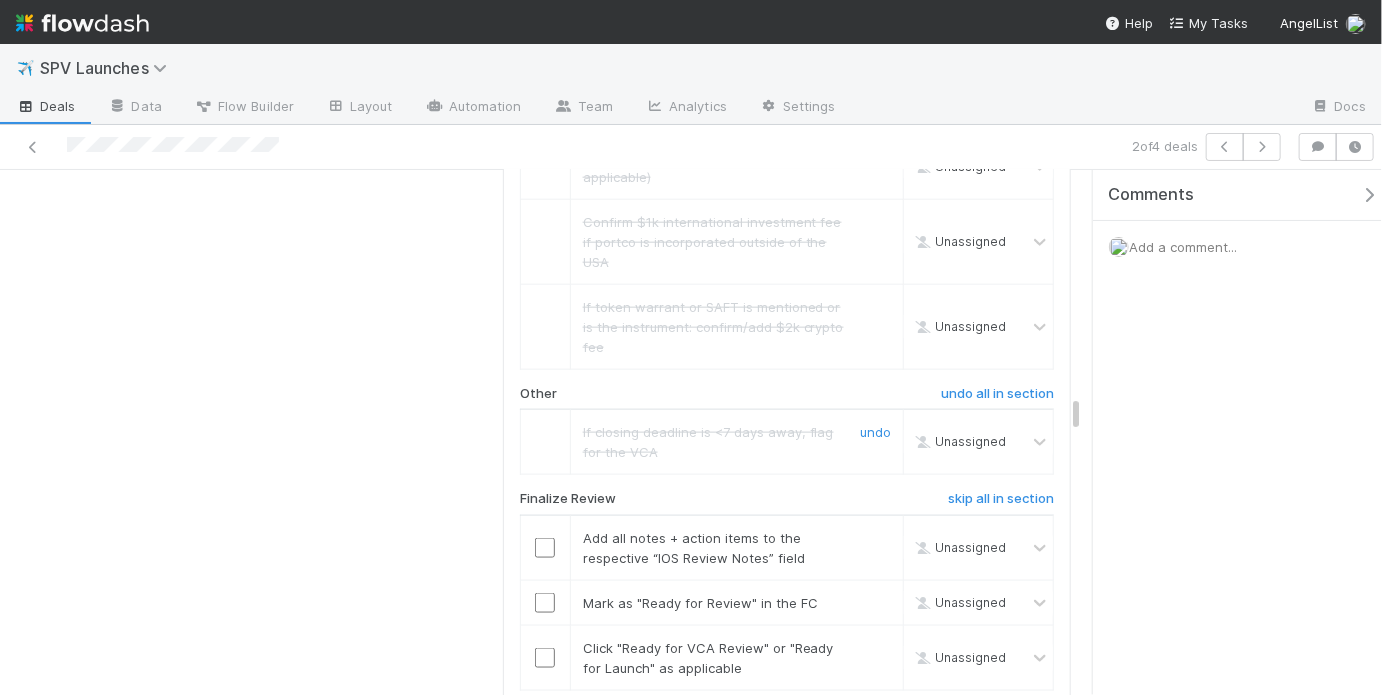 scroll, scrollTop: 4674, scrollLeft: 0, axis: vertical 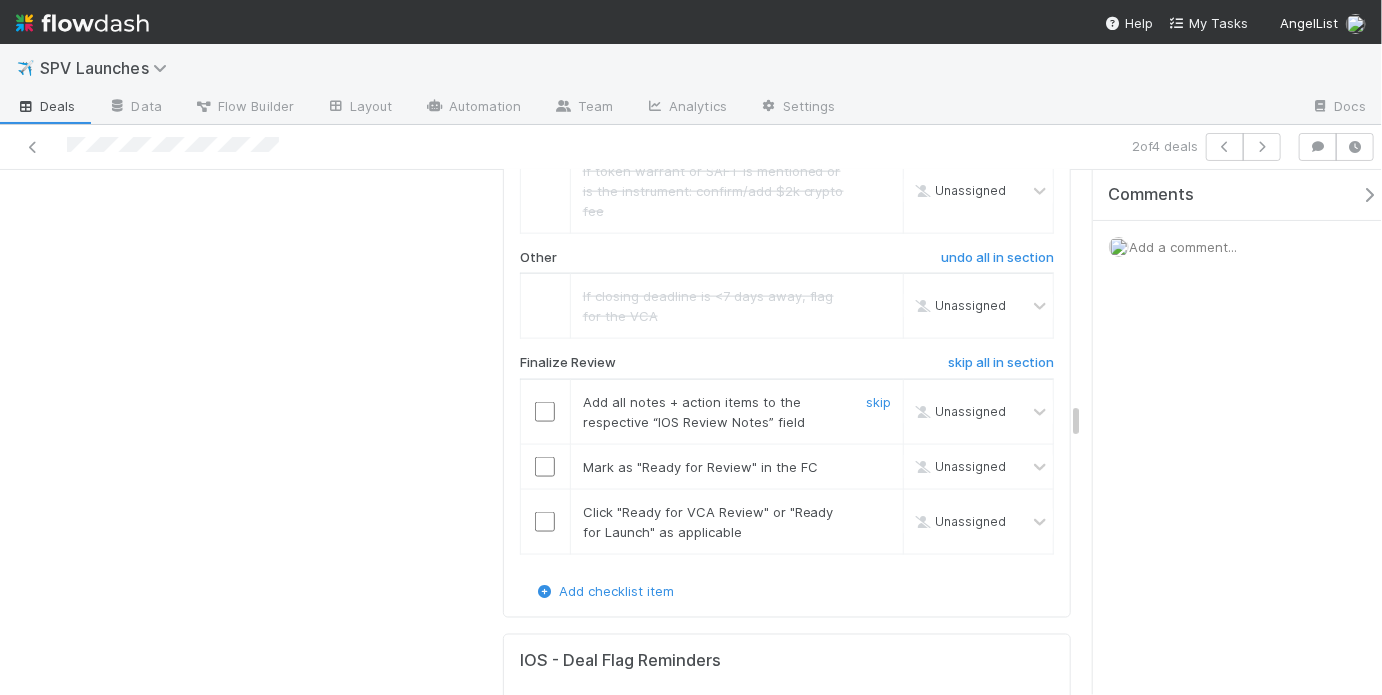 drag, startPoint x: 539, startPoint y: 333, endPoint x: 544, endPoint y: 359, distance: 26.476404 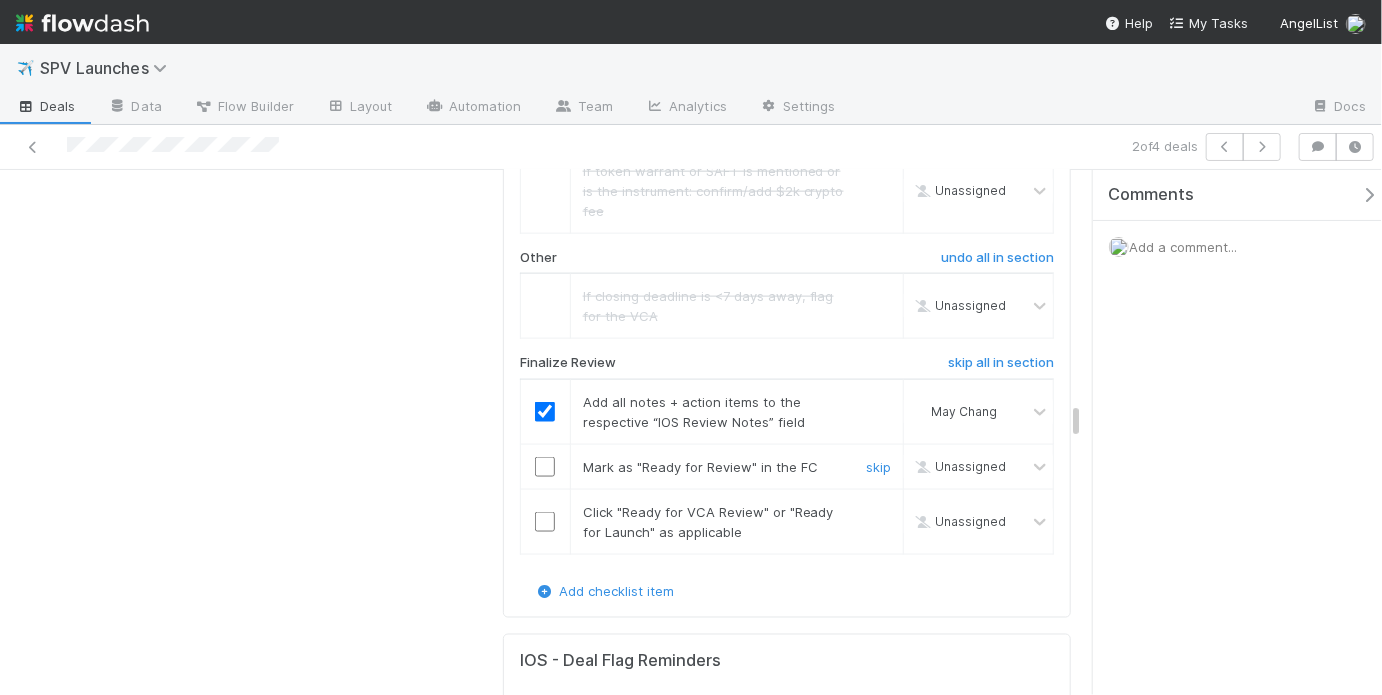 click at bounding box center [545, 467] 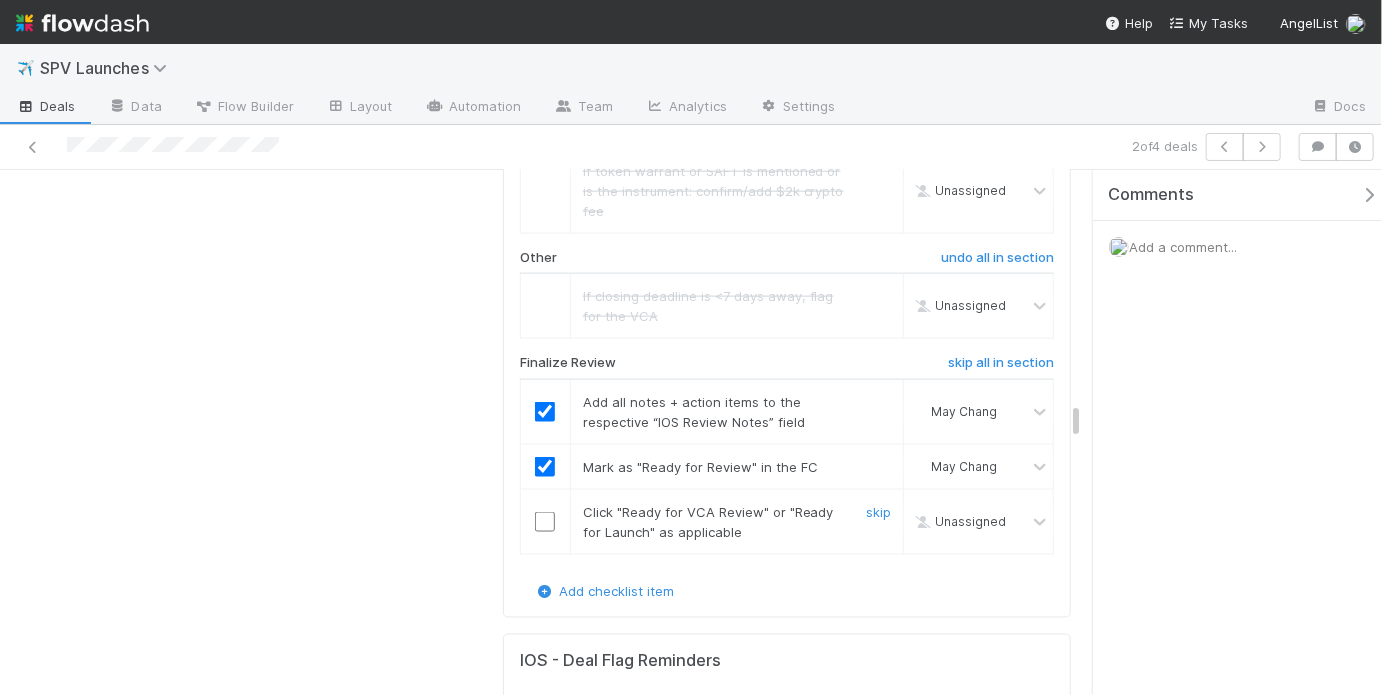 click at bounding box center (545, 522) 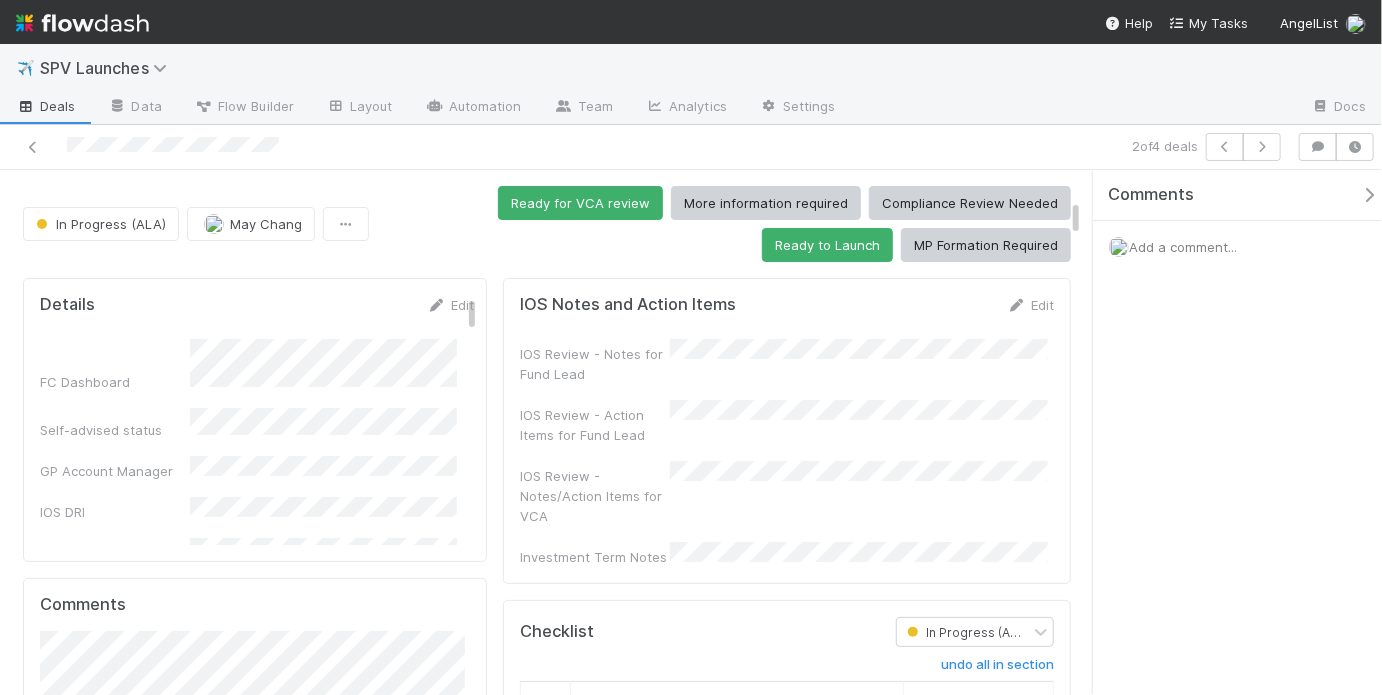 scroll, scrollTop: 0, scrollLeft: 0, axis: both 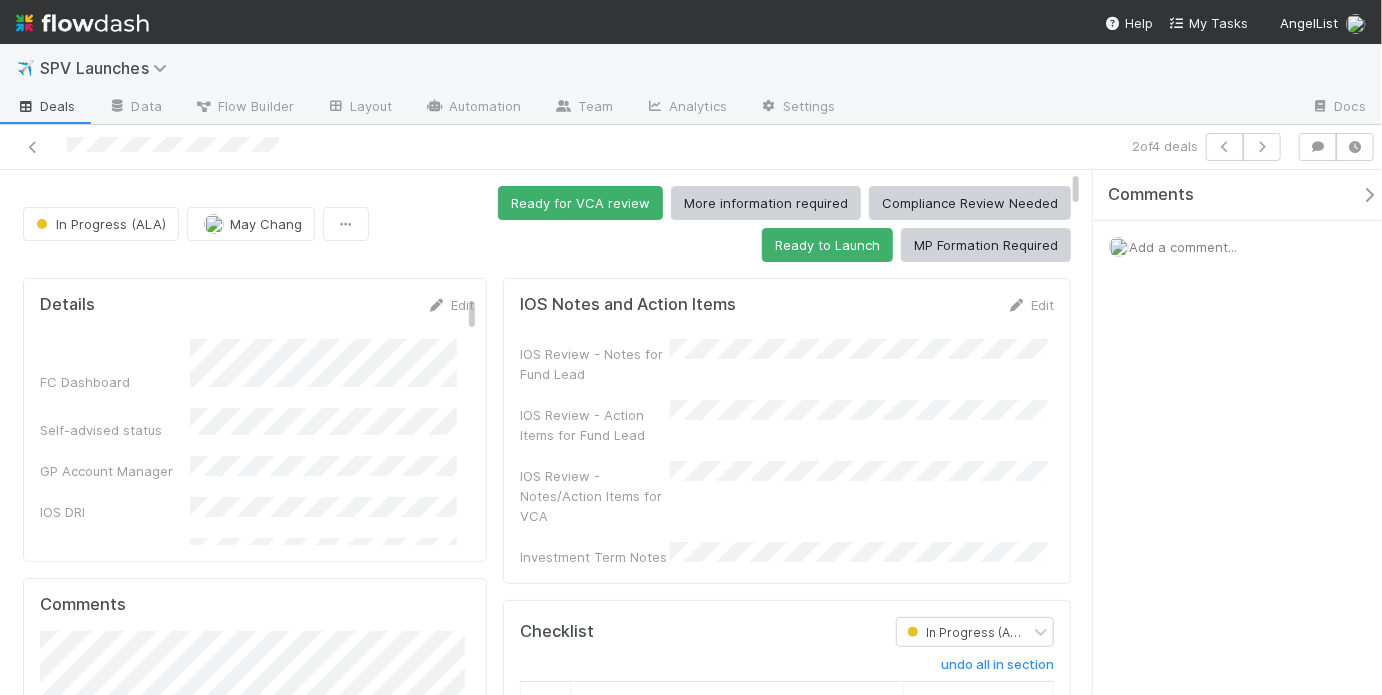 click on "IOS Review - Action Items for Fund Lead" at bounding box center [787, 422] 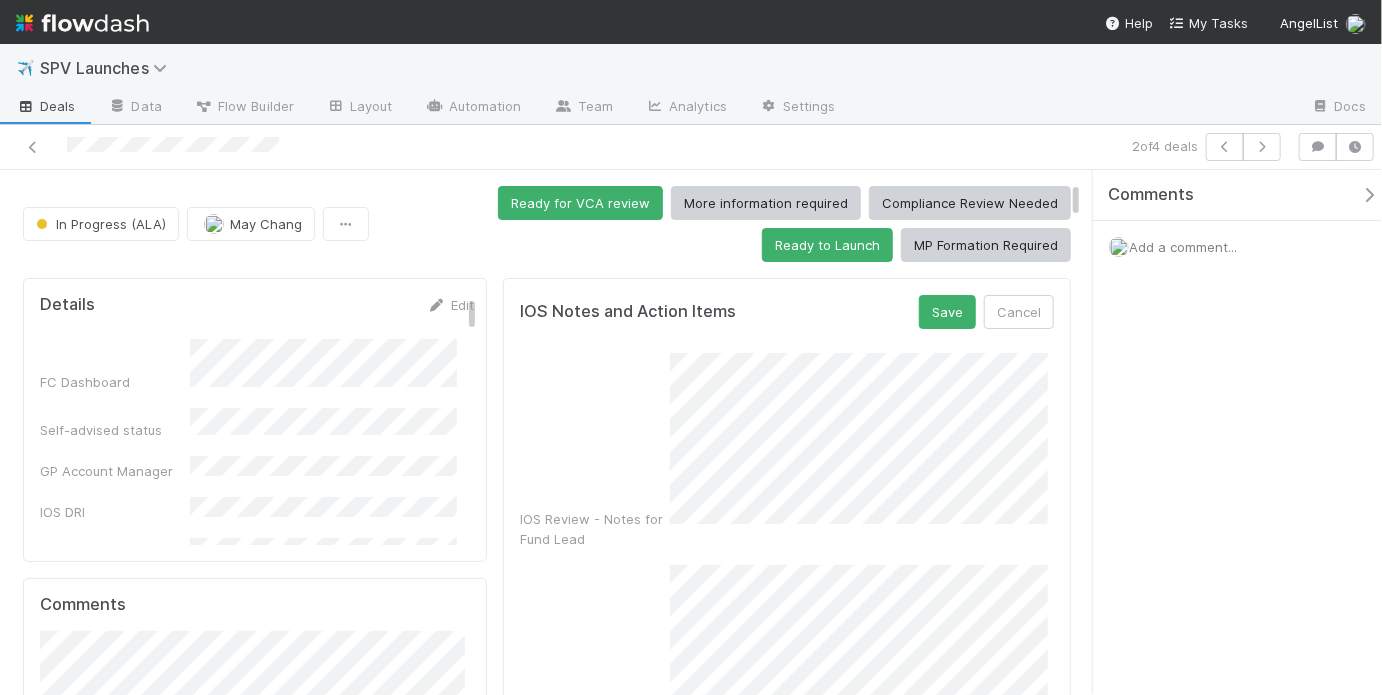 scroll, scrollTop: 211, scrollLeft: 0, axis: vertical 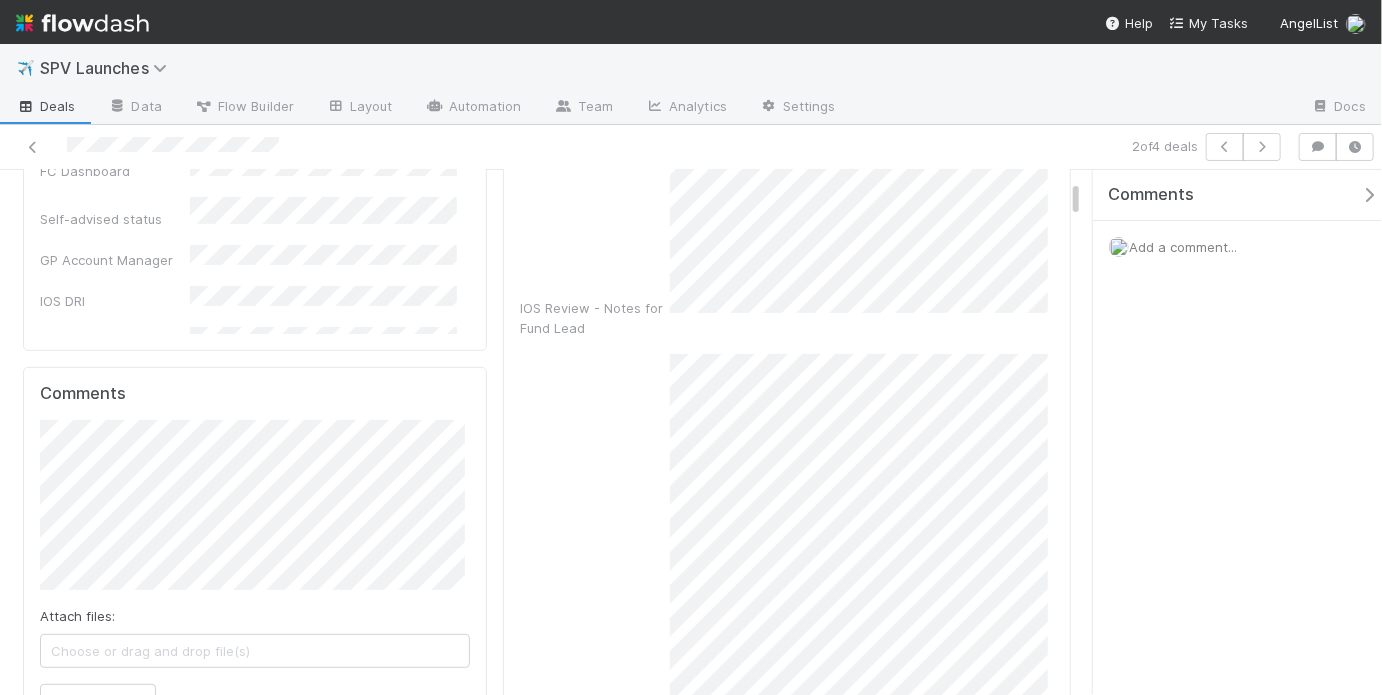 click on "IOS Review - Action Items for Fund Lead" at bounding box center (787, 552) 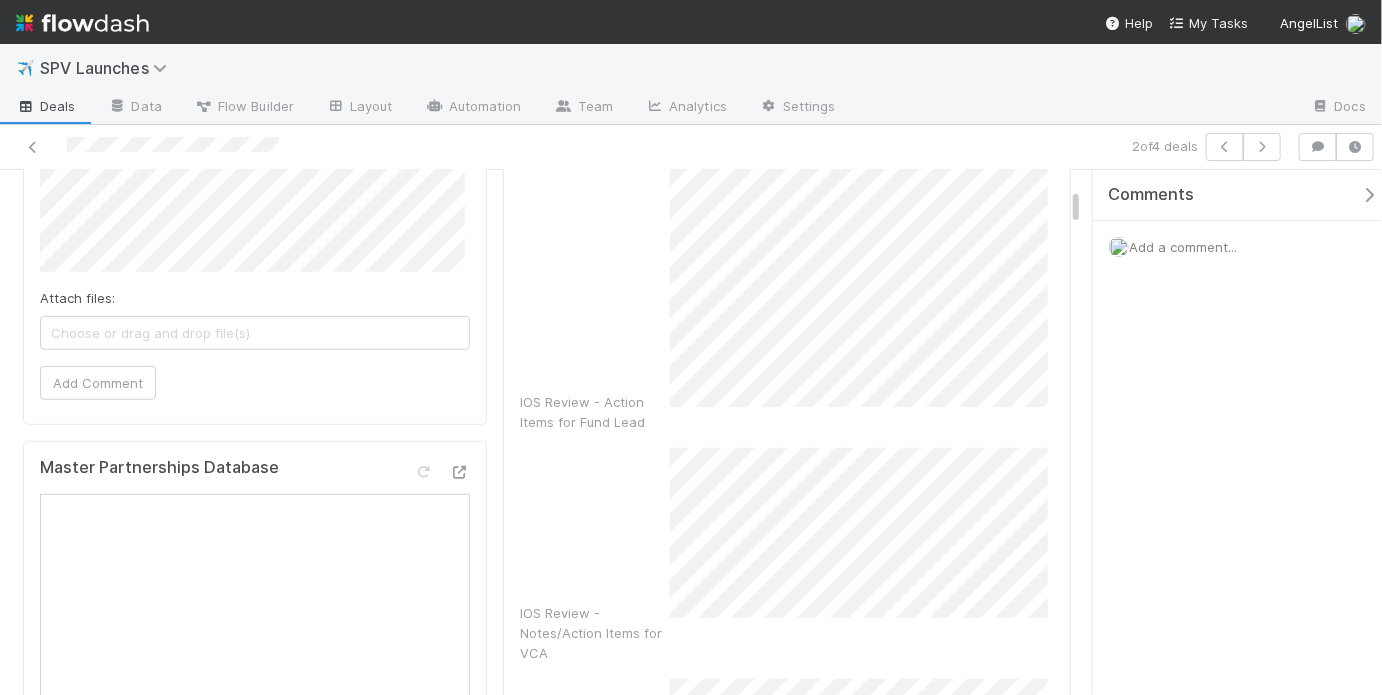 scroll, scrollTop: 532, scrollLeft: 0, axis: vertical 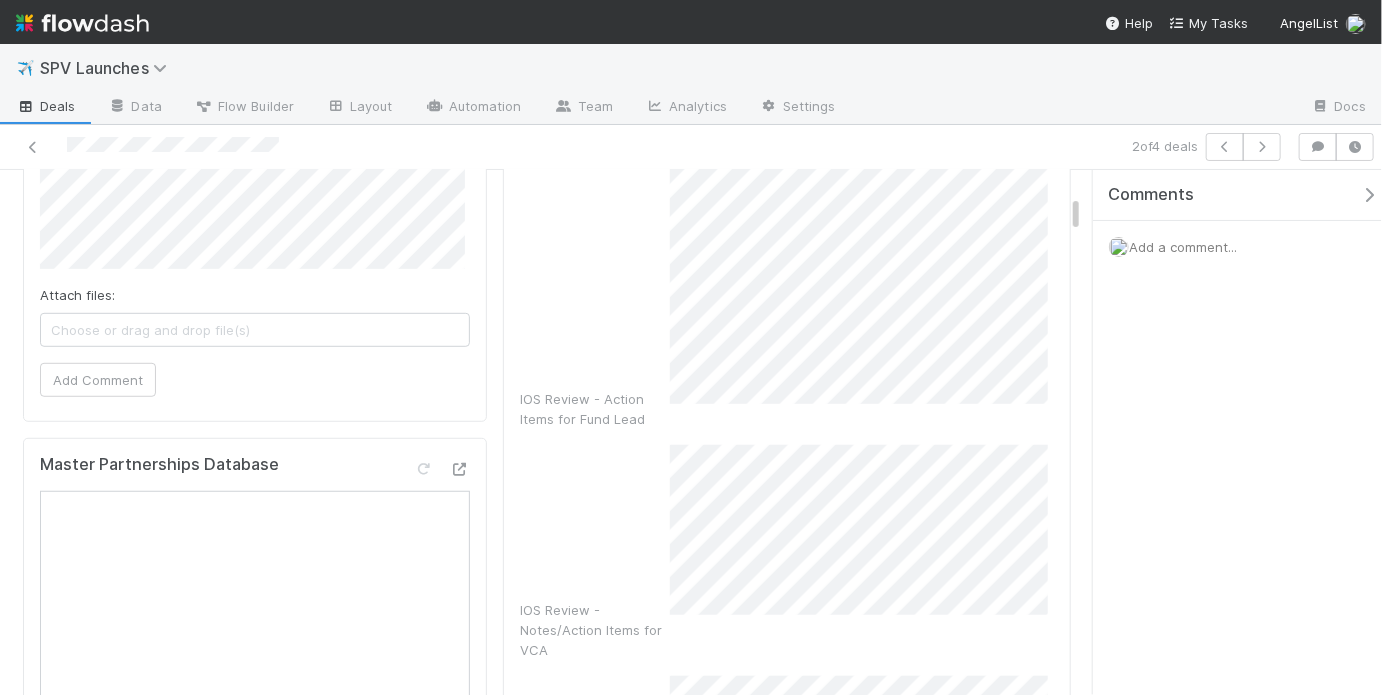 click on "IOS Review - Notes/Action Items for VCA" at bounding box center (787, 553) 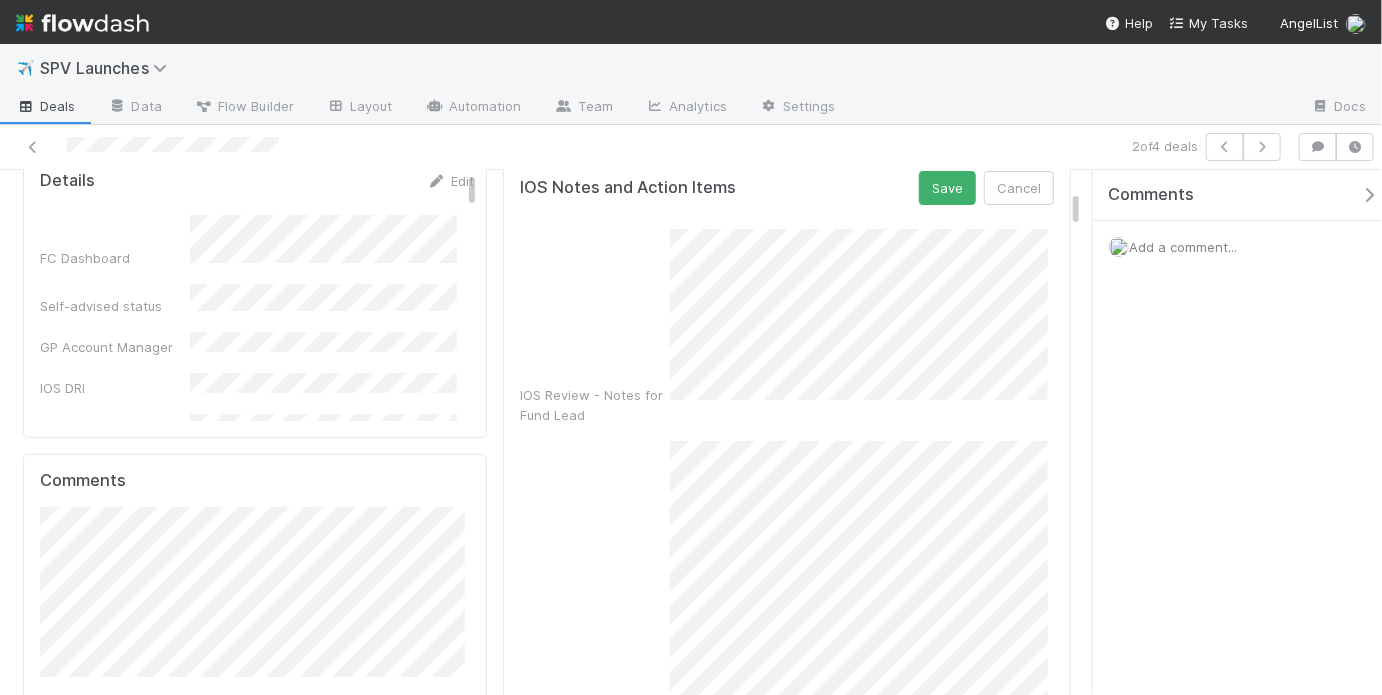 scroll, scrollTop: 122, scrollLeft: 0, axis: vertical 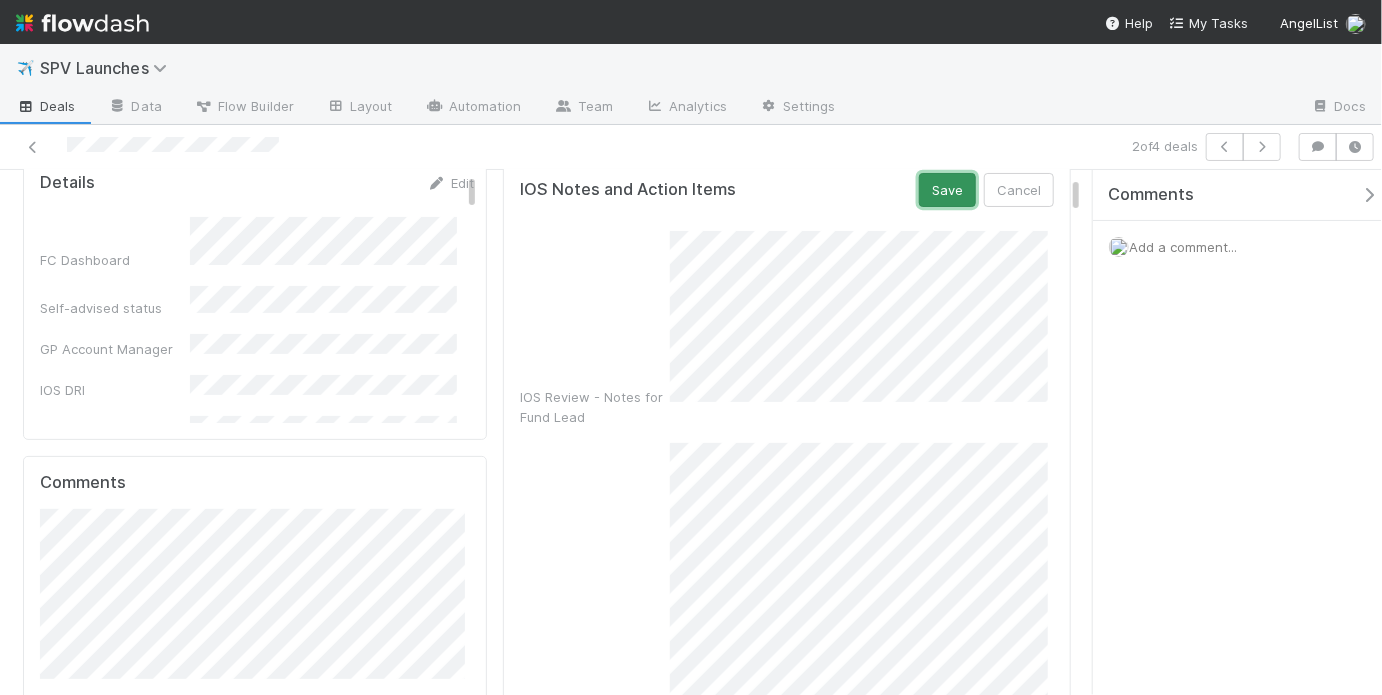click on "Save" at bounding box center [947, 190] 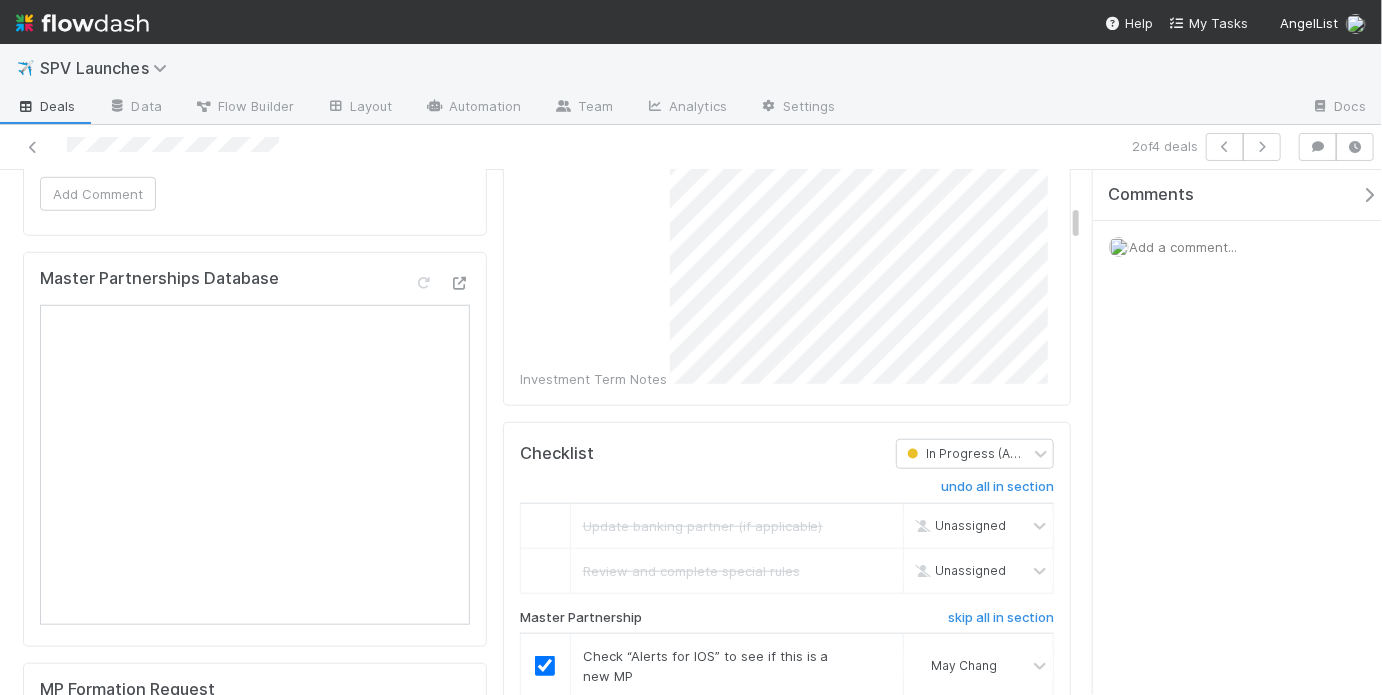 scroll, scrollTop: 0, scrollLeft: 0, axis: both 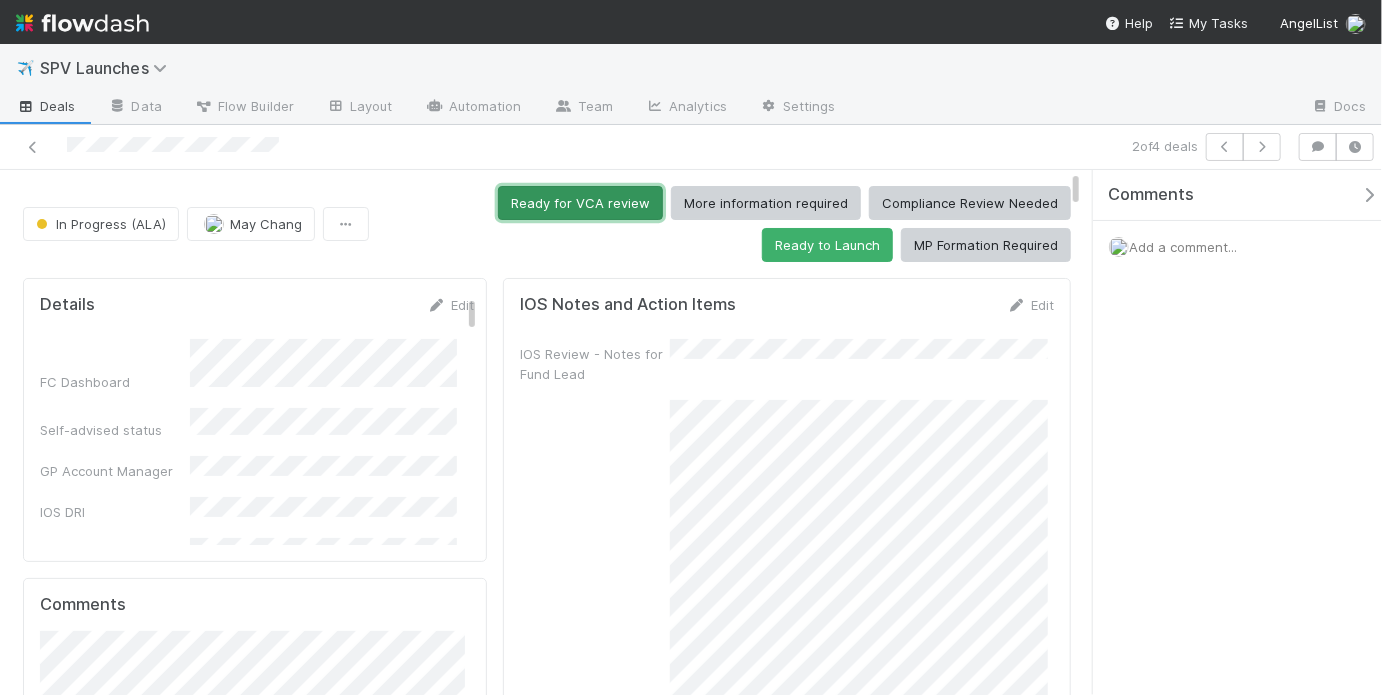click on "Ready for VCA review" at bounding box center (580, 203) 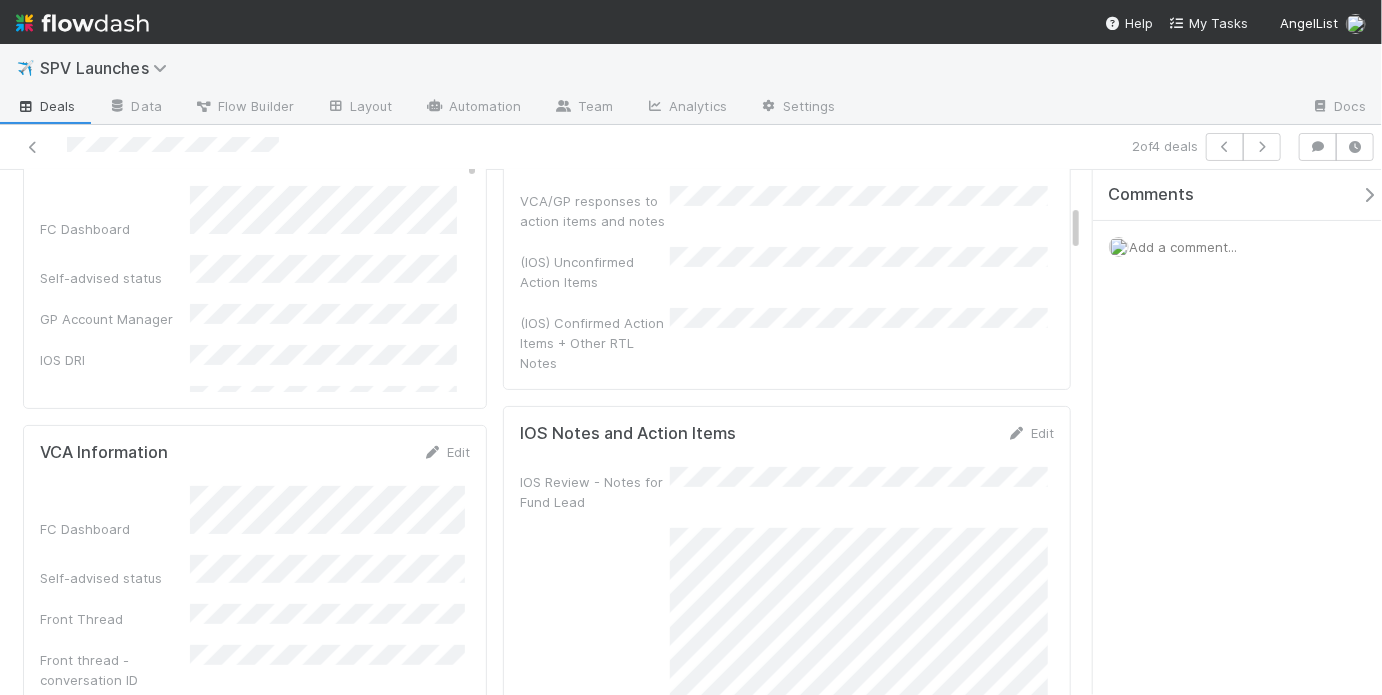 scroll, scrollTop: 0, scrollLeft: 0, axis: both 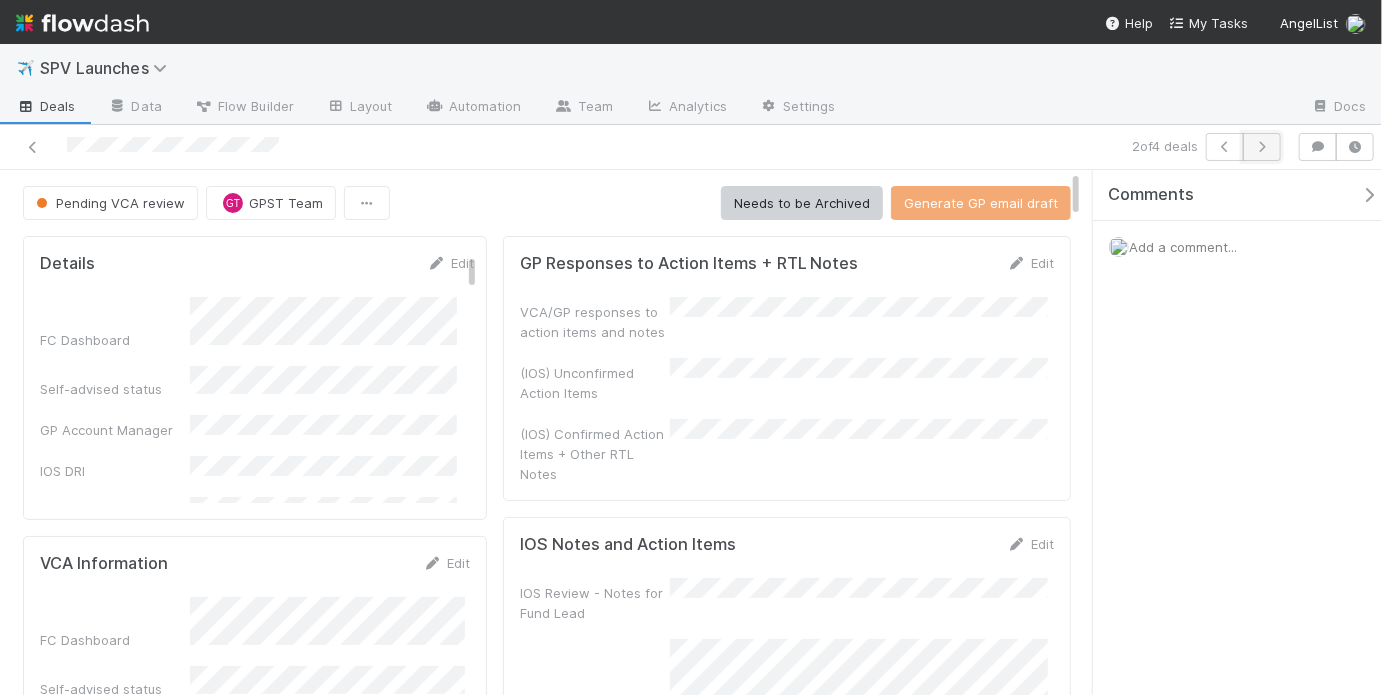 click at bounding box center (1262, 147) 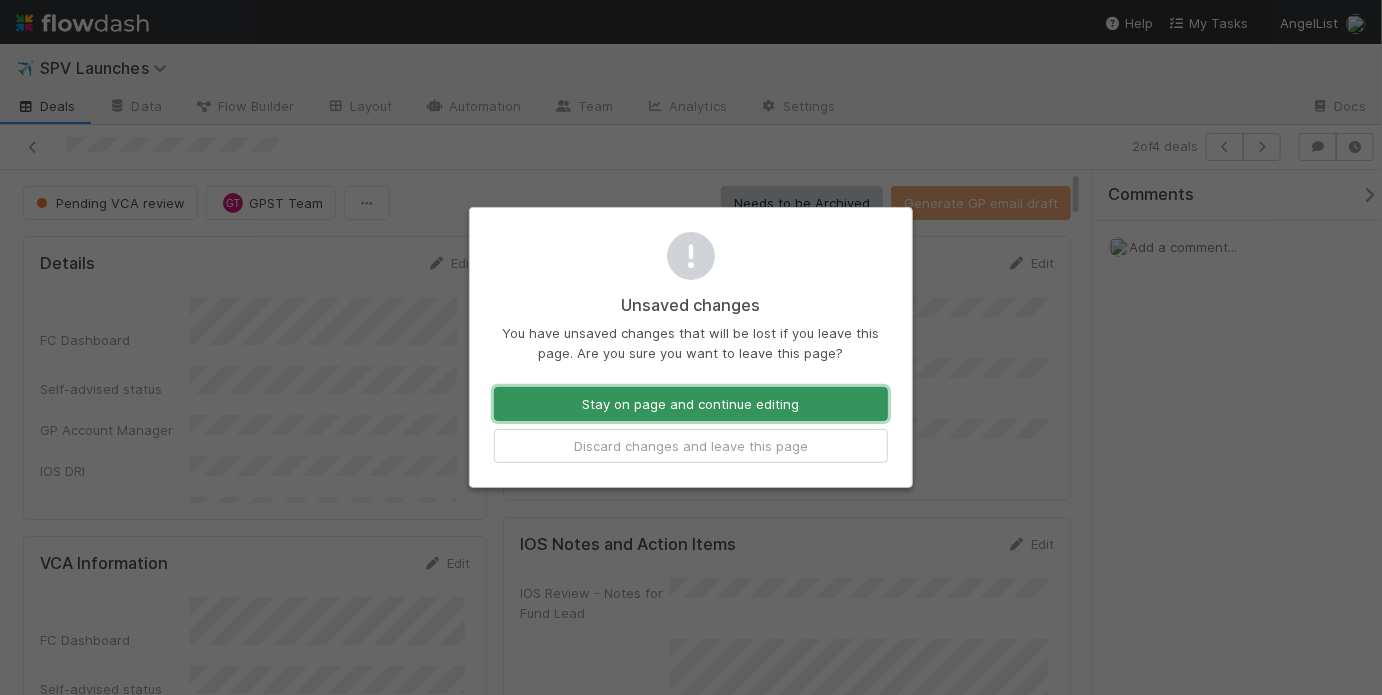 click on "Stay on page and continue editing" at bounding box center [691, 404] 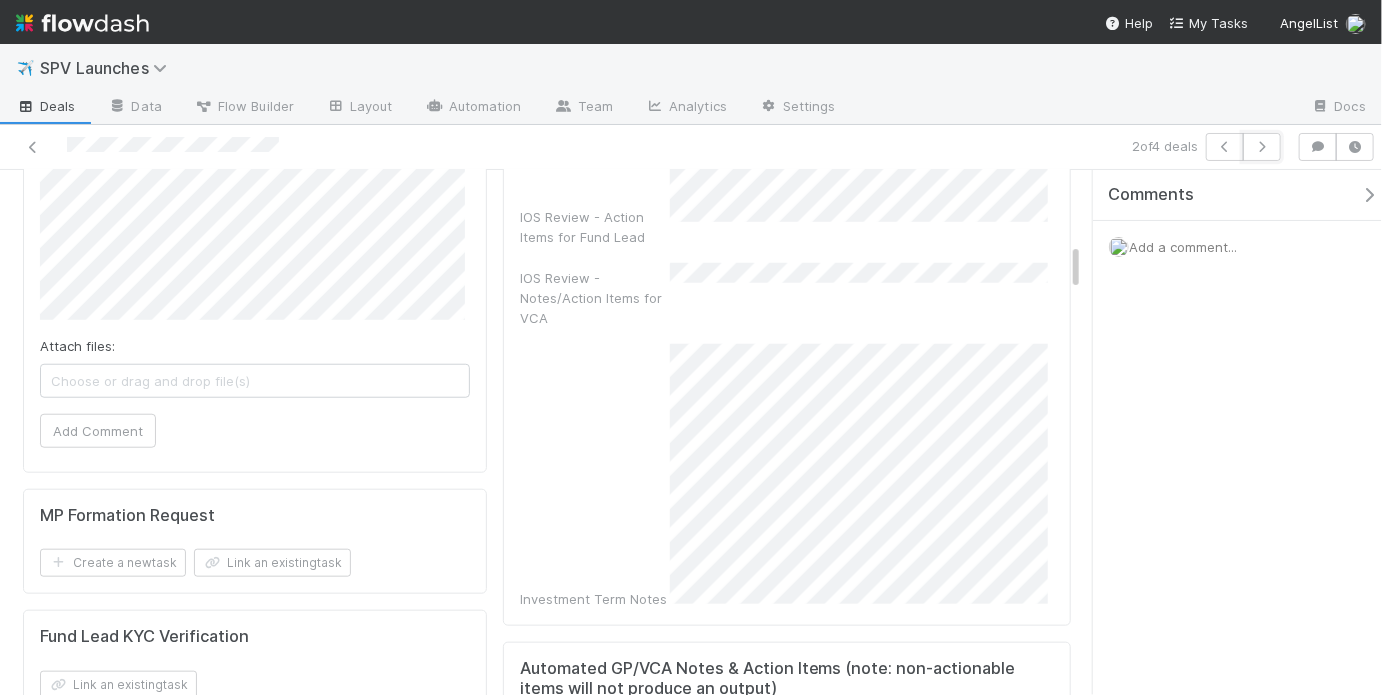 scroll, scrollTop: 1086, scrollLeft: 0, axis: vertical 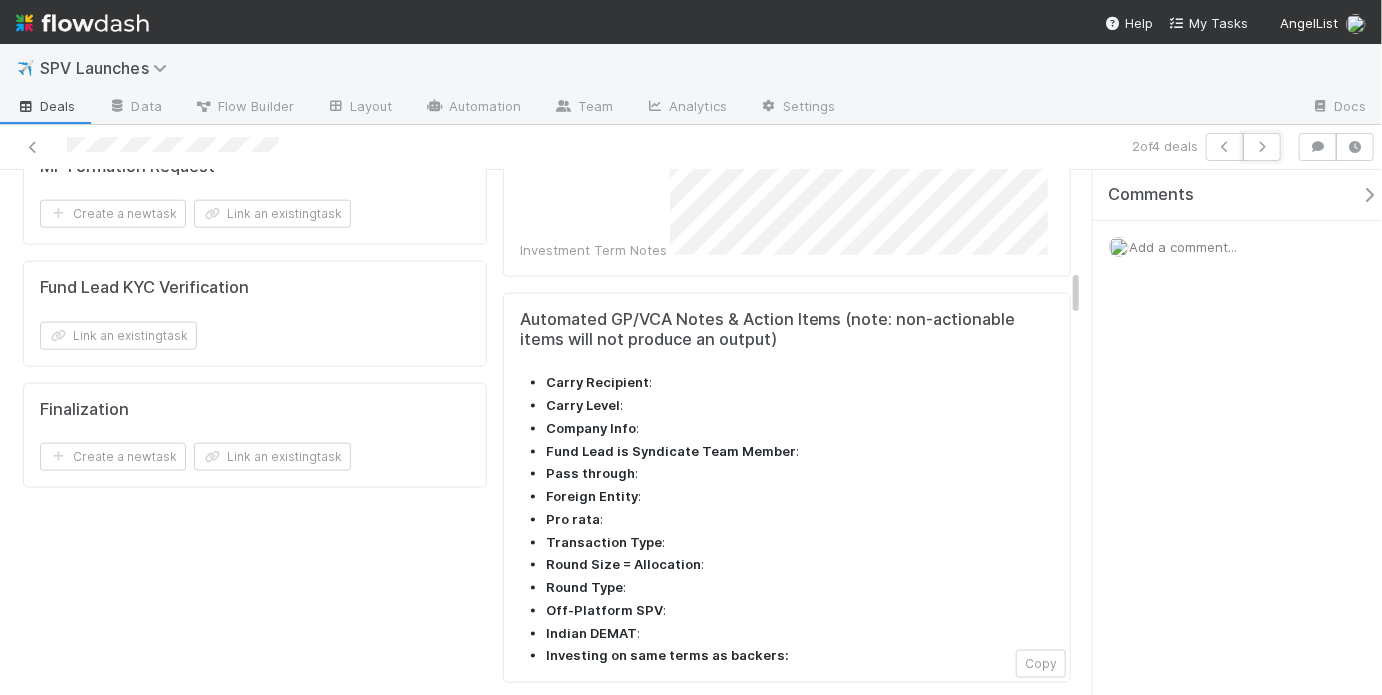type 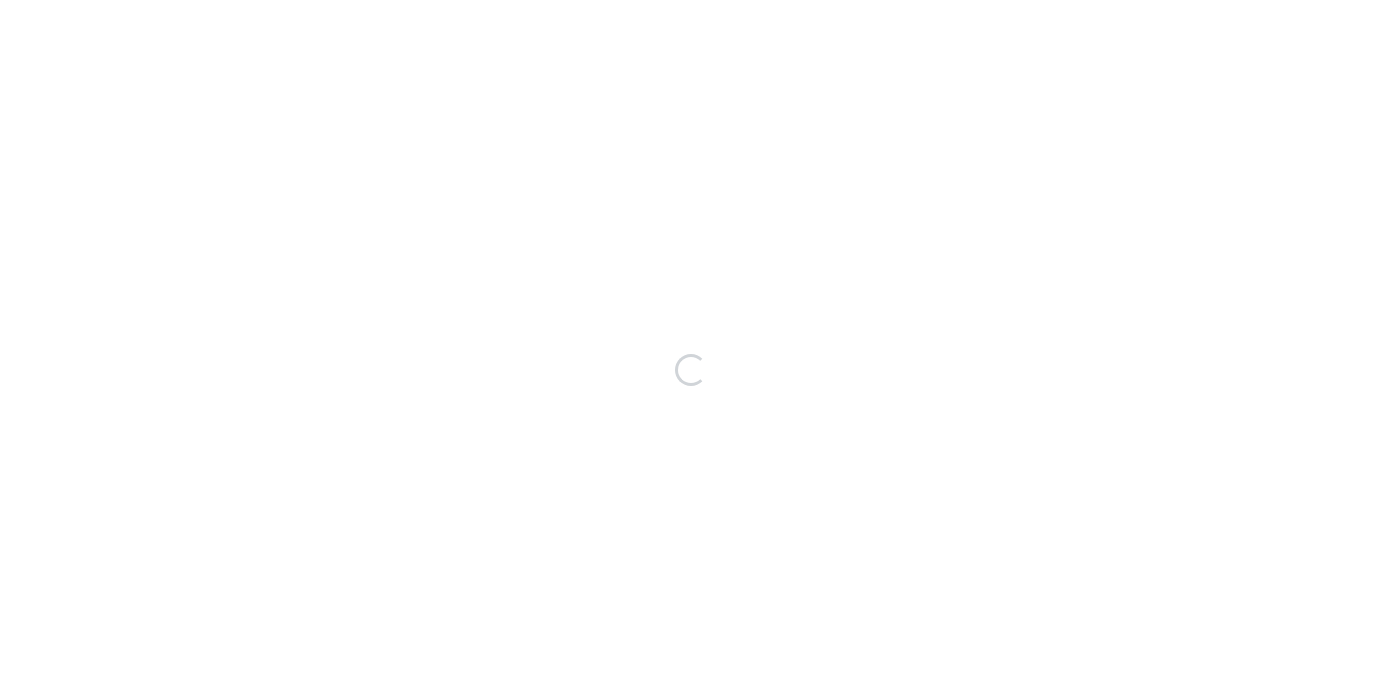 scroll, scrollTop: 0, scrollLeft: 0, axis: both 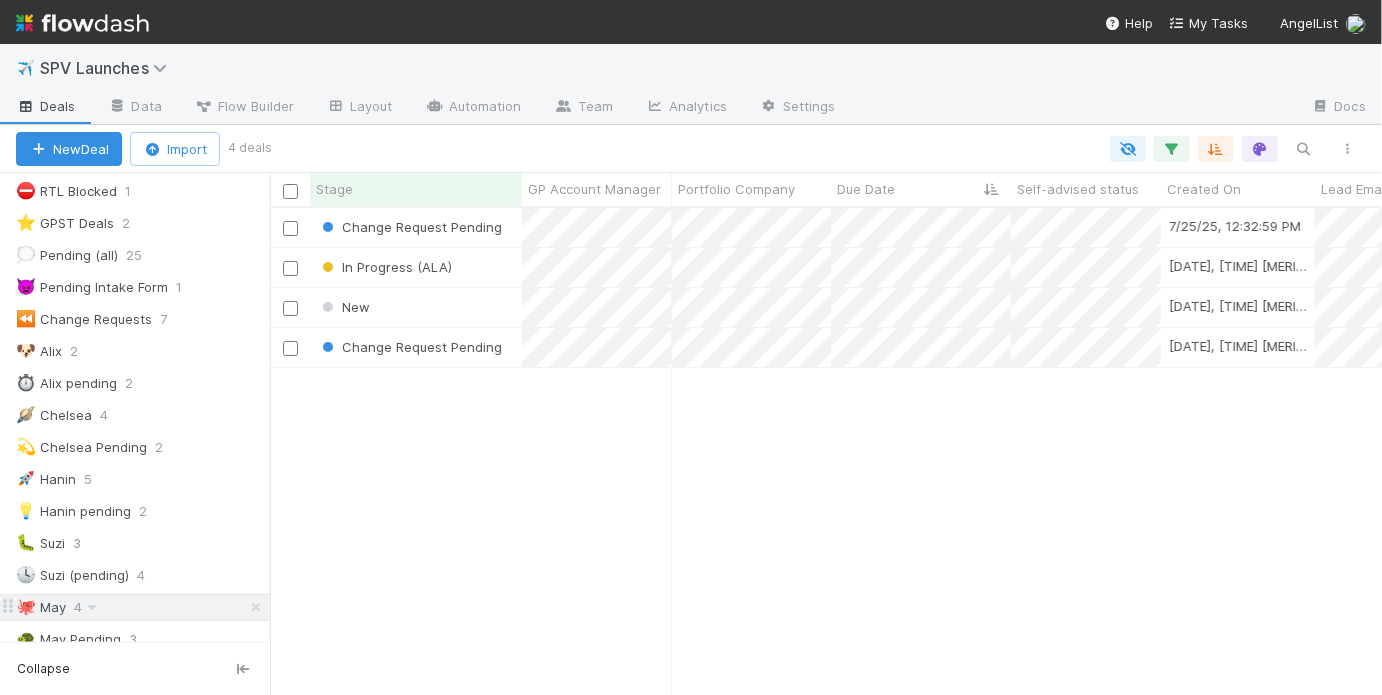 click at bounding box center (256, 607) 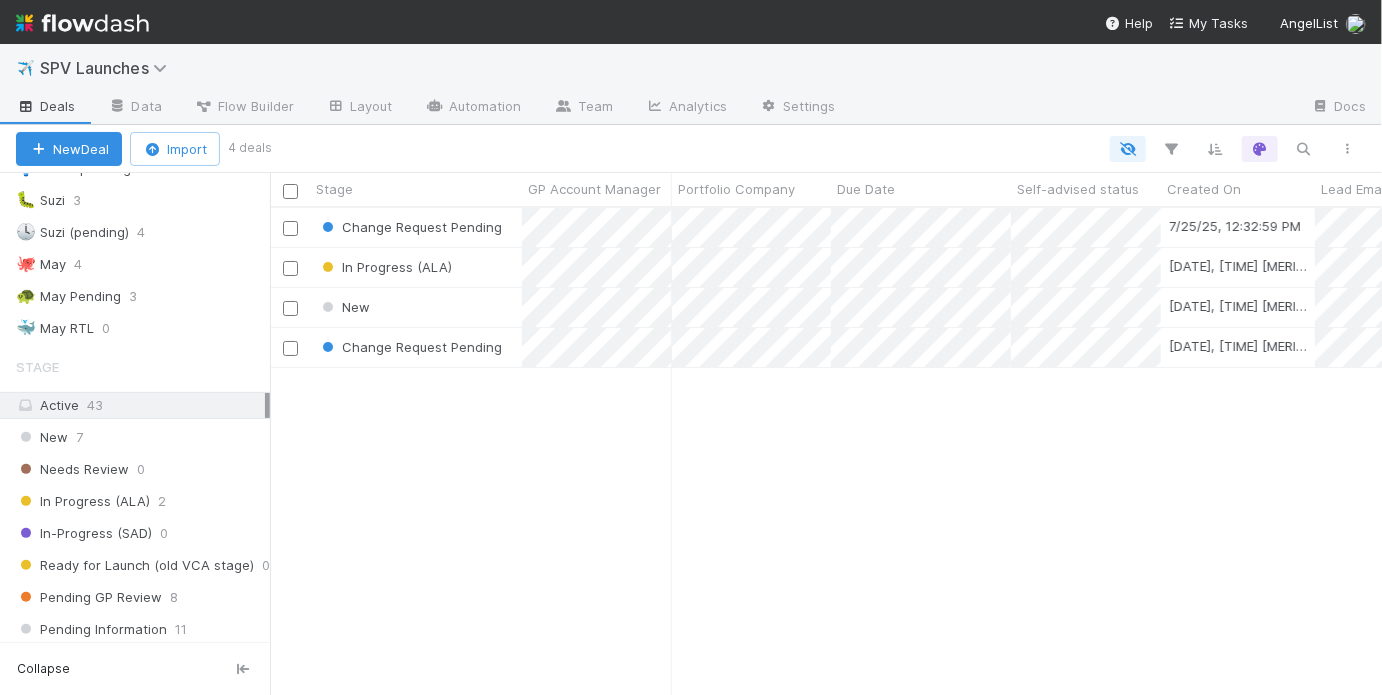 scroll, scrollTop: 792, scrollLeft: 0, axis: vertical 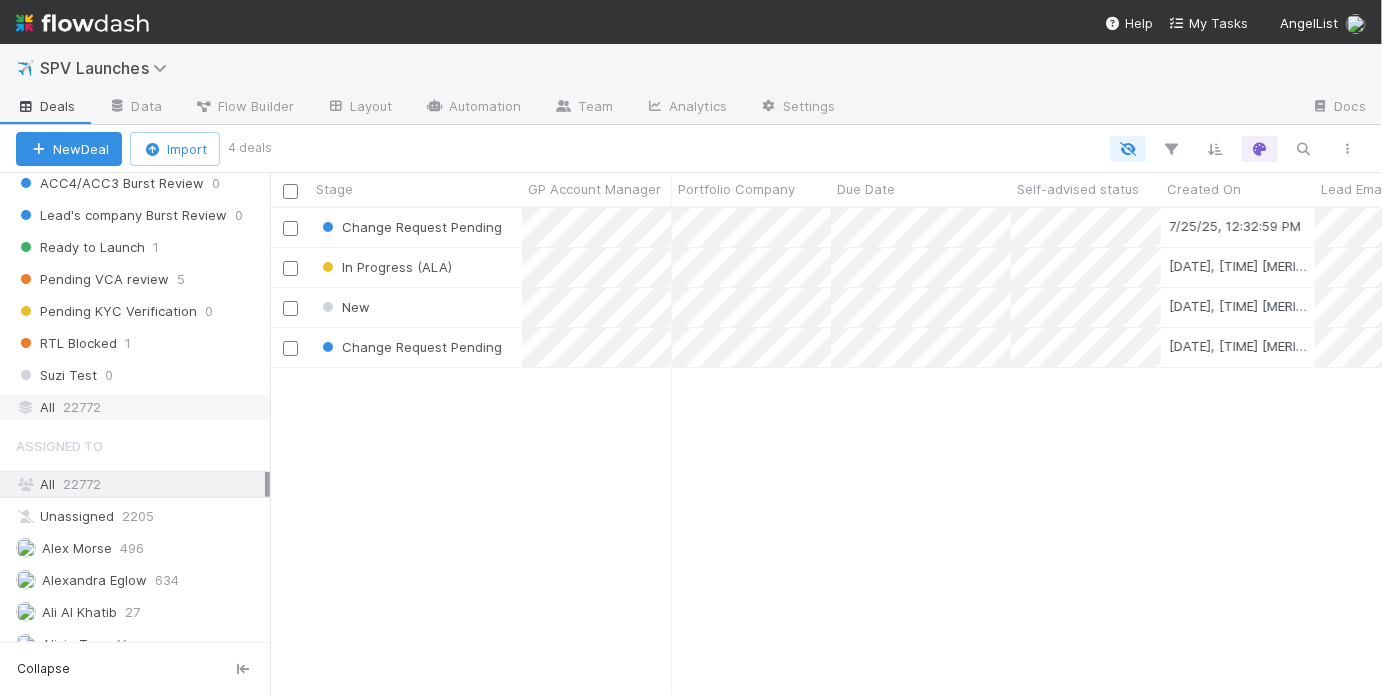 click on "22772" at bounding box center (82, 407) 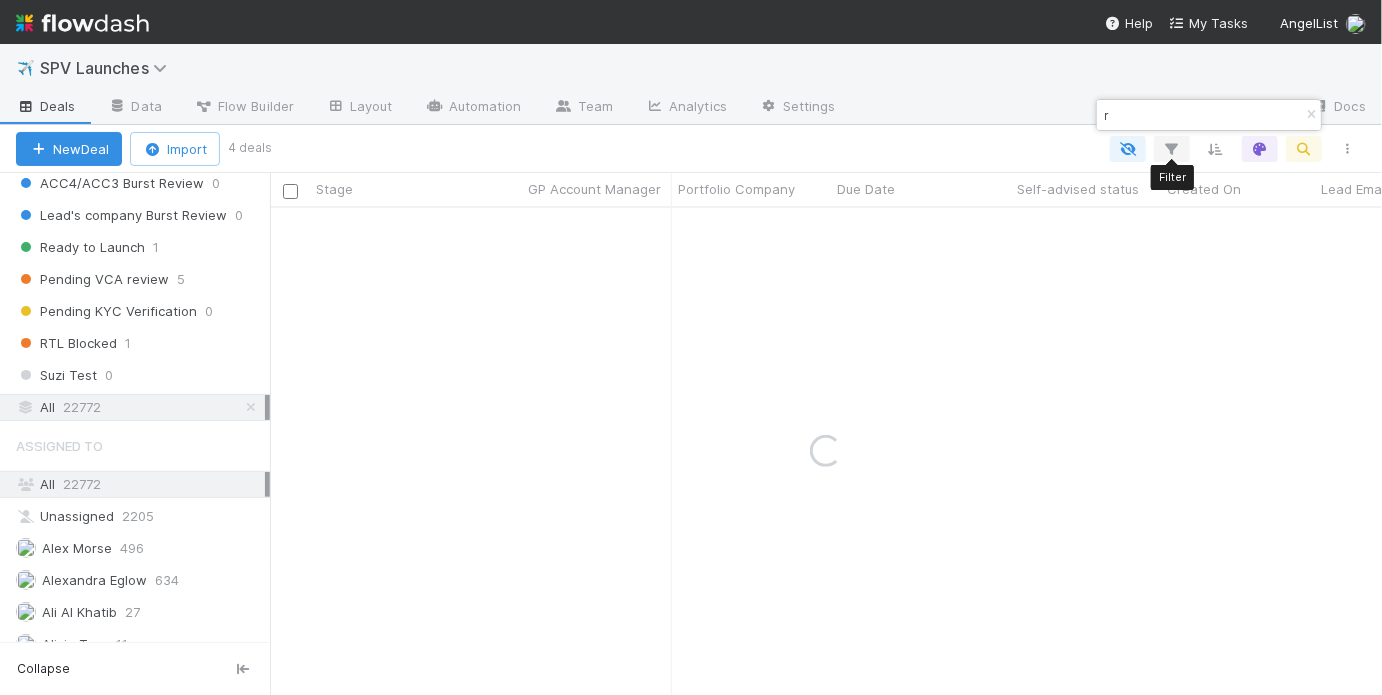 type on "r" 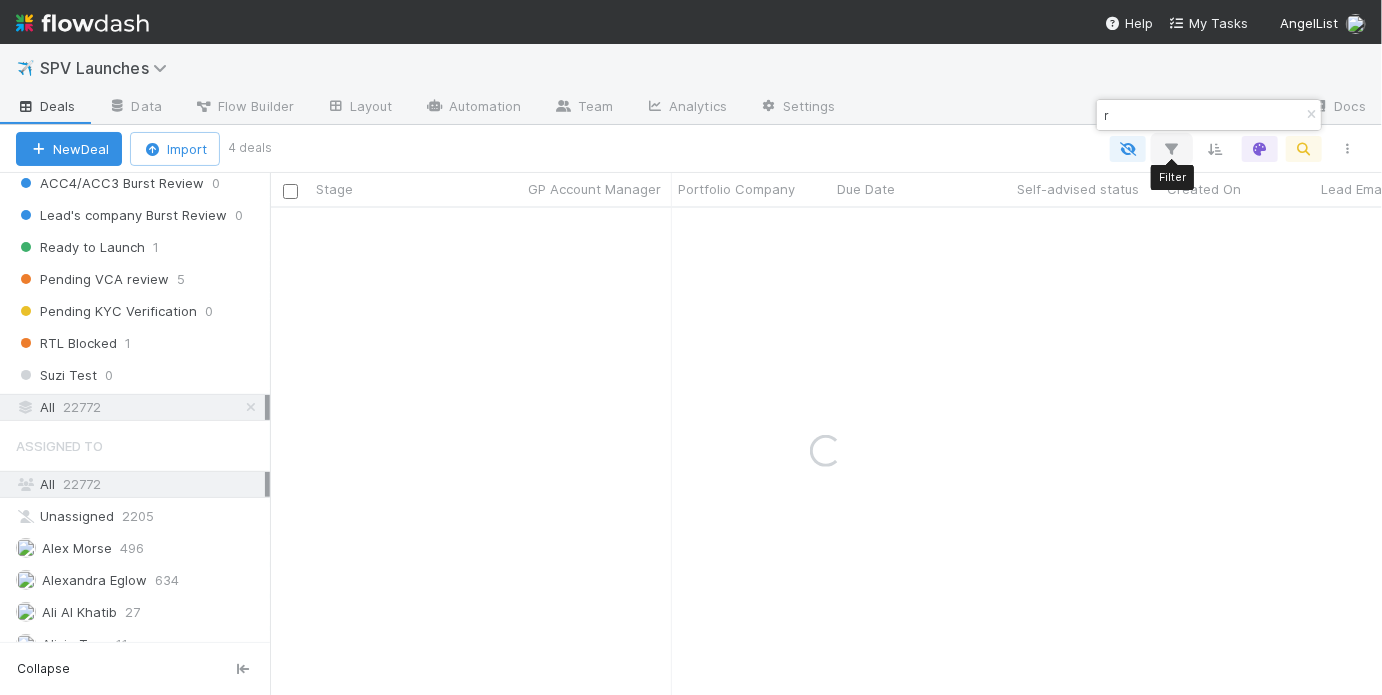 click at bounding box center (1172, 149) 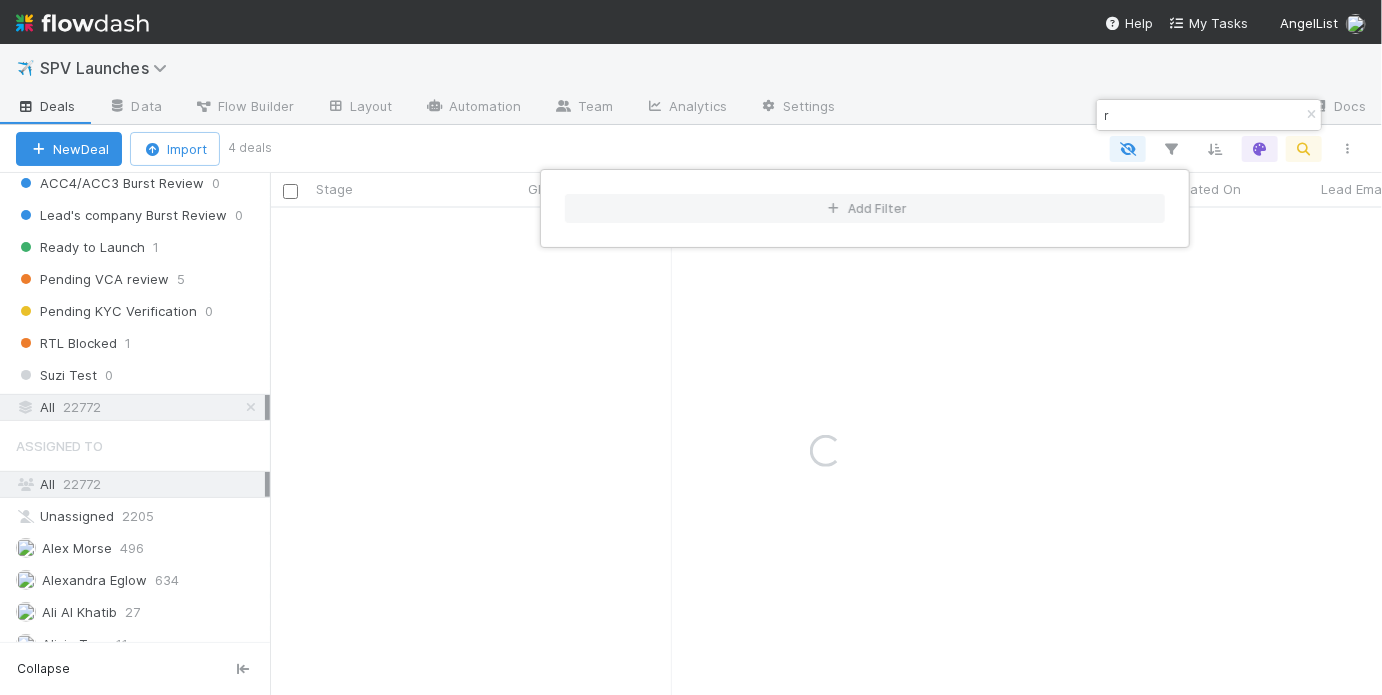 click on "Add Filter" at bounding box center [691, 347] 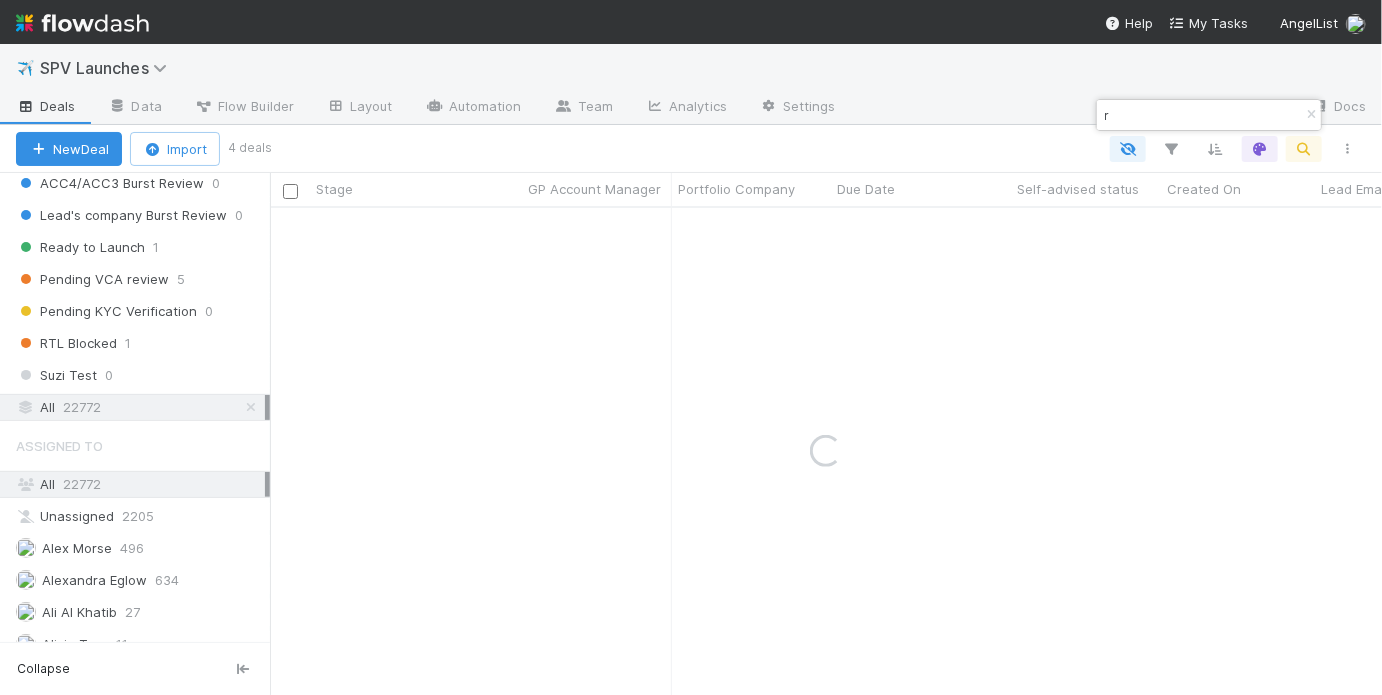 click at bounding box center [1311, 115] 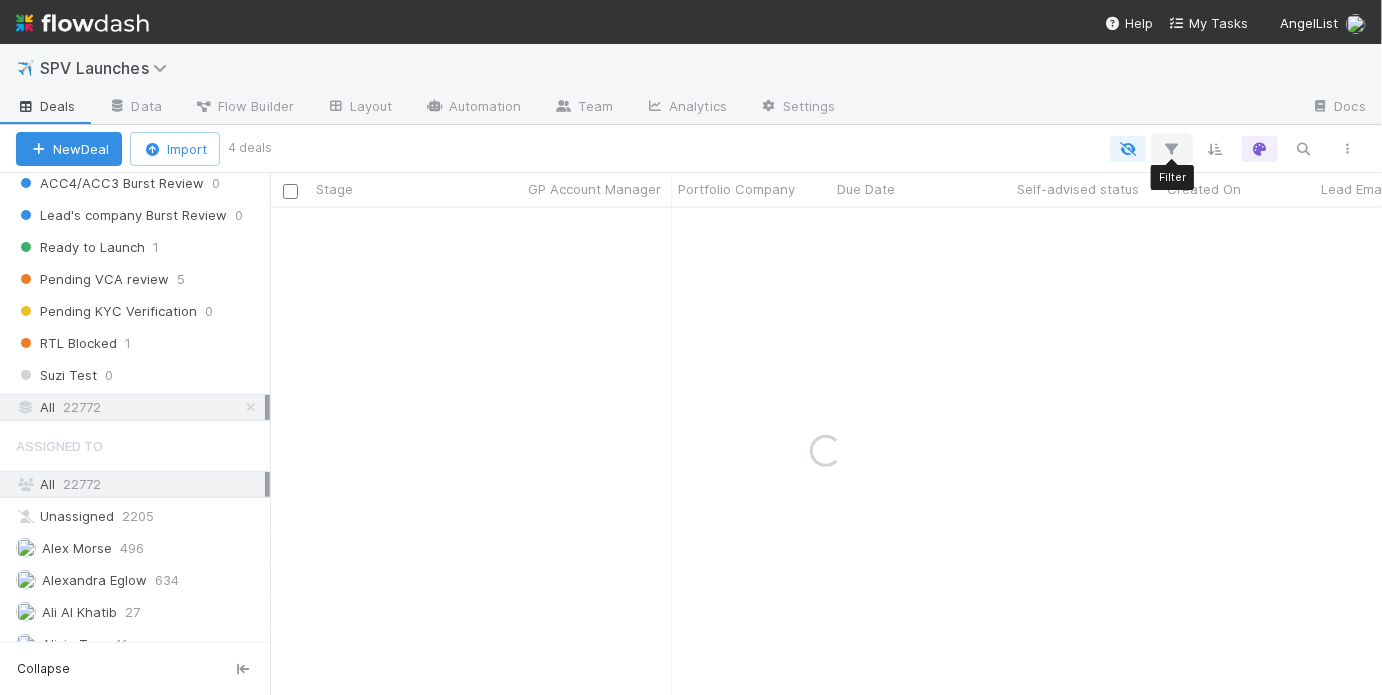 click at bounding box center (1172, 149) 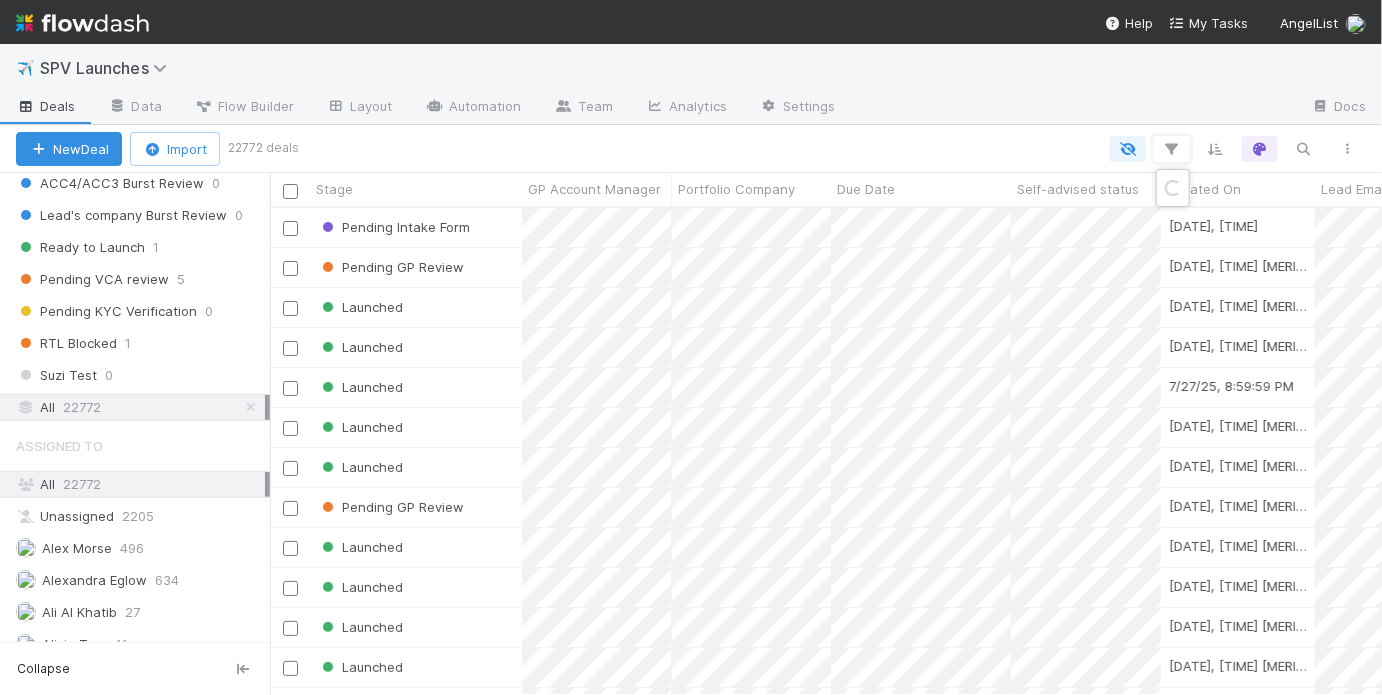 scroll, scrollTop: 13, scrollLeft: 12, axis: both 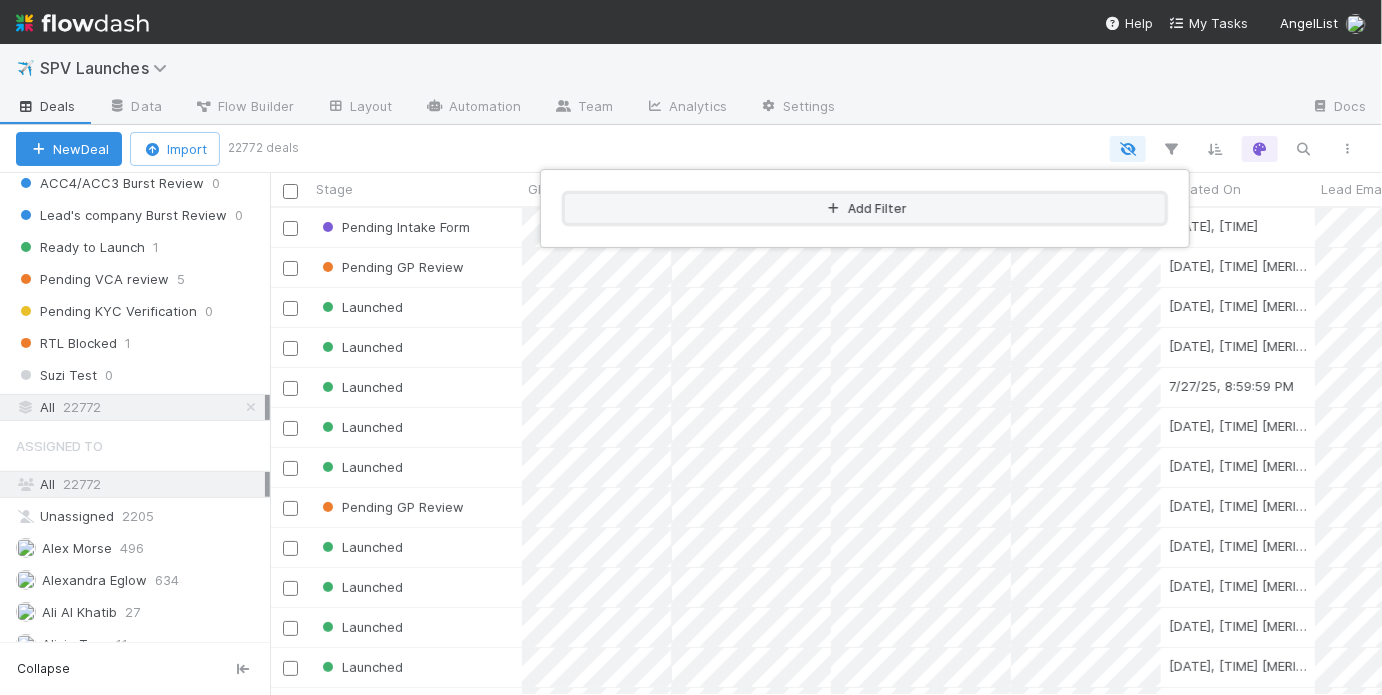 click on "Add Filter" at bounding box center (865, 208) 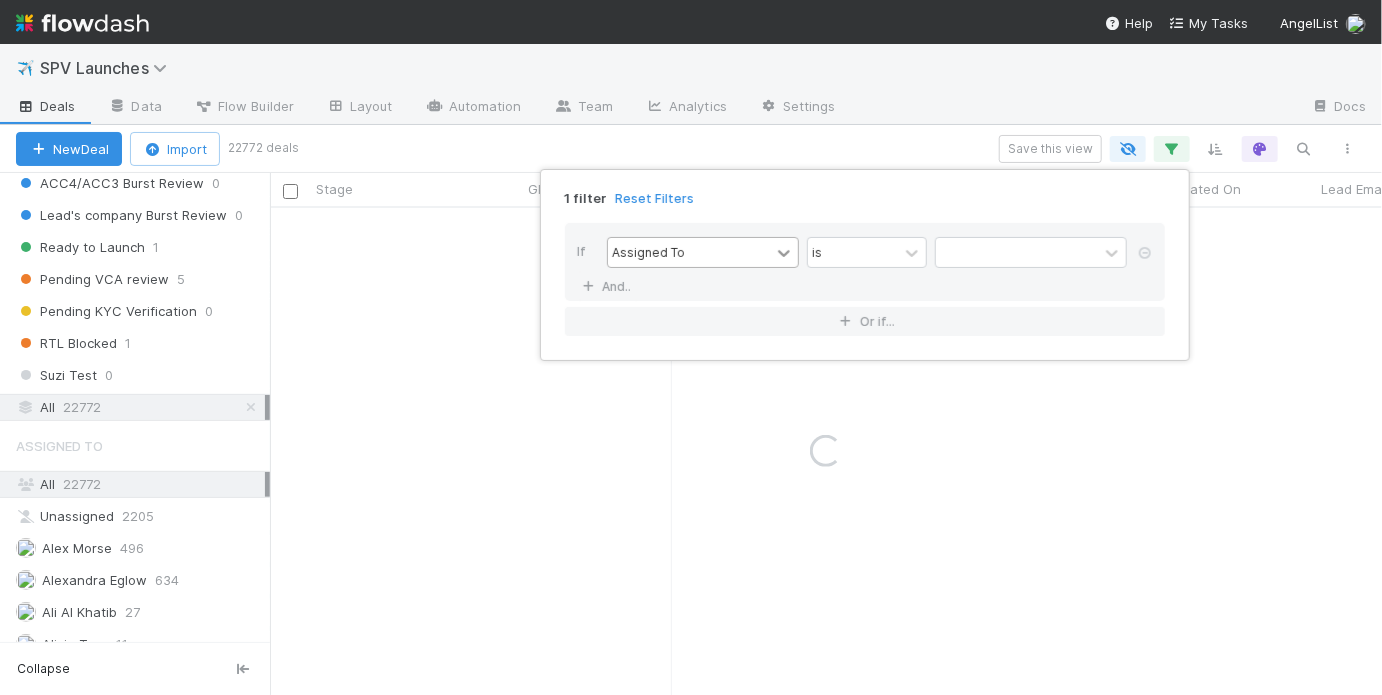 click 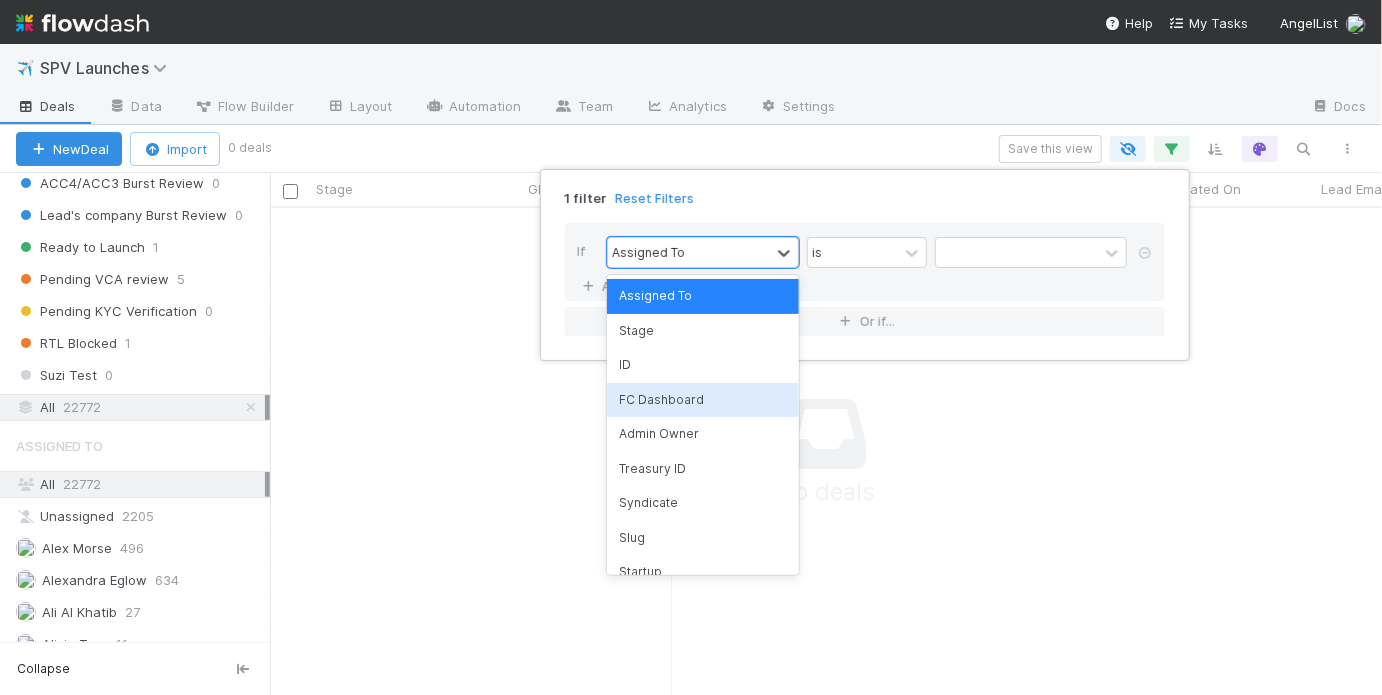 scroll, scrollTop: 13, scrollLeft: 12, axis: both 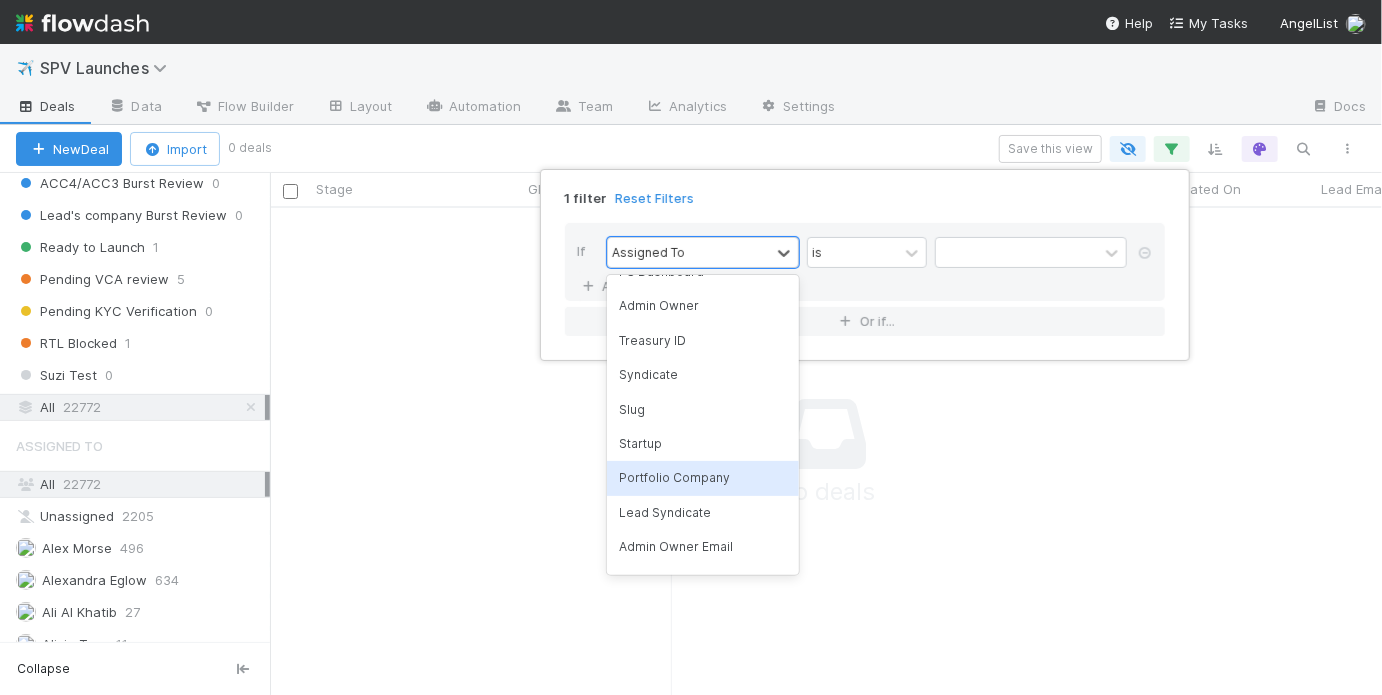 click on "Portfolio Company" at bounding box center (703, 478) 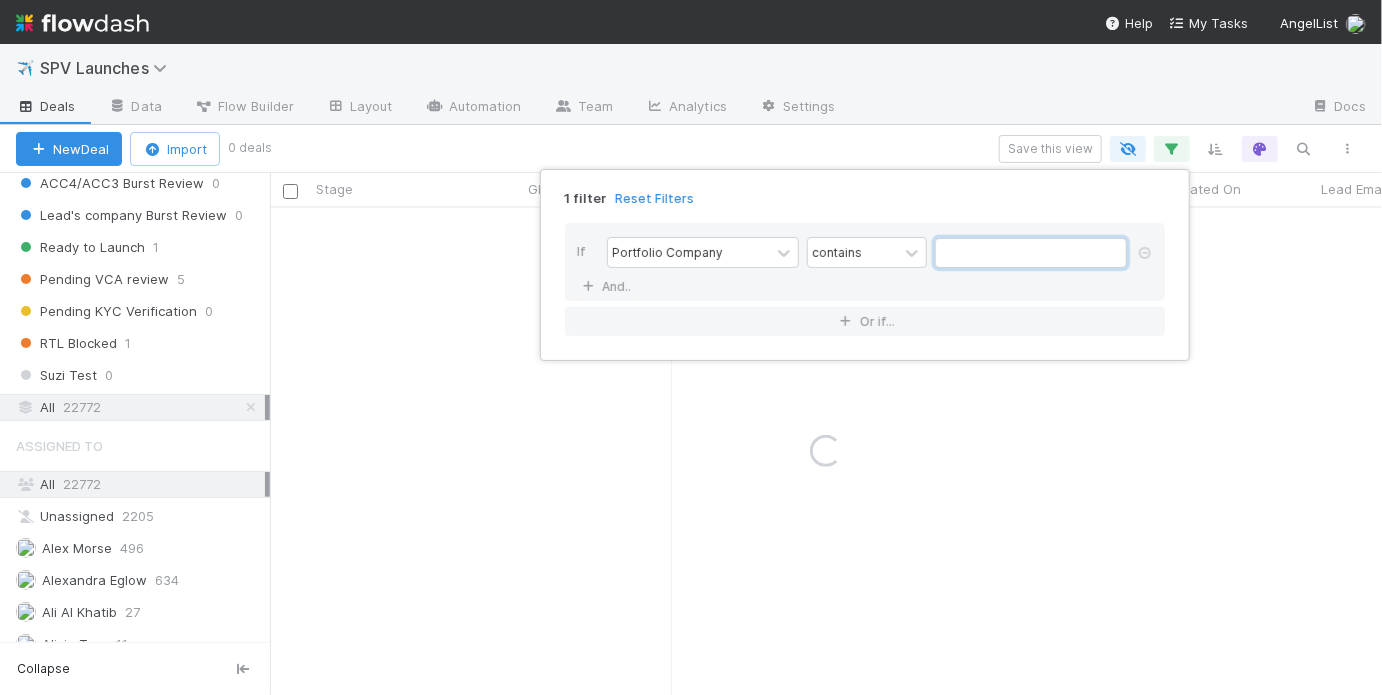 click at bounding box center (1031, 253) 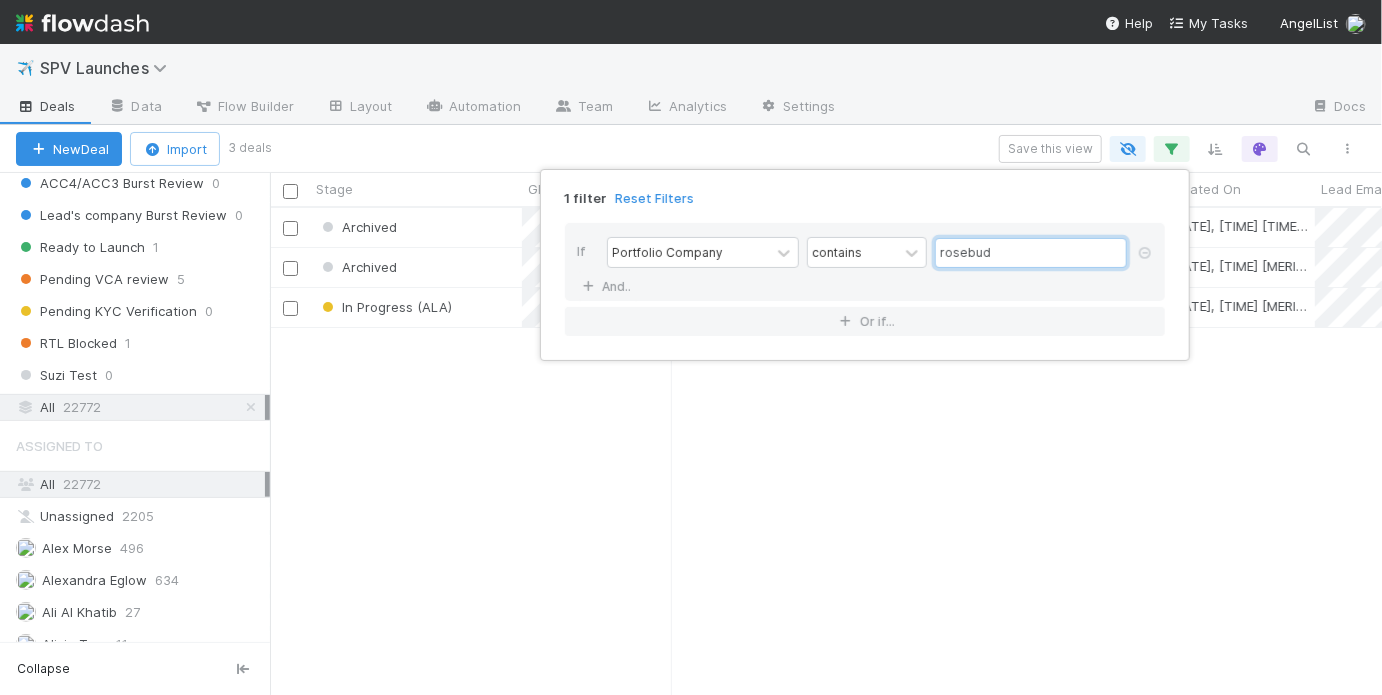 scroll, scrollTop: 13, scrollLeft: 12, axis: both 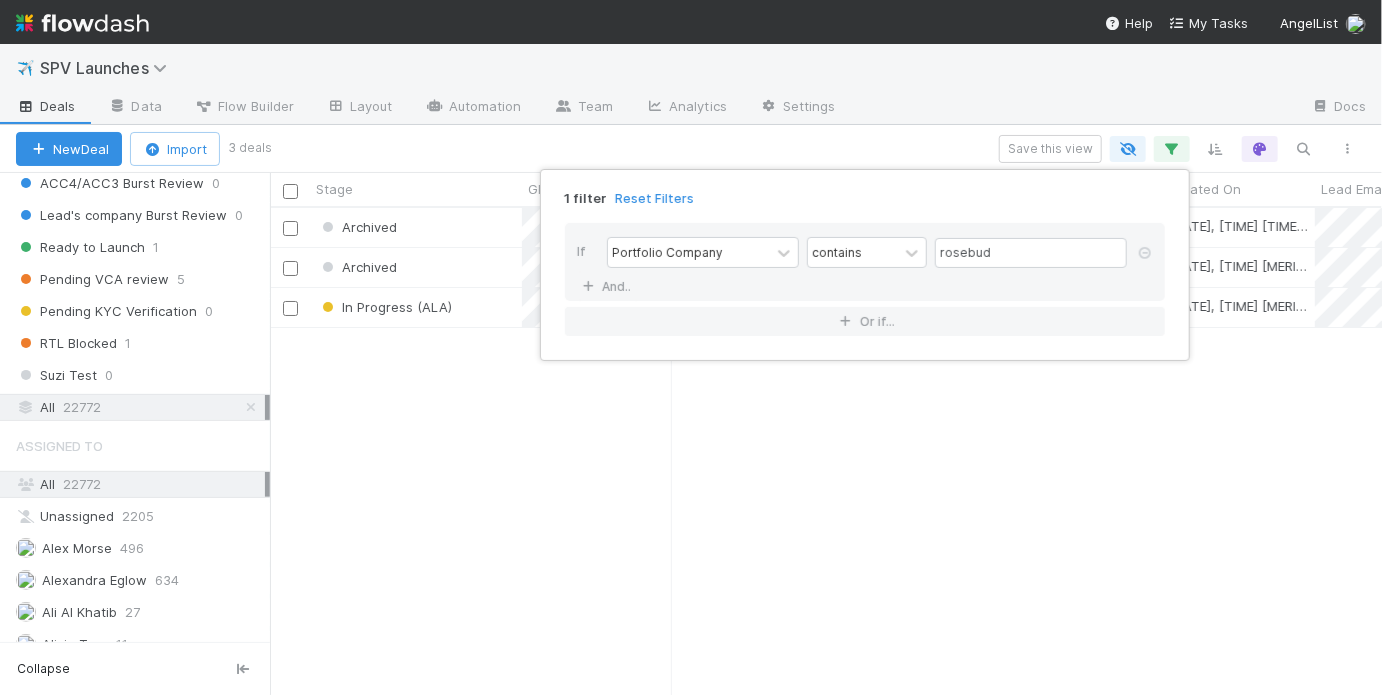 click on "1 filter Reset Filters If Portfolio Company contains rosebud And.. Or if..." at bounding box center (691, 347) 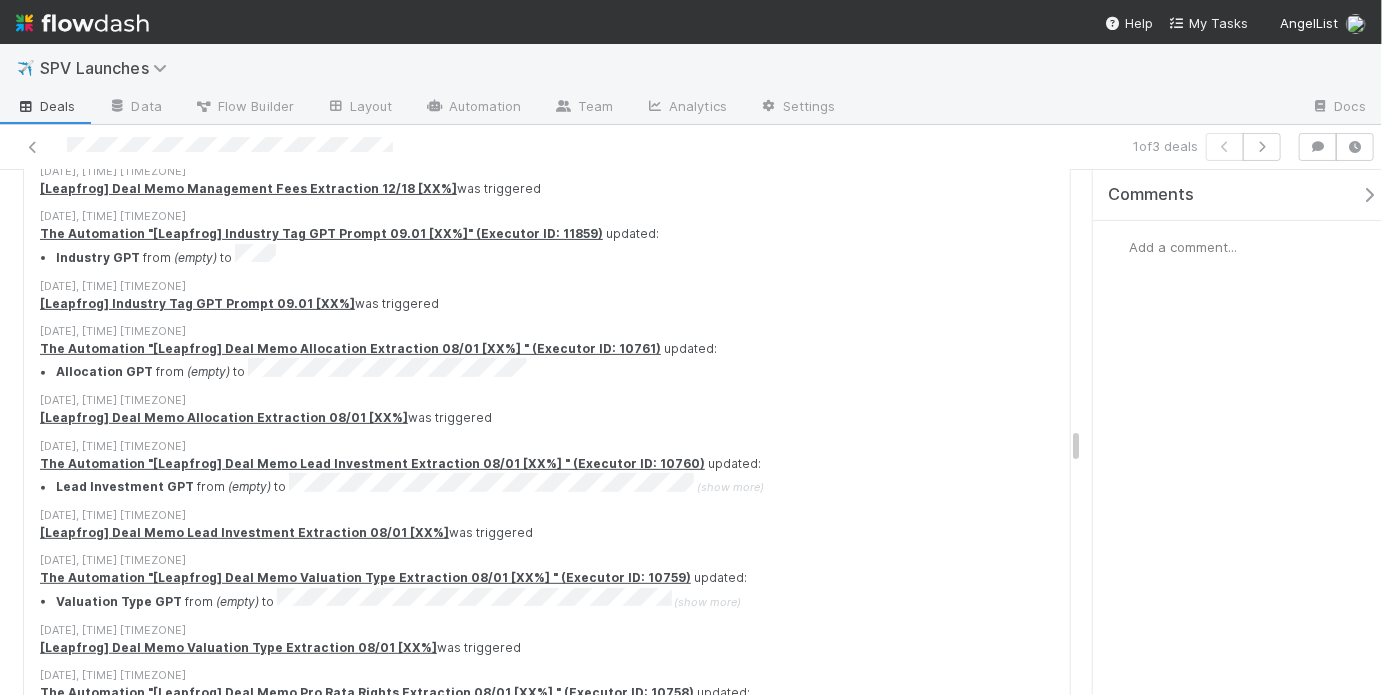 scroll, scrollTop: 3659, scrollLeft: 0, axis: vertical 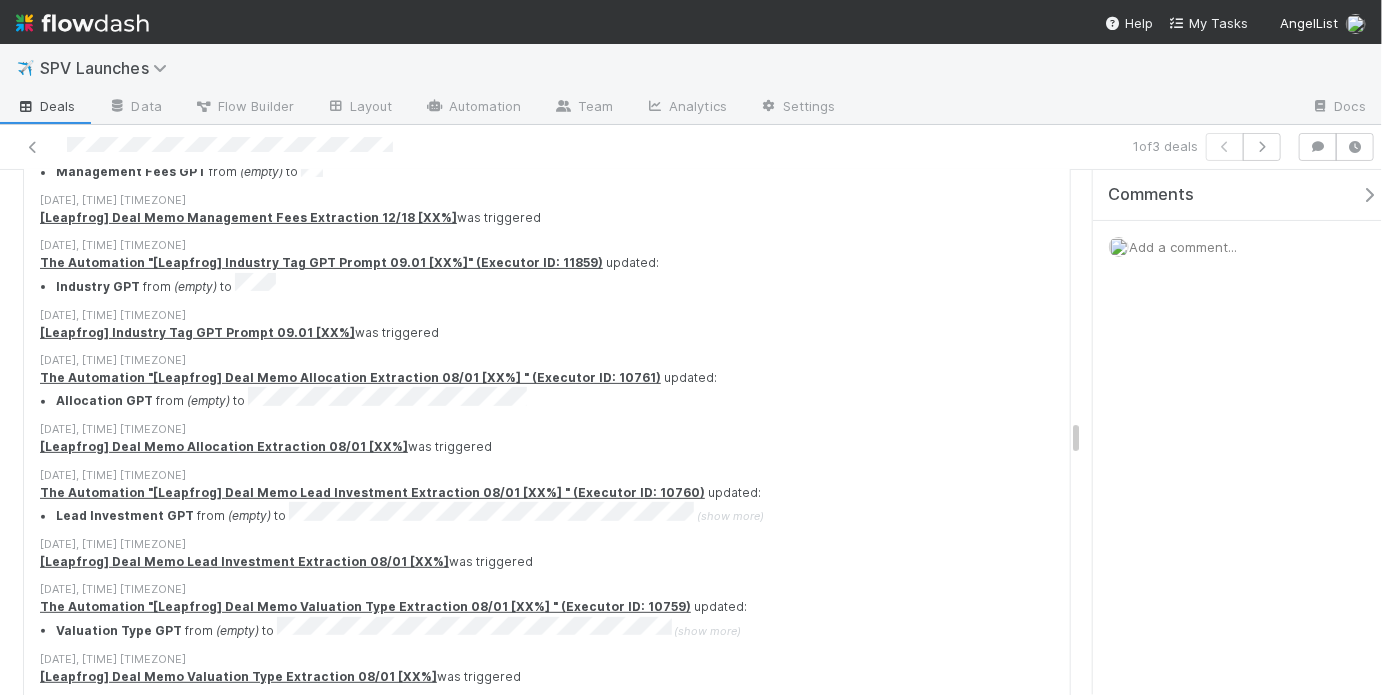 click on "[Leapfrog] Deal Memo Valuation Type Extraction 08/01 [XX%]    was triggered" at bounding box center [553, 677] 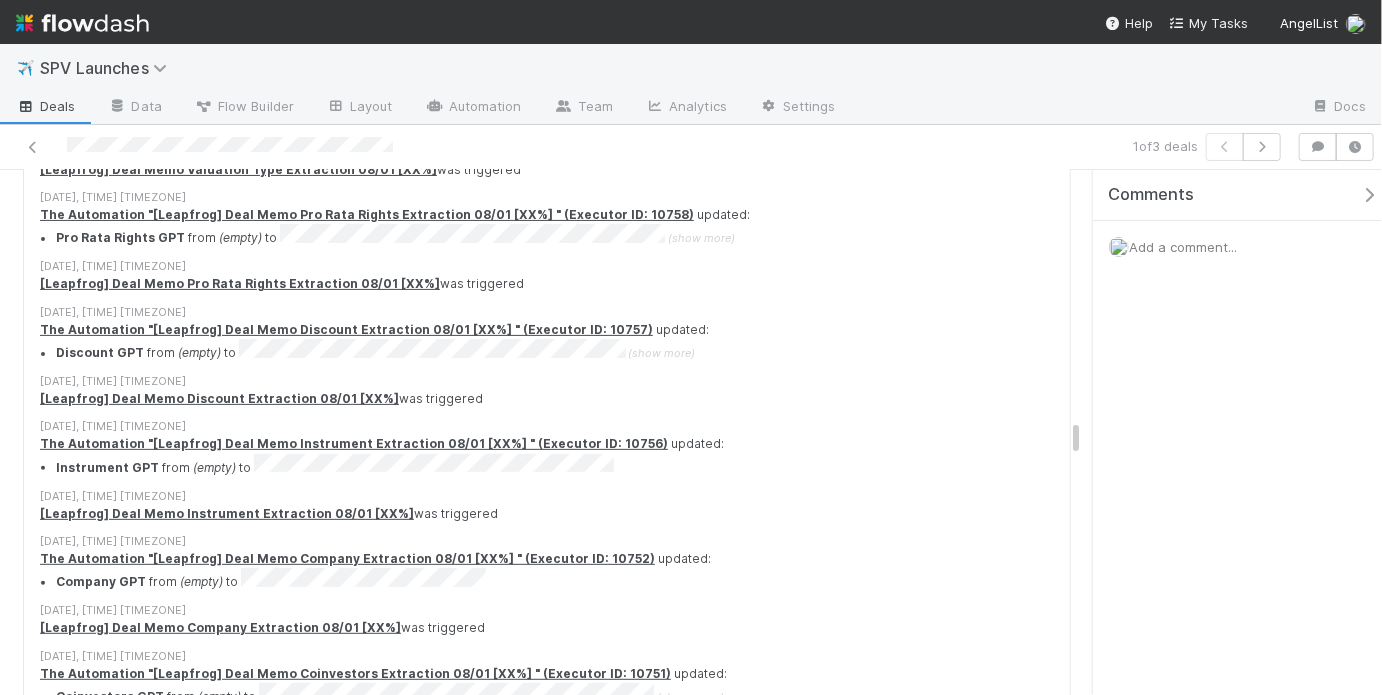 scroll, scrollTop: 0, scrollLeft: 0, axis: both 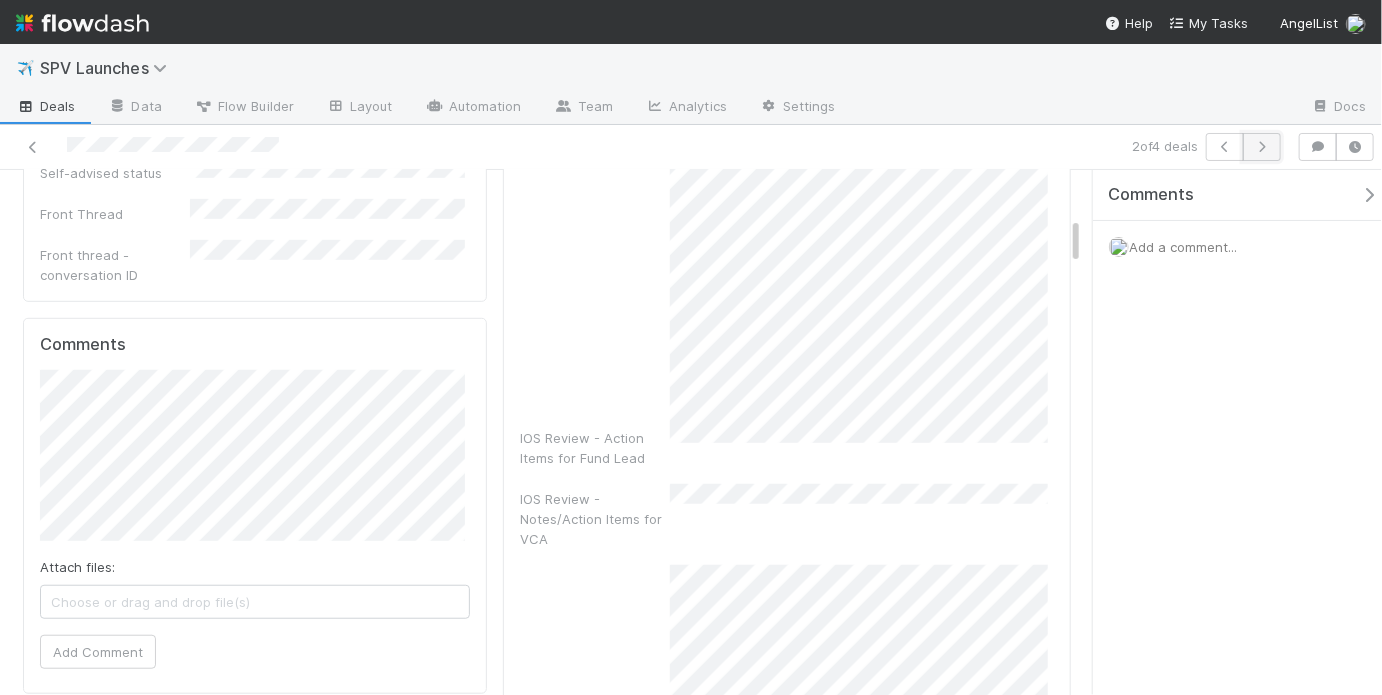 click at bounding box center (1262, 147) 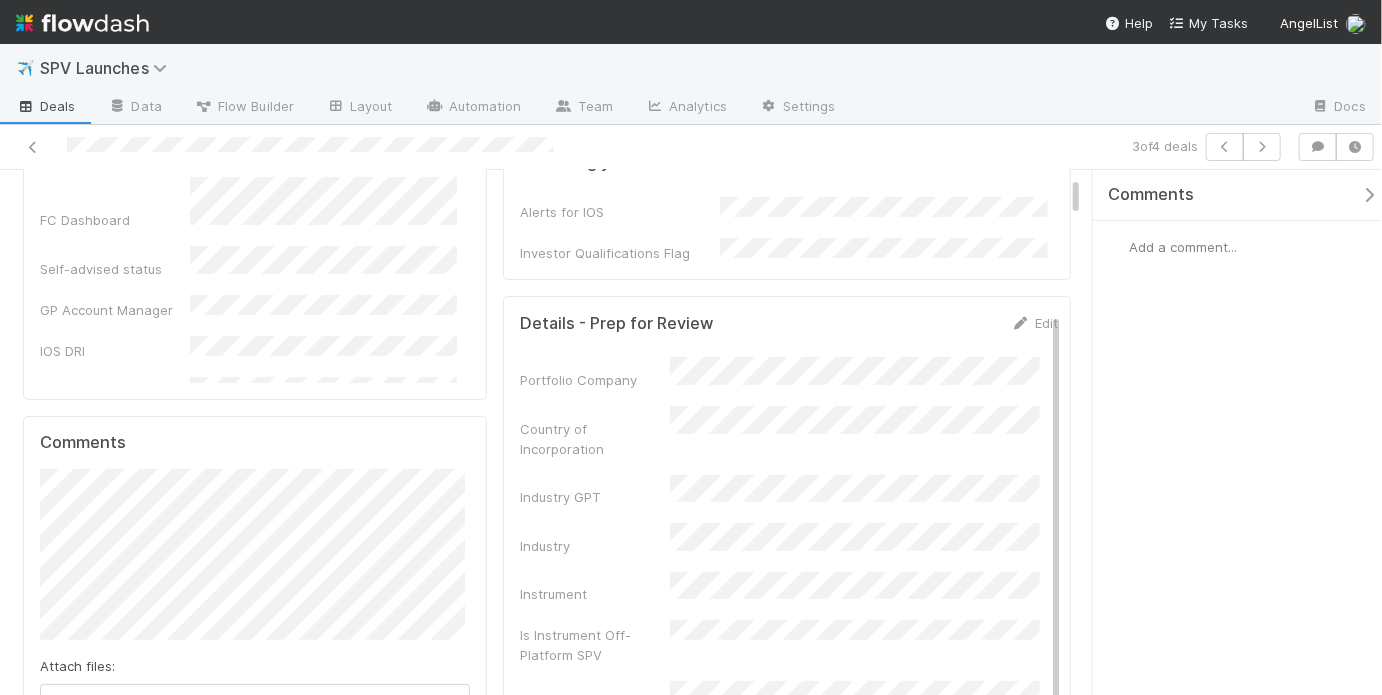scroll, scrollTop: 247, scrollLeft: 0, axis: vertical 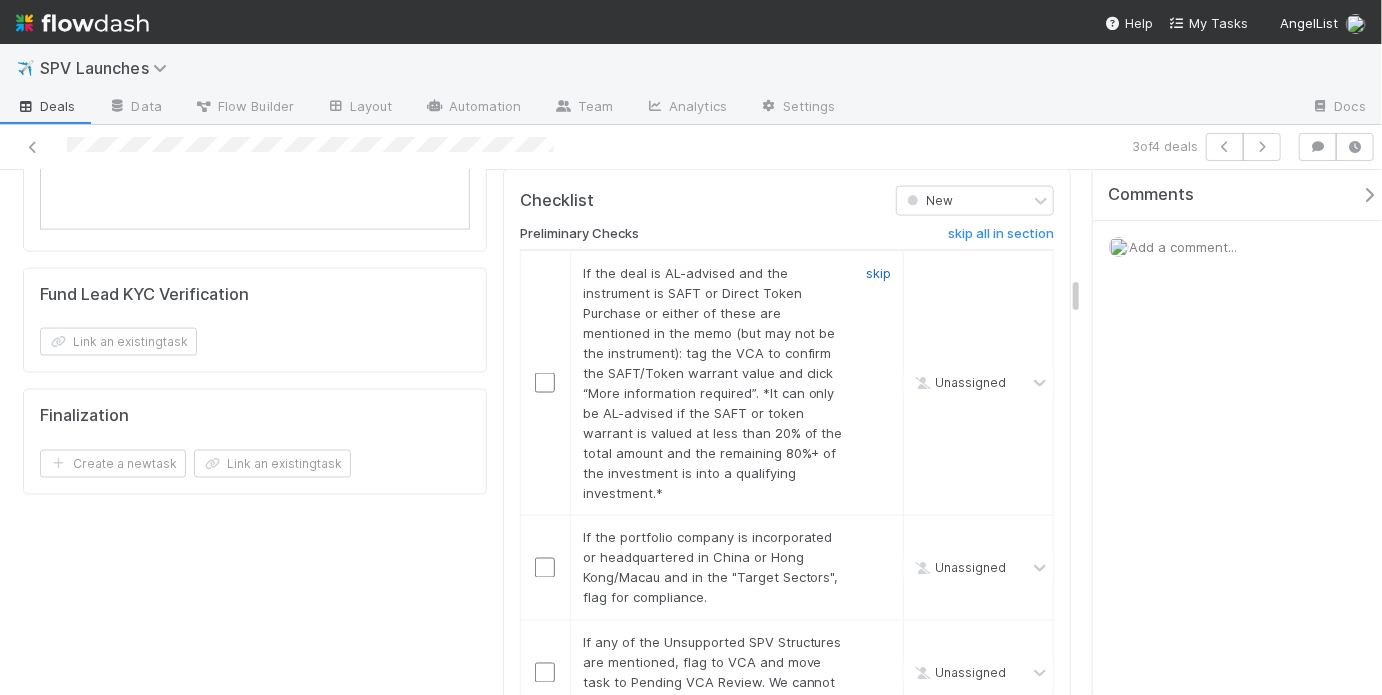 click on "skip" at bounding box center (878, 273) 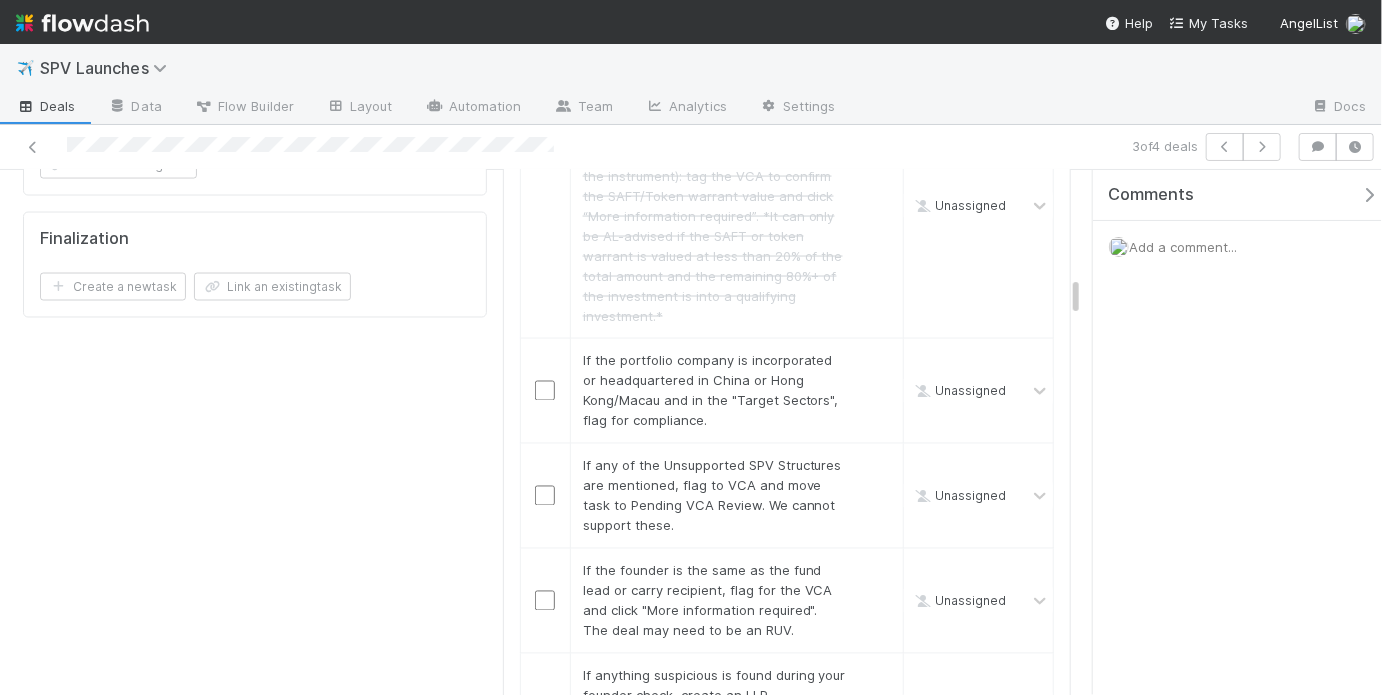 scroll, scrollTop: 1623, scrollLeft: 0, axis: vertical 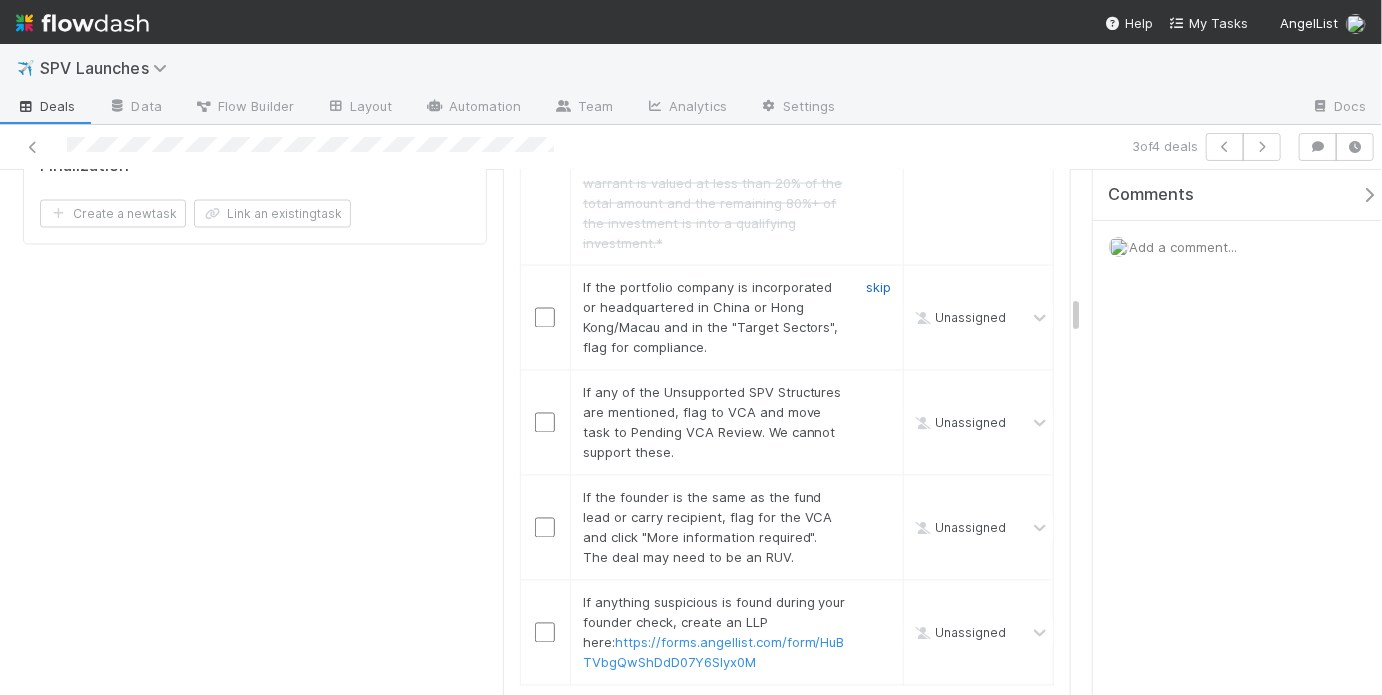 click on "skip" at bounding box center [878, 288] 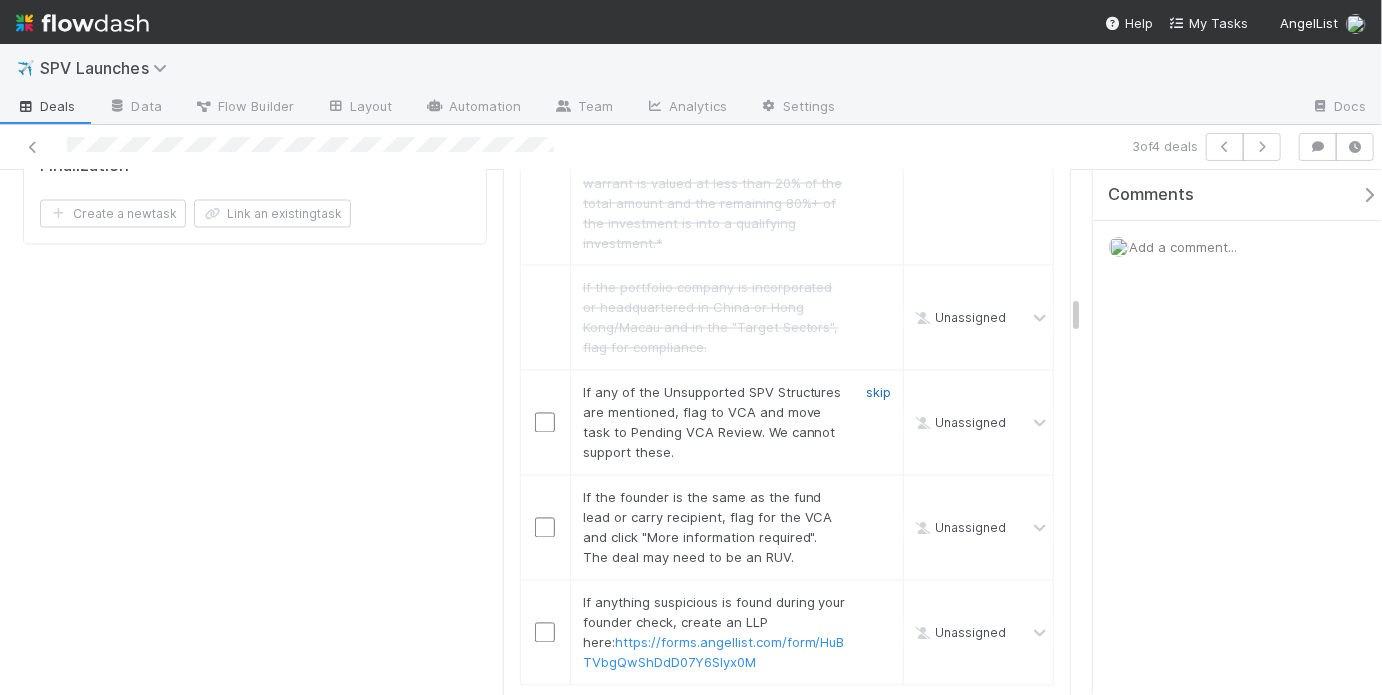 click on "skip" at bounding box center (878, 393) 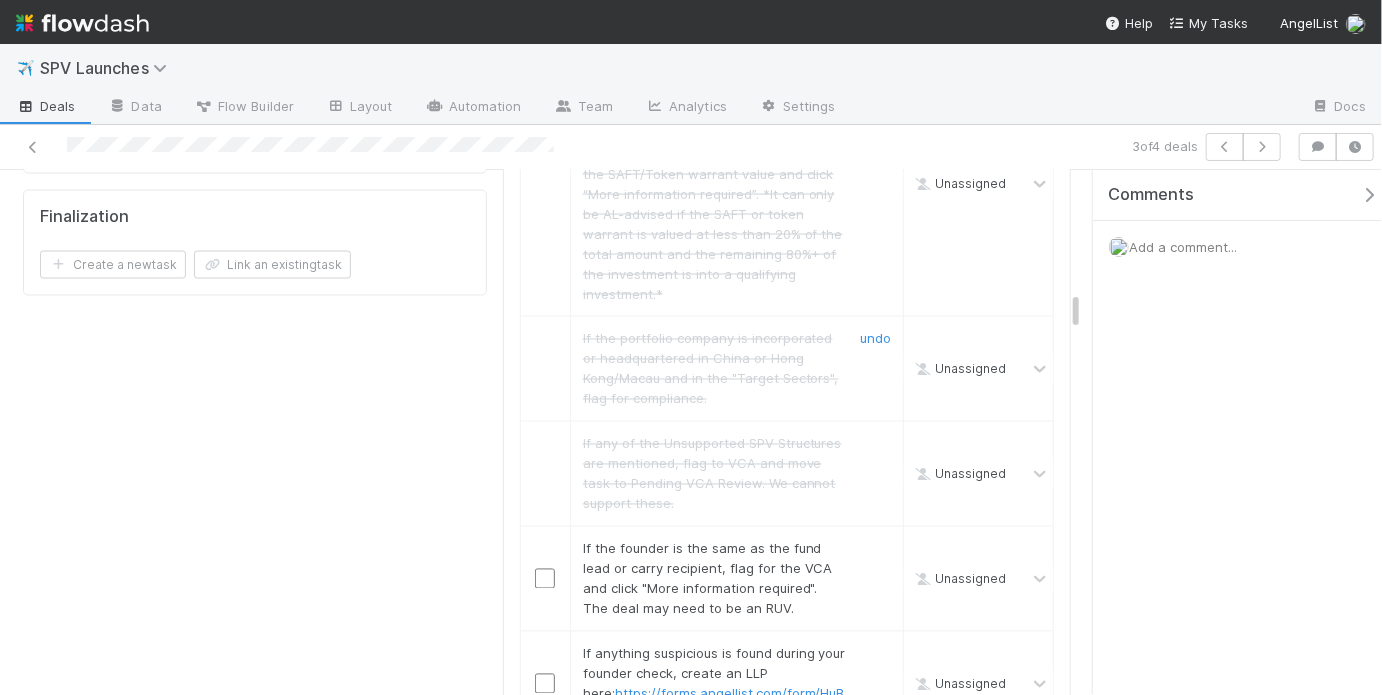 scroll, scrollTop: 1858, scrollLeft: 0, axis: vertical 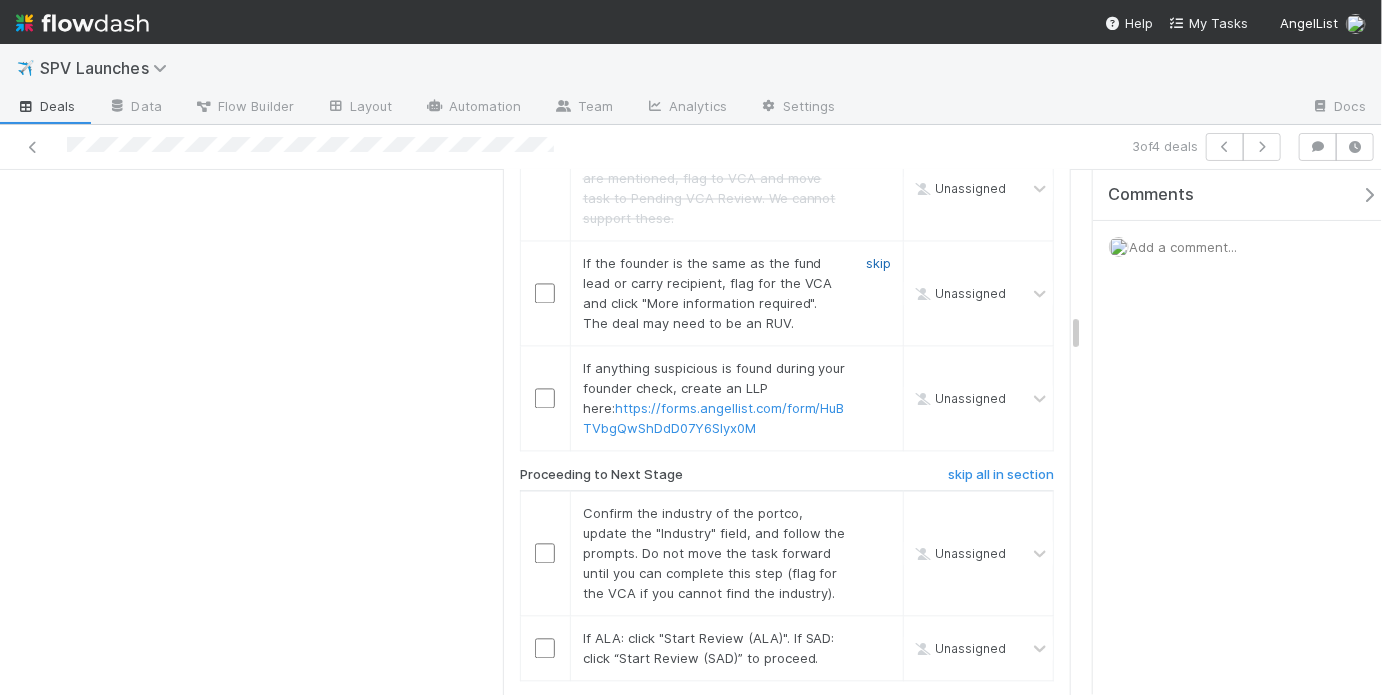 click on "skip" at bounding box center (878, 263) 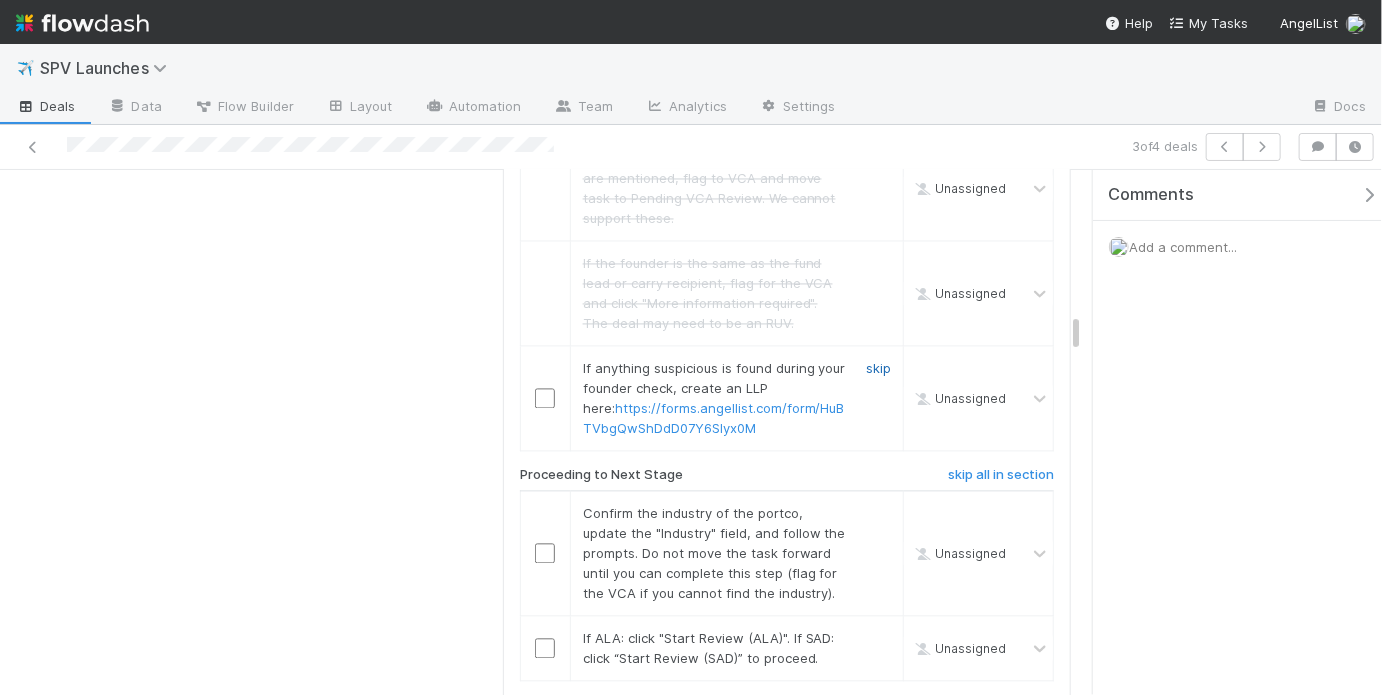 click on "skip" at bounding box center (878, 368) 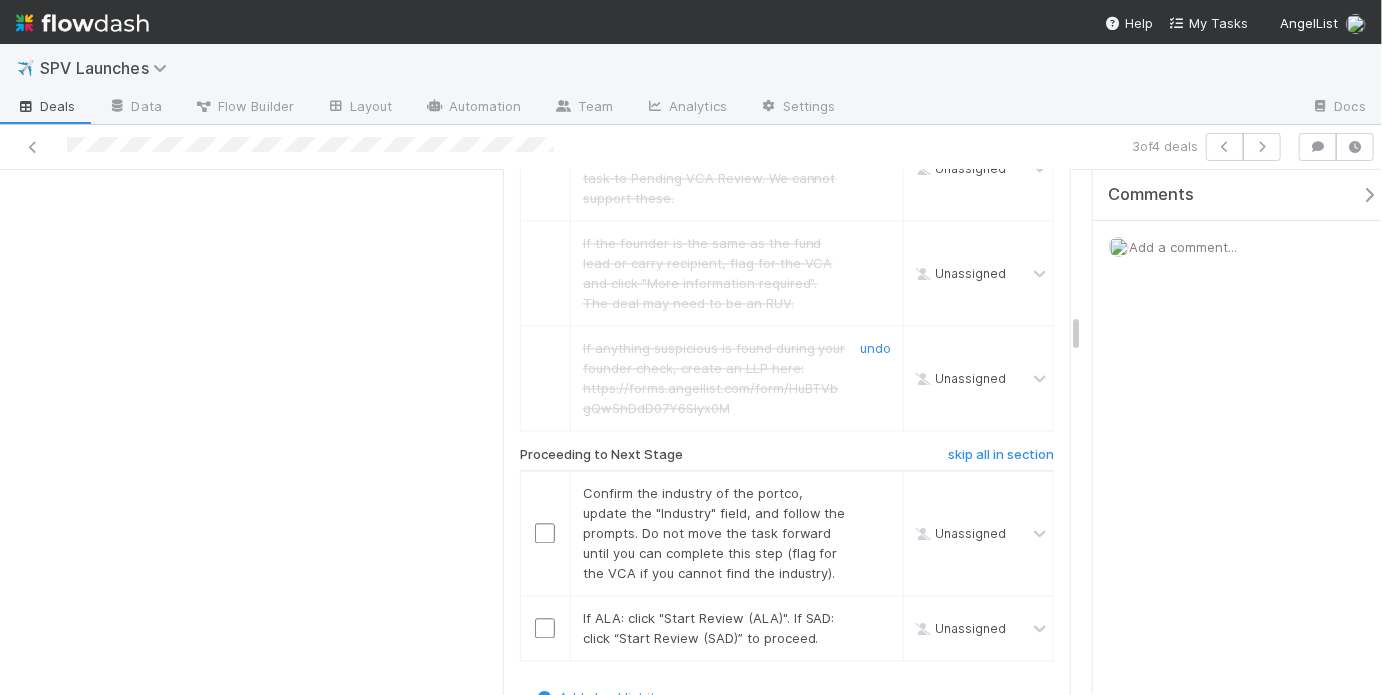 scroll, scrollTop: 1882, scrollLeft: 0, axis: vertical 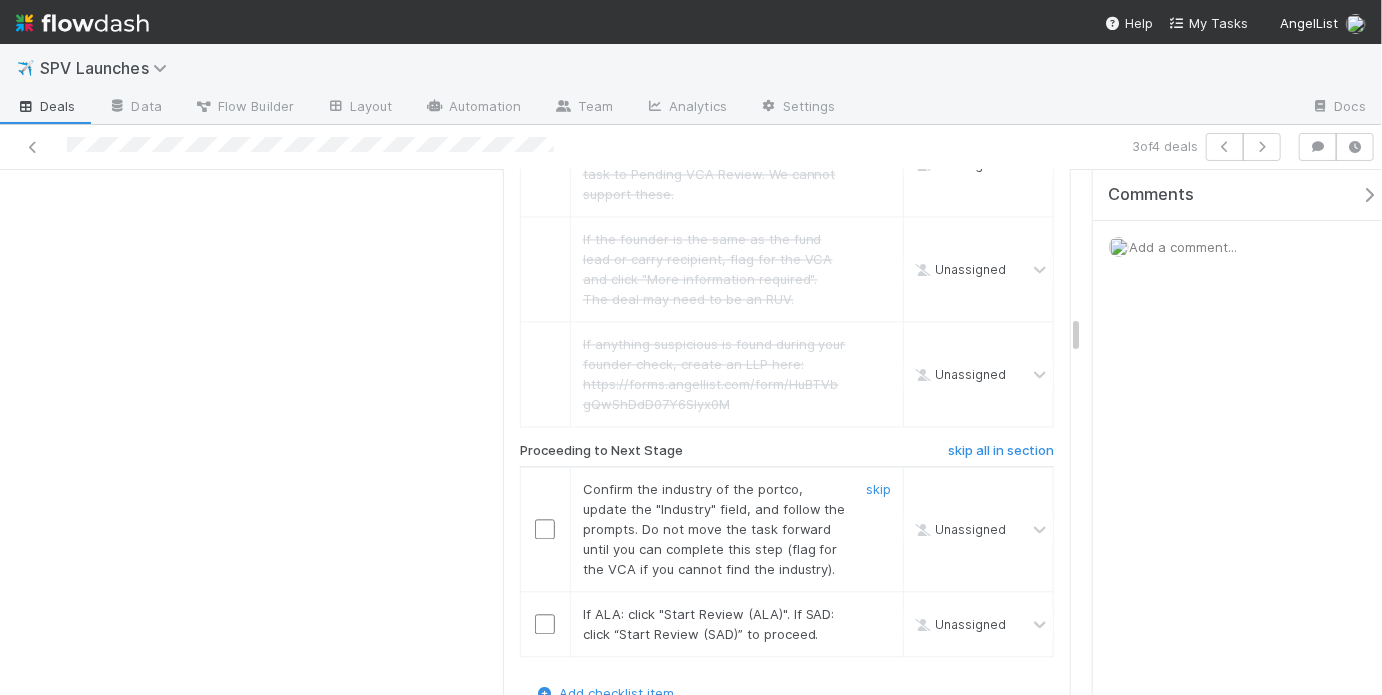 click at bounding box center (545, 529) 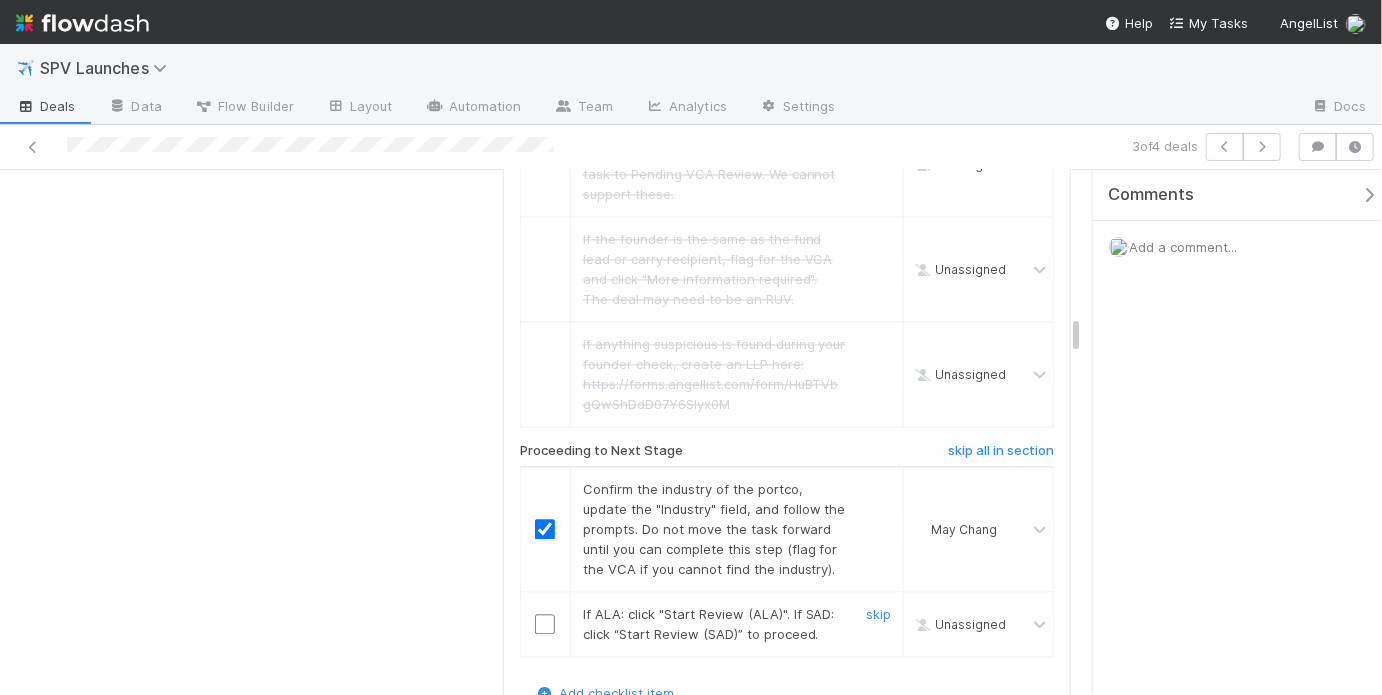 click at bounding box center (545, 624) 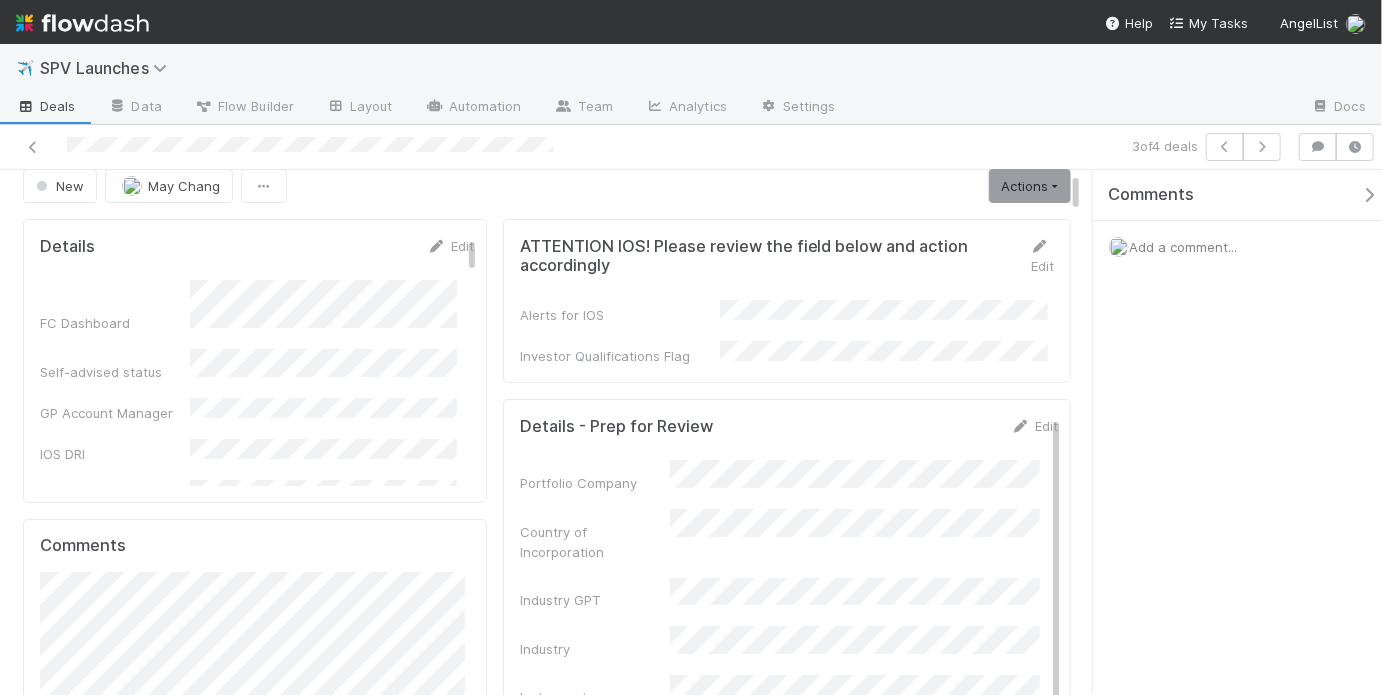 scroll, scrollTop: 0, scrollLeft: 0, axis: both 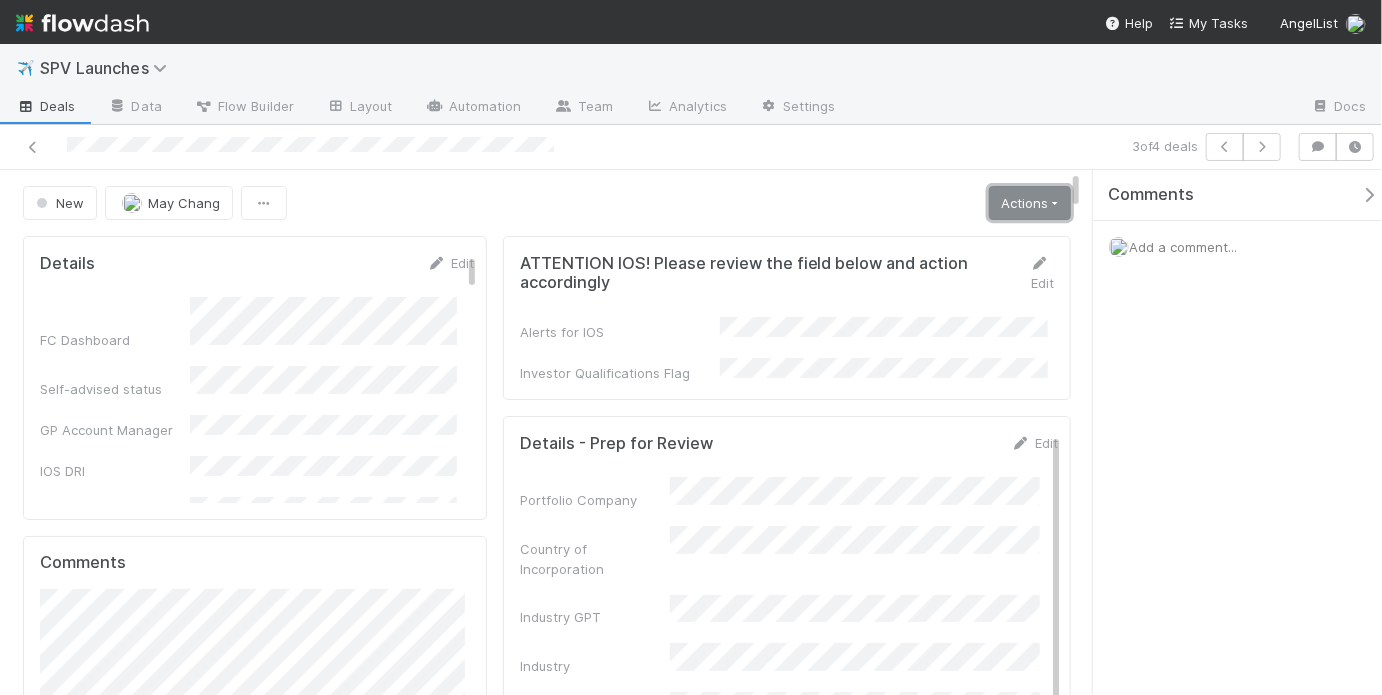 click on "Actions" at bounding box center (1030, 203) 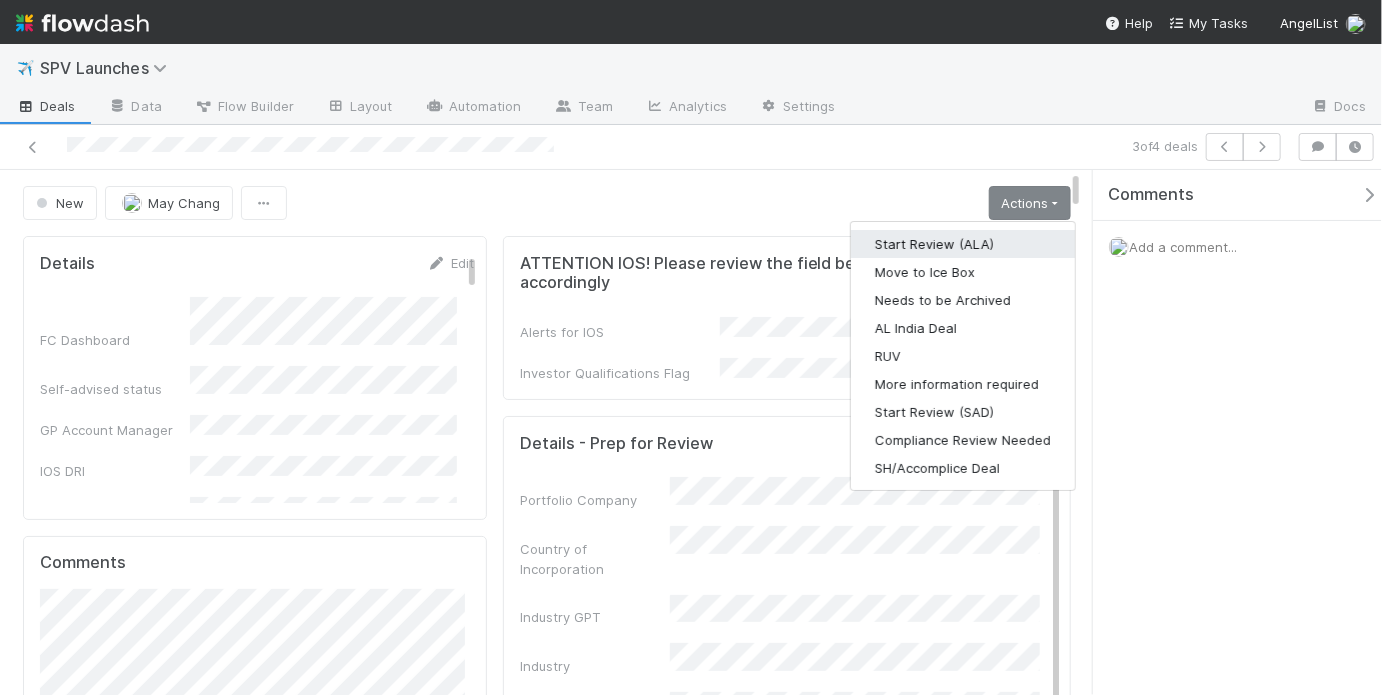 click on "Start Review (ALA)" at bounding box center (963, 244) 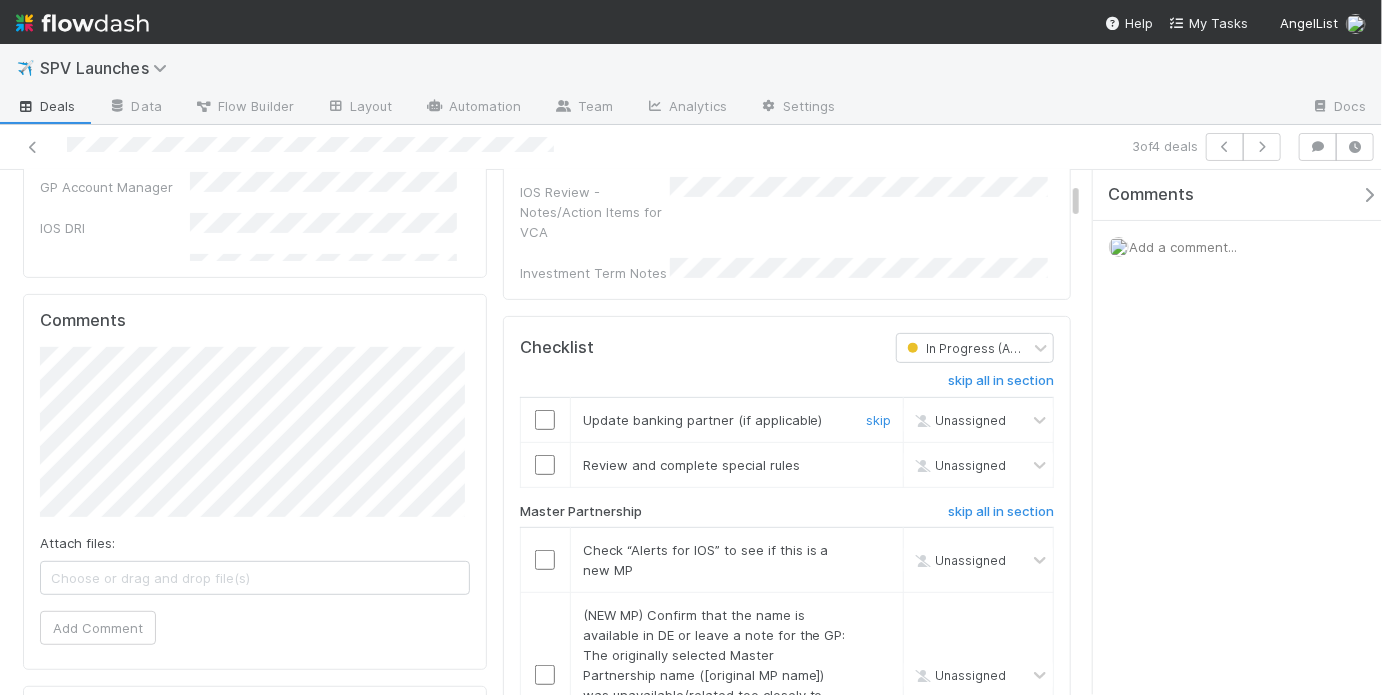 scroll, scrollTop: 287, scrollLeft: 0, axis: vertical 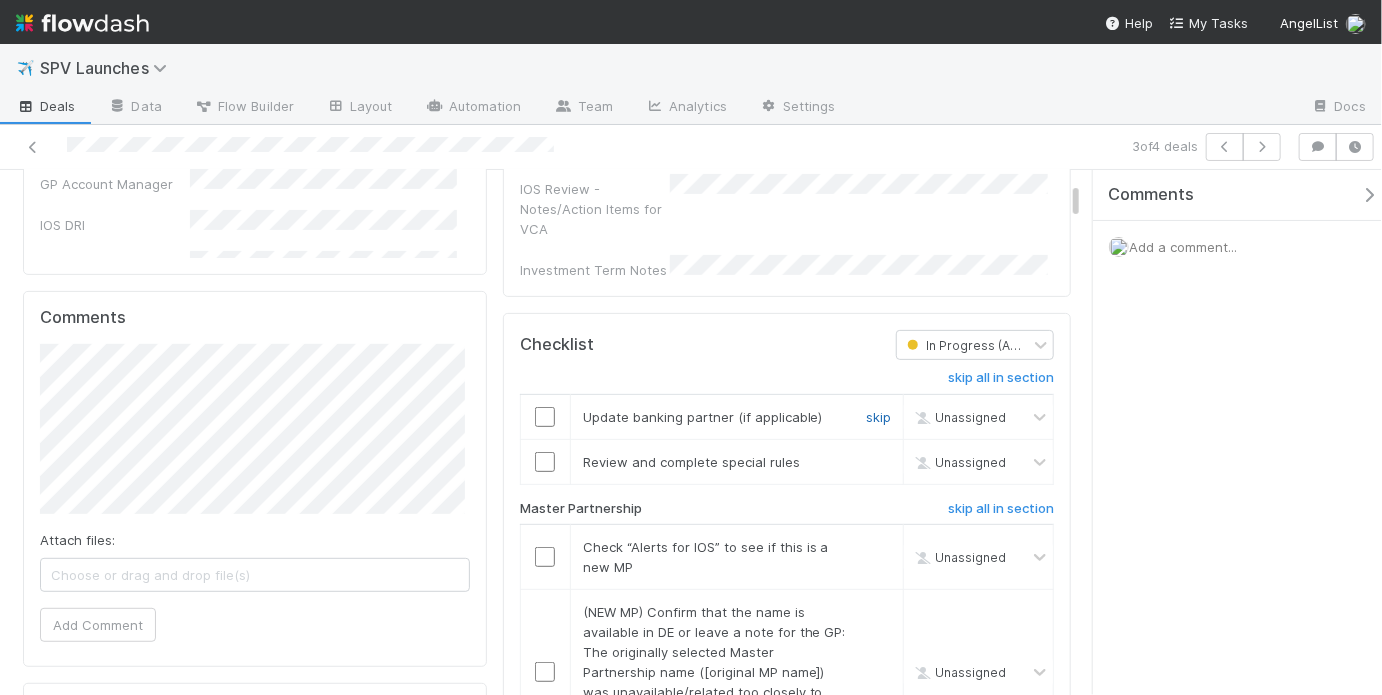 click on "skip" at bounding box center [878, 417] 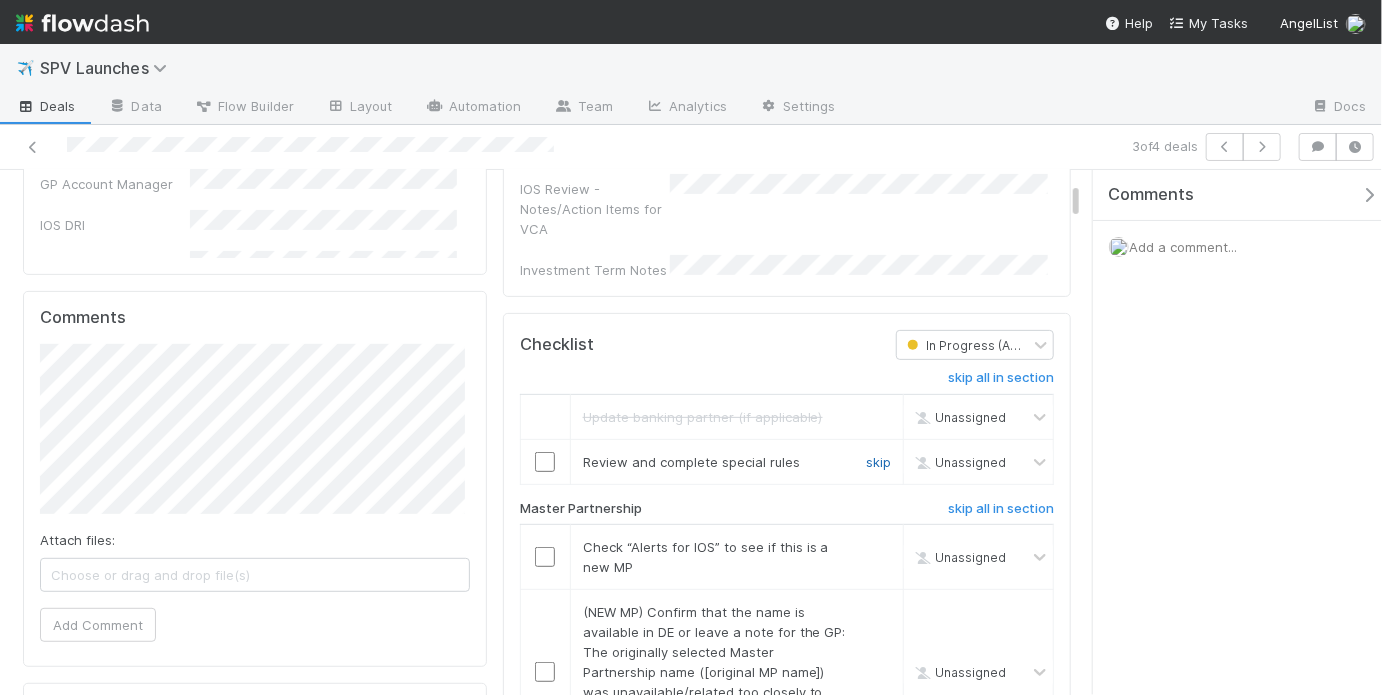 click on "skip" at bounding box center (878, 462) 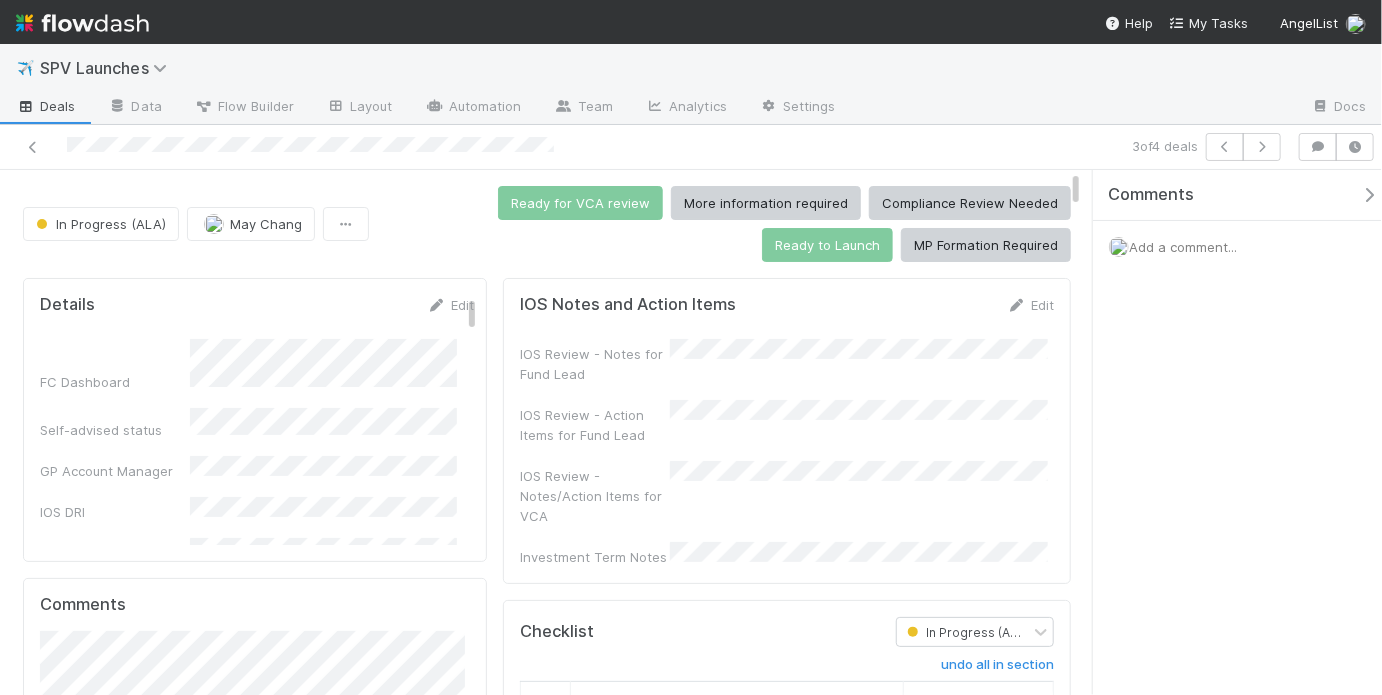 scroll, scrollTop: 322, scrollLeft: 0, axis: vertical 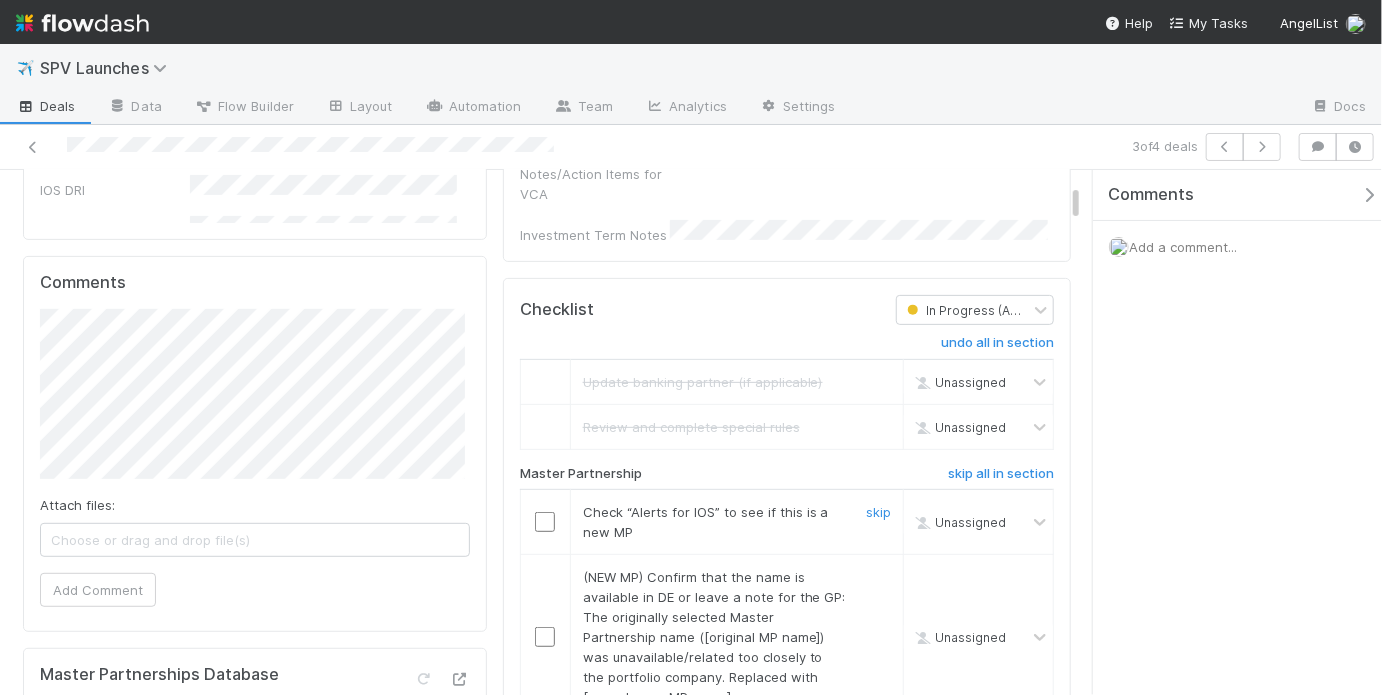 click at bounding box center [545, 522] 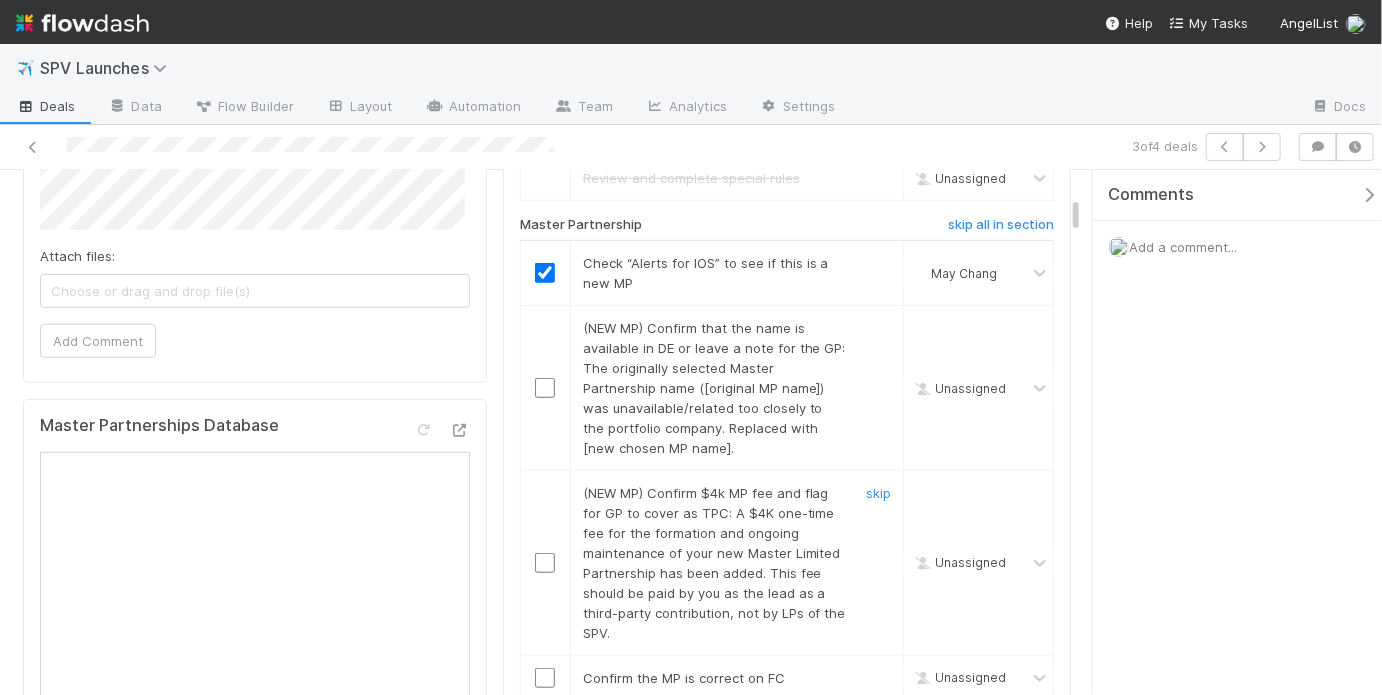 scroll, scrollTop: 616, scrollLeft: 0, axis: vertical 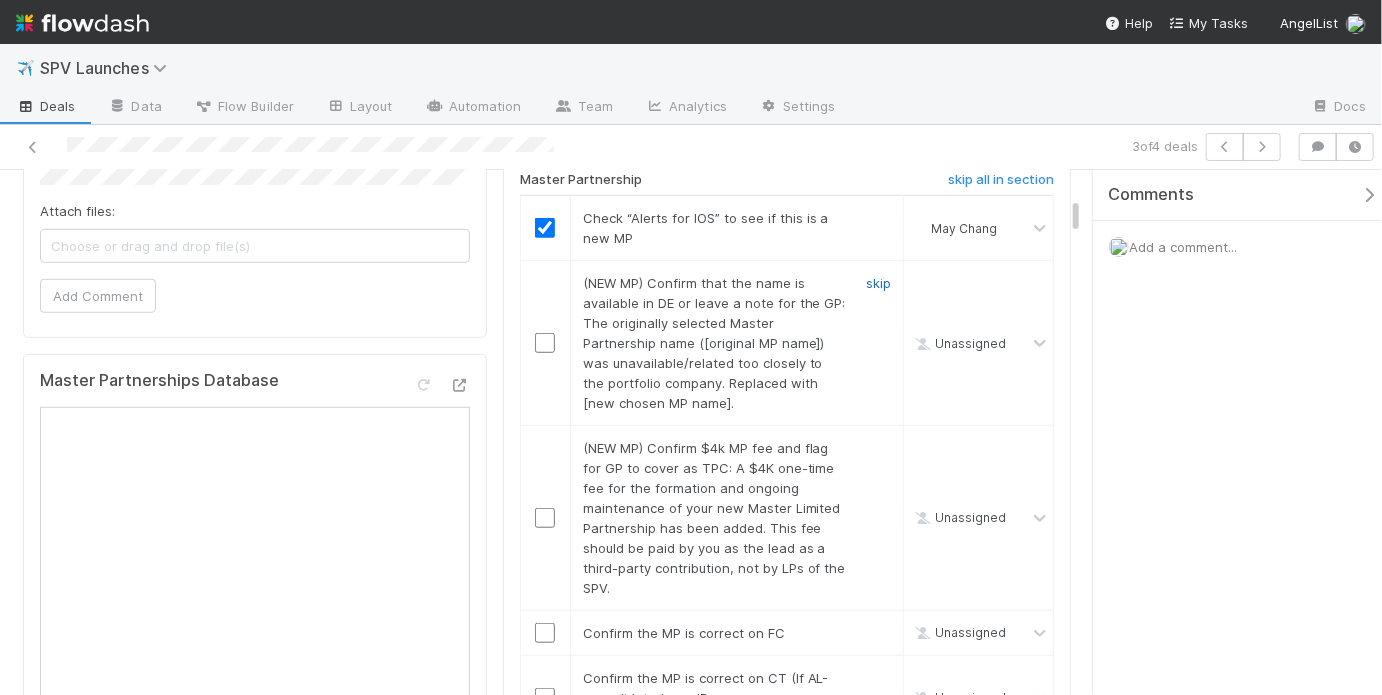 click on "skip" at bounding box center [878, 283] 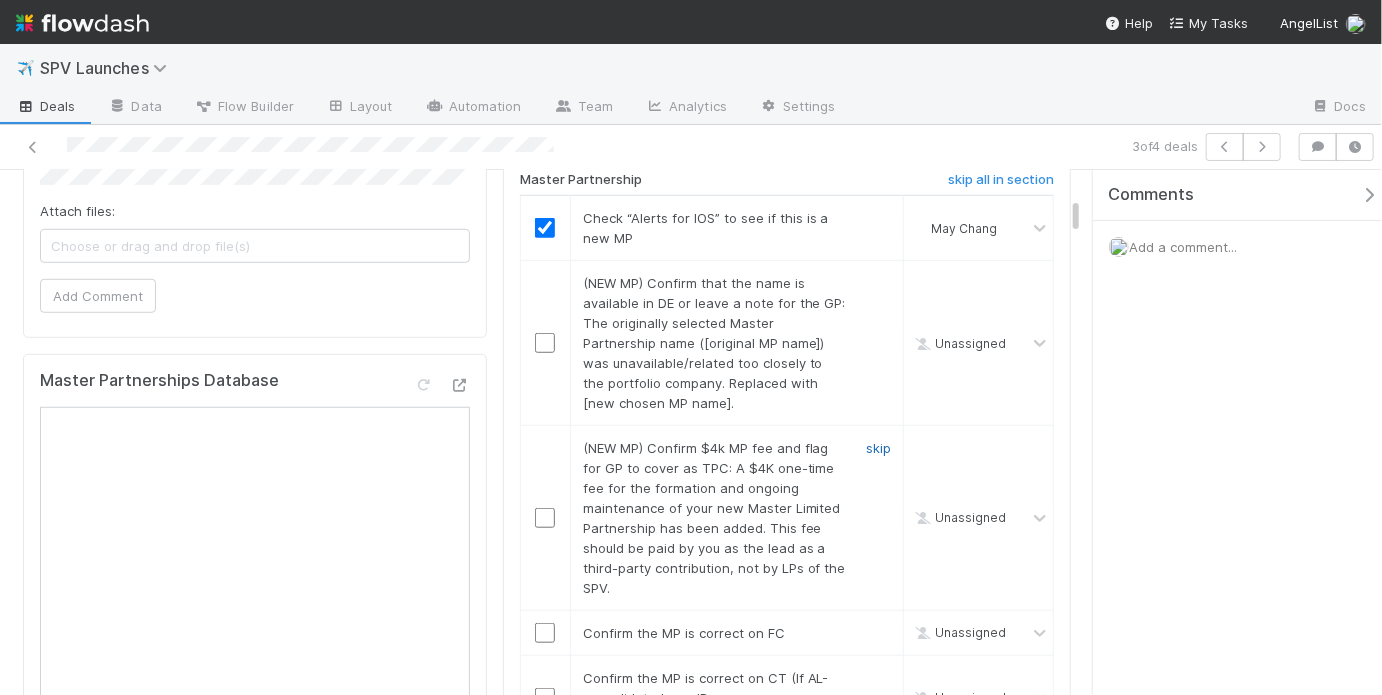 click on "skip" at bounding box center (878, 448) 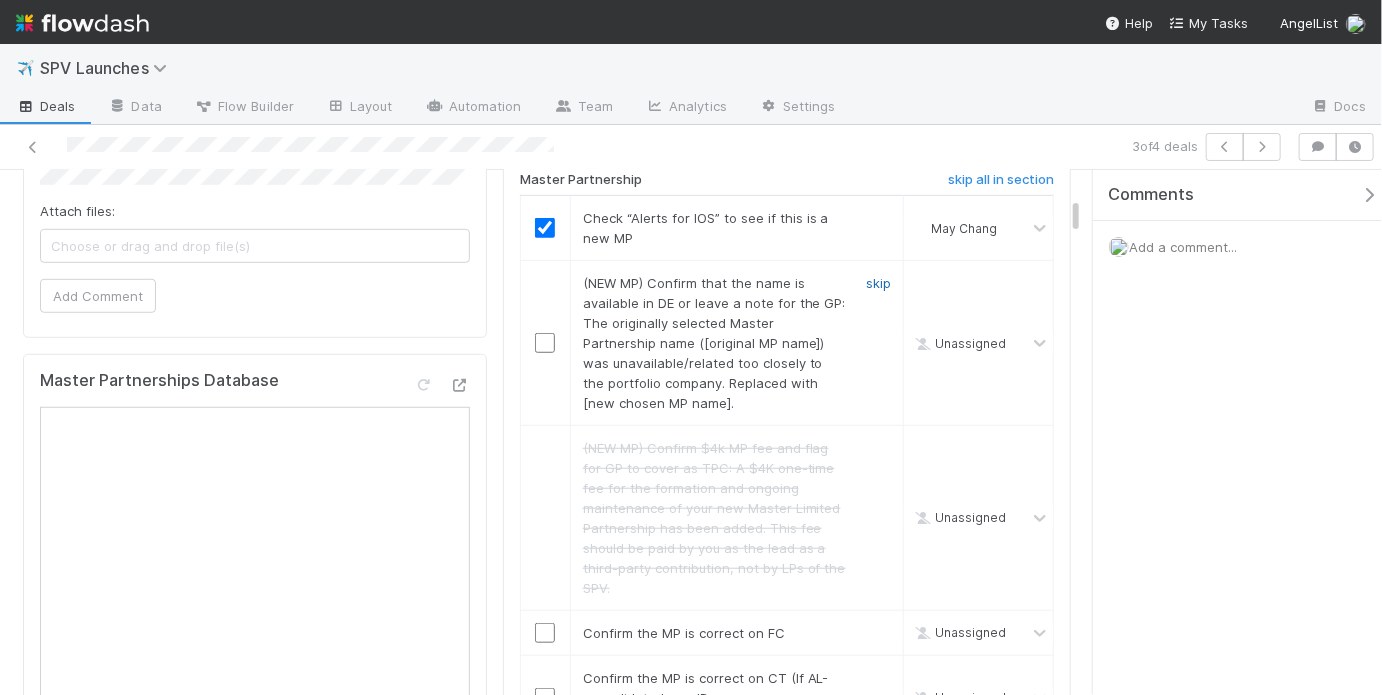click on "skip" at bounding box center [878, 283] 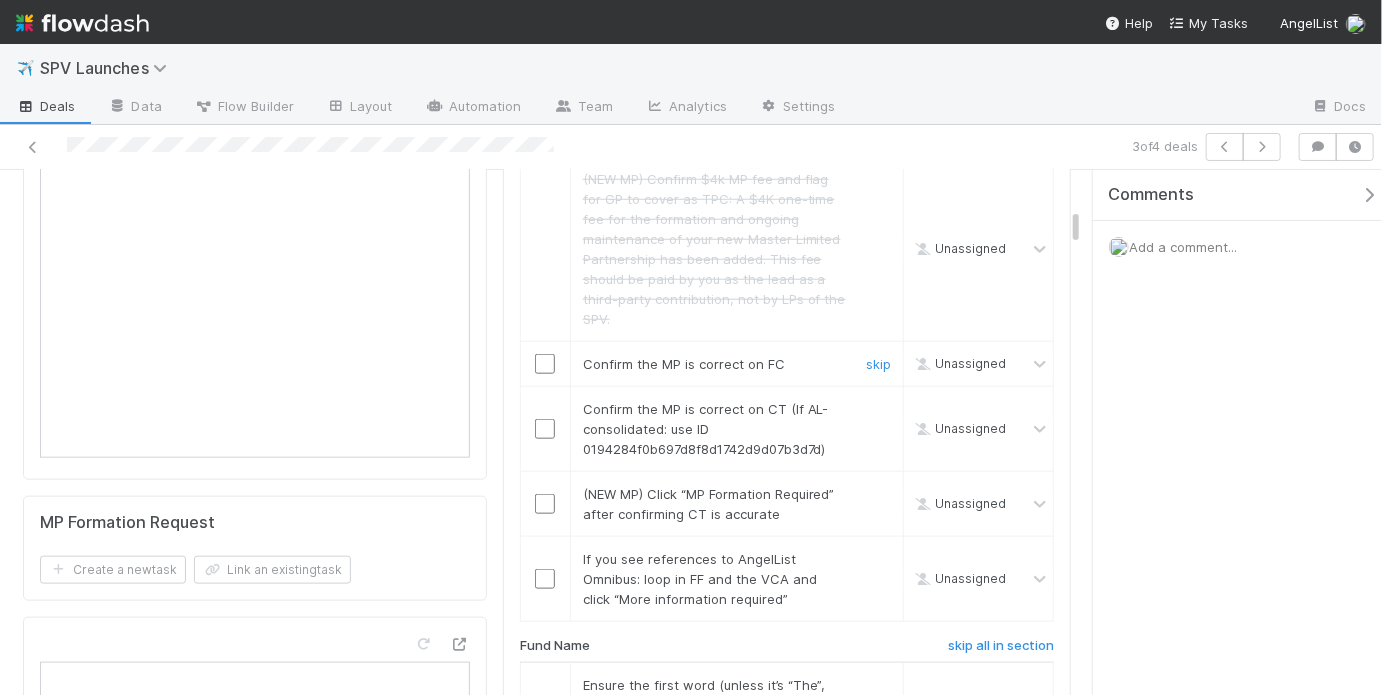 scroll, scrollTop: 885, scrollLeft: 0, axis: vertical 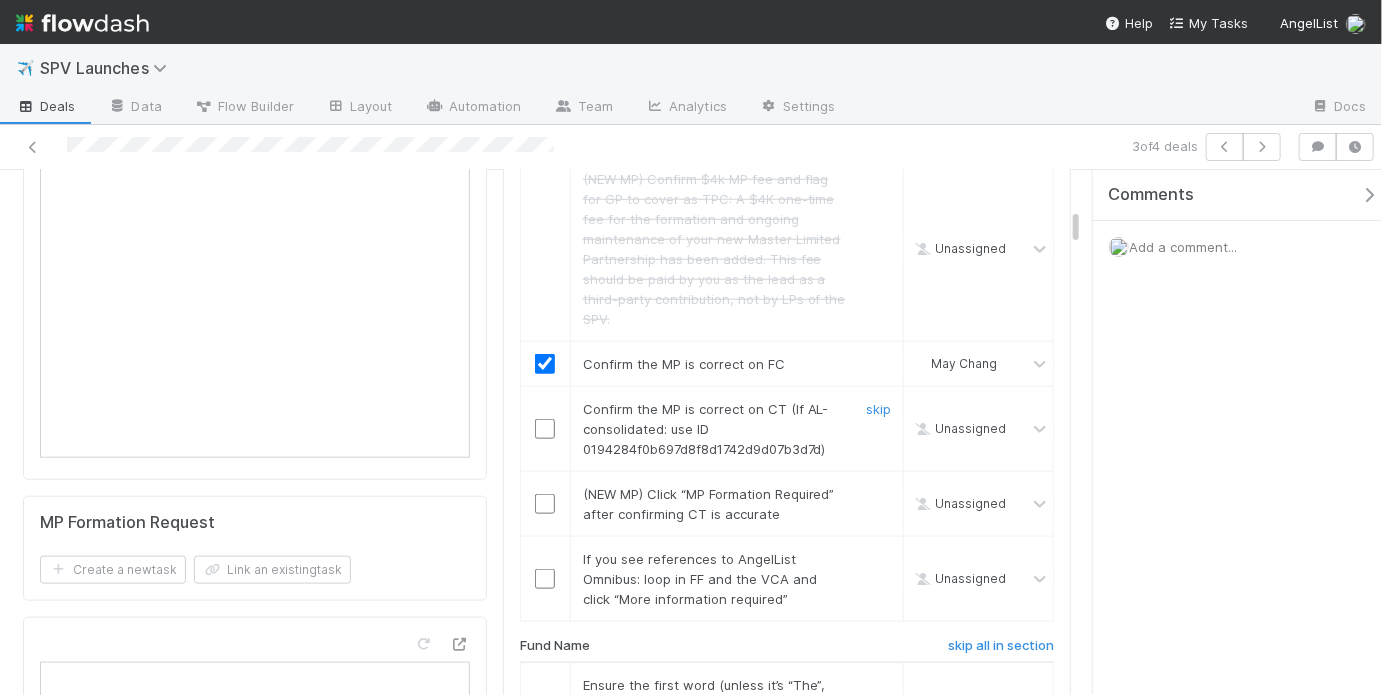 click at bounding box center (545, 429) 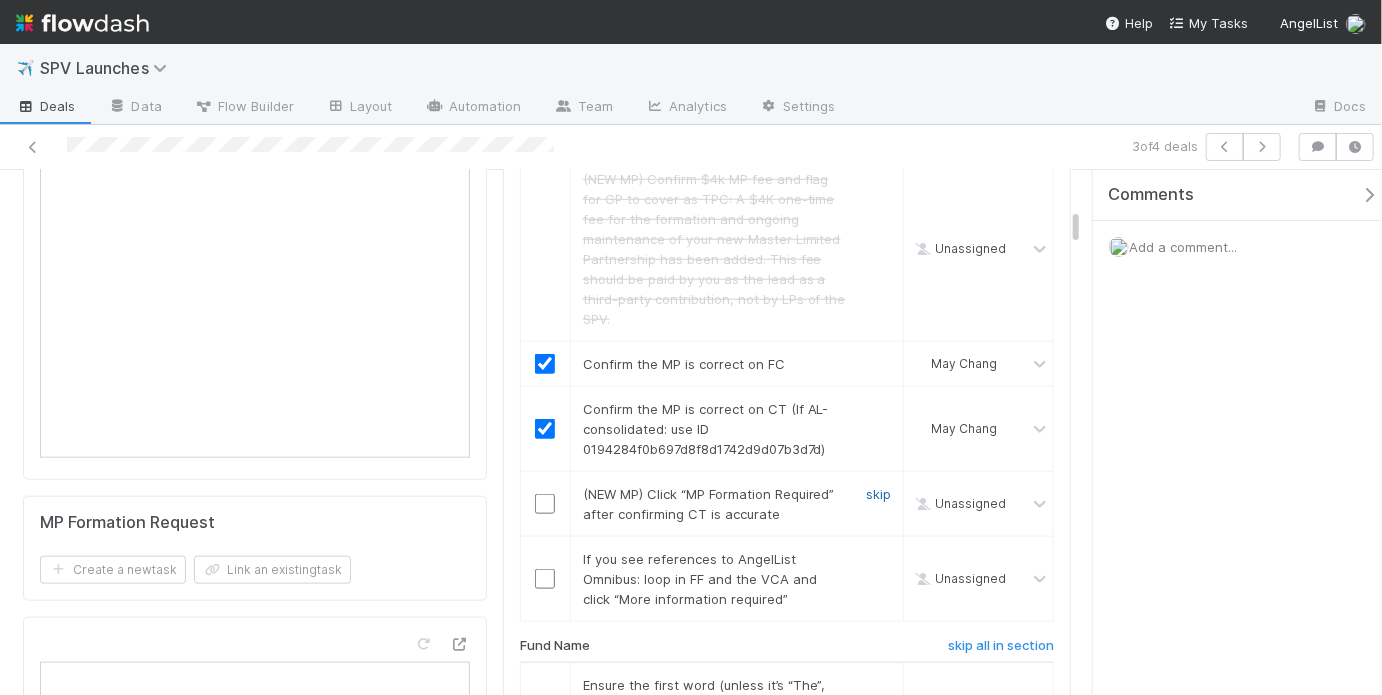 click on "skip" at bounding box center (878, 494) 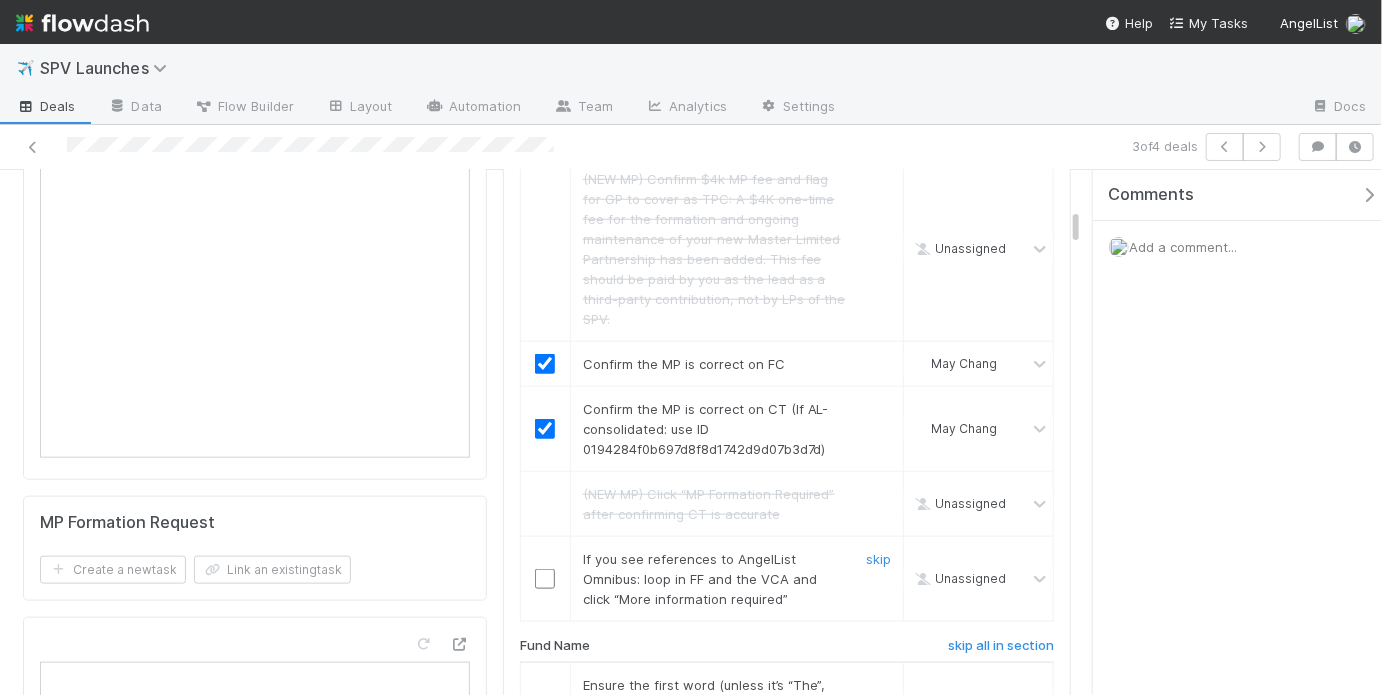 click on "skip" at bounding box center [876, 579] 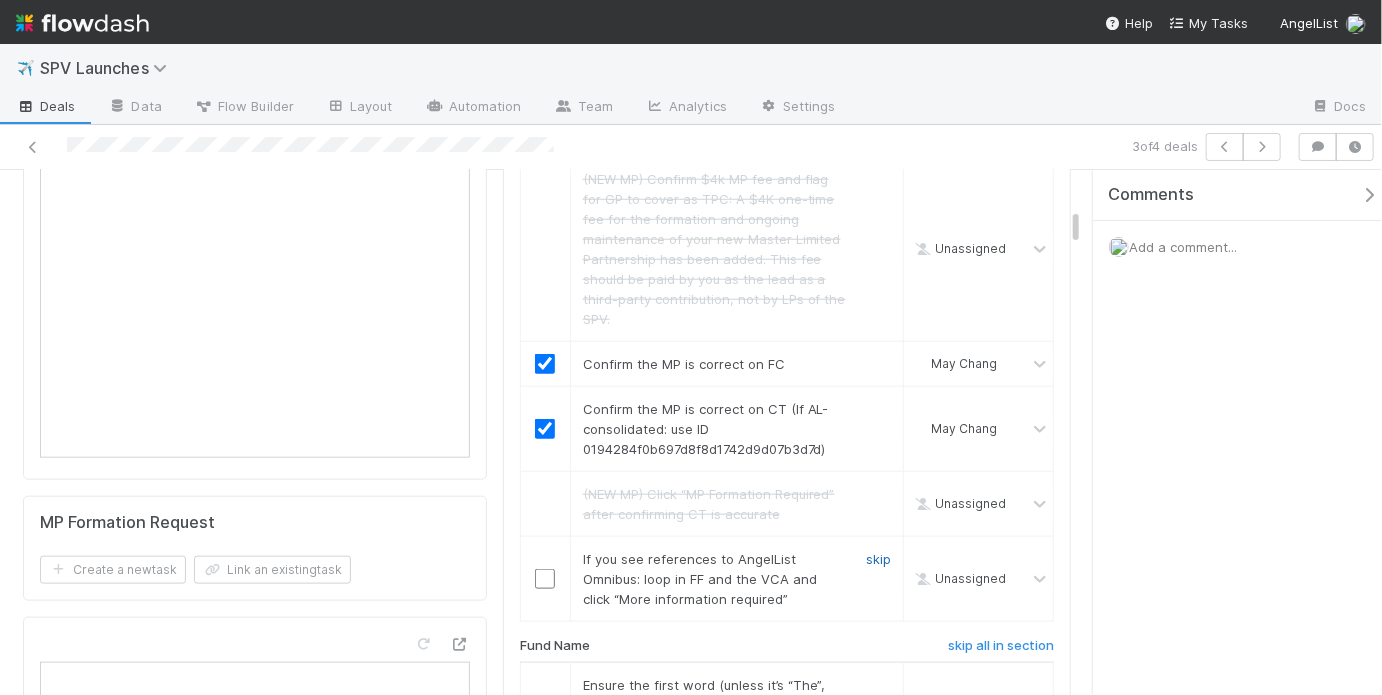 click on "skip" at bounding box center (878, 559) 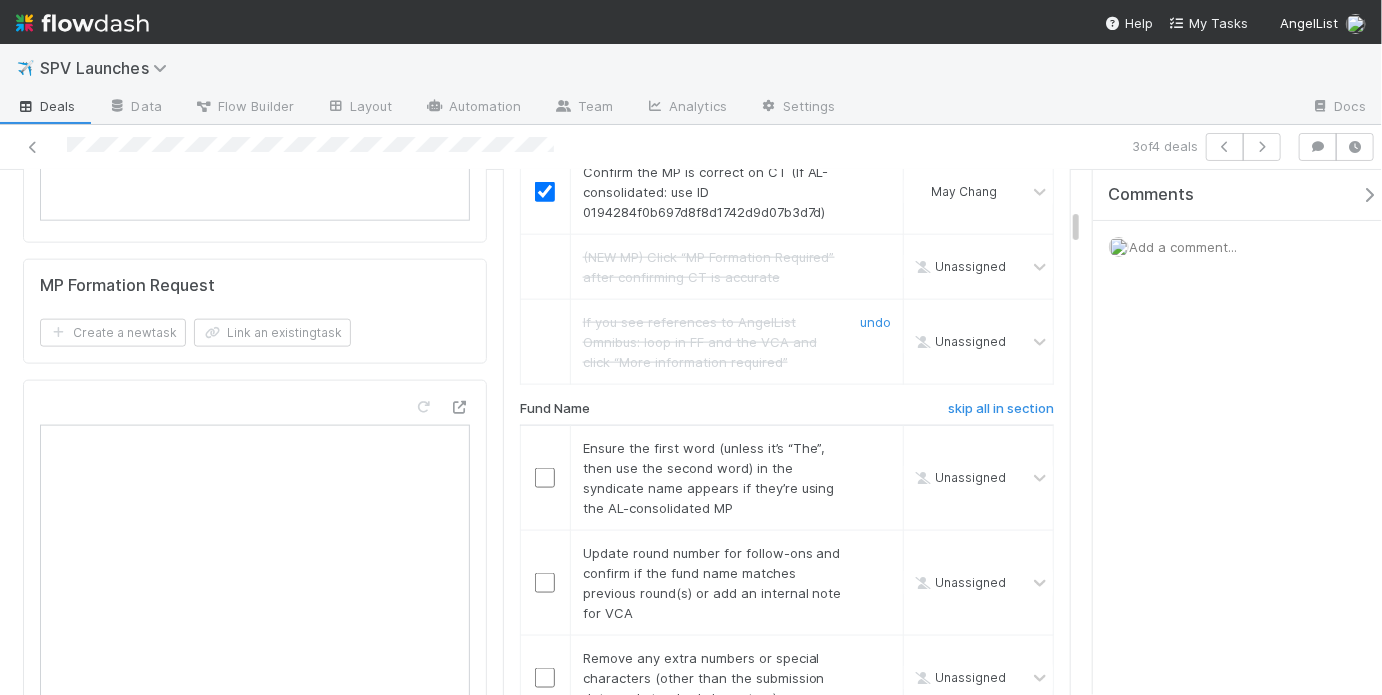 scroll, scrollTop: 1162, scrollLeft: 0, axis: vertical 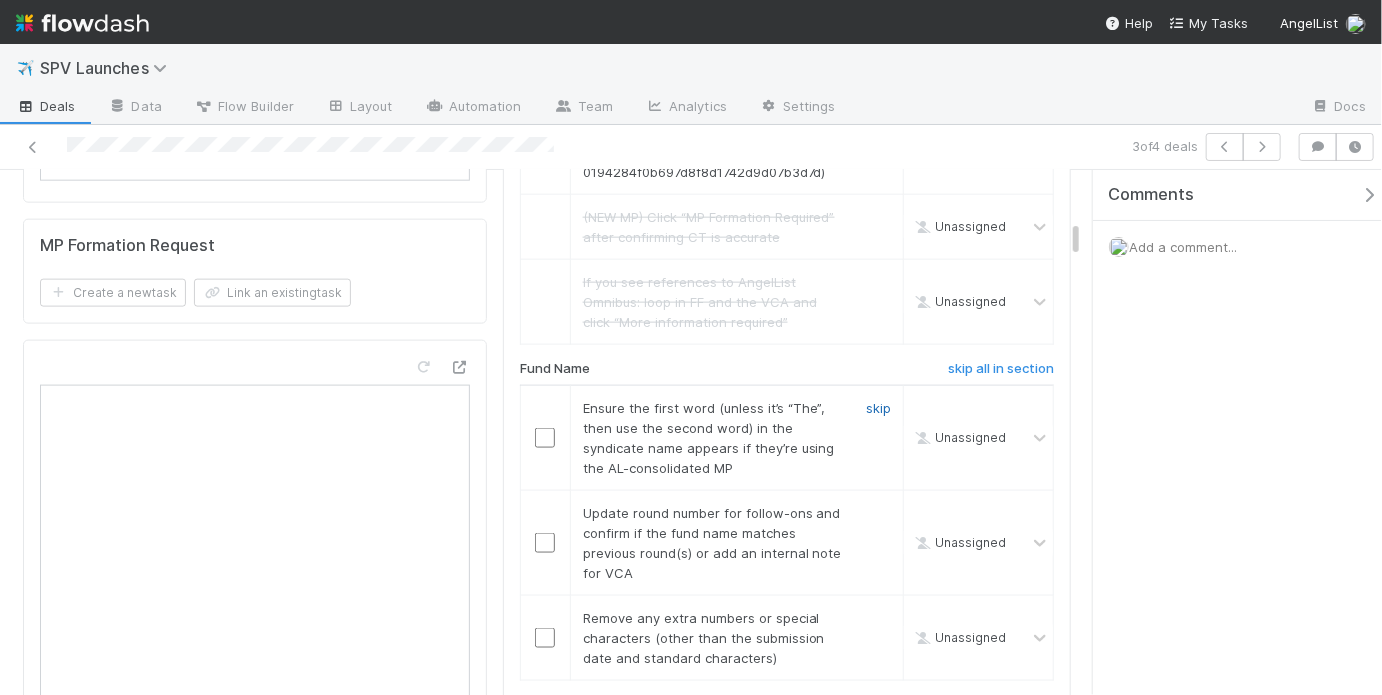 click on "skip" at bounding box center (878, 408) 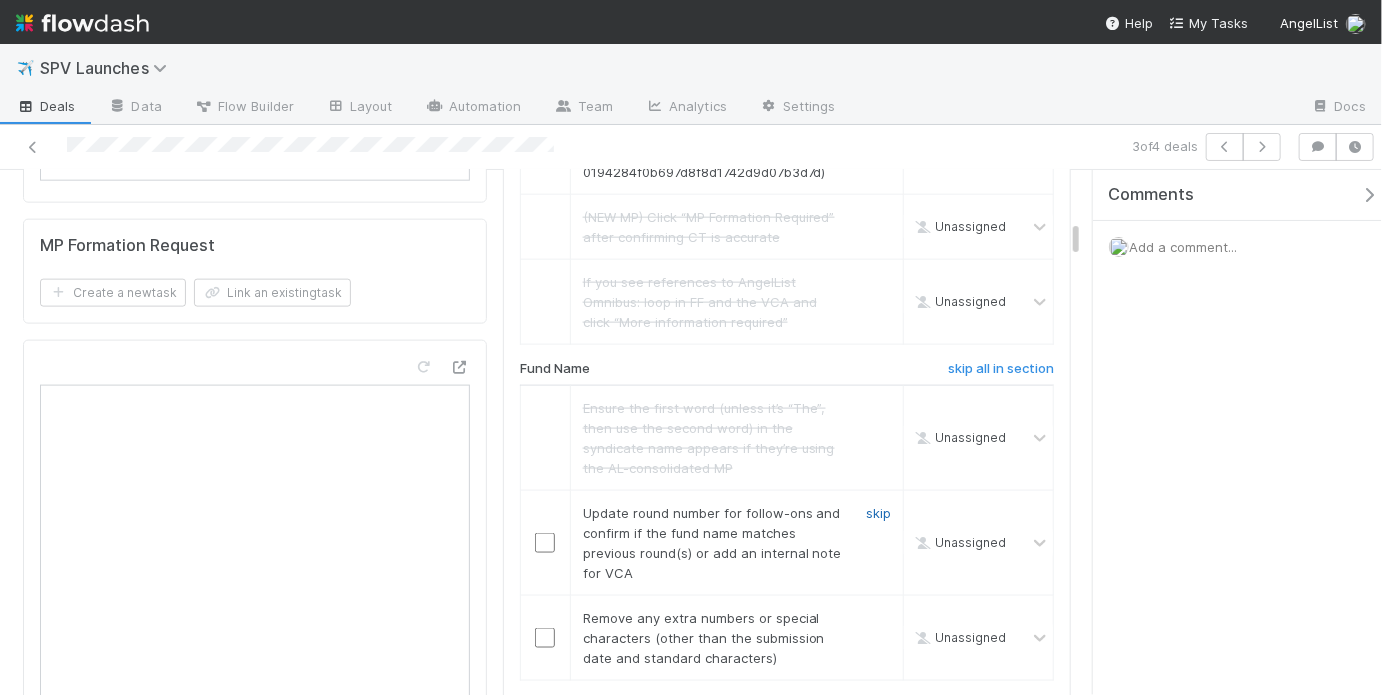 click on "skip" at bounding box center (878, 513) 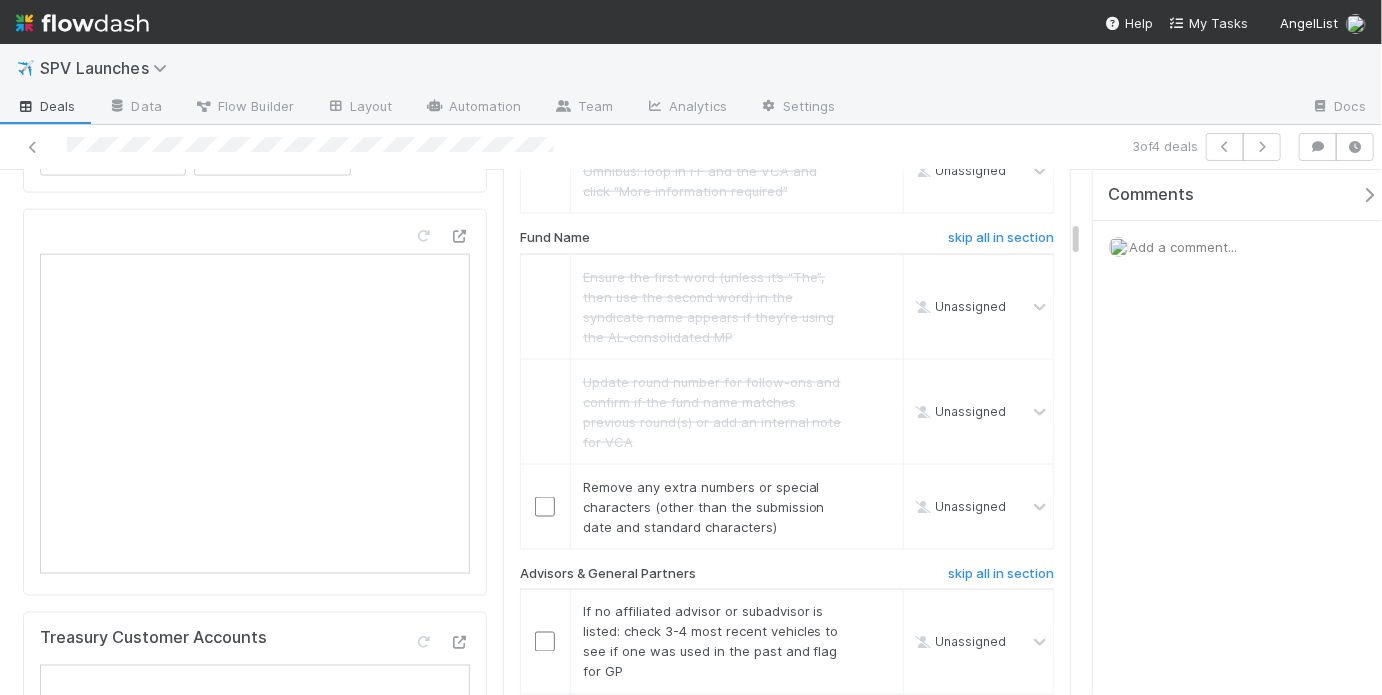 scroll, scrollTop: 1508, scrollLeft: 0, axis: vertical 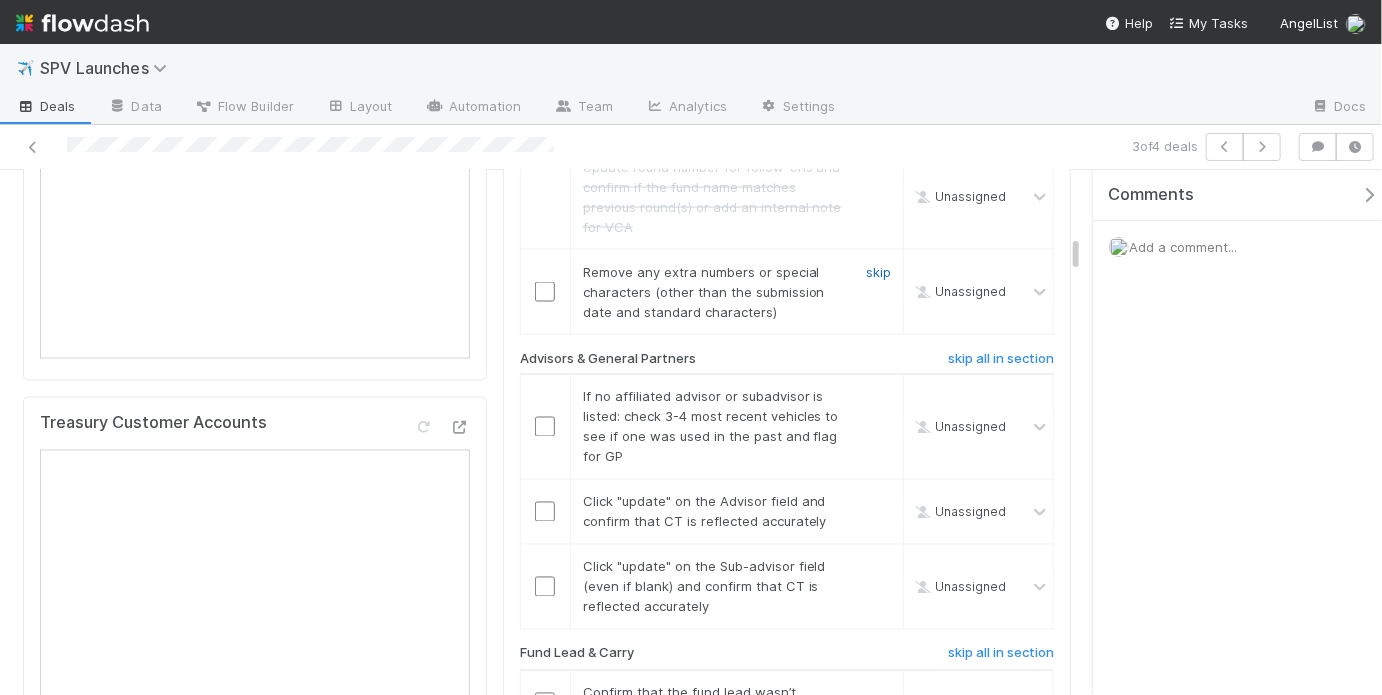 click on "skip" at bounding box center [878, 272] 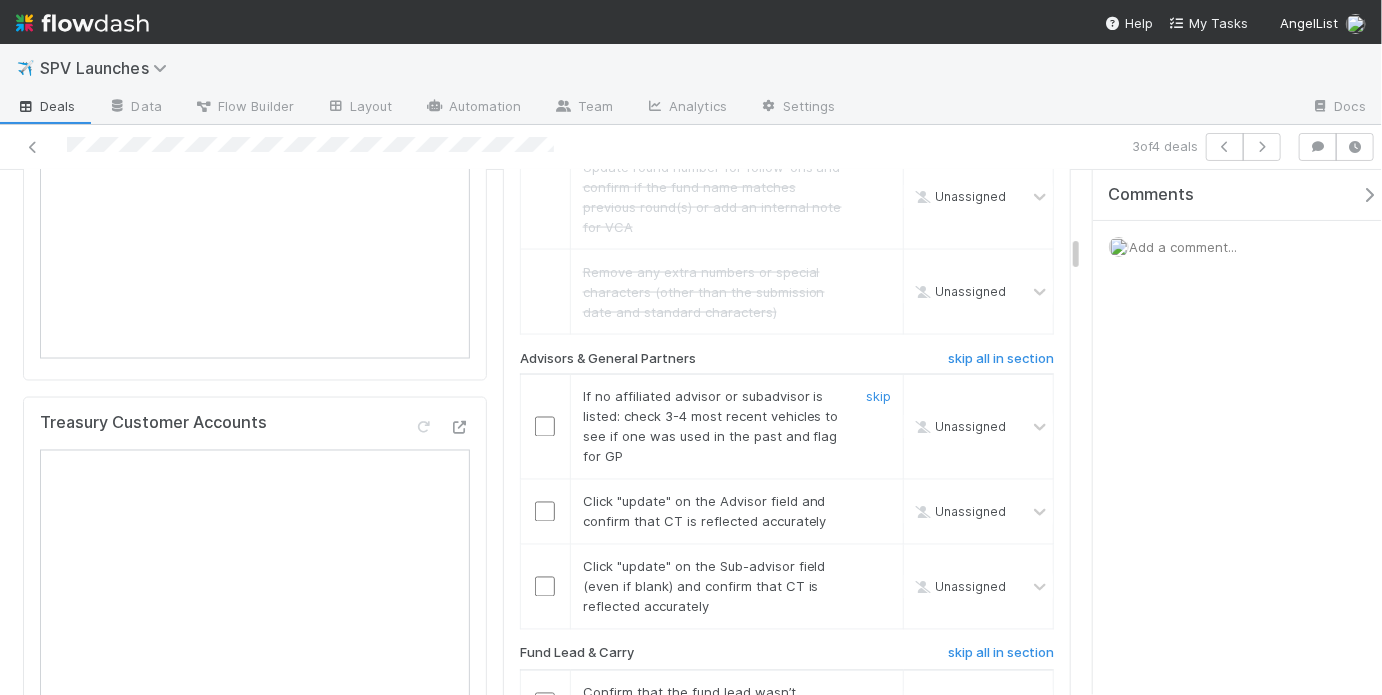 click at bounding box center [545, 427] 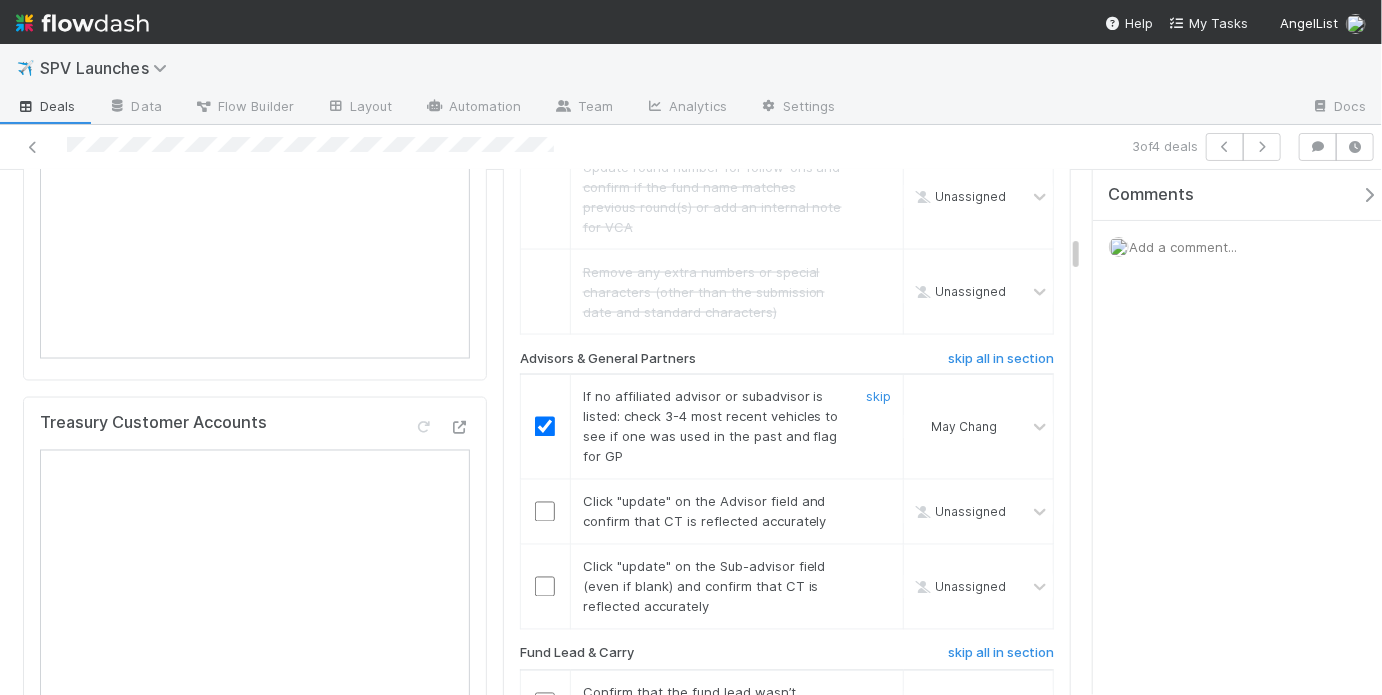 click at bounding box center (545, 512) 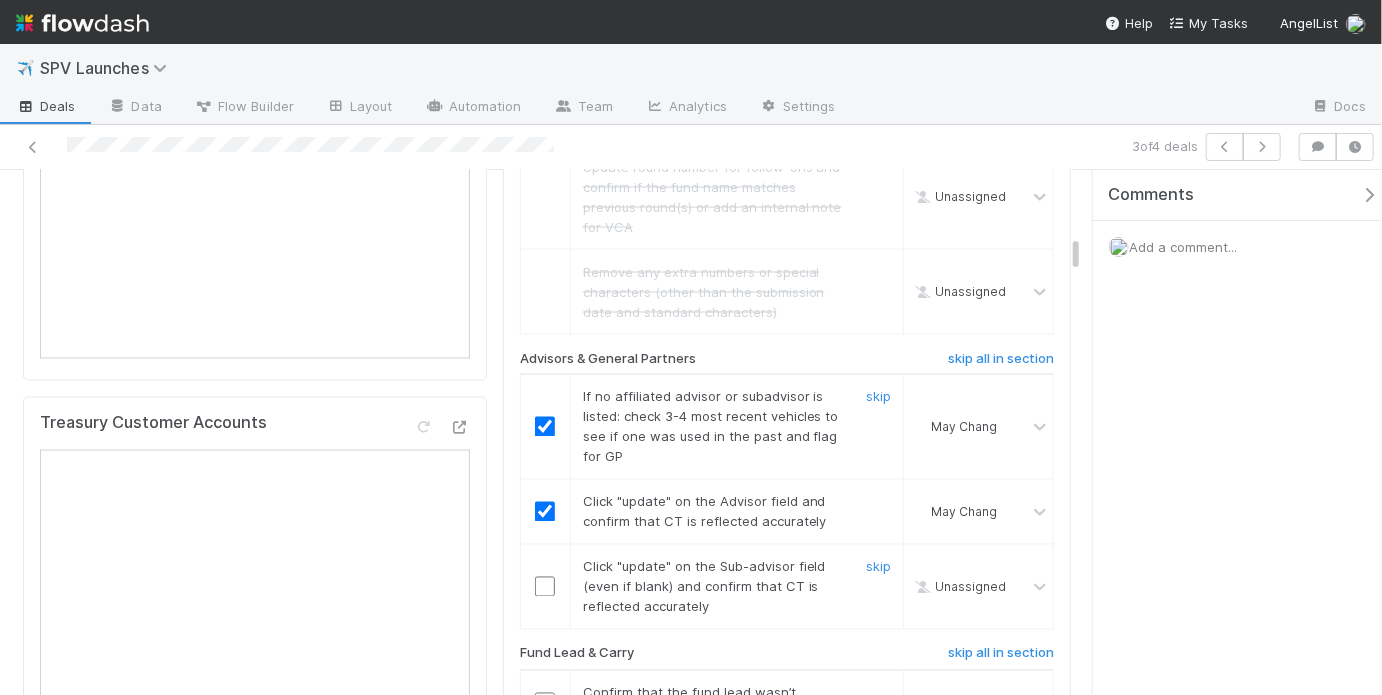 click at bounding box center [545, 587] 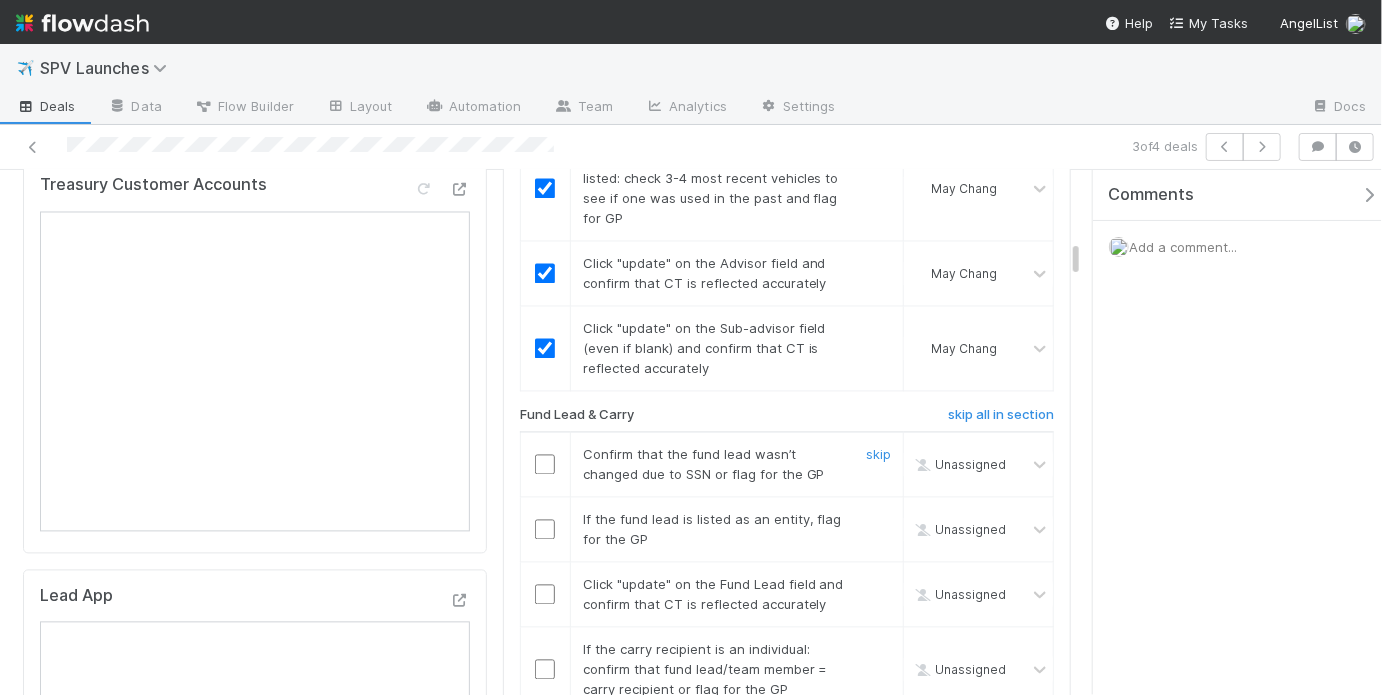 scroll, scrollTop: 1757, scrollLeft: 0, axis: vertical 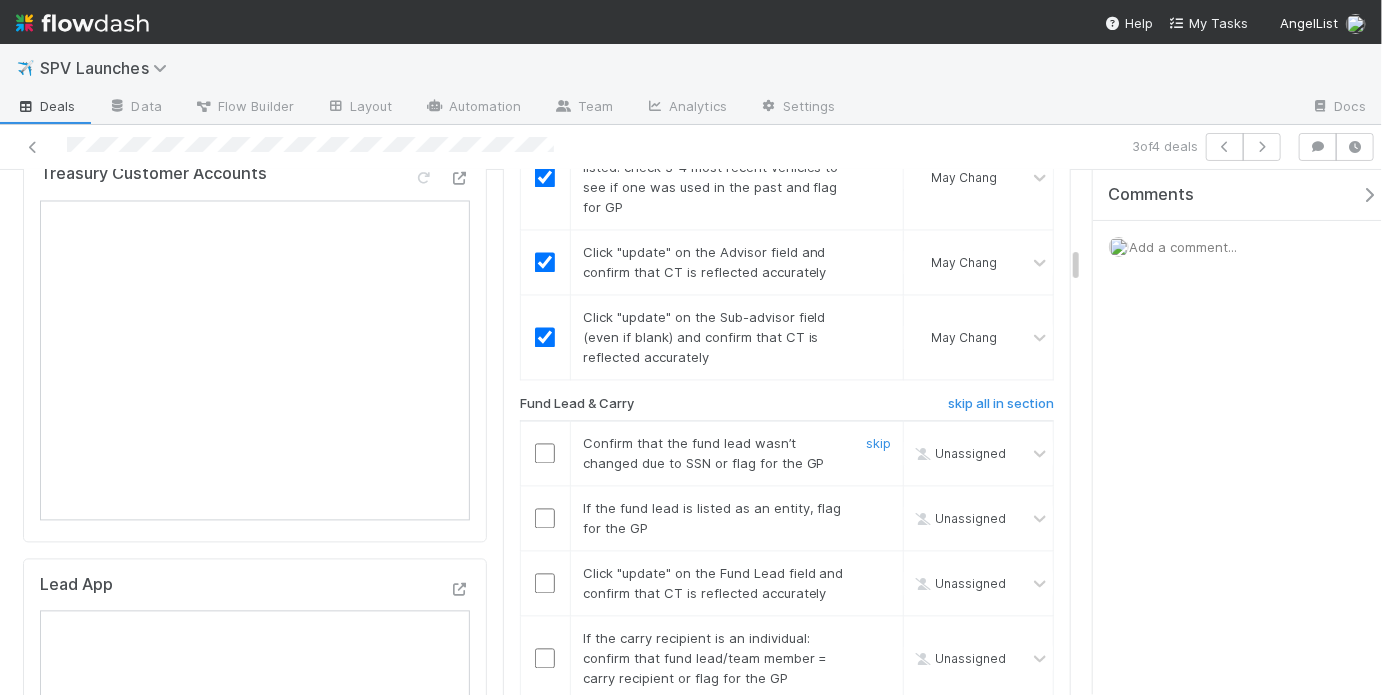 click at bounding box center [545, 454] 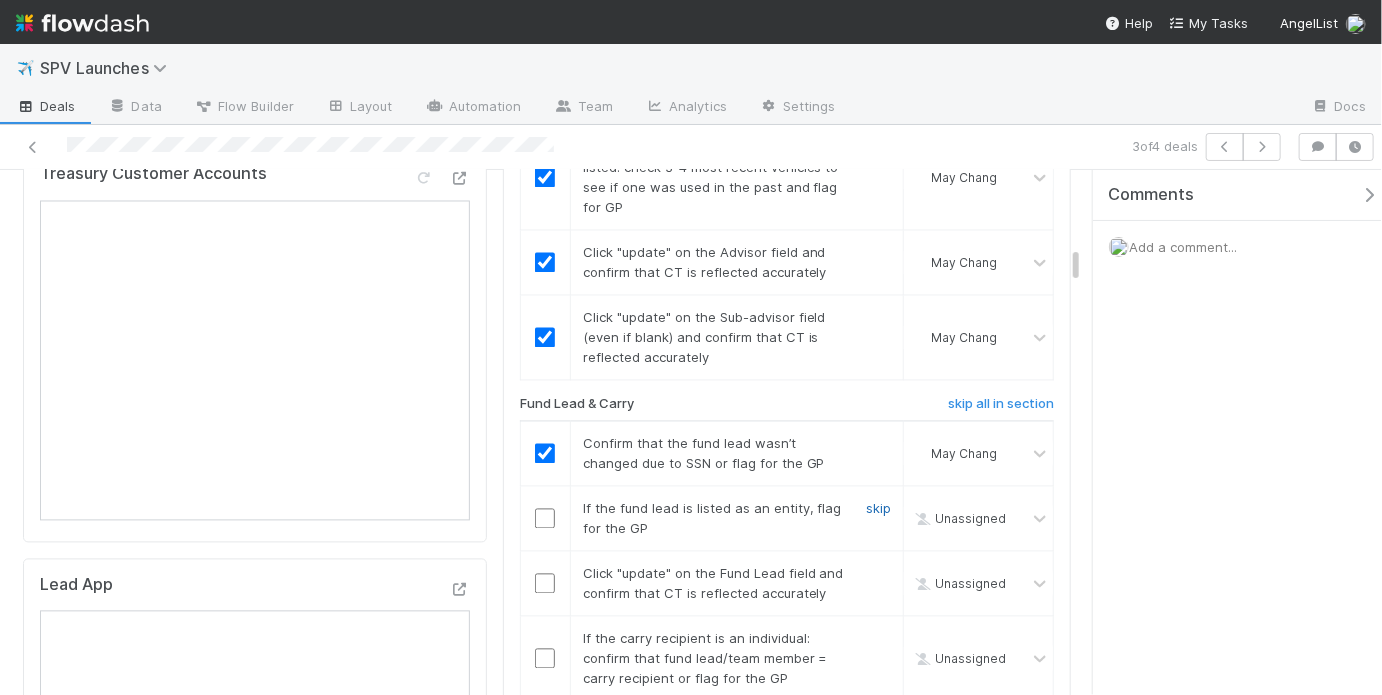 click on "skip" at bounding box center [878, 509] 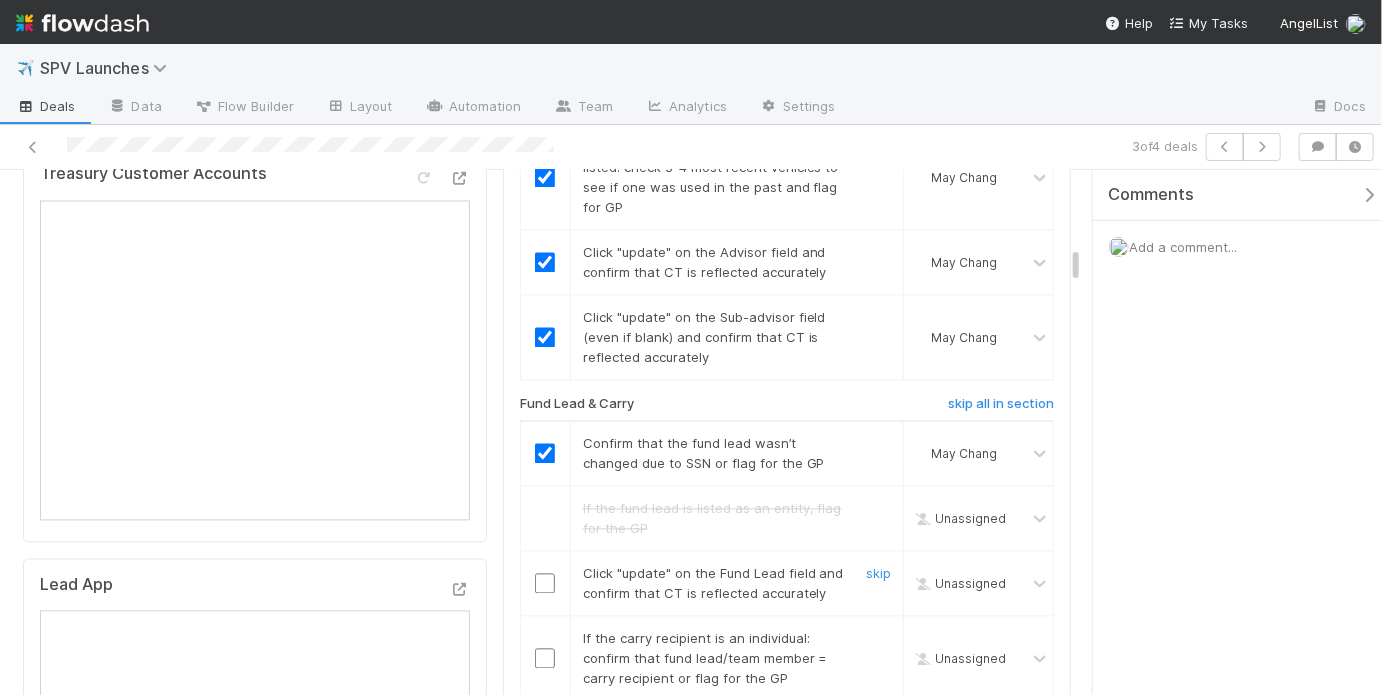 click at bounding box center (545, 584) 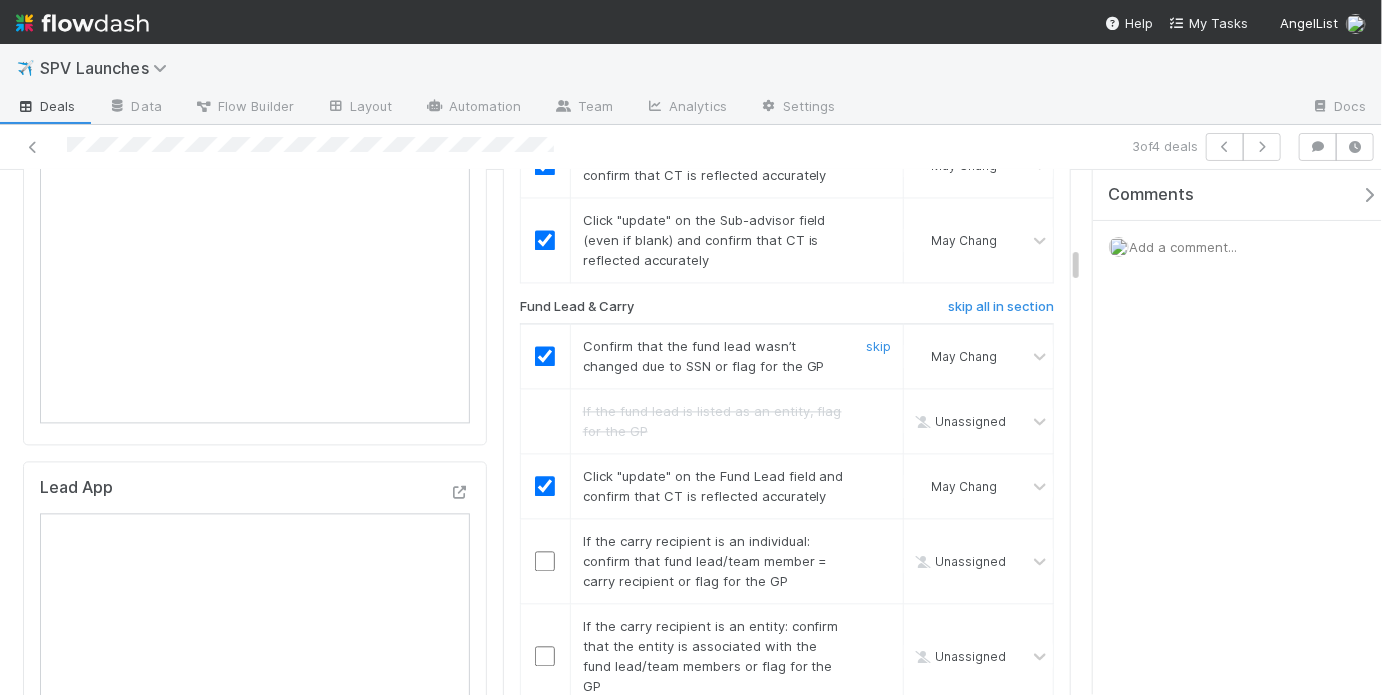 scroll, scrollTop: 1880, scrollLeft: 0, axis: vertical 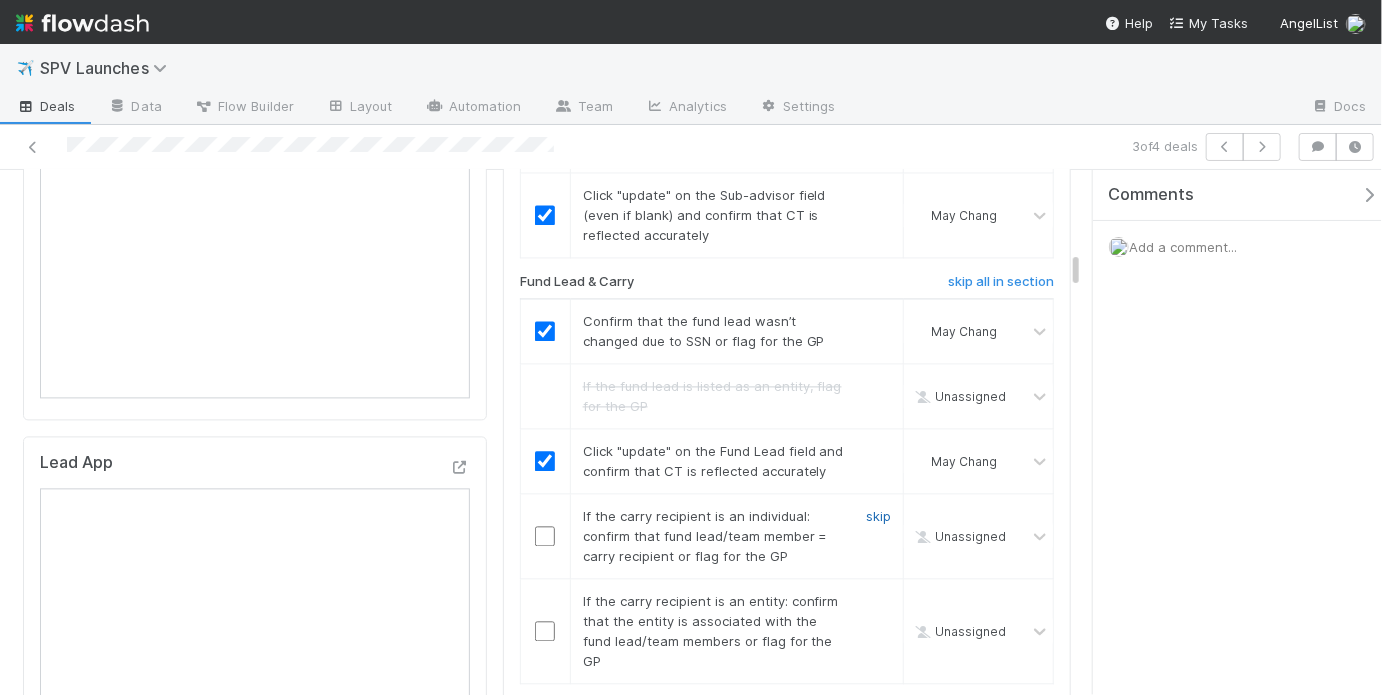 click on "skip" at bounding box center [878, 516] 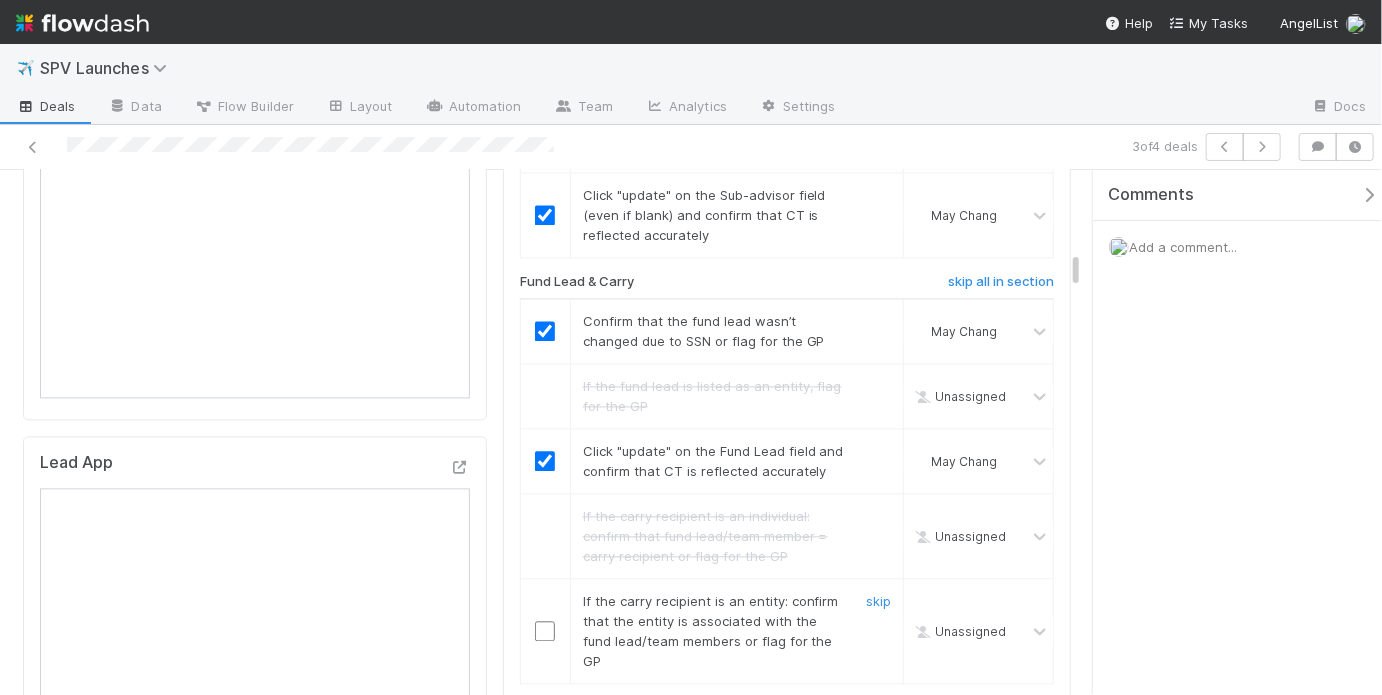 click at bounding box center (545, 631) 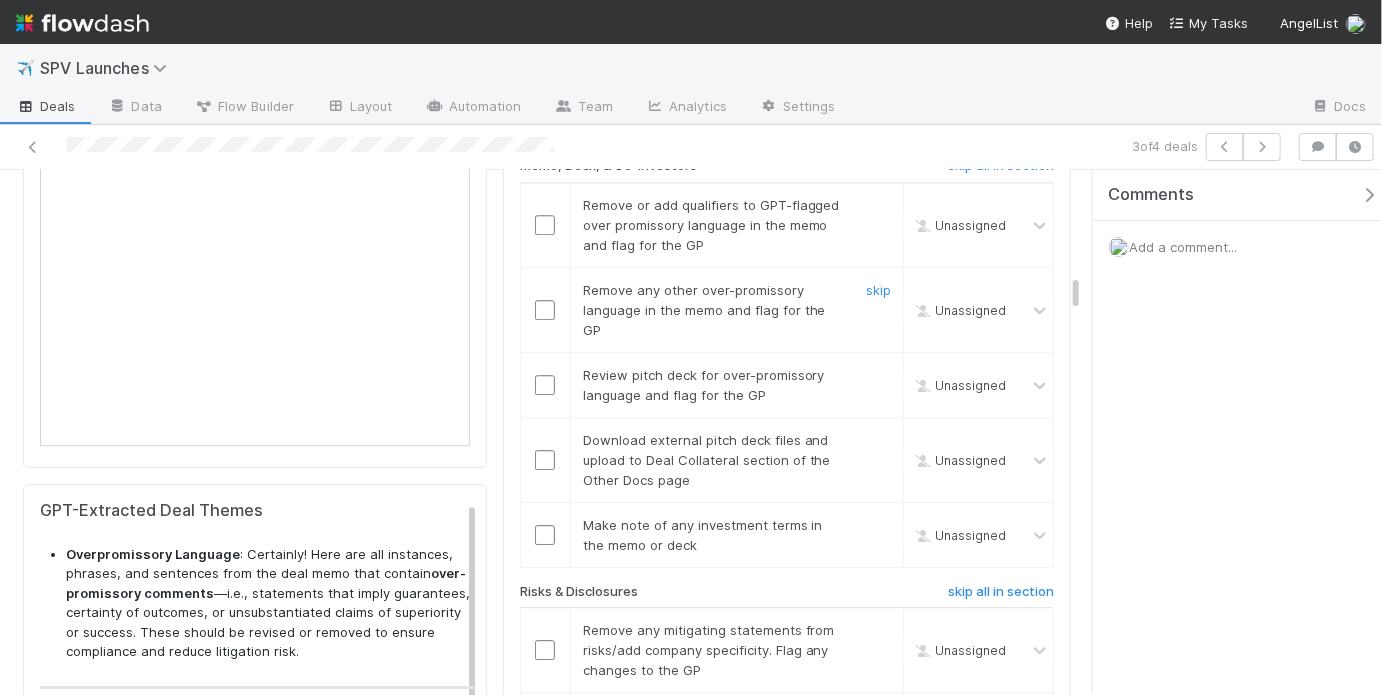scroll, scrollTop: 2404, scrollLeft: 0, axis: vertical 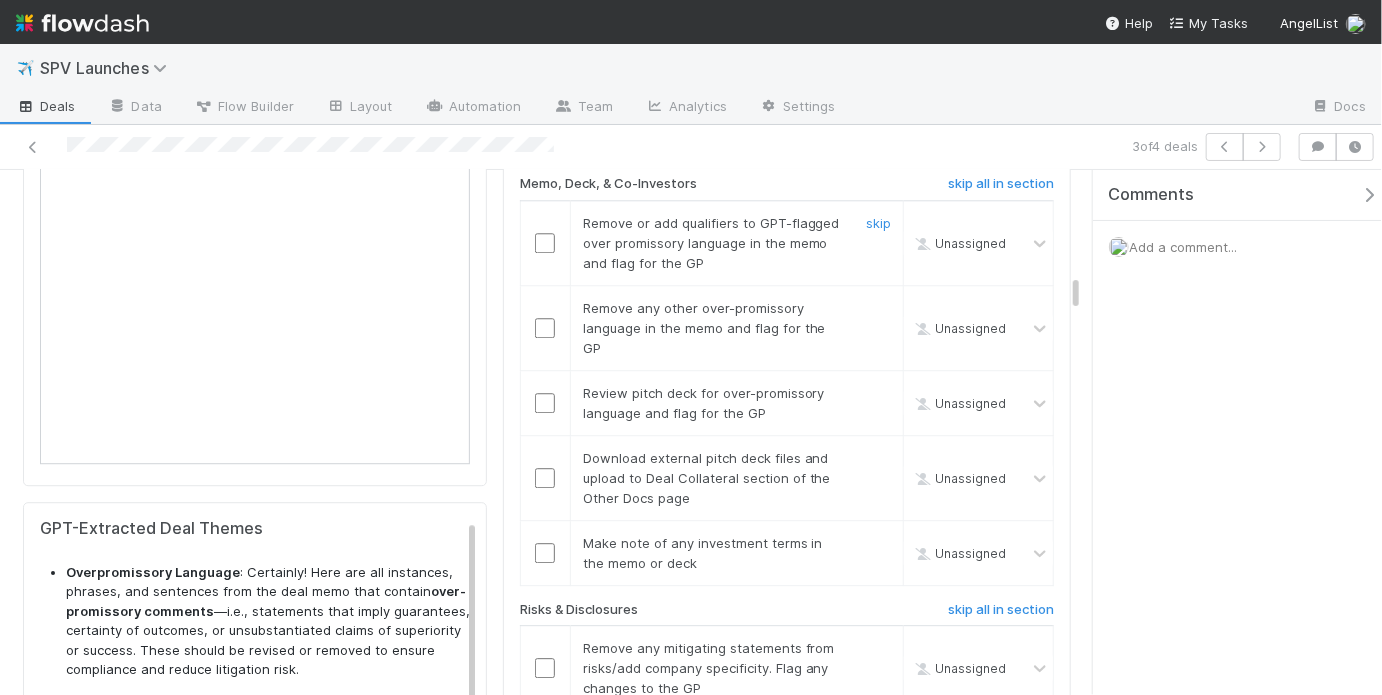 click at bounding box center (545, 242) 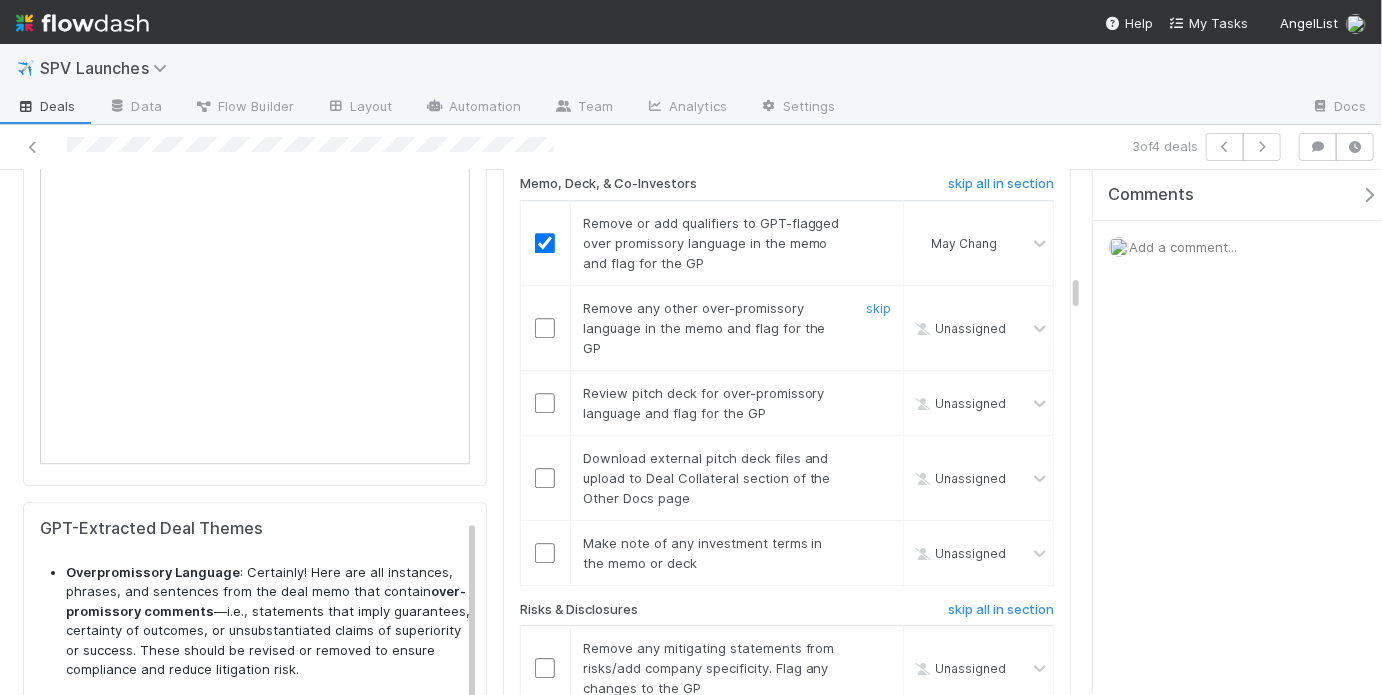 click at bounding box center [545, 328] 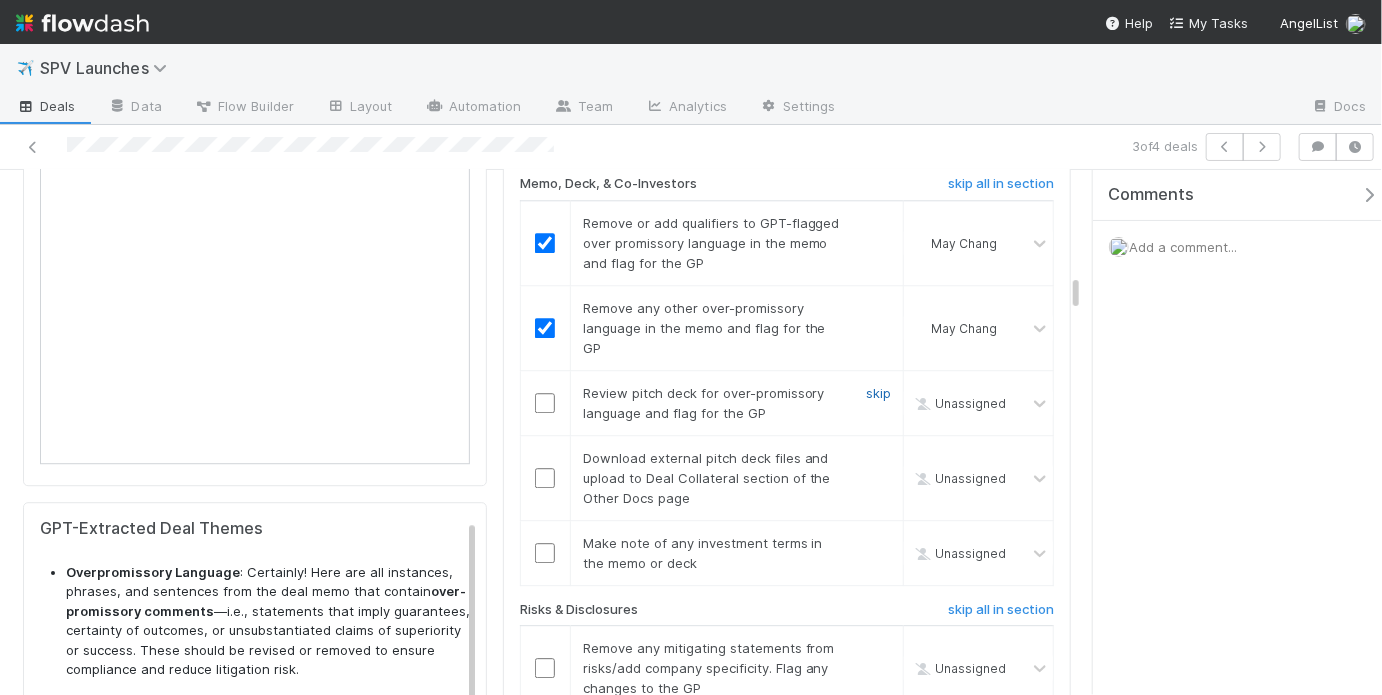 click on "skip" at bounding box center (878, 393) 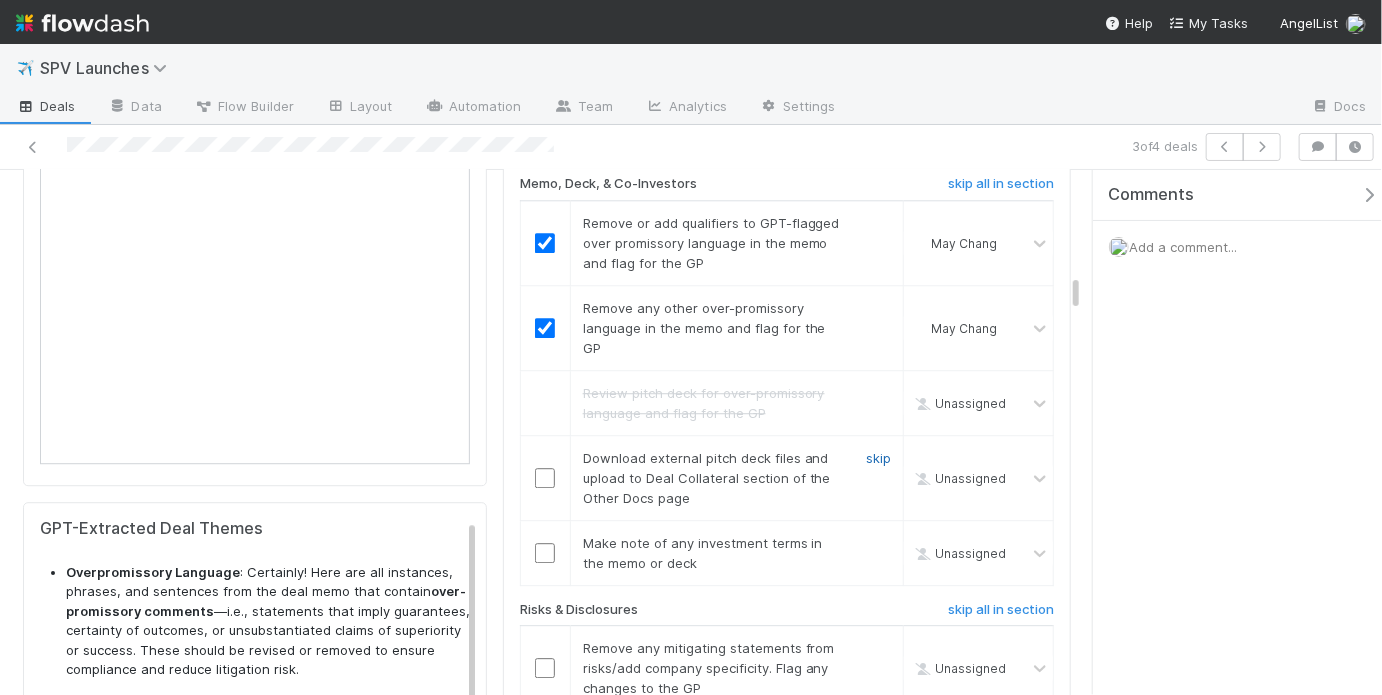 click on "skip" at bounding box center (878, 458) 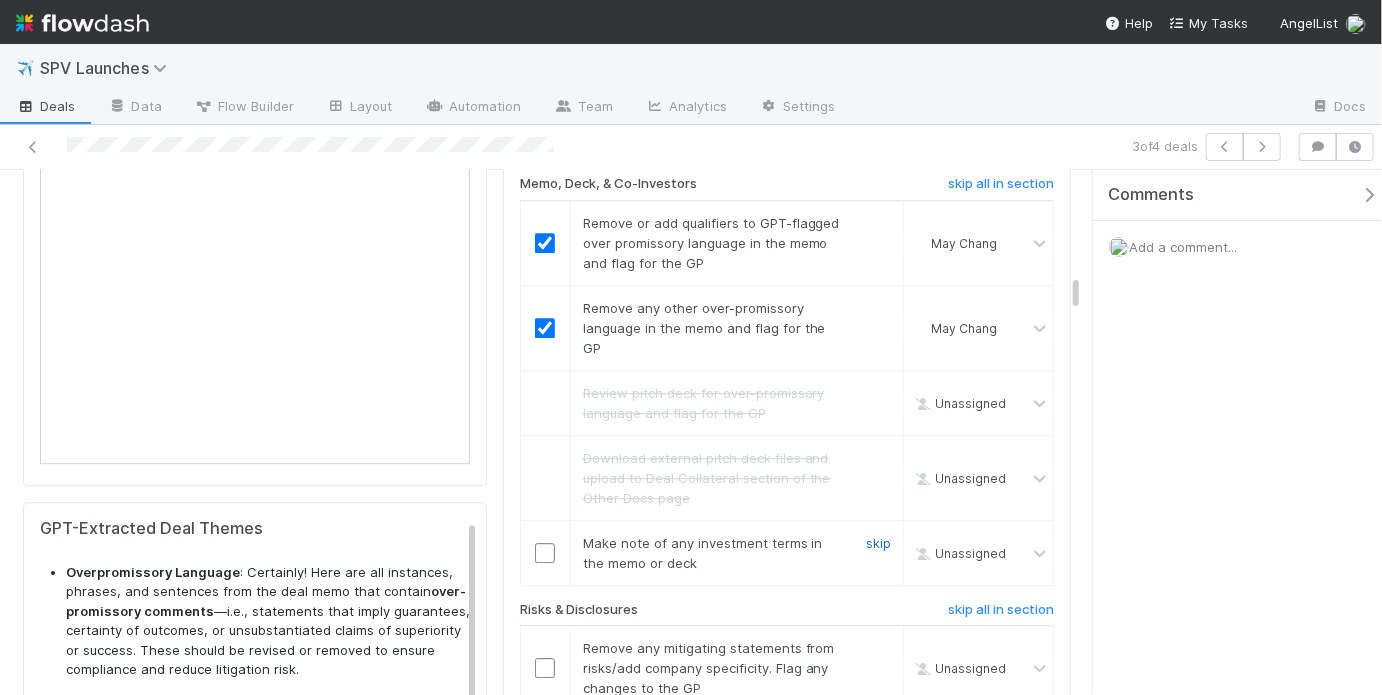 click on "skip" at bounding box center (878, 543) 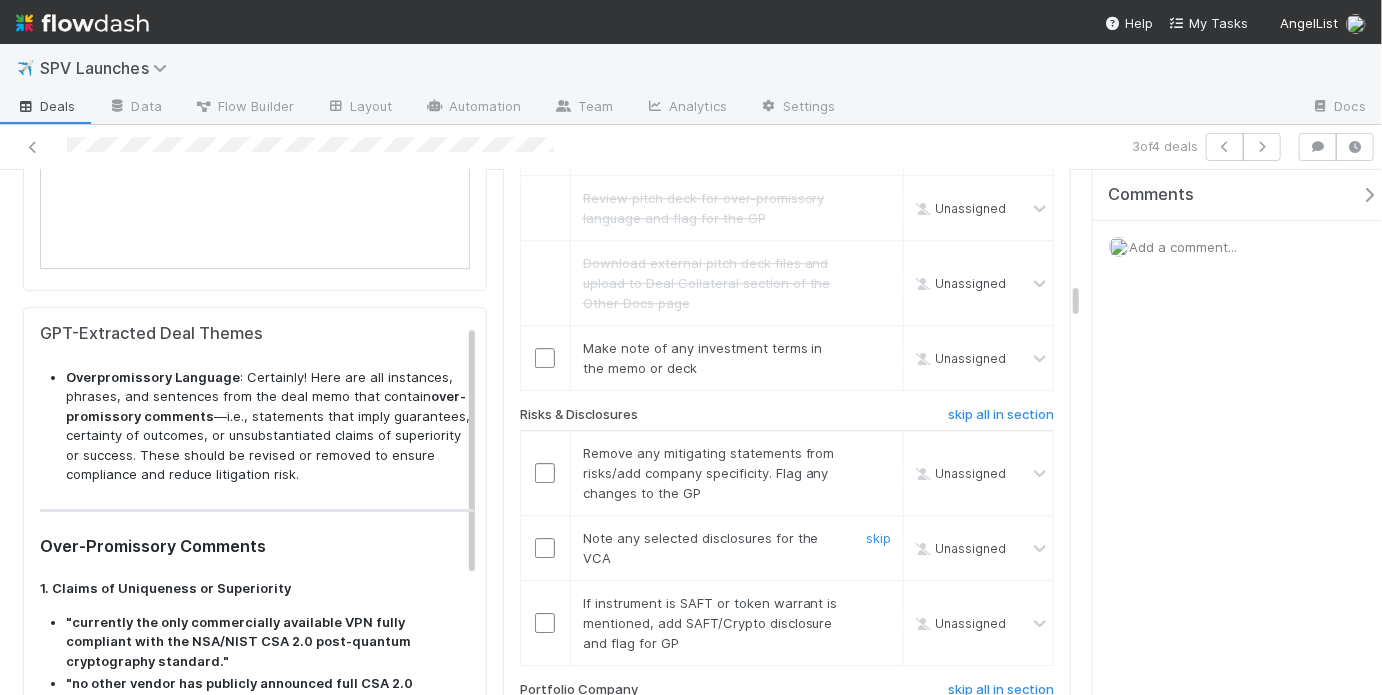 scroll, scrollTop: 2670, scrollLeft: 0, axis: vertical 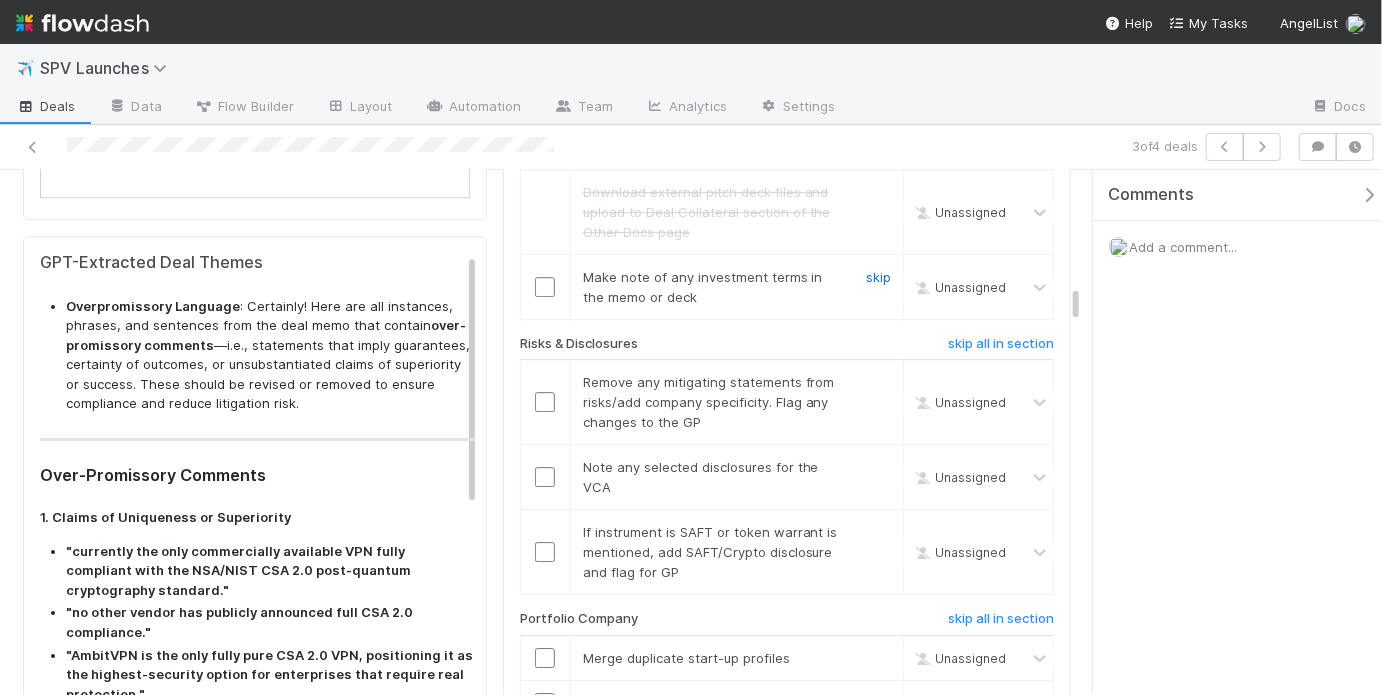 click on "skip" at bounding box center [878, 277] 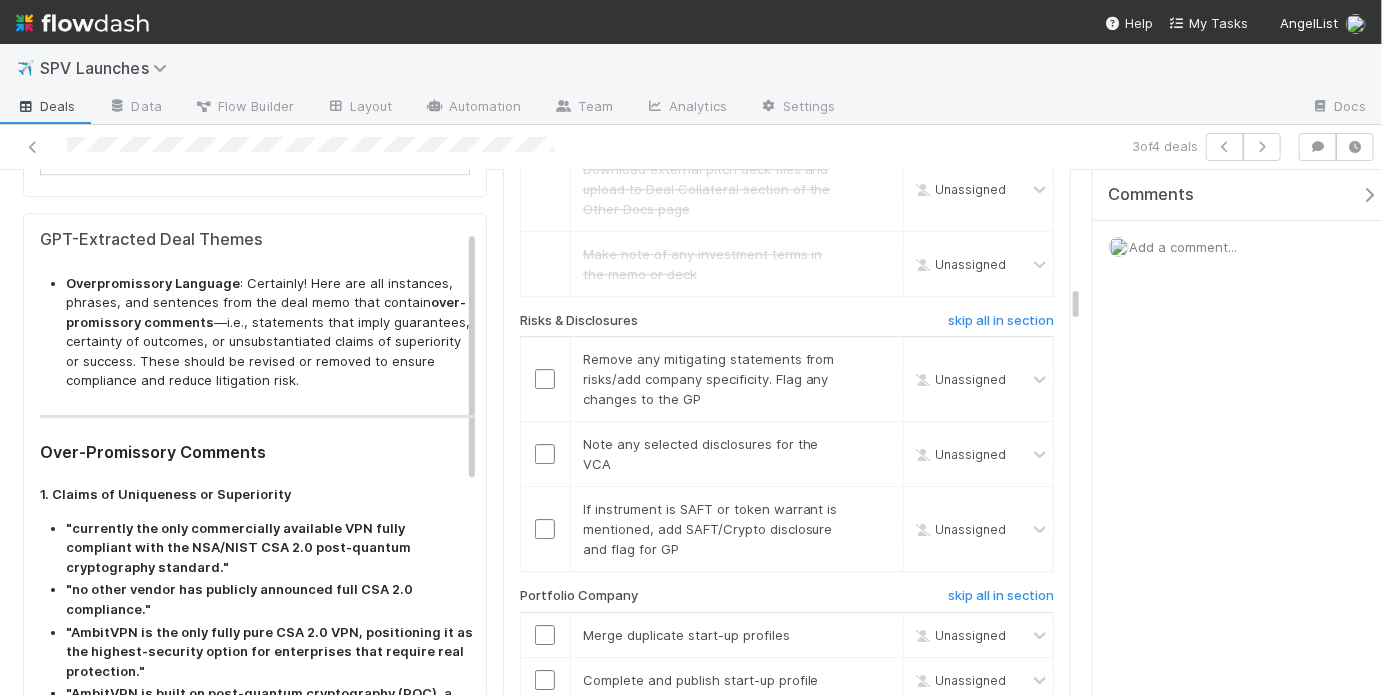 scroll, scrollTop: 2696, scrollLeft: 0, axis: vertical 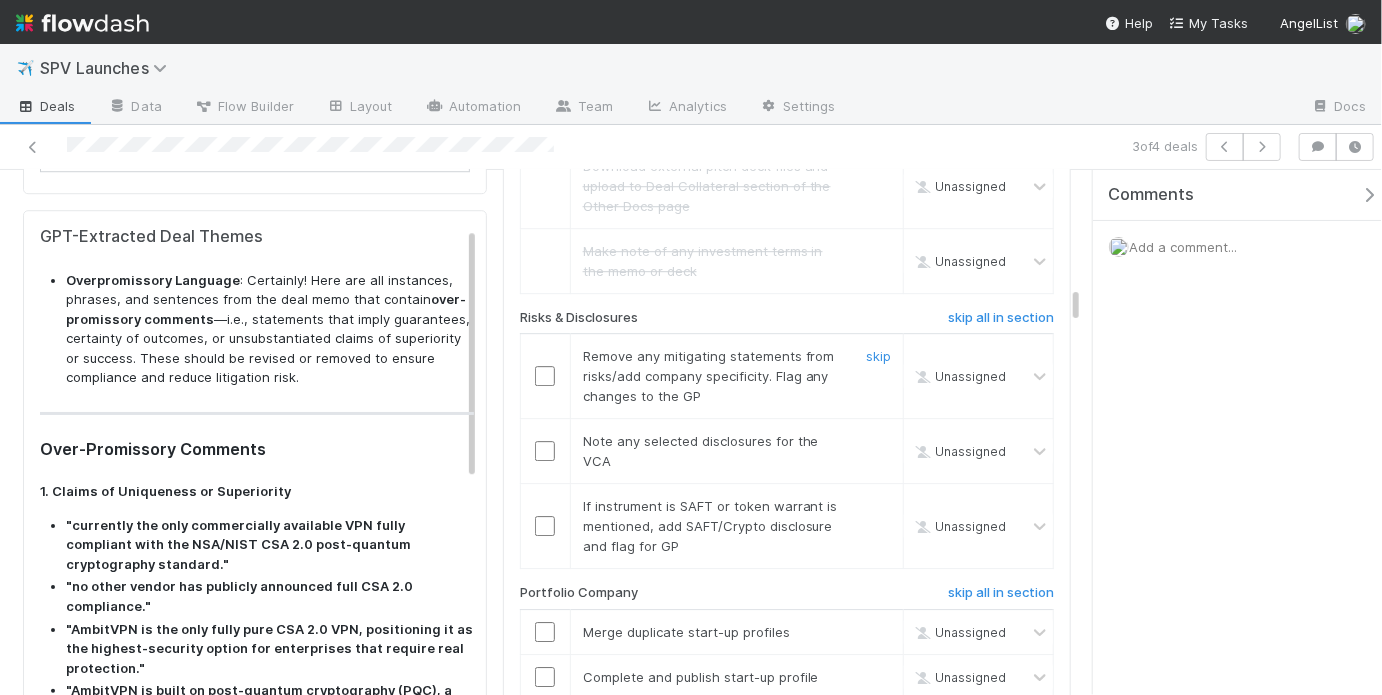 click at bounding box center [545, 376] 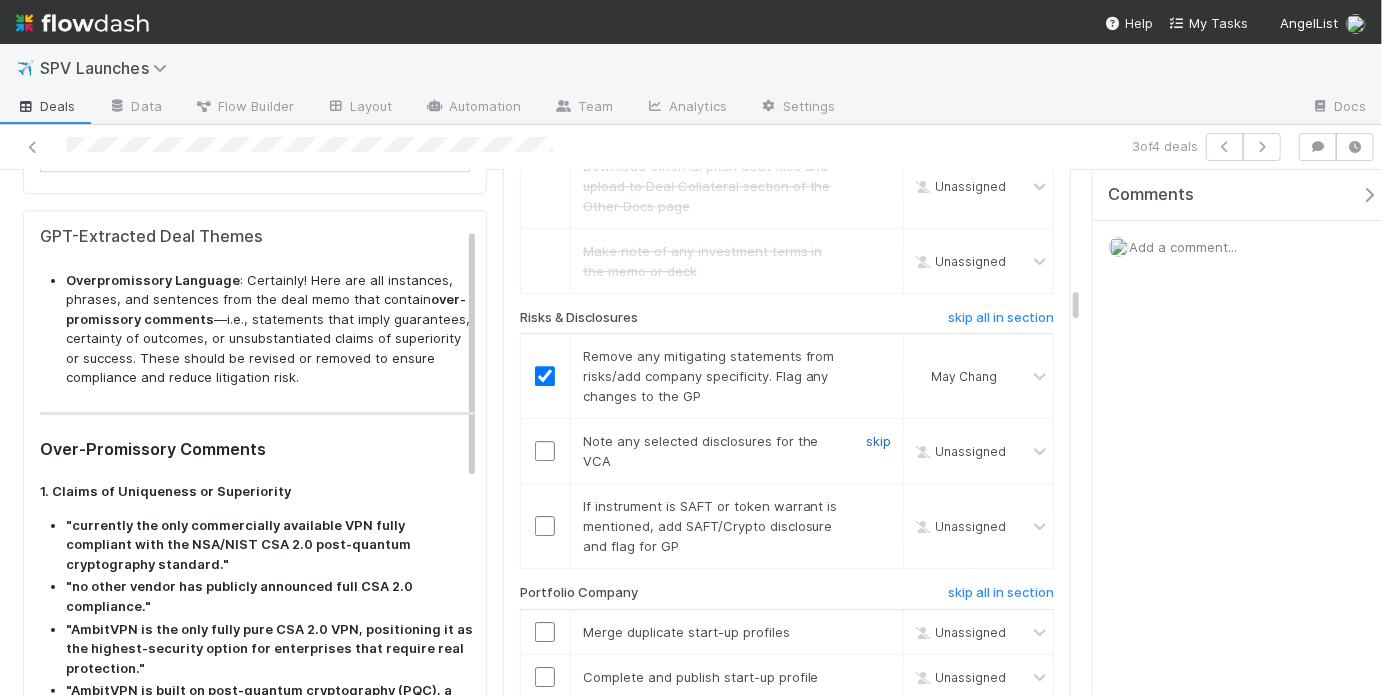 click on "skip" at bounding box center (878, 441) 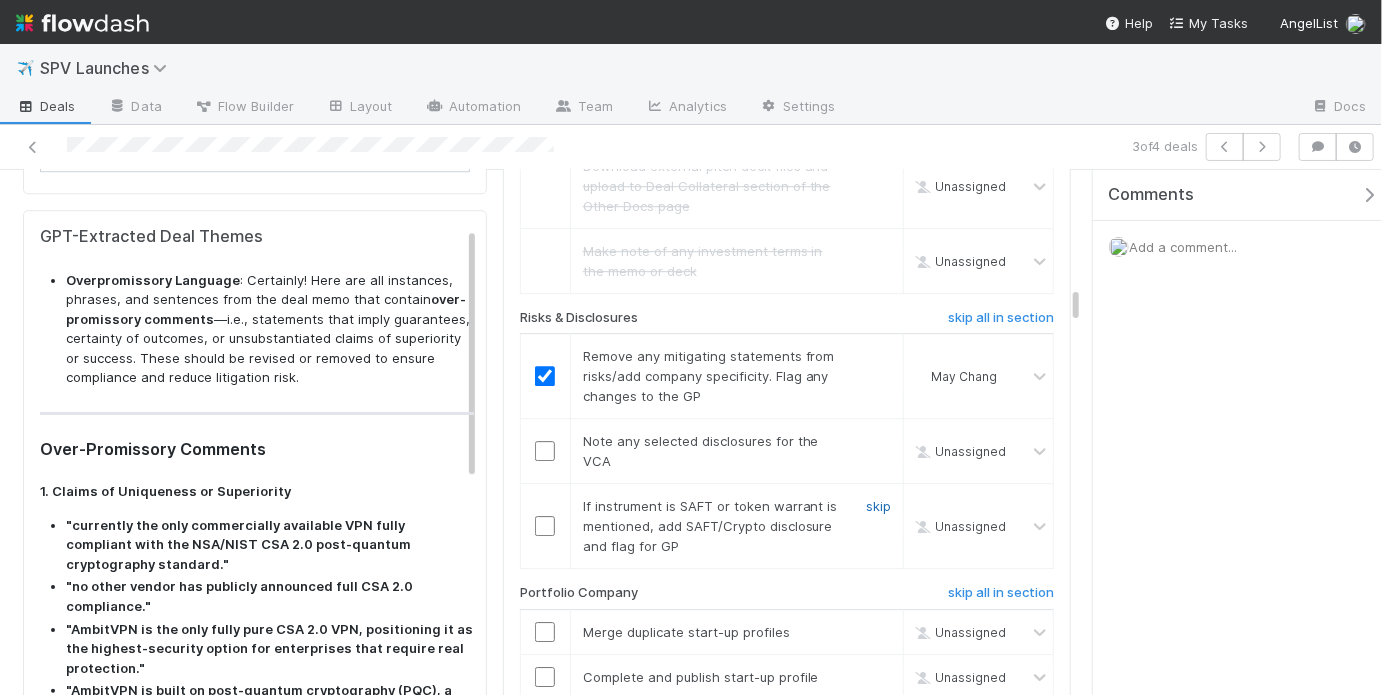 click on "skip" at bounding box center (878, 506) 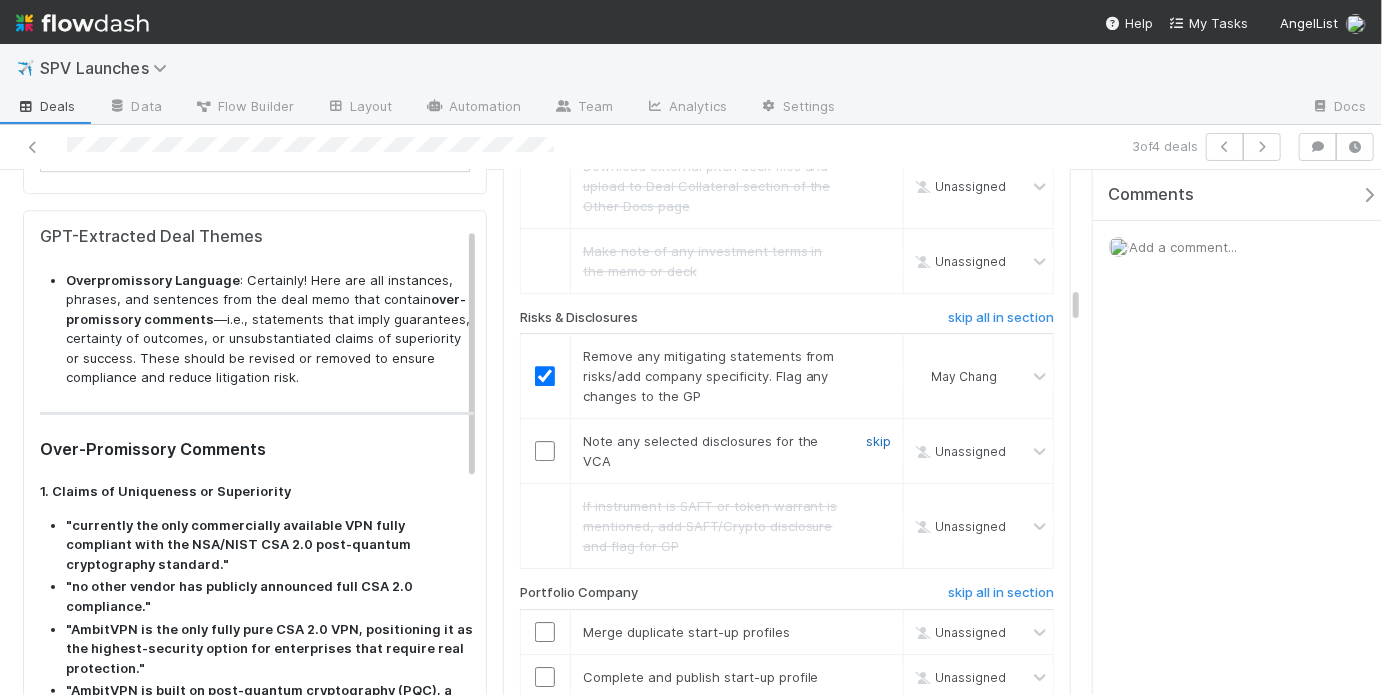 click on "skip" at bounding box center [878, 441] 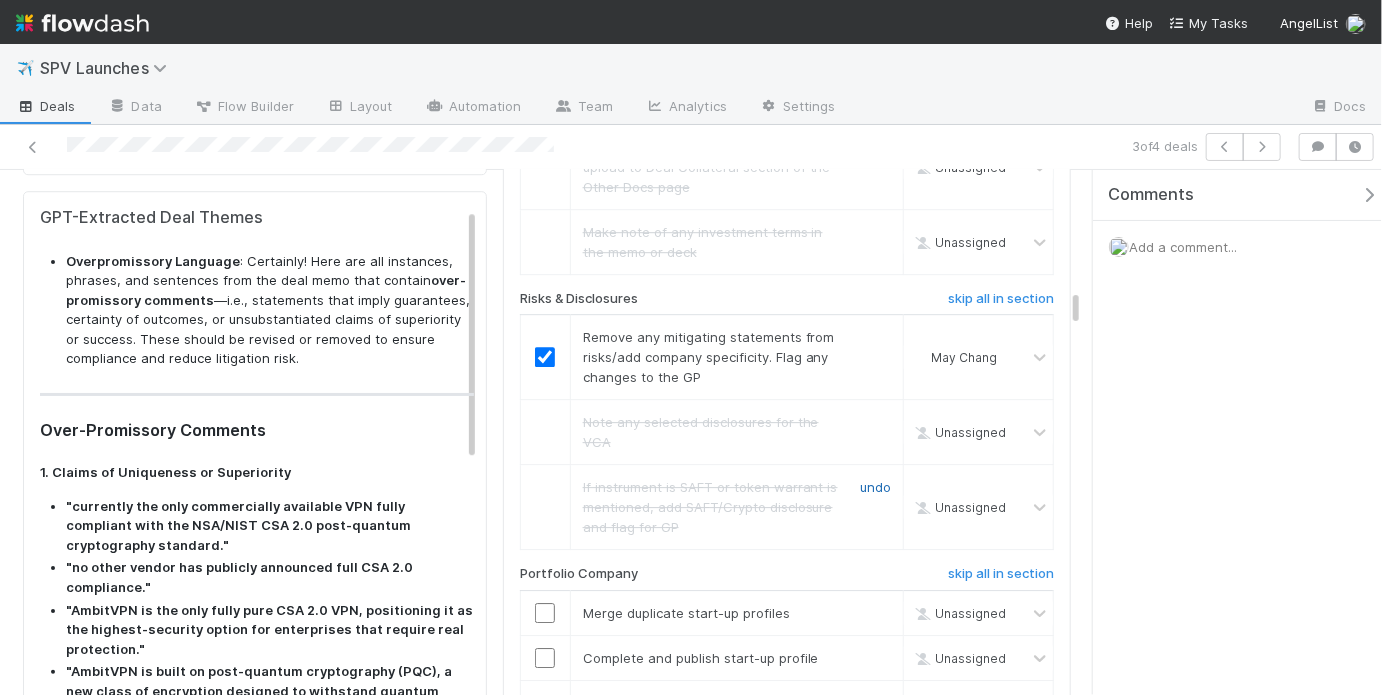 scroll, scrollTop: 2808, scrollLeft: 0, axis: vertical 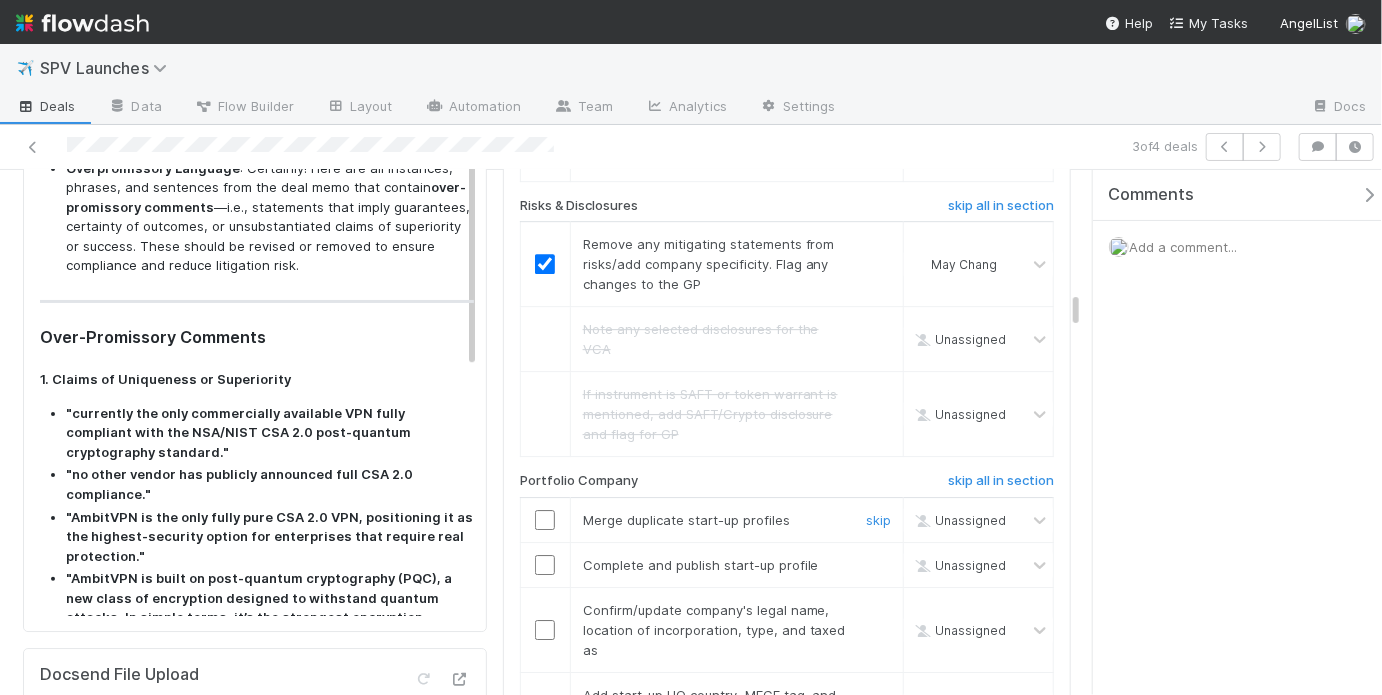 click at bounding box center (545, 520) 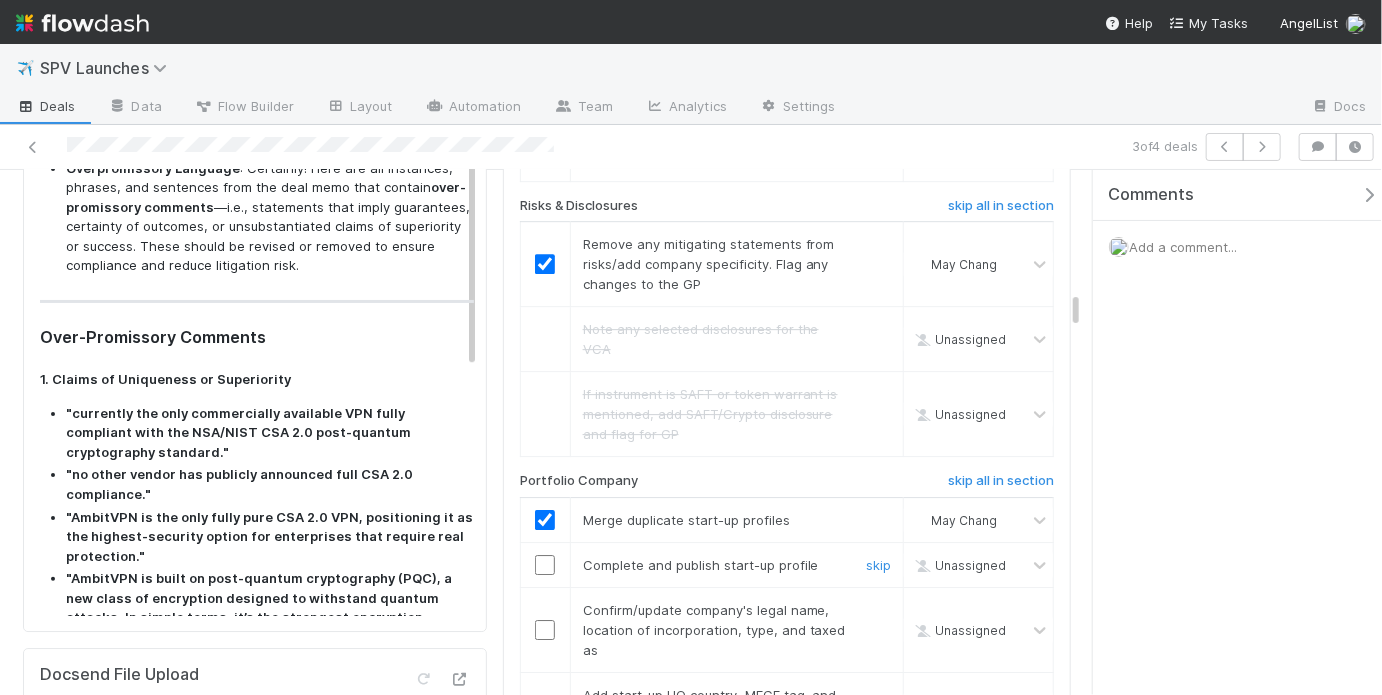 click at bounding box center (545, 565) 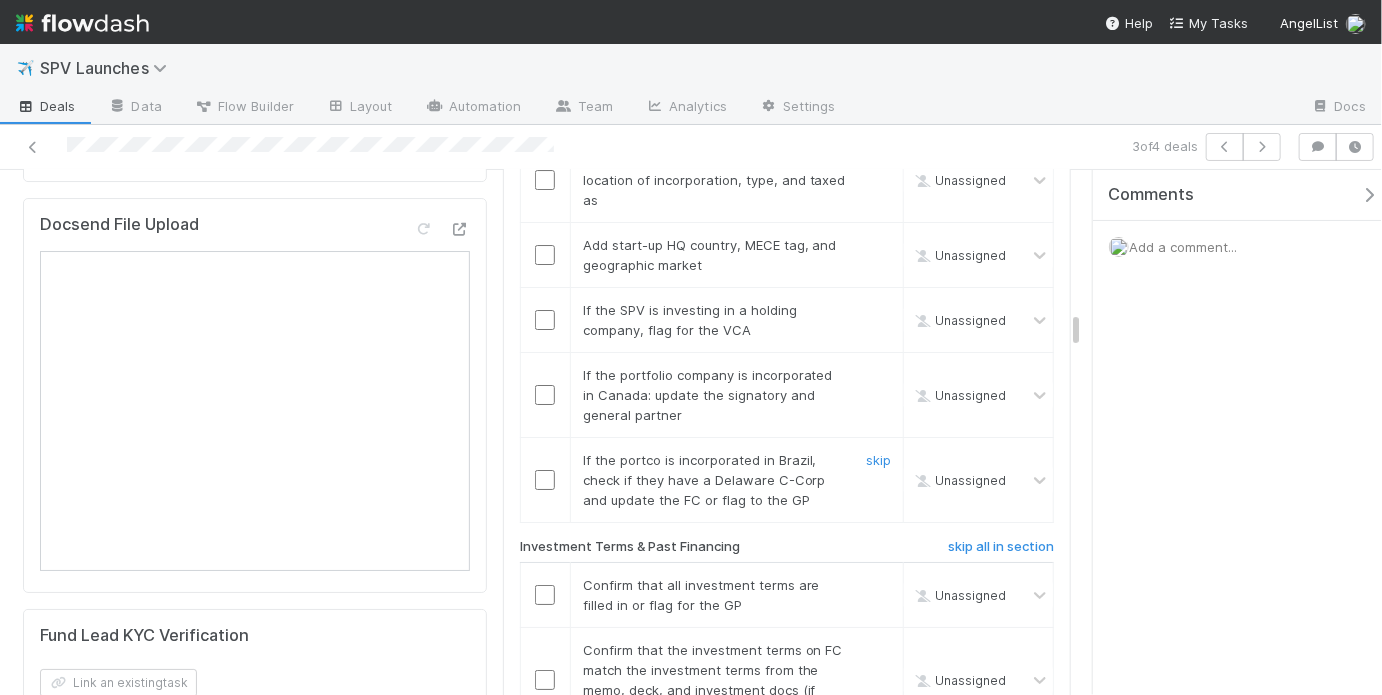 scroll, scrollTop: 3017, scrollLeft: 0, axis: vertical 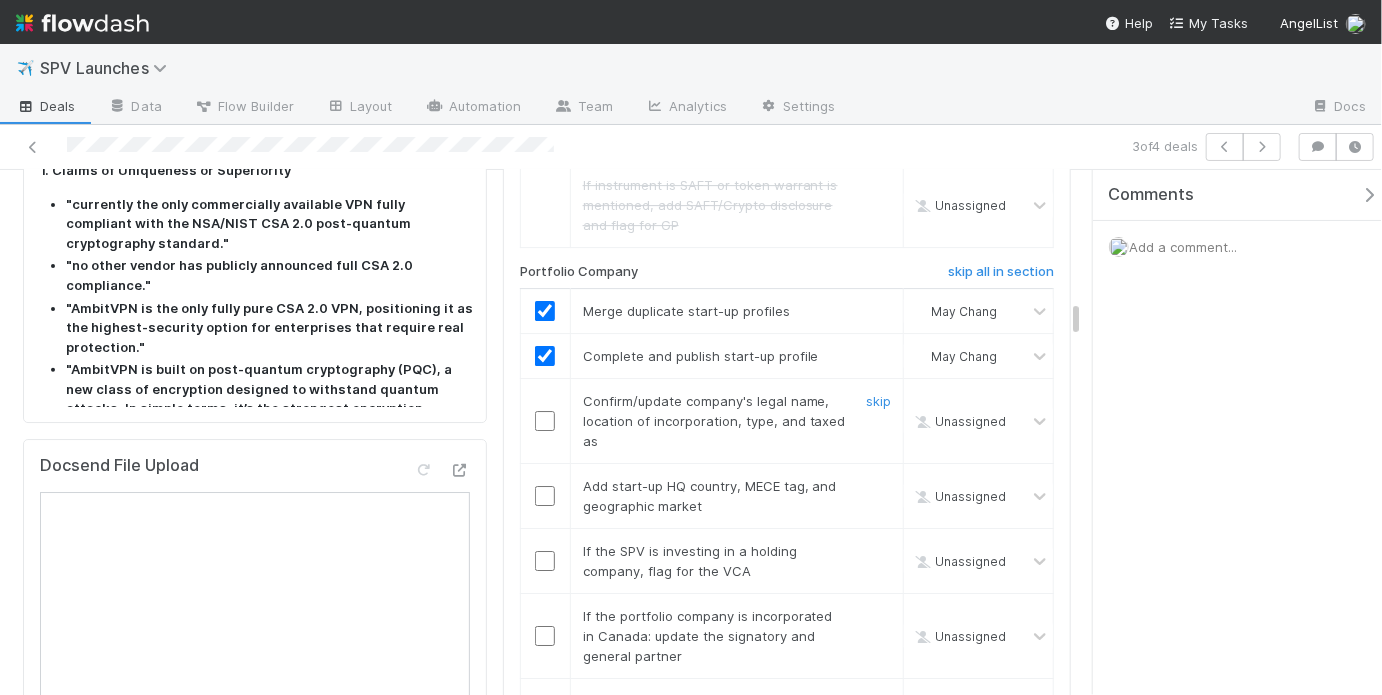click at bounding box center [545, 421] 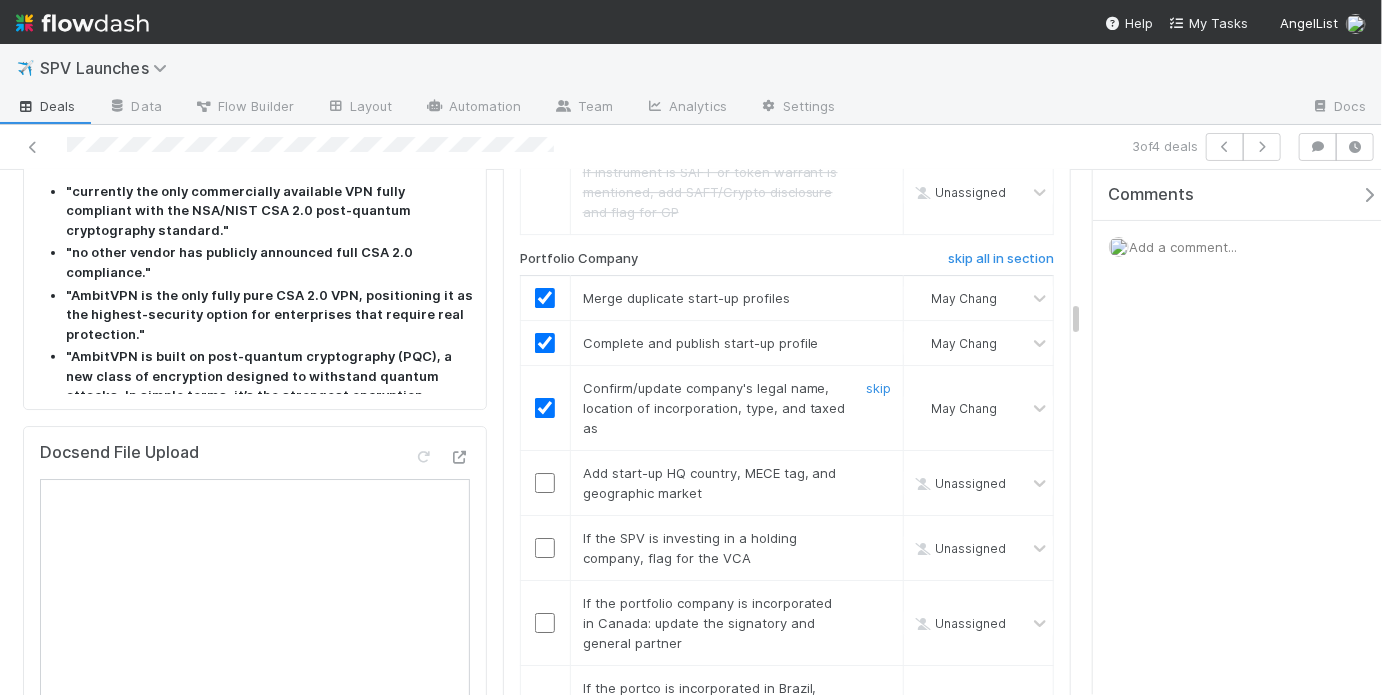 scroll, scrollTop: 3170, scrollLeft: 0, axis: vertical 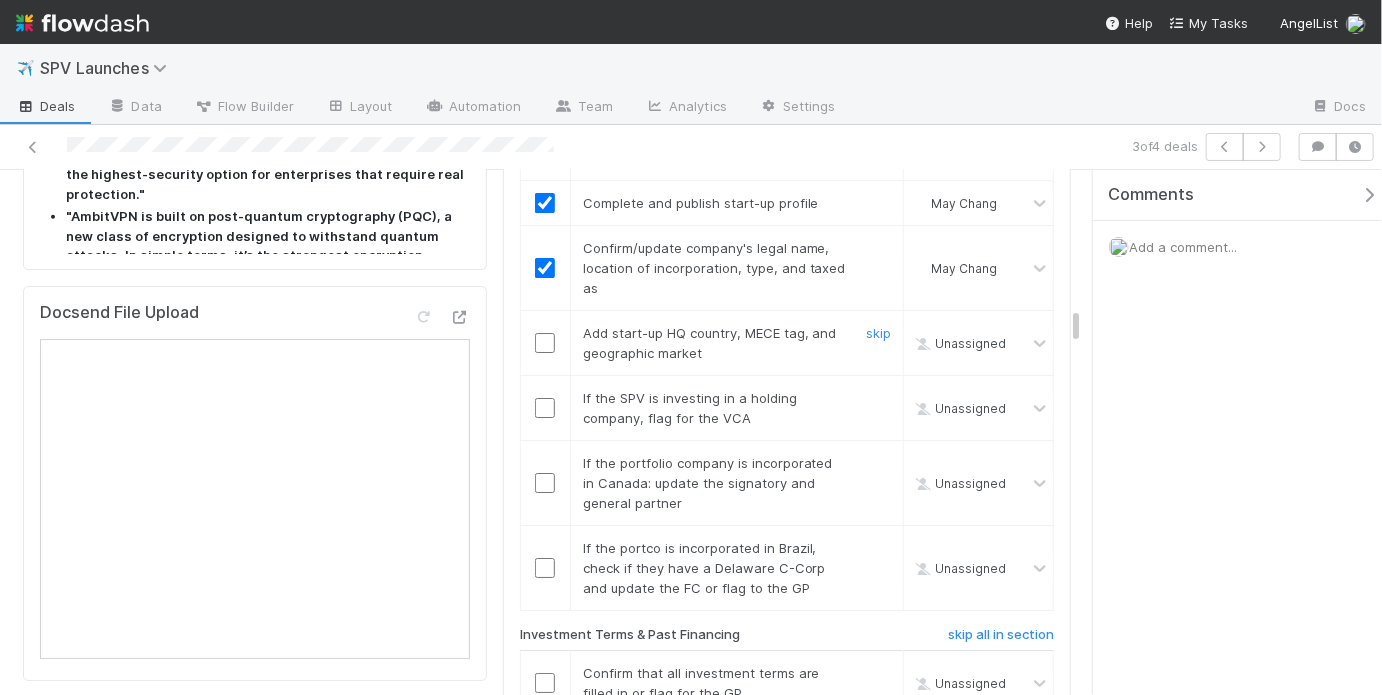 click at bounding box center [545, 343] 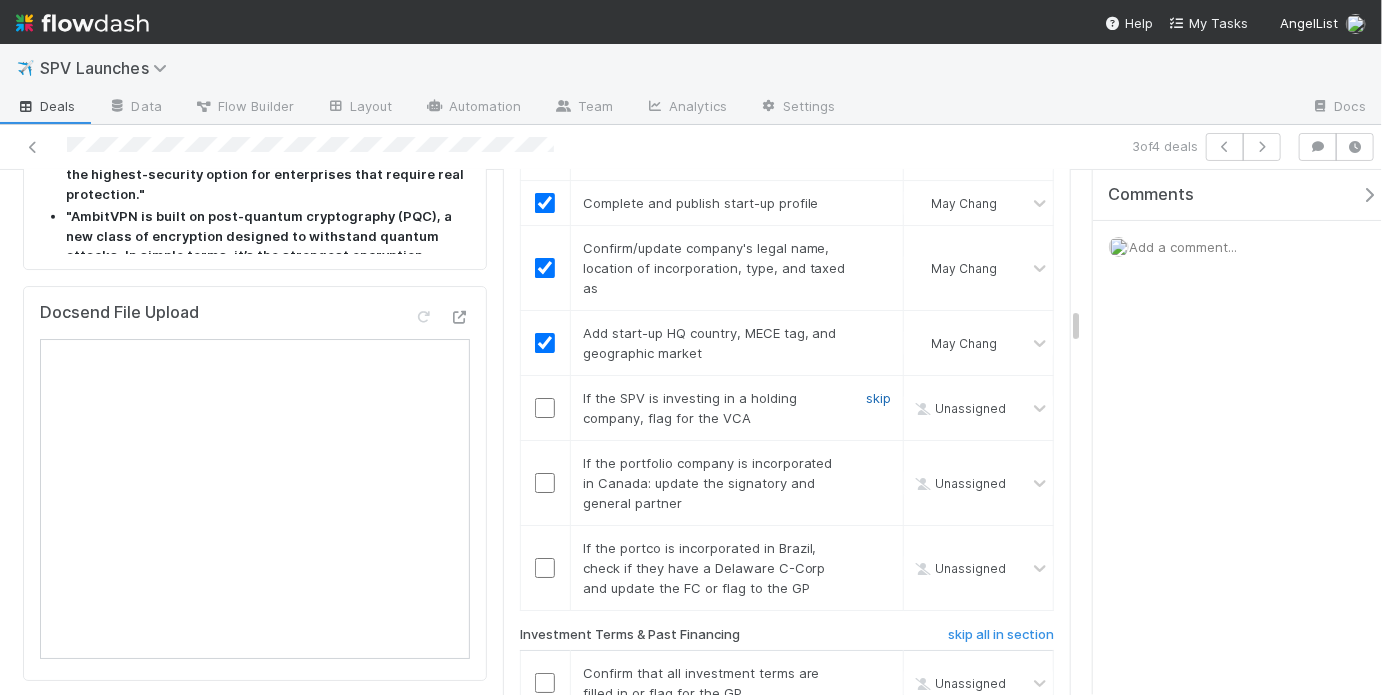 click on "skip" at bounding box center [878, 398] 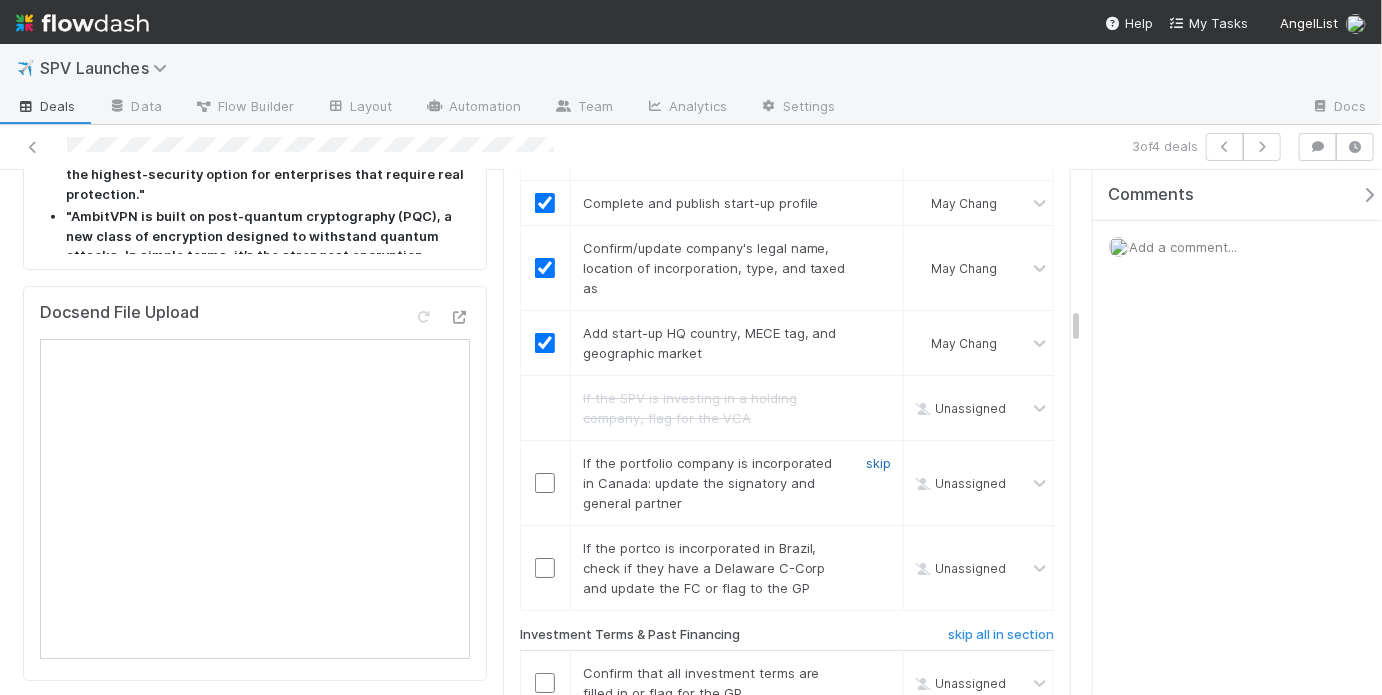 click on "skip" at bounding box center (878, 463) 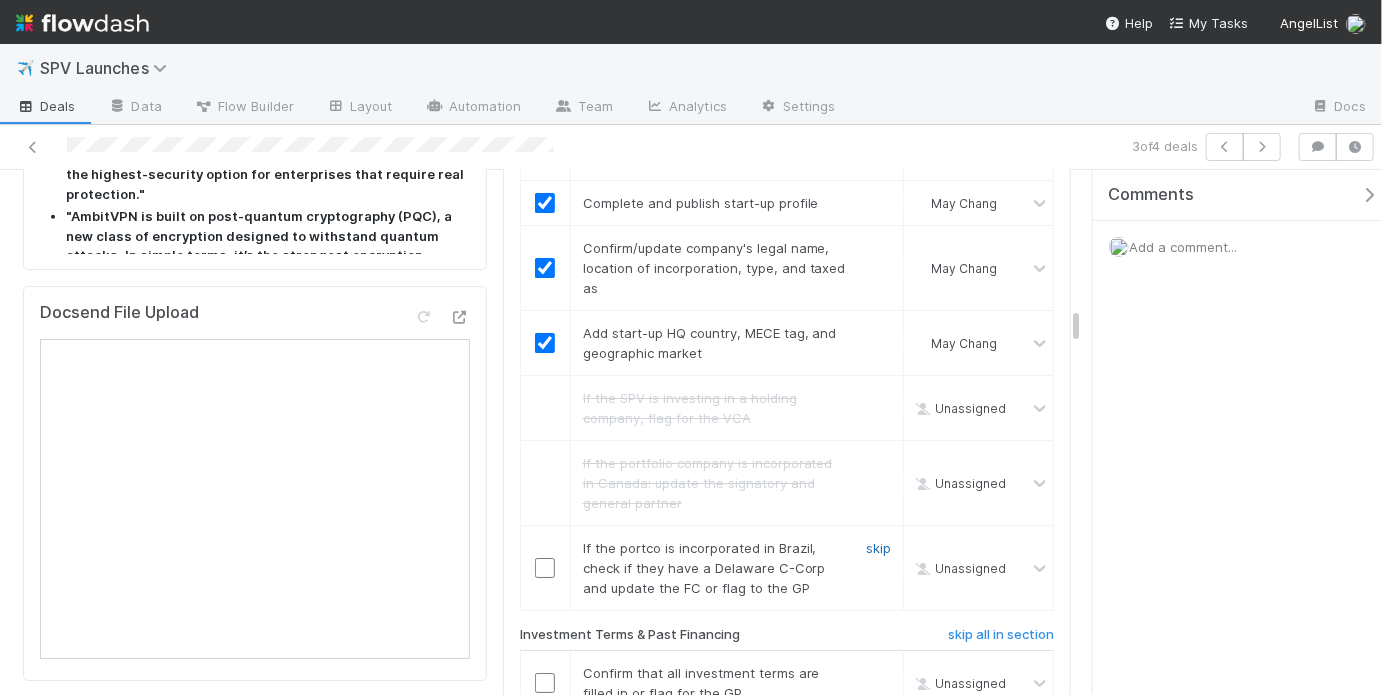click on "skip" at bounding box center (878, 548) 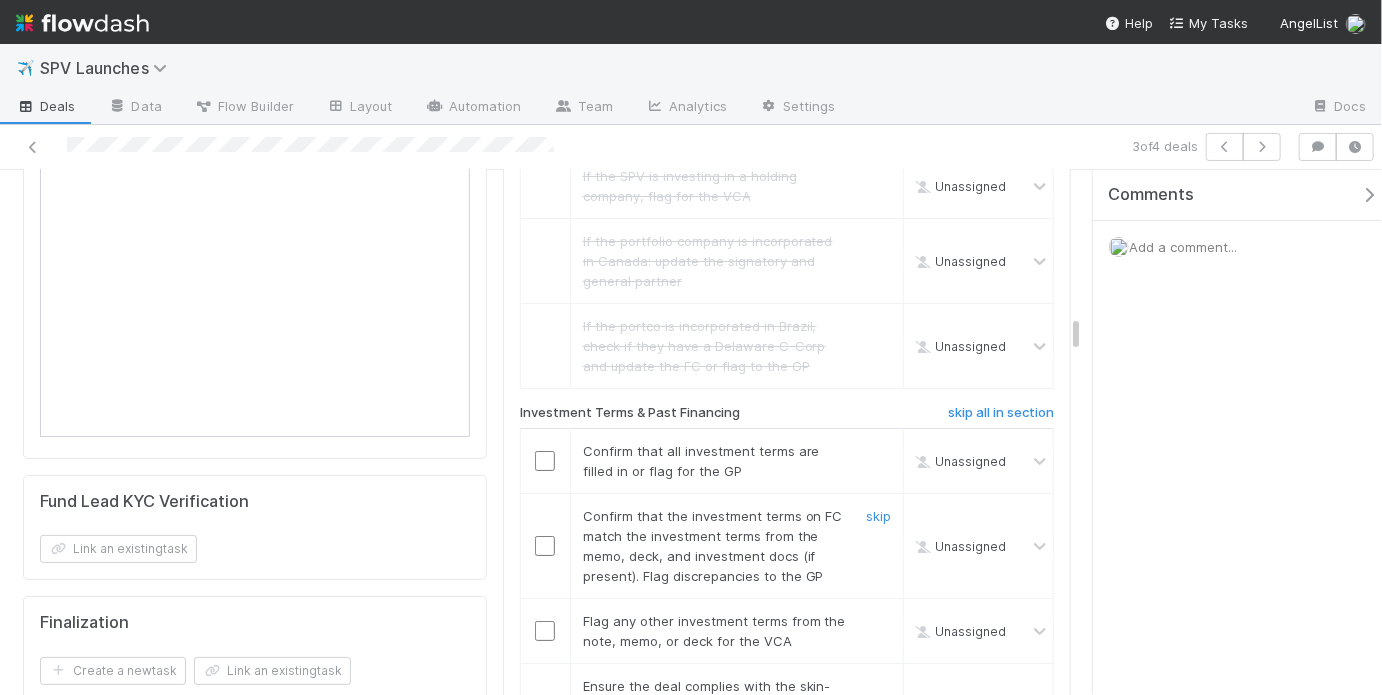 scroll, scrollTop: 3411, scrollLeft: 0, axis: vertical 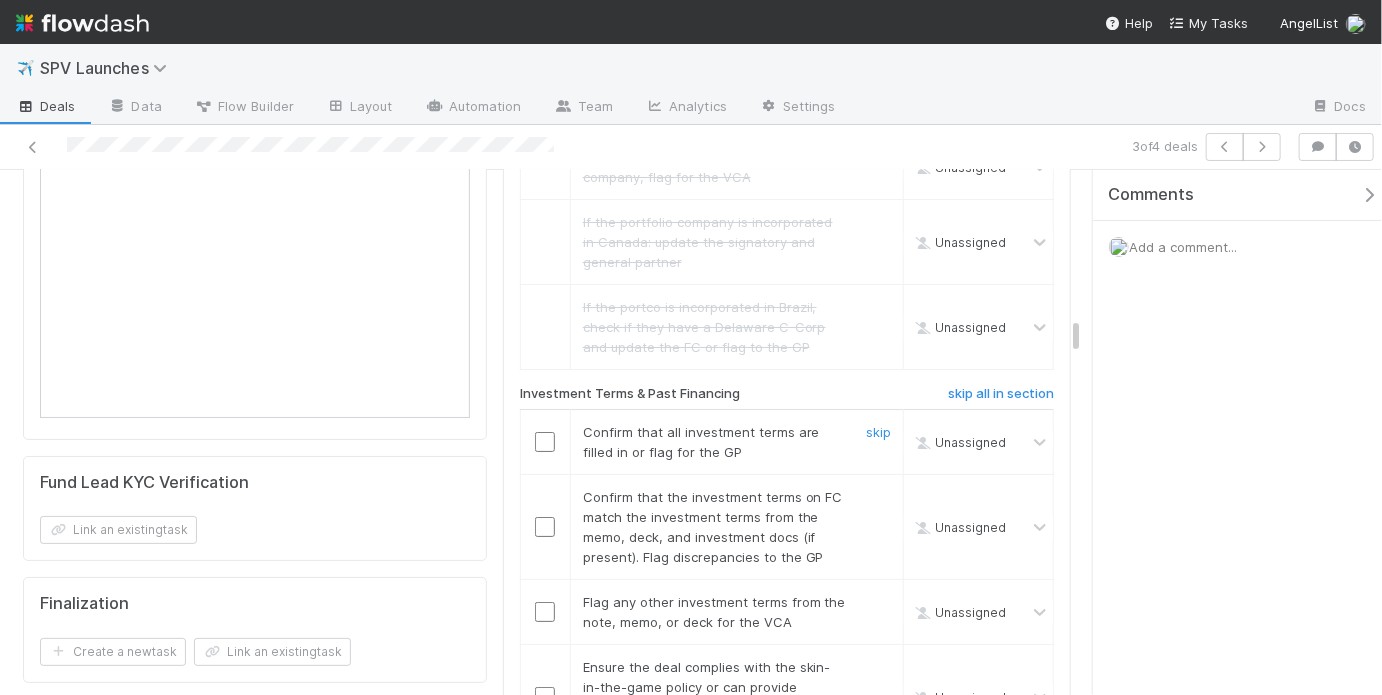drag, startPoint x: 536, startPoint y: 369, endPoint x: 507, endPoint y: 319, distance: 57.801384 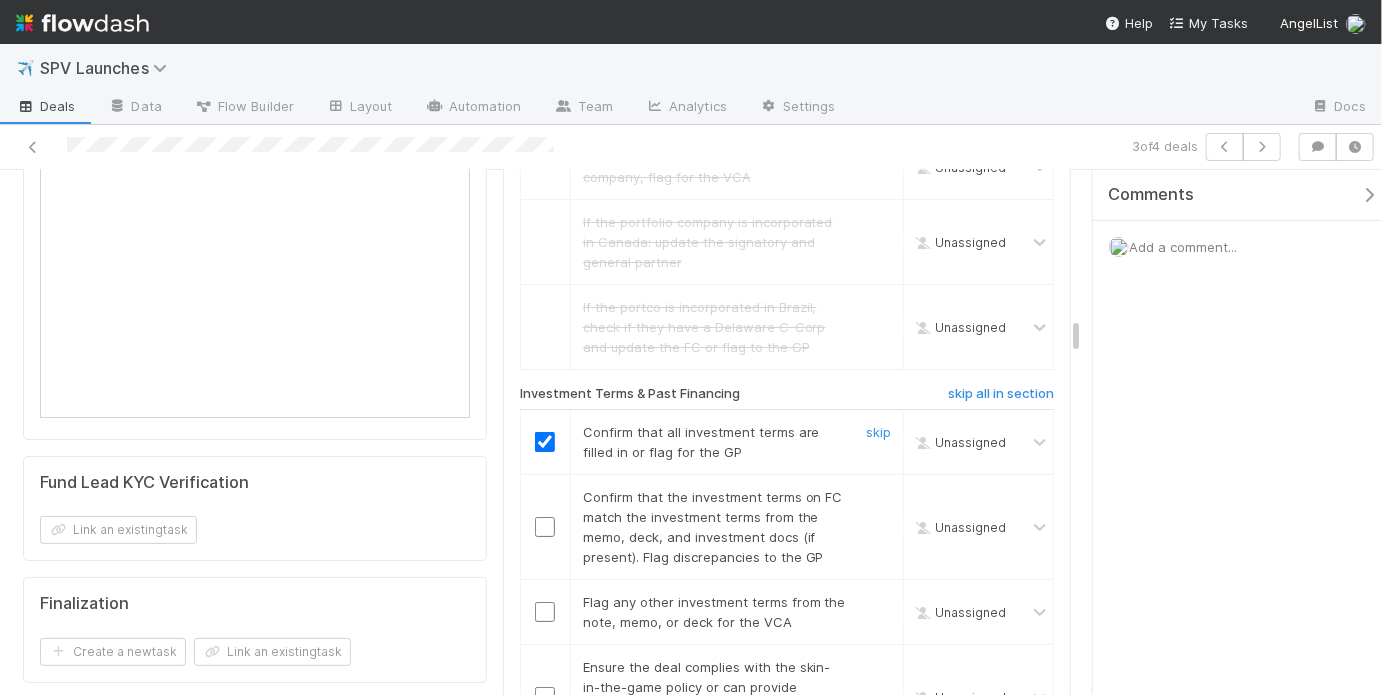 checkbox on "true" 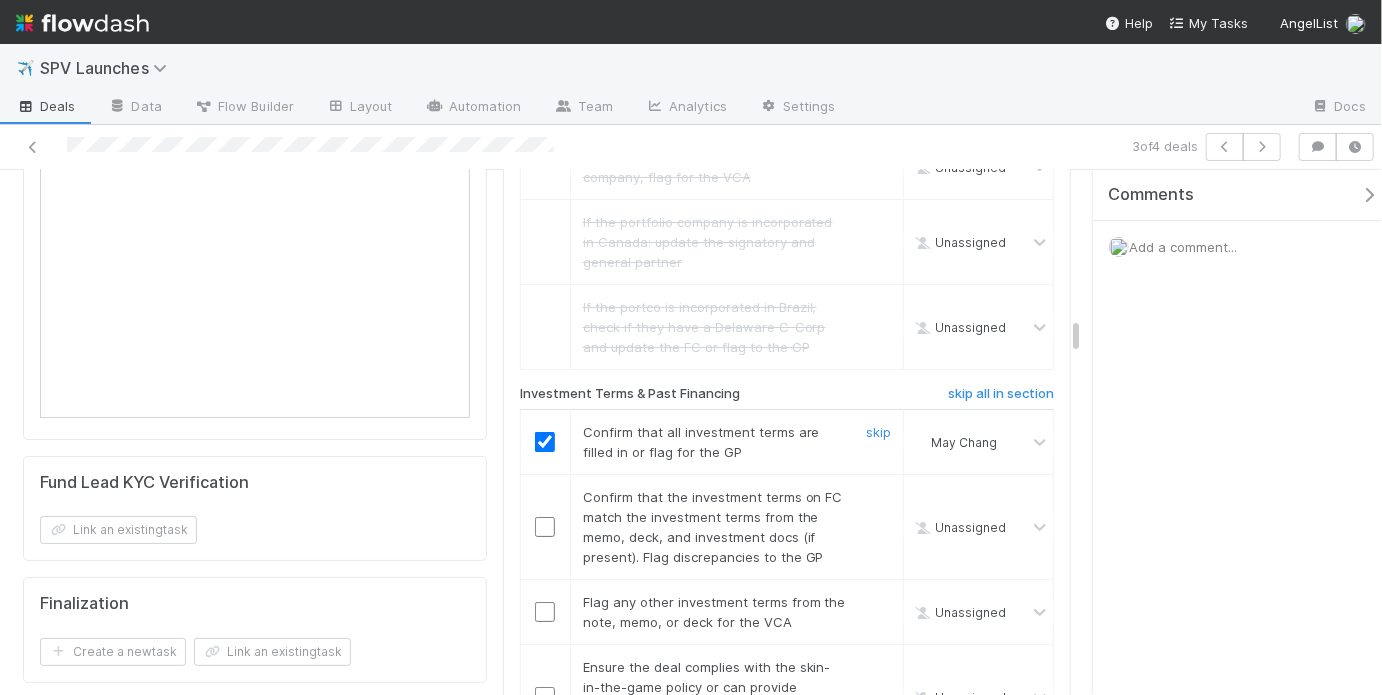 click at bounding box center (545, 442) 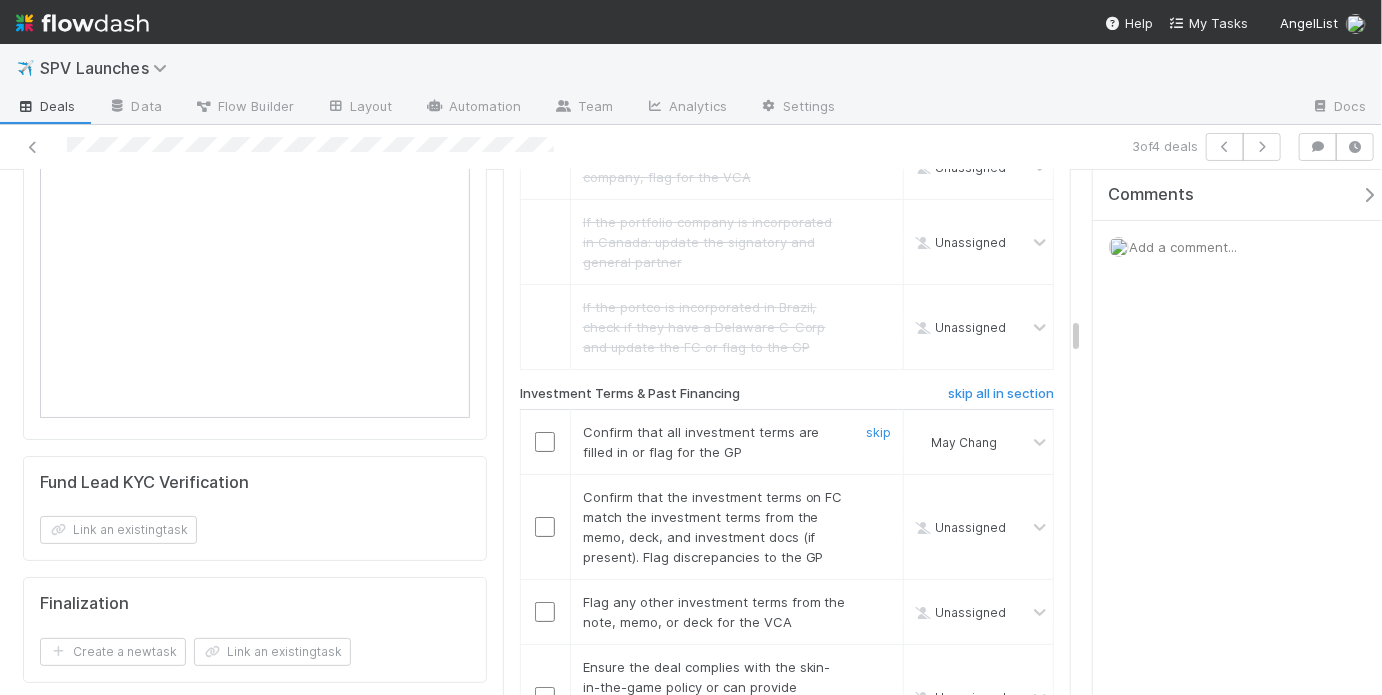 click at bounding box center (545, 442) 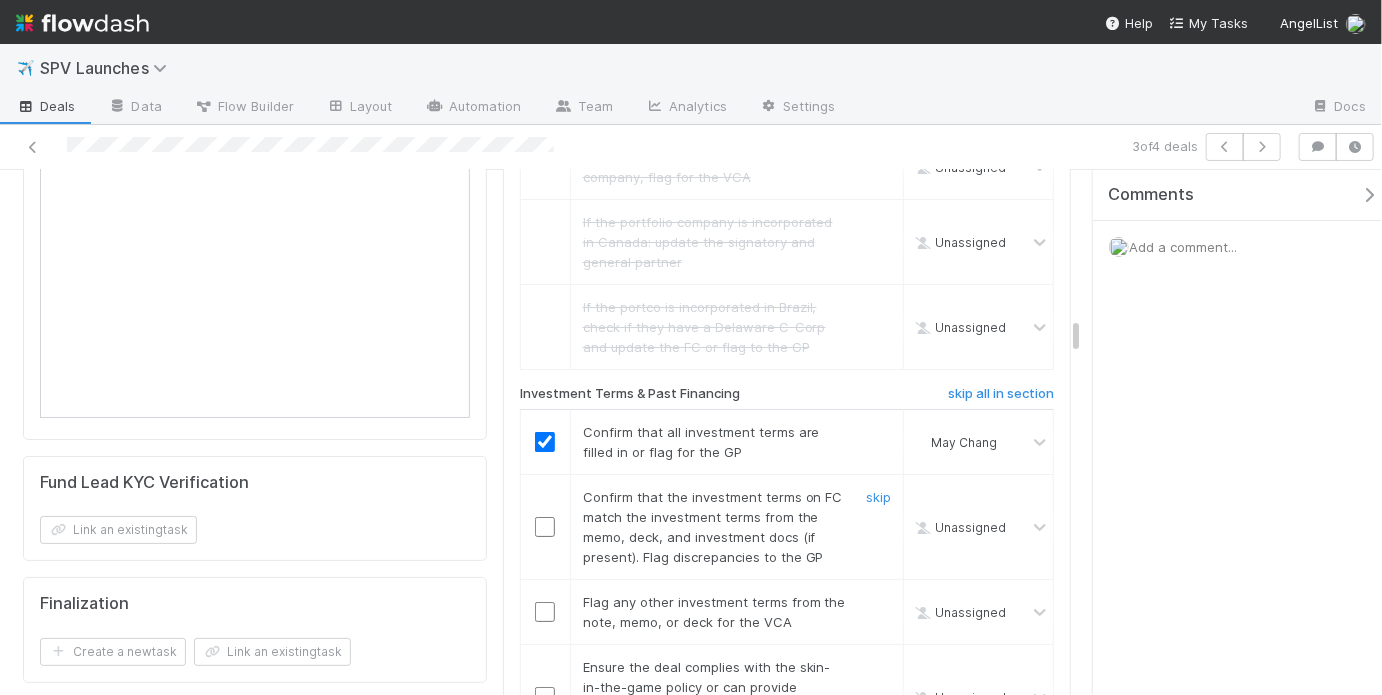 click at bounding box center (545, 527) 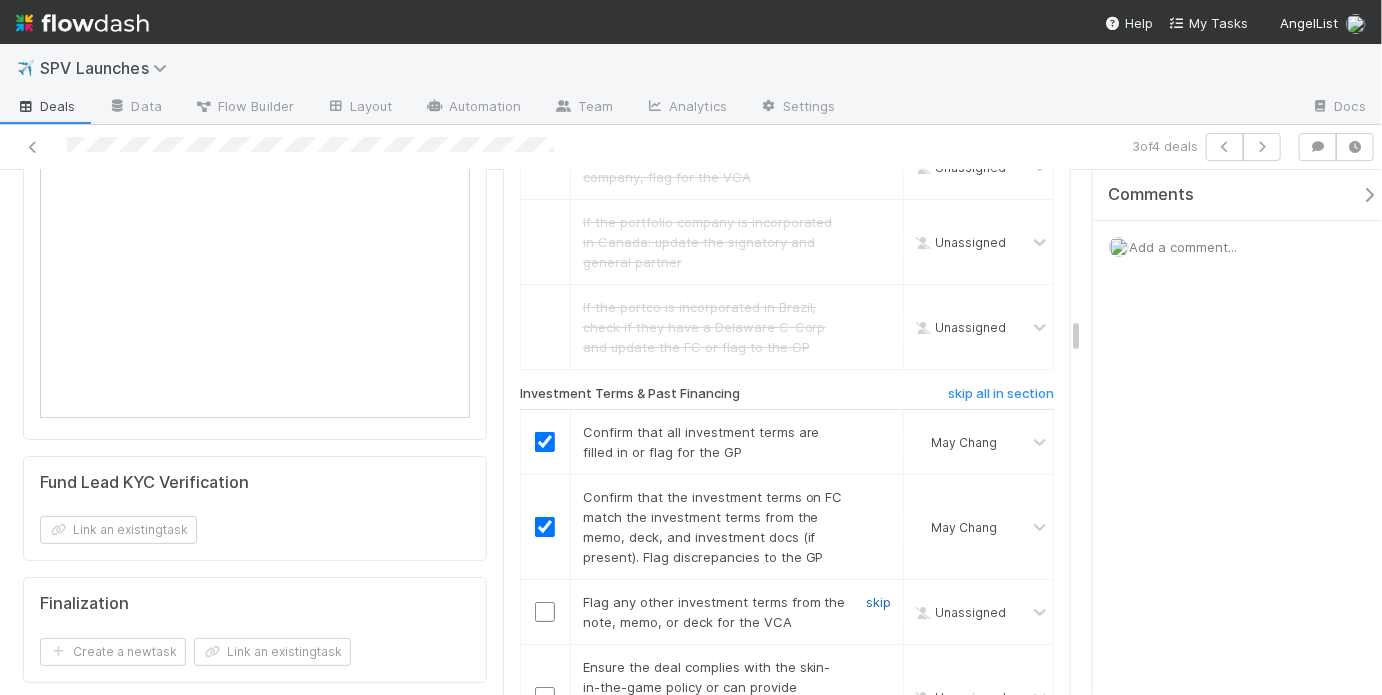 click on "skip" at bounding box center (878, 602) 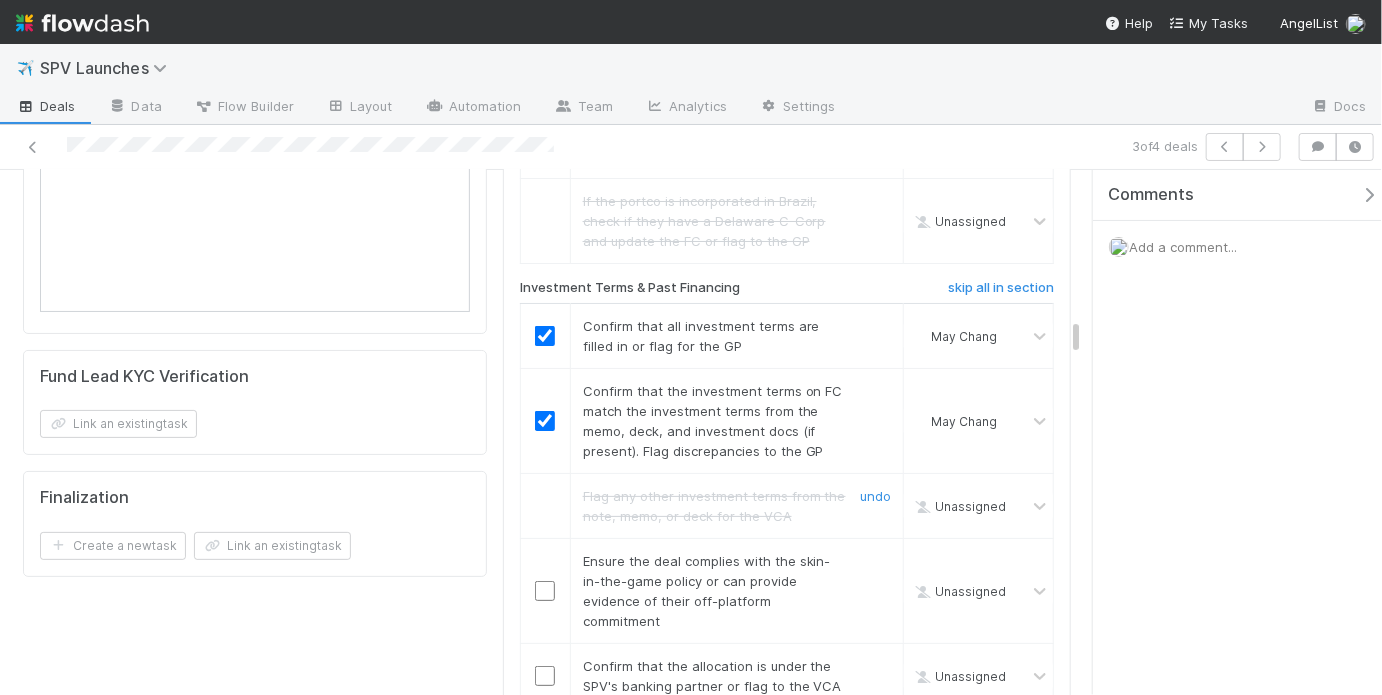 scroll, scrollTop: 3639, scrollLeft: 0, axis: vertical 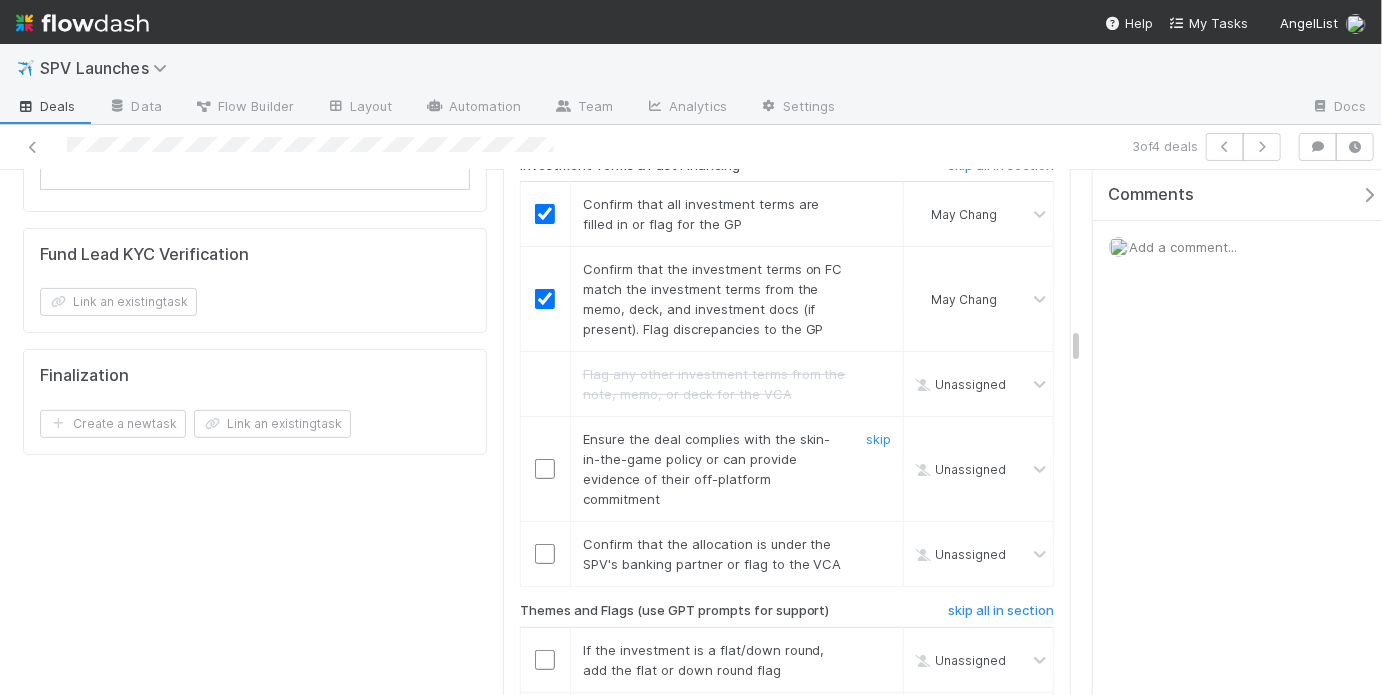 click at bounding box center (545, 469) 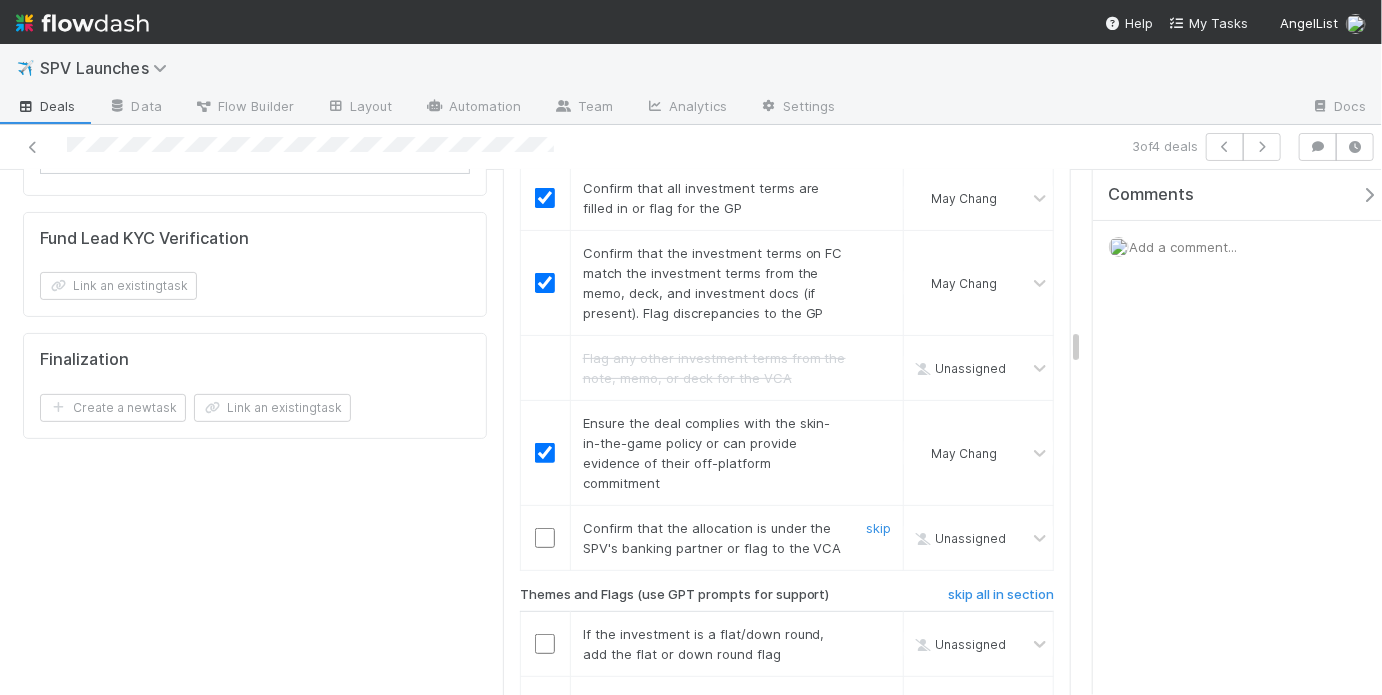 scroll, scrollTop: 3659, scrollLeft: 0, axis: vertical 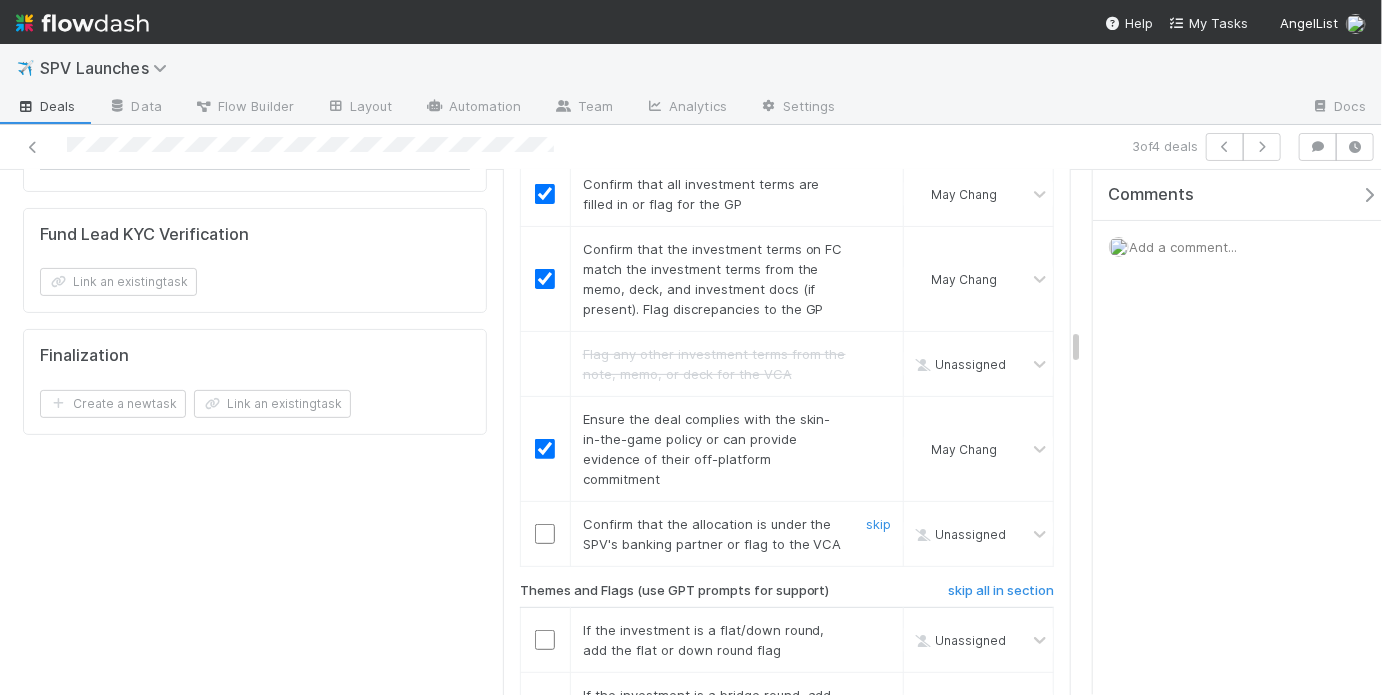 click at bounding box center (545, 534) 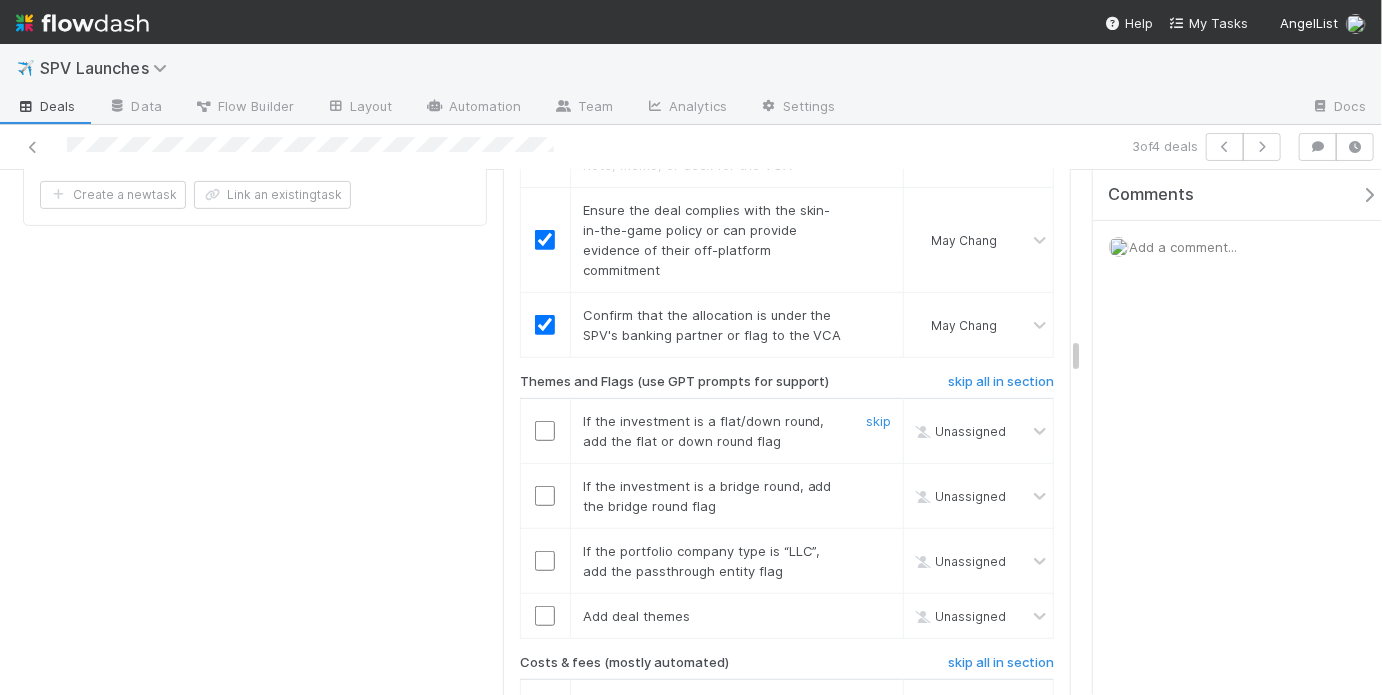 scroll, scrollTop: 3880, scrollLeft: 0, axis: vertical 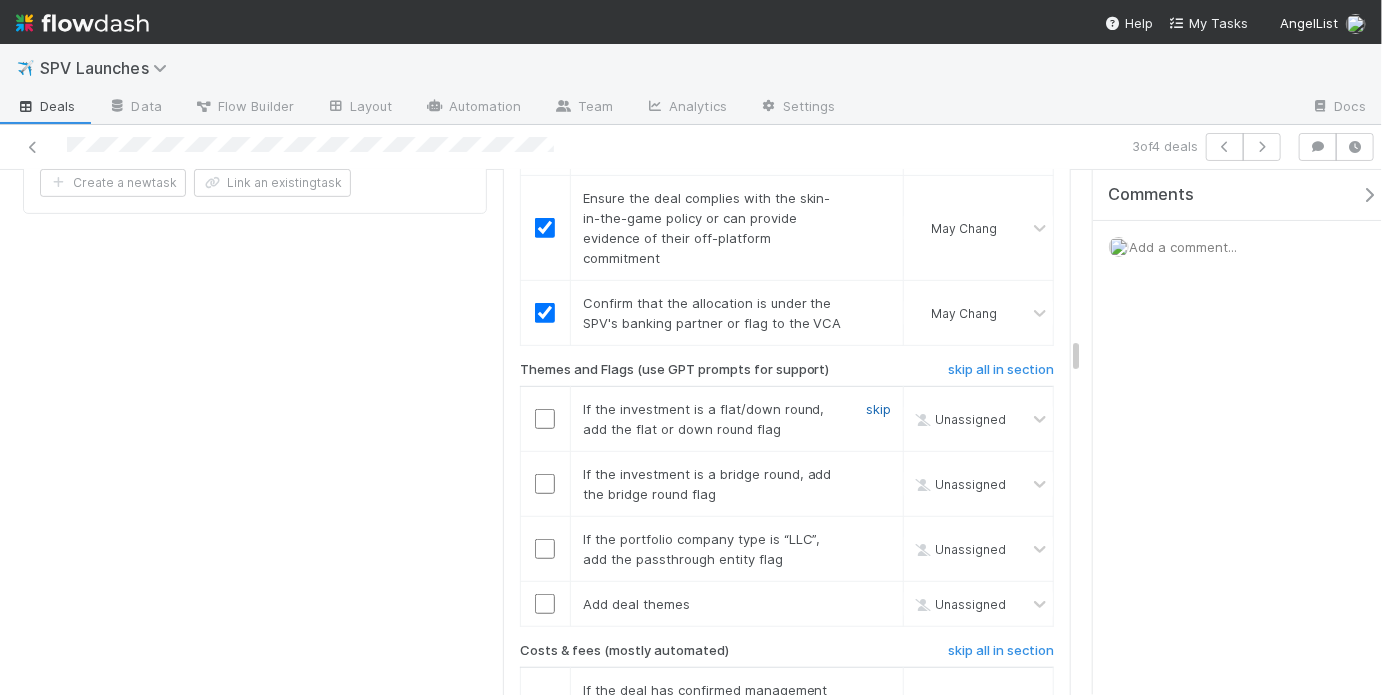 click on "skip" at bounding box center [878, 409] 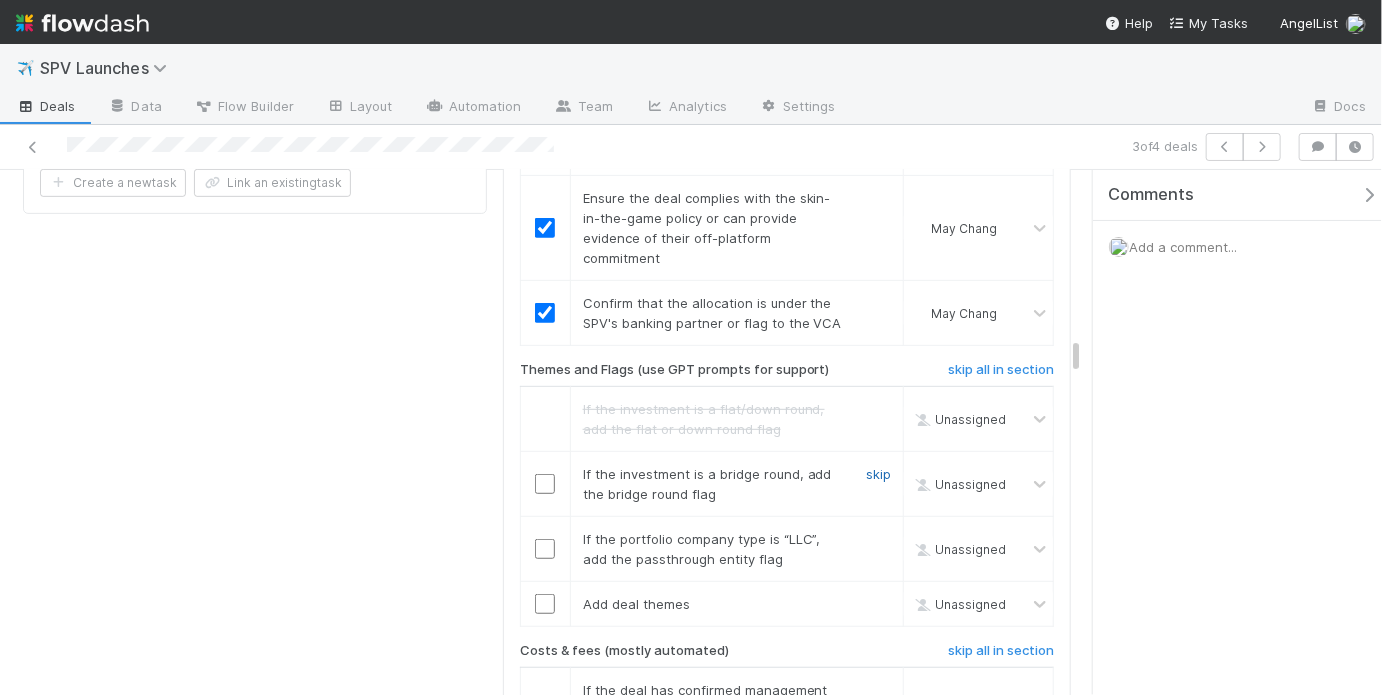 click on "skip" at bounding box center [878, 474] 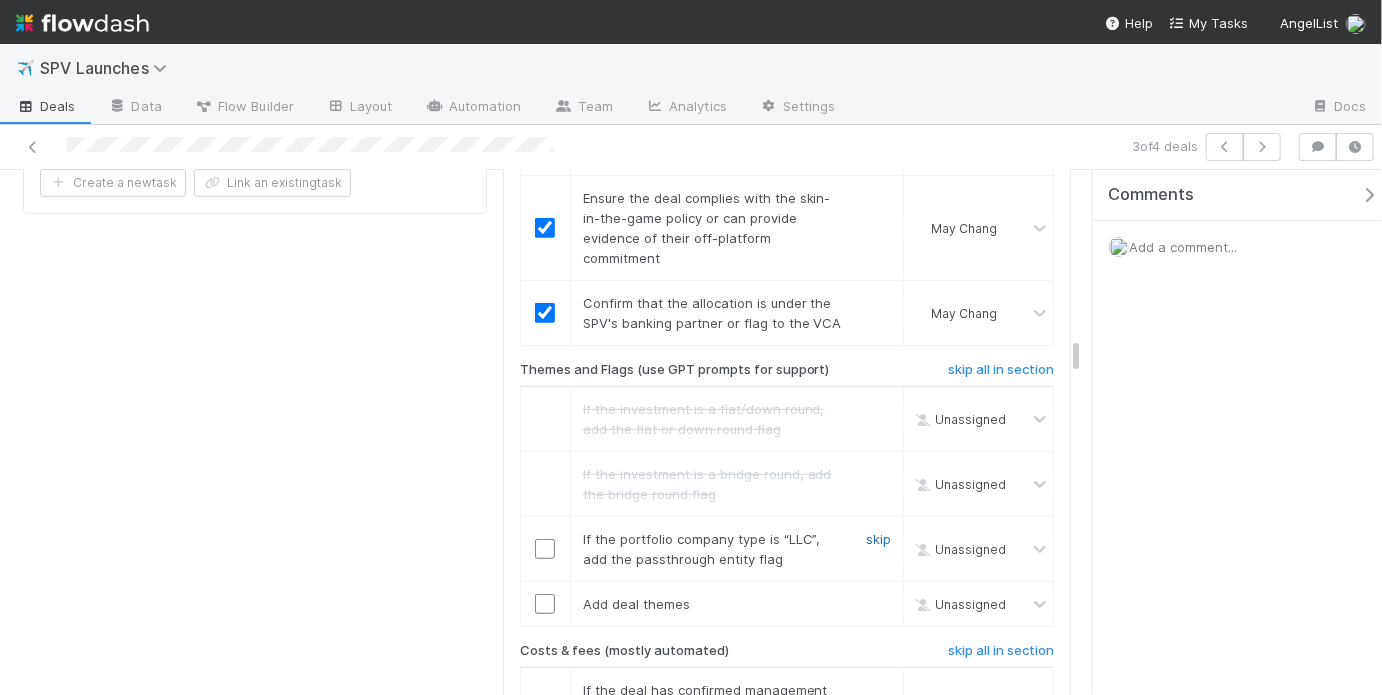 click on "skip" at bounding box center (878, 539) 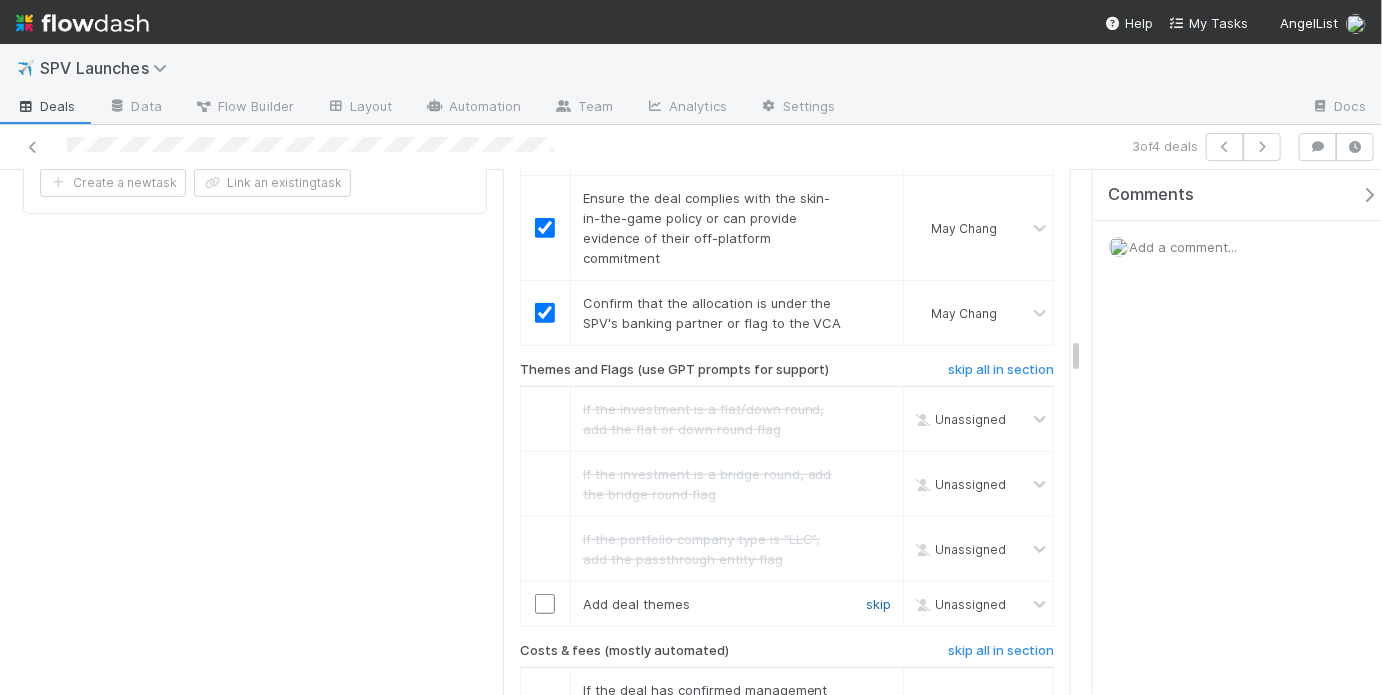 click on "skip" at bounding box center (878, 604) 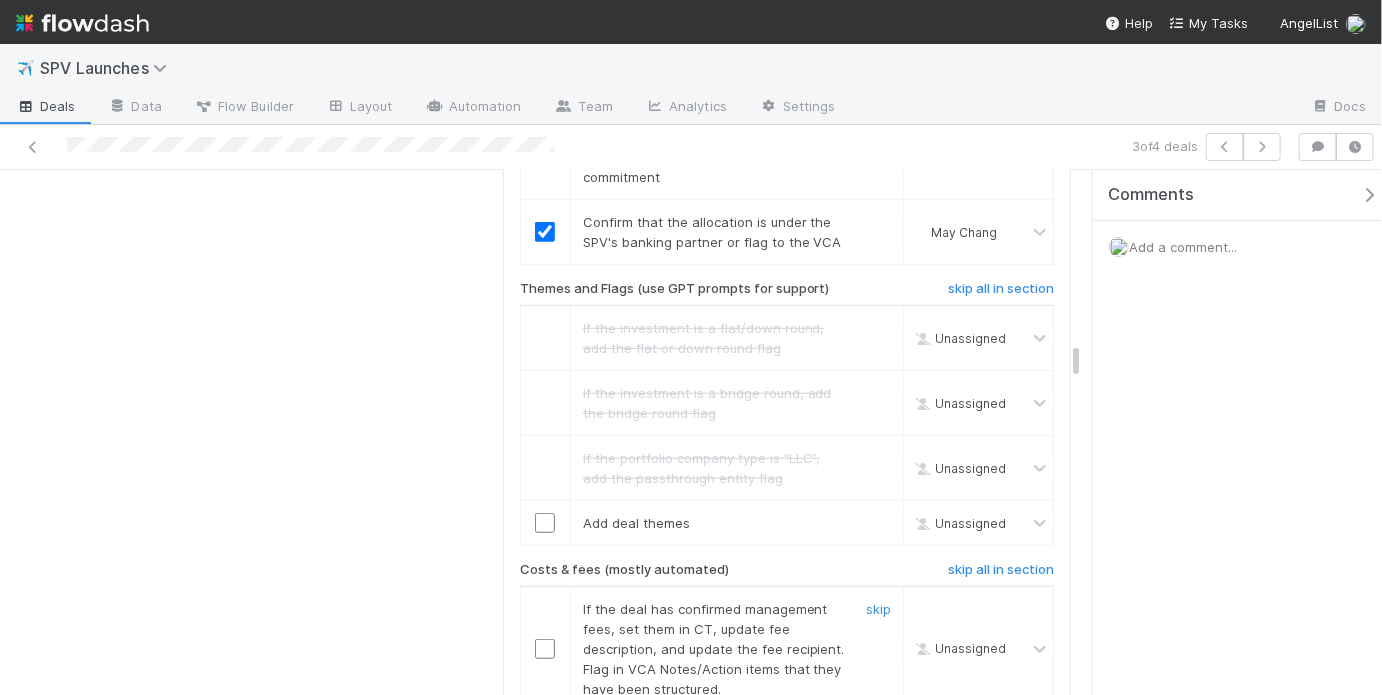 scroll, scrollTop: 3990, scrollLeft: 0, axis: vertical 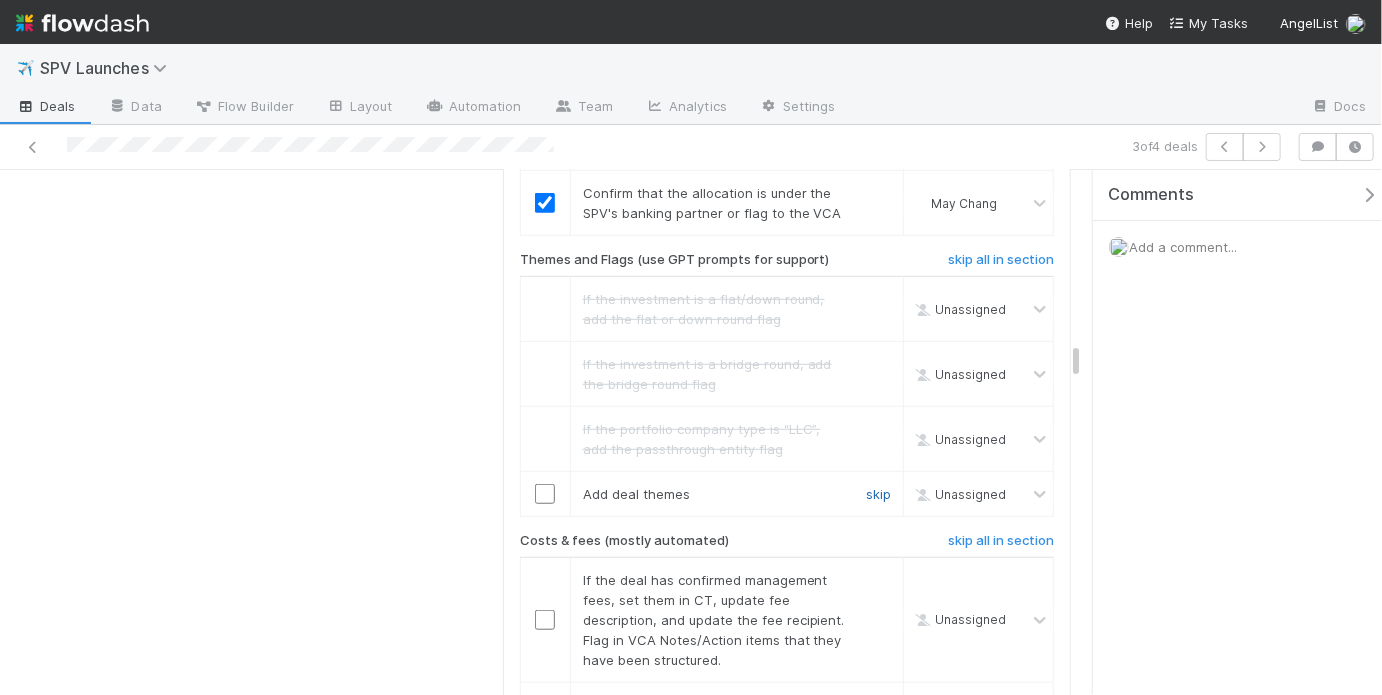 click on "skip" at bounding box center [878, 494] 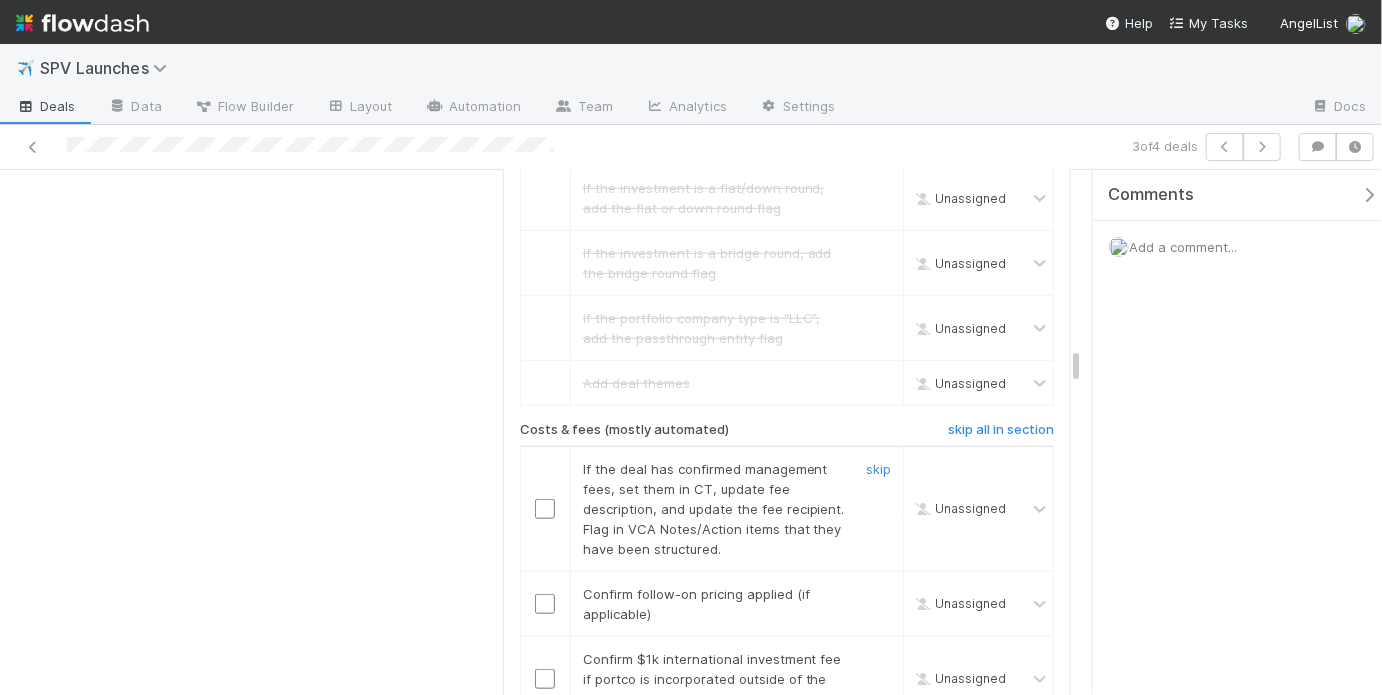 scroll, scrollTop: 4108, scrollLeft: 0, axis: vertical 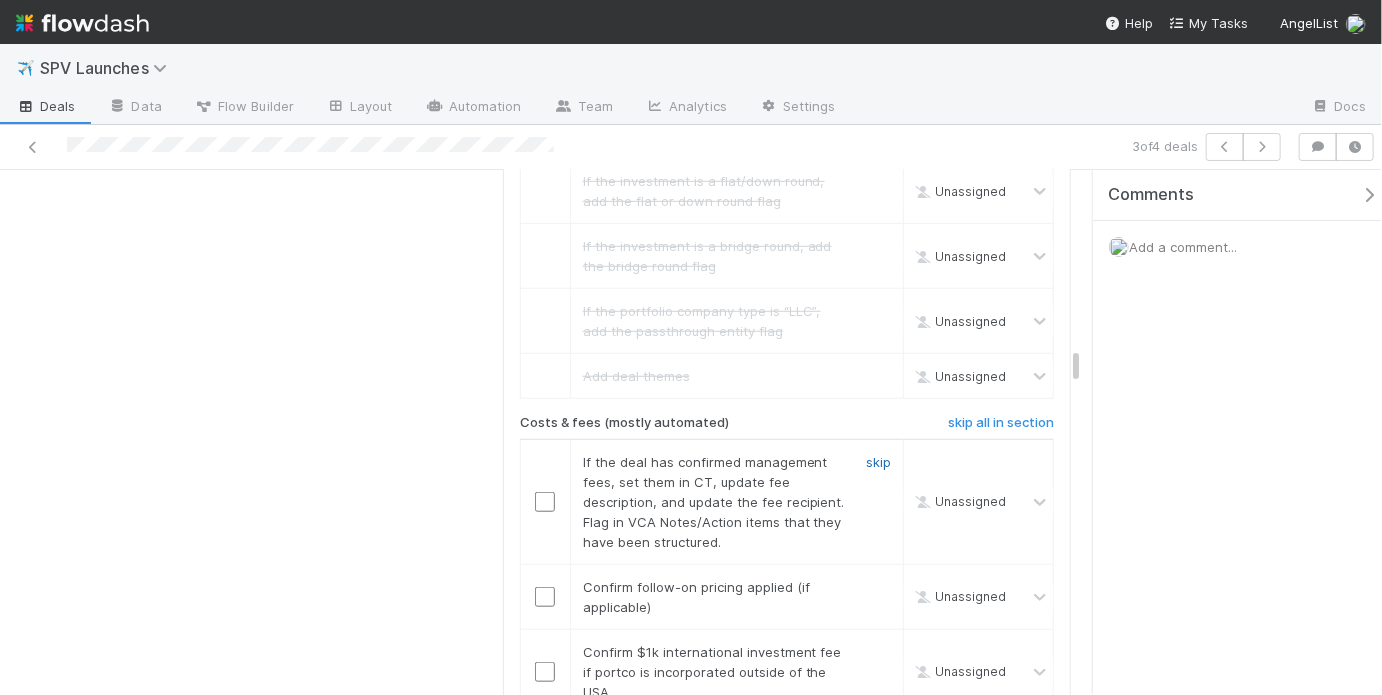 click on "skip" at bounding box center (878, 462) 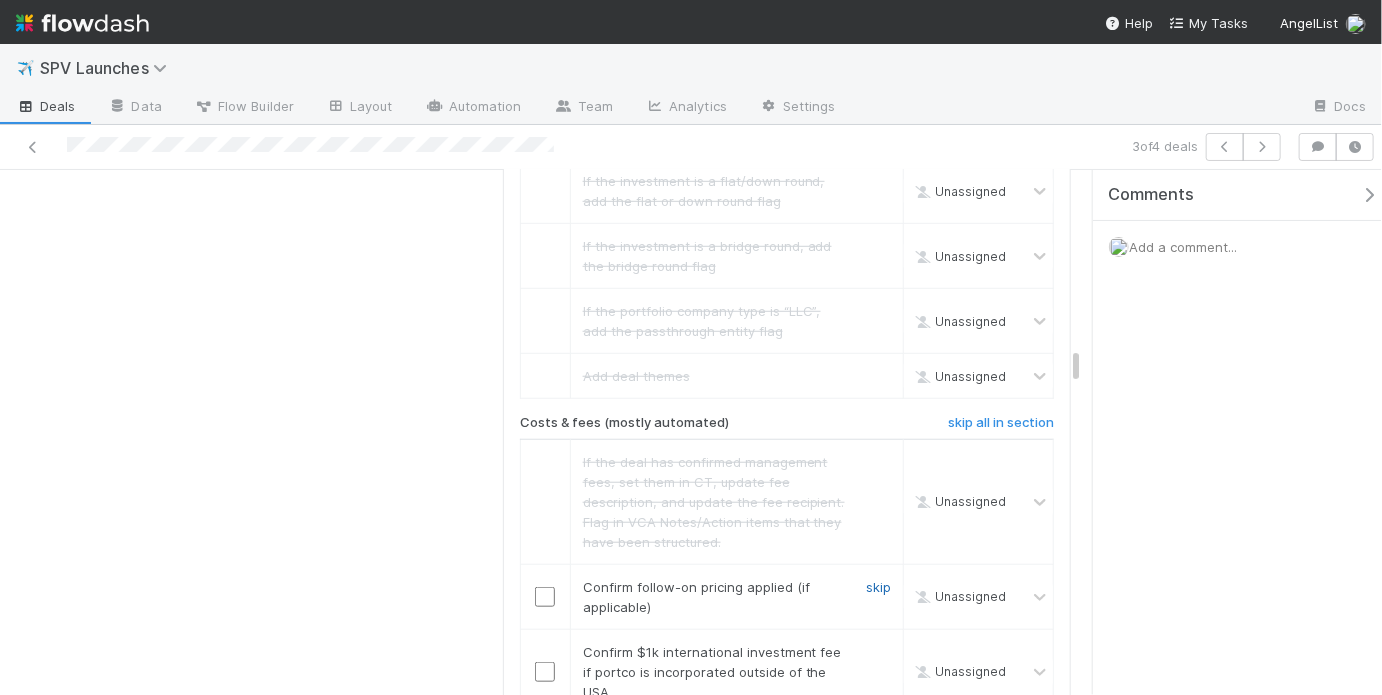 click on "skip" at bounding box center (878, 587) 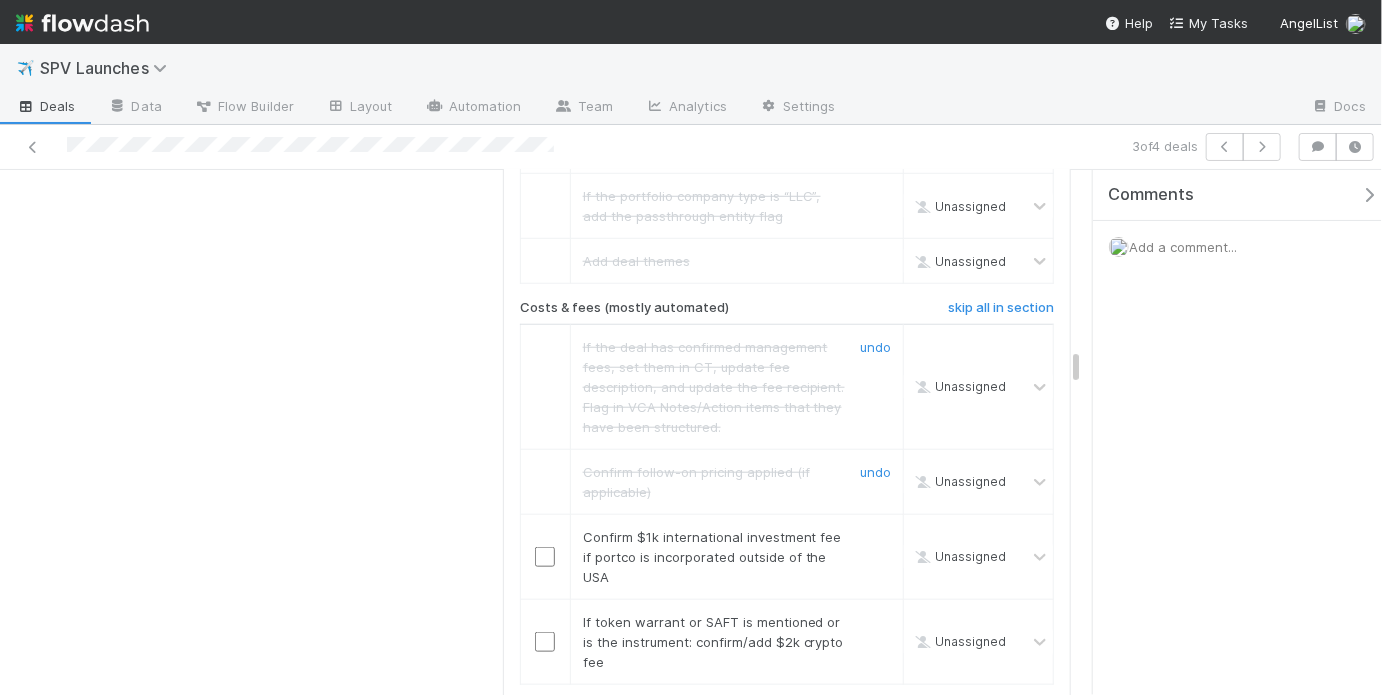 scroll, scrollTop: 4234, scrollLeft: 0, axis: vertical 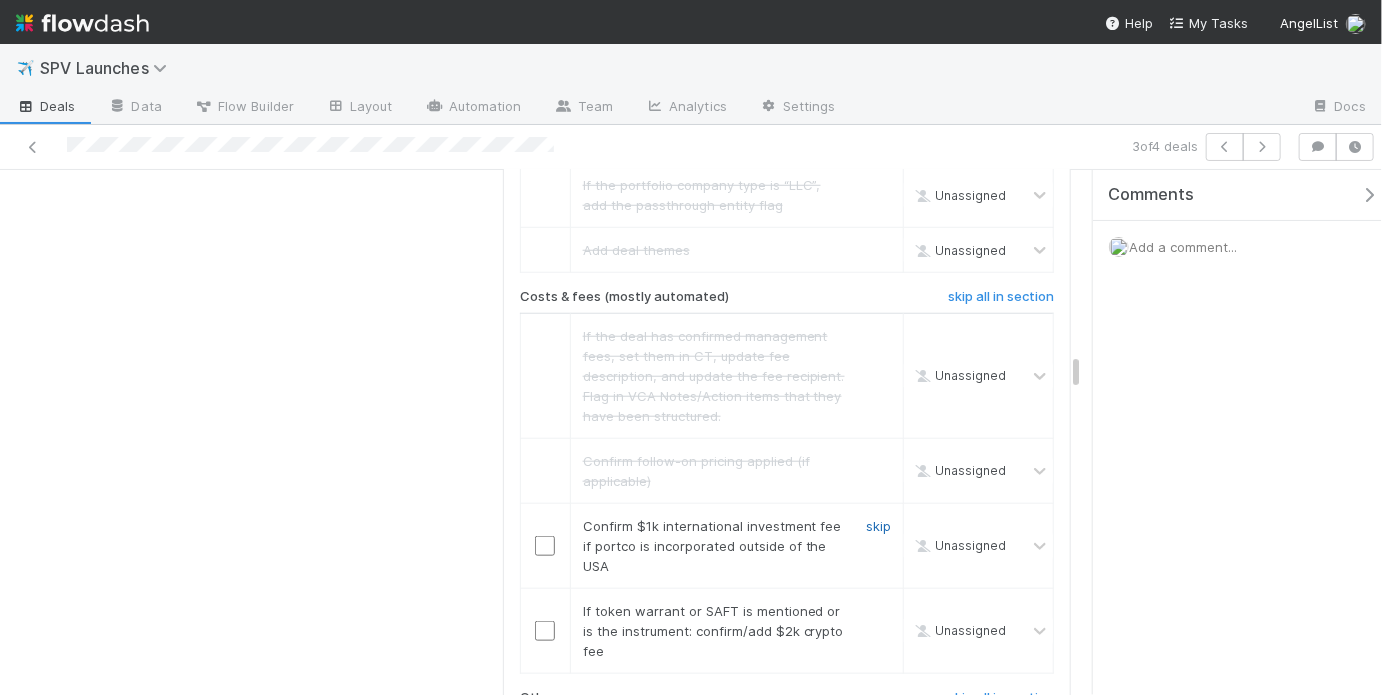 click on "skip" at bounding box center (878, 526) 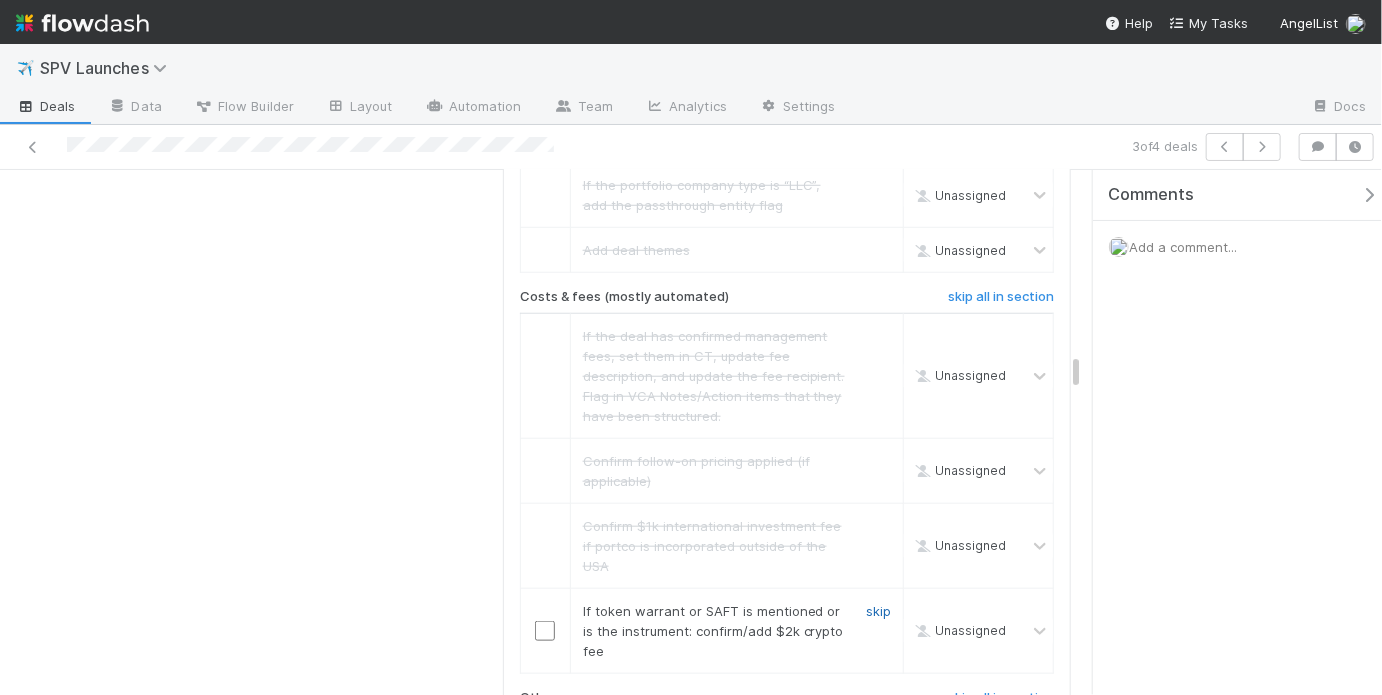 click on "skip" at bounding box center (878, 611) 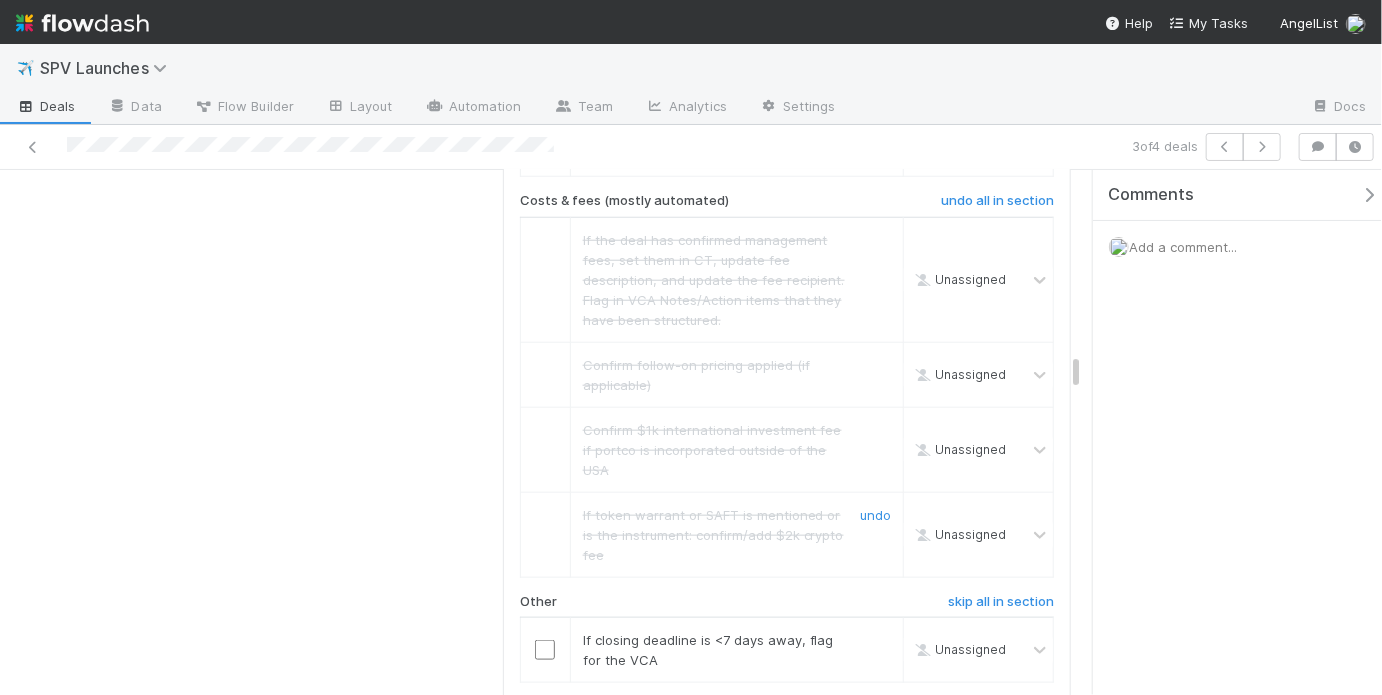 scroll, scrollTop: 4372, scrollLeft: 0, axis: vertical 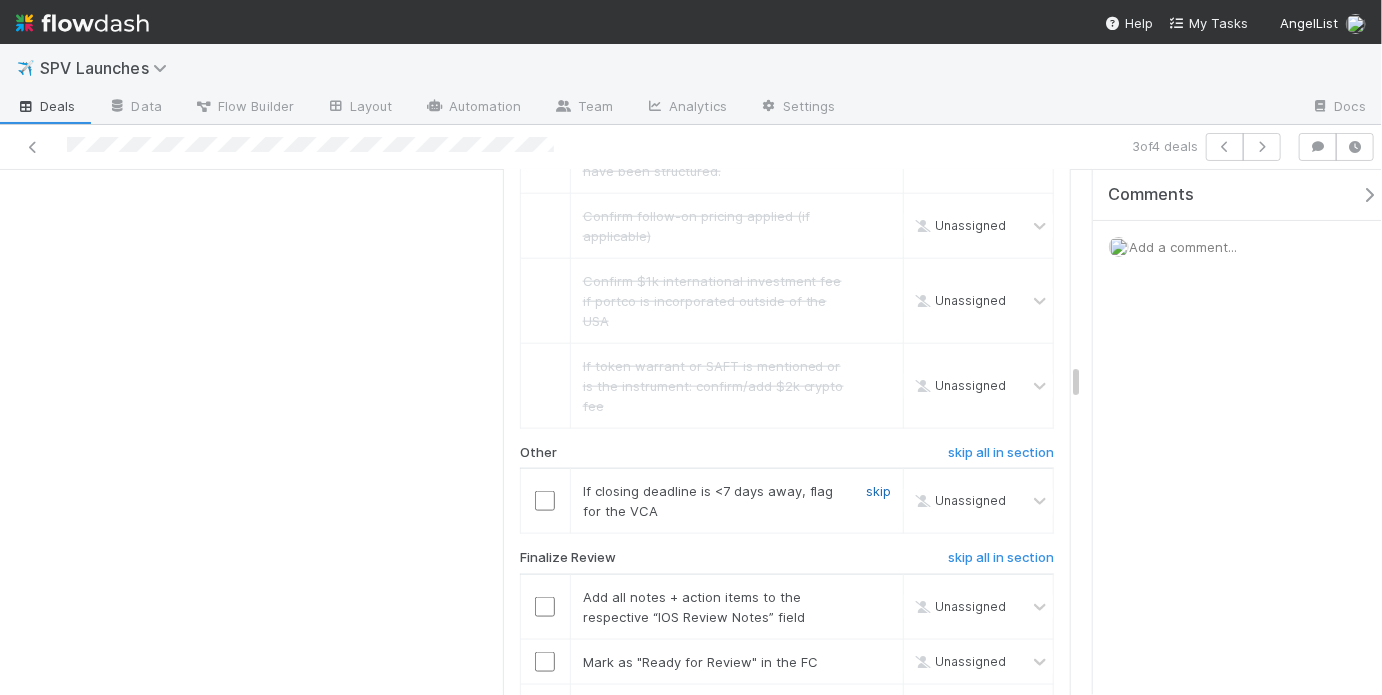 click on "skip" at bounding box center (878, 491) 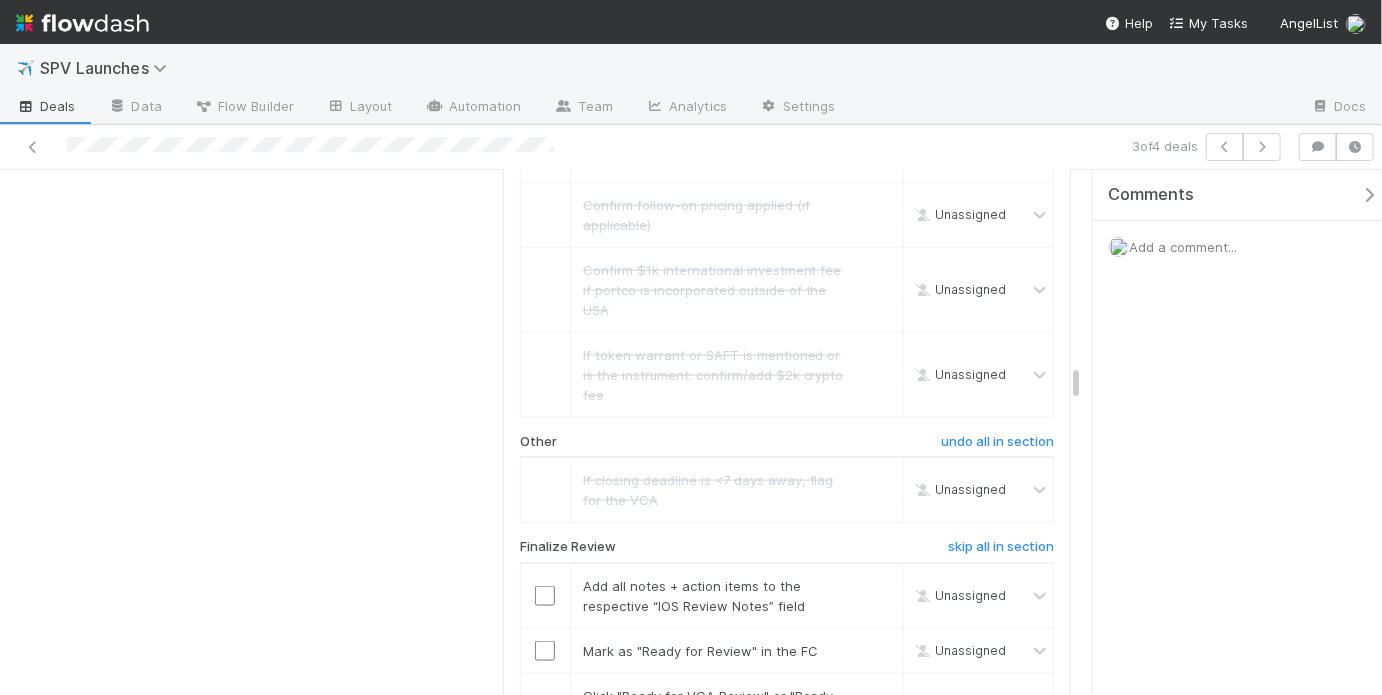 scroll, scrollTop: 4507, scrollLeft: 0, axis: vertical 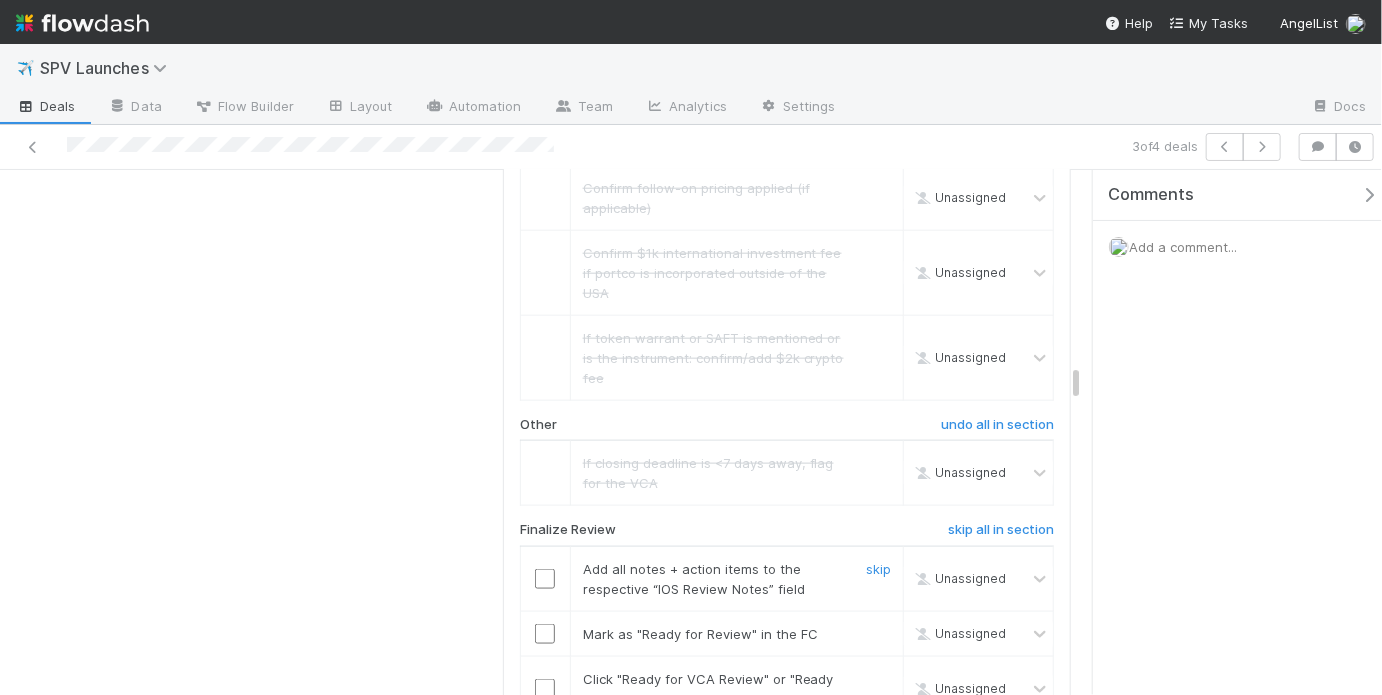click at bounding box center (545, 579) 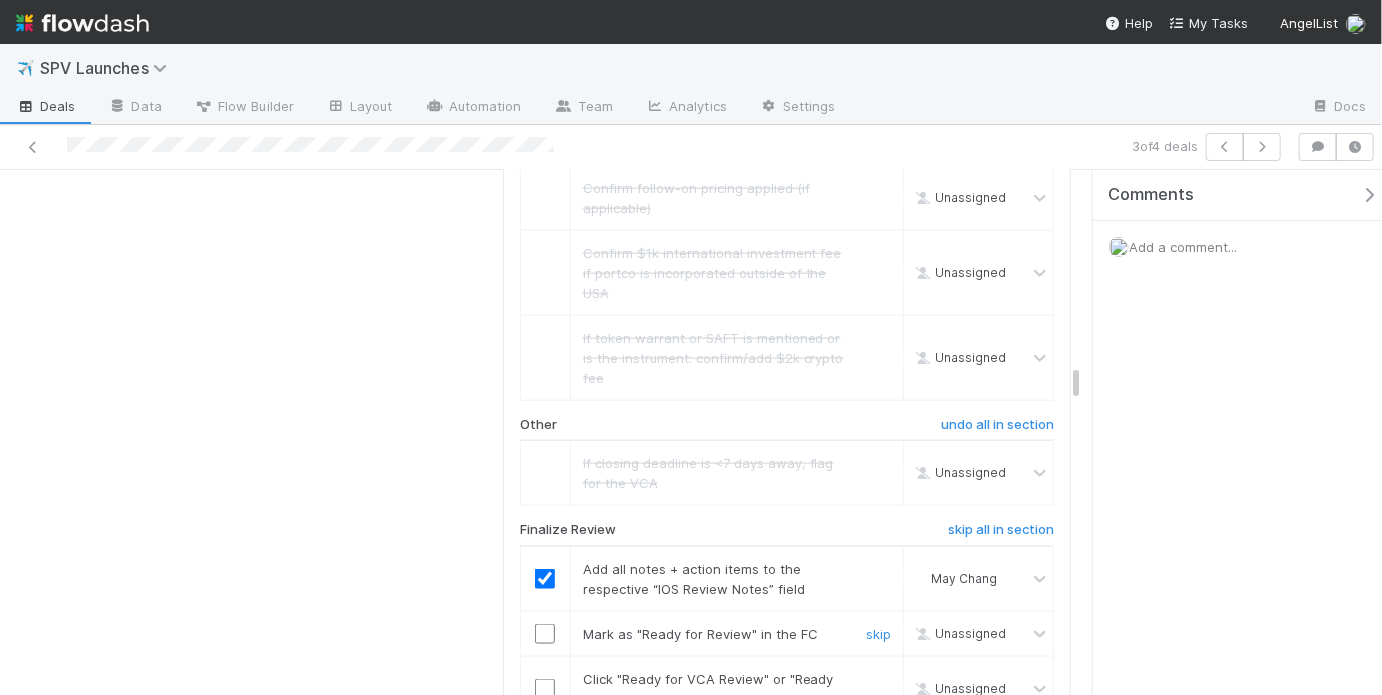 click at bounding box center [545, 634] 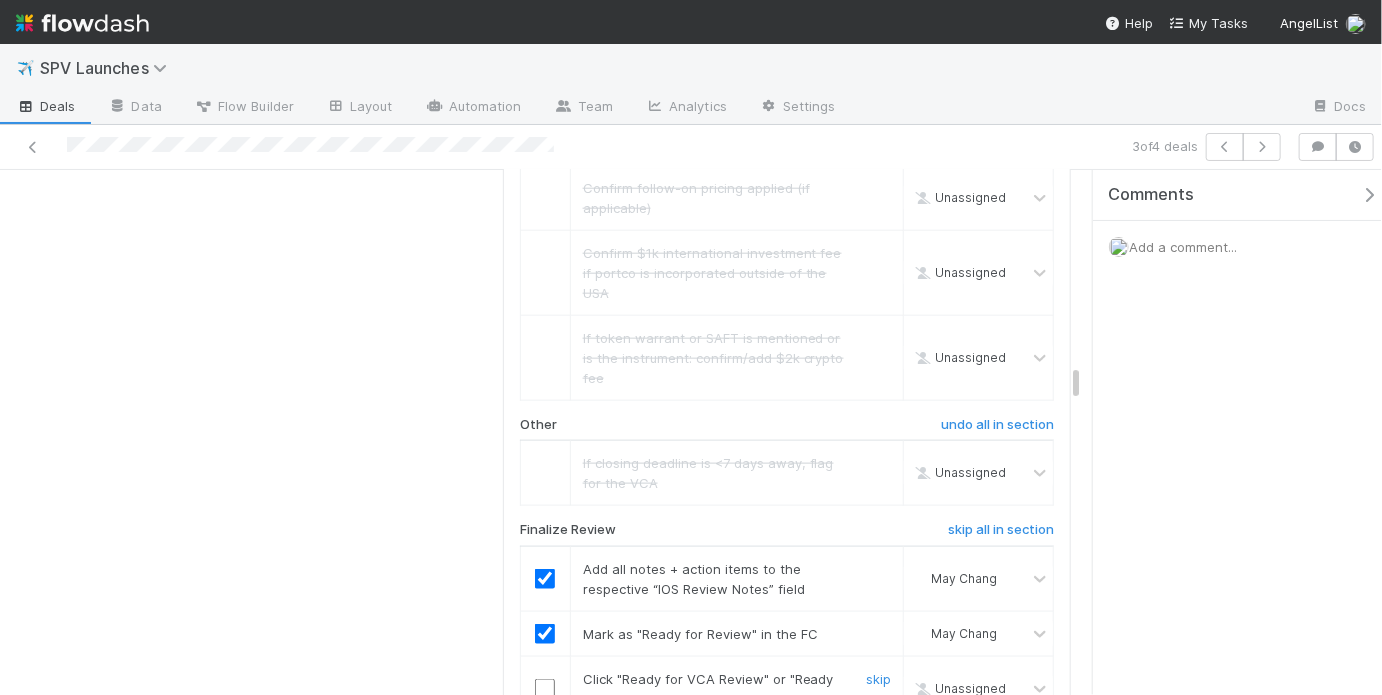 click at bounding box center [545, 689] 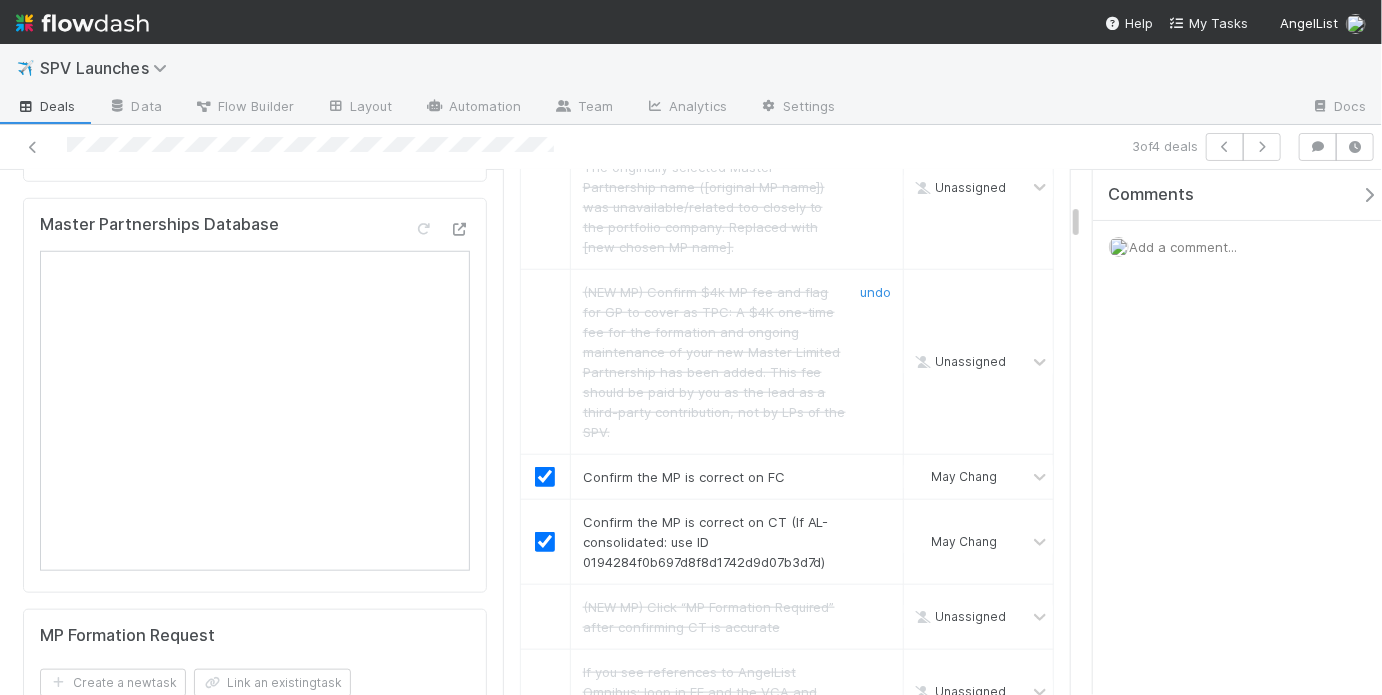 scroll, scrollTop: 0, scrollLeft: 0, axis: both 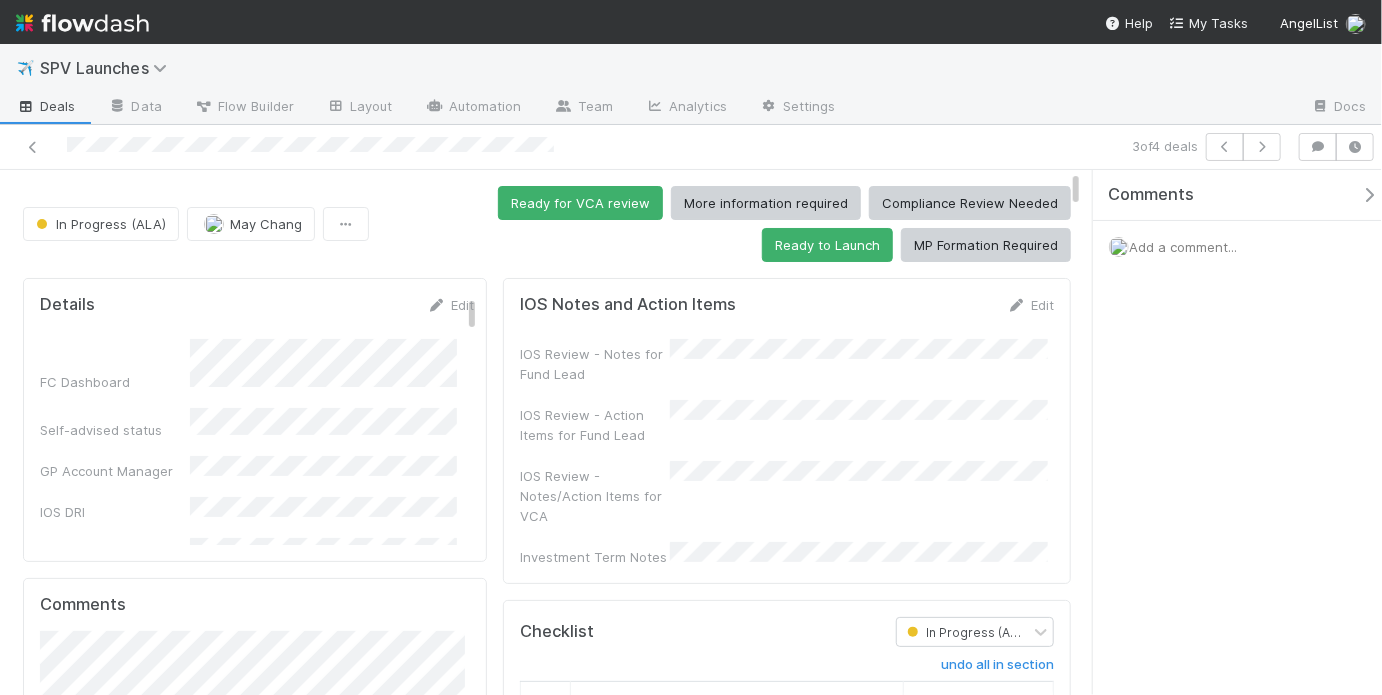click on "IOS Review - Notes for Fund Lead" at bounding box center [787, 361] 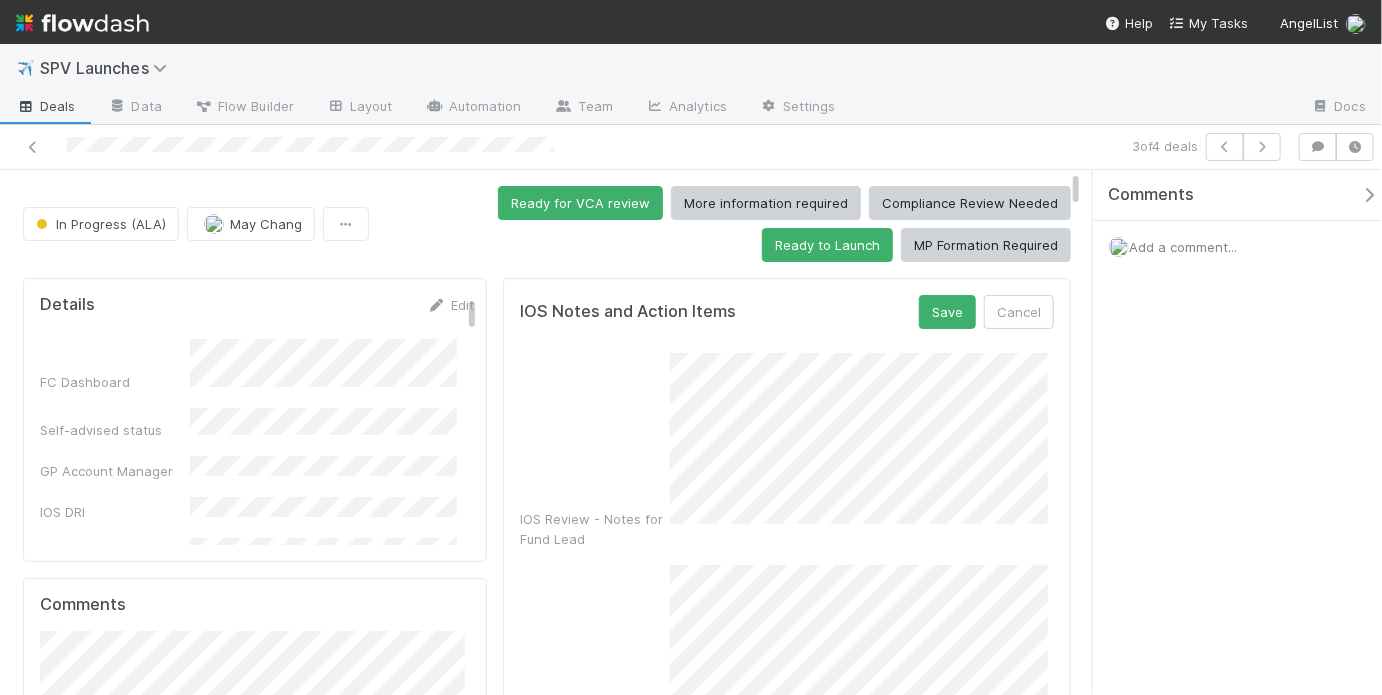 click on "IOS Review - Notes for Fund Lead" at bounding box center (787, 451) 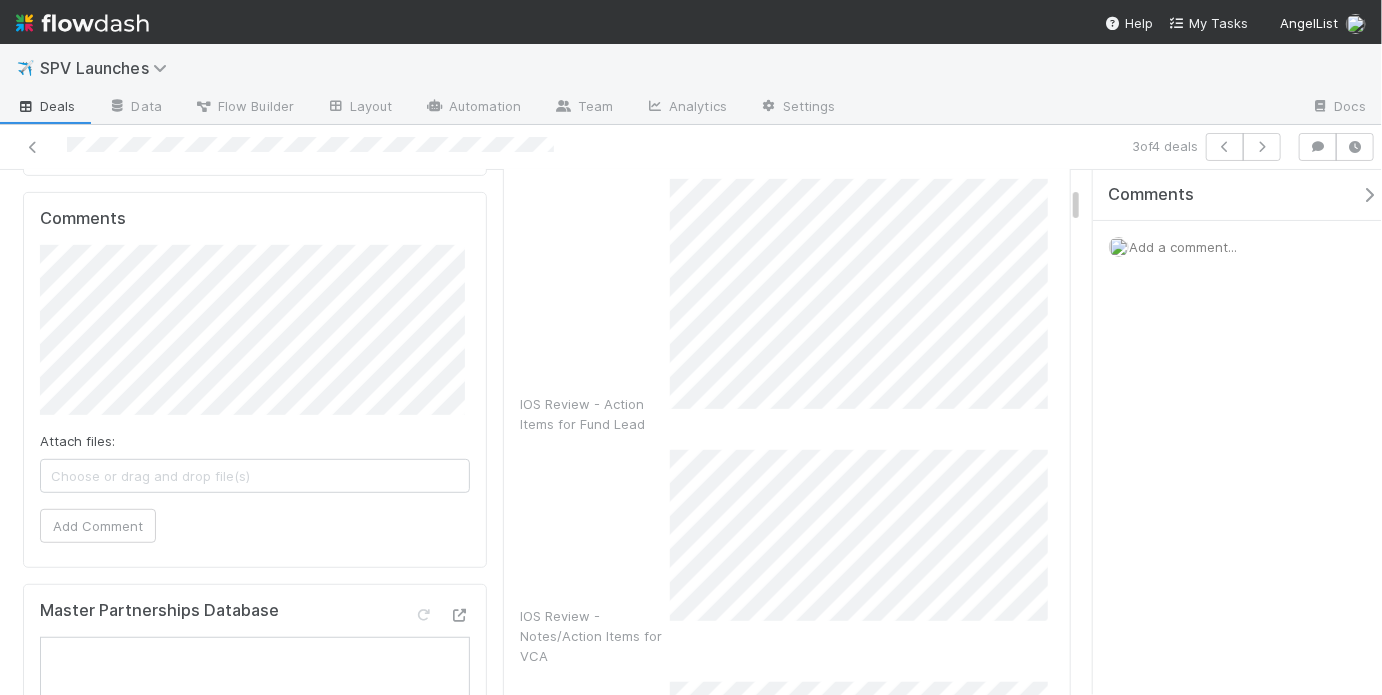 scroll, scrollTop: 388, scrollLeft: 0, axis: vertical 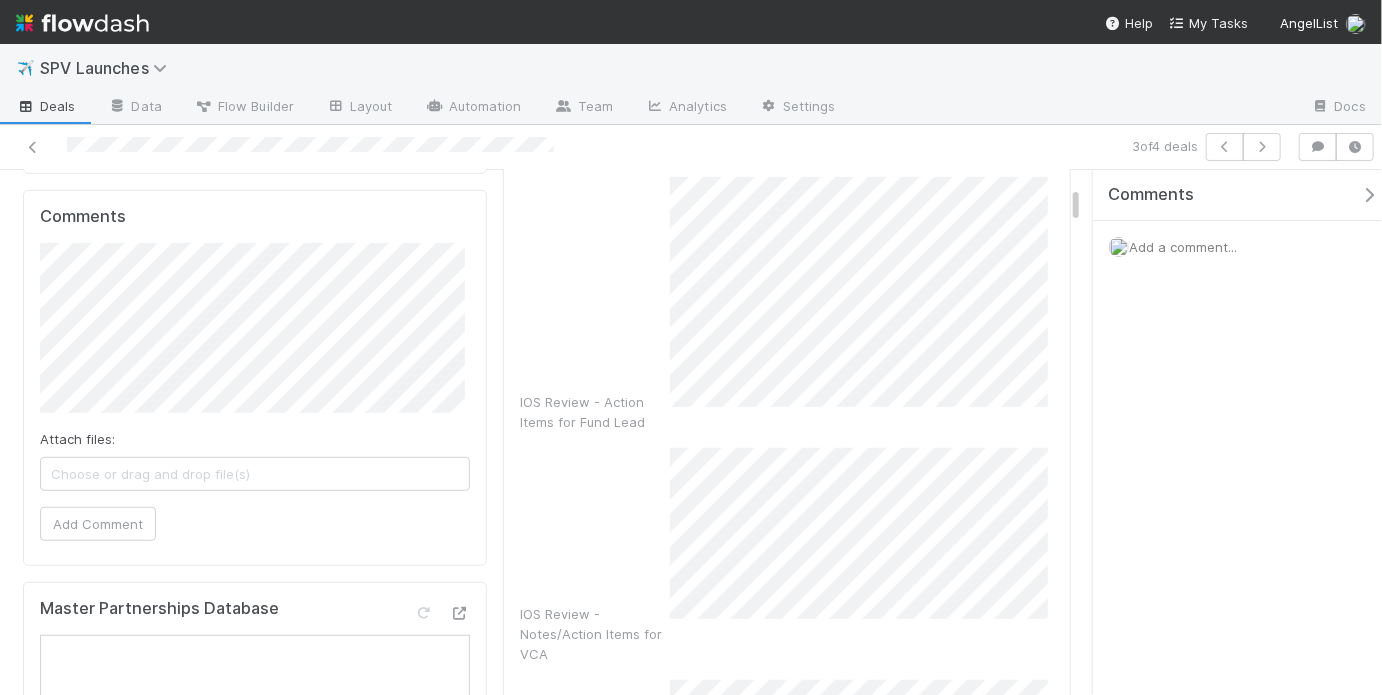 click on "IOS Review - Notes/Action Items for VCA" at bounding box center (787, 556) 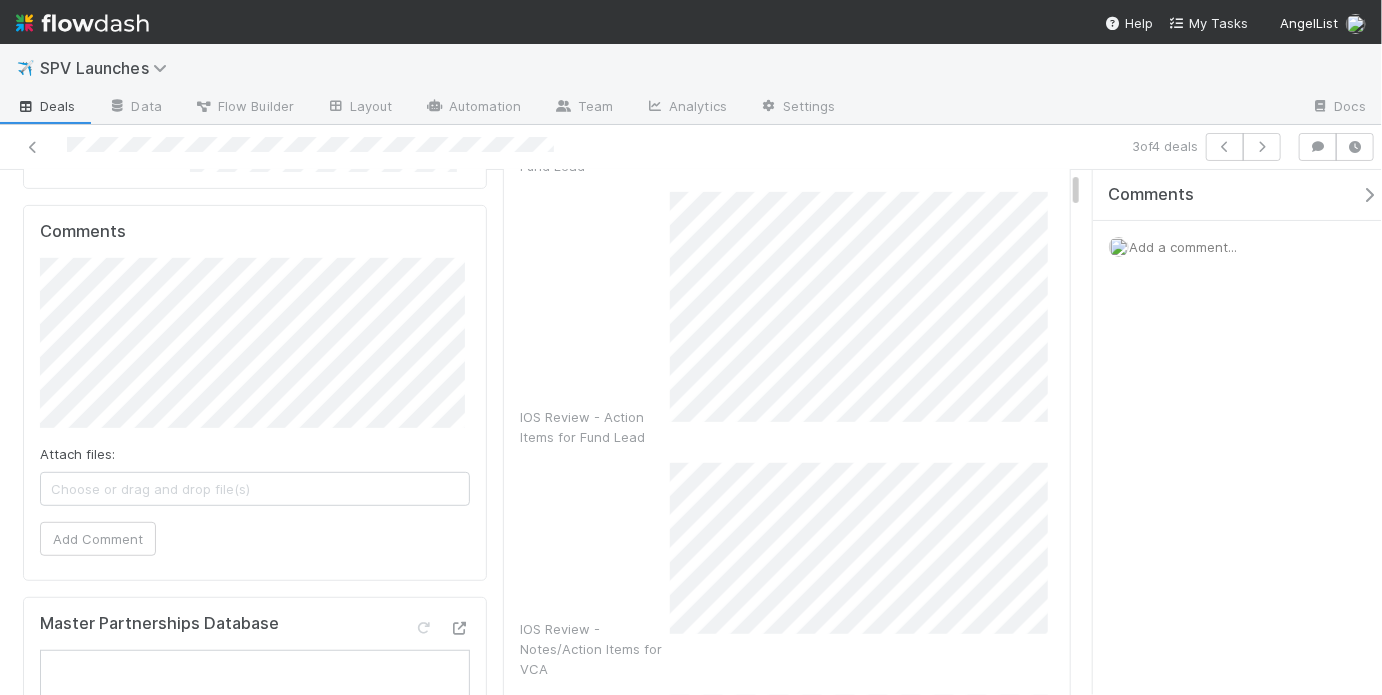 scroll, scrollTop: 0, scrollLeft: 0, axis: both 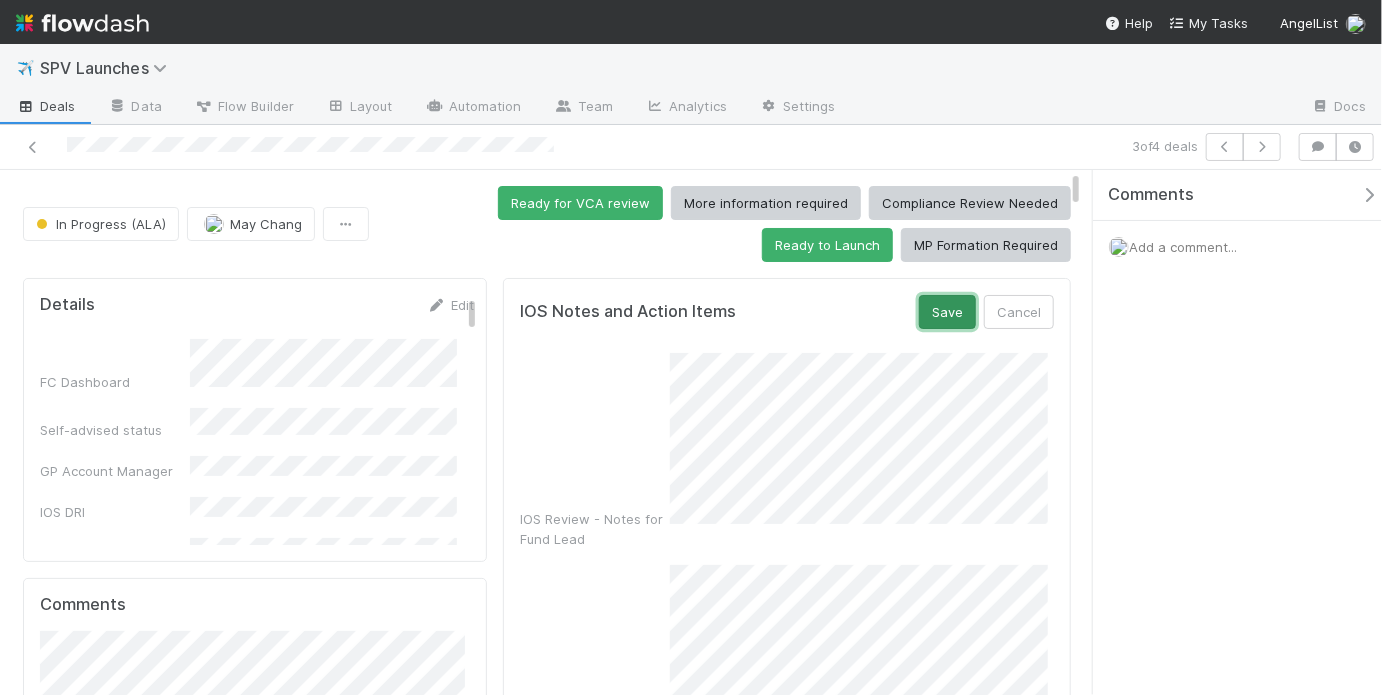click on "Save" at bounding box center [947, 312] 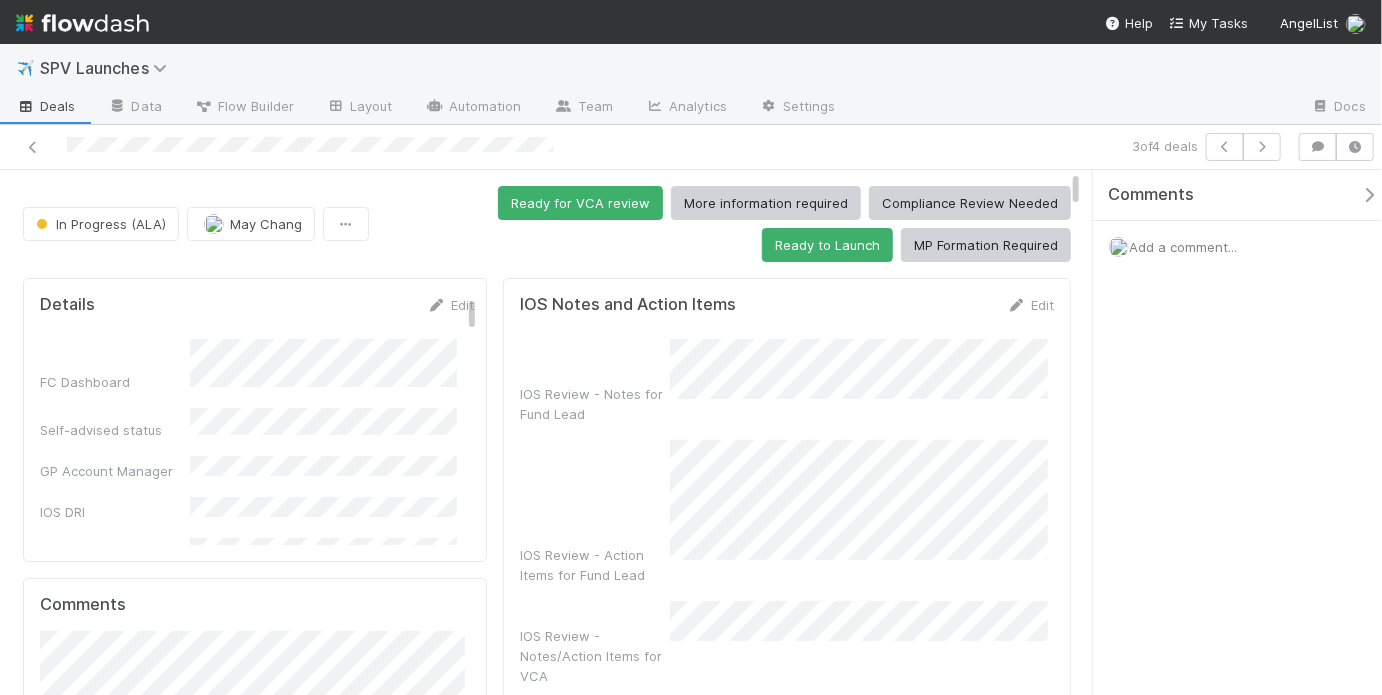 click on "Ready for VCA review More information required  Compliance Review Needed Ready to Launch  MP Formation Required" at bounding box center (724, 224) 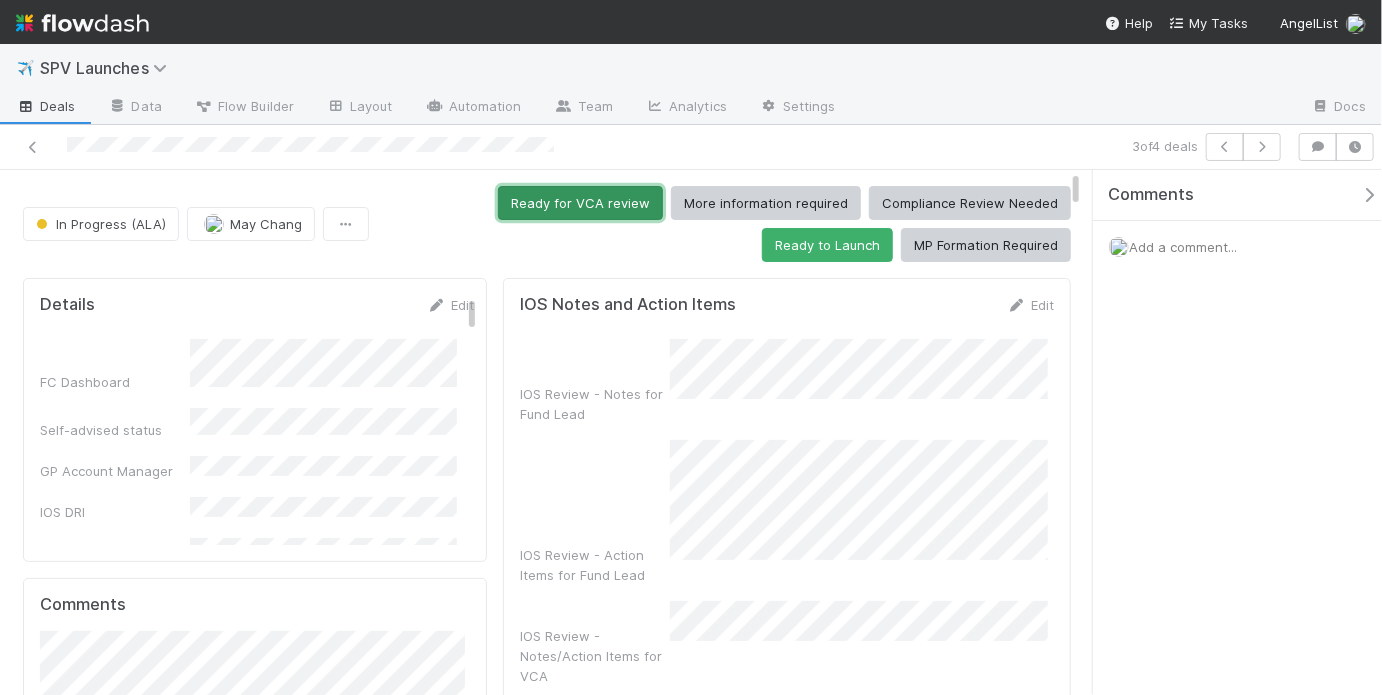 click on "Ready for VCA review" at bounding box center [580, 203] 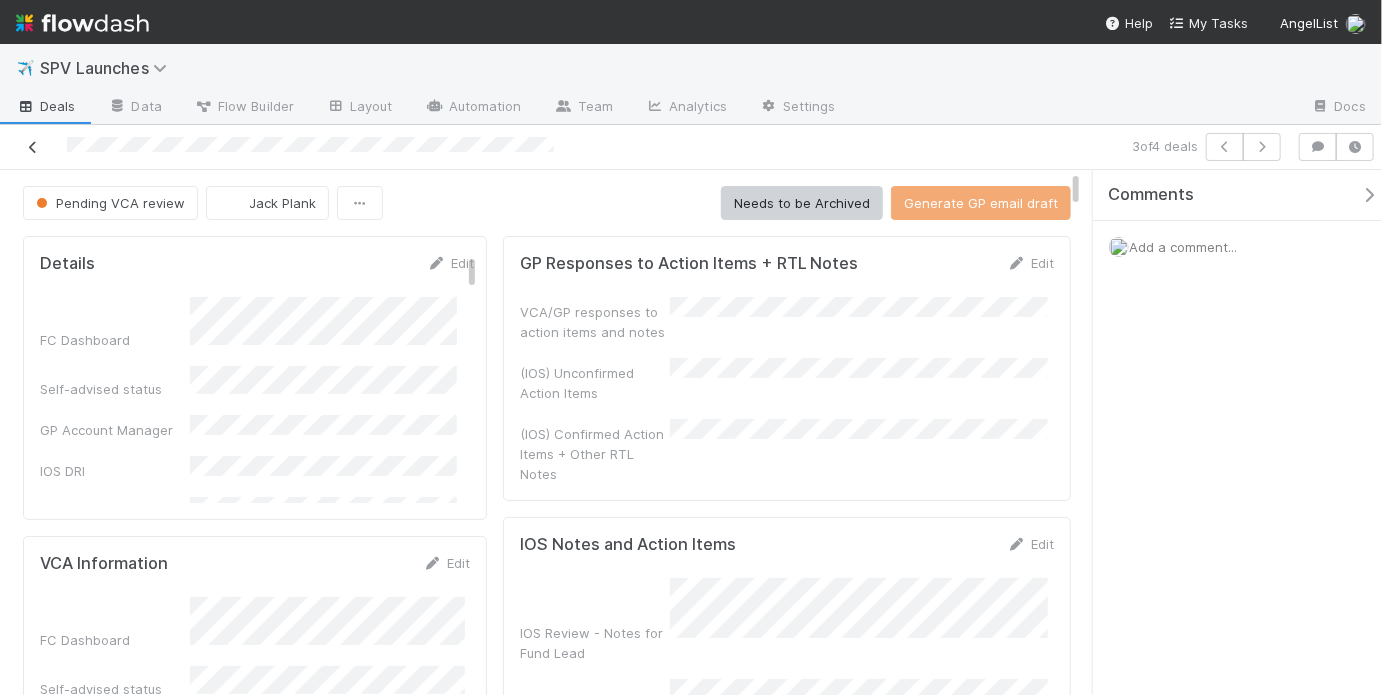 click at bounding box center (33, 147) 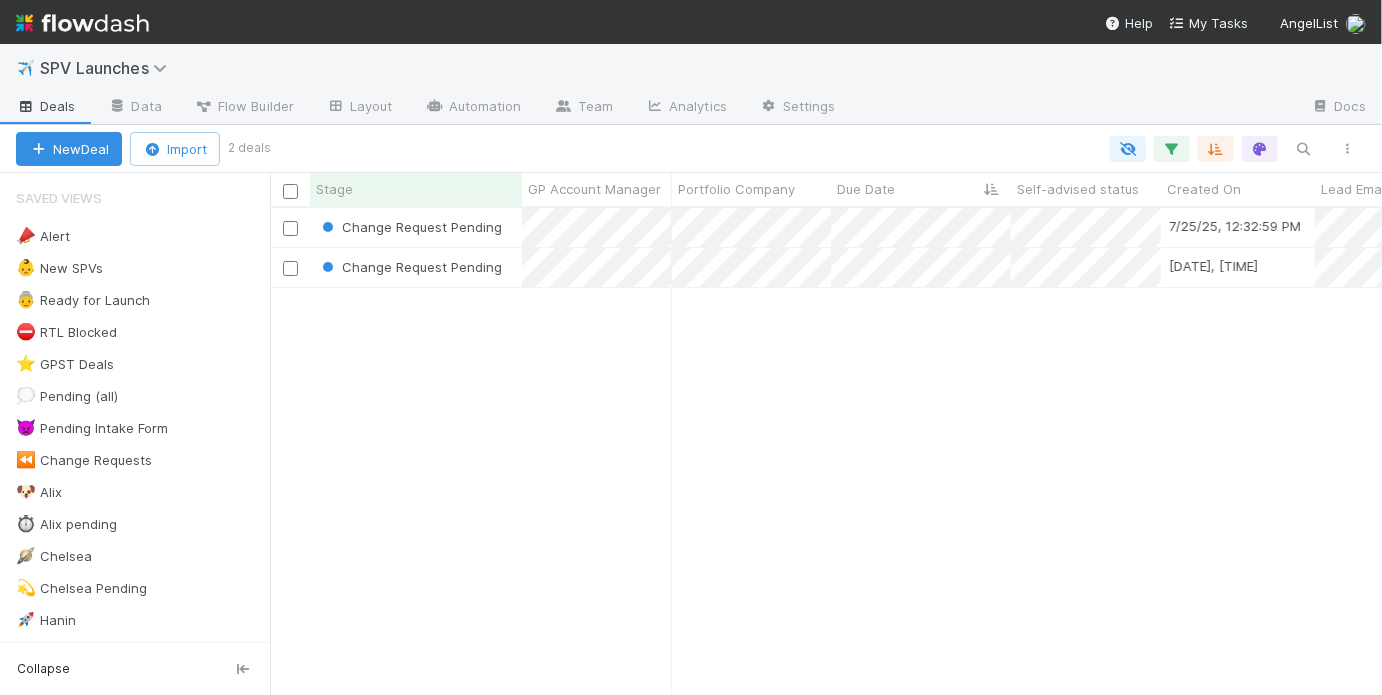 scroll, scrollTop: 13, scrollLeft: 12, axis: both 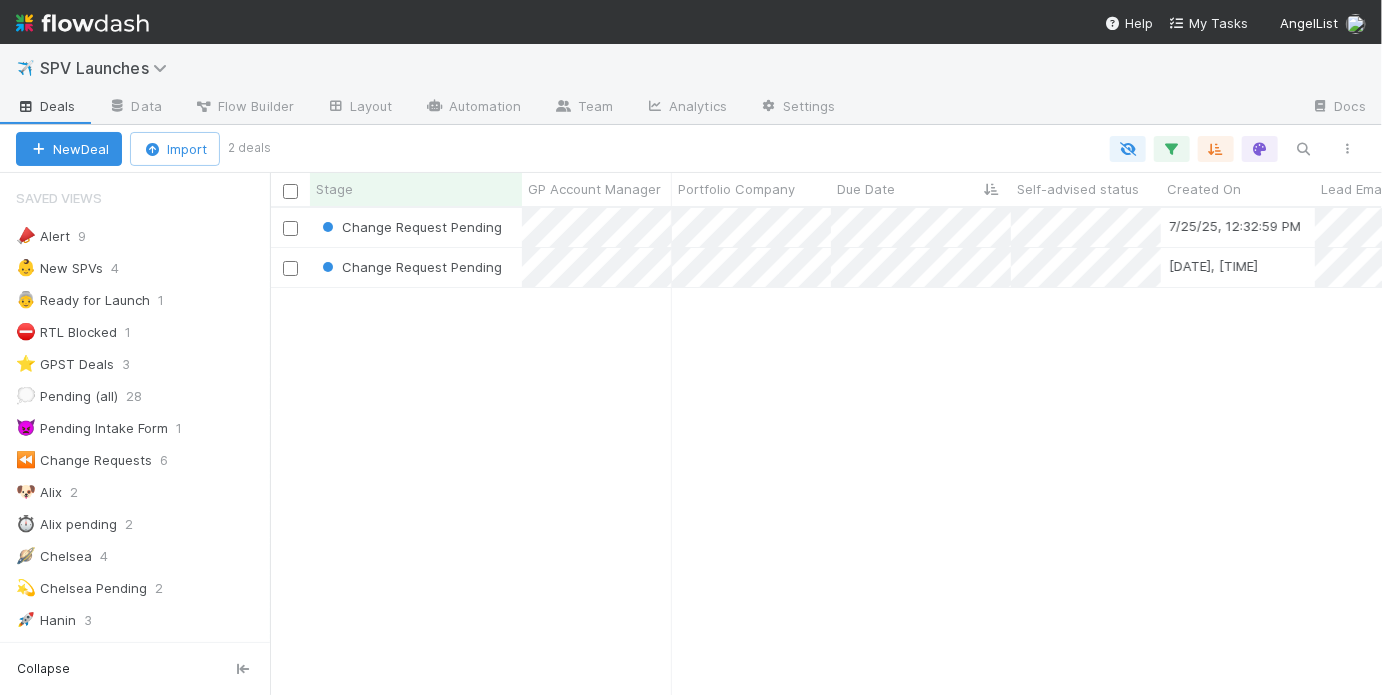 click on "Change Request Pending 7/25/25, 12:32:59 PM May Chang 0 0 1 0 0 1 0   Change Request Pending 7/25/25, 4:40:38 PM May Chang 0 0 0 0 0 1 0" at bounding box center (826, 451) 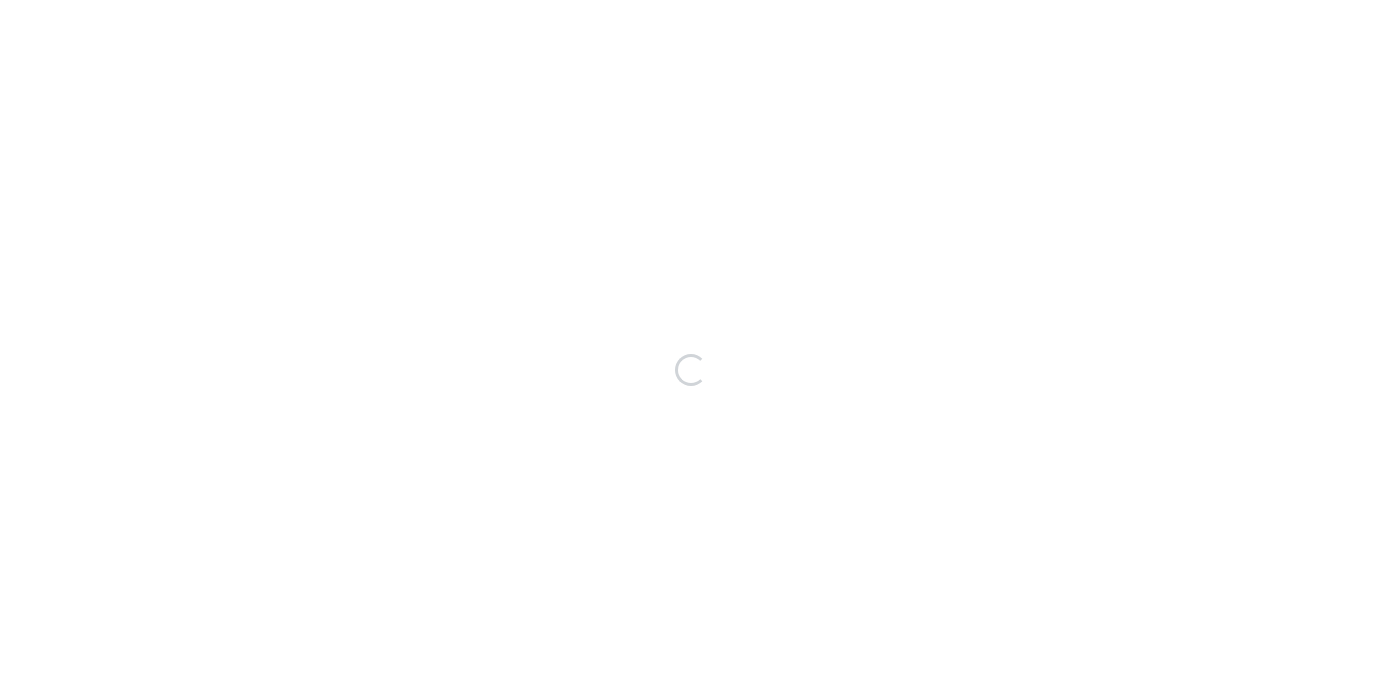 scroll, scrollTop: 0, scrollLeft: 0, axis: both 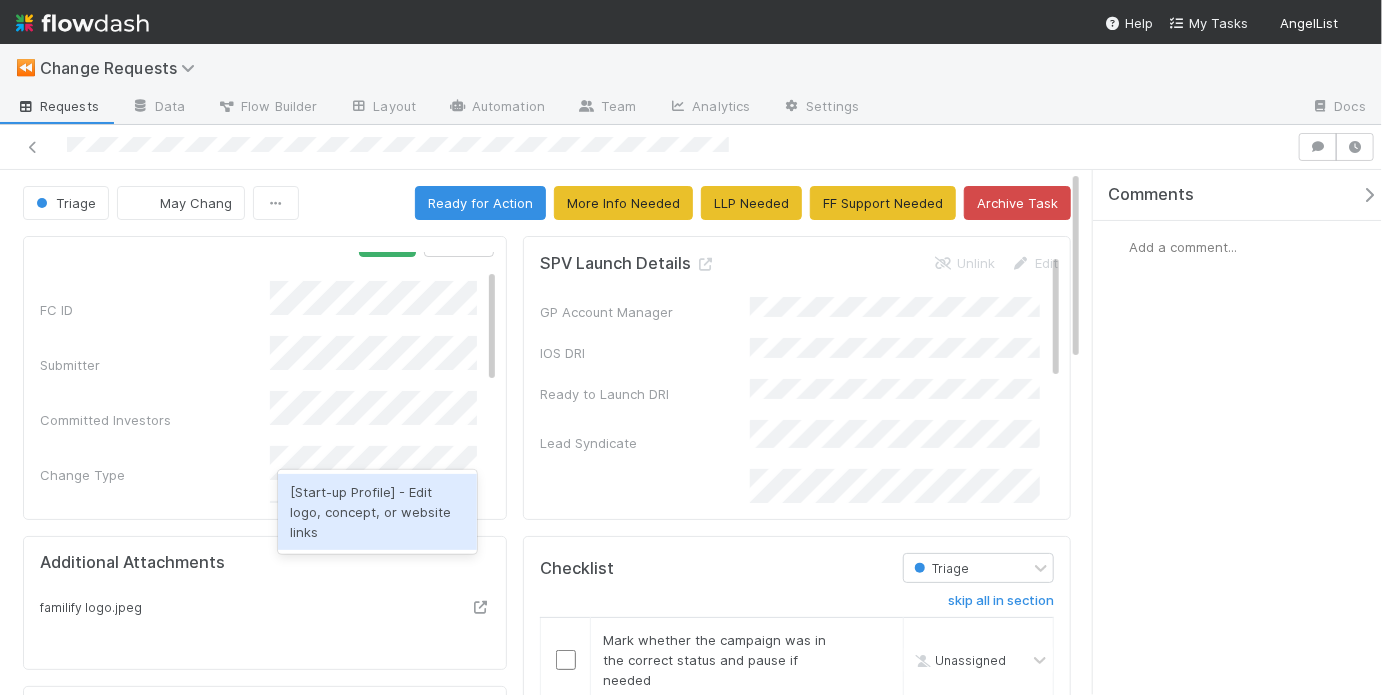click on "[Start-up Profile] - Edit logo, concept, or website links" at bounding box center [377, 512] 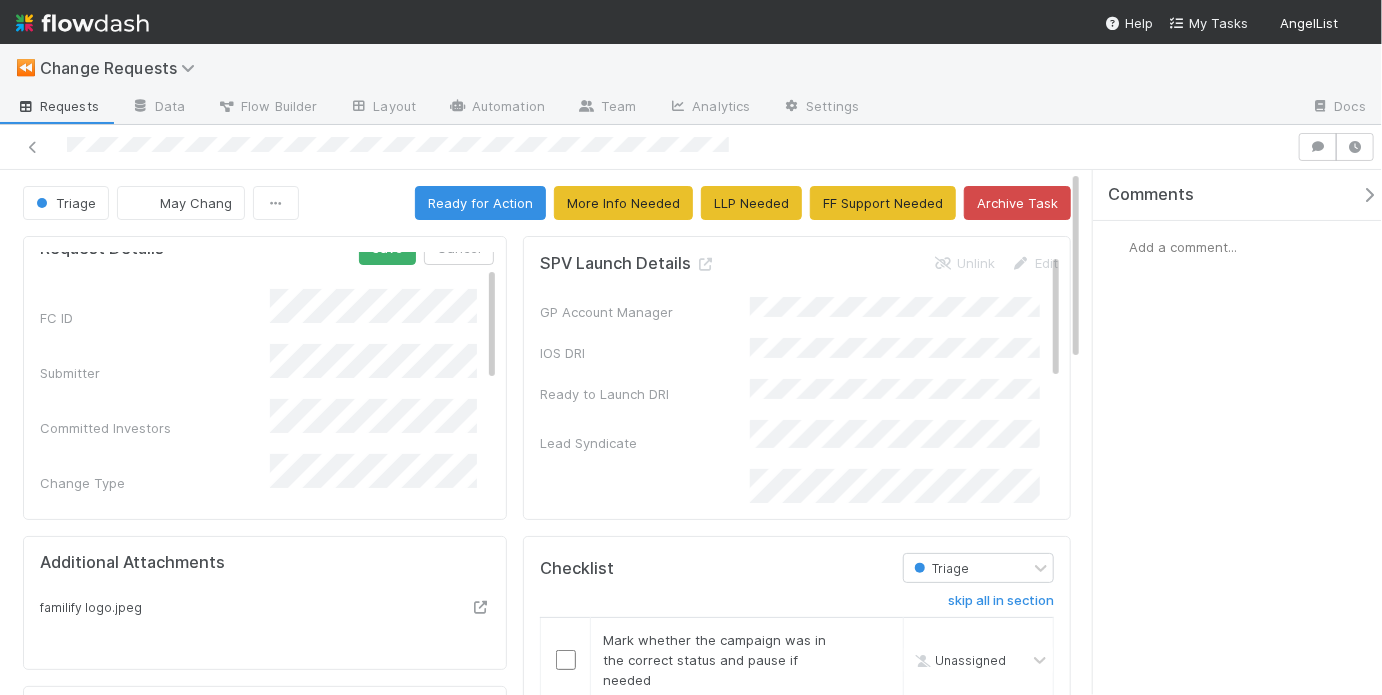 scroll, scrollTop: 0, scrollLeft: 0, axis: both 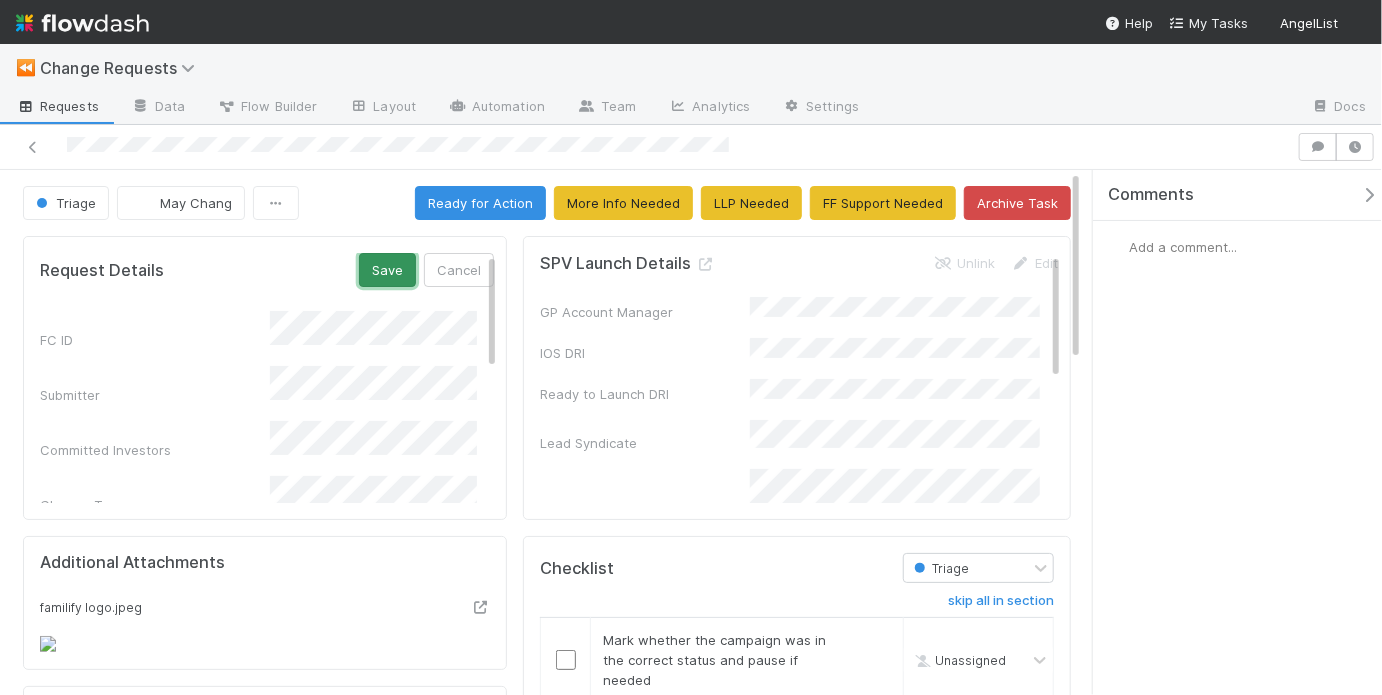 click on "Save" at bounding box center [387, 270] 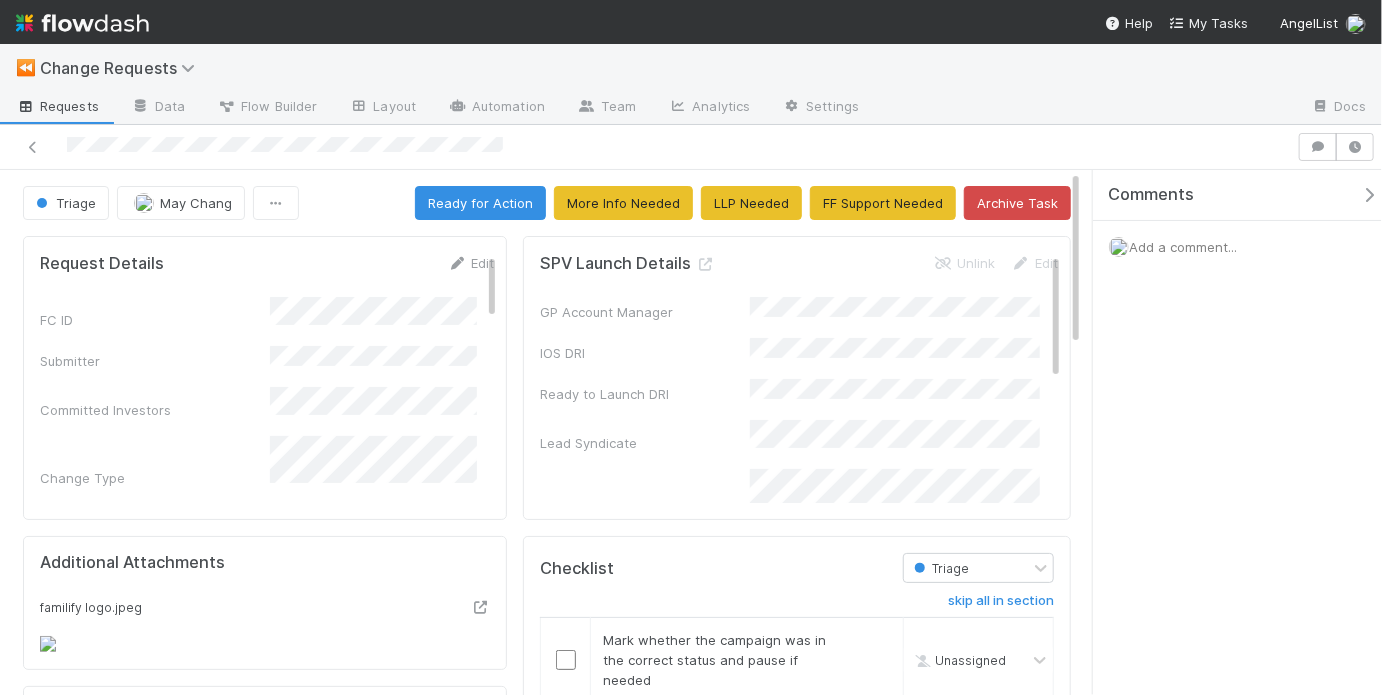 click on "Add a comment..." at bounding box center [1183, 247] 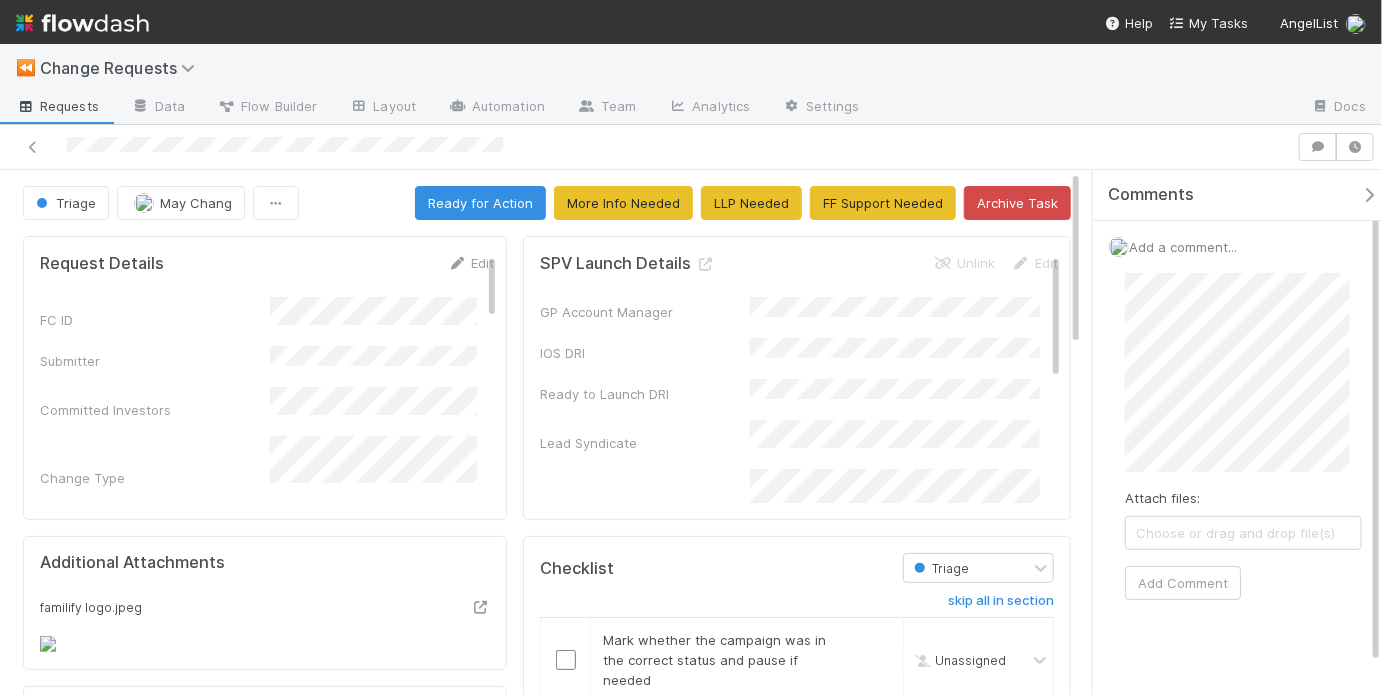click on "Add a comment... Attach files: Choose or drag and drop file(s) Add Comment" at bounding box center (1243, 426) 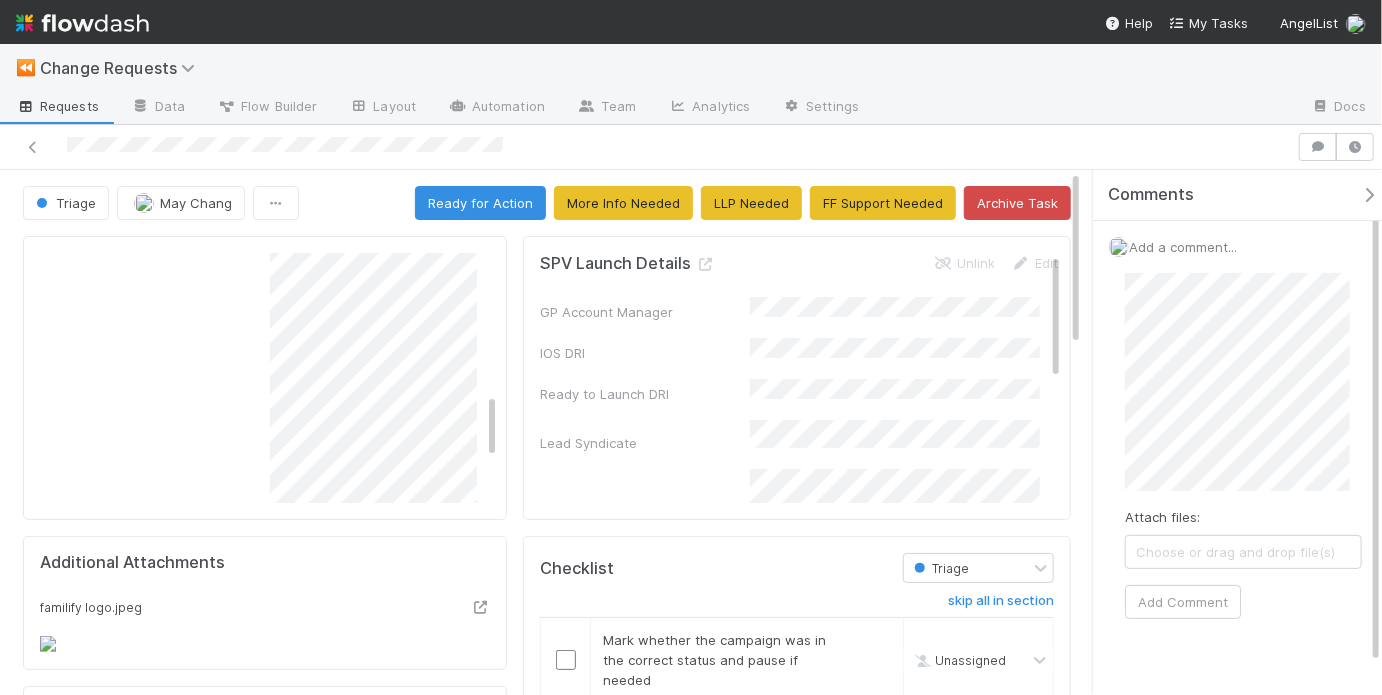 scroll, scrollTop: 531, scrollLeft: 0, axis: vertical 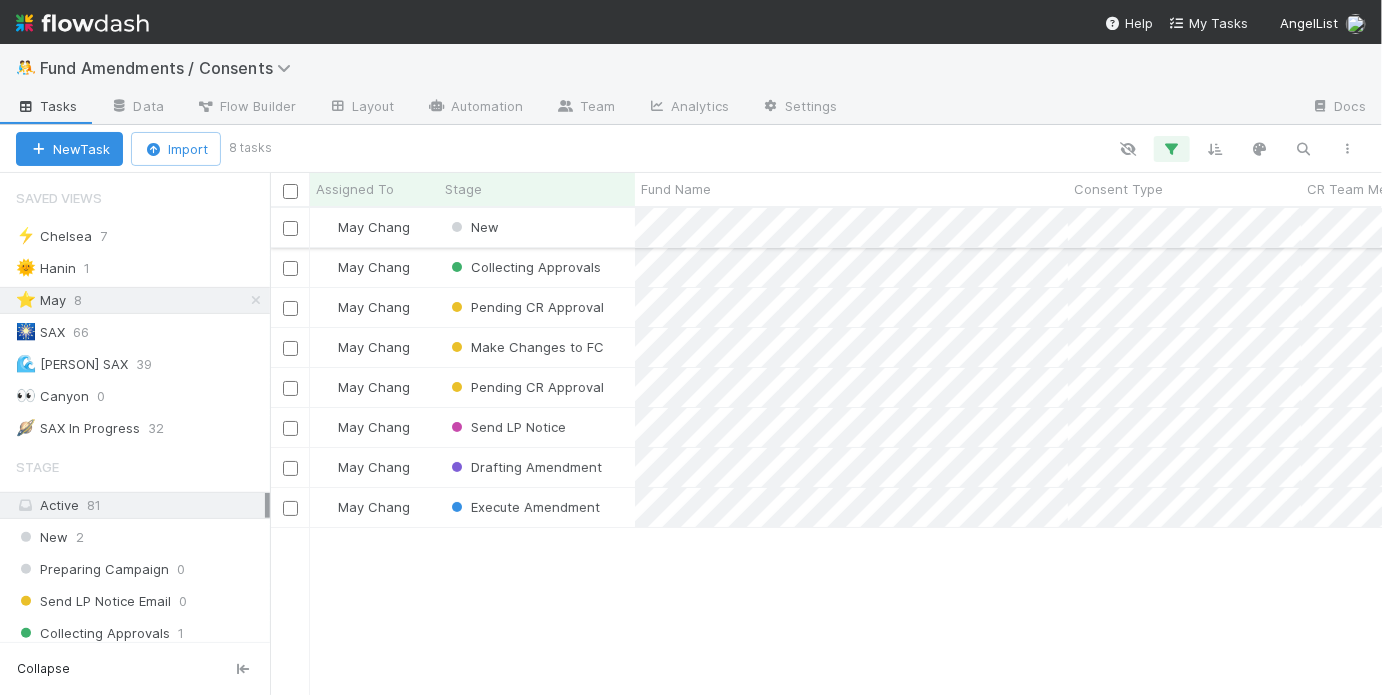click on "New" at bounding box center [537, 227] 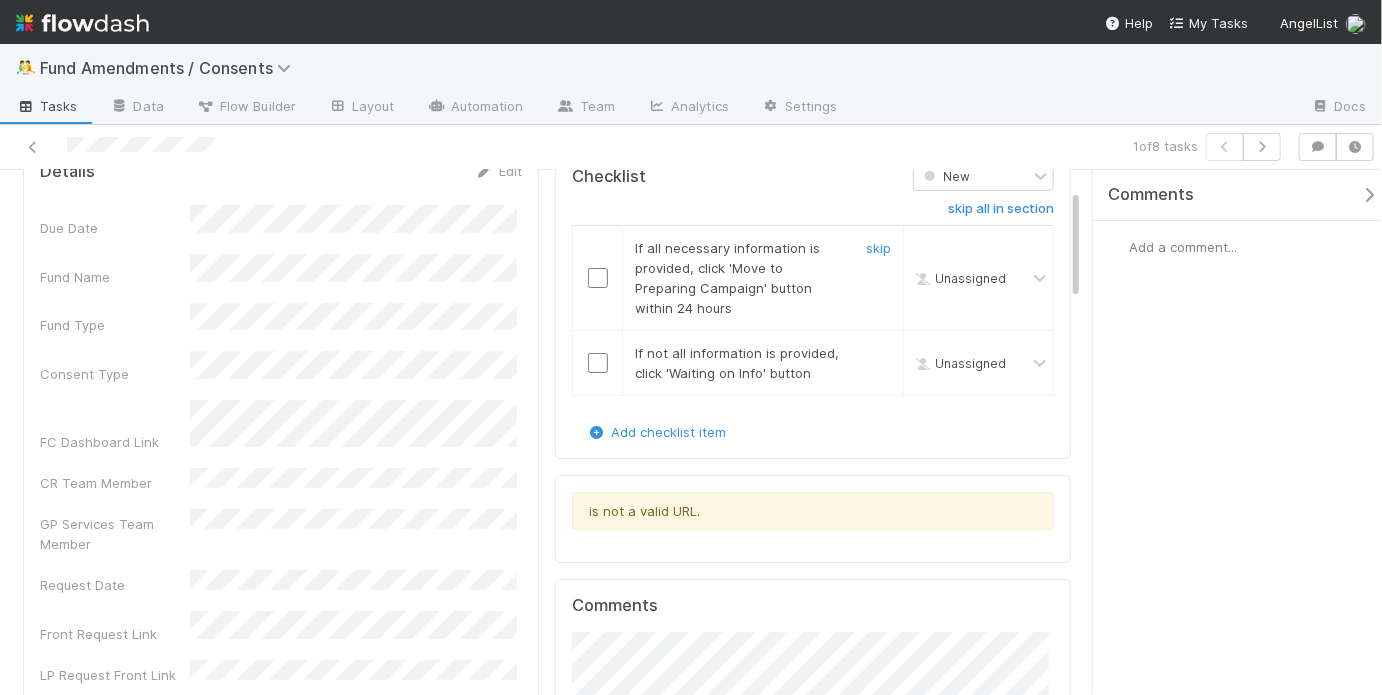 scroll, scrollTop: 90, scrollLeft: 0, axis: vertical 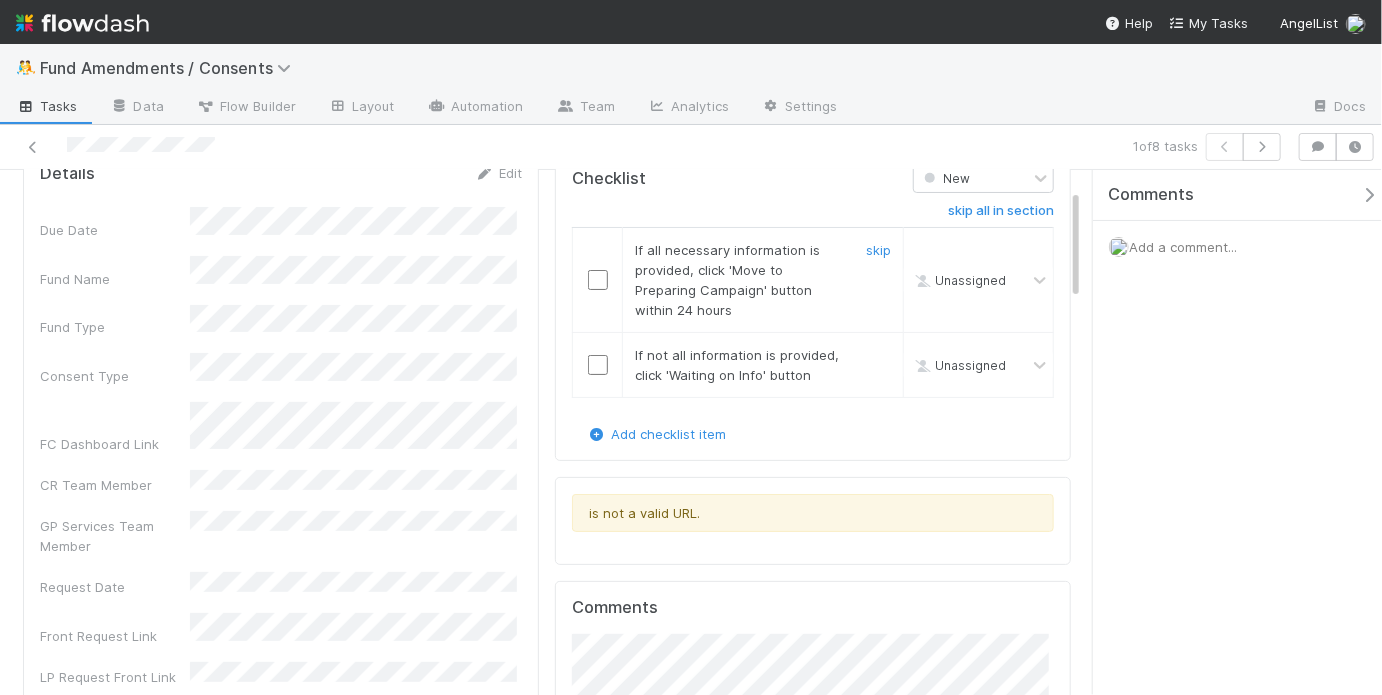 click at bounding box center [598, 280] 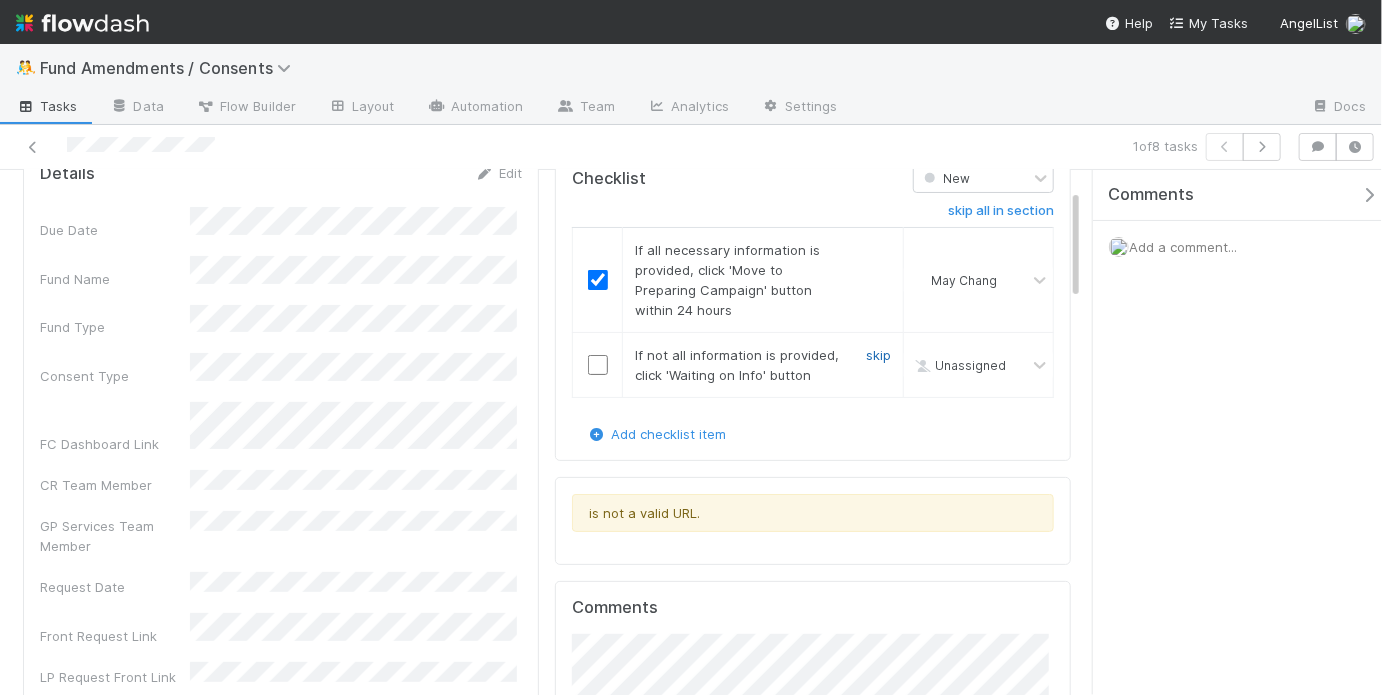 click on "skip" at bounding box center (878, 355) 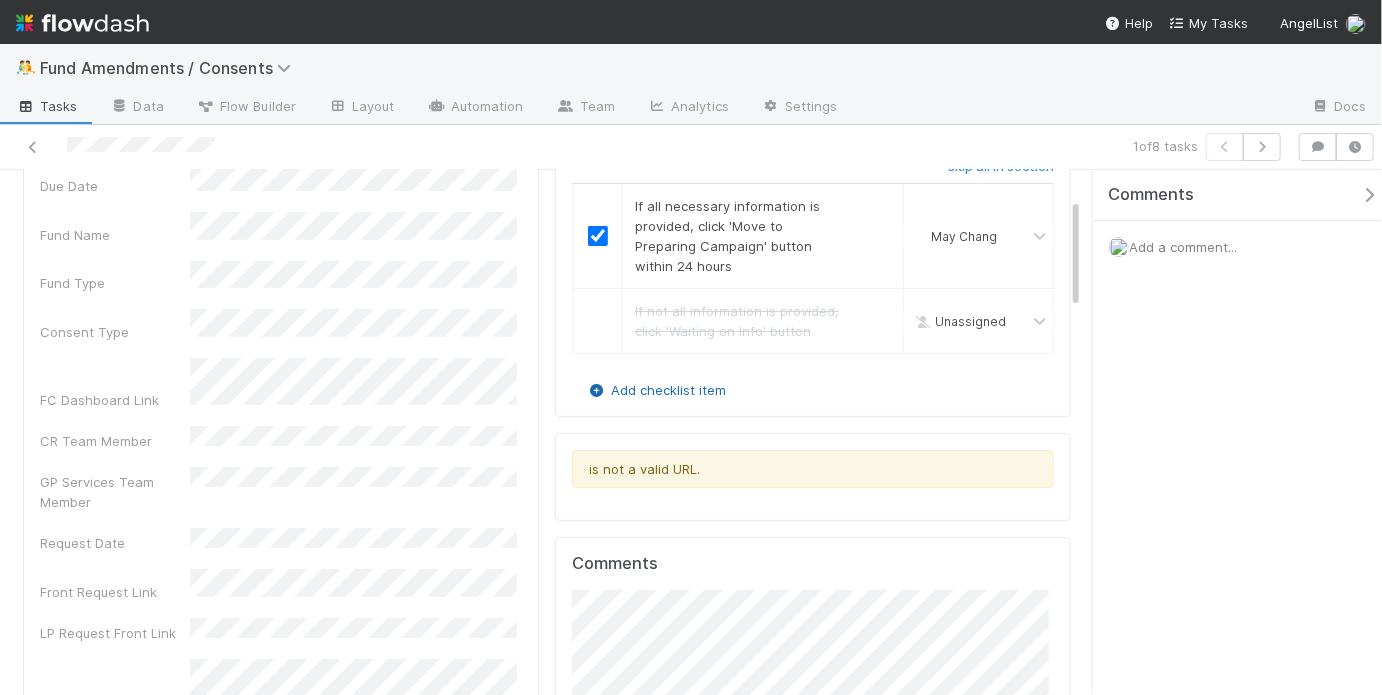 scroll, scrollTop: 134, scrollLeft: 0, axis: vertical 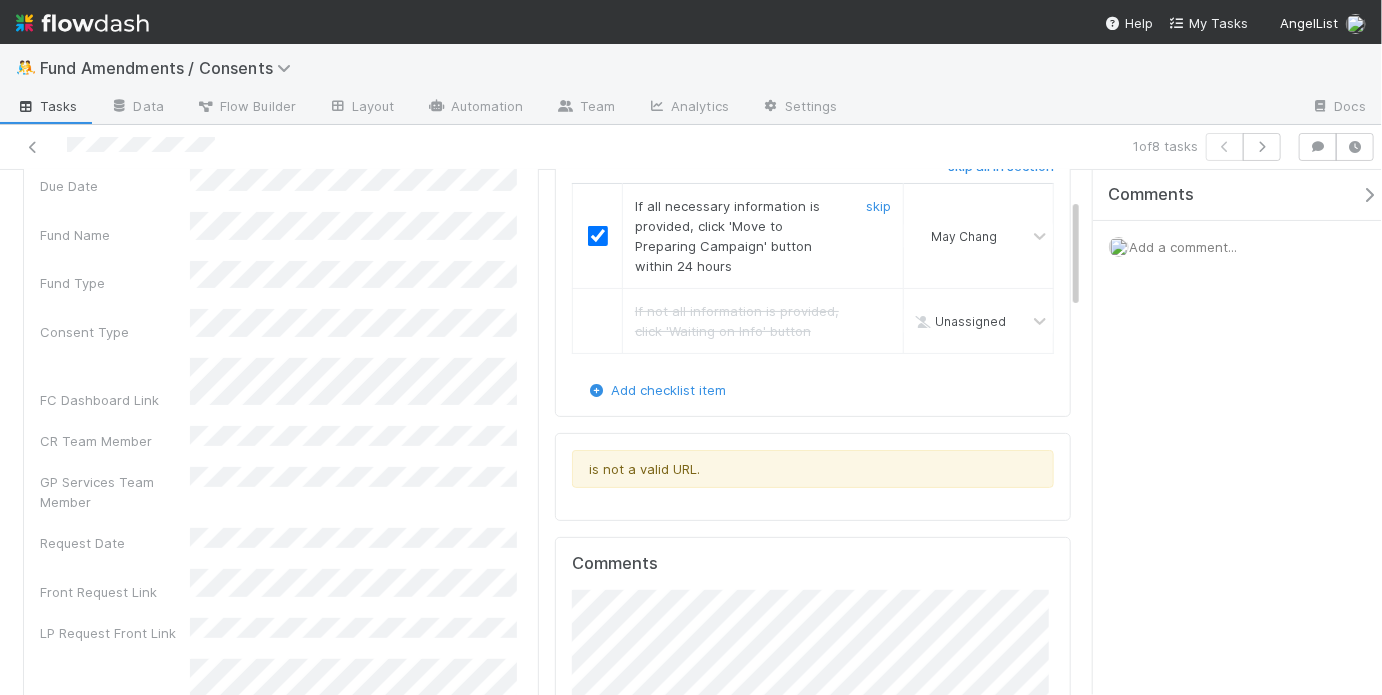 click at bounding box center (598, 236) 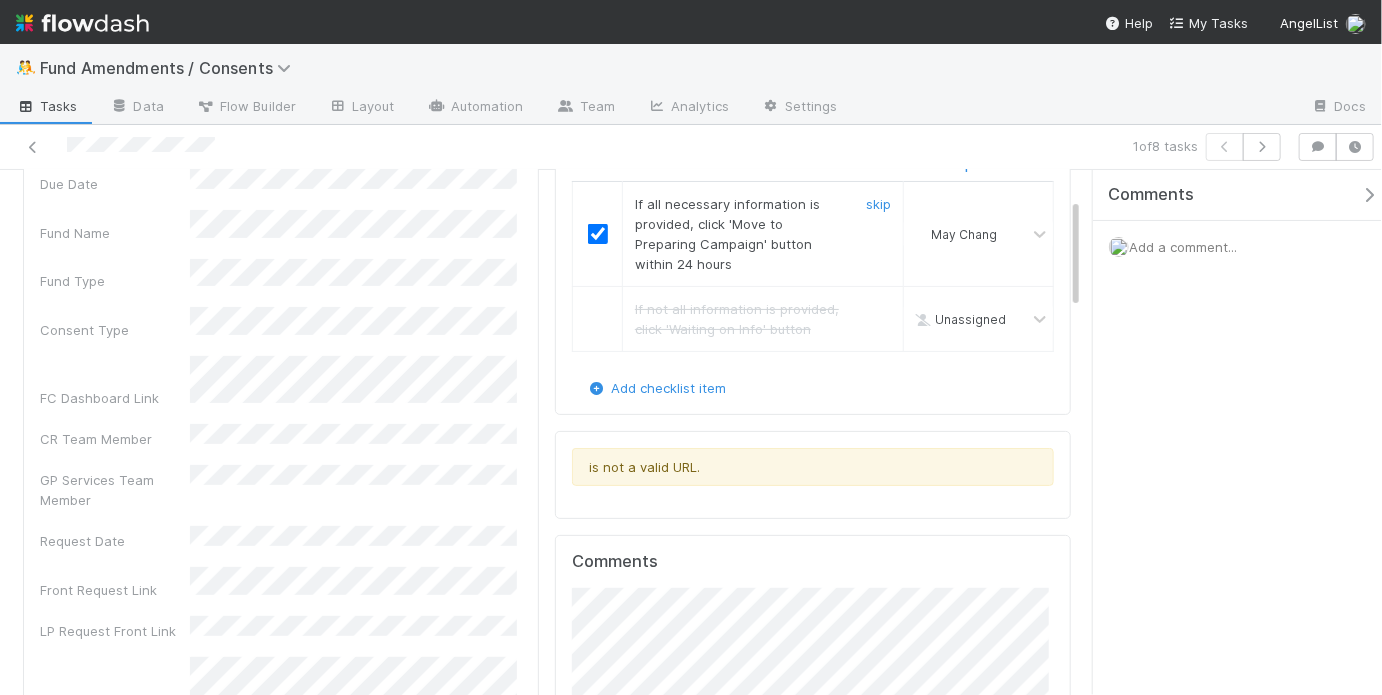 scroll, scrollTop: 134, scrollLeft: 0, axis: vertical 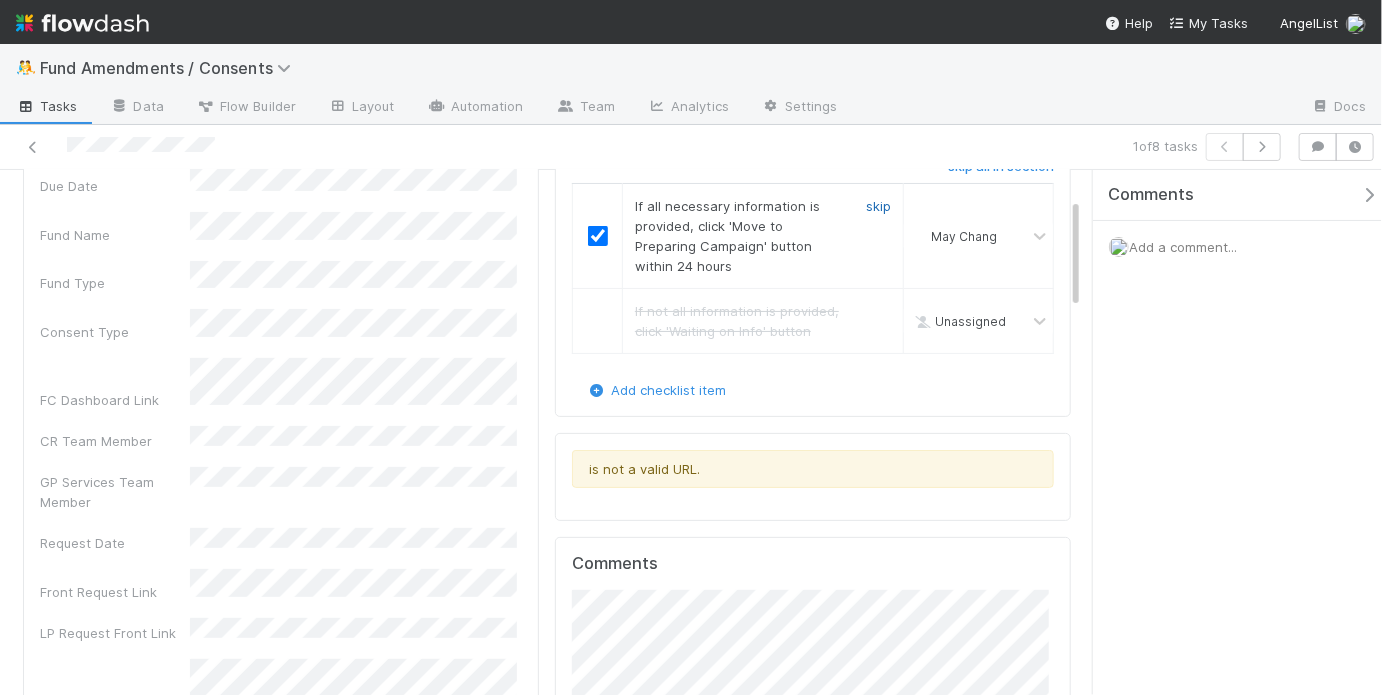 click on "skip" at bounding box center (878, 206) 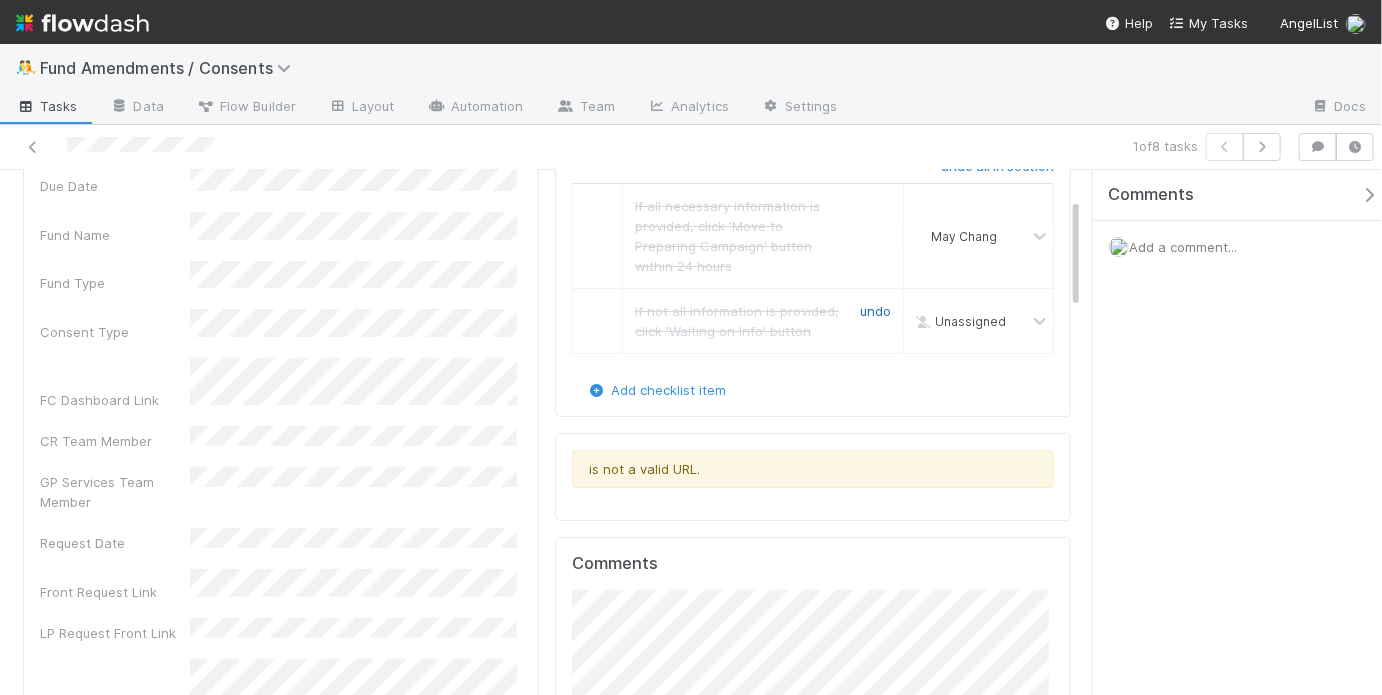 click on "undo" at bounding box center [875, 311] 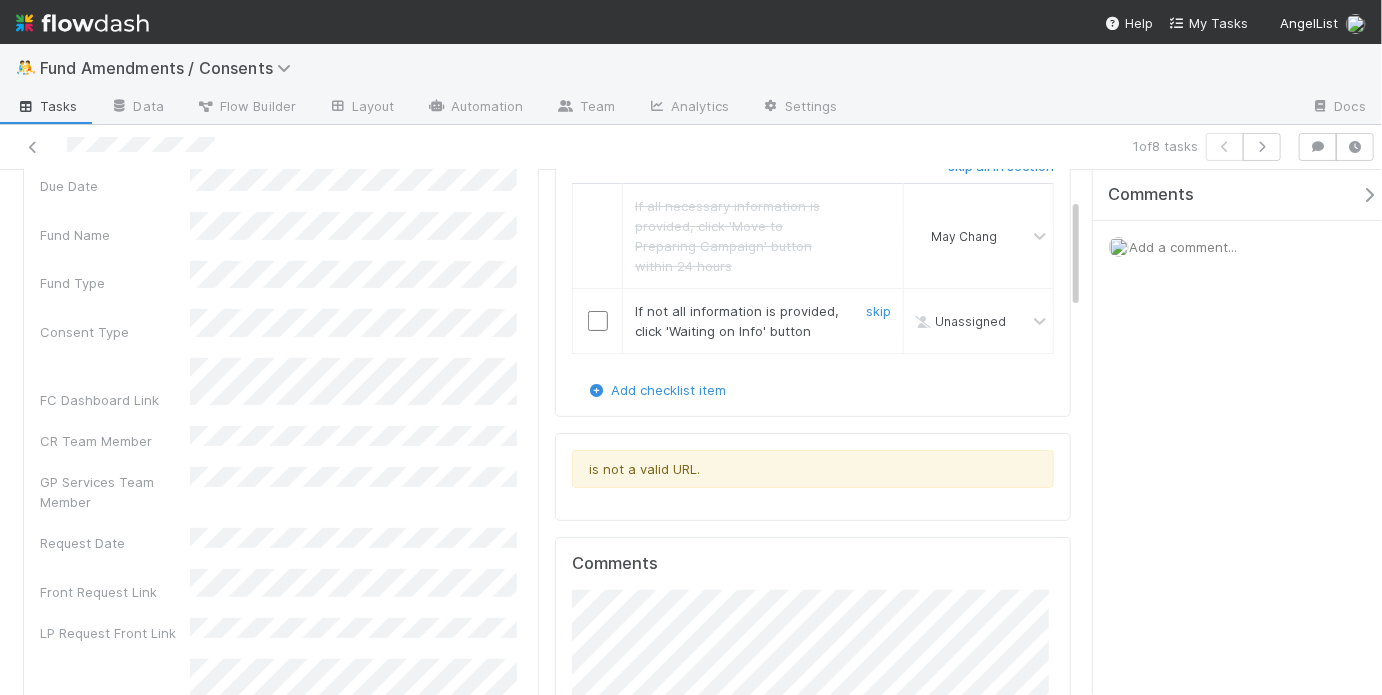 click at bounding box center [598, 321] 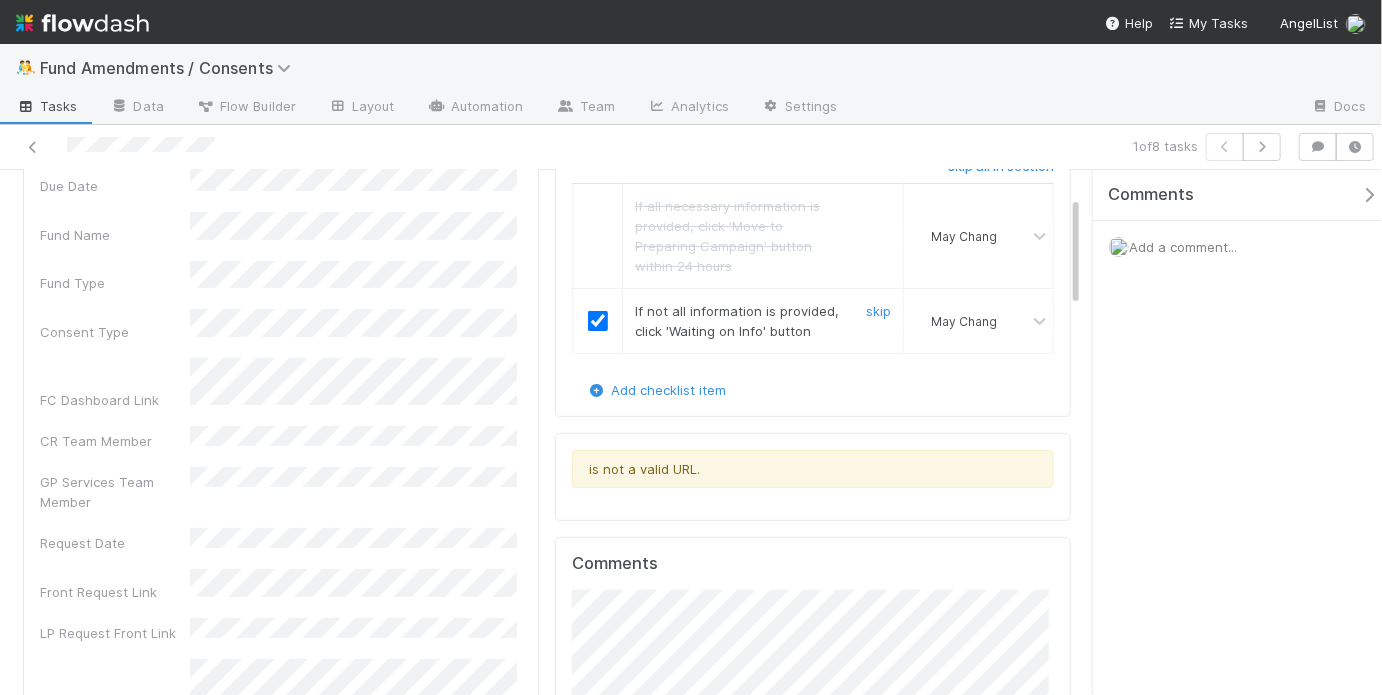 scroll, scrollTop: 0, scrollLeft: 0, axis: both 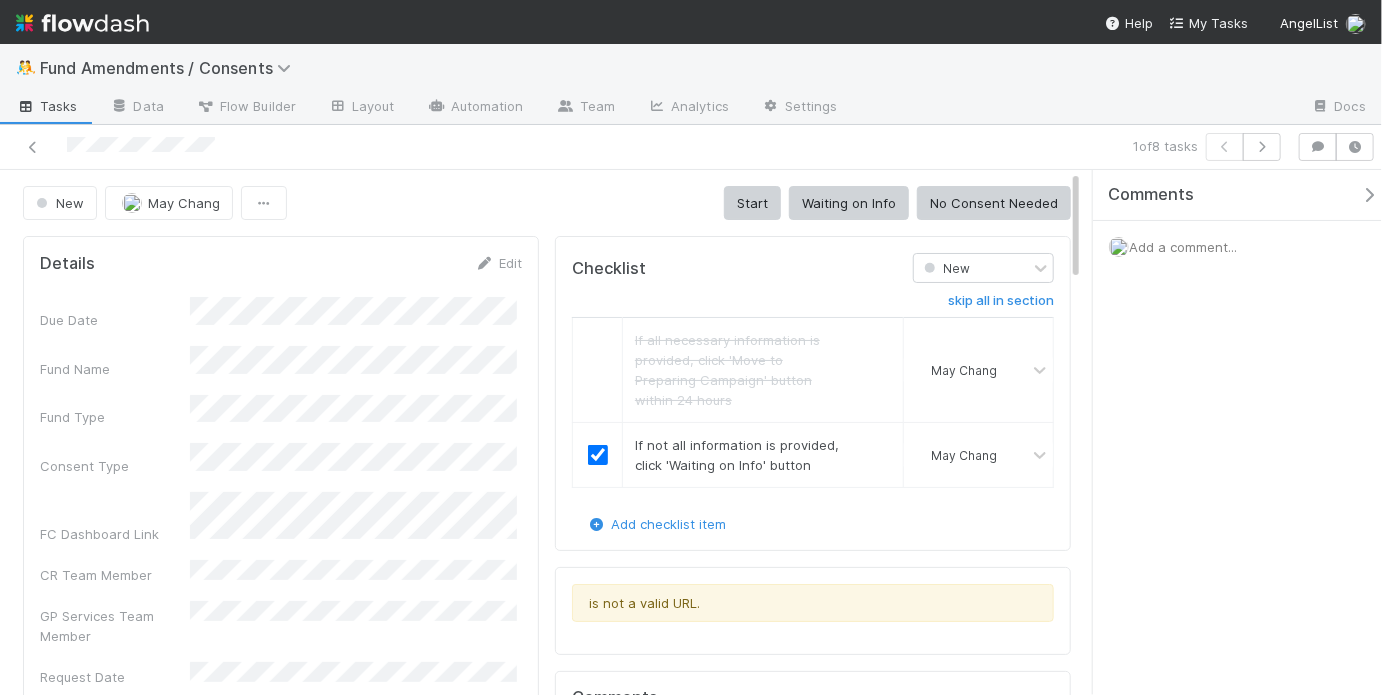 click on "New May Chang Start Waiting on Info No Consent Needed" at bounding box center [547, 203] 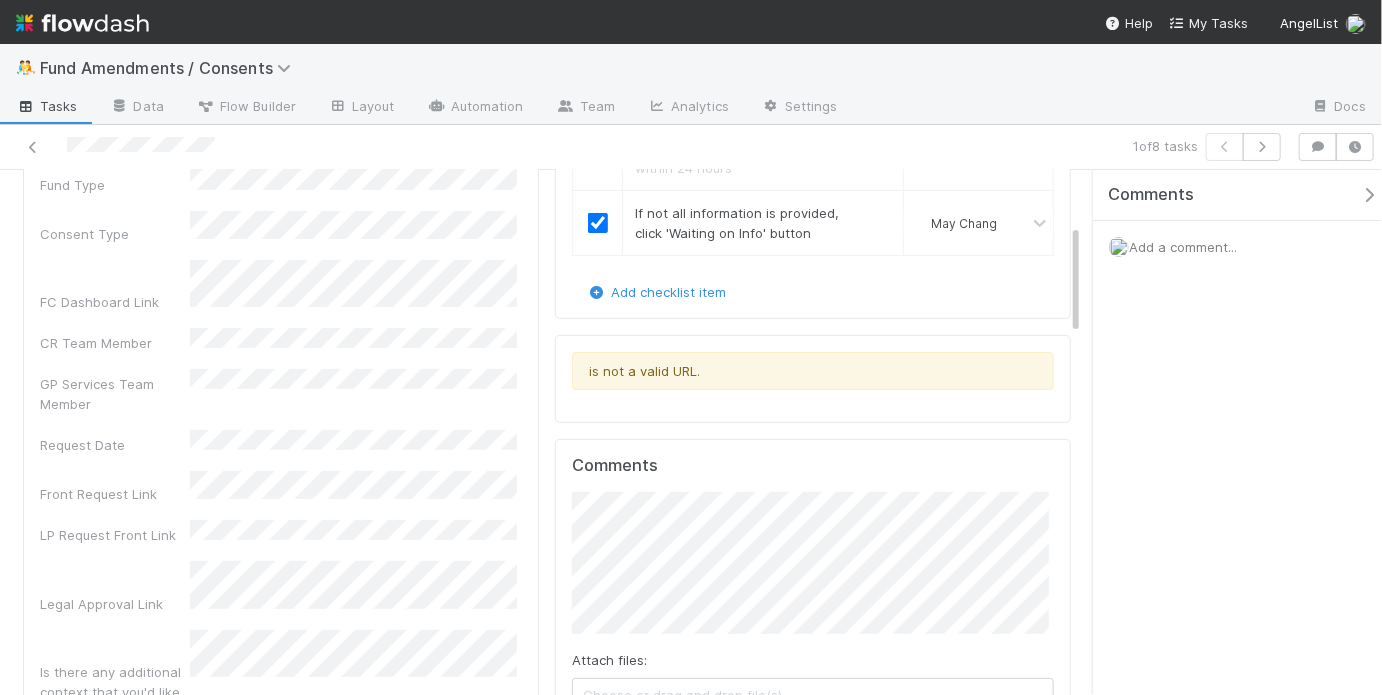 scroll, scrollTop: 145, scrollLeft: 0, axis: vertical 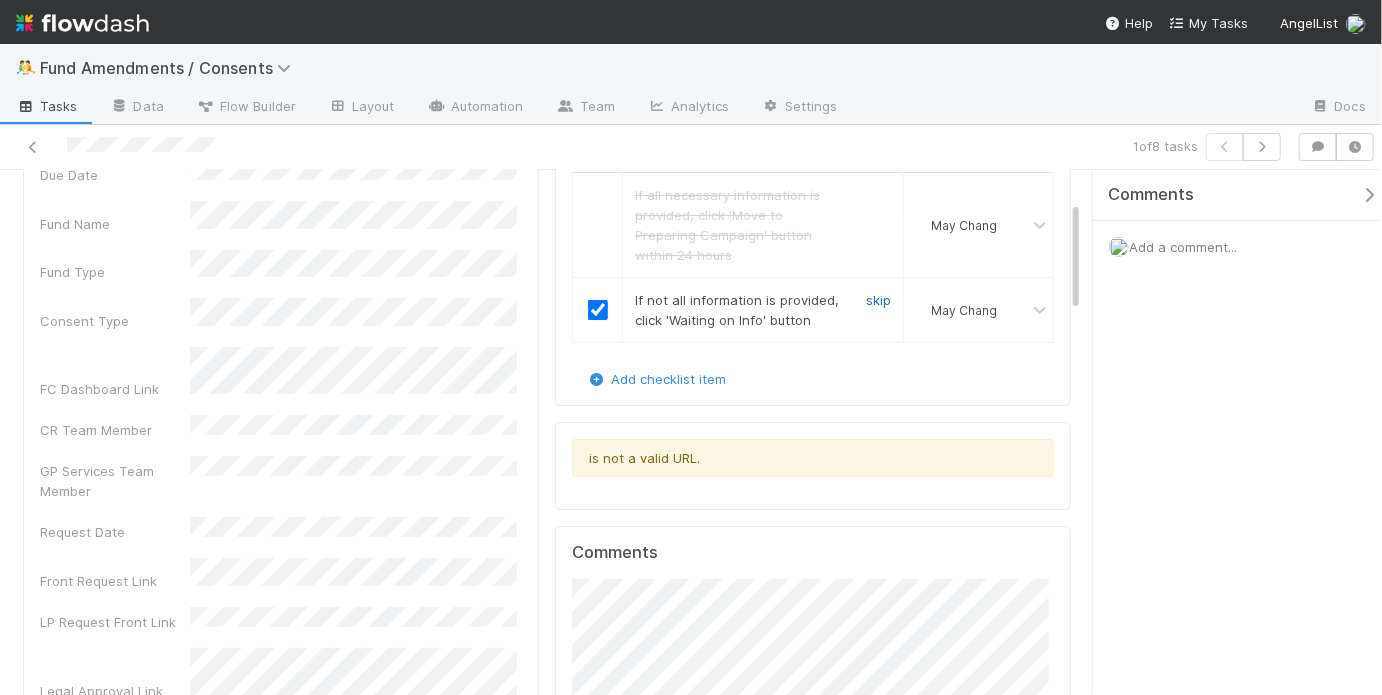 click on "skip" at bounding box center (878, 300) 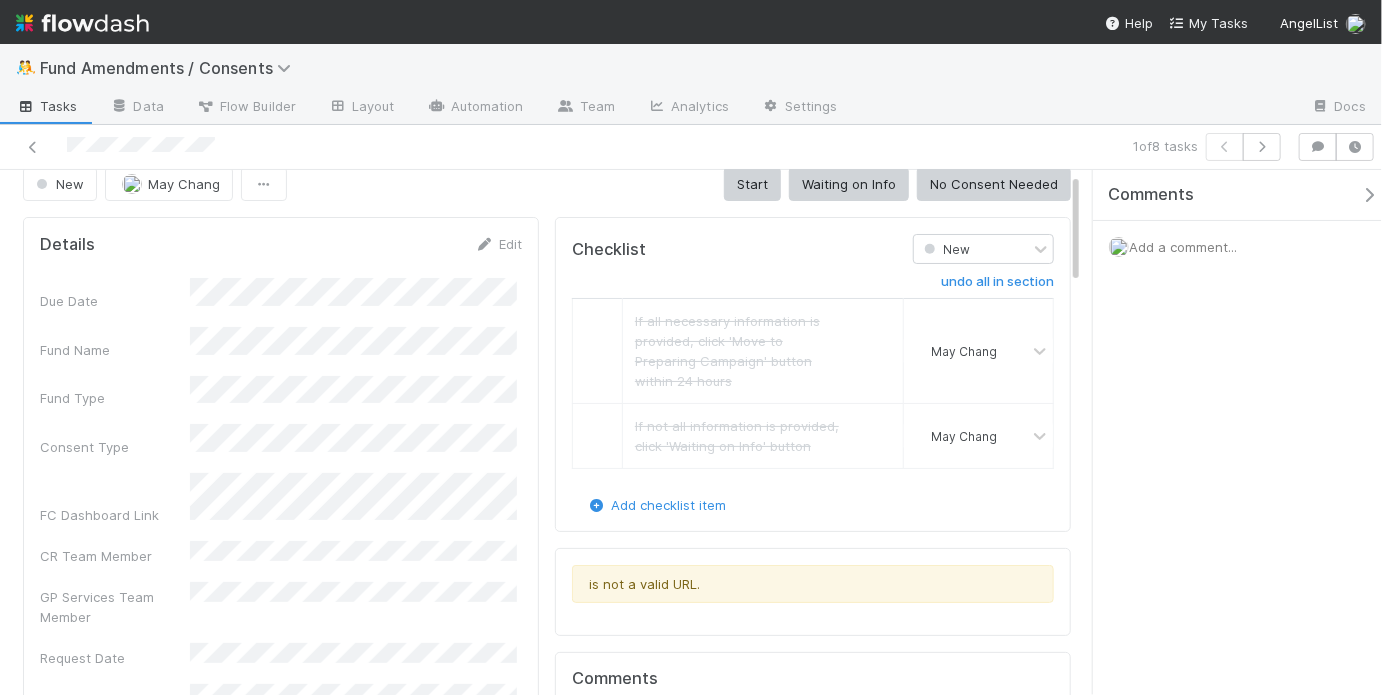 scroll, scrollTop: 13, scrollLeft: 0, axis: vertical 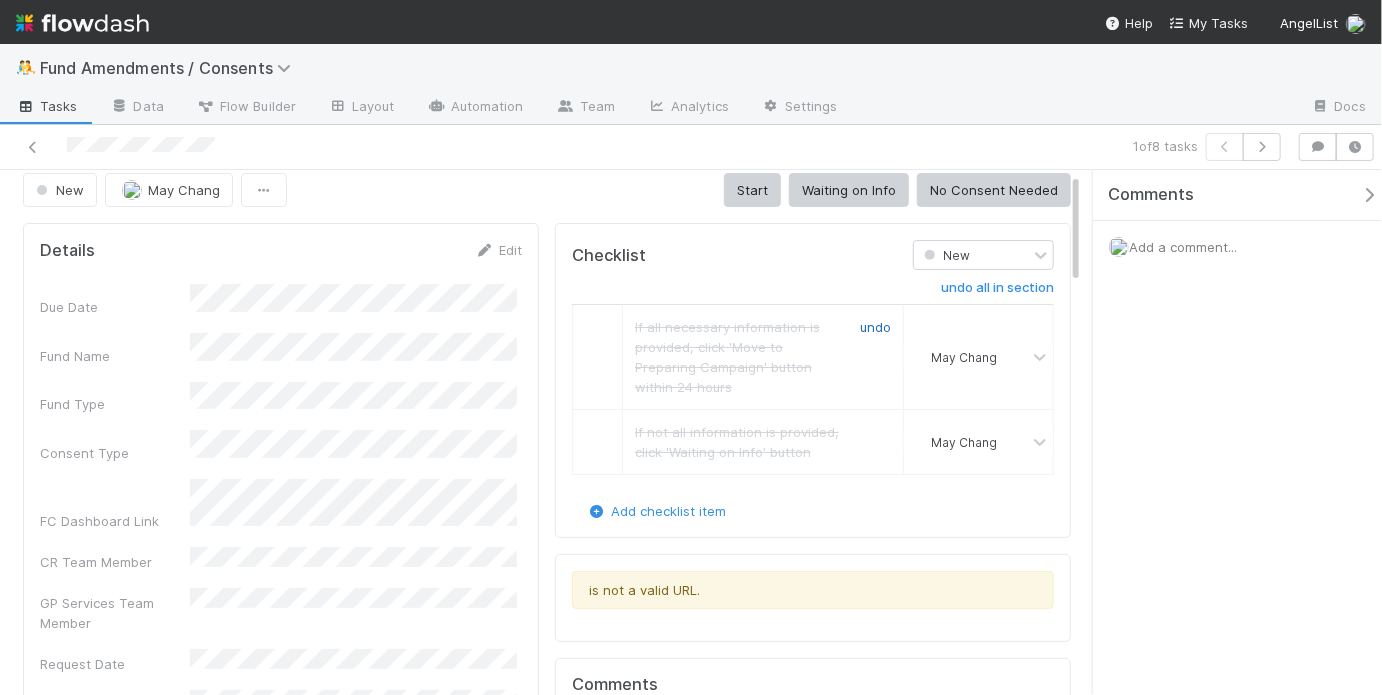 drag, startPoint x: 869, startPoint y: 328, endPoint x: 855, endPoint y: 328, distance: 14 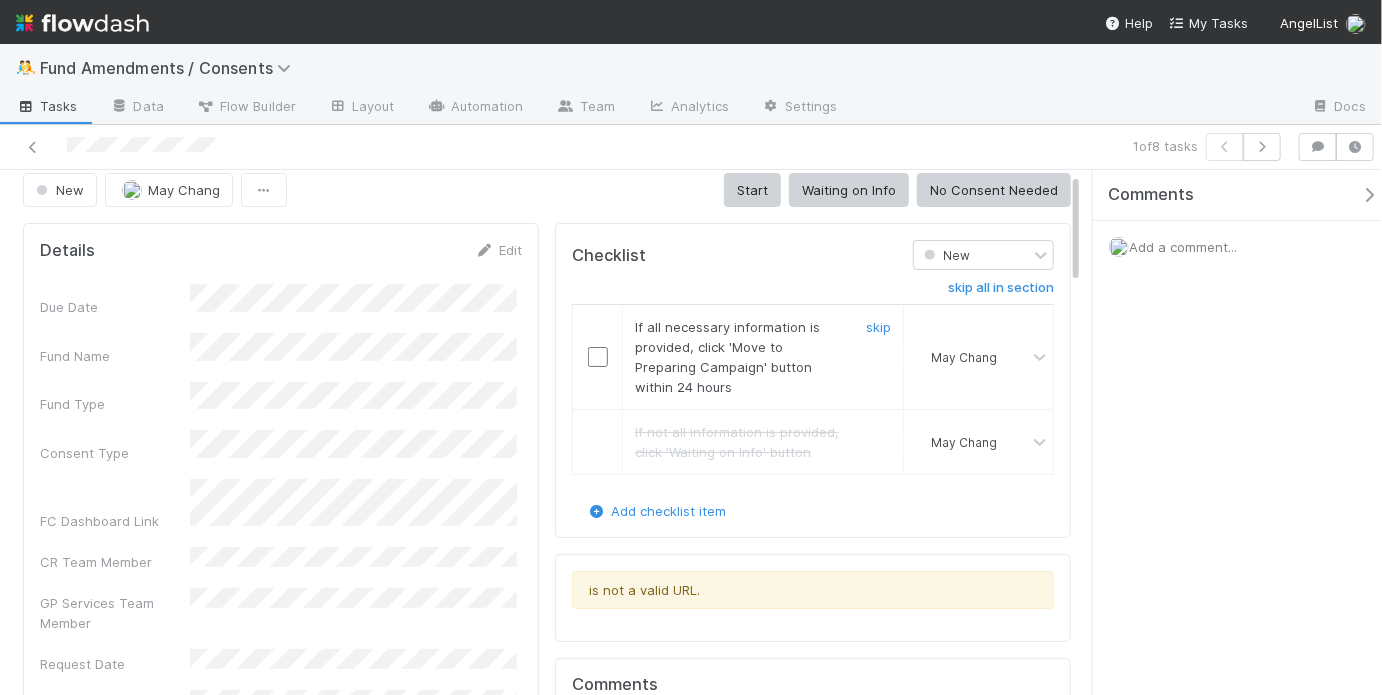 click at bounding box center [598, 357] 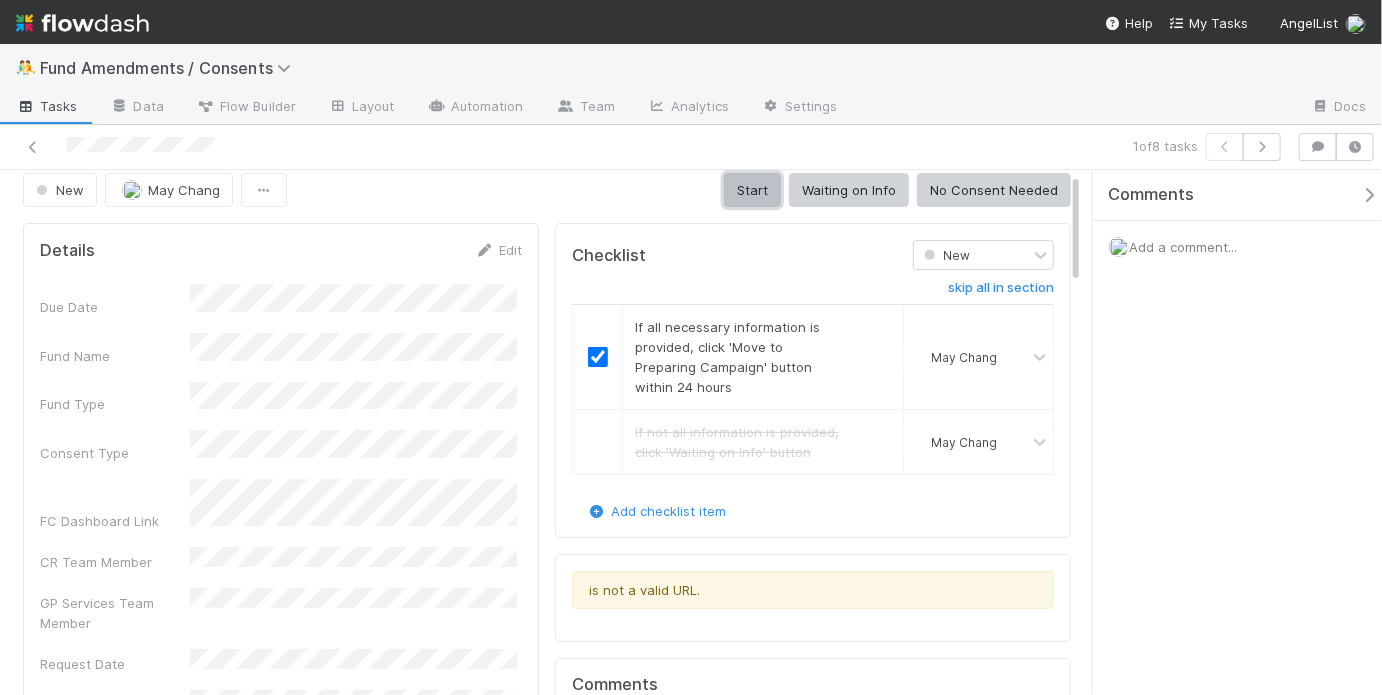 click on "Start" at bounding box center (752, 190) 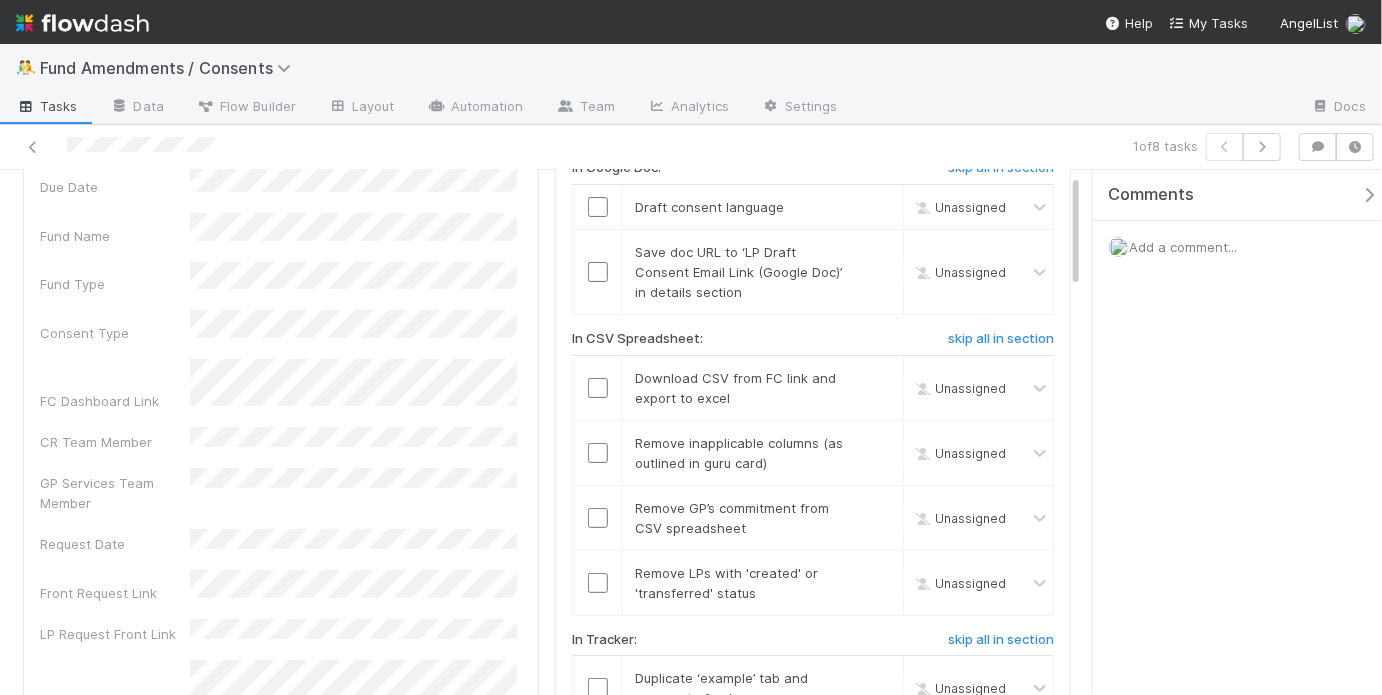 scroll, scrollTop: 160, scrollLeft: 0, axis: vertical 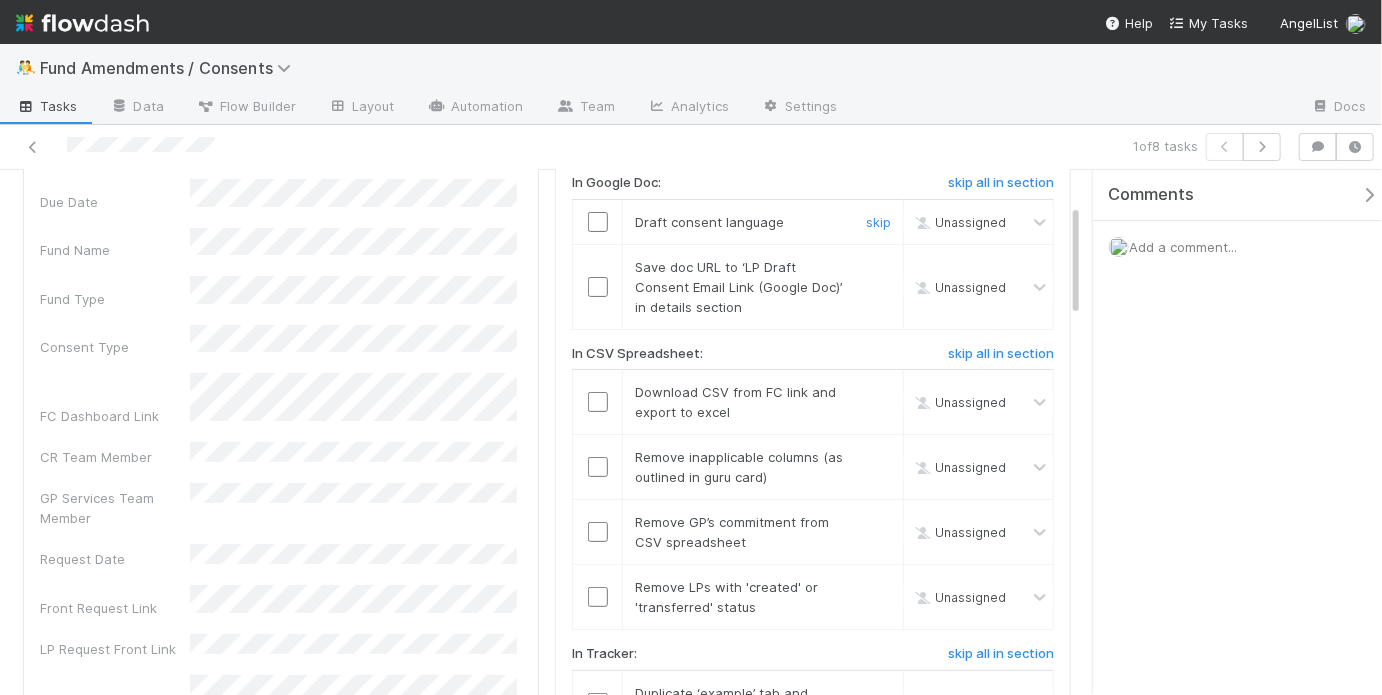 click at bounding box center [598, 222] 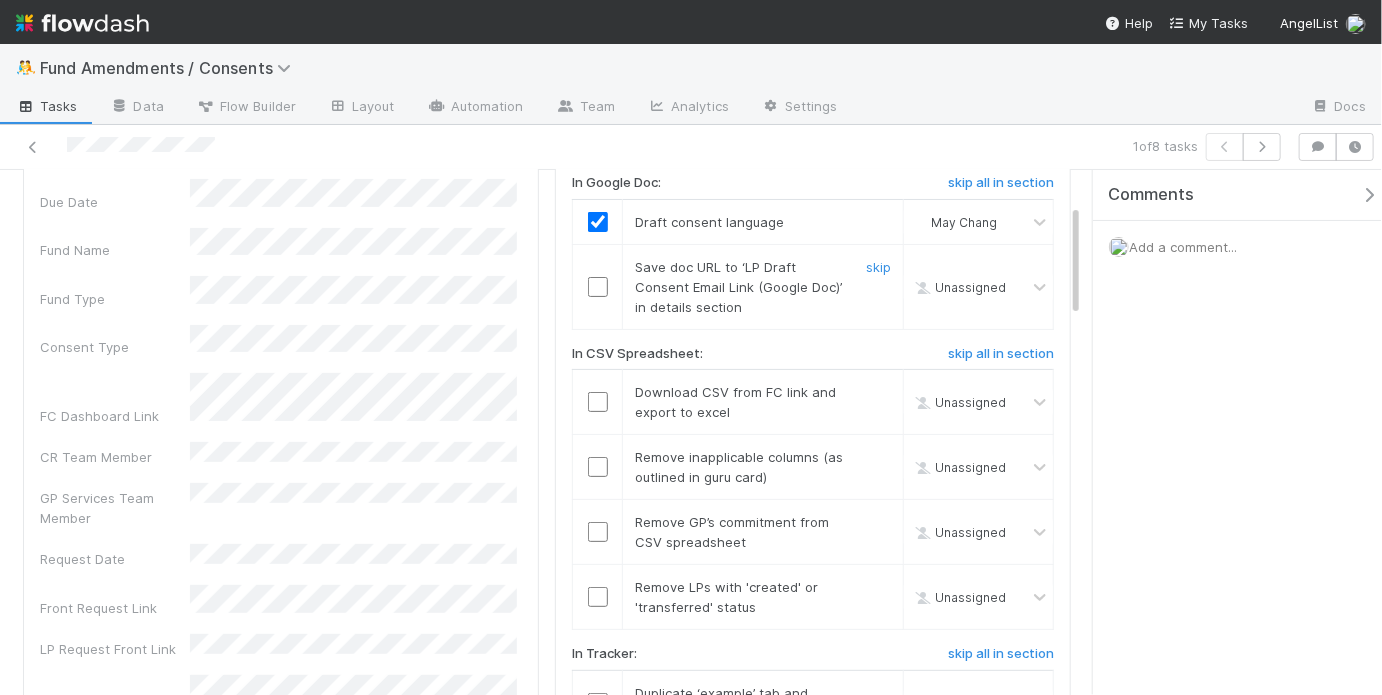 click at bounding box center [598, 287] 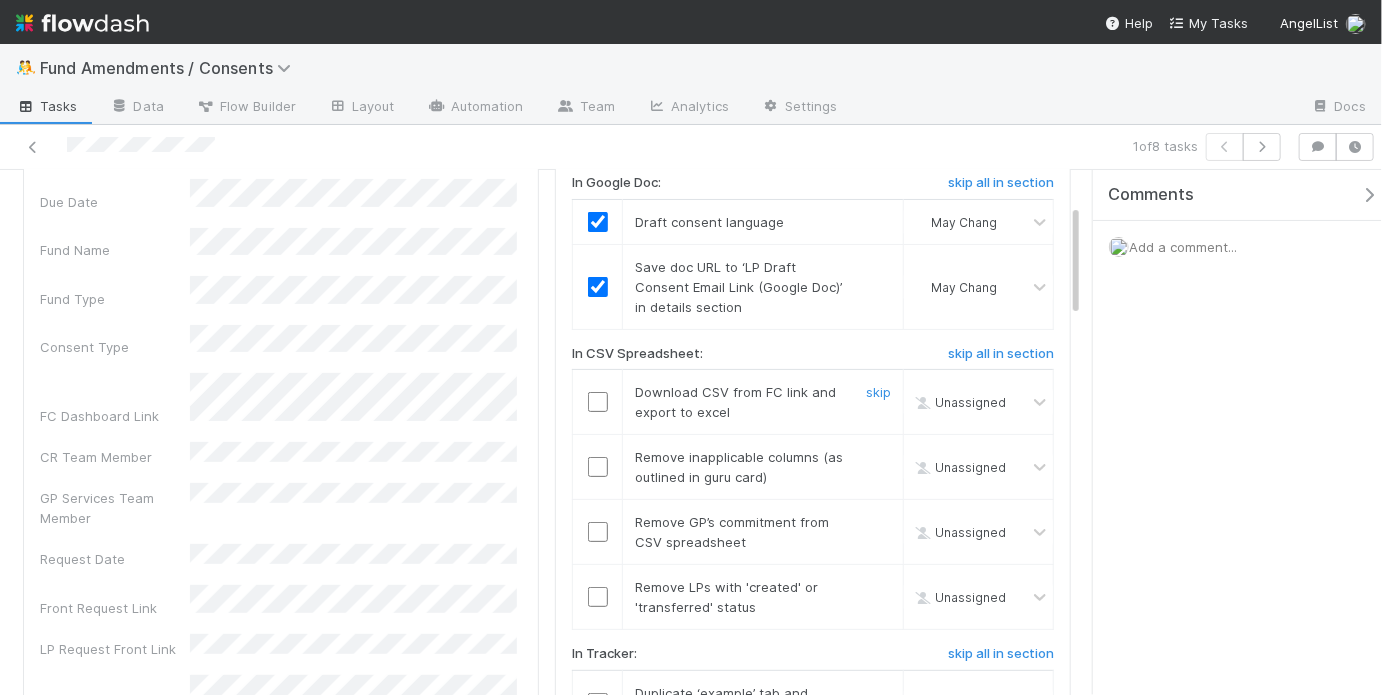 click at bounding box center (598, 402) 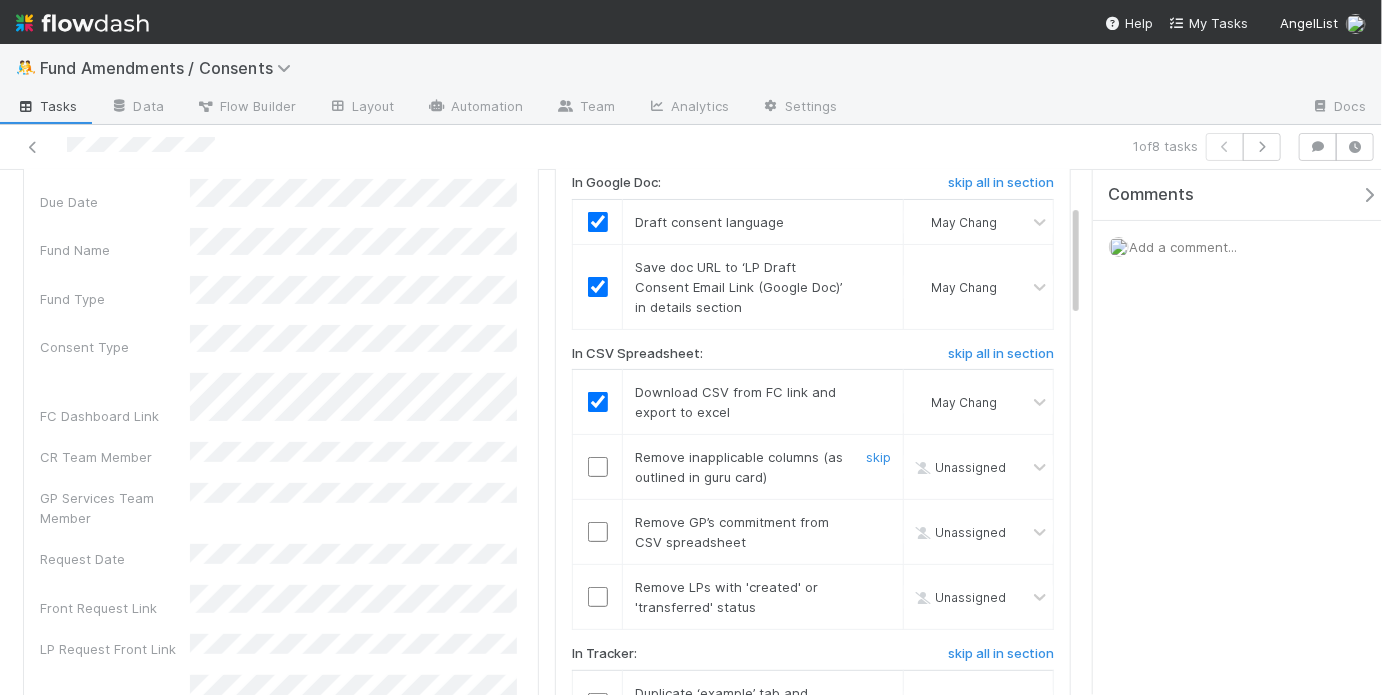 click at bounding box center (598, 467) 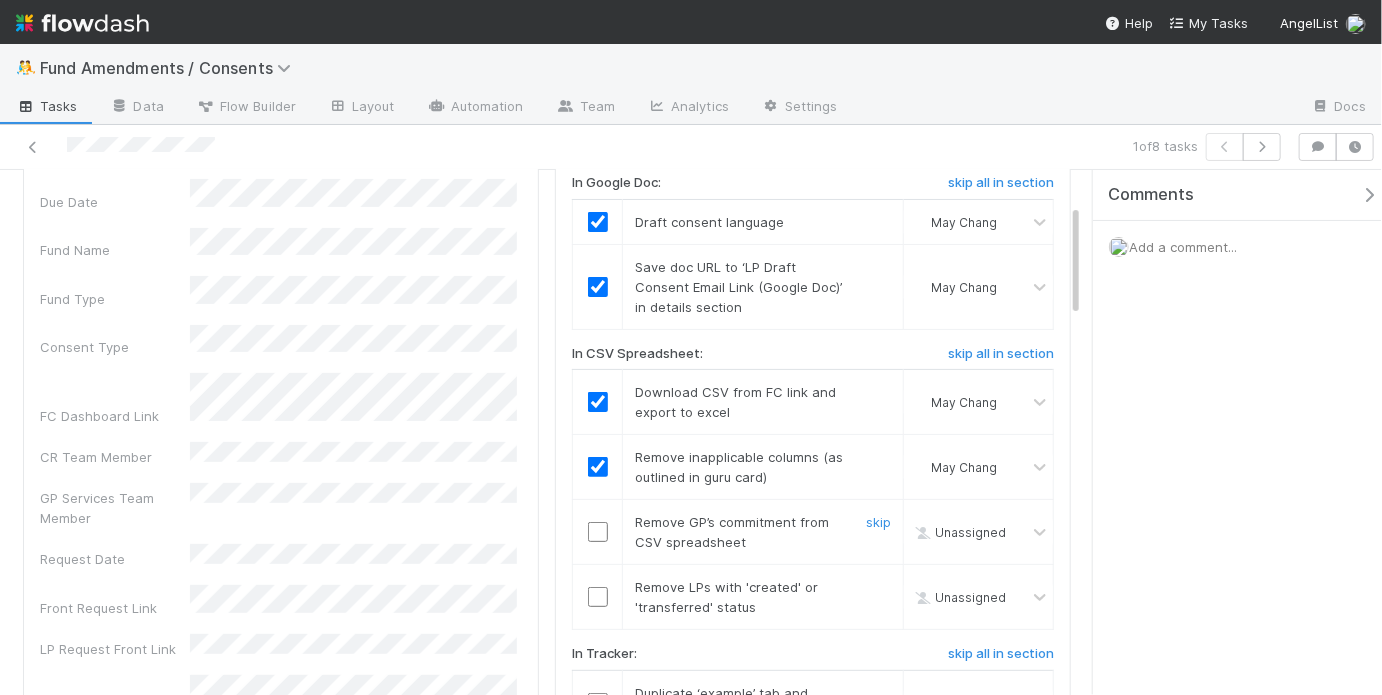 click at bounding box center (598, 532) 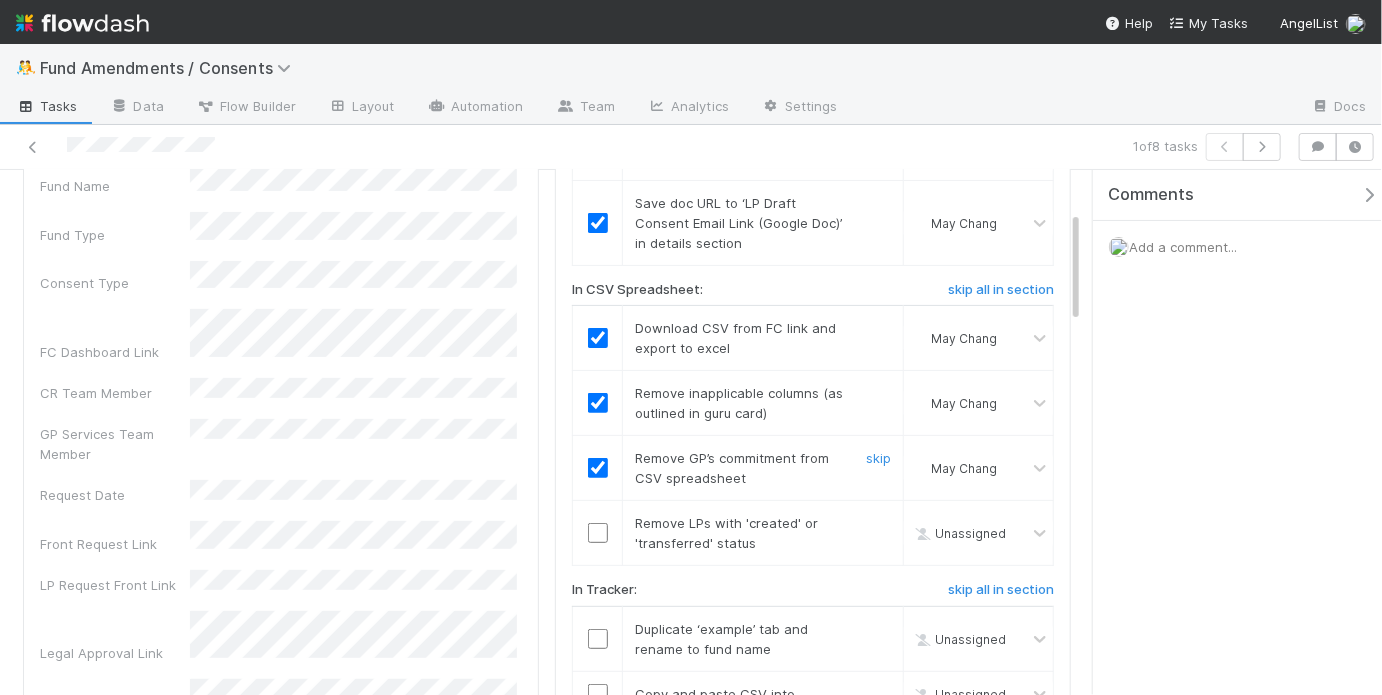 scroll, scrollTop: 290, scrollLeft: 0, axis: vertical 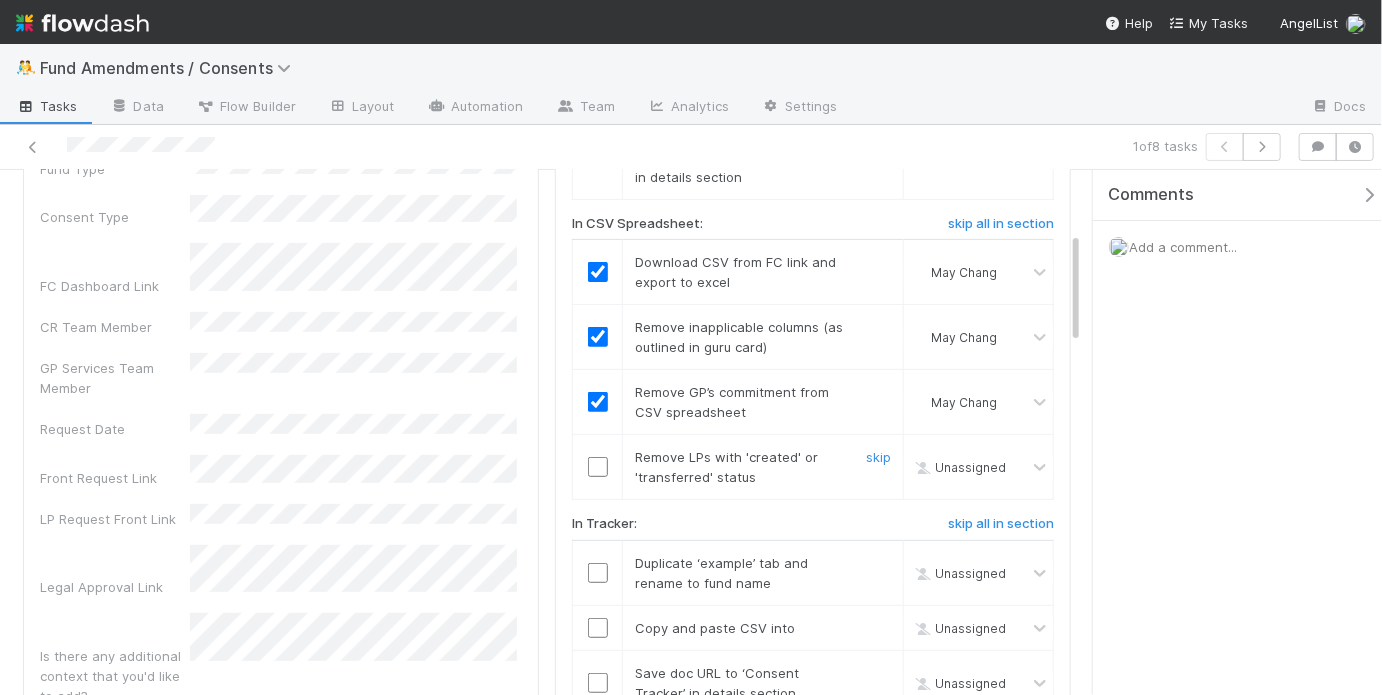 click at bounding box center (598, 467) 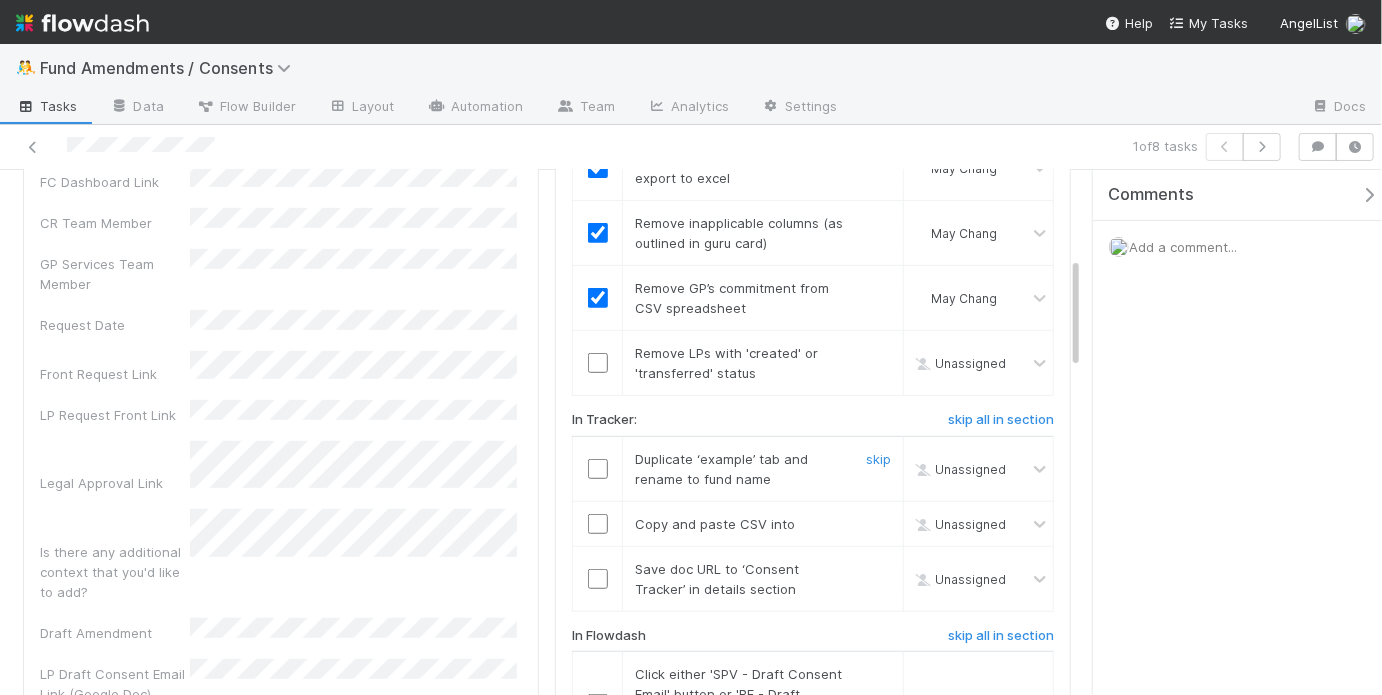 scroll, scrollTop: 406, scrollLeft: 0, axis: vertical 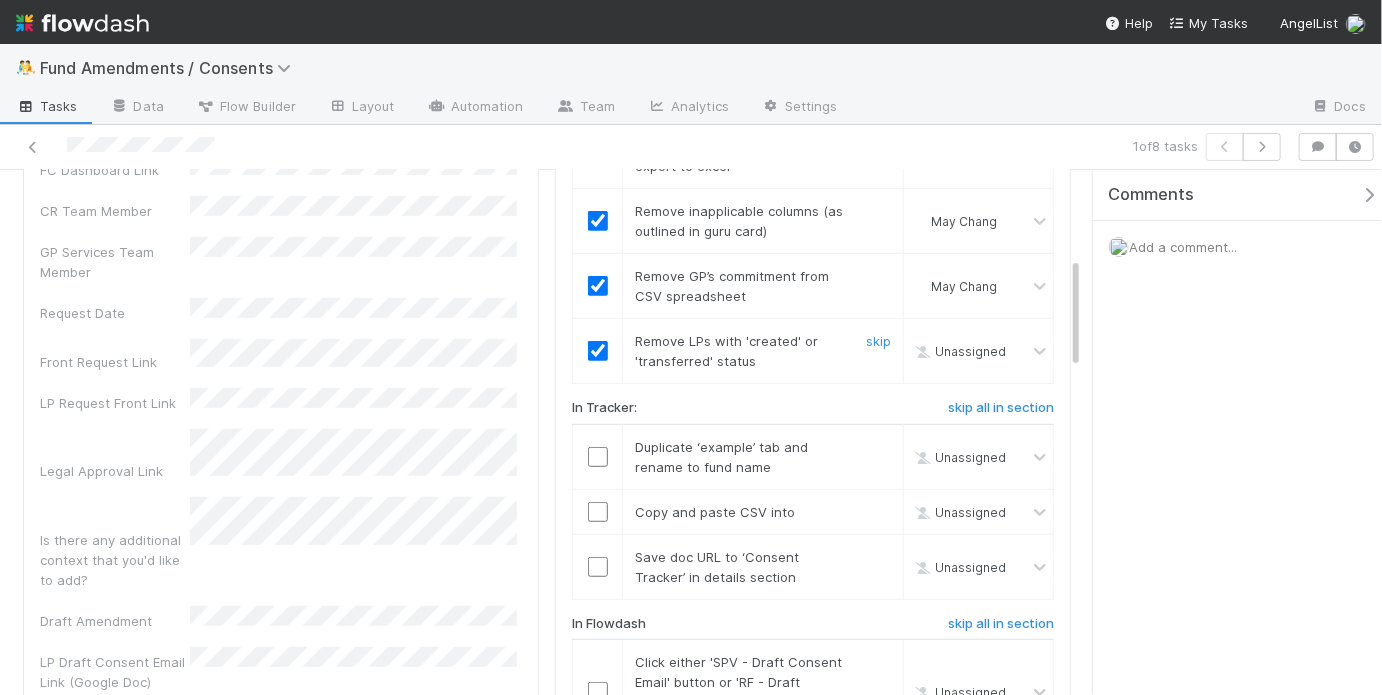 checkbox on "true" 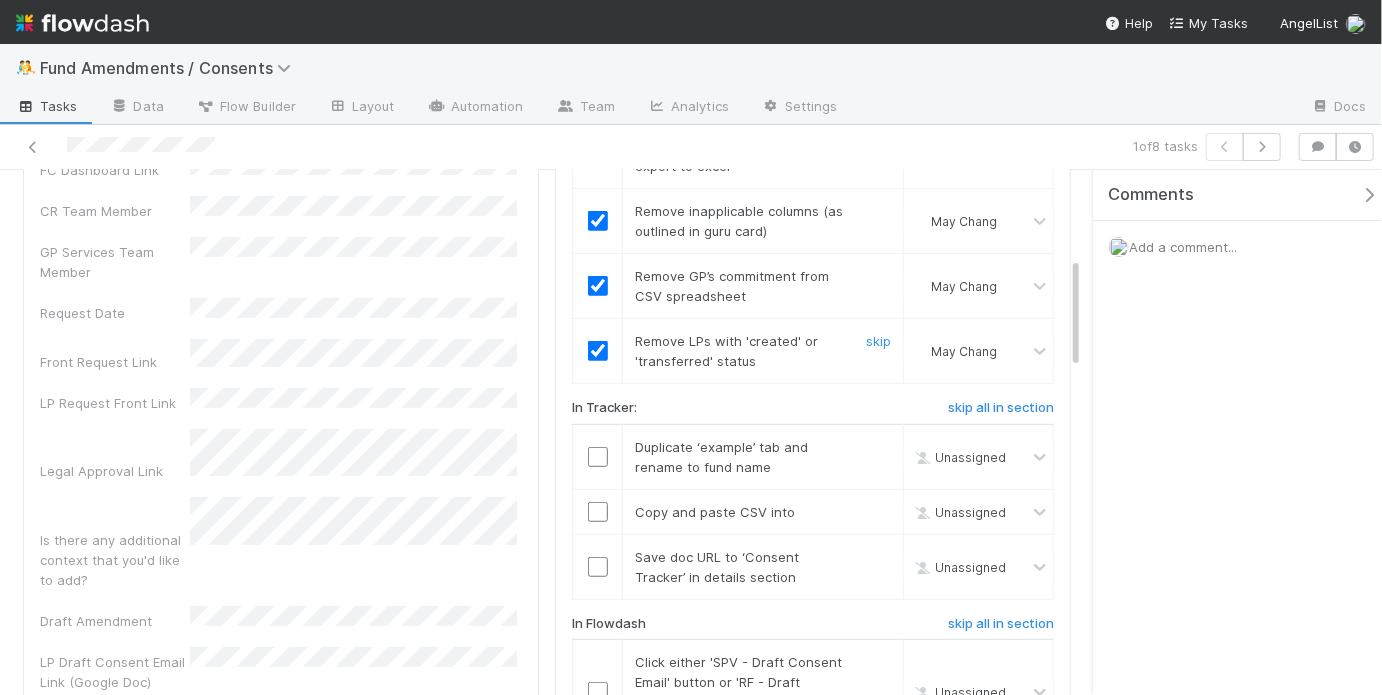 click at bounding box center [598, 351] 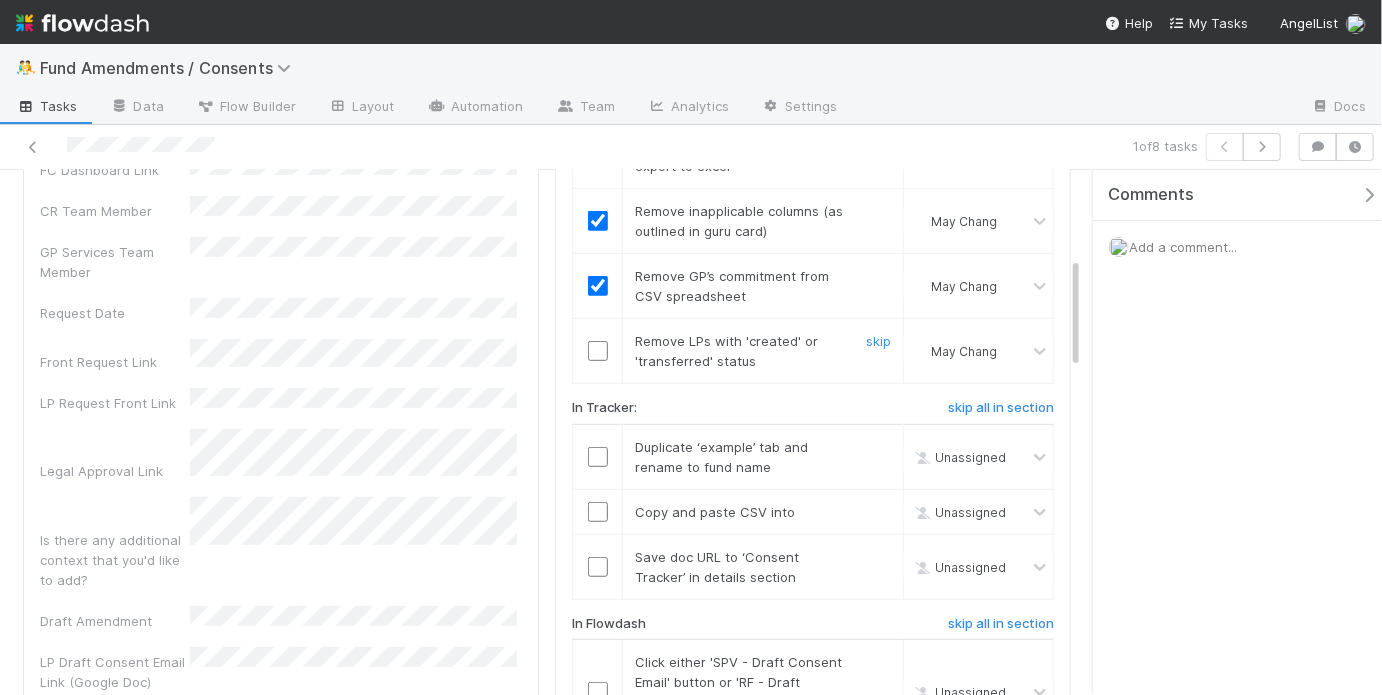 click at bounding box center [598, 351] 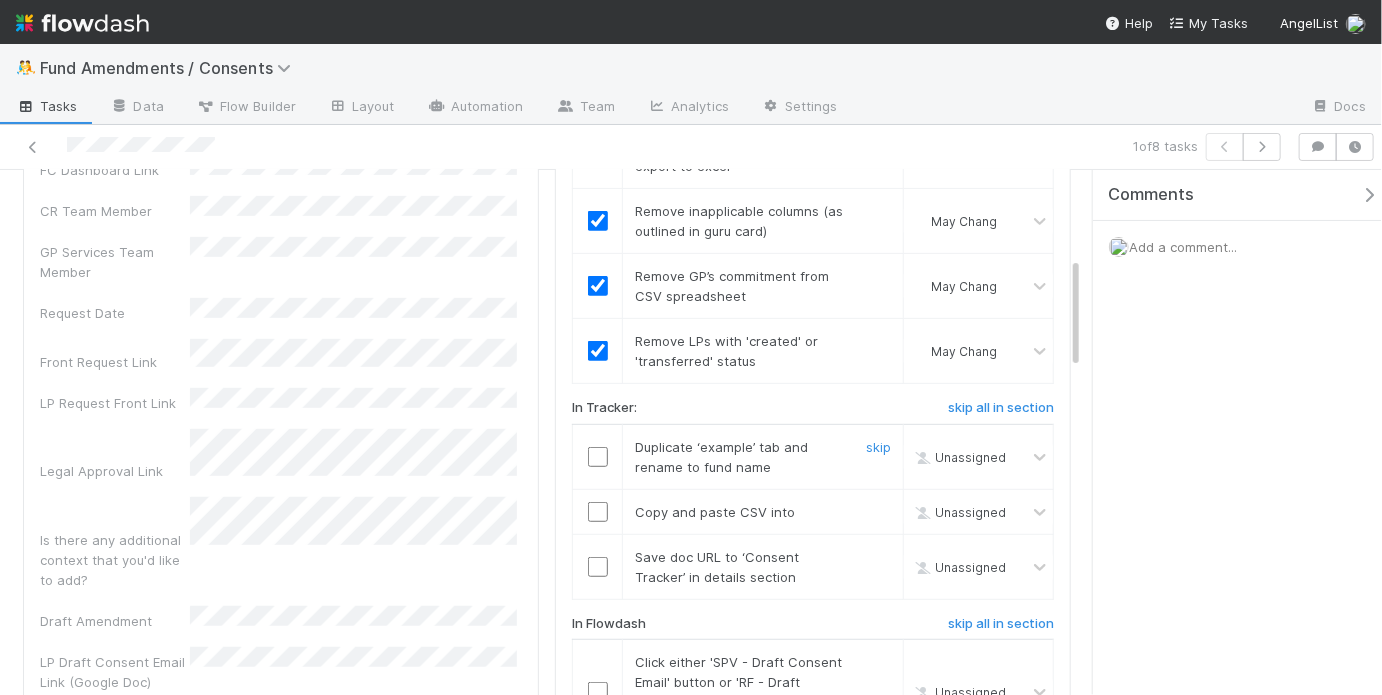 click at bounding box center [598, 457] 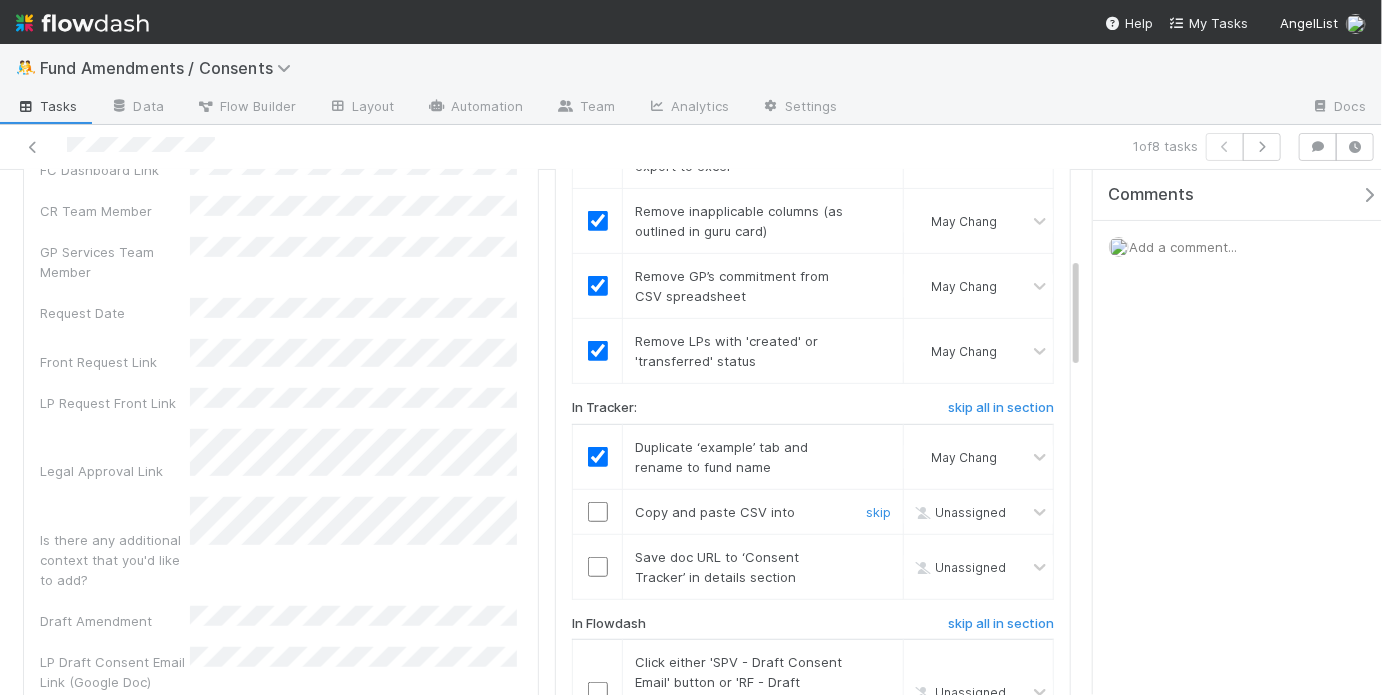 click at bounding box center (598, 512) 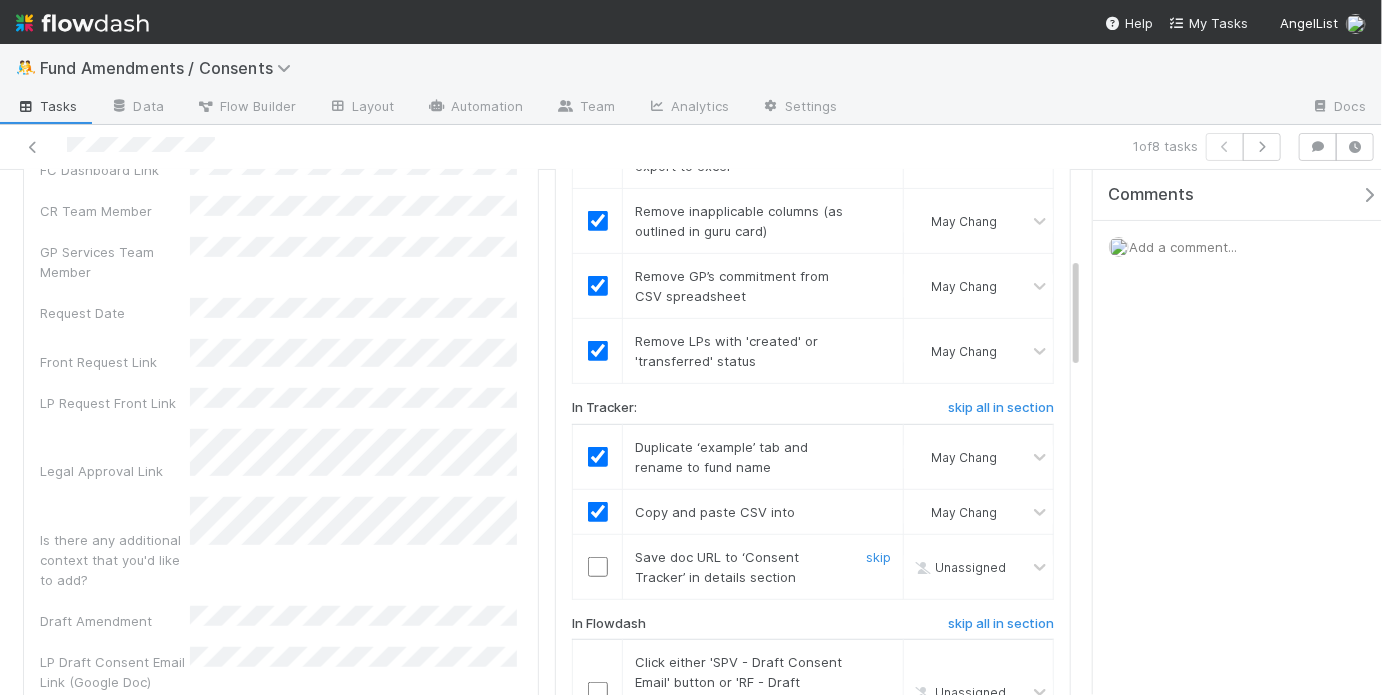 click at bounding box center (598, 567) 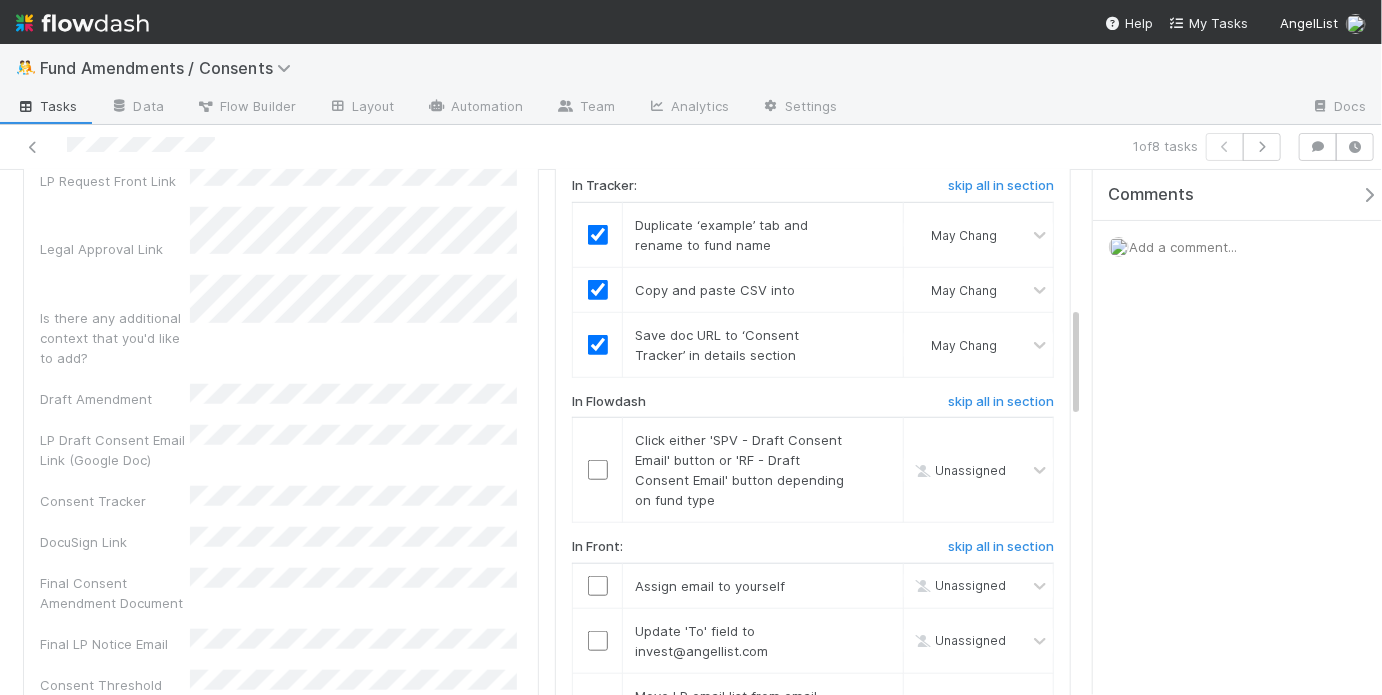 scroll, scrollTop: 646, scrollLeft: 0, axis: vertical 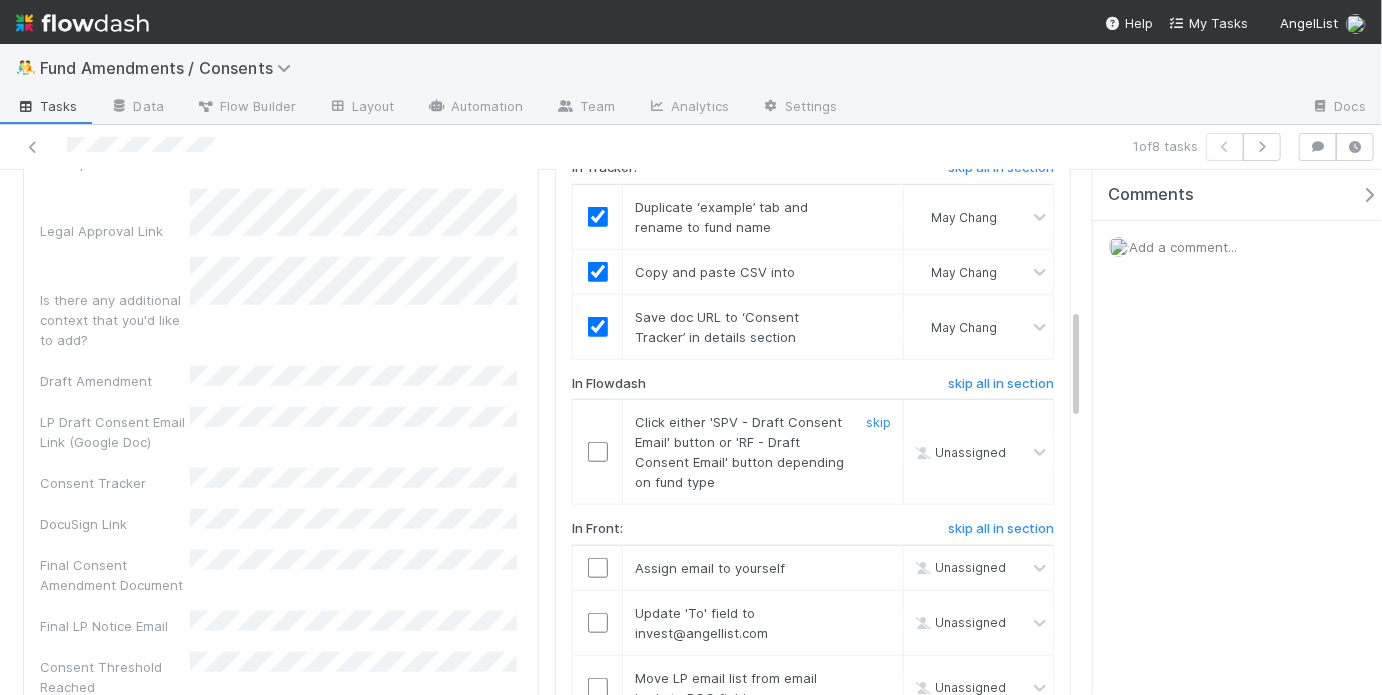 click at bounding box center (598, 452) 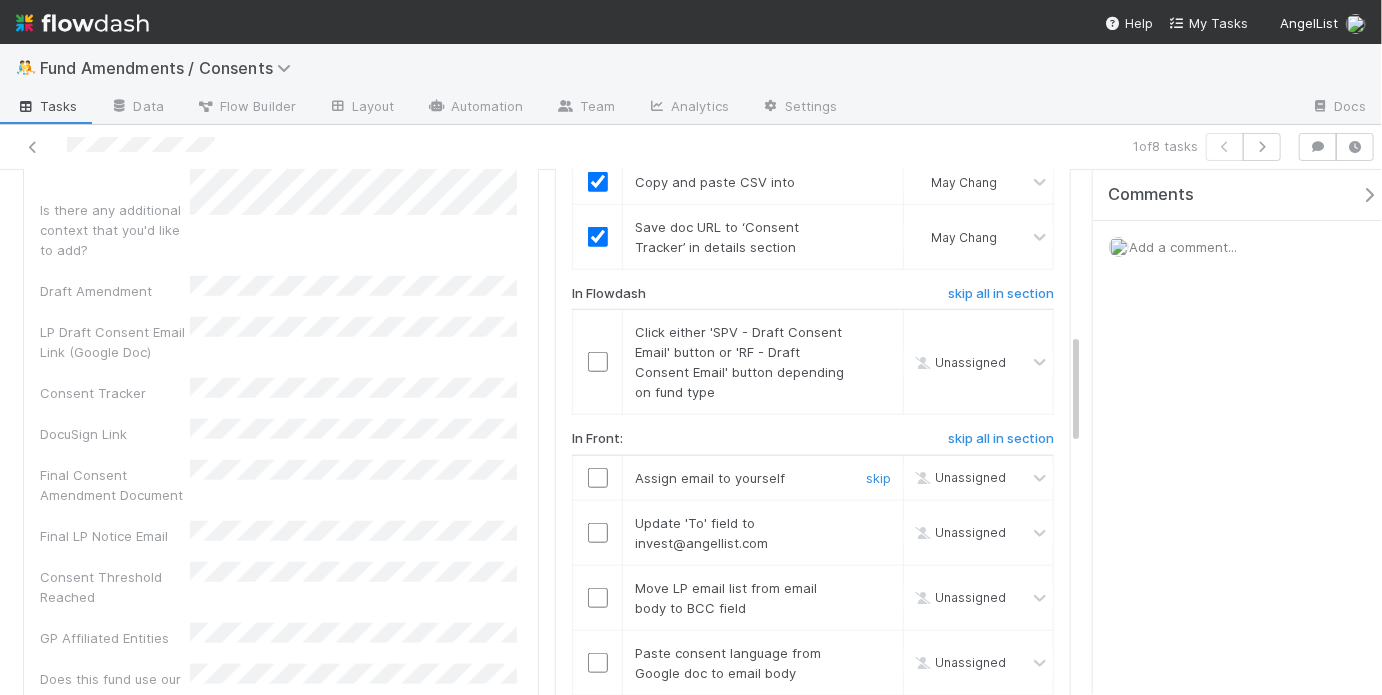 scroll, scrollTop: 763, scrollLeft: 0, axis: vertical 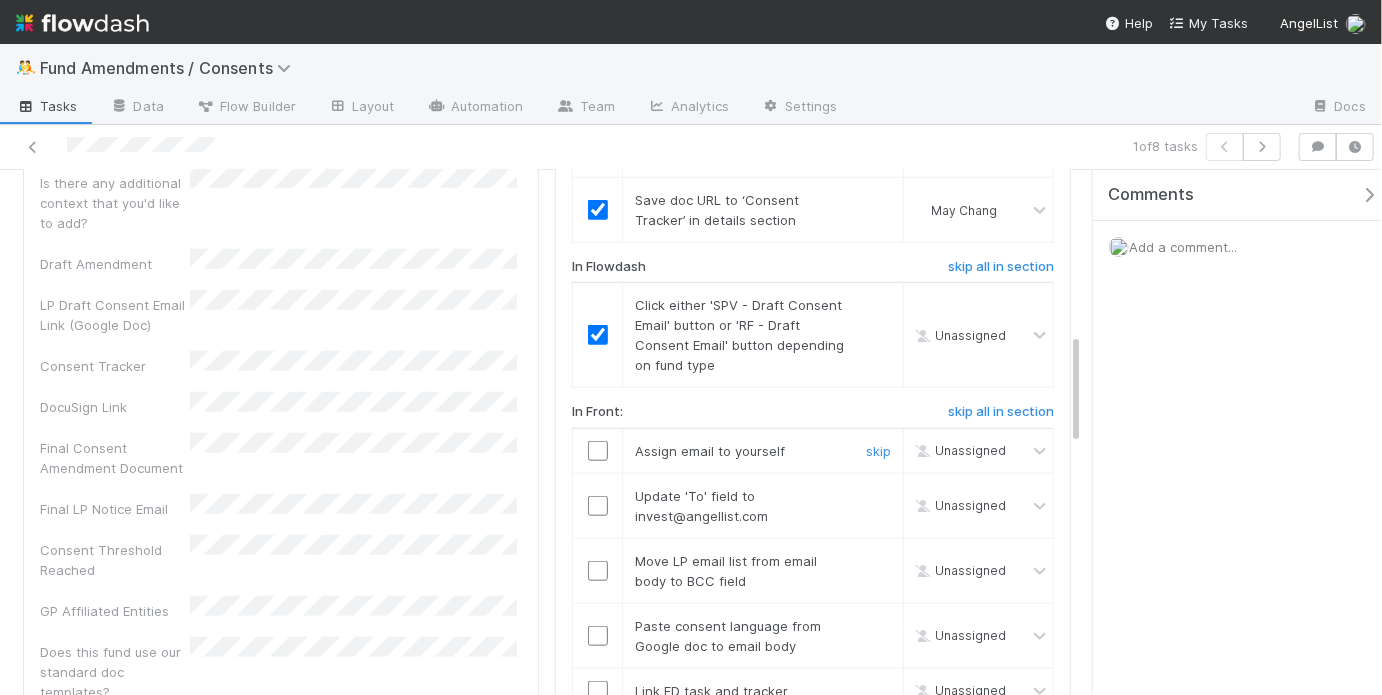 checkbox on "true" 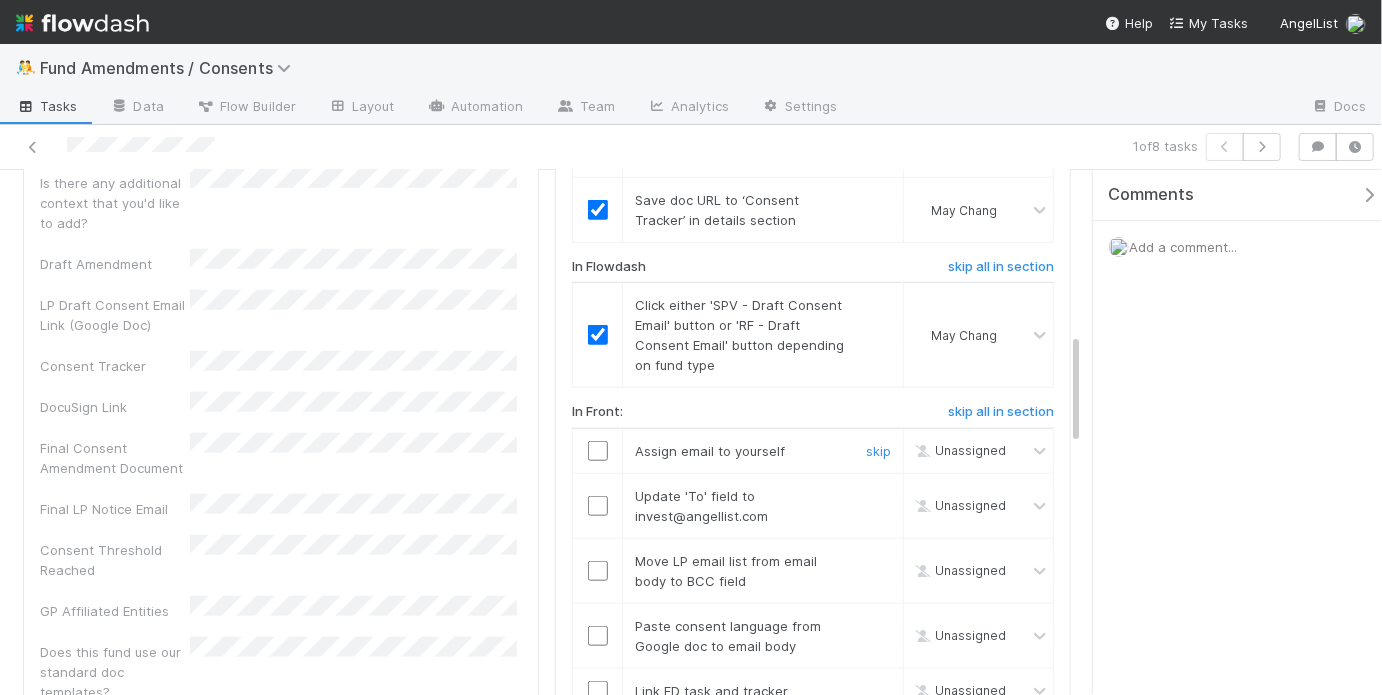 click at bounding box center [598, 451] 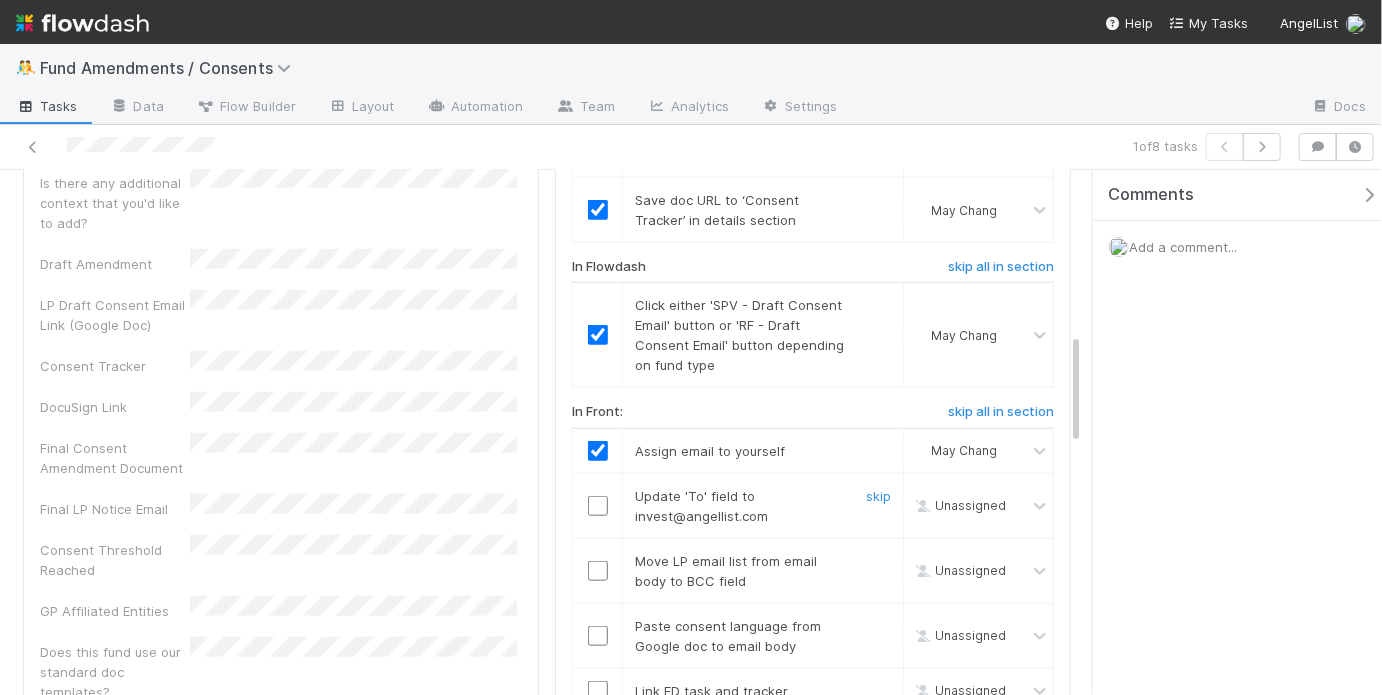 click at bounding box center (598, 506) 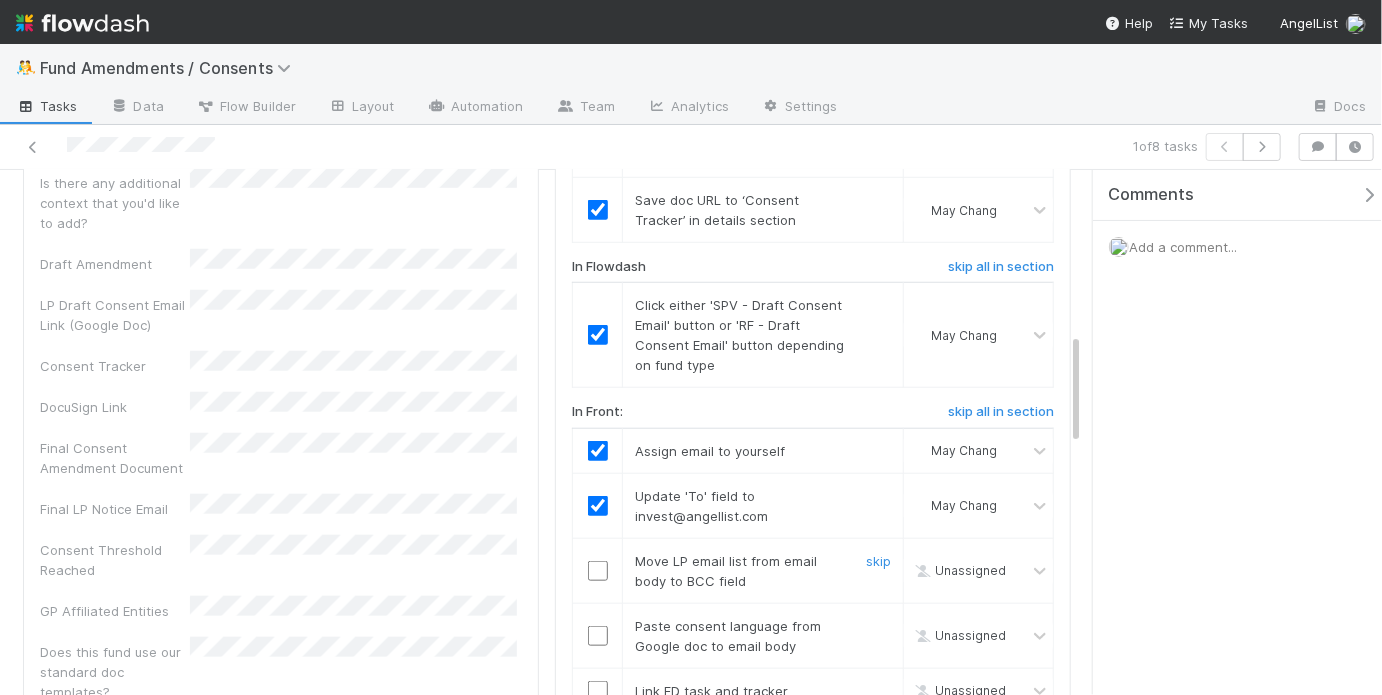 click at bounding box center (598, 570) 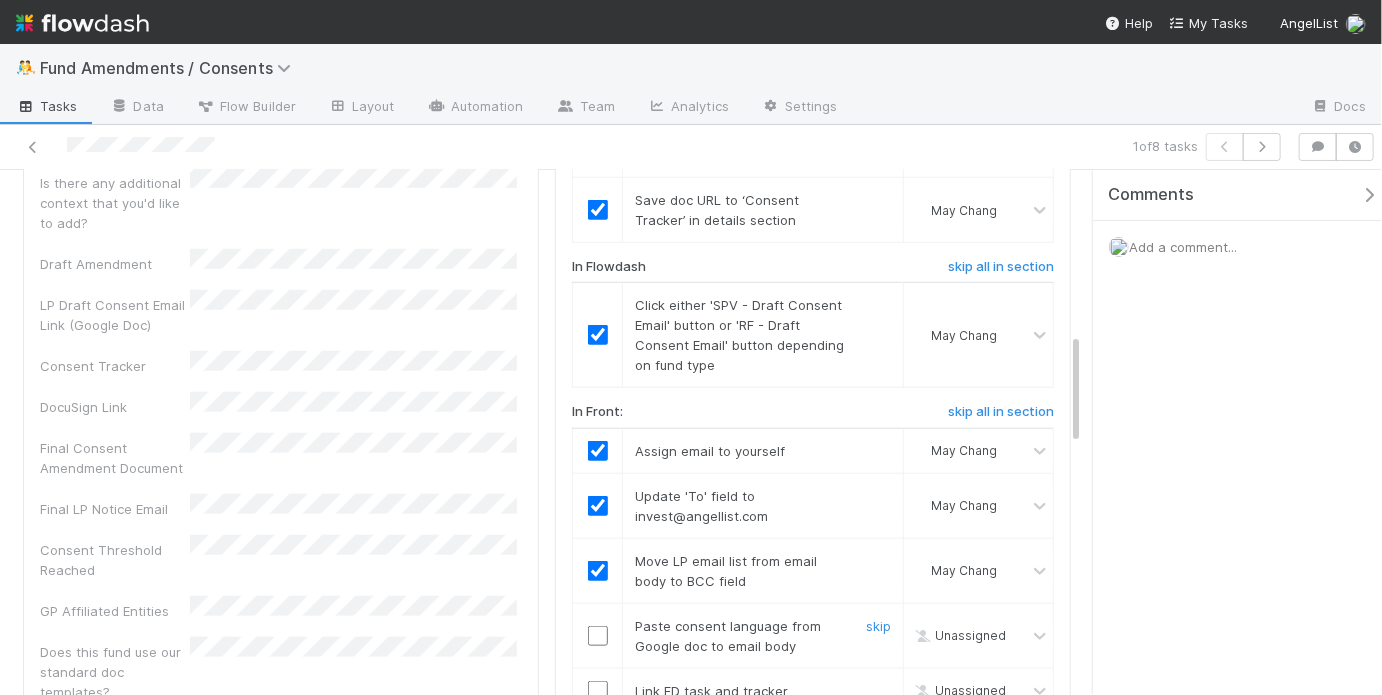 click at bounding box center [598, 636] 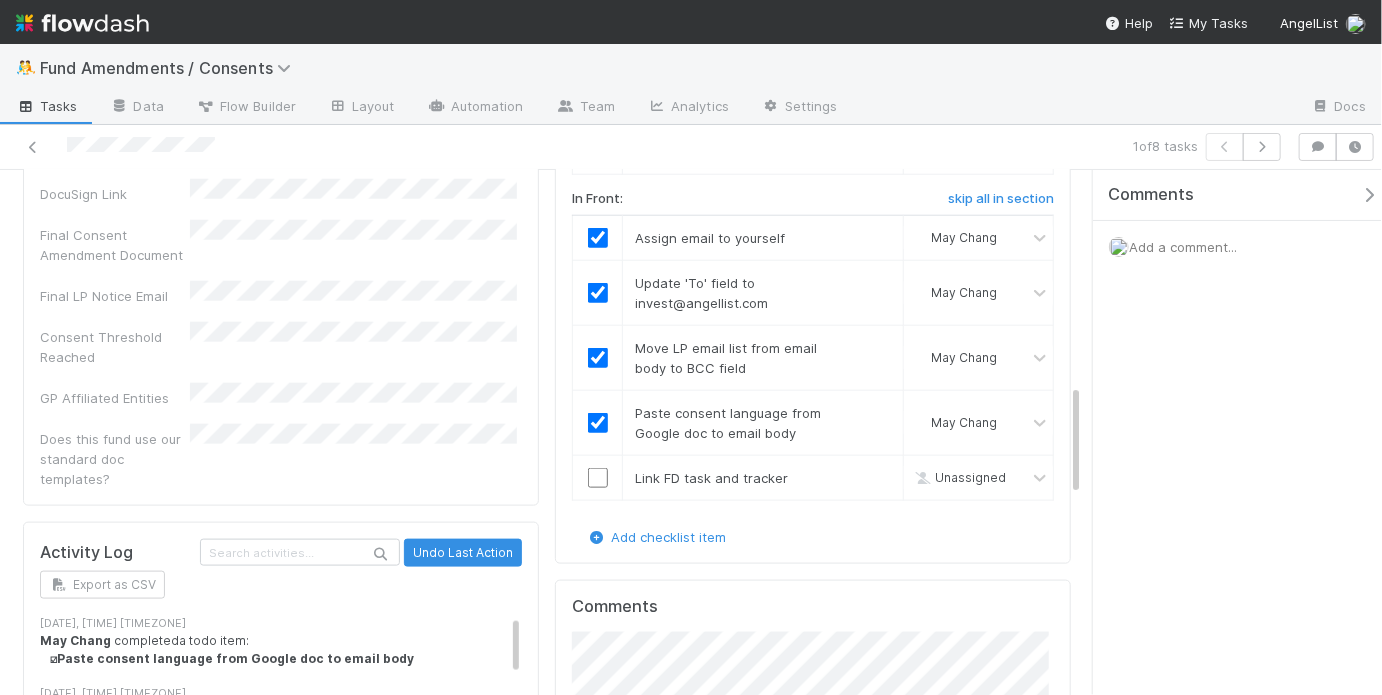 scroll, scrollTop: 1002, scrollLeft: 0, axis: vertical 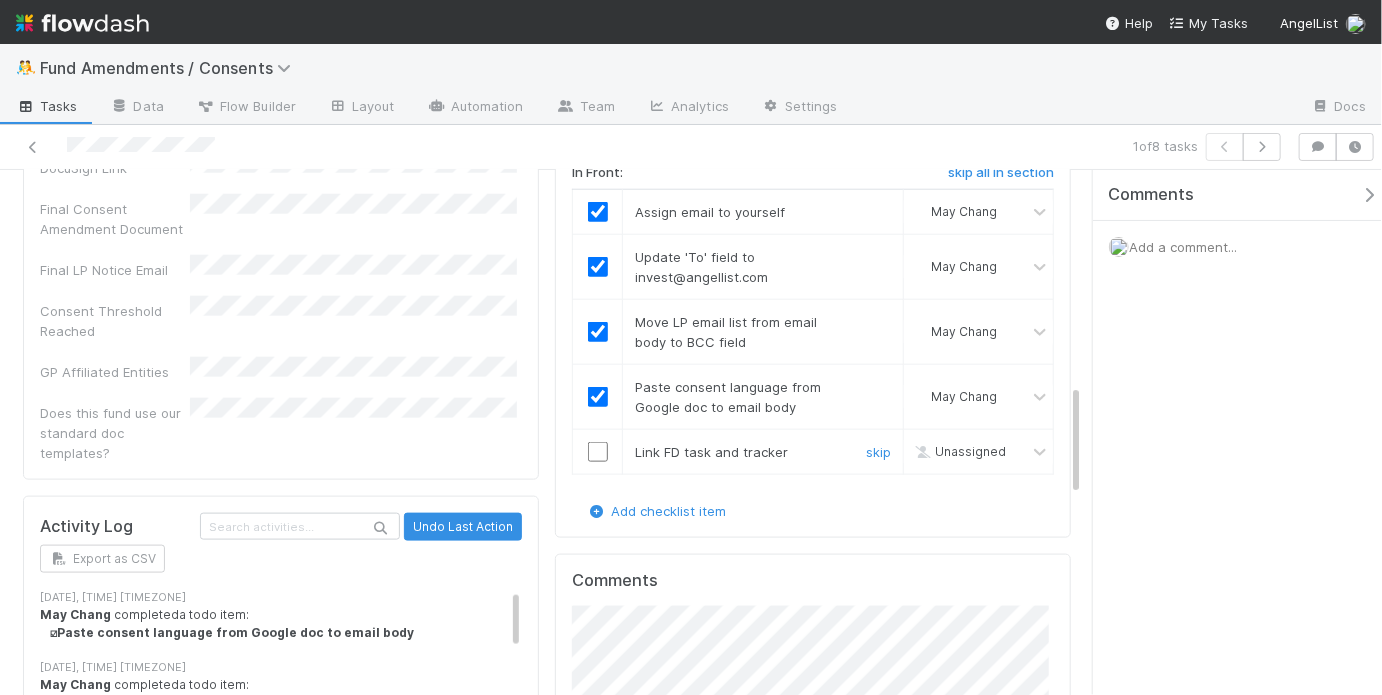 click at bounding box center [598, 452] 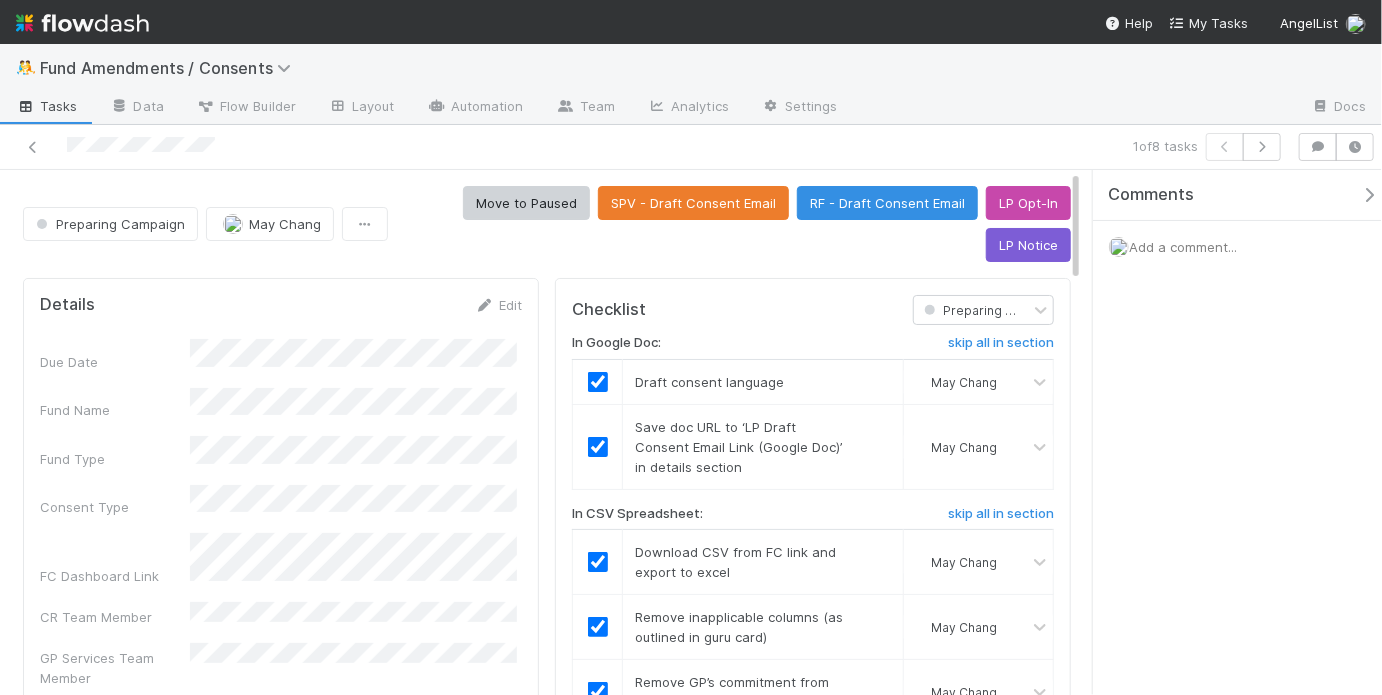scroll, scrollTop: 151, scrollLeft: 0, axis: vertical 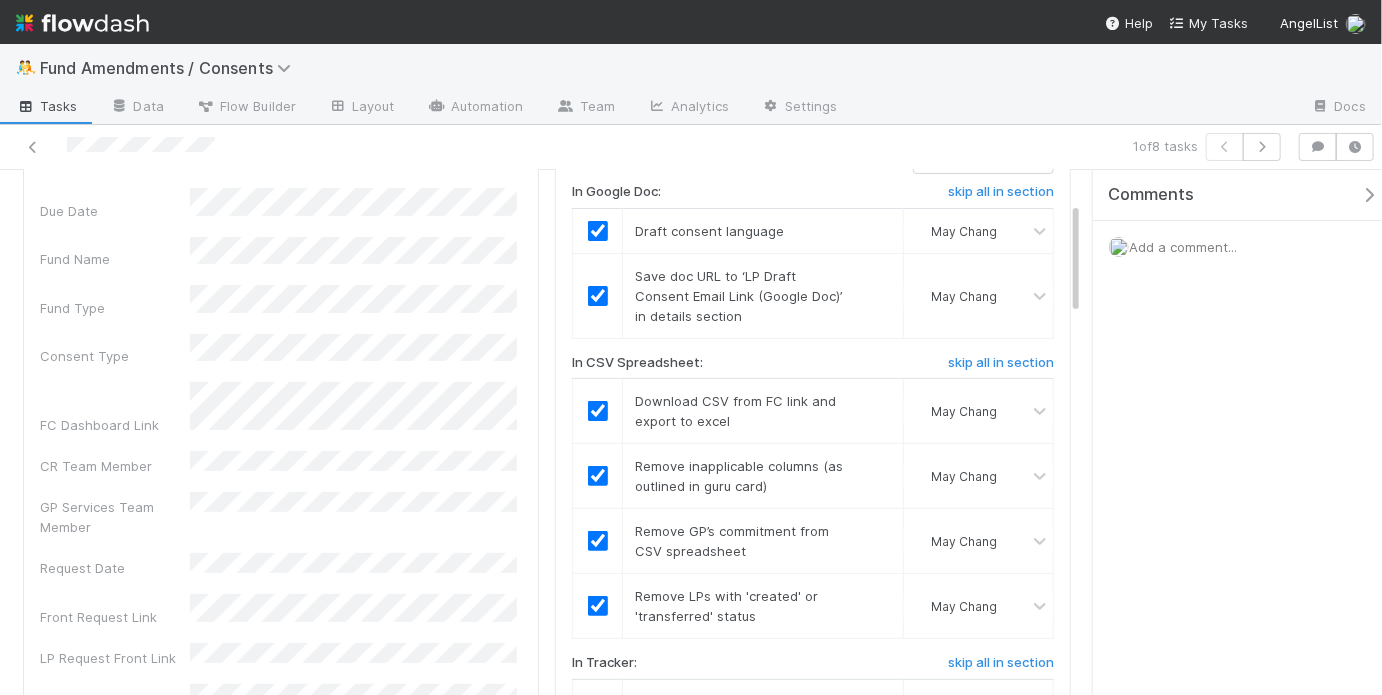 click on "Due Date  Fund Name  Fund Type   Consent Type  FC Dashboard Link  CR Team Member  GP Services Team Member  Request Date  Front Request Link  LP Request Front Link  Legal Approval Link  Is there any additional context that you'd like to add?  Draft Amendment   LP Draft Consent Email Link (Google Doc)  Consent Tracker  DocuSign Link  Final Consent Amendment Document  Final LP Notice Email  Consent Threshold Reached  GP Affiliated Entities   Does this fund use our standard doc templates?" at bounding box center (281, 751) 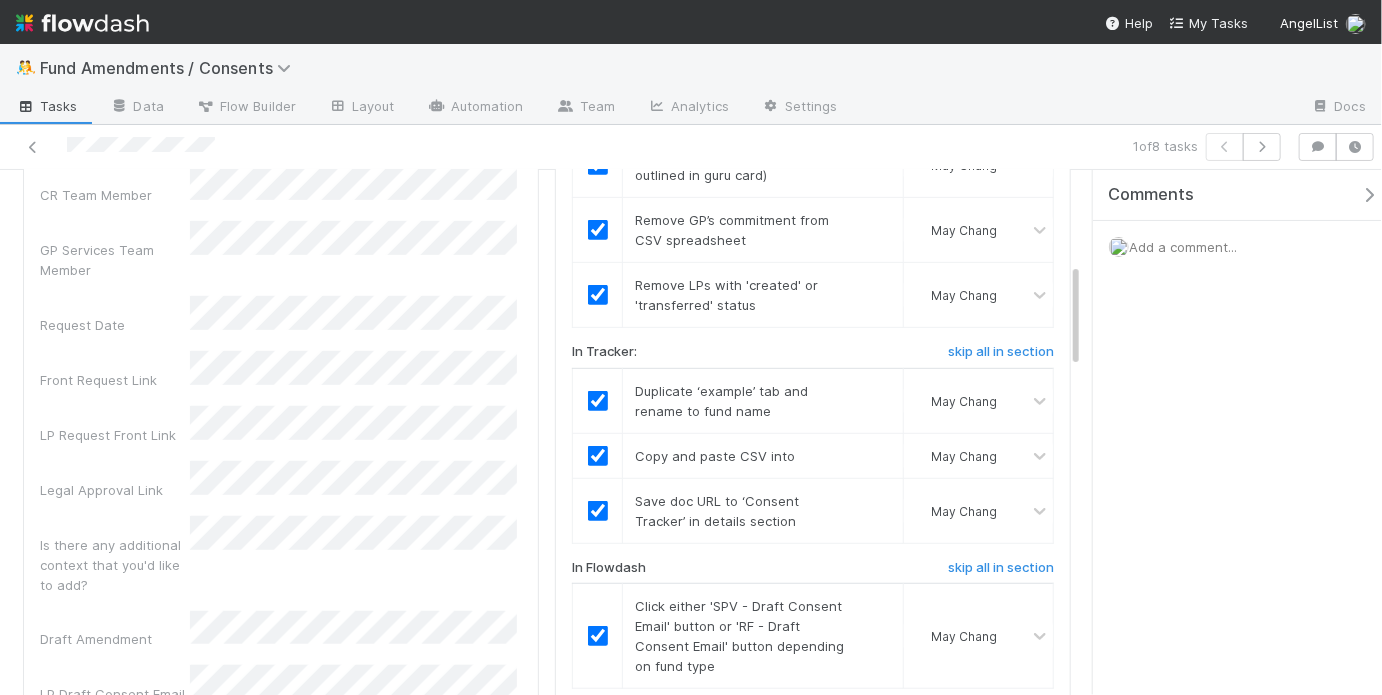 scroll, scrollTop: 115, scrollLeft: 0, axis: vertical 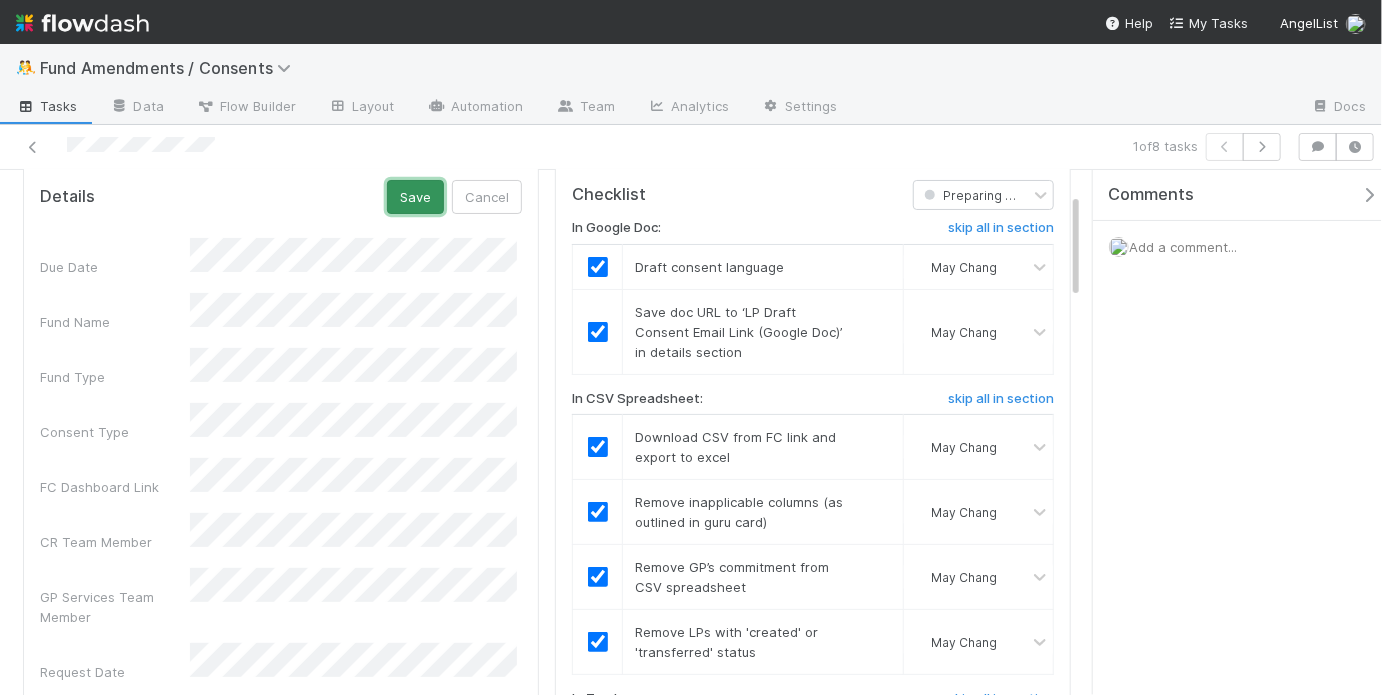 click on "Save" at bounding box center [415, 197] 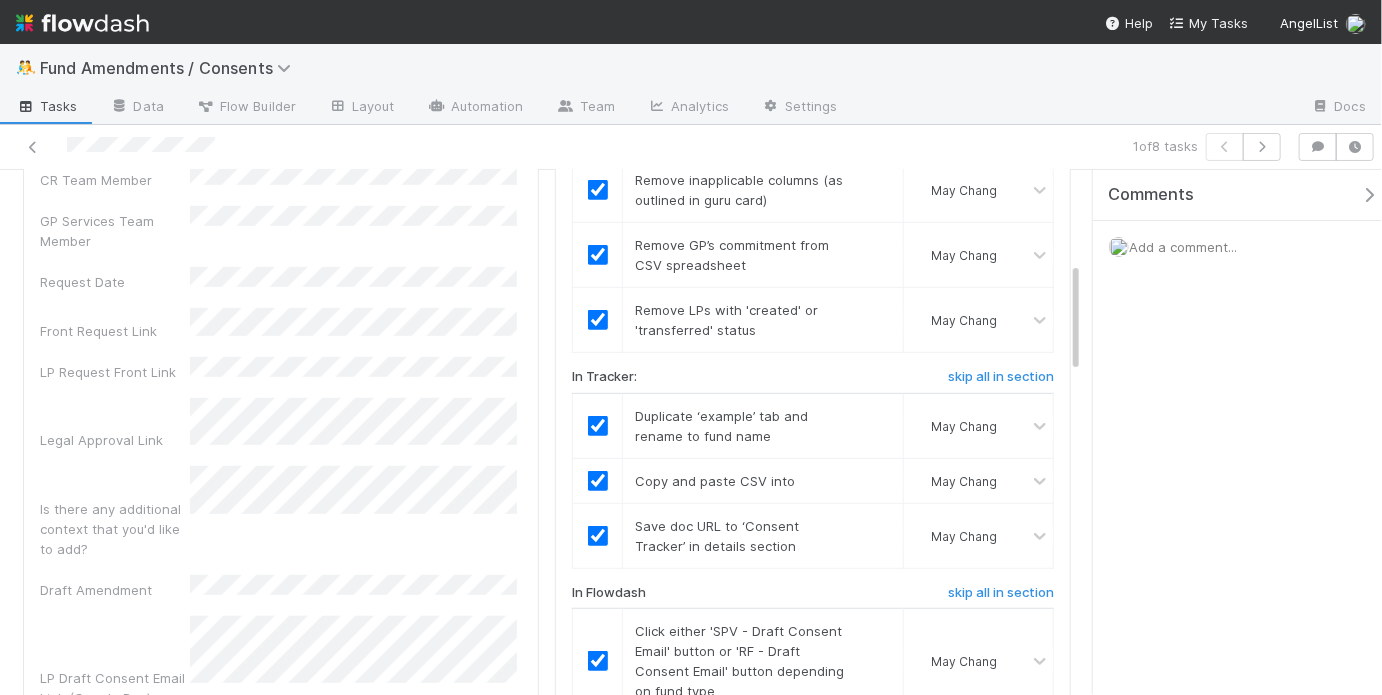 click on "Due Date  Fund Name  Fund Type   Consent Type  FC Dashboard Link  CR Team Member  GP Services Team Member  Request Date  Front Request Link  LP Request Front Link  Legal Approval Link  Is there any additional context that you'd like to add?  Draft Amendment   LP Draft Consent Email Link (Google Doc)  Consent Tracker  DocuSign Link  Final Consent Amendment Document  Final LP Notice Email  Consent Threshold Reached  GP Affiliated Entities   Does this fund use our standard doc templates?" at bounding box center (281, 488) 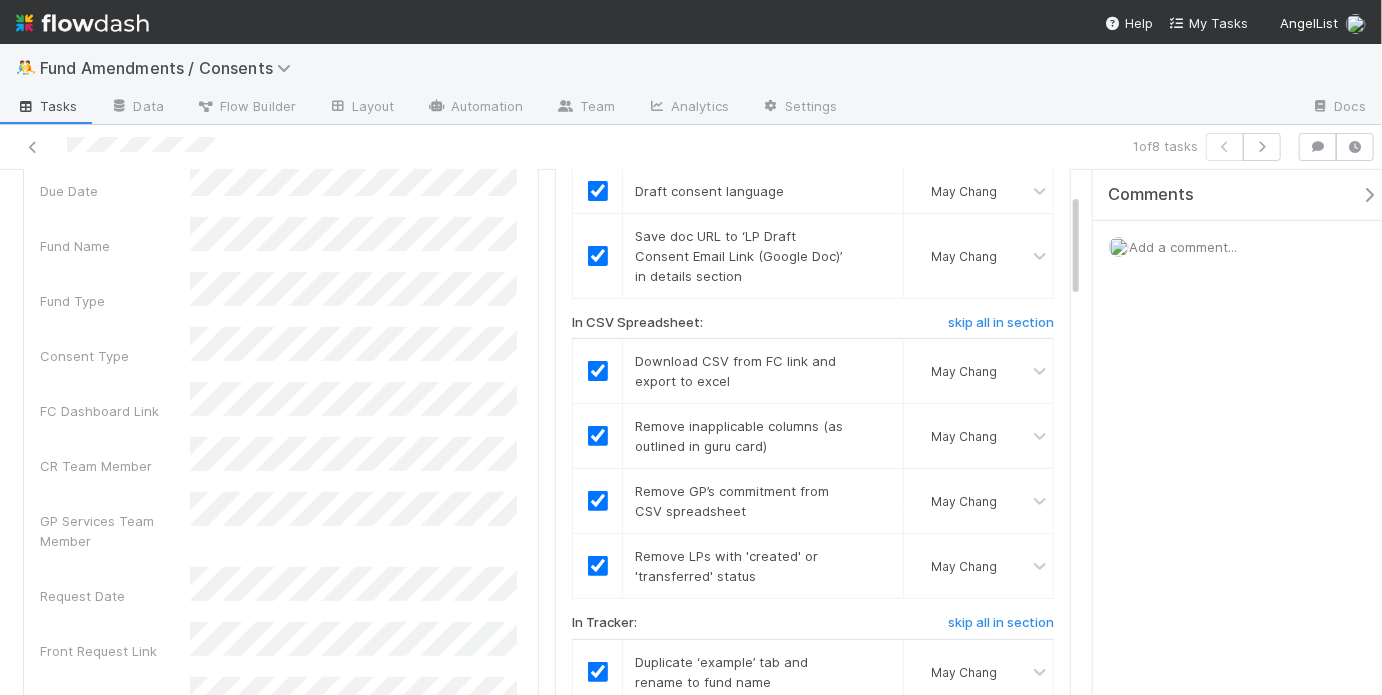 scroll, scrollTop: 49, scrollLeft: 0, axis: vertical 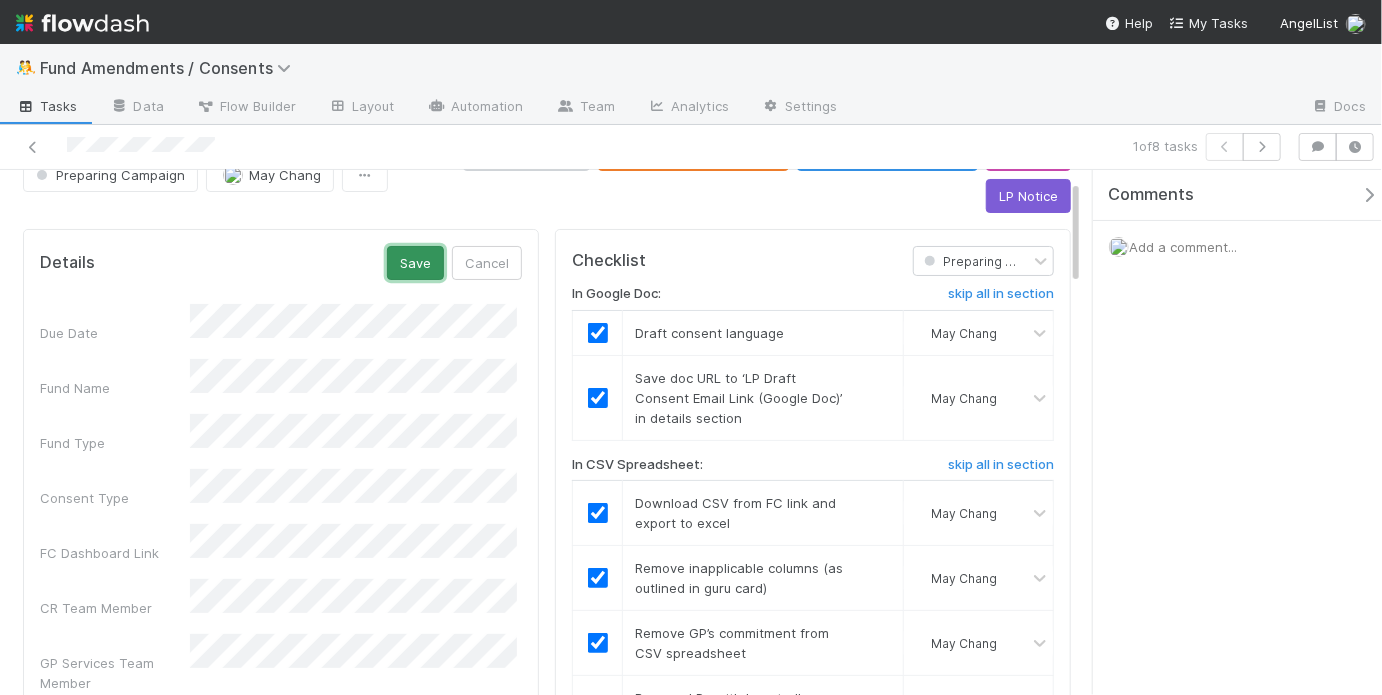 click on "Save" at bounding box center (415, 263) 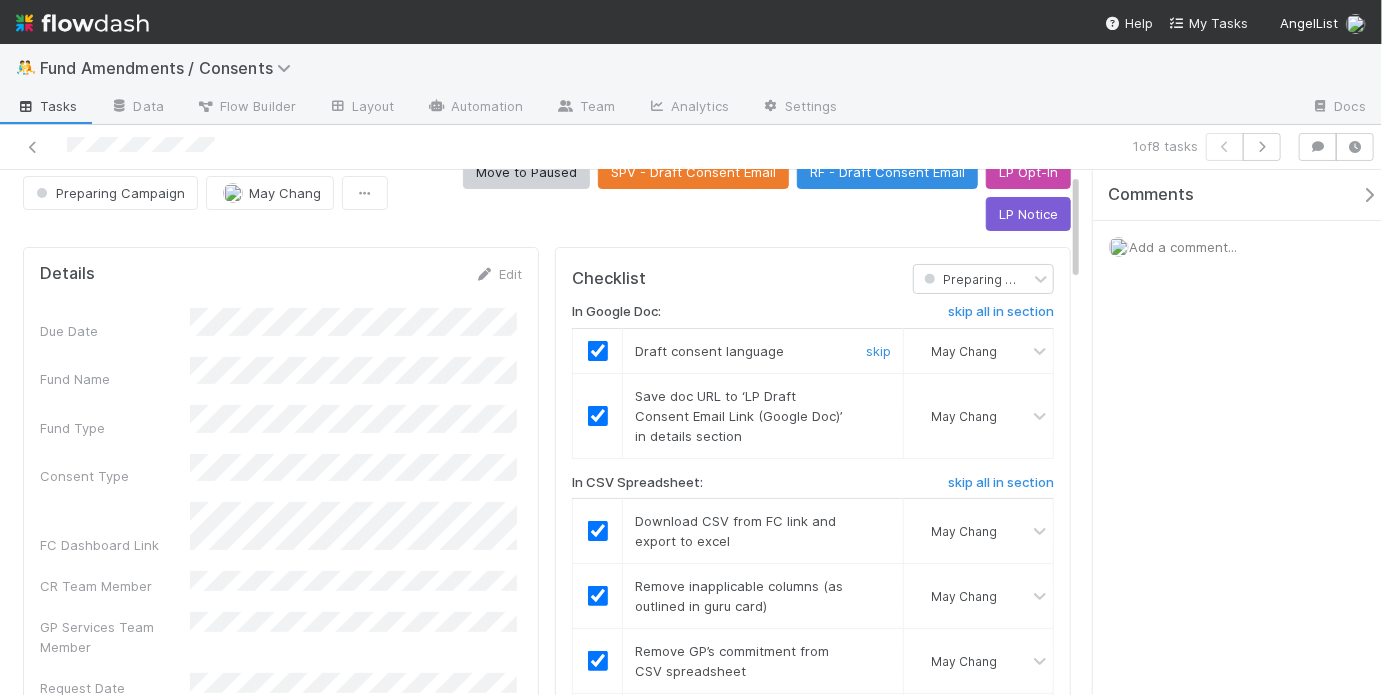 scroll, scrollTop: 0, scrollLeft: 0, axis: both 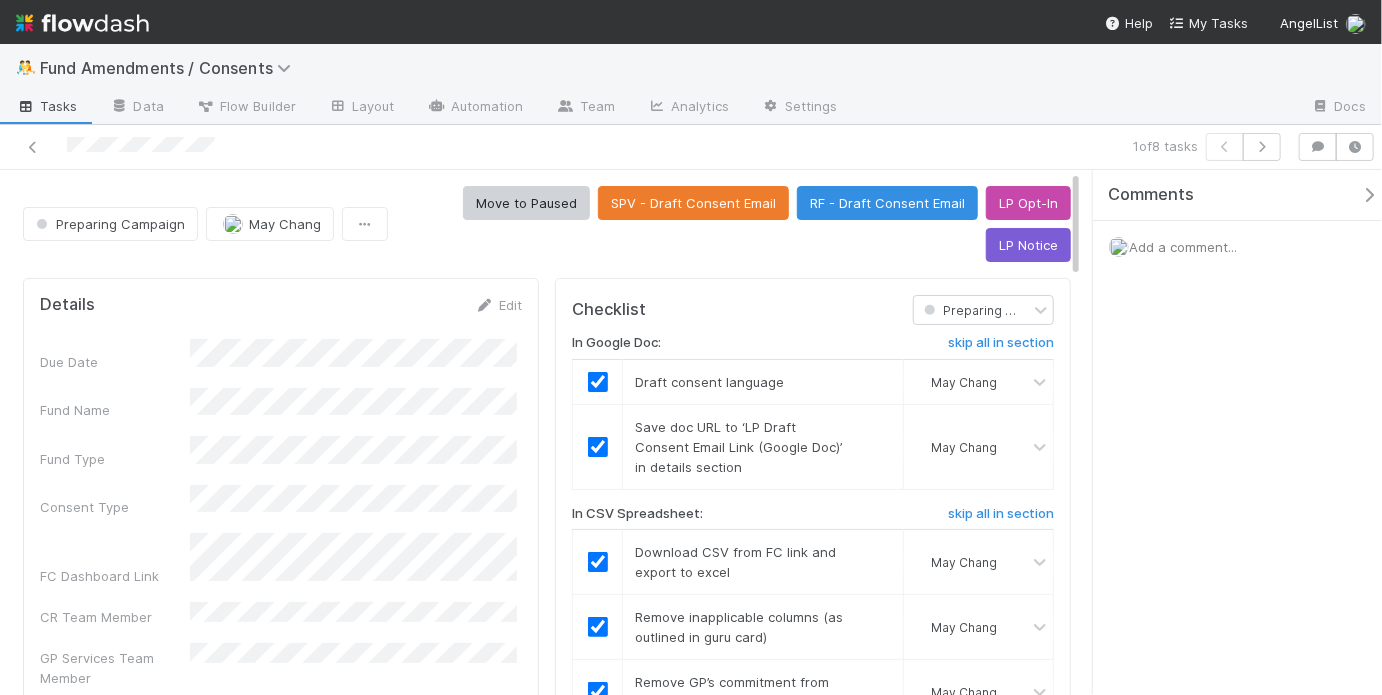 click on "Move to Paused SPV - Draft Consent Email RF - Draft Consent Email LP Opt-In LP Notice" at bounding box center [733, 224] 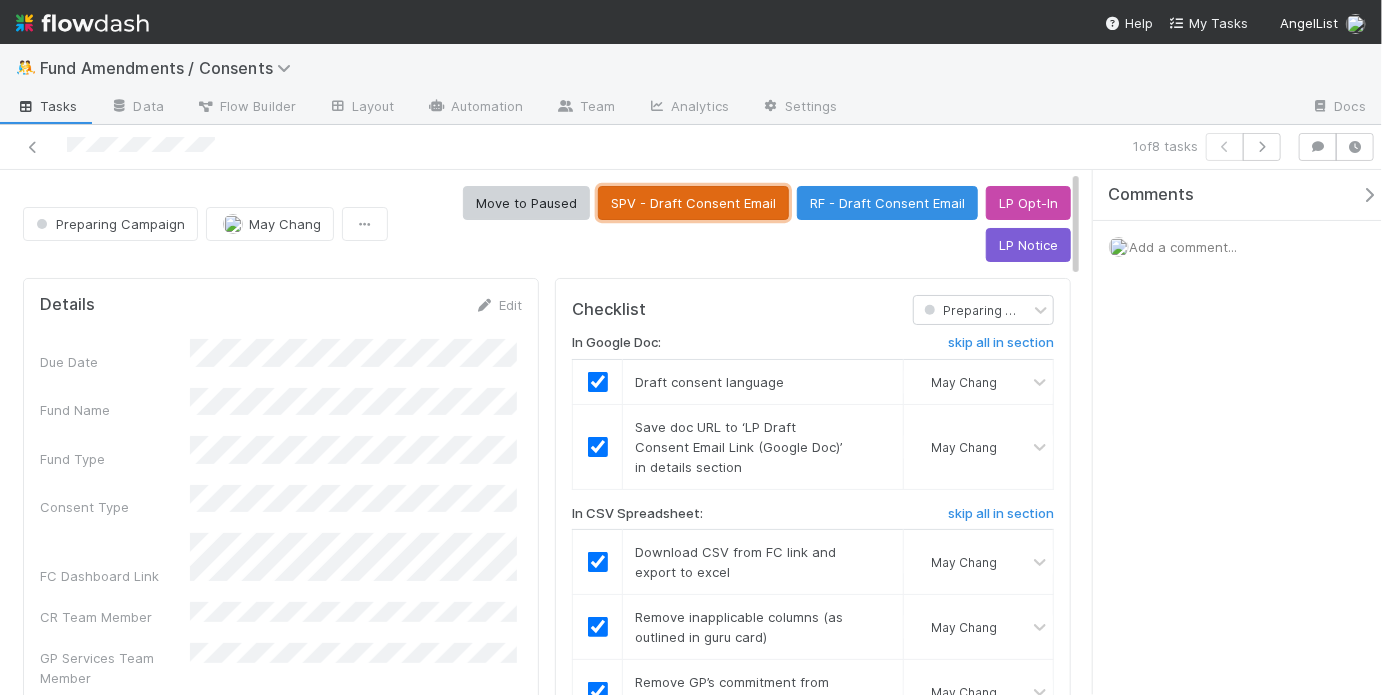 click on "SPV - Draft Consent Email" at bounding box center (693, 203) 